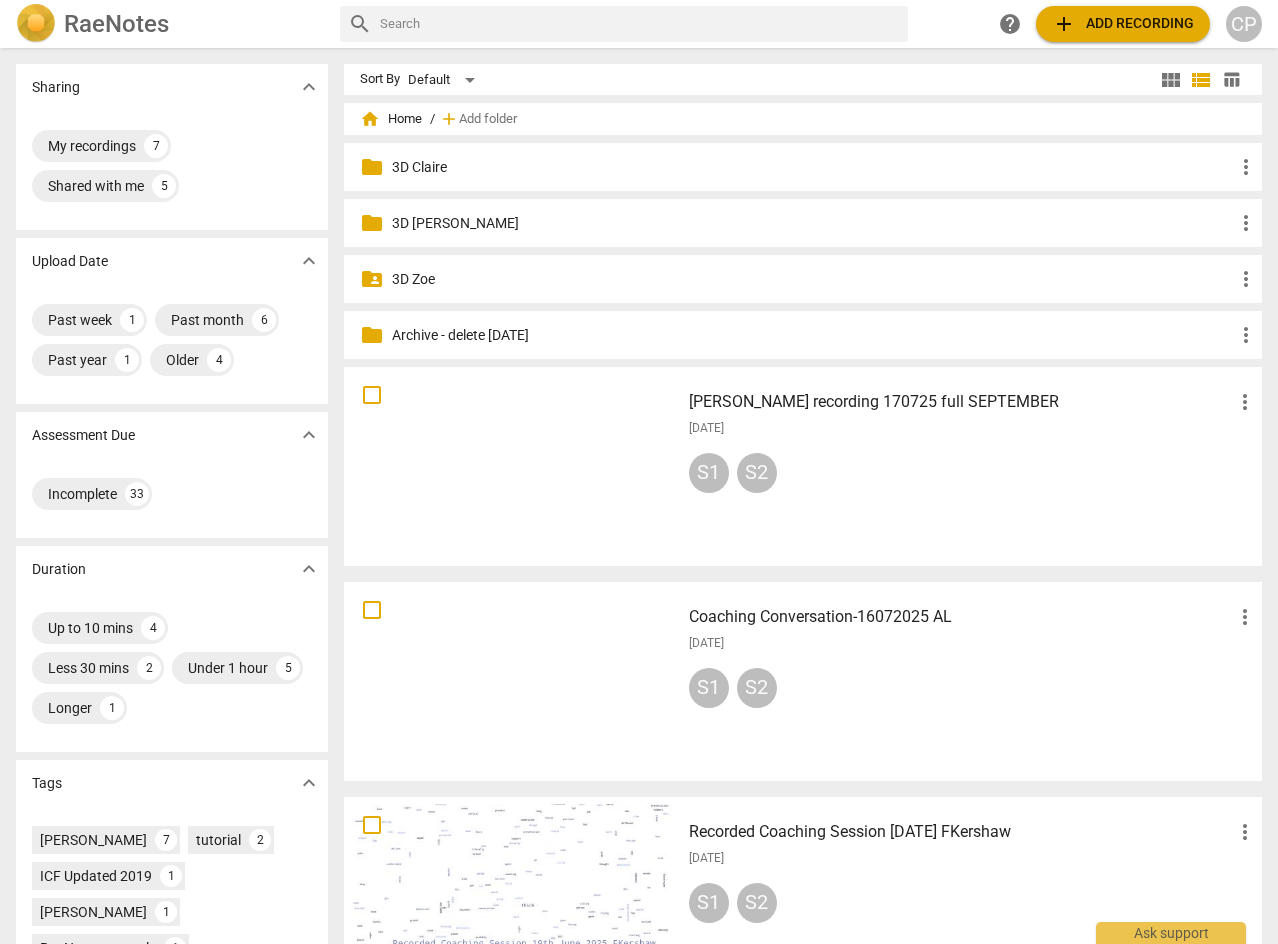 scroll, scrollTop: 0, scrollLeft: 0, axis: both 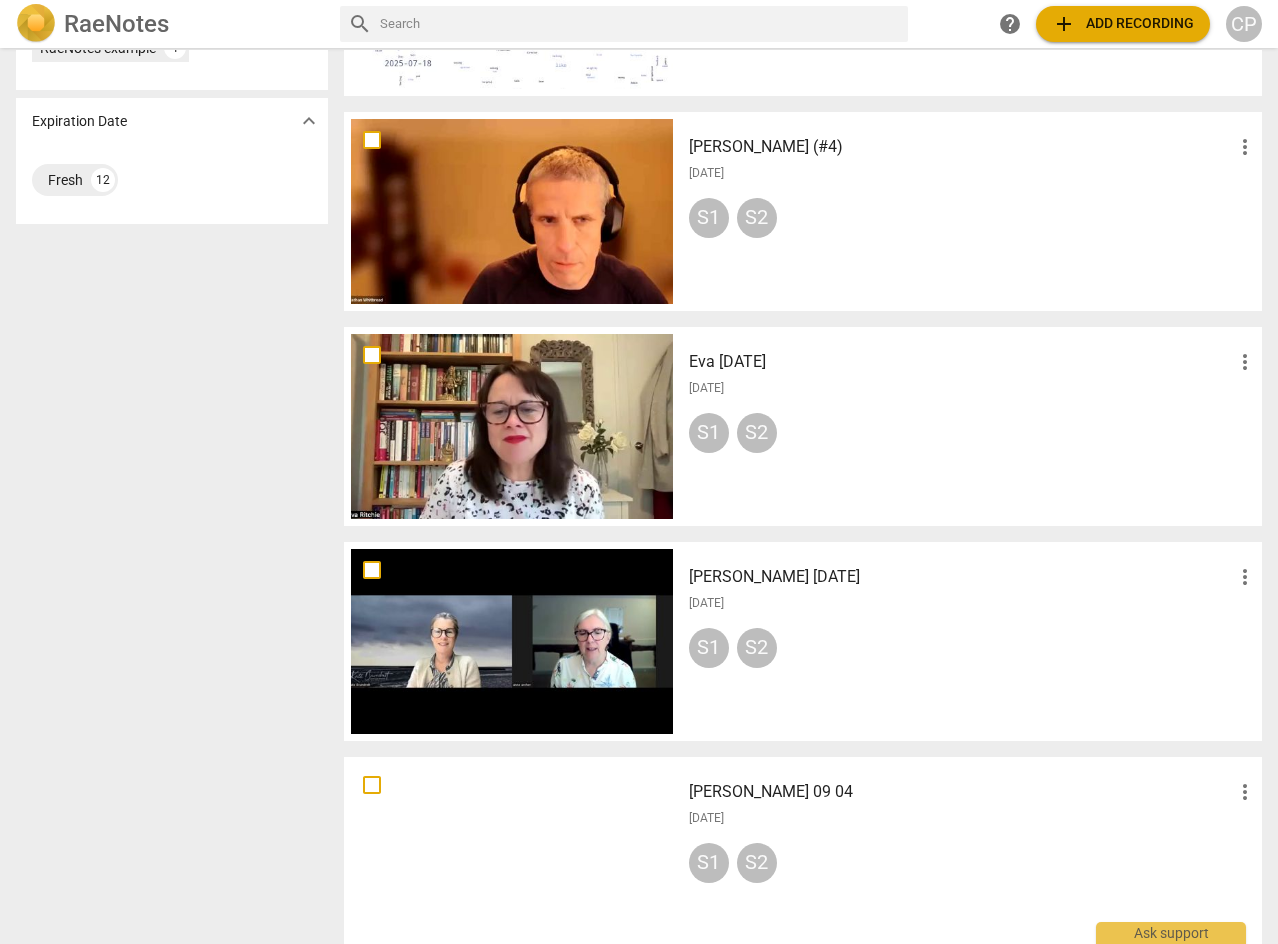 click at bounding box center (512, 426) 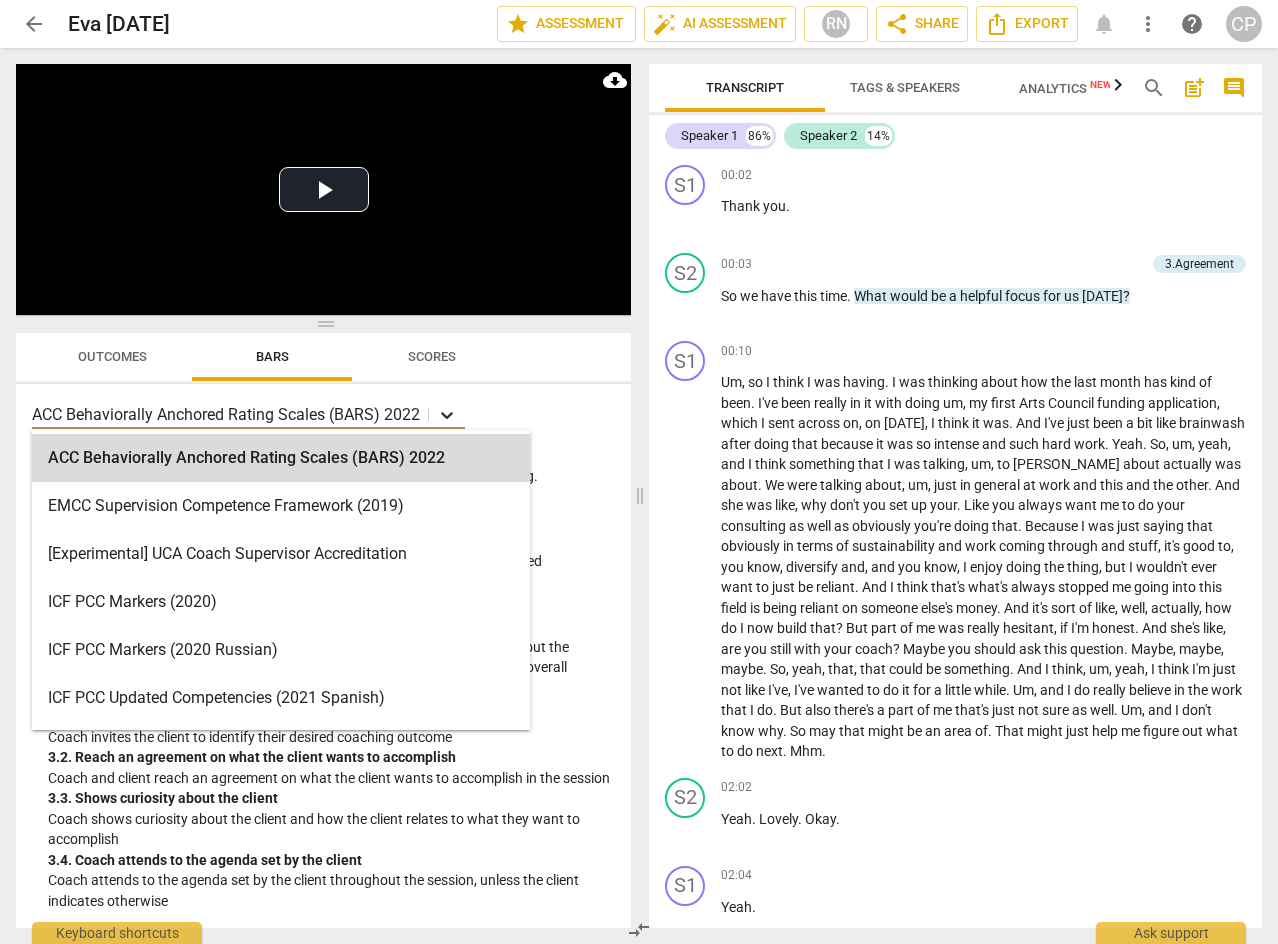 click 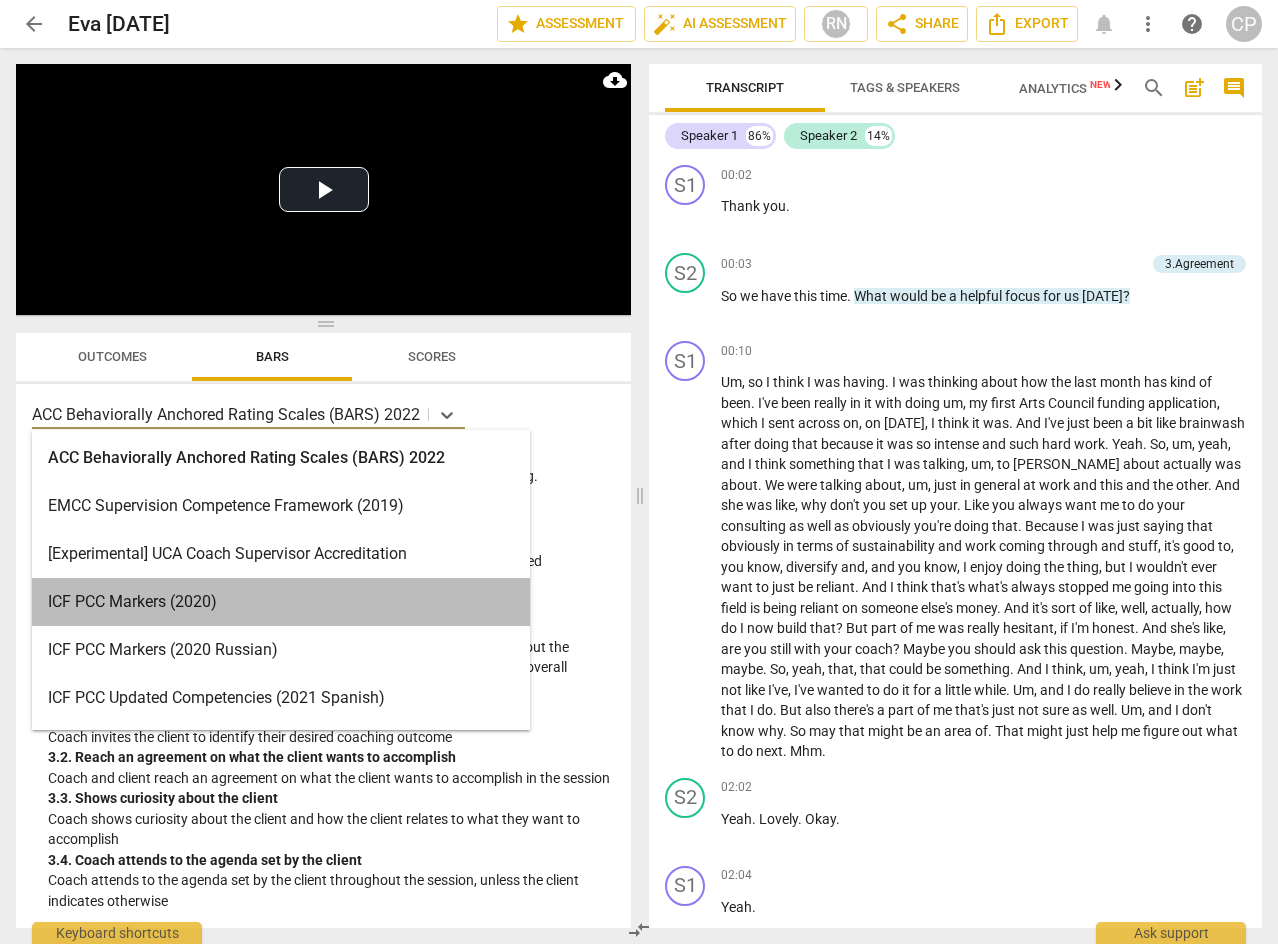 click on "ICF PCC Markers (2020)" at bounding box center [281, 602] 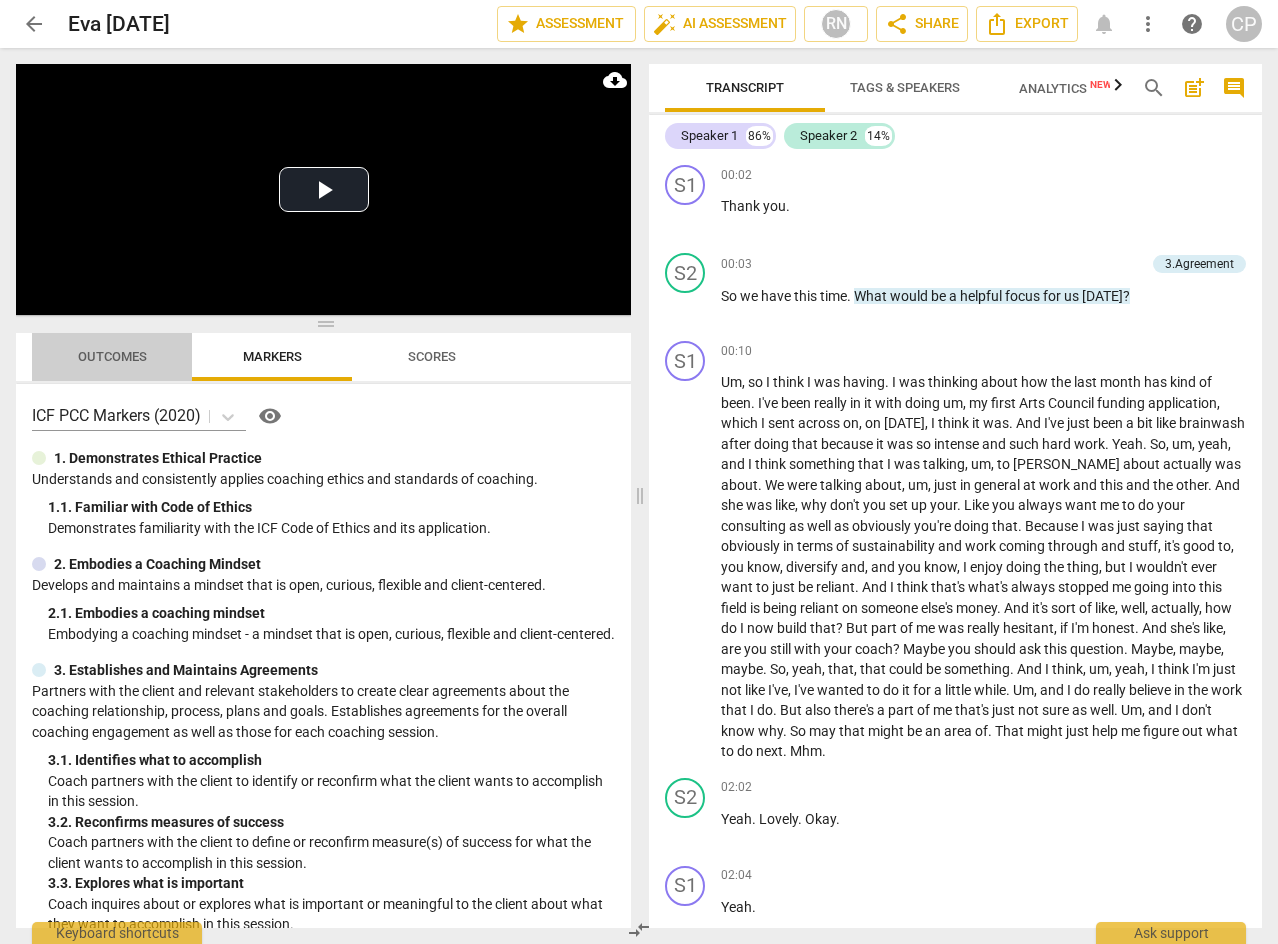 click on "Outcomes" at bounding box center [112, 356] 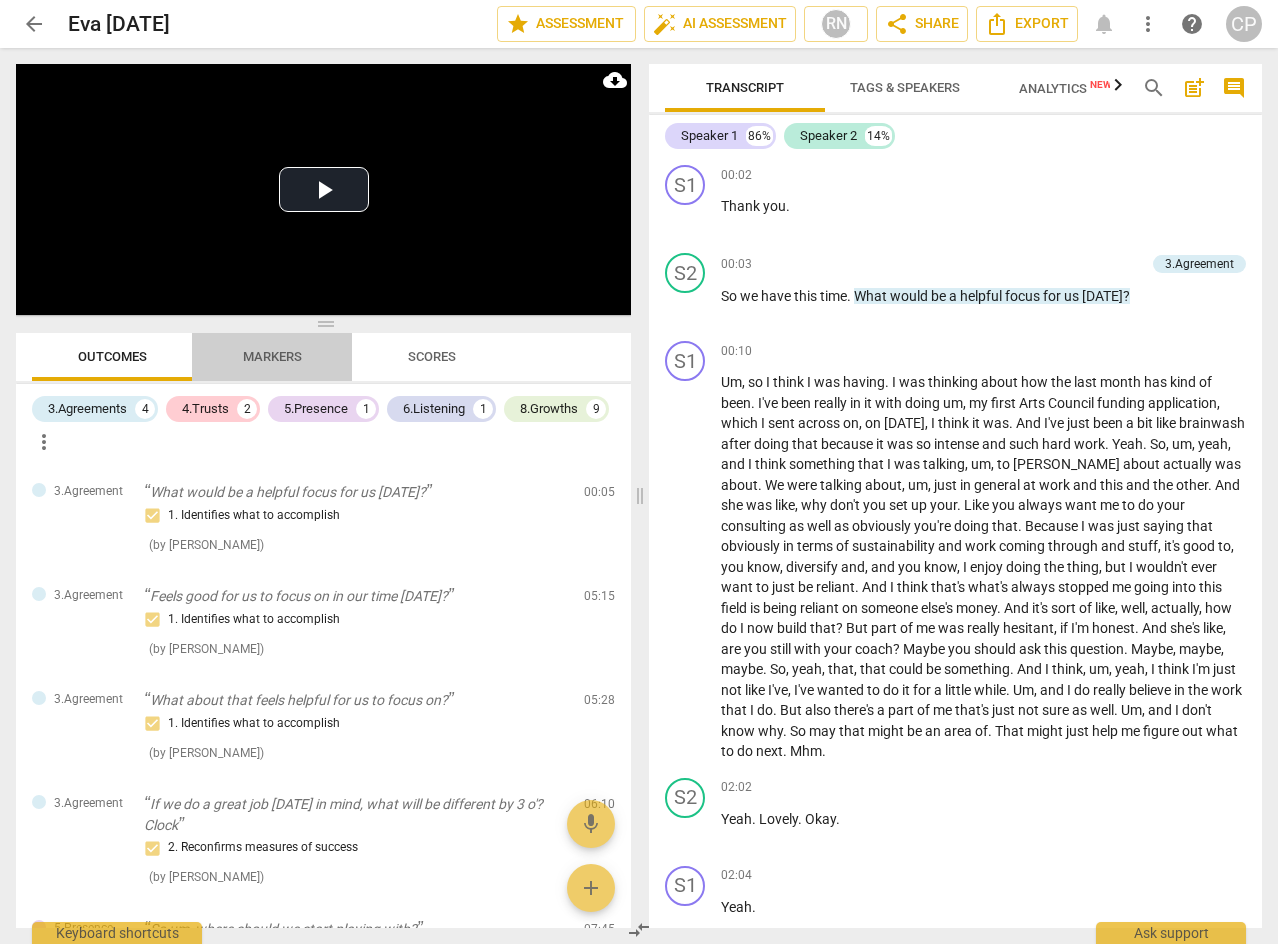 click on "Markers" at bounding box center (272, 356) 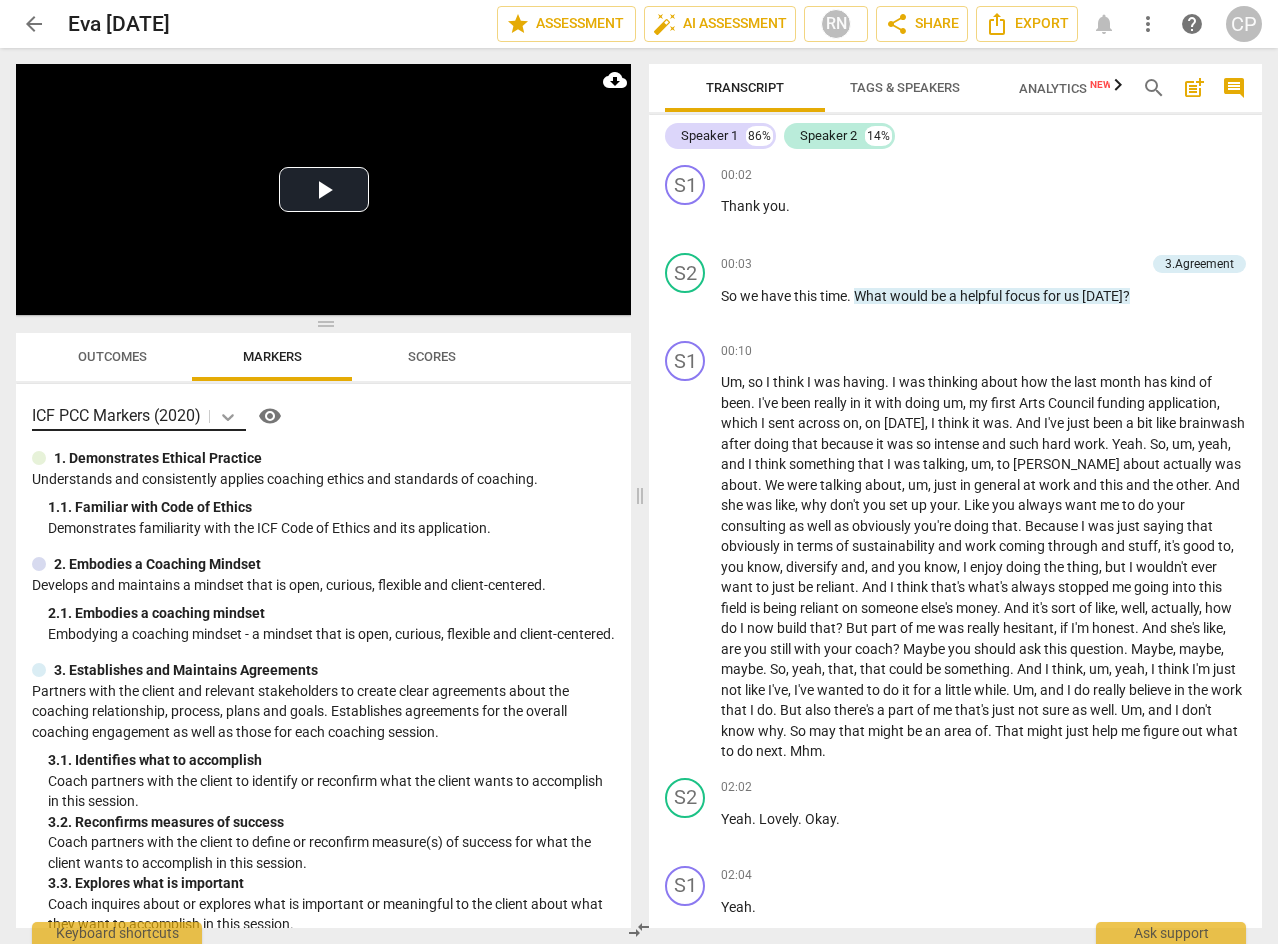 click 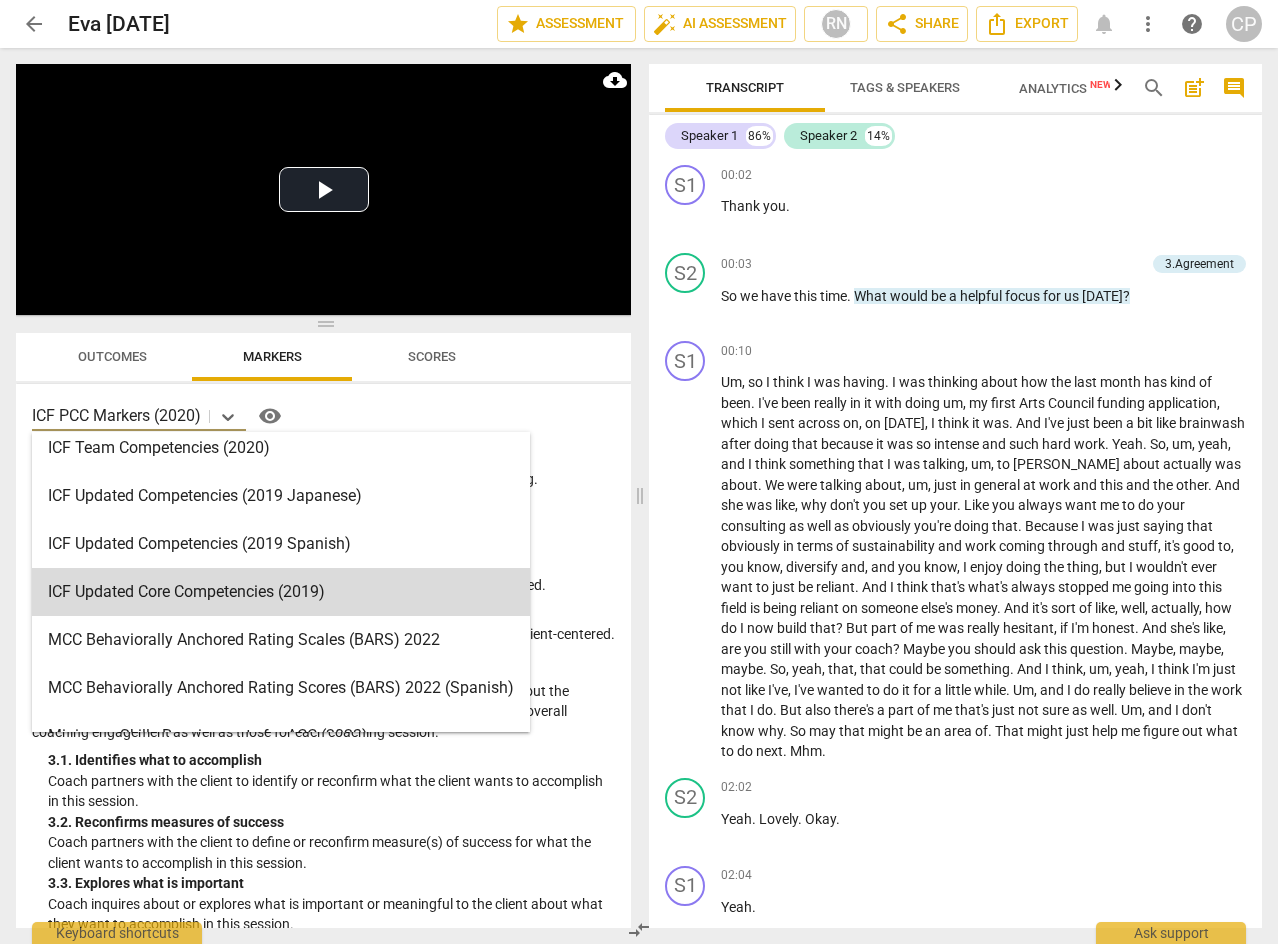 scroll, scrollTop: 400, scrollLeft: 0, axis: vertical 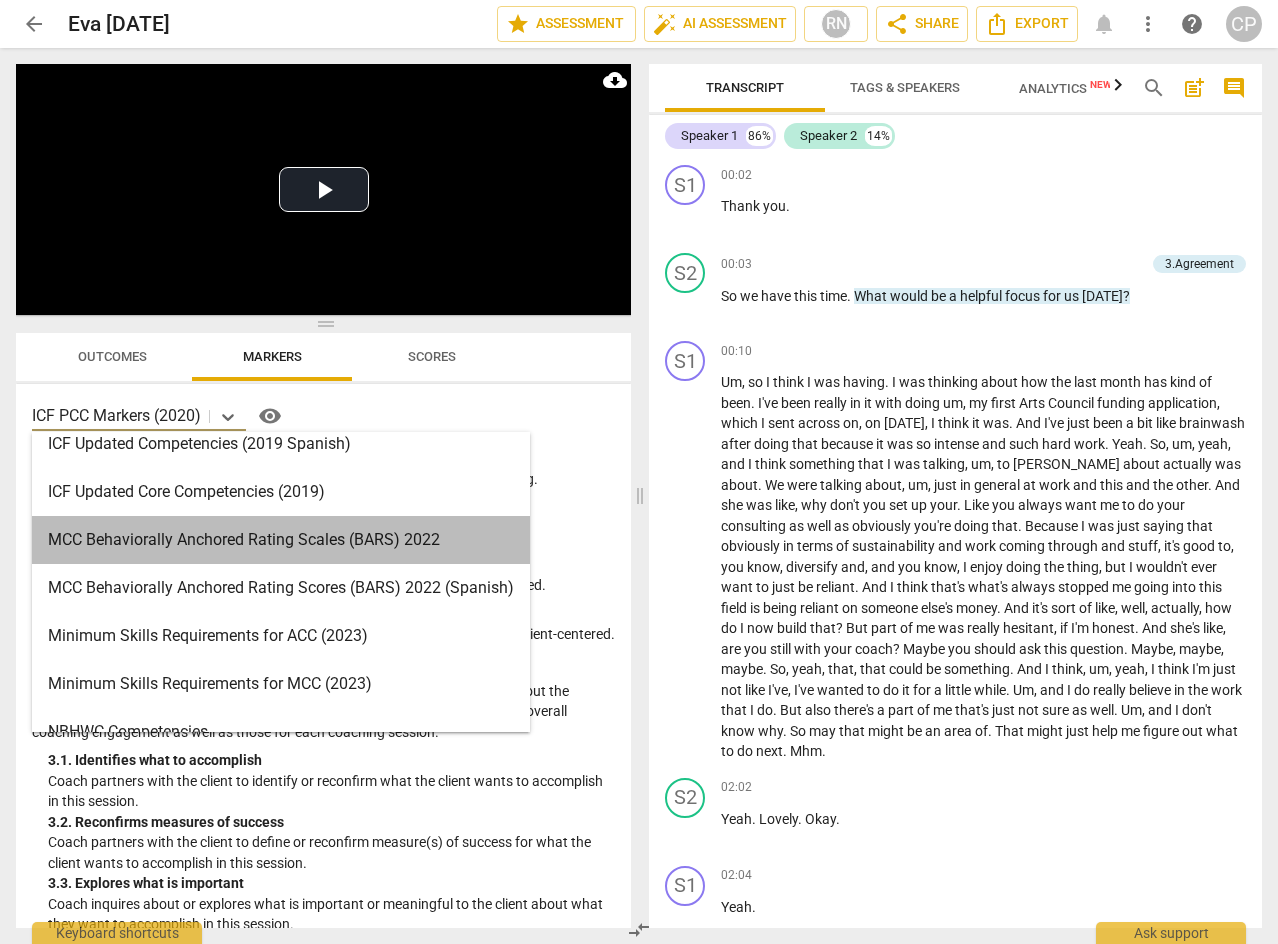 click on "MCC Behaviorally Anchored Rating Scales (BARS) 2022" at bounding box center (281, 540) 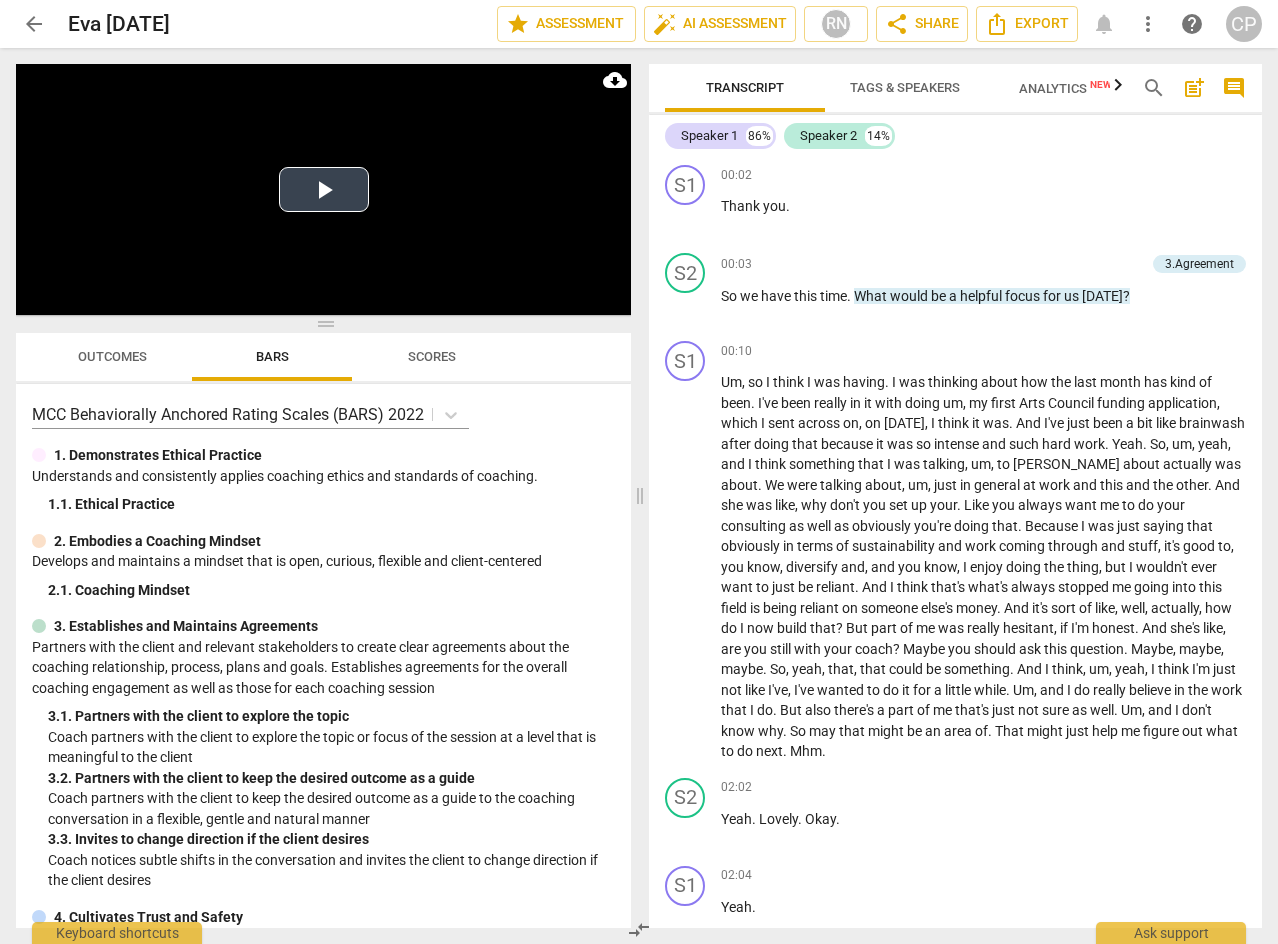 click on "Play Video" at bounding box center [324, 189] 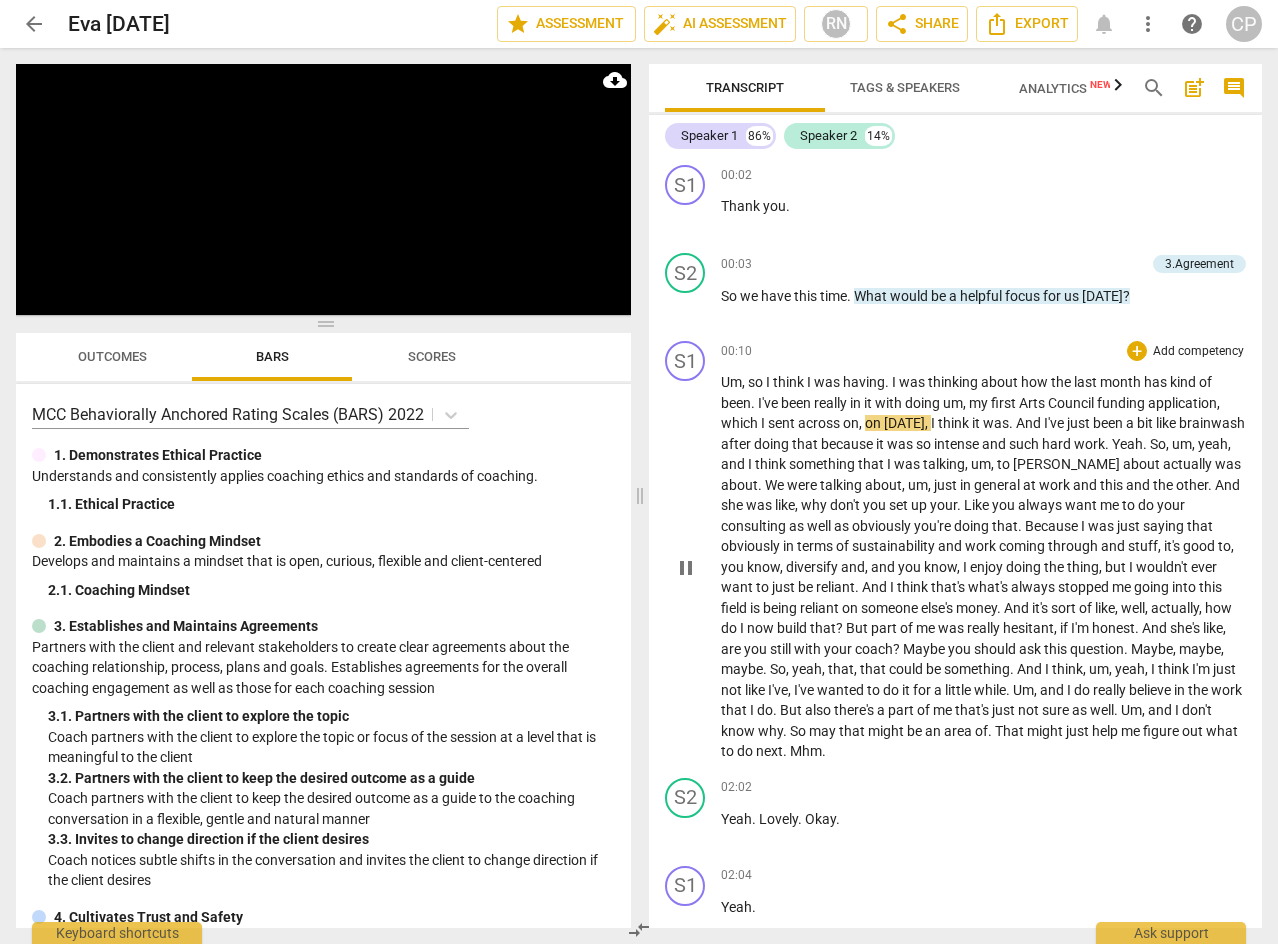 click on "00:10 + Add competency keyboard_arrow_right" at bounding box center (983, 351) 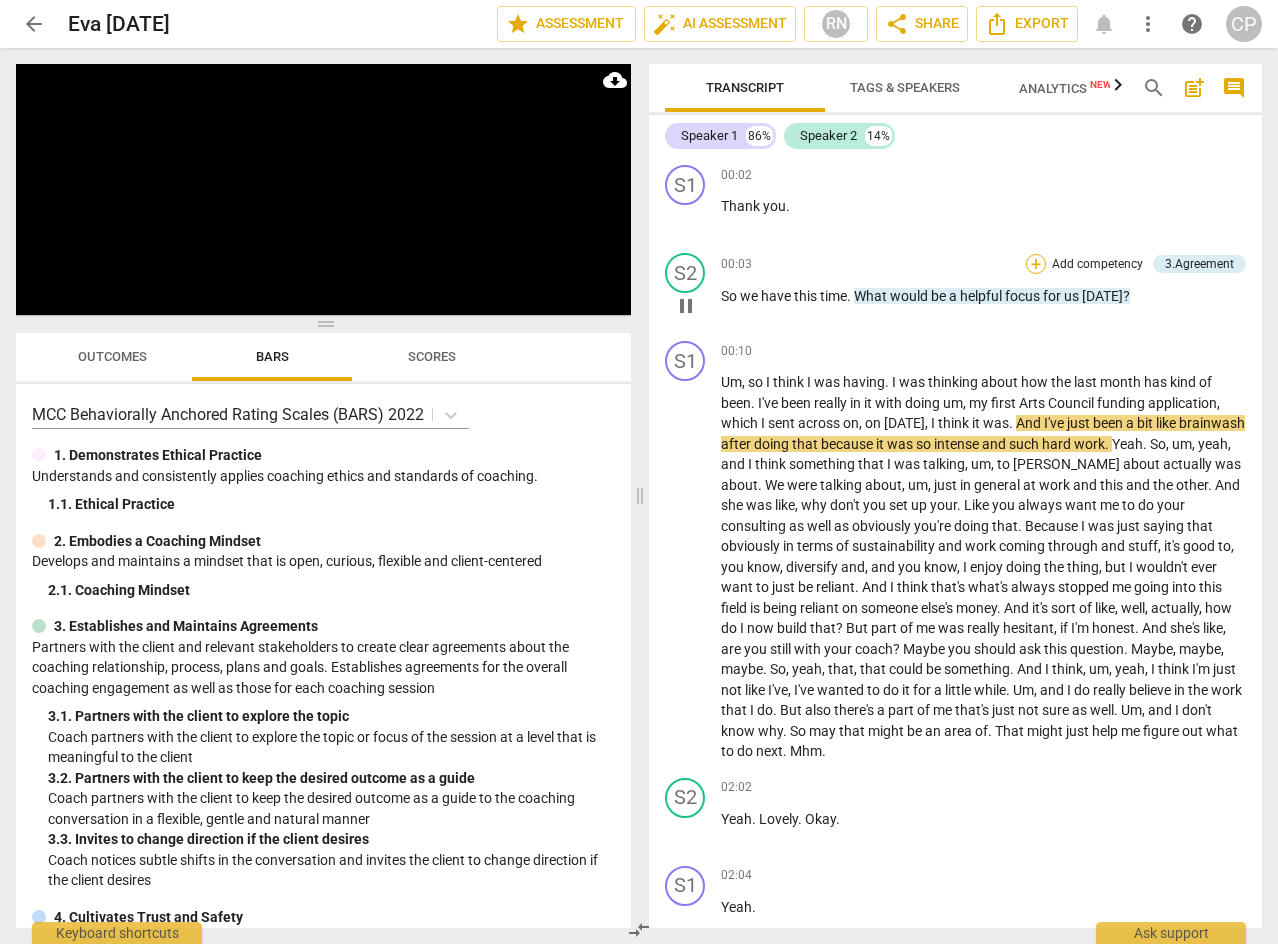 click on "+" at bounding box center [1036, 264] 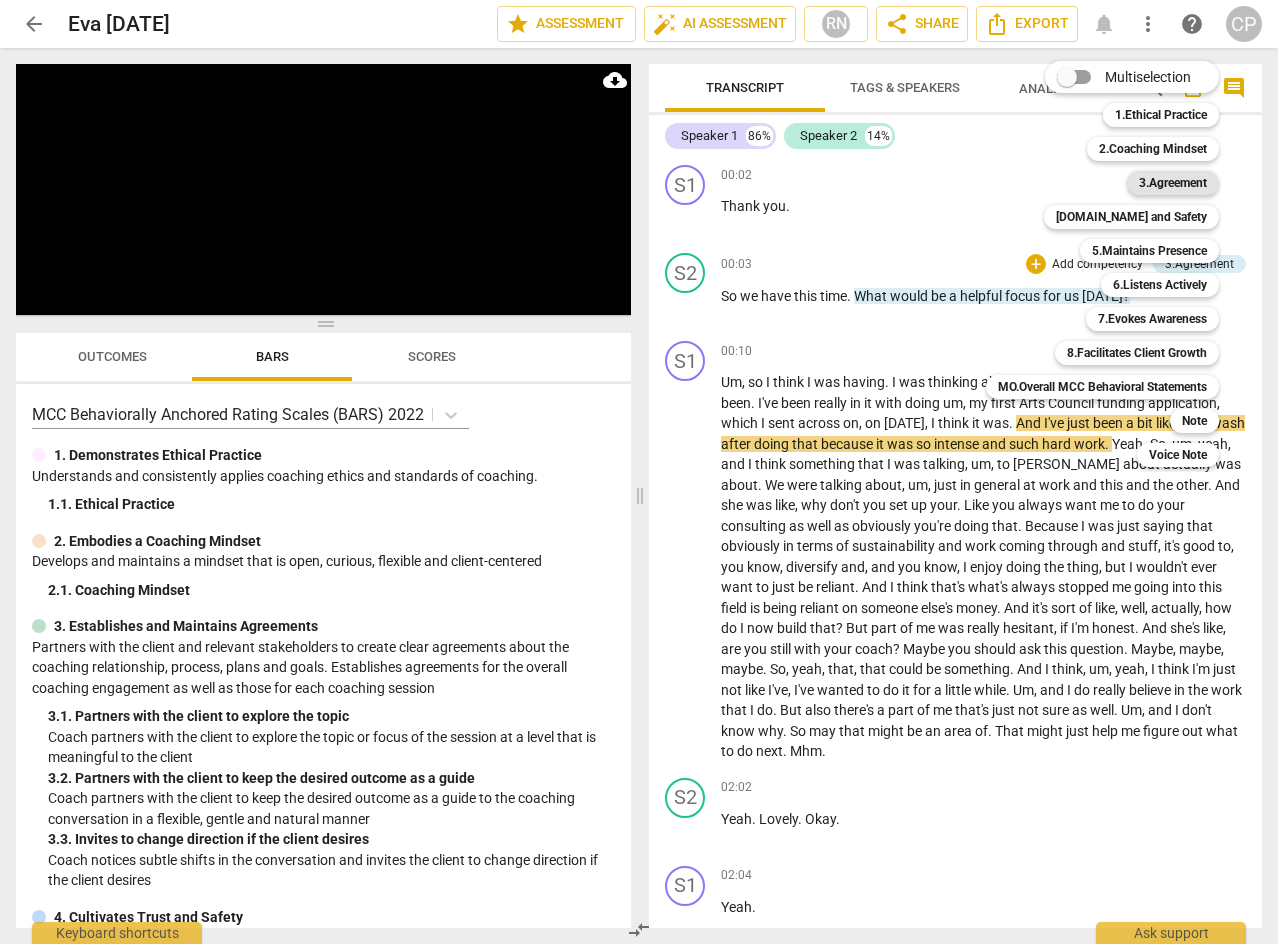 click on "3.Agreement" at bounding box center (1173, 183) 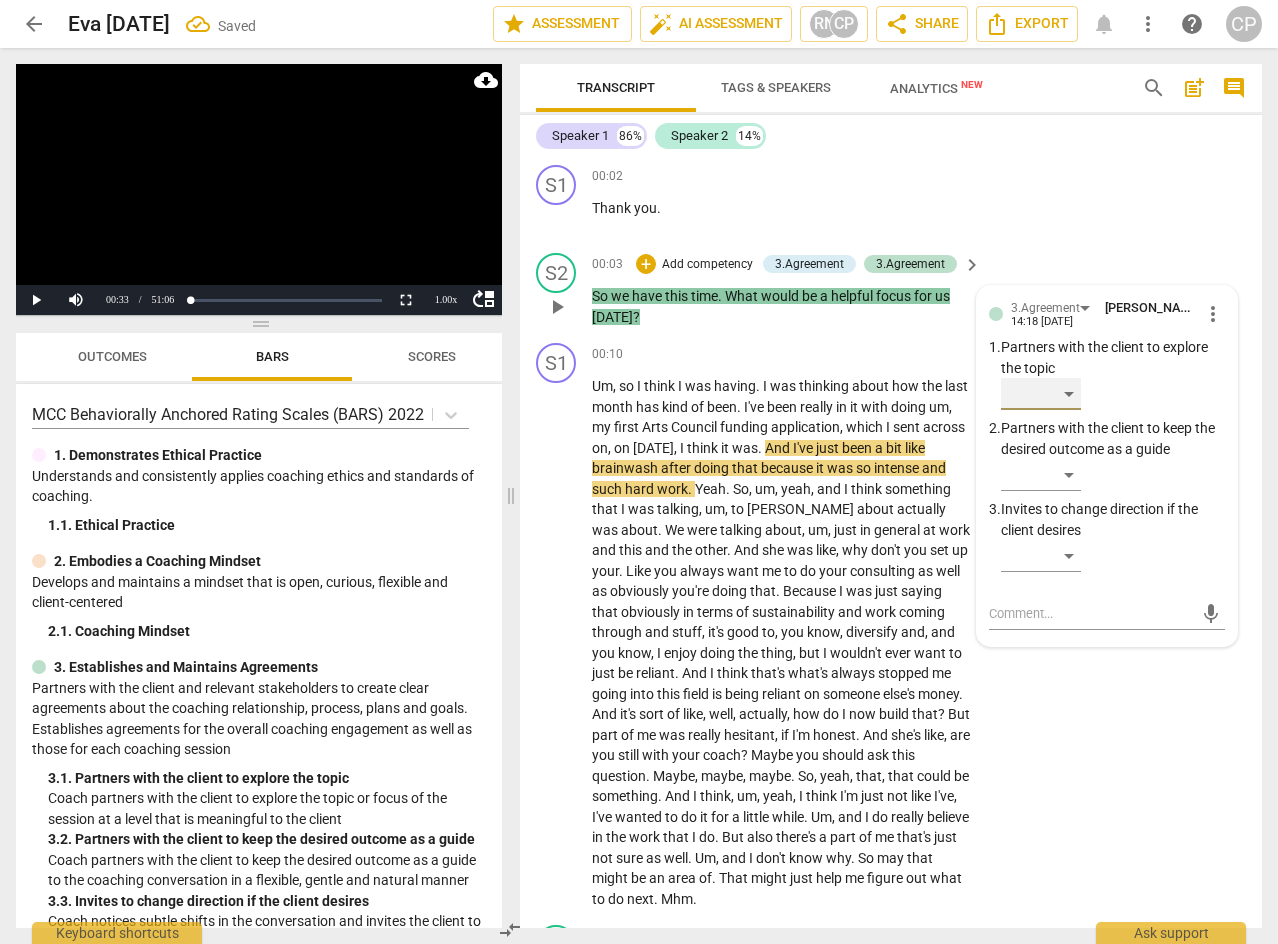 click on "​" at bounding box center (1041, 394) 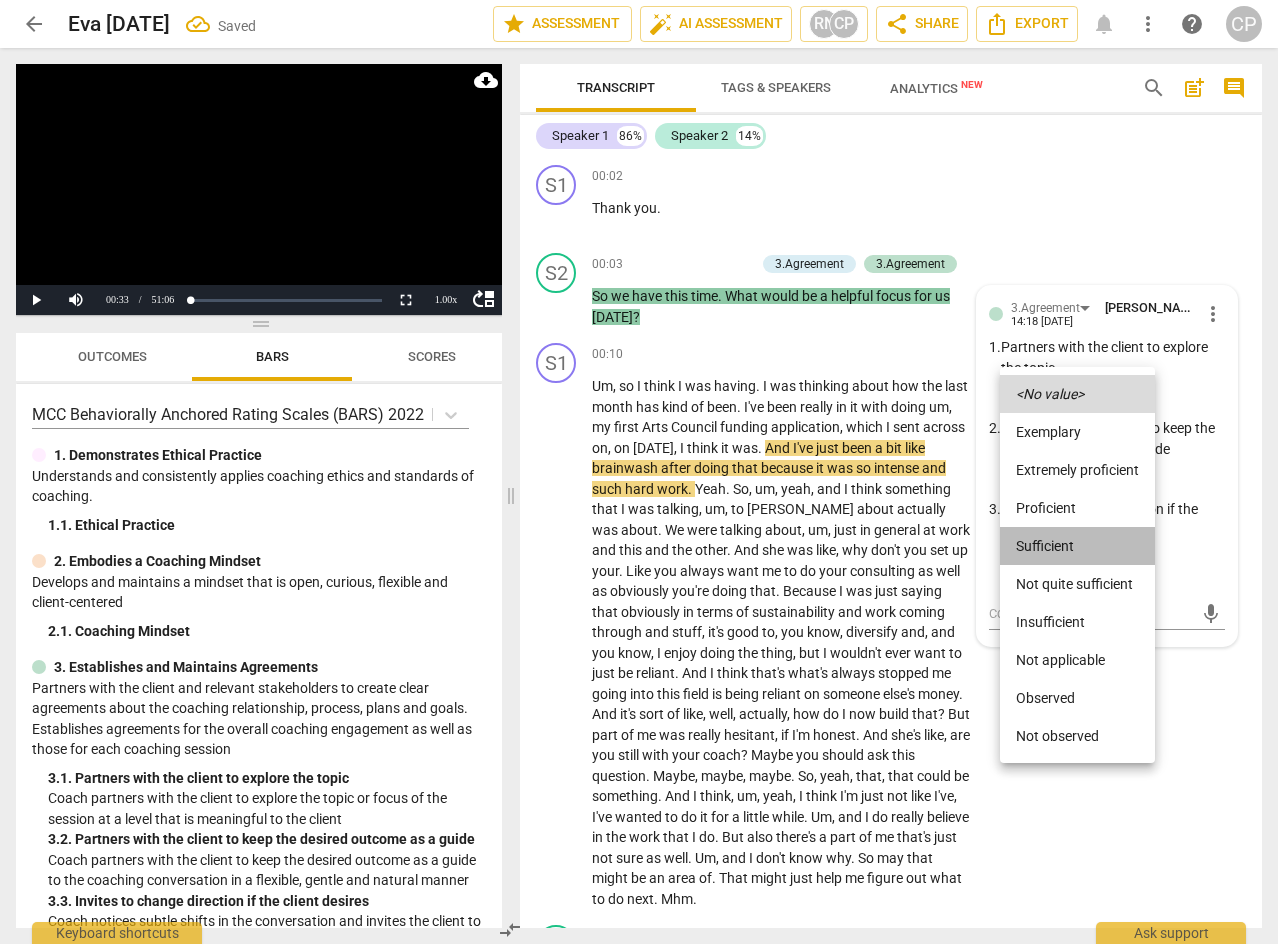 click on "Sufficient" at bounding box center (1077, 546) 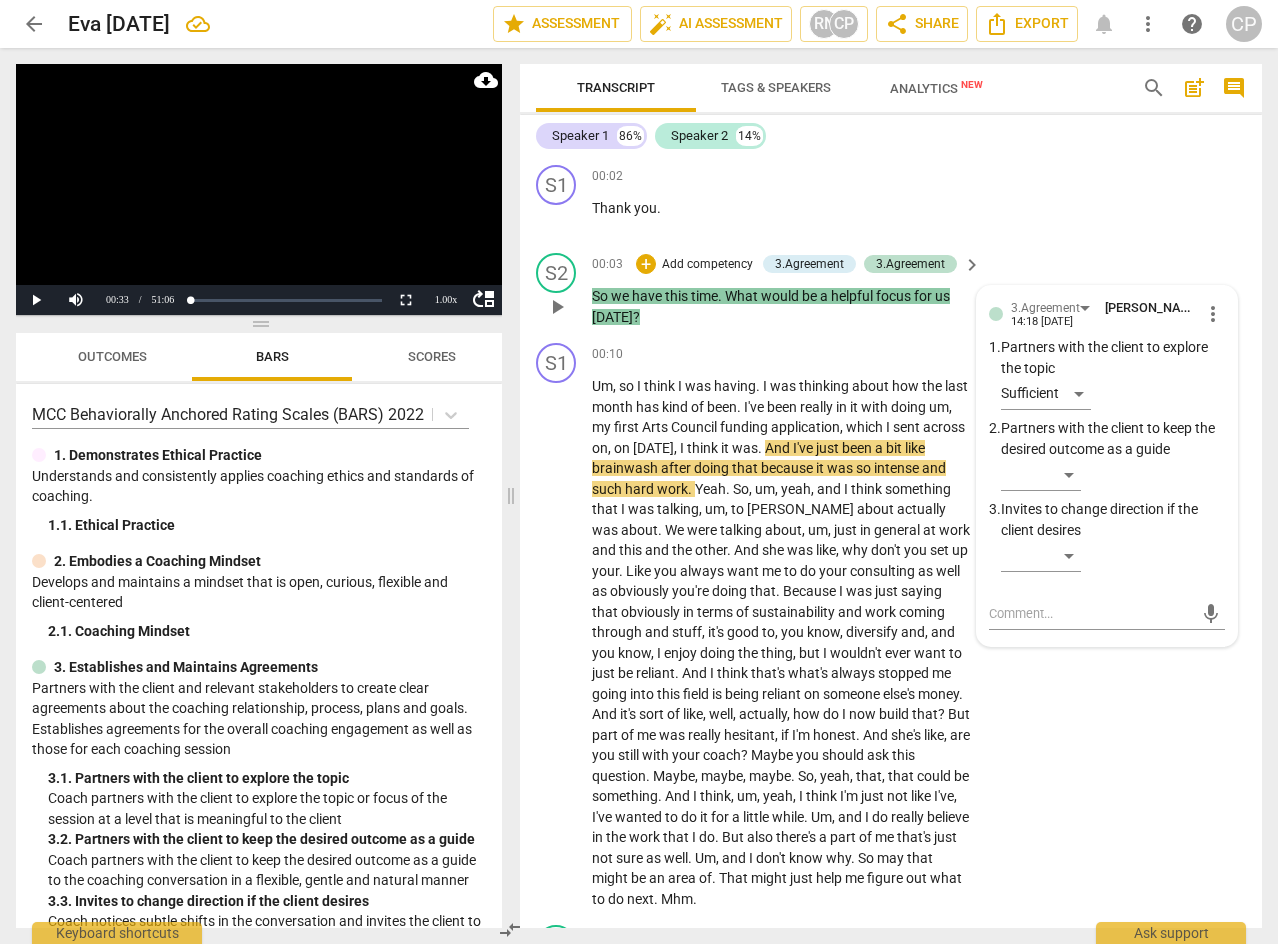 click on "S2 play_arrow pause 00:03 + Add competency 3.Agreement 3.Agreement keyboard_arrow_right So   we   have   this   time .   What   would   be   a   helpful   focus   for   us   [DATE] ? 3.Agreement [PERSON_NAME] 14:18 [DATE] more_vert 1.  Partners with the client to explore the topic Sufficient 2.  Partners with the client to keep the desired outcome as a guide ​ 3.  Invites to change direction if the client desires ​ mic" at bounding box center (891, 290) 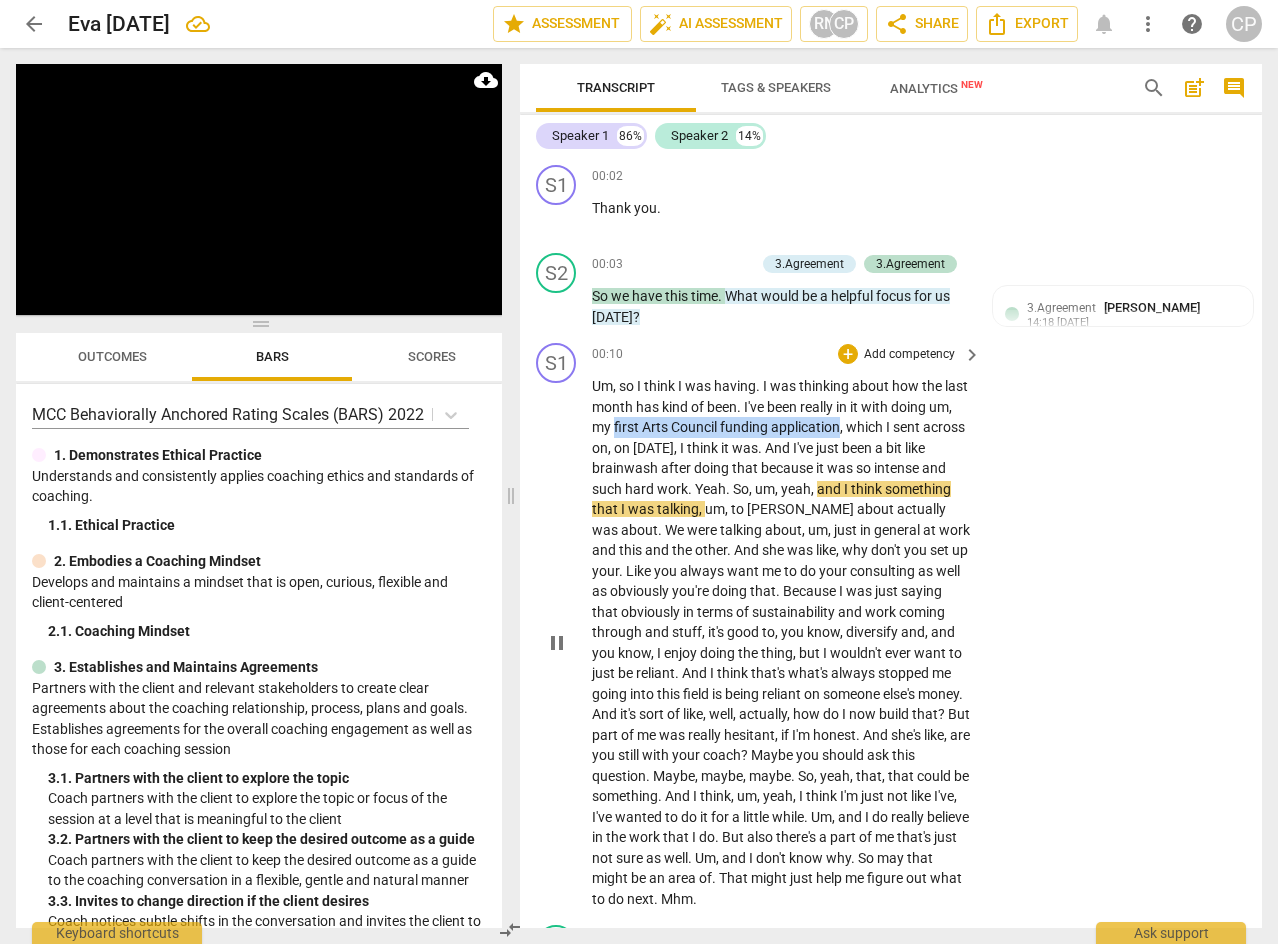 drag, startPoint x: 639, startPoint y: 424, endPoint x: 867, endPoint y: 432, distance: 228.1403 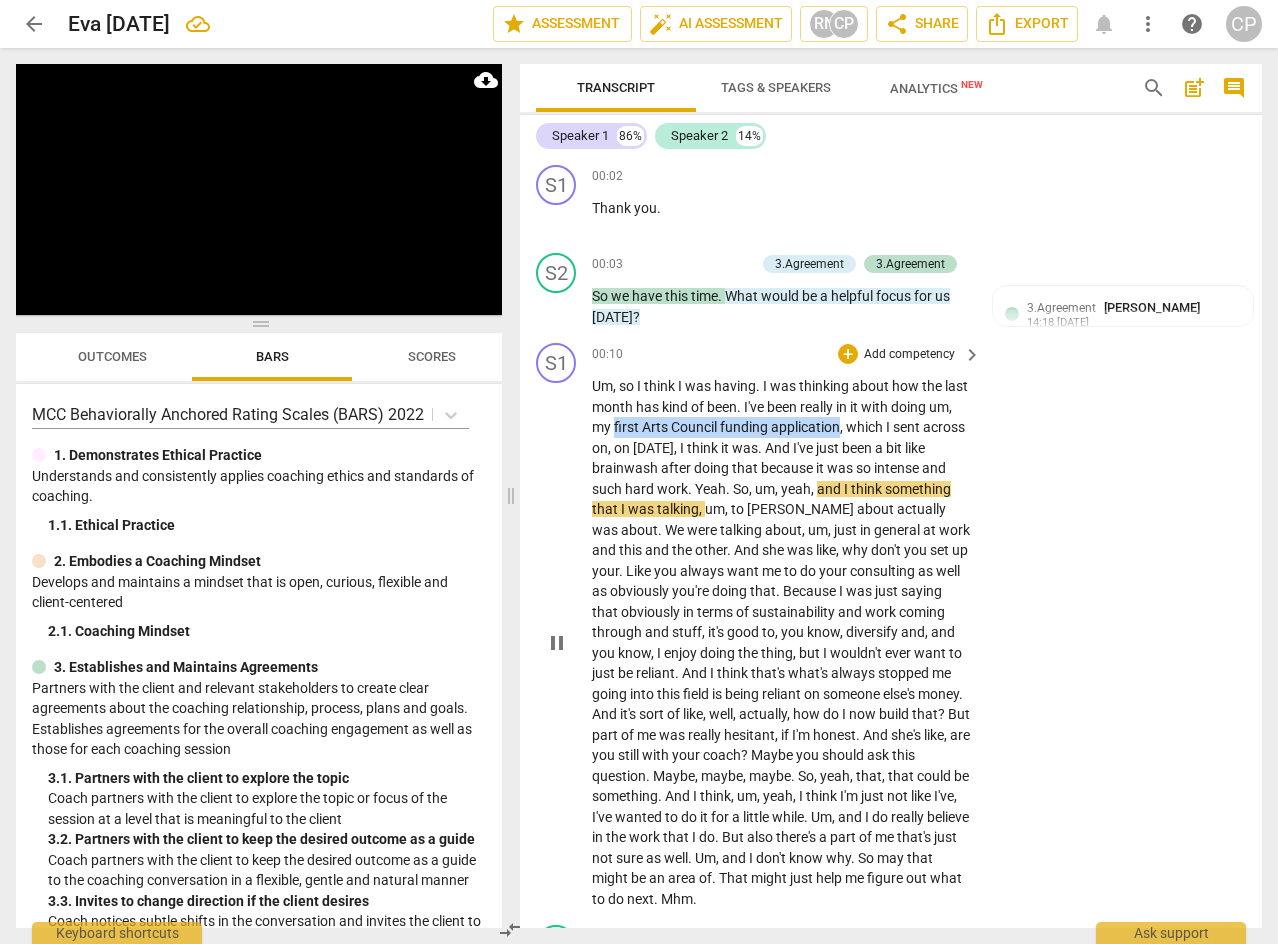 click on "Um ,   so   I   think   I   was   having .   I   was   thinking   about   how   the   last   month   has   kind   of   been .   I've   been   really   in   it   with   doing   um ,   my   first   Arts   Council   funding   application ,   which   I   sent   across   on ,   [DATE] ,   I   think   it   was .   And   I've   just   been   a   bit   like   brainwash   after   doing   that   because   it   was   so   intense   and   such   hard   work .   Yeah .   So ,   um ,   yeah ,   and   I   think   something   that   I   was   talking ,   um ,   to   [PERSON_NAME]   about   actually   was   about .   We   were   talking   about ,   um ,   just   in   general   at   work   and   this   and   the   other .   And   she   was   like ,   why   don't   you   set   up   your .   Like   you   always   want   me   to   do   your   consulting   as   well   as   obviously   you're   doing   that .   Because   I   was   just   saying   that   obviously   in   terms   of   sustainability   and   work   coming   through" at bounding box center [781, 642] 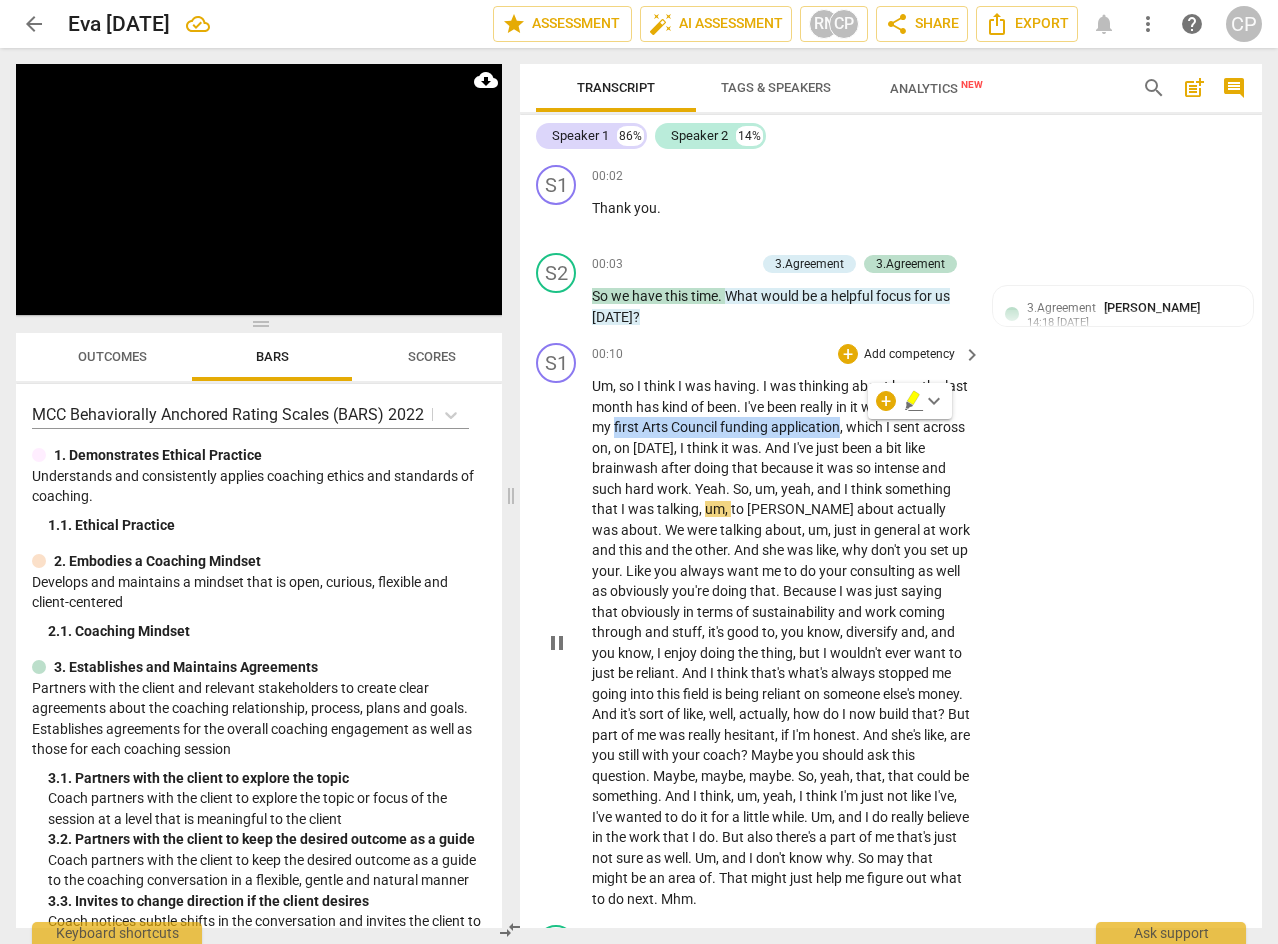 click 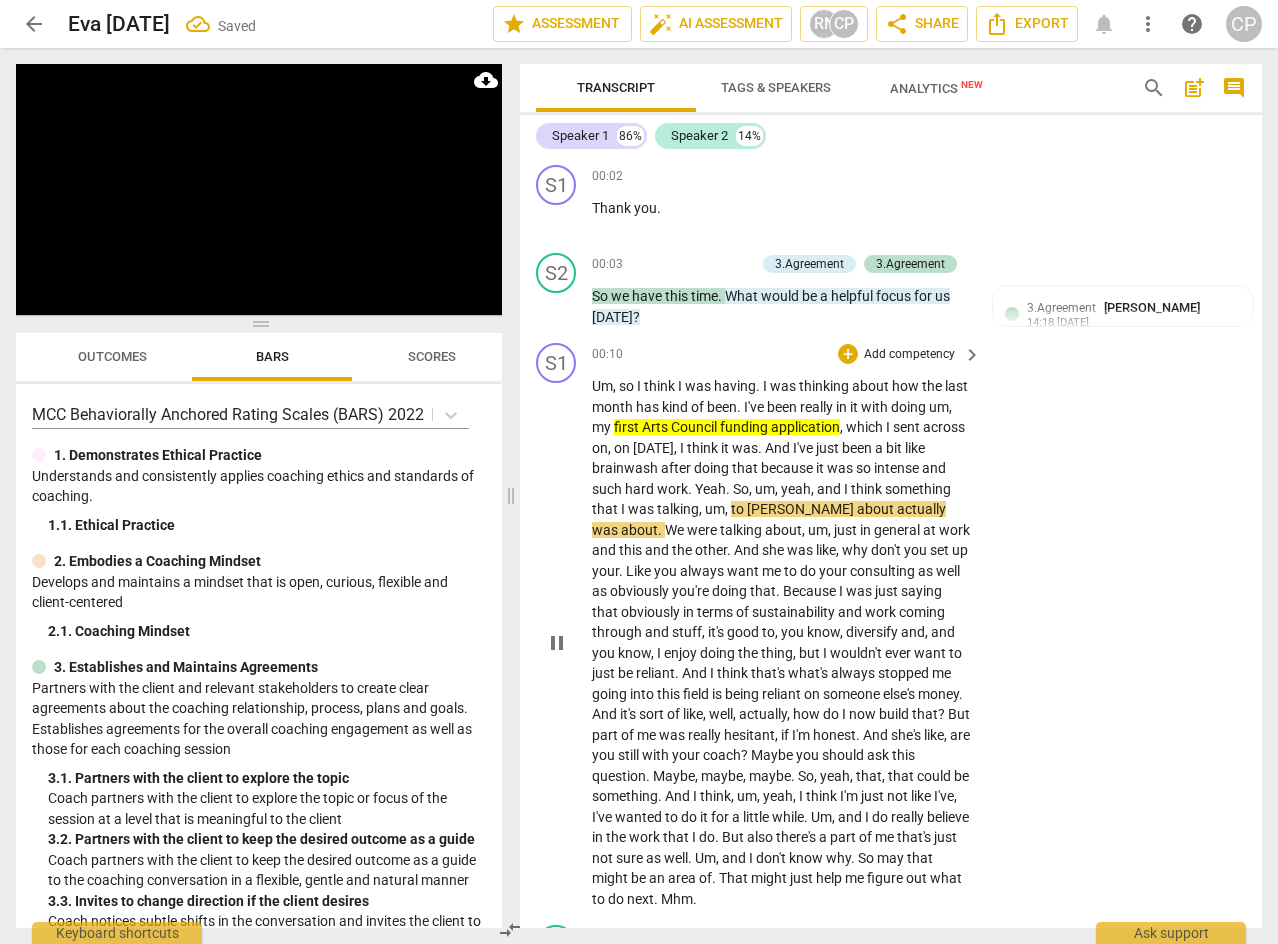 scroll, scrollTop: 100, scrollLeft: 0, axis: vertical 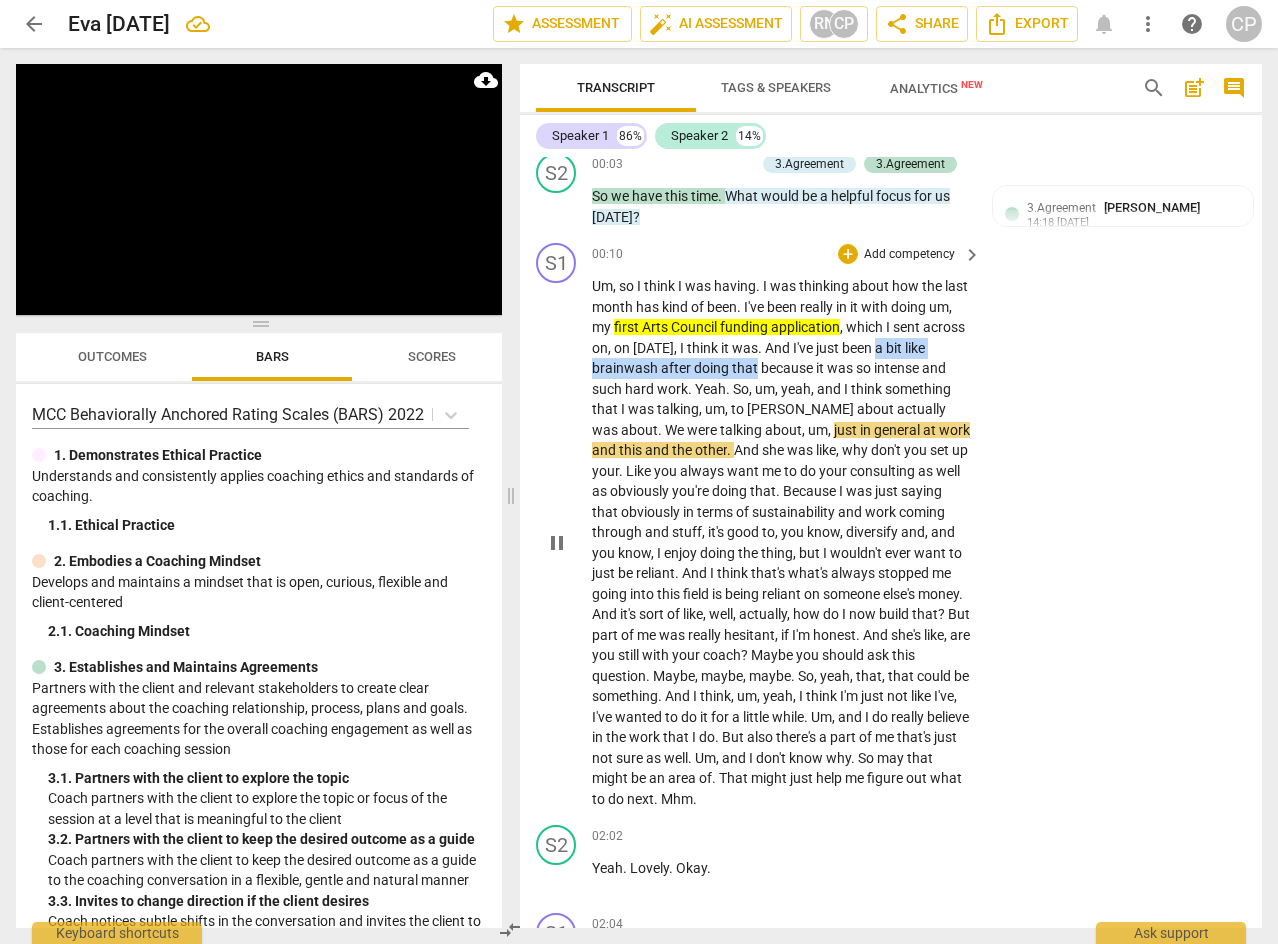 drag, startPoint x: 937, startPoint y: 344, endPoint x: 780, endPoint y: 368, distance: 158.8238 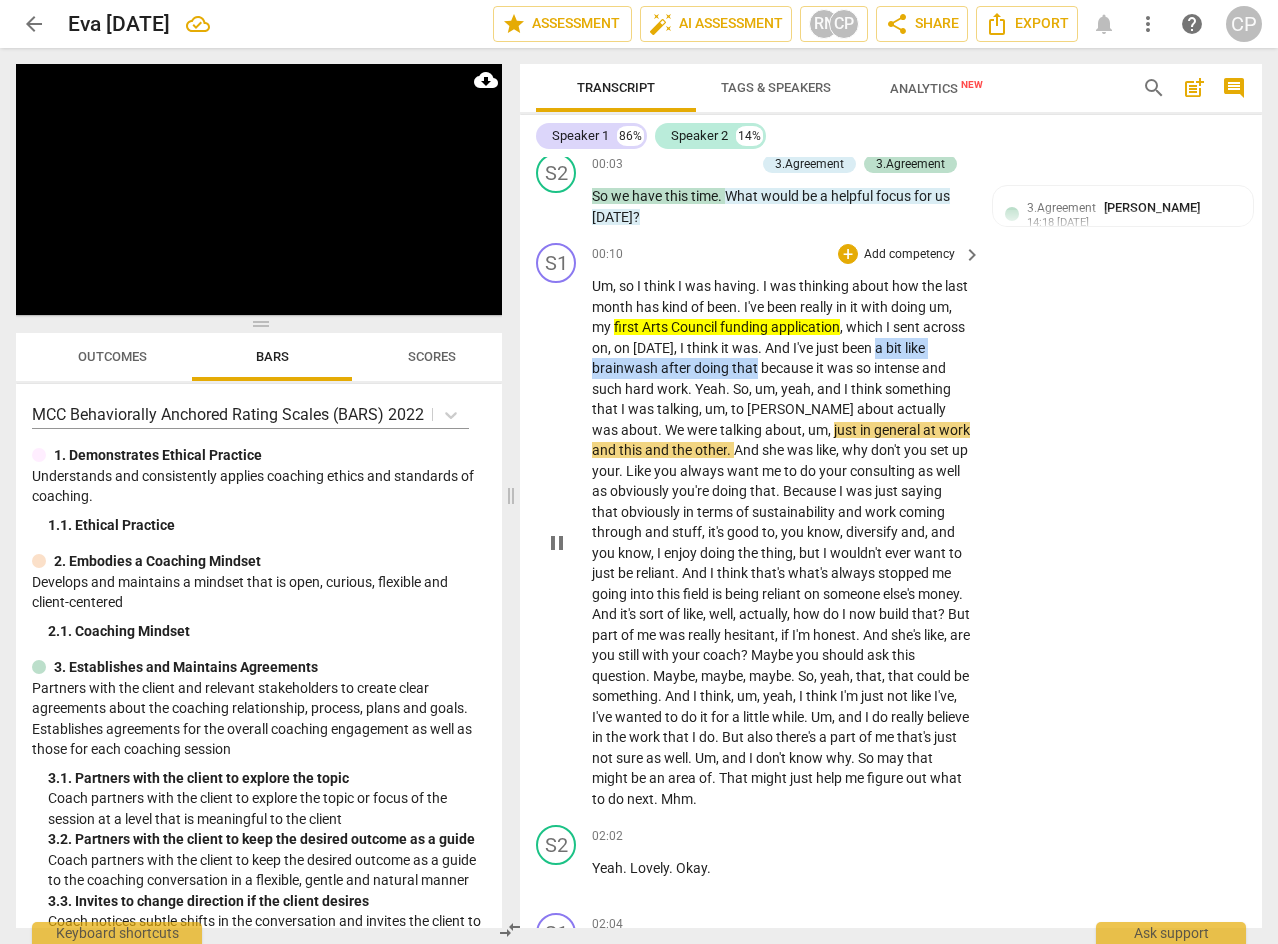 click on "Um ,   so   I   think   I   was   having .   I   was   thinking   about   how   the   last   month   has   kind   of   been .   I've   been   really   in   it   with   doing   um ,   my   first   Arts   Council   funding   application ,   which   I   sent   across   on ,   [DATE] ,   I   think   it   was .   And   I've   just   been   a   bit   like   brainwash   after   doing   that   because   it   was   so   intense   and   such   hard   work .   Yeah .   So ,   um ,   yeah ,   and   I   think   something   that   I   was   talking ,   um ,   to   [PERSON_NAME]   about   actually   was   about .   We   were   talking   about ,   um ,   just   in   general   at   work   and   this   and   the   other .   And   she   was   like ,   why   don't   you   set   up   your .   Like   you   always   want   me   to   do   your   consulting   as   well   as   obviously   you're   doing   that .   Because   I   was   just   saying   that   obviously   in   terms   of   sustainability   and   work   coming   through" at bounding box center [781, 542] 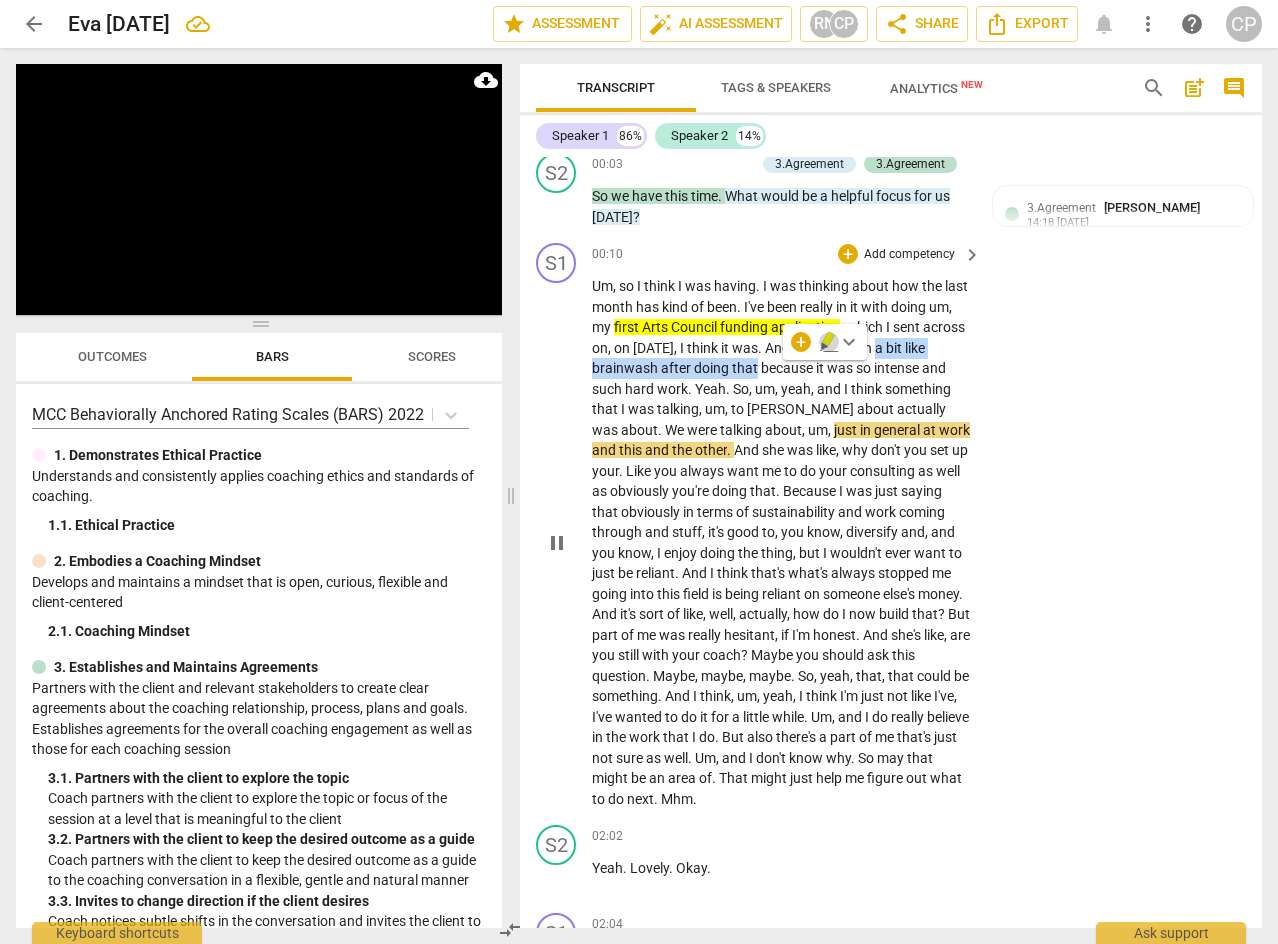 click 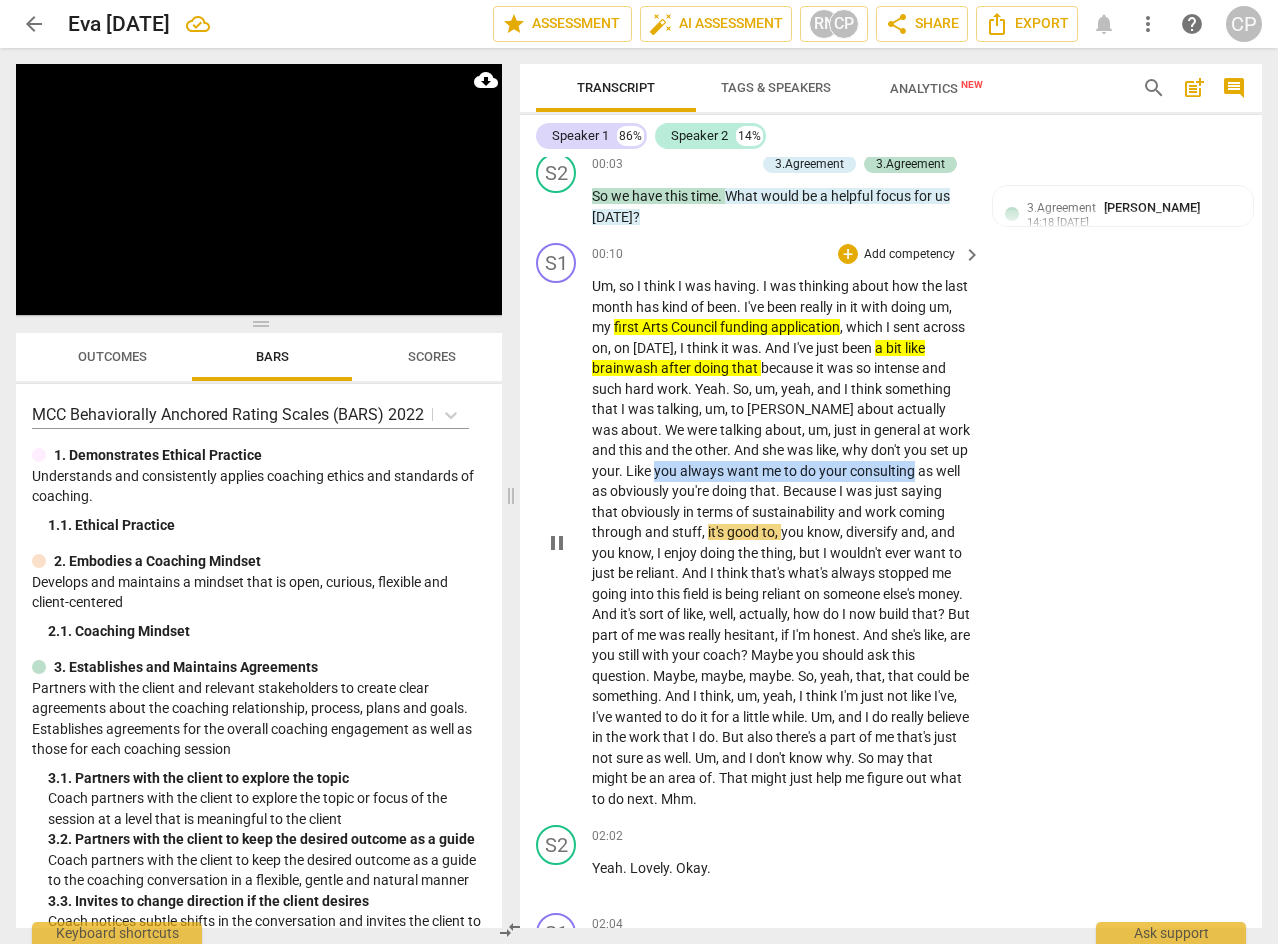 drag, startPoint x: 697, startPoint y: 469, endPoint x: 955, endPoint y: 477, distance: 258.124 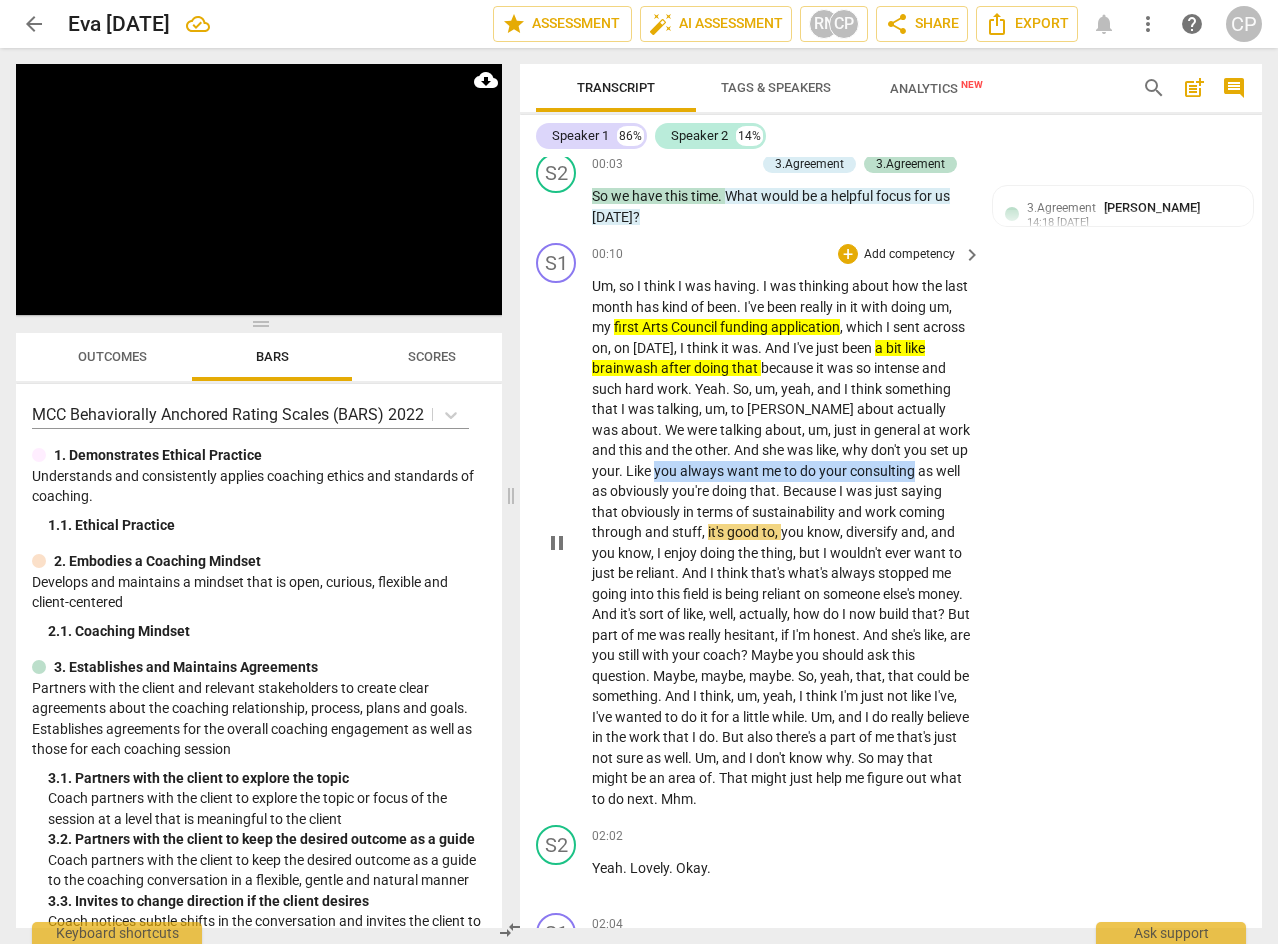 click on "Um ,   so   I   think   I   was   having .   I   was   thinking   about   how   the   last   month   has   kind   of   been .   I've   been   really   in   it   with   doing   um ,   my   first   Arts   Council   funding   application ,   which   I   sent   across   on ,   [DATE] ,   I   think   it   was .   And   I've   just   been   a   bit   like   brainwash   after   doing   that   because   it   was   so   intense   and   such   hard   work .   Yeah .   So ,   um ,   yeah ,   and   I   think   something   that   I   was   talking ,   um ,   to   [PERSON_NAME]   about   actually   was   about .   We   were   talking   about ,   um ,   just   in   general   at   work   and   this   and   the   other .   And   she   was   like ,   why   don't   you   set   up   your .   Like   you   always   want   me   to   do   your   consulting   as   well   as   obviously   you're   doing   that .   Because   I   was   just   saying   that   obviously   in   terms   of   sustainability   and   work   coming   through" at bounding box center [781, 542] 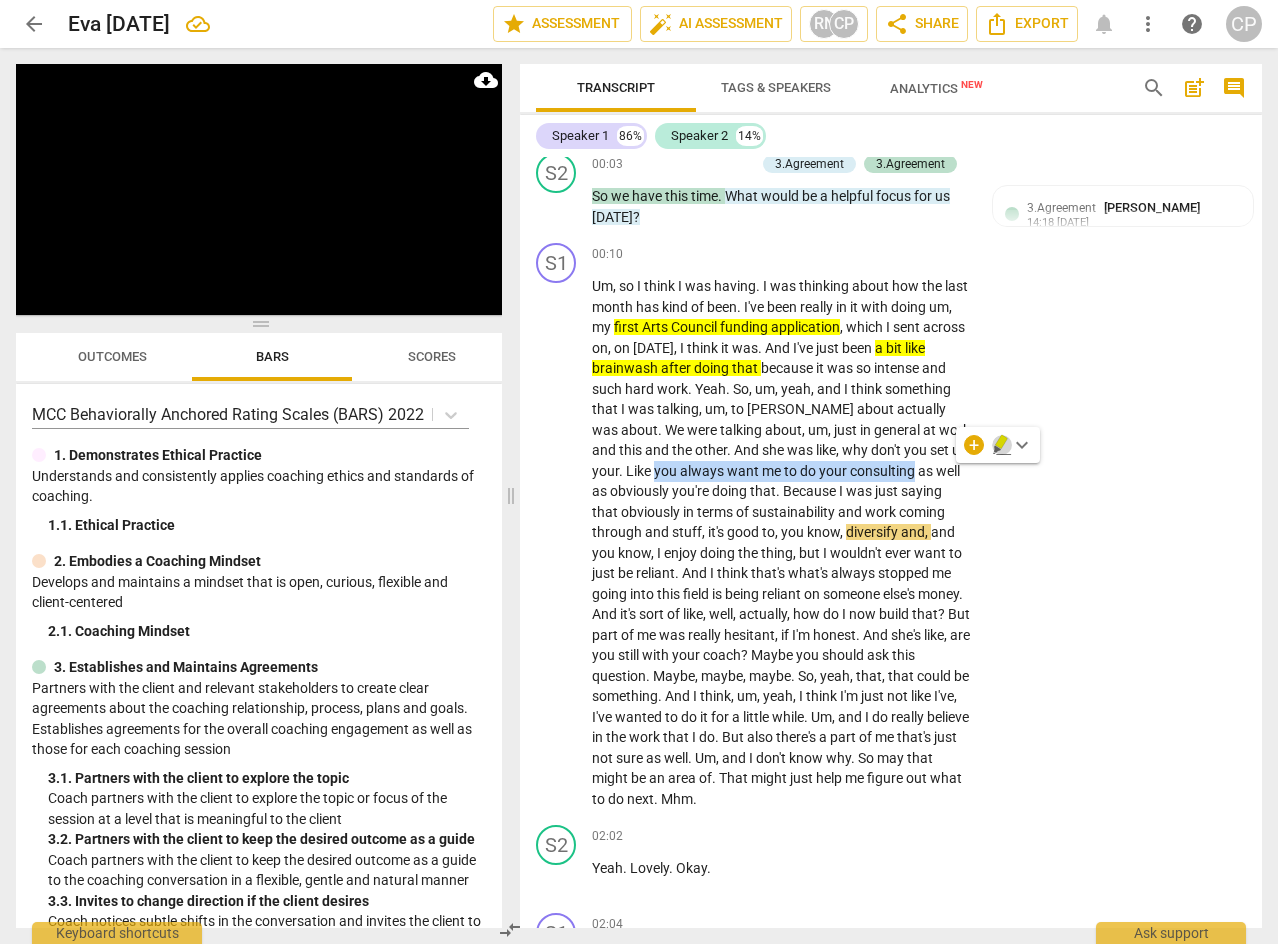 click 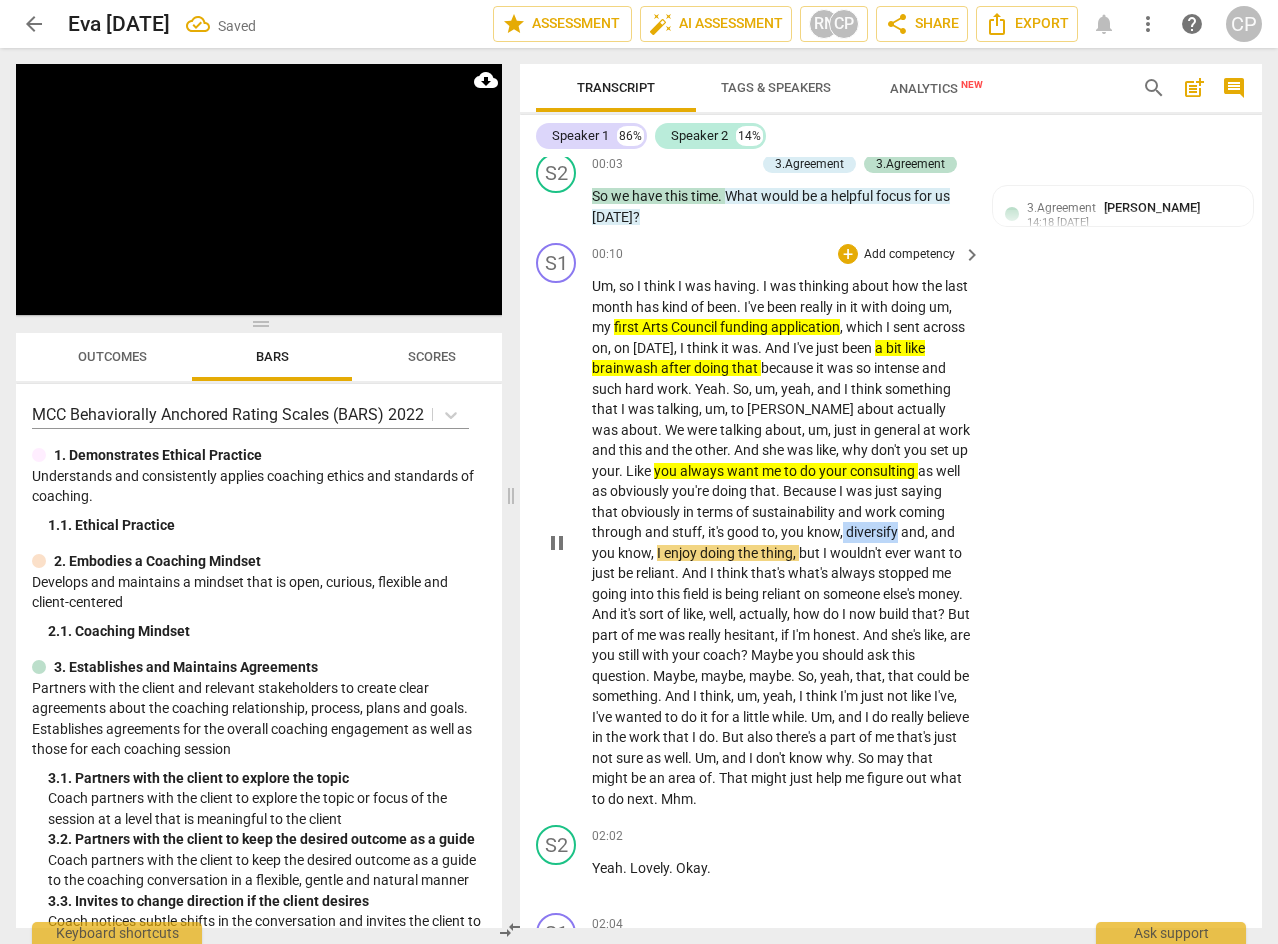 drag, startPoint x: 891, startPoint y: 531, endPoint x: 952, endPoint y: 530, distance: 61.008198 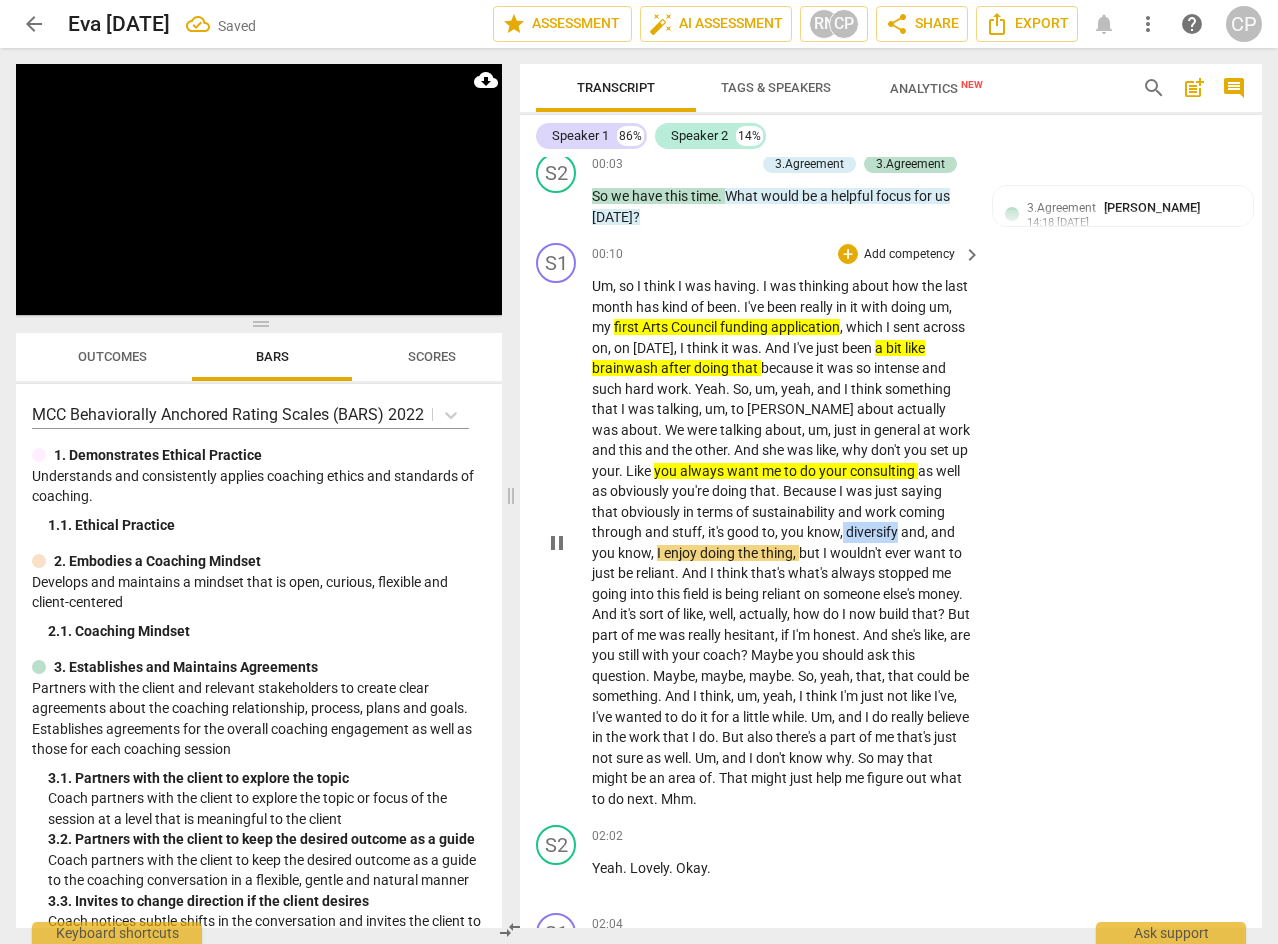 click on "Um ,   so   I   think   I   was   having .   I   was   thinking   about   how   the   last   month   has   kind   of   been .   I've   been   really   in   it   with   doing   um ,   my   first   Arts   Council   funding   application ,   which   I   sent   across   on ,   [DATE] ,   I   think   it   was .   And   I've   just   been   a   bit   like   brainwash   after   doing   that   because   it   was   so   intense   and   such   hard   work .   Yeah .   So ,   um ,   yeah ,   and   I   think   something   that   I   was   talking ,   um ,   to   [PERSON_NAME]   about   actually   was   about .   We   were   talking   about ,   um ,   just   in   general   at   work   and   this   and   the   other .   And   she   was   like ,   why   don't   you   set   up   your .   Like   you   always   want   me   to   do   your   consulting   as   well   as   obviously   you're   doing   that .   Because   I   was   just   saying   that   obviously   in   terms   of   sustainability   and   work   coming   through" at bounding box center [781, 542] 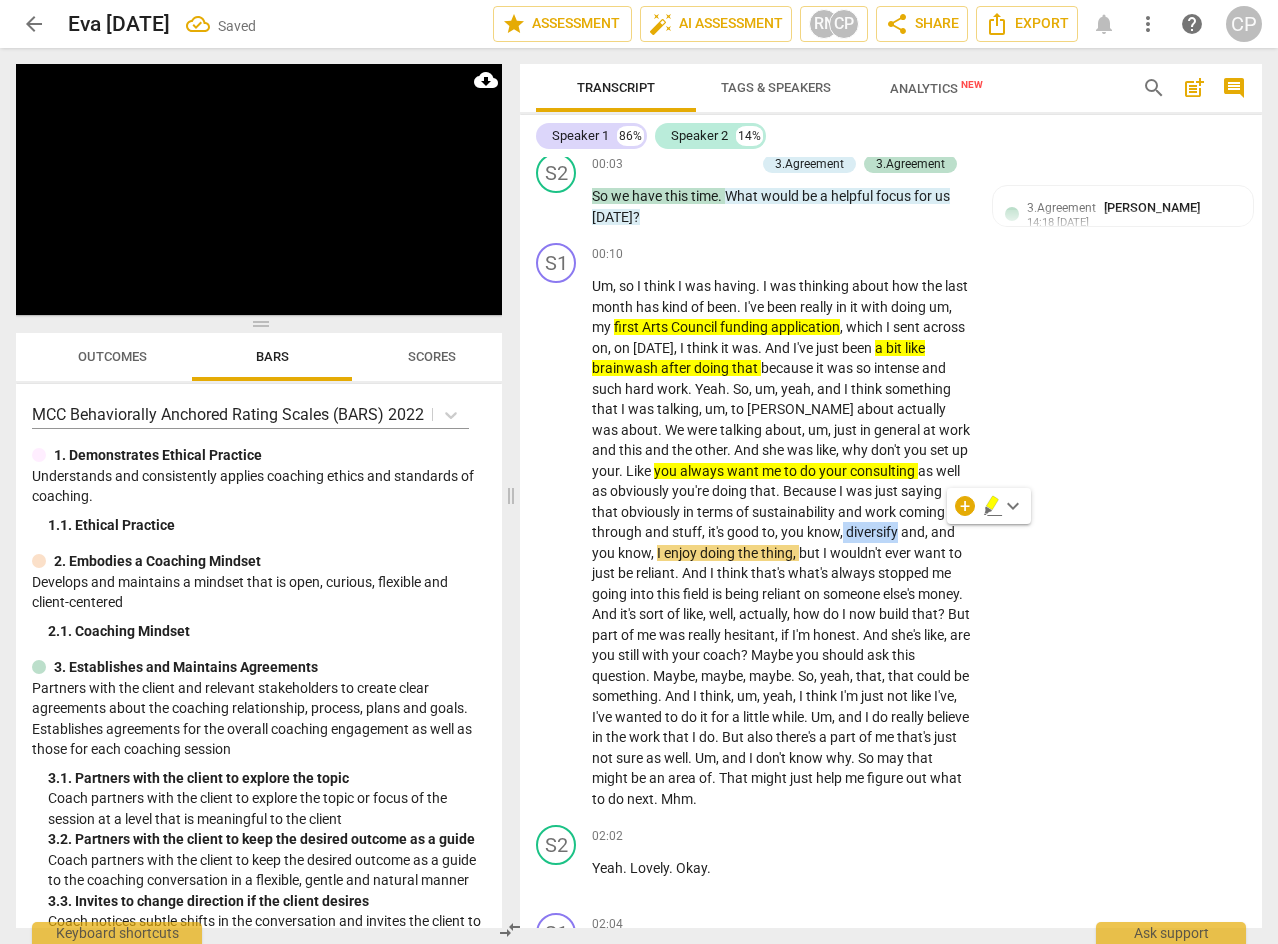 click 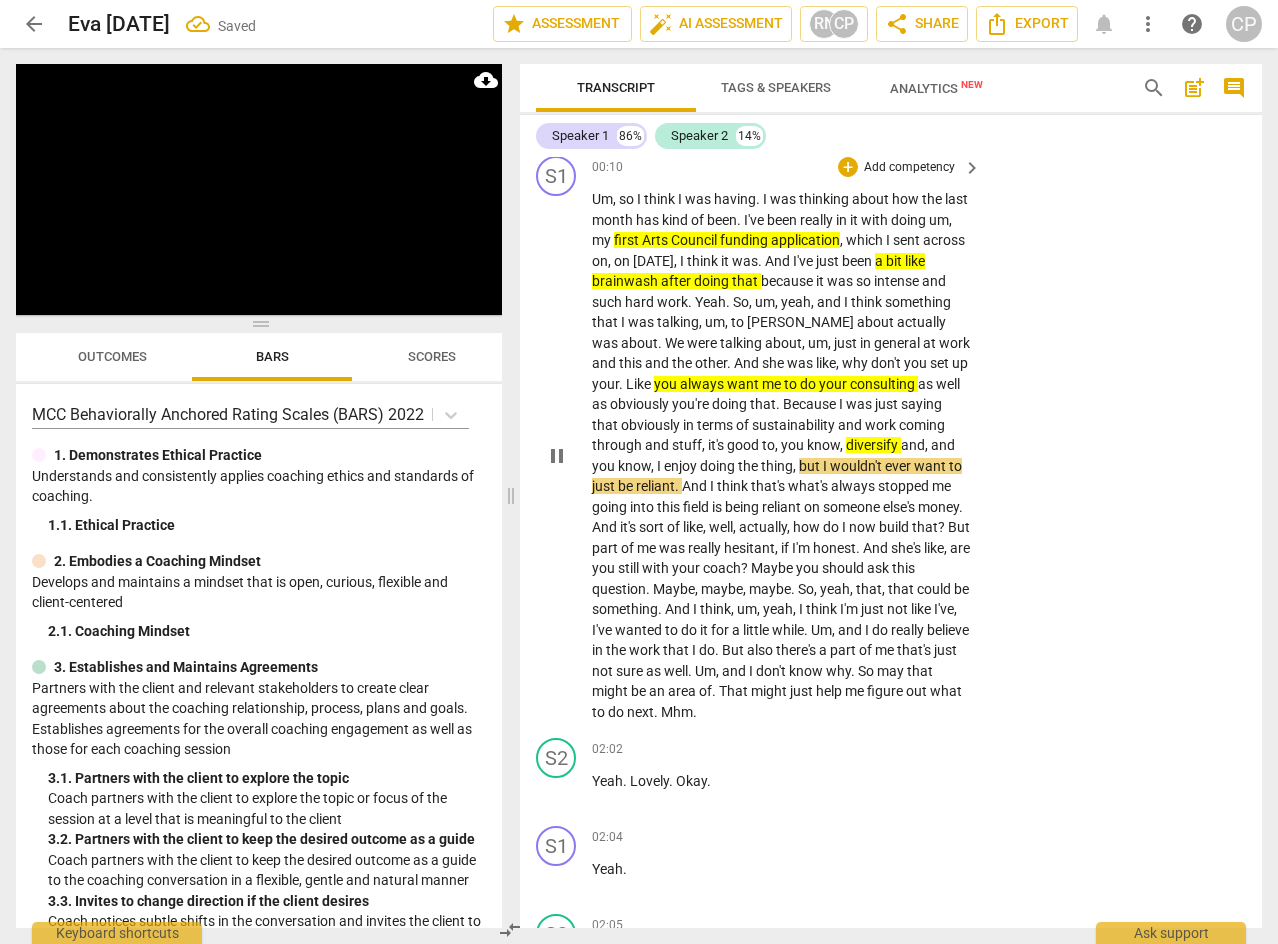 scroll, scrollTop: 300, scrollLeft: 0, axis: vertical 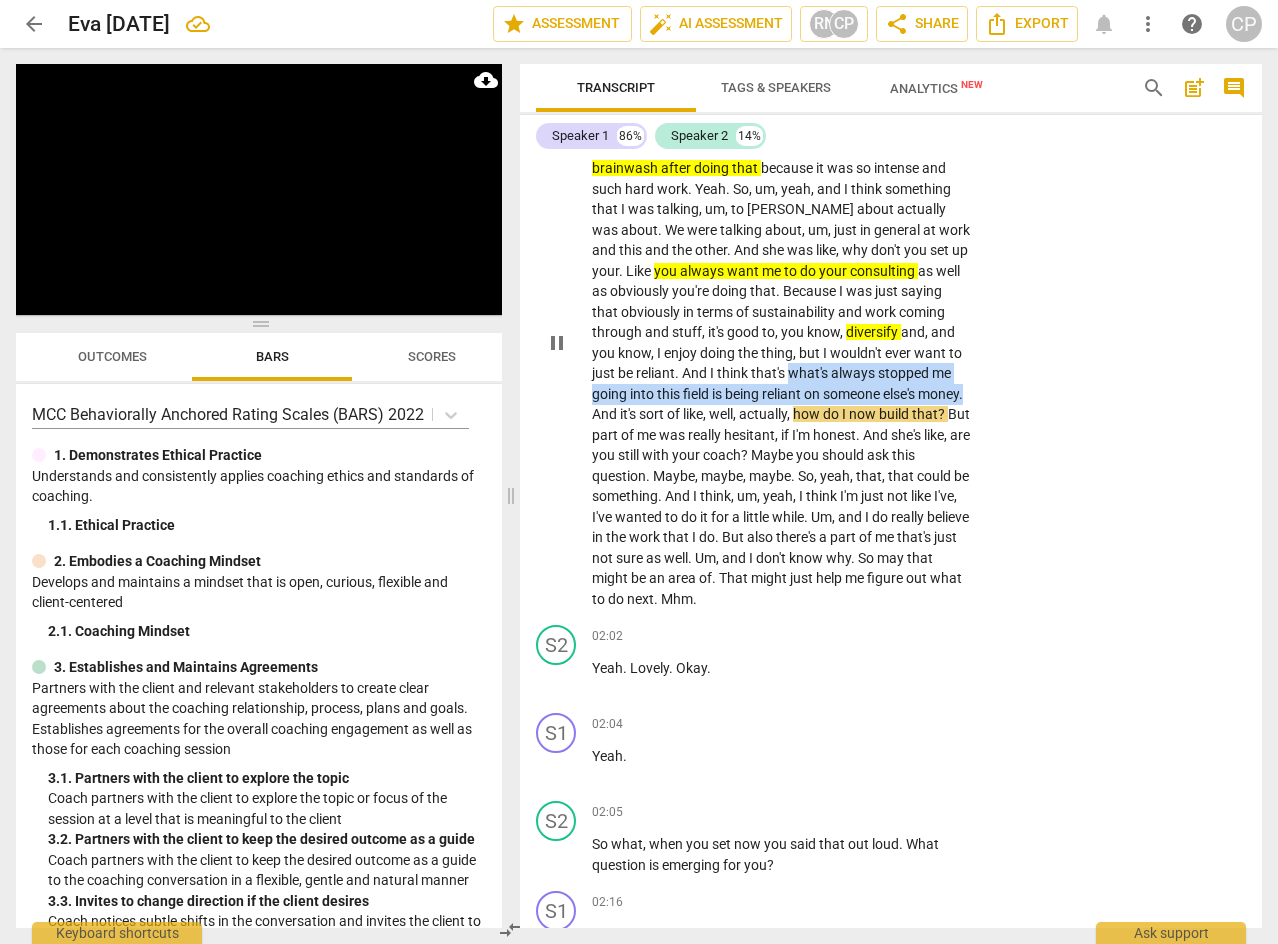 drag, startPoint x: 870, startPoint y: 372, endPoint x: 676, endPoint y: 415, distance: 198.70833 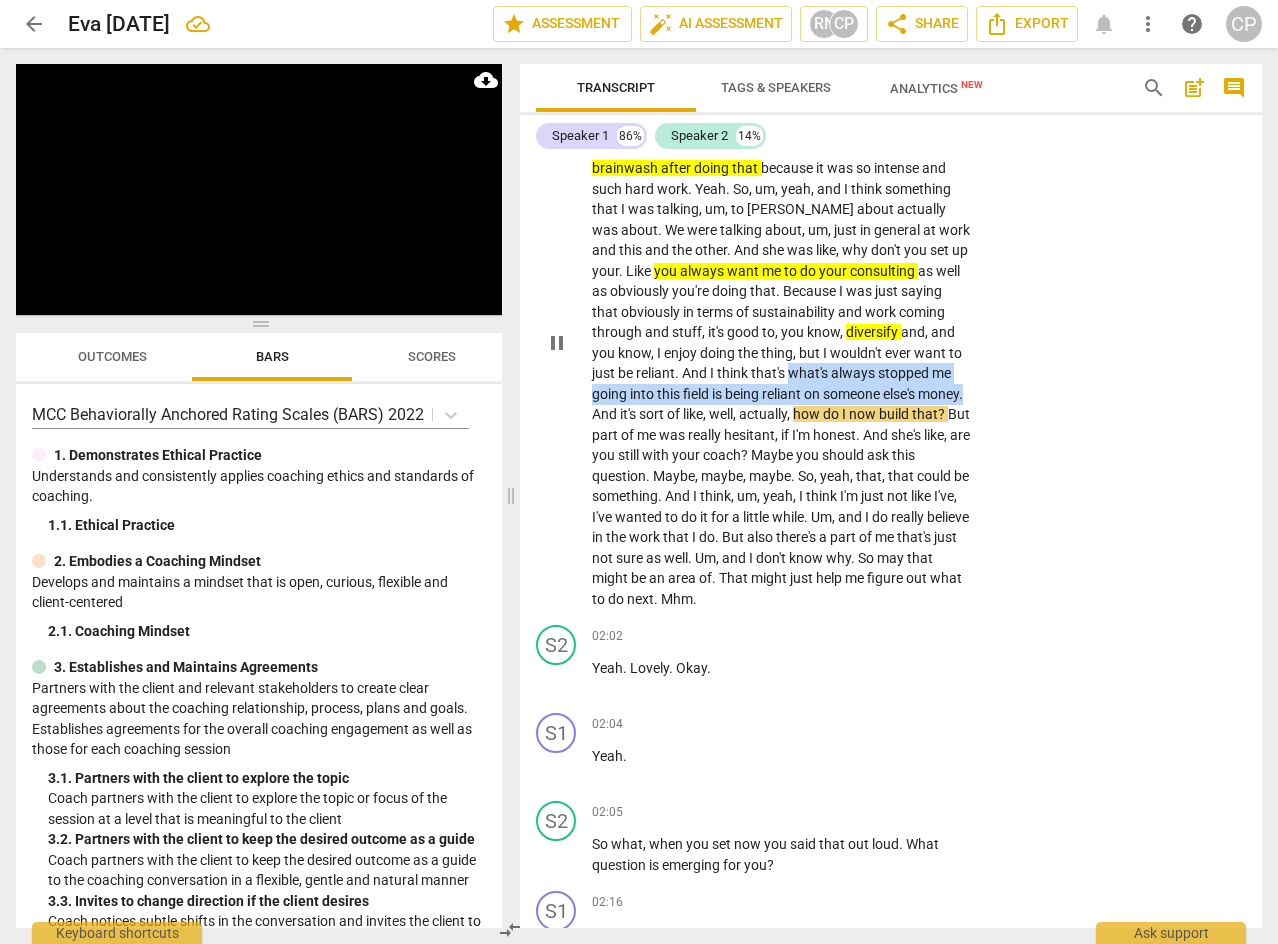 click on "Um ,   so   I   think   I   was   having .   I   was   thinking   about   how   the   last   month   has   kind   of   been .   I've   been   really   in   it   with   doing   um ,   my   first   Arts   Council   funding   application ,   which   I   sent   across   on ,   [DATE] ,   I   think   it   was .   And   I've   just   been   a   bit   like   brainwash   after   doing   that   because   it   was   so   intense   and   such   hard   work .   Yeah .   So ,   um ,   yeah ,   and   I   think   something   that   I   was   talking ,   um ,   to   [PERSON_NAME]   about   actually   was   about .   We   were   talking   about ,   um ,   just   in   general   at   work   and   this   and   the   other .   And   she   was   like ,   why   don't   you   set   up   your .   Like   you   always   want   me   to   do   your   consulting   as   well   as   obviously   you're   doing   that .   Because   I   was   just   saying   that   obviously   in   terms   of   sustainability   and   work   coming   through" at bounding box center [781, 342] 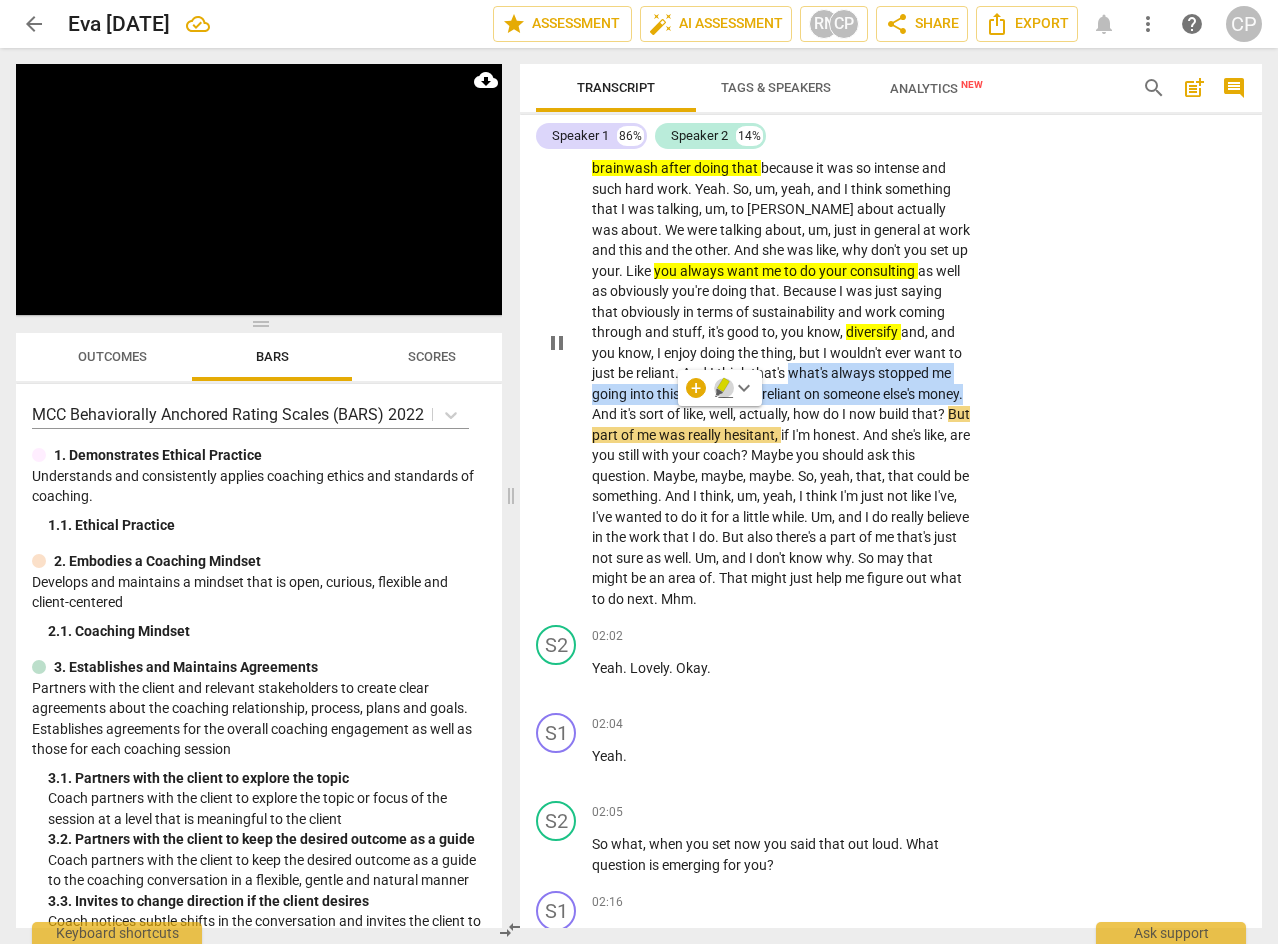 click 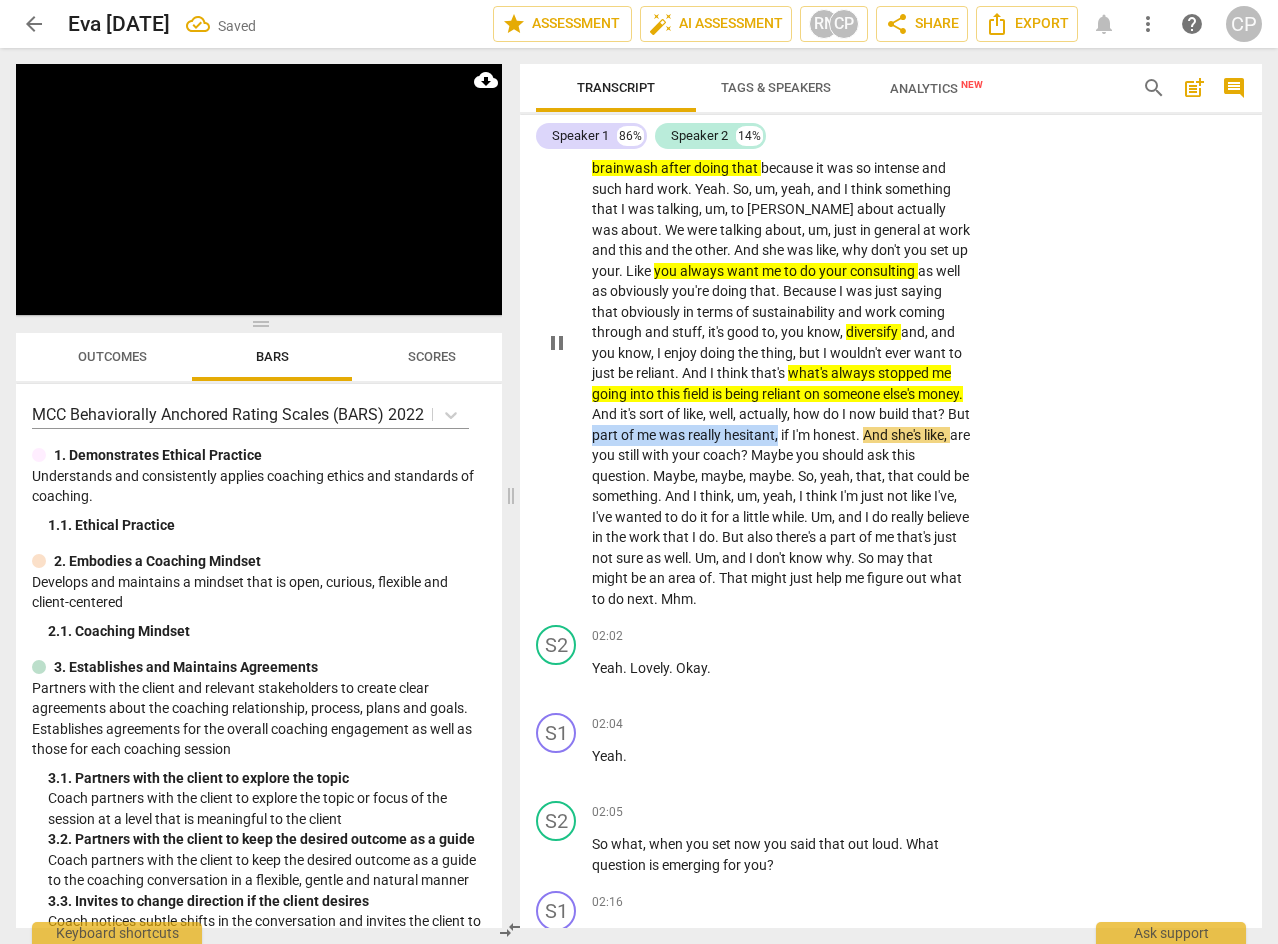 drag, startPoint x: 714, startPoint y: 437, endPoint x: 901, endPoint y: 427, distance: 187.26718 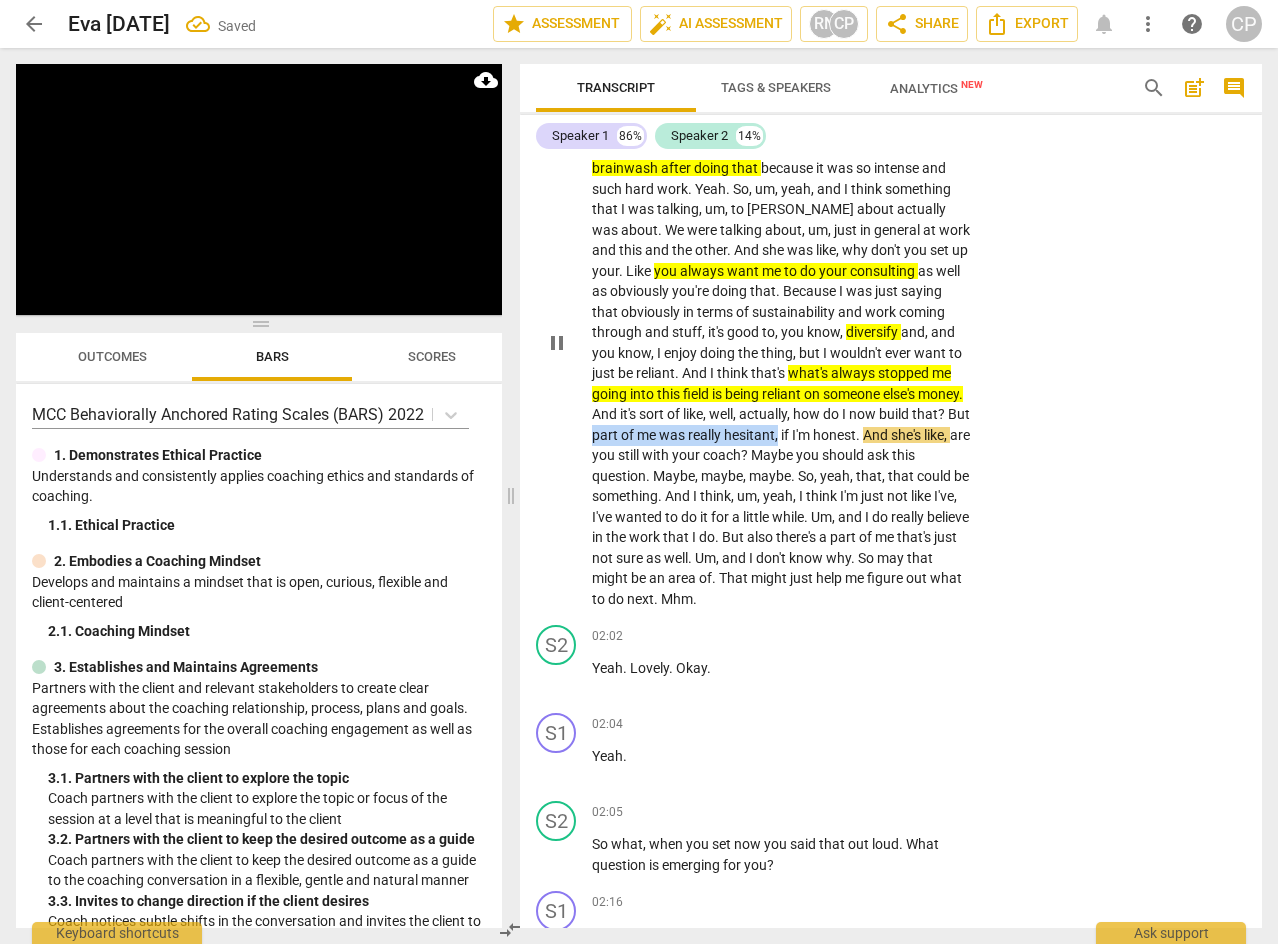 click on "Um ,   so   I   think   I   was   having .   I   was   thinking   about   how   the   last   month   has   kind   of   been .   I've   been   really   in   it   with   doing   um ,   my   first   Arts   Council   funding   application ,   which   I   sent   across   on ,   [DATE] ,   I   think   it   was .   And   I've   just   been   a   bit   like   brainwash   after   doing   that   because   it   was   so   intense   and   such   hard   work .   Yeah .   So ,   um ,   yeah ,   and   I   think   something   that   I   was   talking ,   um ,   to   [PERSON_NAME]   about   actually   was   about .   We   were   talking   about ,   um ,   just   in   general   at   work   and   this   and   the   other .   And   she   was   like ,   why   don't   you   set   up   your .   Like   you   always   want   me   to   do   your   consulting   as   well   as   obviously   you're   doing   that .   Because   I   was   just   saying   that   obviously   in   terms   of   sustainability   and   work   coming   through" at bounding box center (781, 342) 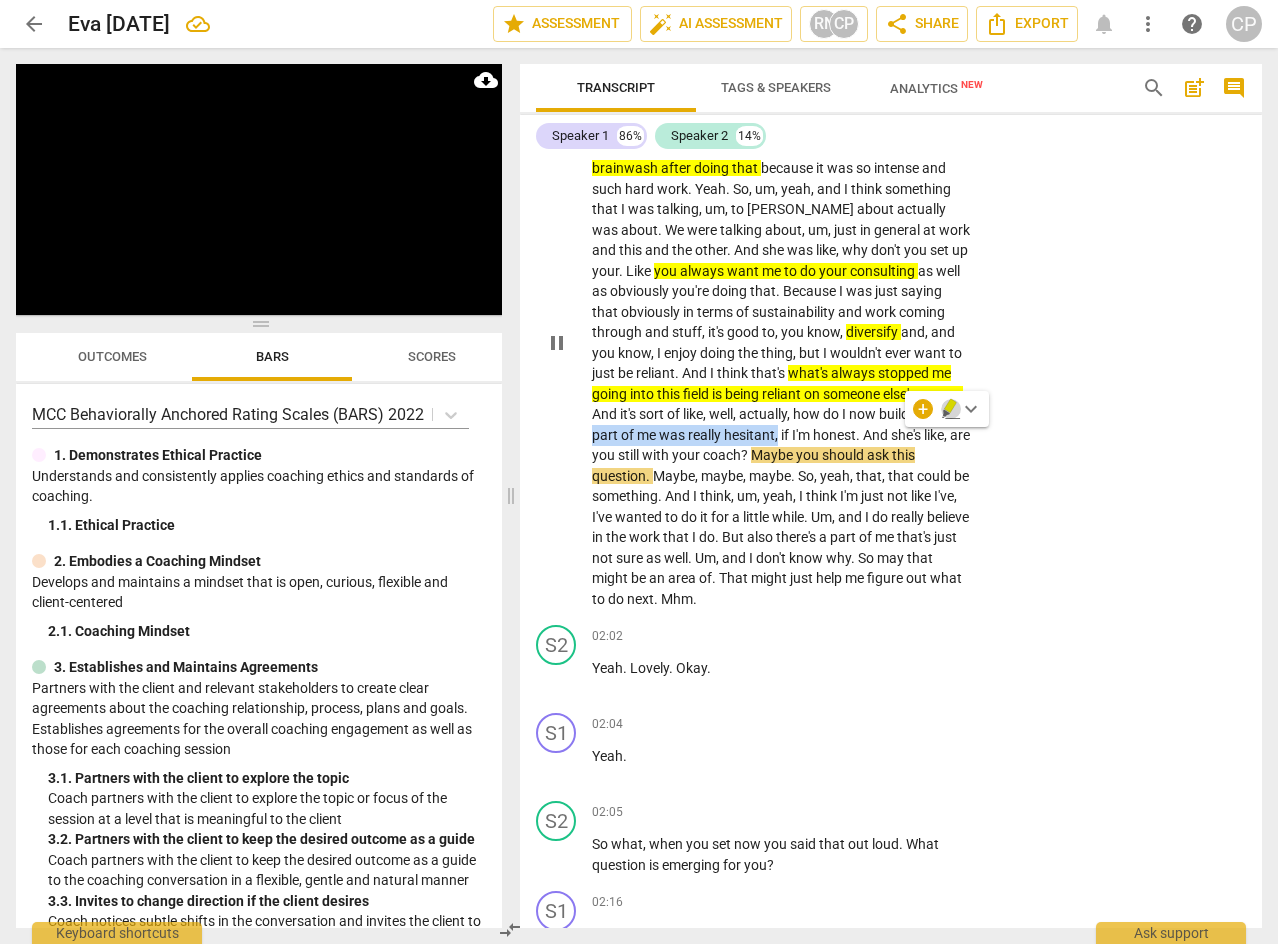 click 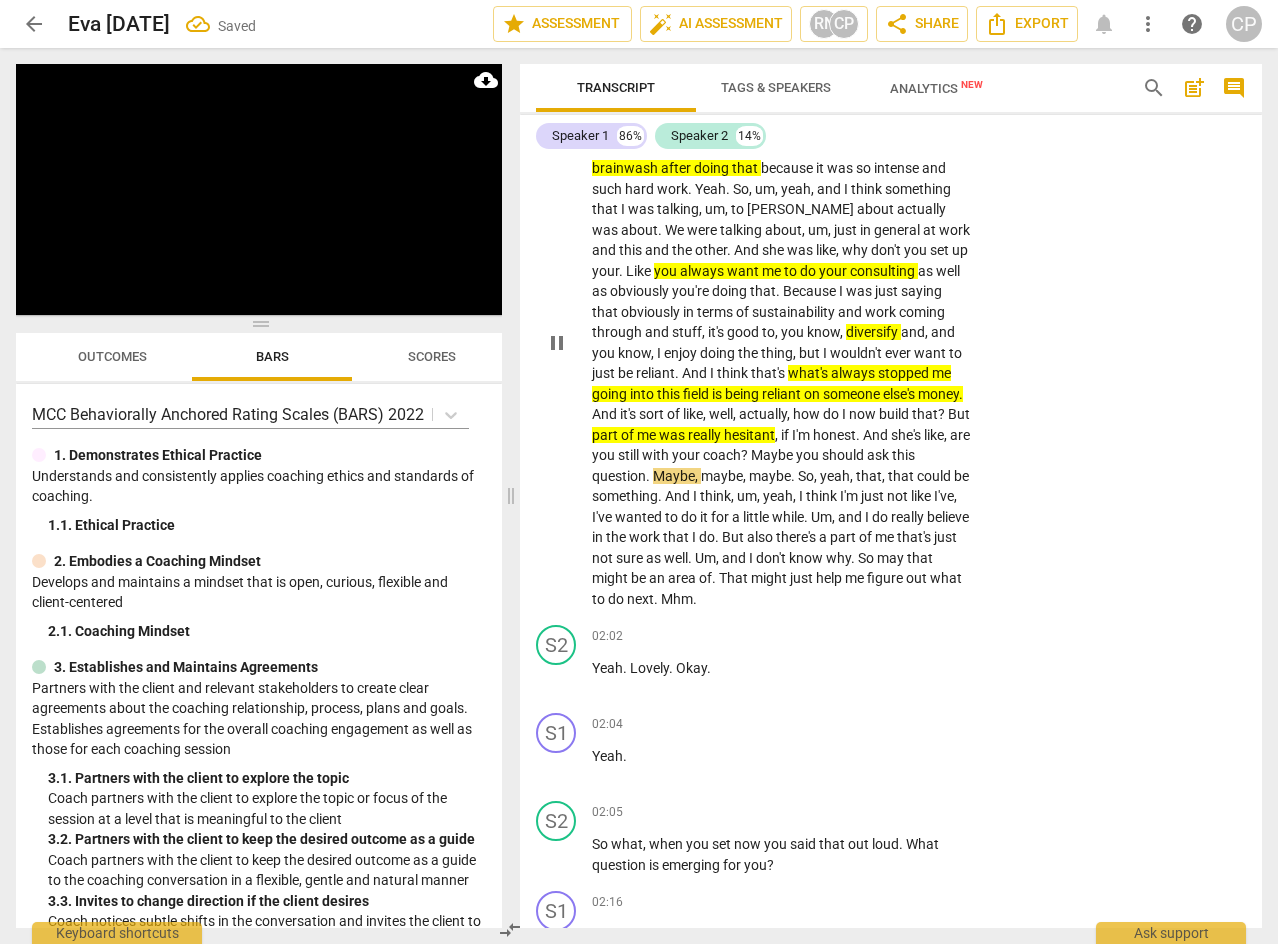 click on "S1 play_arrow pause 00:10 + Add competency keyboard_arrow_right Um ,   so   I   think   I   was   having .   I   was   thinking   about   how   the   last   month   has   kind   of   been .   I've   been   really   in   it   with   doing   um ,   my   first   Arts   Council   funding   application ,   which   I   sent   across   on ,   [DATE] ,   I   think   it   was .   And   I've   just   been   a   bit   like   brainwash   after   doing   that   because   it   was   so   intense   and   such   hard   work .   Yeah .   So ,   um ,   yeah ,   and   I   think   something   that   I   was   talking ,   um ,   to   [PERSON_NAME]   about   actually   was   about .   We   were   talking   about ,   um ,   just   in   general   at   work   and   this   and   the   other .   And   she   was   like ,   why   don't   you   set   up   your .   Like   you   always   want   me   to   do   your   consulting   as   well   as   obviously   you're   doing   that .   Because   I   was   just   saying   that   obviously   in" at bounding box center (891, 326) 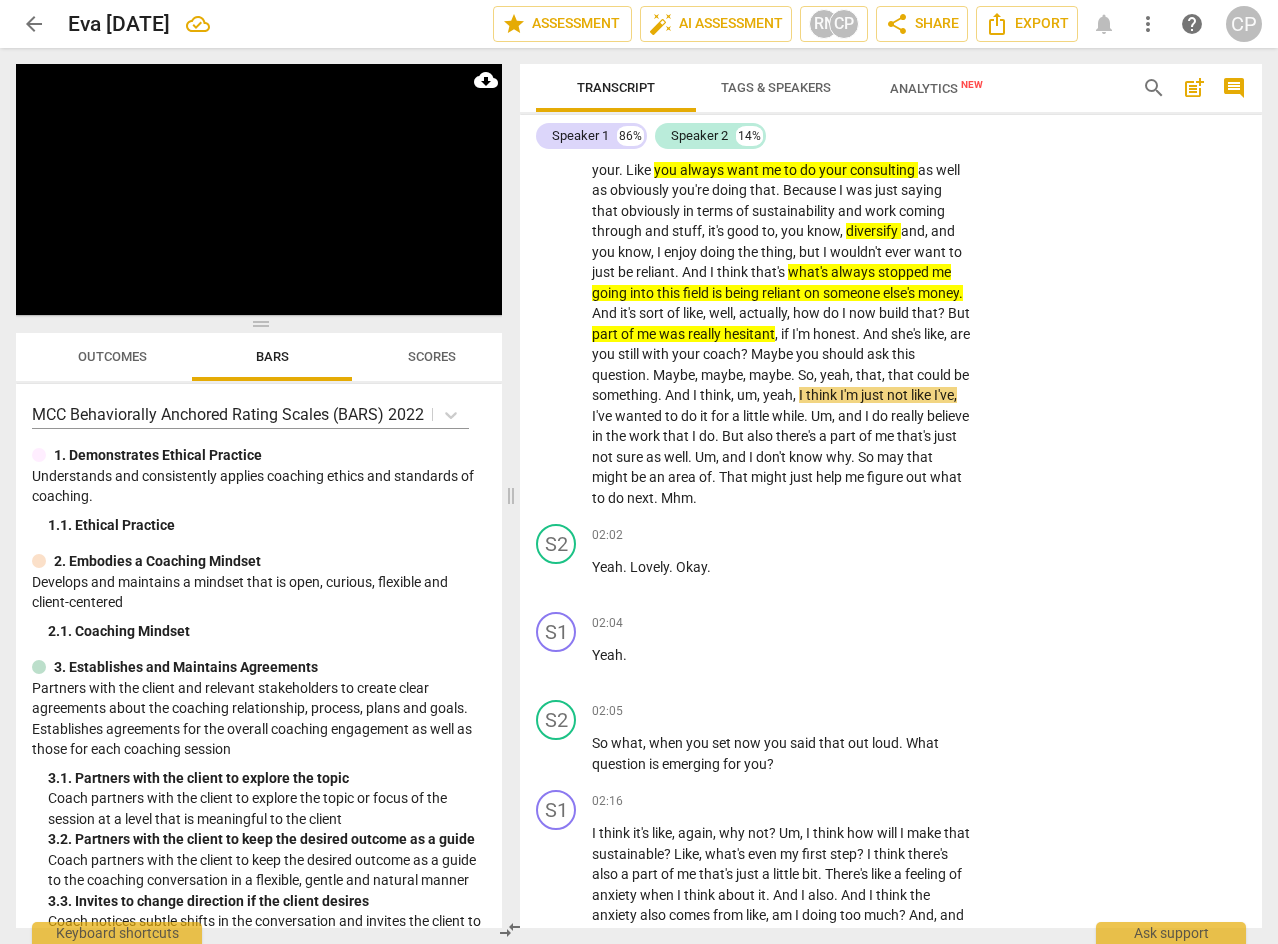 scroll, scrollTop: 400, scrollLeft: 0, axis: vertical 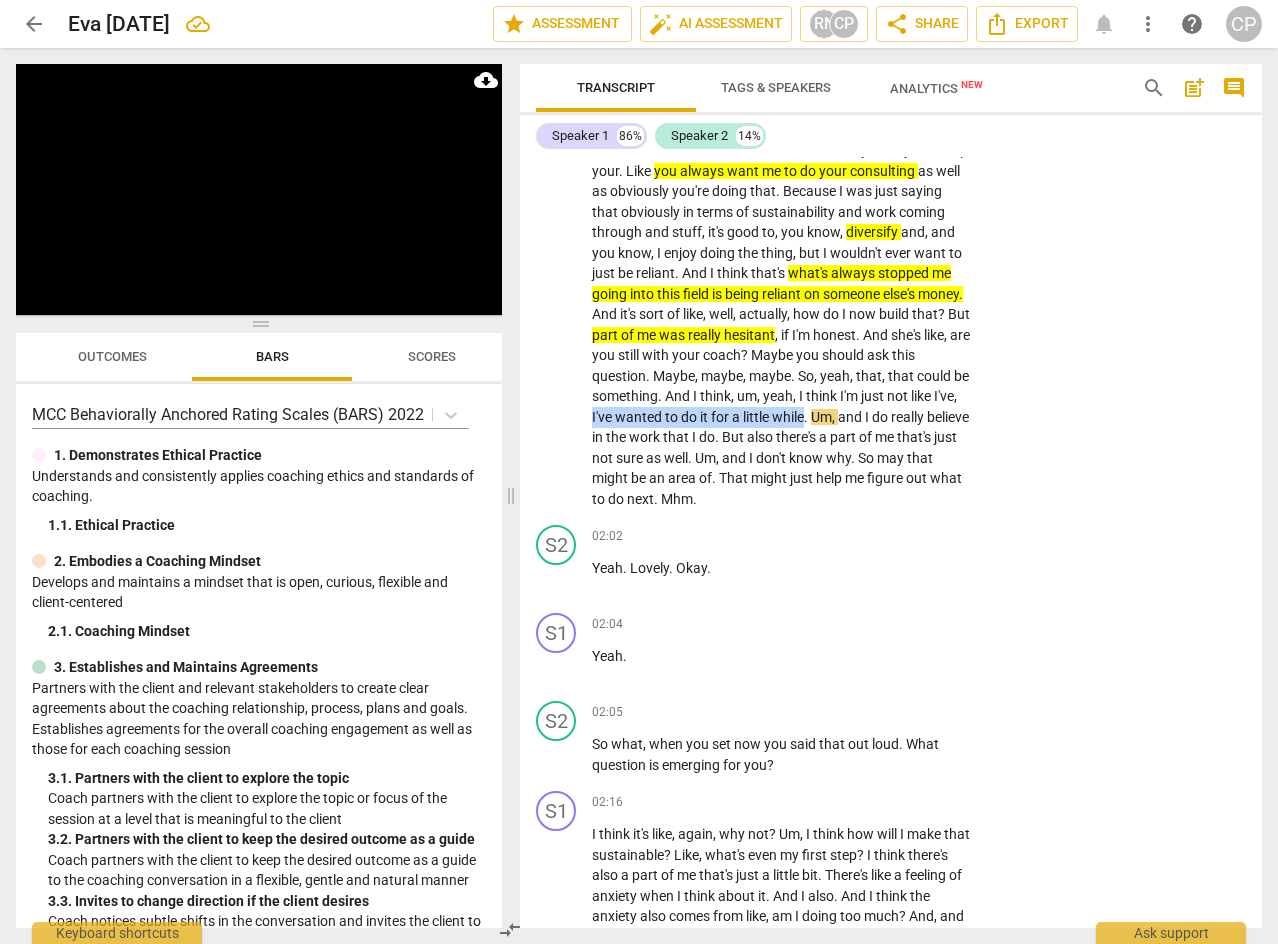 drag, startPoint x: 746, startPoint y: 419, endPoint x: 624, endPoint y: 435, distance: 123.04471 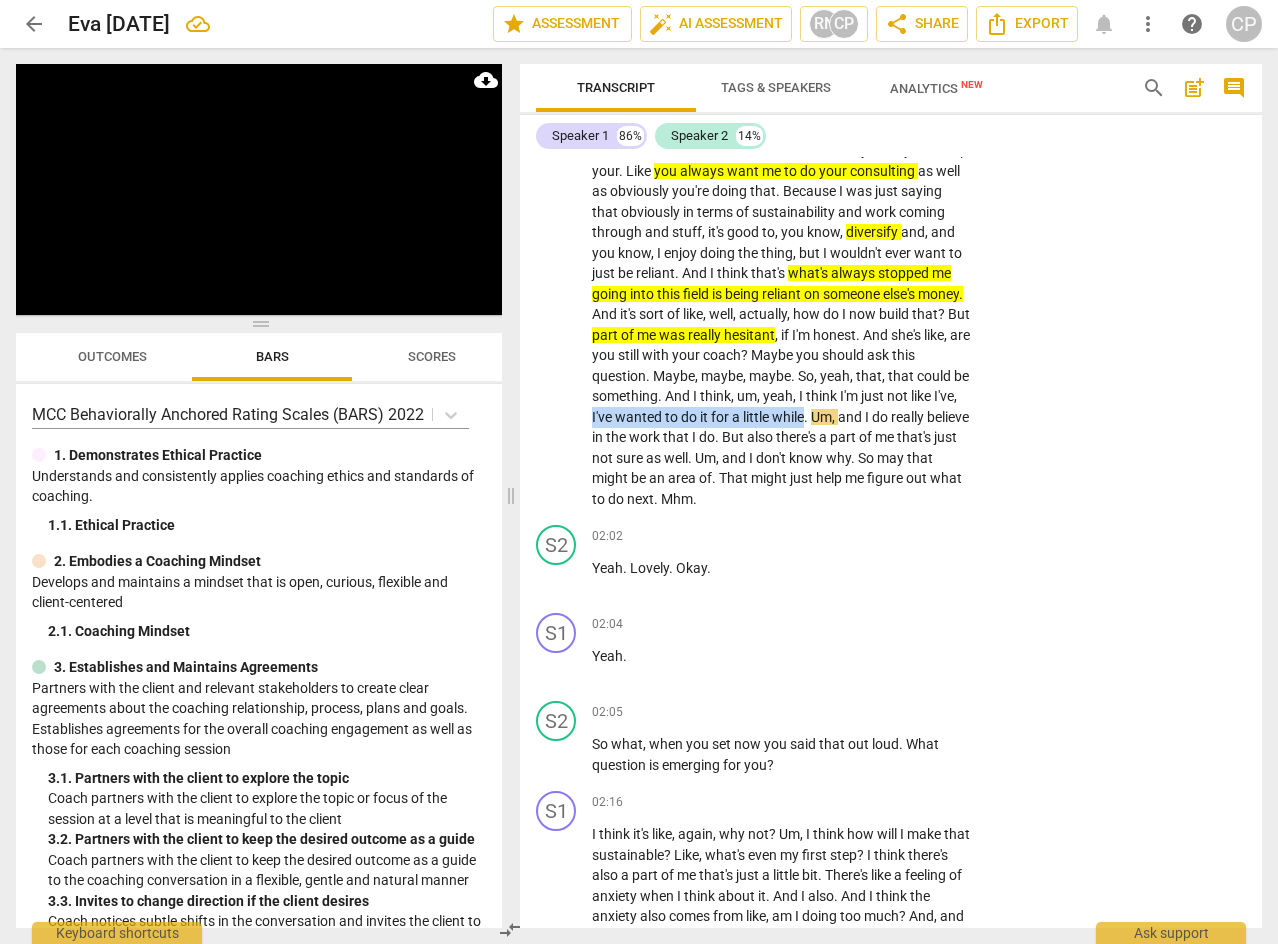 click on "Um ,   so   I   think   I   was   having .   I   was   thinking   about   how   the   last   month   has   kind   of   been .   I've   been   really   in   it   with   doing   um ,   my   first   Arts   Council   funding   application ,   which   I   sent   across   on ,   [DATE] ,   I   think   it   was .   And   I've   just   been   a   bit   like   brainwash   after   doing   that   because   it   was   so   intense   and   such   hard   work .   Yeah .   So ,   um ,   yeah ,   and   I   think   something   that   I   was   talking ,   um ,   to   [PERSON_NAME]   about   actually   was   about .   We   were   talking   about ,   um ,   just   in   general   at   work   and   this   and   the   other .   And   she   was   like ,   why   don't   you   set   up   your .   Like   you   always   want   me   to   do   your   consulting   as   well   as   obviously   you're   doing   that .   Because   I   was   just   saying   that   obviously   in   terms   of   sustainability   and   work   coming   through" at bounding box center [781, 242] 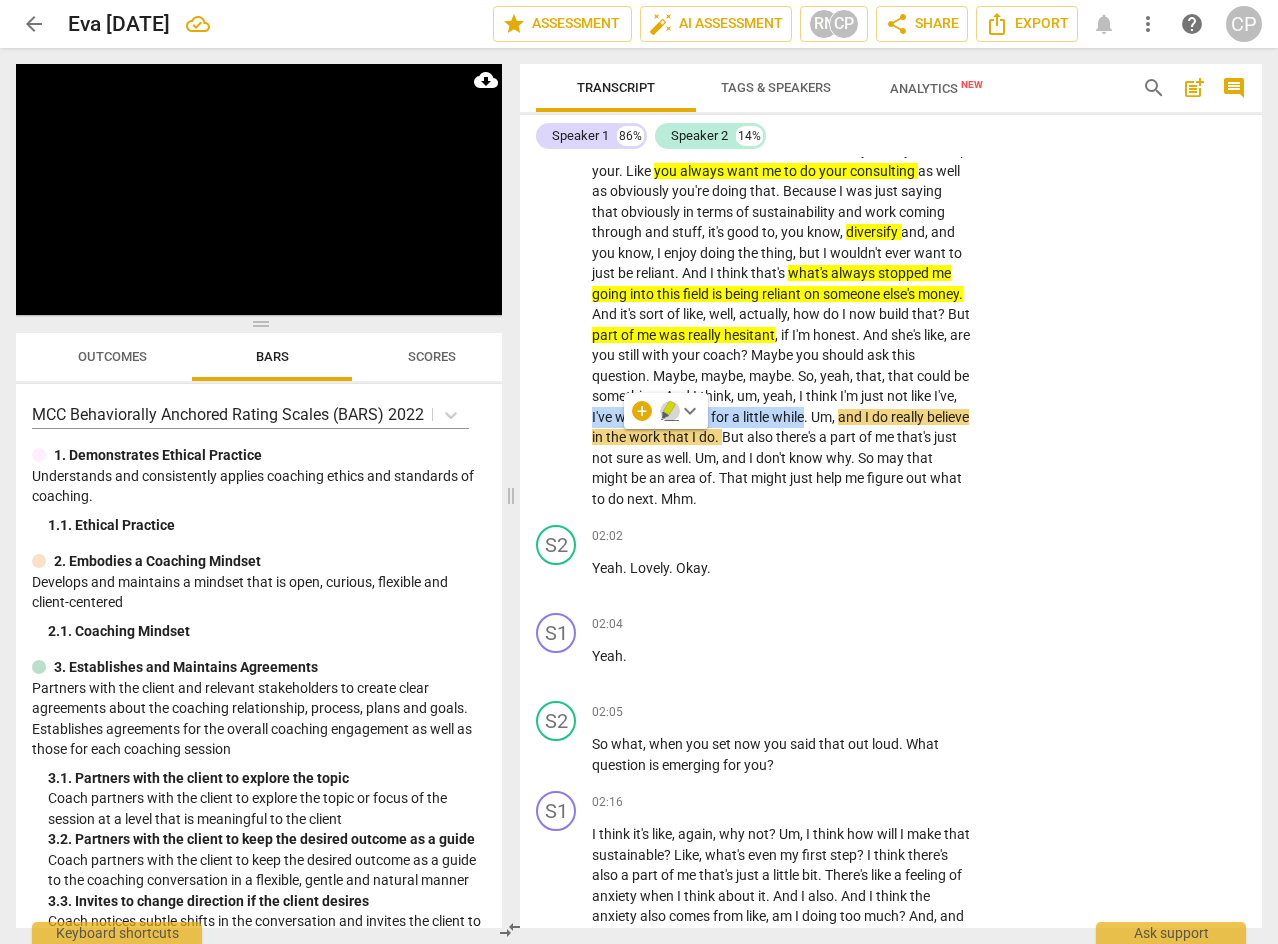 click 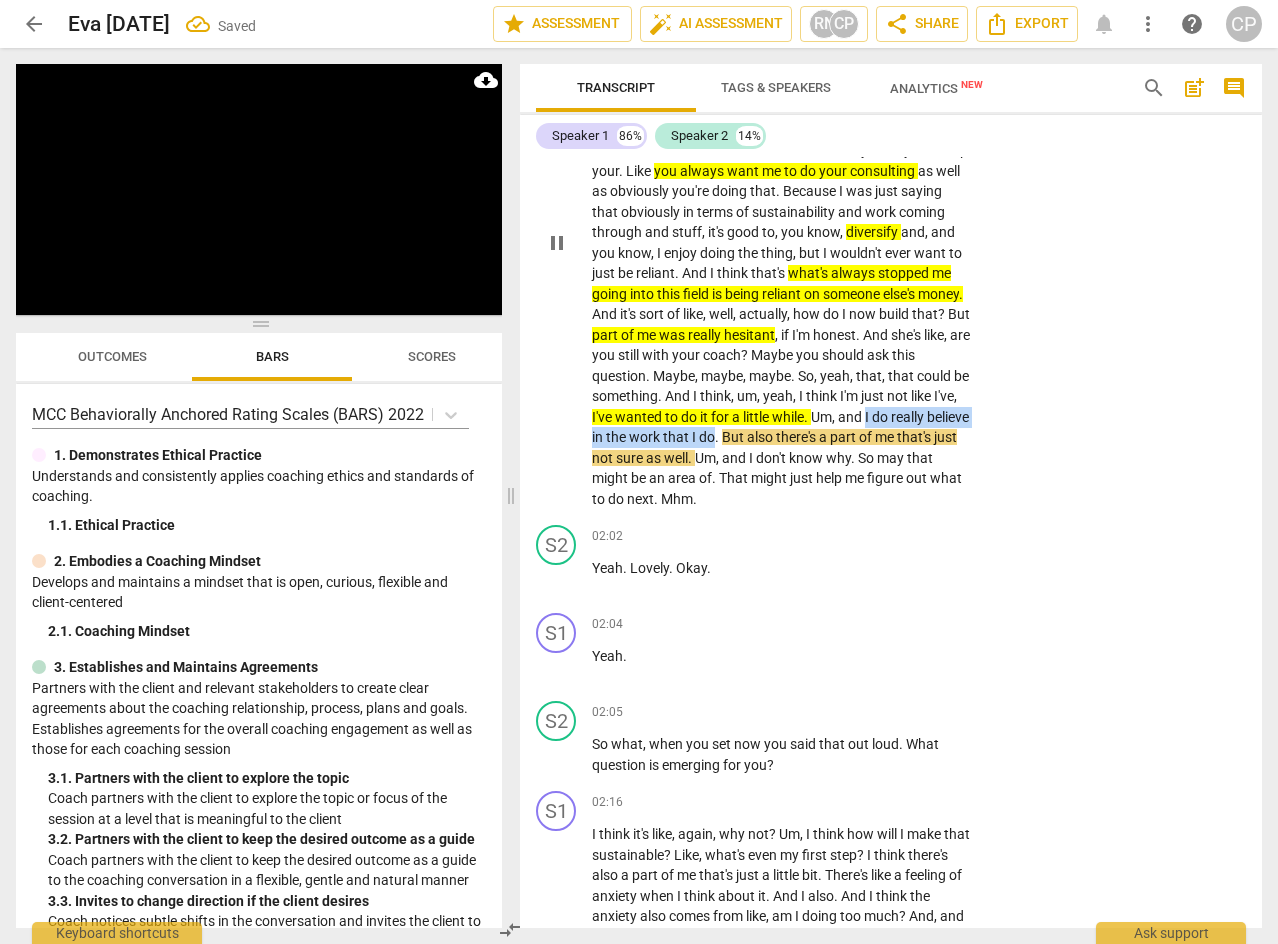 drag, startPoint x: 685, startPoint y: 438, endPoint x: 919, endPoint y: 433, distance: 234.0534 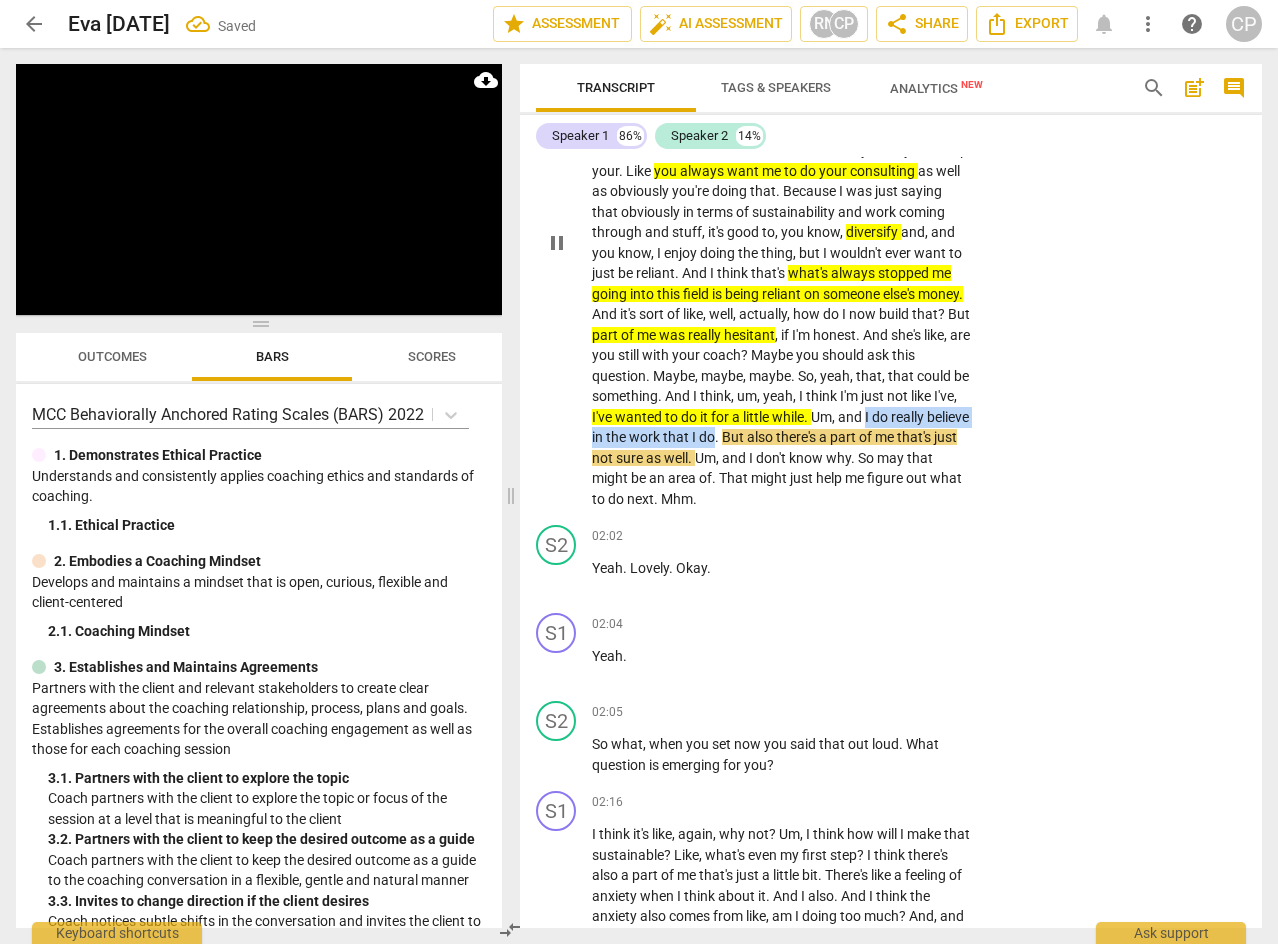 click on "Um ,   so   I   think   I   was   having .   I   was   thinking   about   how   the   last   month   has   kind   of   been .   I've   been   really   in   it   with   doing   um ,   my   first   Arts   Council   funding   application ,   which   I   sent   across   on ,   [DATE] ,   I   think   it   was .   And   I've   just   been   a   bit   like   brainwash   after   doing   that   because   it   was   so   intense   and   such   hard   work .   Yeah .   So ,   um ,   yeah ,   and   I   think   something   that   I   was   talking ,   um ,   to   [PERSON_NAME]   about   actually   was   about .   We   were   talking   about ,   um ,   just   in   general   at   work   and   this   and   the   other .   And   she   was   like ,   why   don't   you   set   up   your .   Like   you   always   want   me   to   do   your   consulting   as   well   as   obviously   you're   doing   that .   Because   I   was   just   saying   that   obviously   in   terms   of   sustainability   and   work   coming   through" at bounding box center (781, 242) 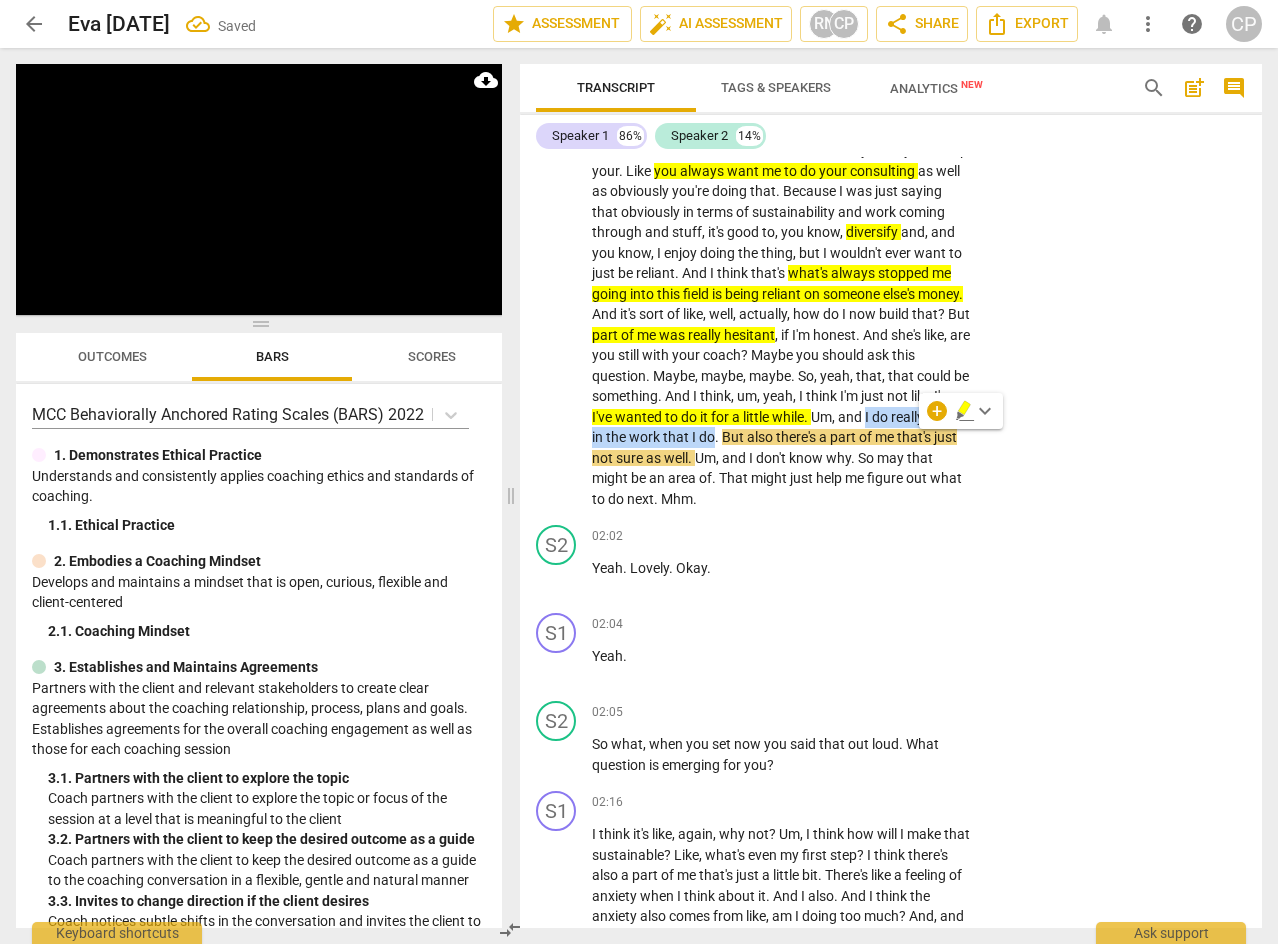 click 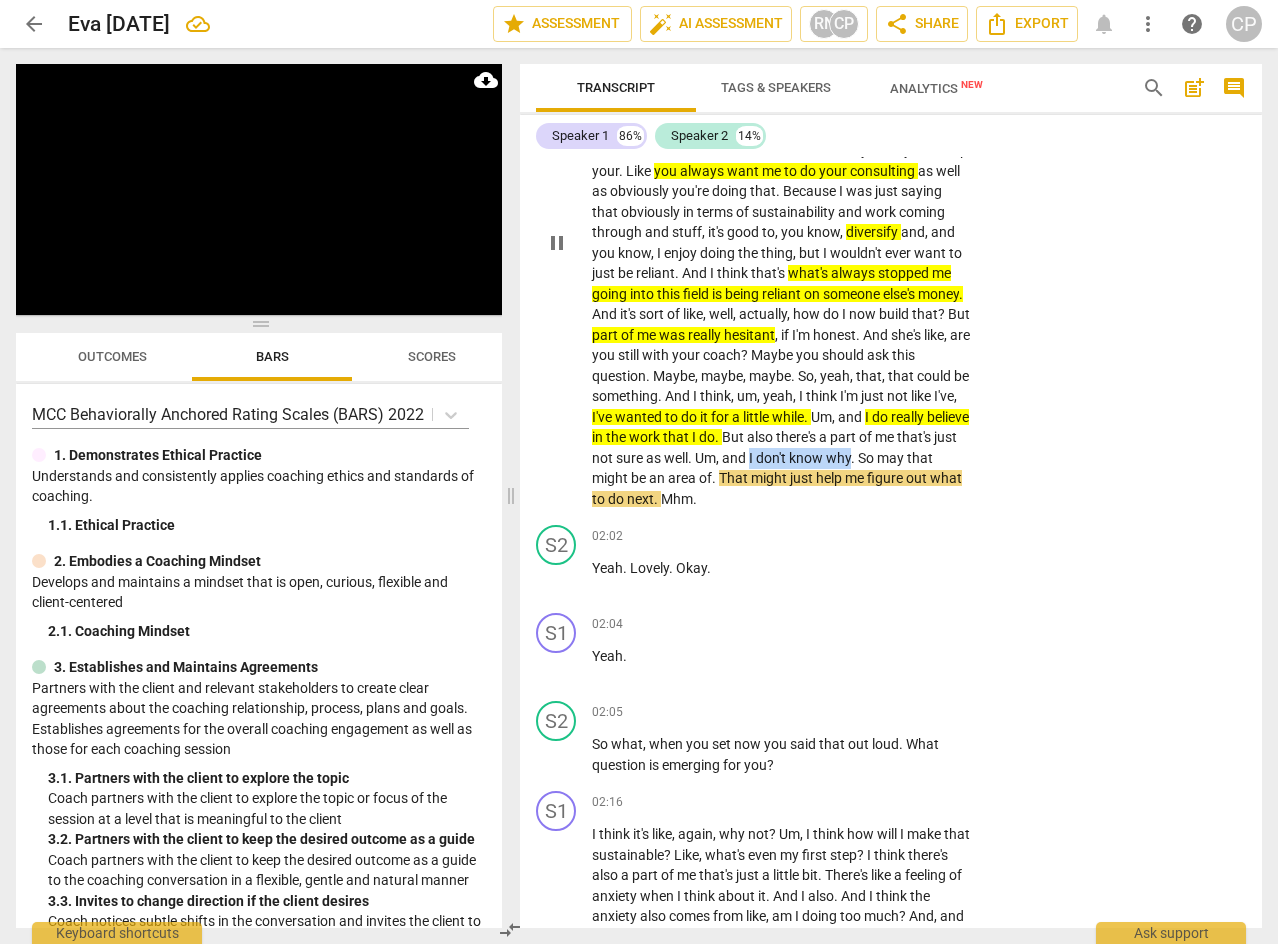 drag, startPoint x: 593, startPoint y: 478, endPoint x: 695, endPoint y: 475, distance: 102.044106 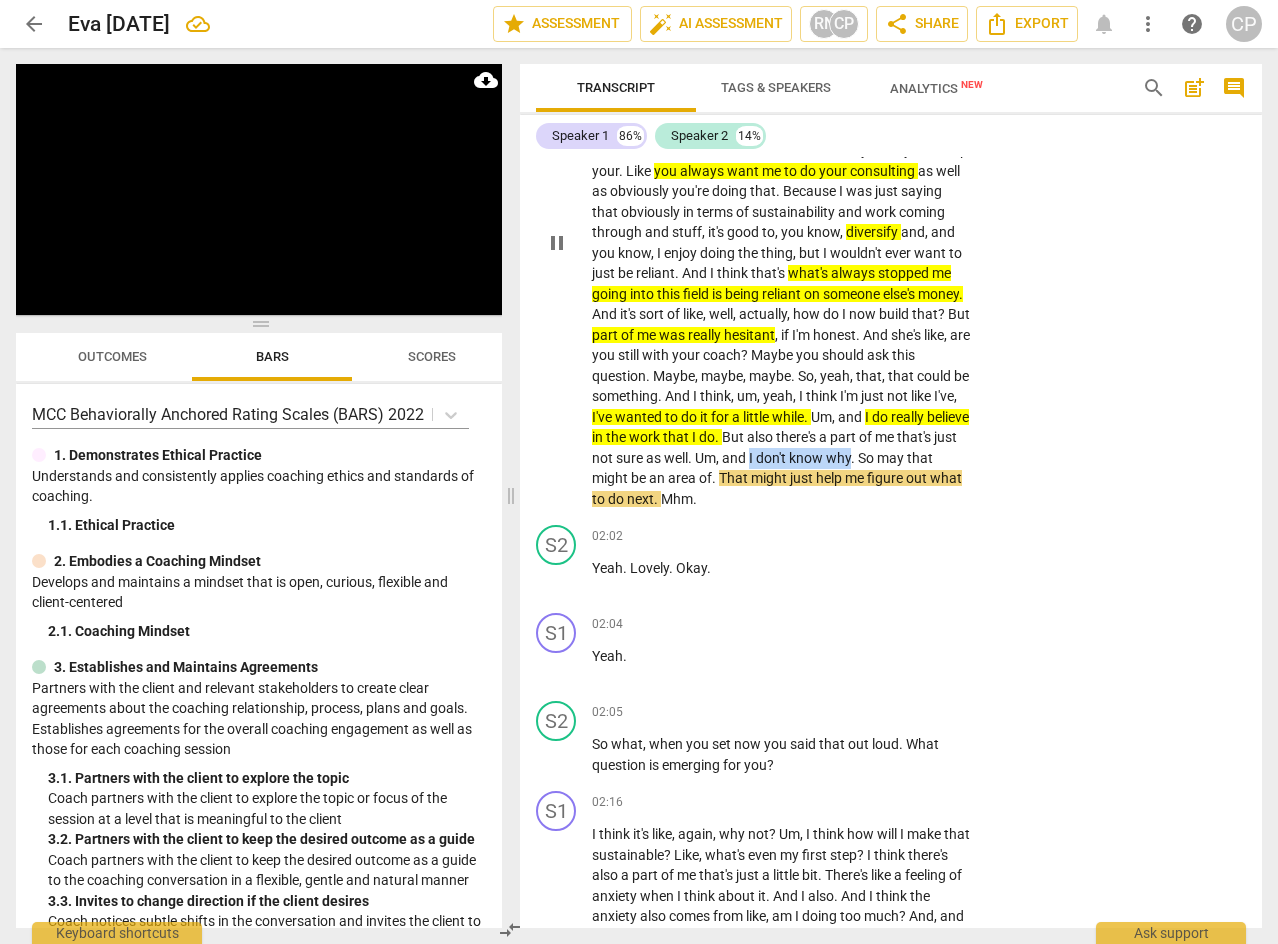 click on "Um ,   so   I   think   I   was   having .   I   was   thinking   about   how   the   last   month   has   kind   of   been .   I've   been   really   in   it   with   doing   um ,   my   first   Arts   Council   funding   application ,   which   I   sent   across   on ,   [DATE] ,   I   think   it   was .   And   I've   just   been   a   bit   like   brainwash   after   doing   that   because   it   was   so   intense   and   such   hard   work .   Yeah .   So ,   um ,   yeah ,   and   I   think   something   that   I   was   talking ,   um ,   to   [PERSON_NAME]   about   actually   was   about .   We   were   talking   about ,   um ,   just   in   general   at   work   and   this   and   the   other .   And   she   was   like ,   why   don't   you   set   up   your .   Like   you   always   want   me   to   do   your   consulting   as   well   as   obviously   you're   doing   that .   Because   I   was   just   saying   that   obviously   in   terms   of   sustainability   and   work   coming   through" at bounding box center [781, 242] 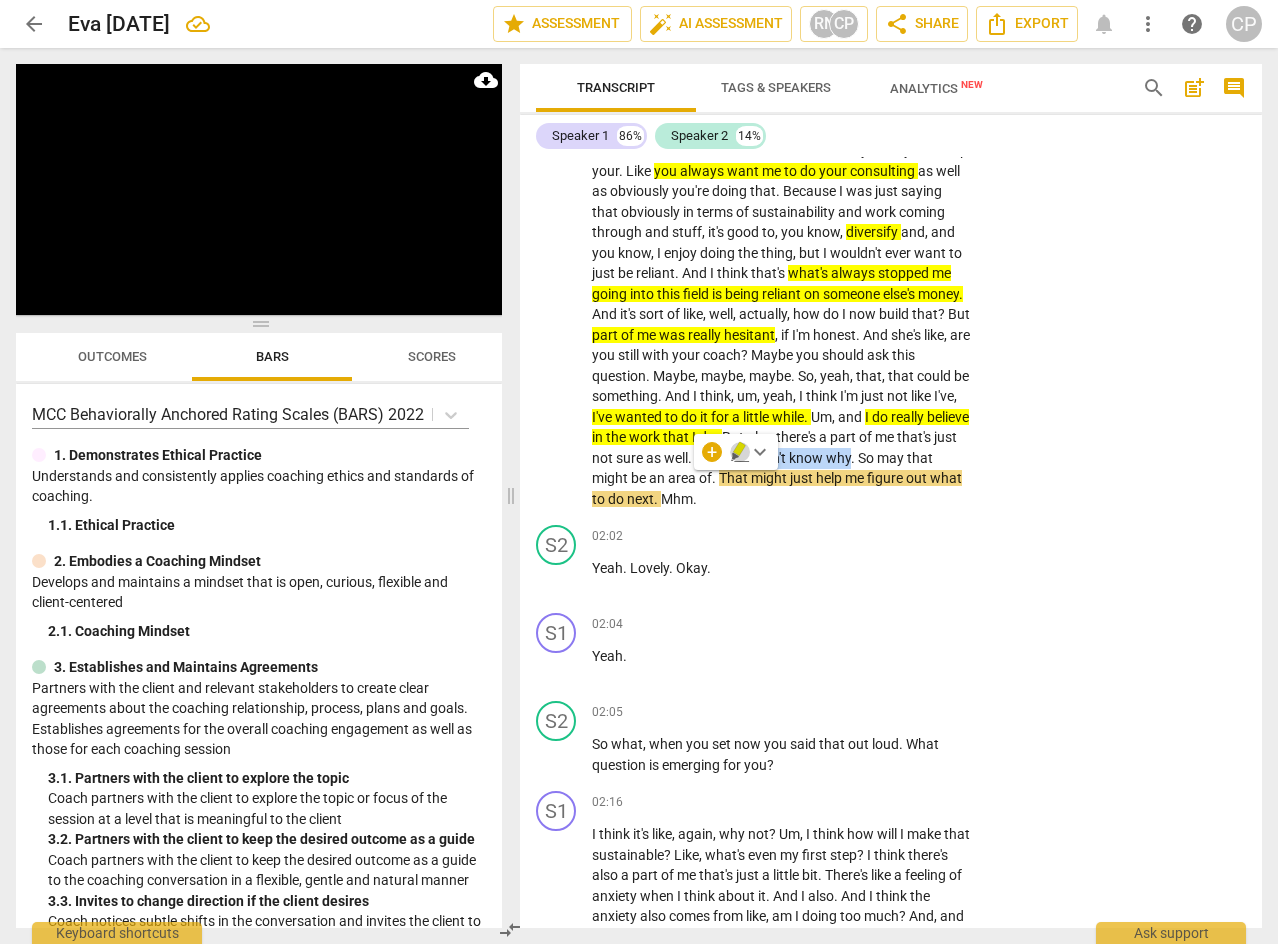 click 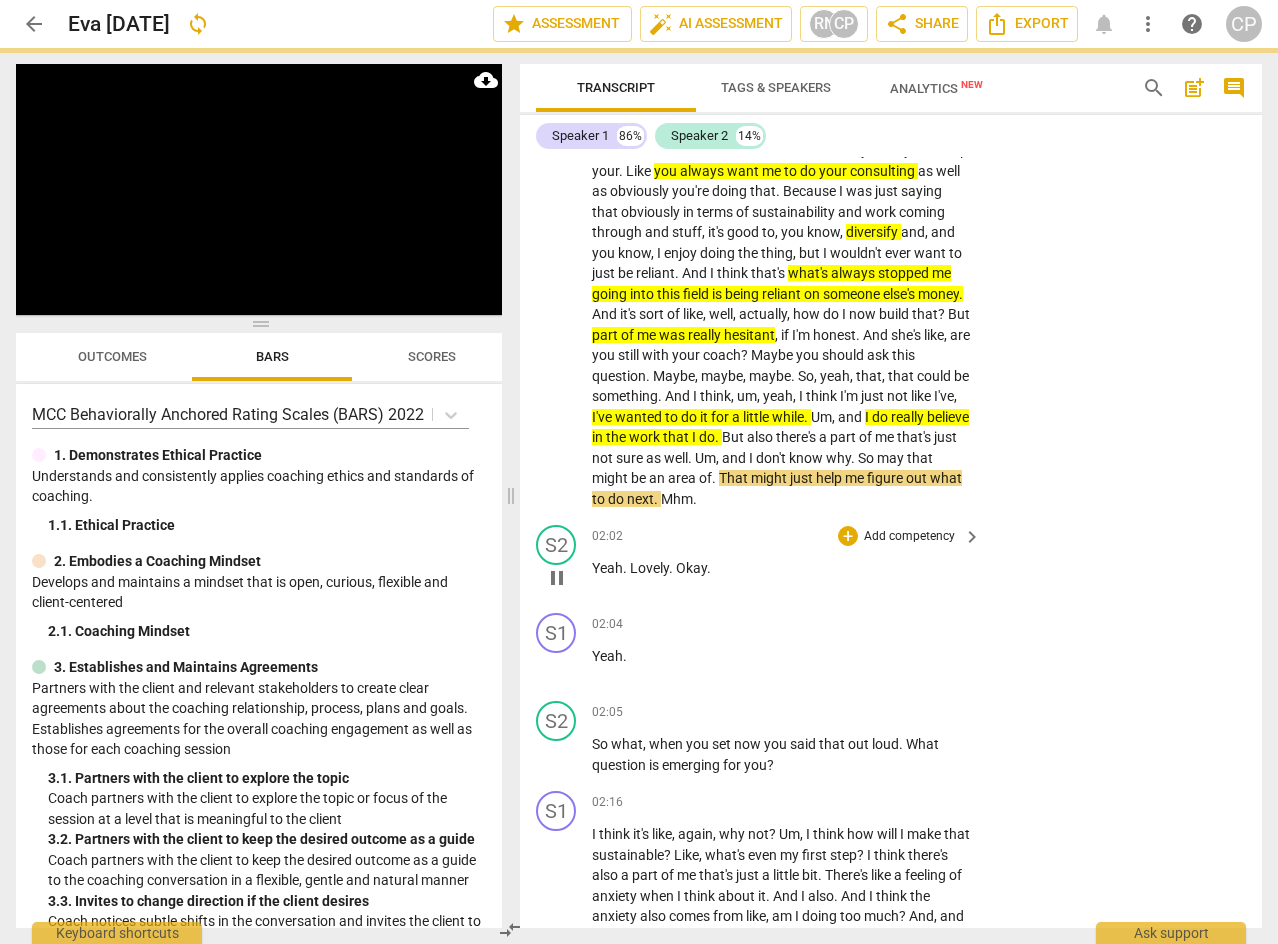click on "S2 play_arrow pause 02:02 + Add competency keyboard_arrow_right Yeah .   Lovely .   Okay ." at bounding box center (891, 561) 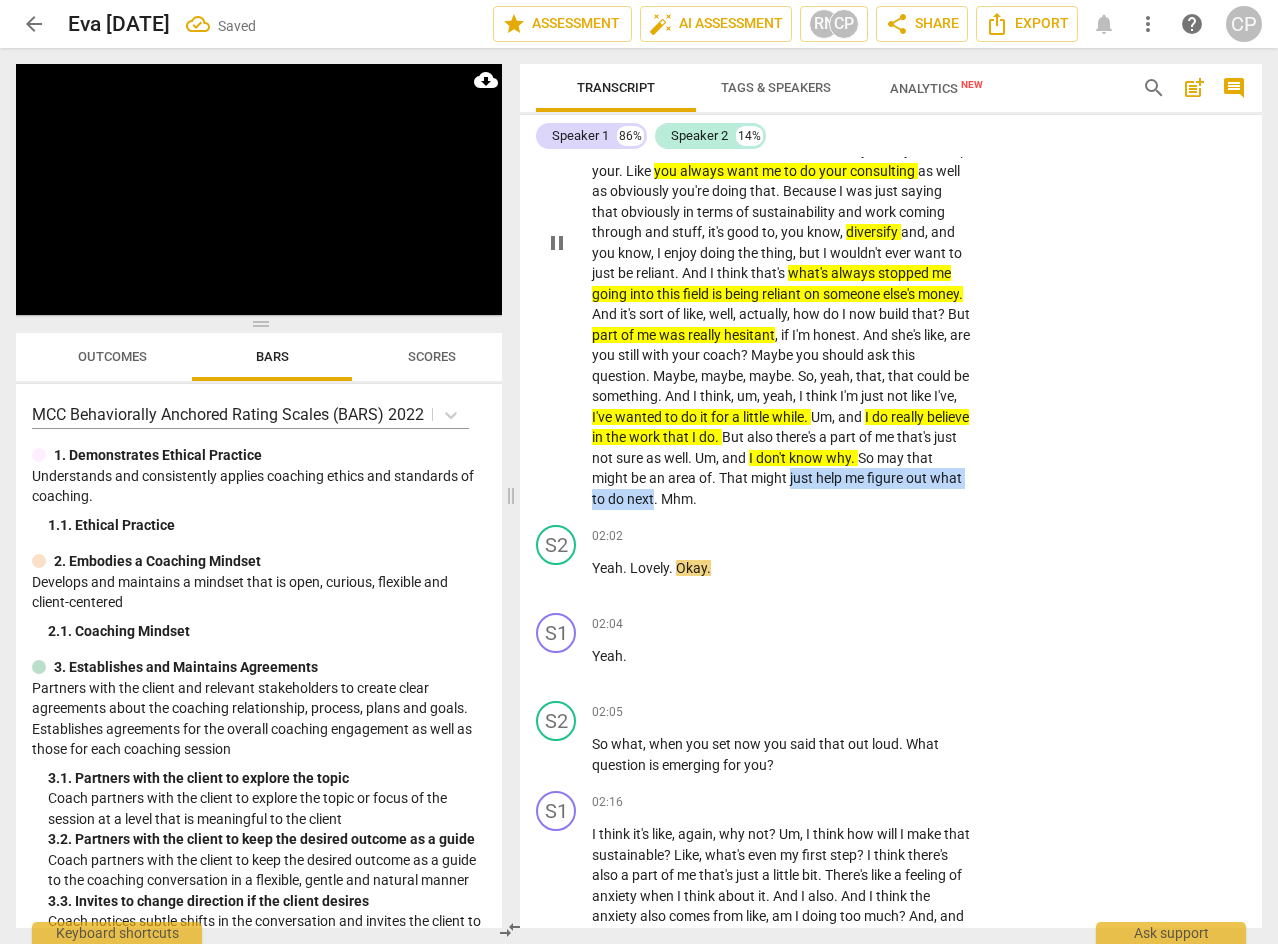 drag, startPoint x: 630, startPoint y: 500, endPoint x: 871, endPoint y: 511, distance: 241.2509 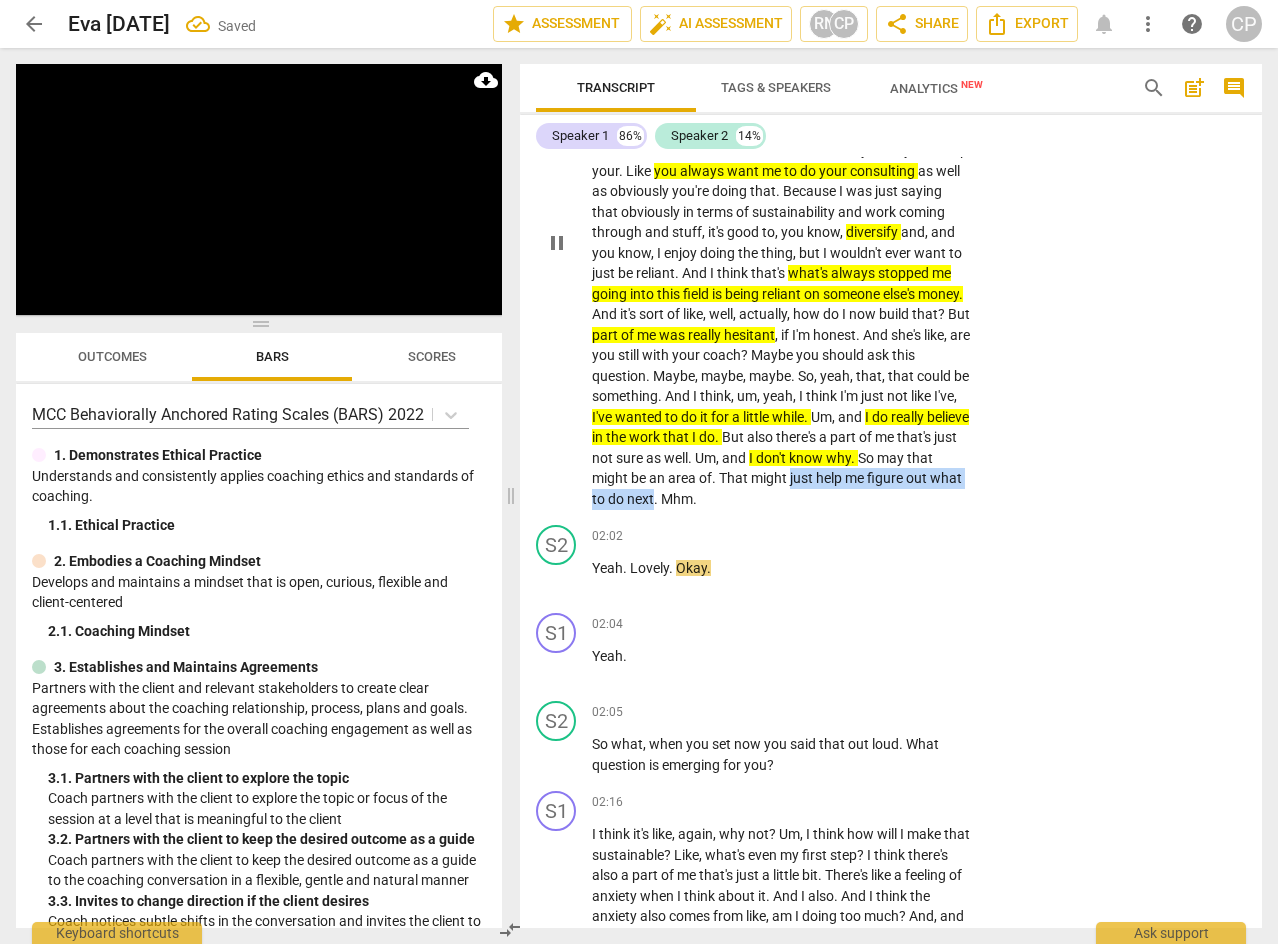 click on "S1 play_arrow pause 00:10 + Add competency keyboard_arrow_right Um ,   so   I   think   I   was   having .   I   was   thinking   about   how   the   last   month   has   kind   of   been .   I've   been   really   in   it   with   doing   um ,   my   first   Arts   Council   funding   application ,   which   I   sent   across   on ,   [DATE] ,   I   think   it   was .   And   I've   just   been   a   bit   like   brainwash   after   doing   that   because   it   was   so   intense   and   such   hard   work .   Yeah .   So ,   um ,   yeah ,   and   I   think   something   that   I   was   talking ,   um ,   to   [PERSON_NAME]   about   actually   was   about .   We   were   talking   about ,   um ,   just   in   general   at   work   and   this   and   the   other .   And   she   was   like ,   why   don't   you   set   up   your .   Like   you   always   want   me   to   do   your   consulting   as   well   as   obviously   you're   doing   that .   Because   I   was   just   saying   that   obviously   in" at bounding box center (891, 226) 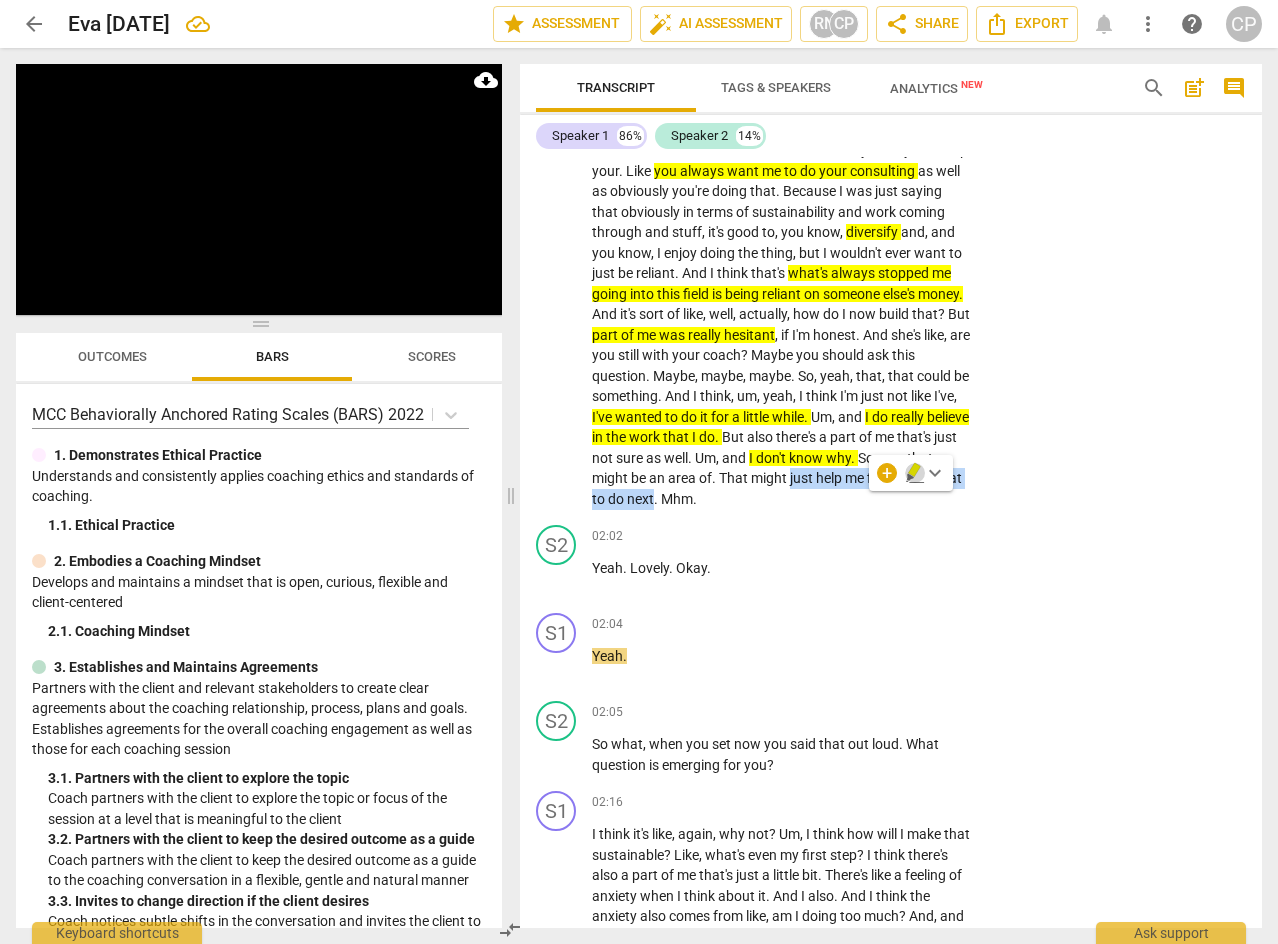 click 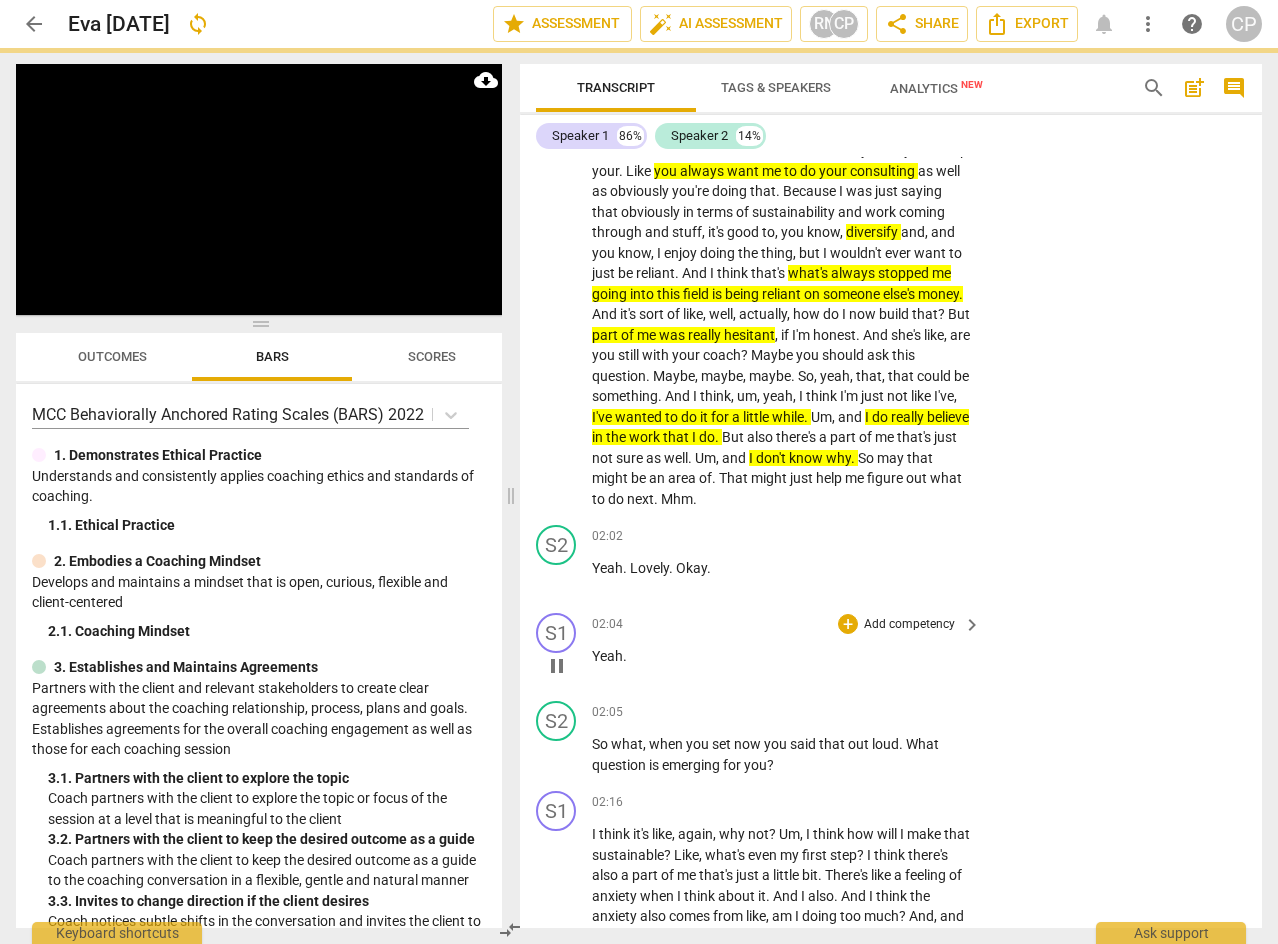 click on "Add competency" at bounding box center (909, 625) 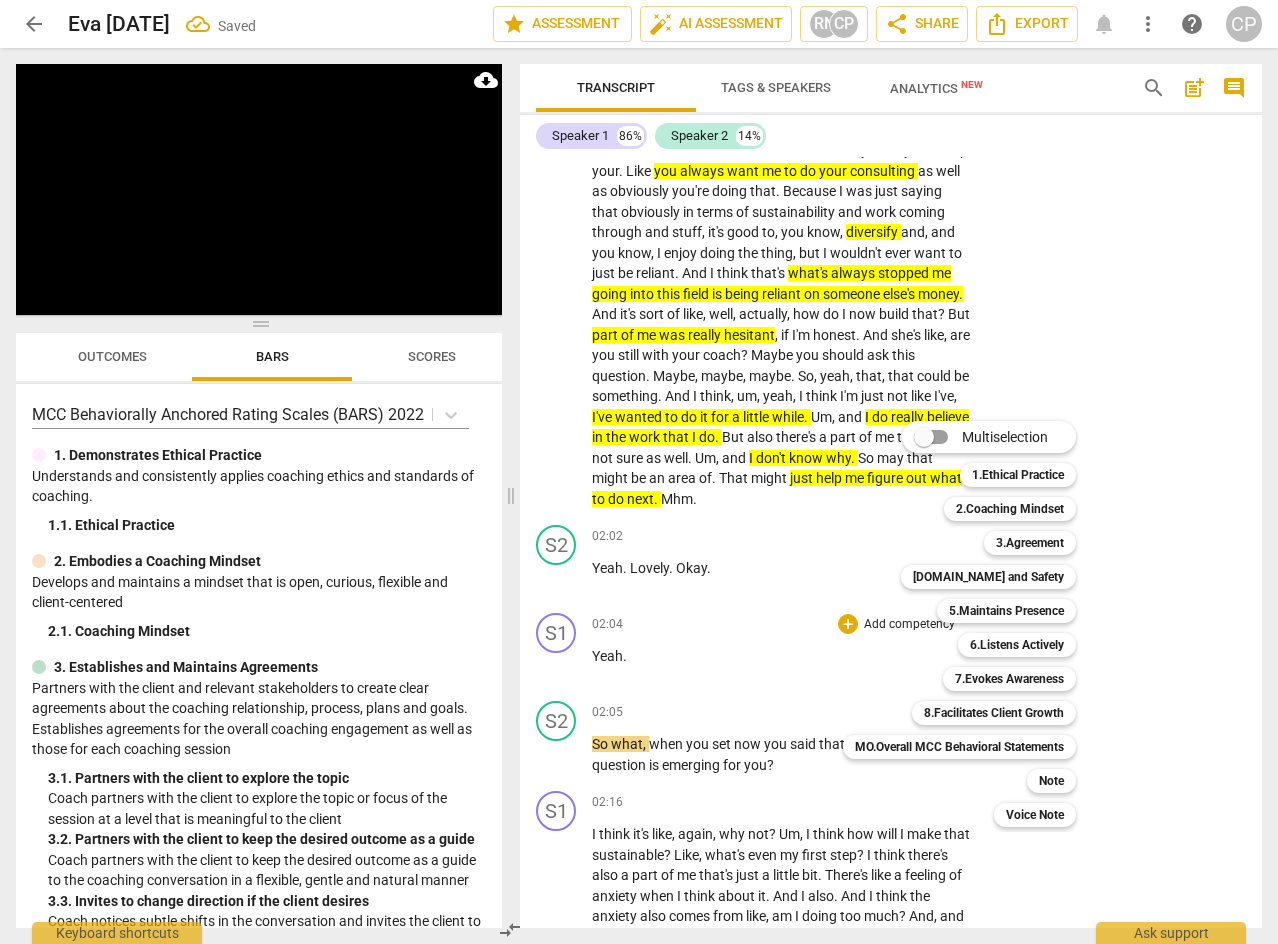 click at bounding box center (639, 472) 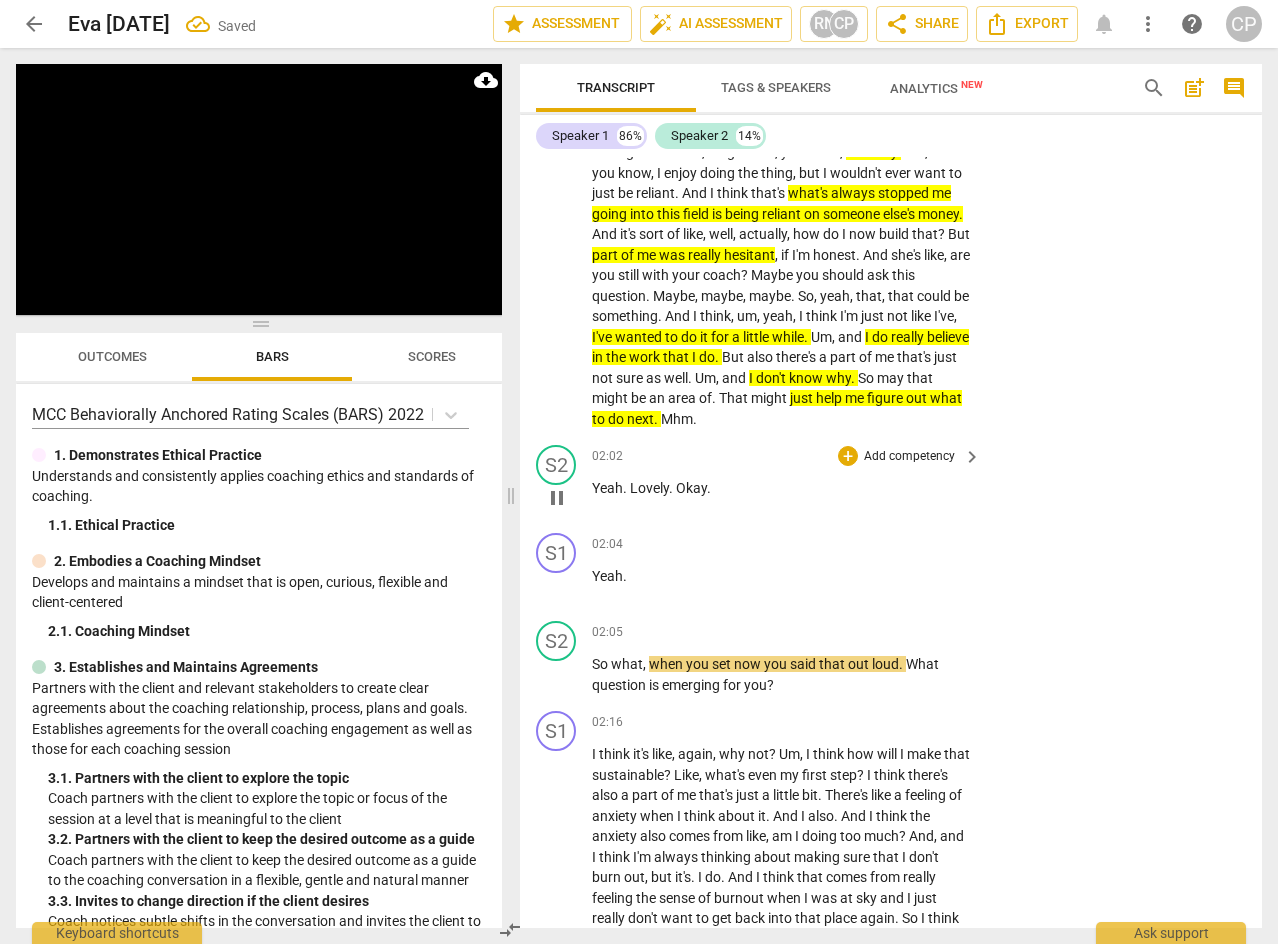 scroll, scrollTop: 700, scrollLeft: 0, axis: vertical 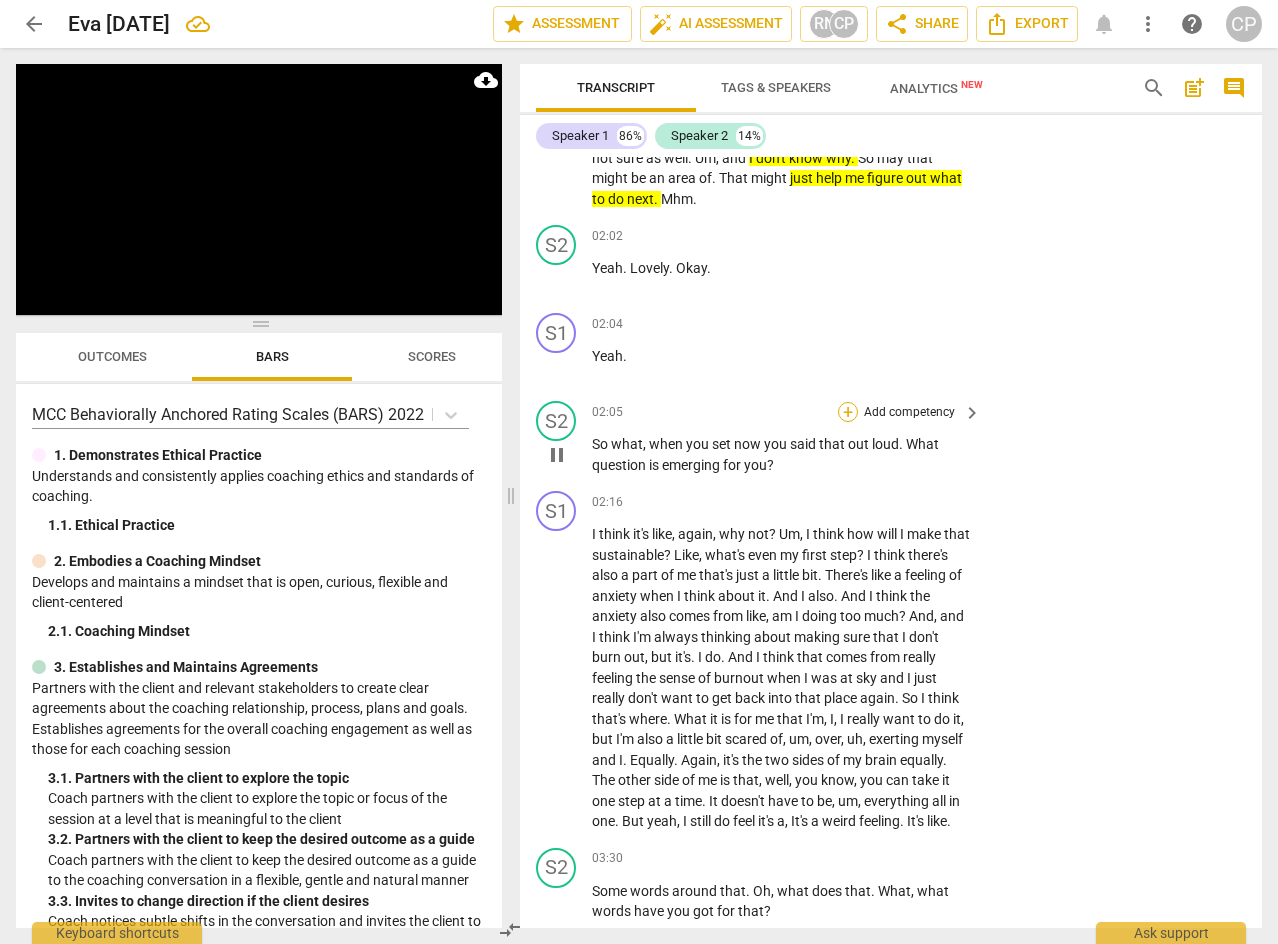 click on "+" at bounding box center (848, 412) 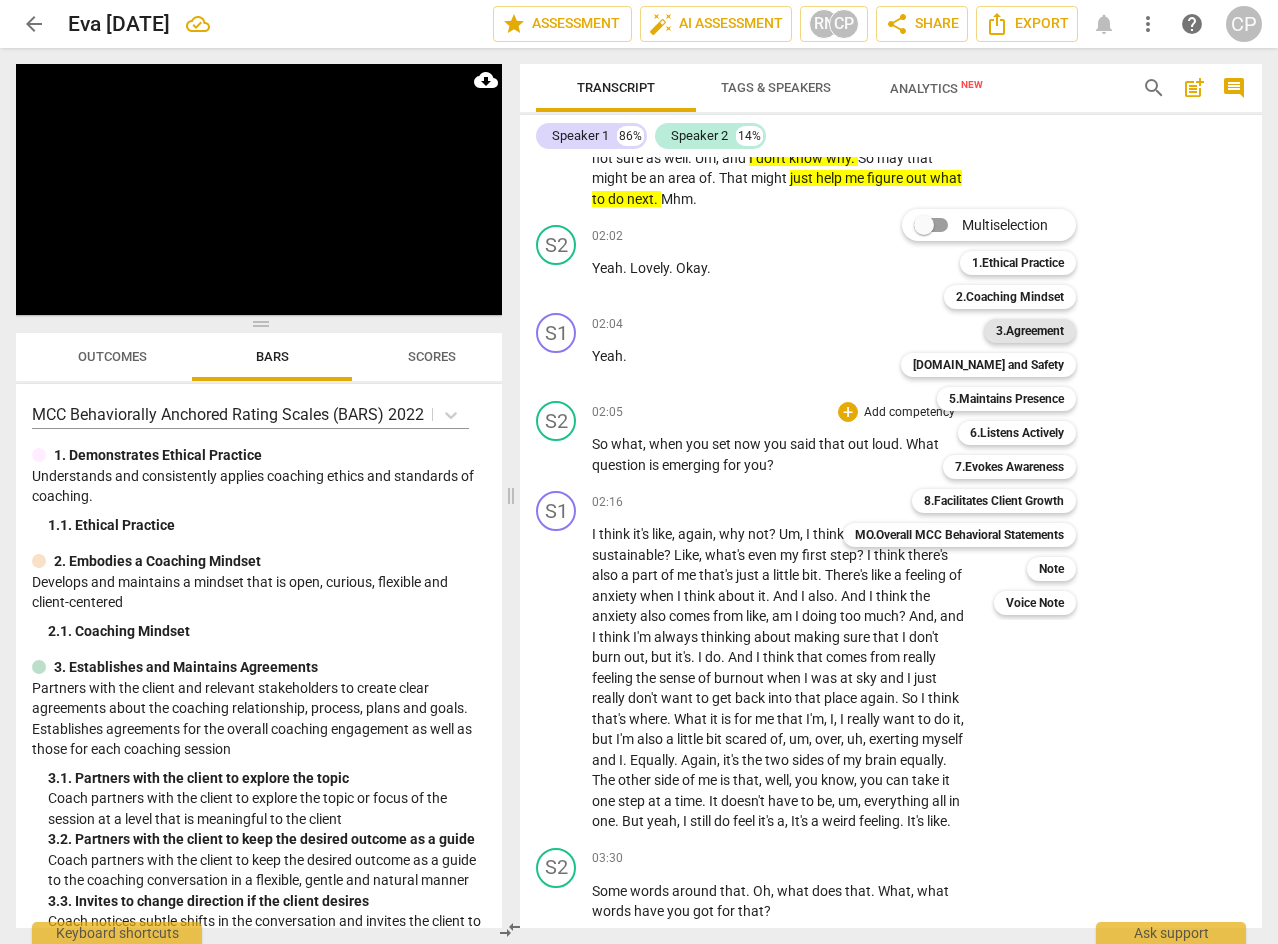 click on "3.Agreement" at bounding box center (1030, 331) 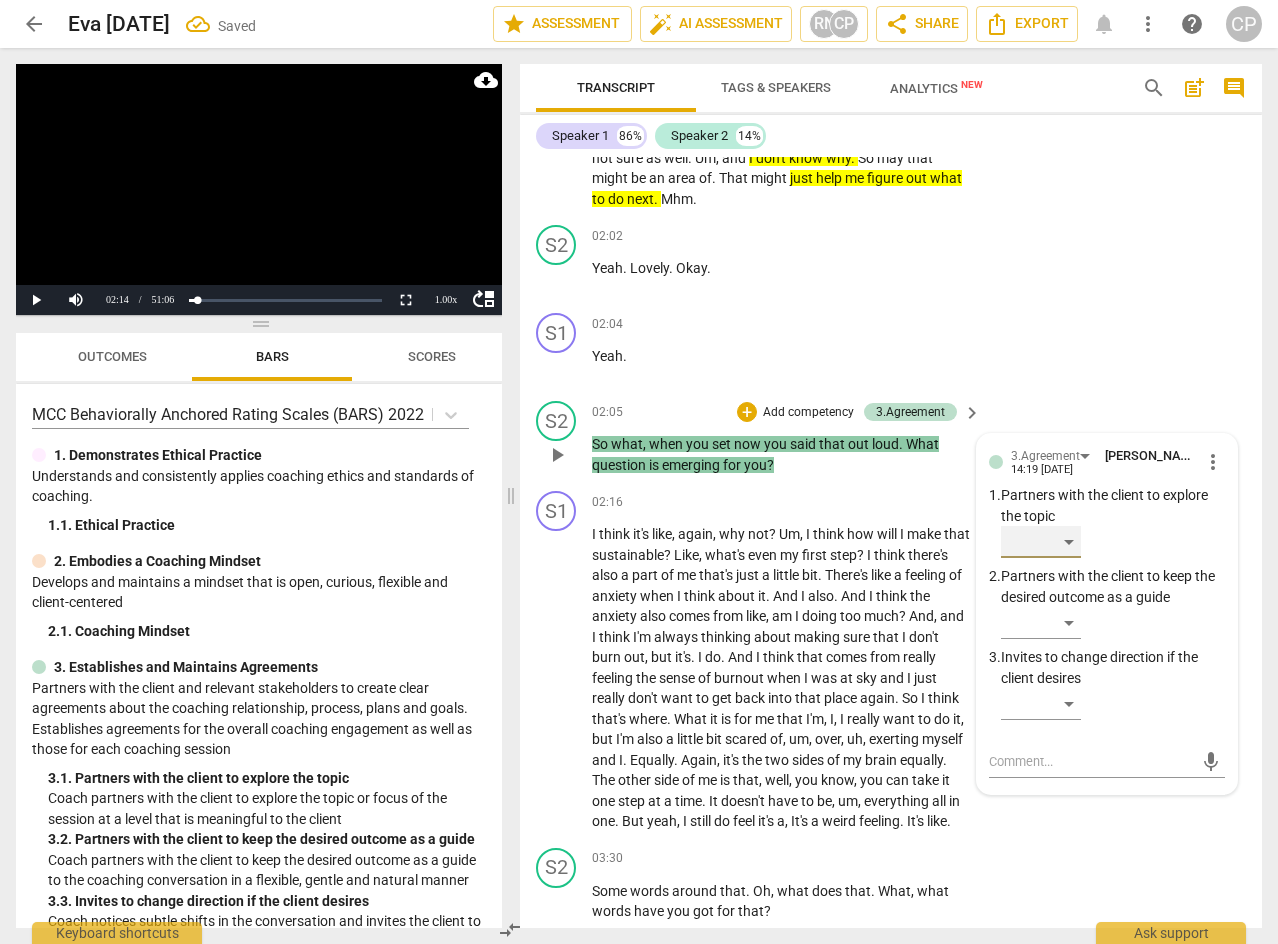 click on "​" at bounding box center (1041, 542) 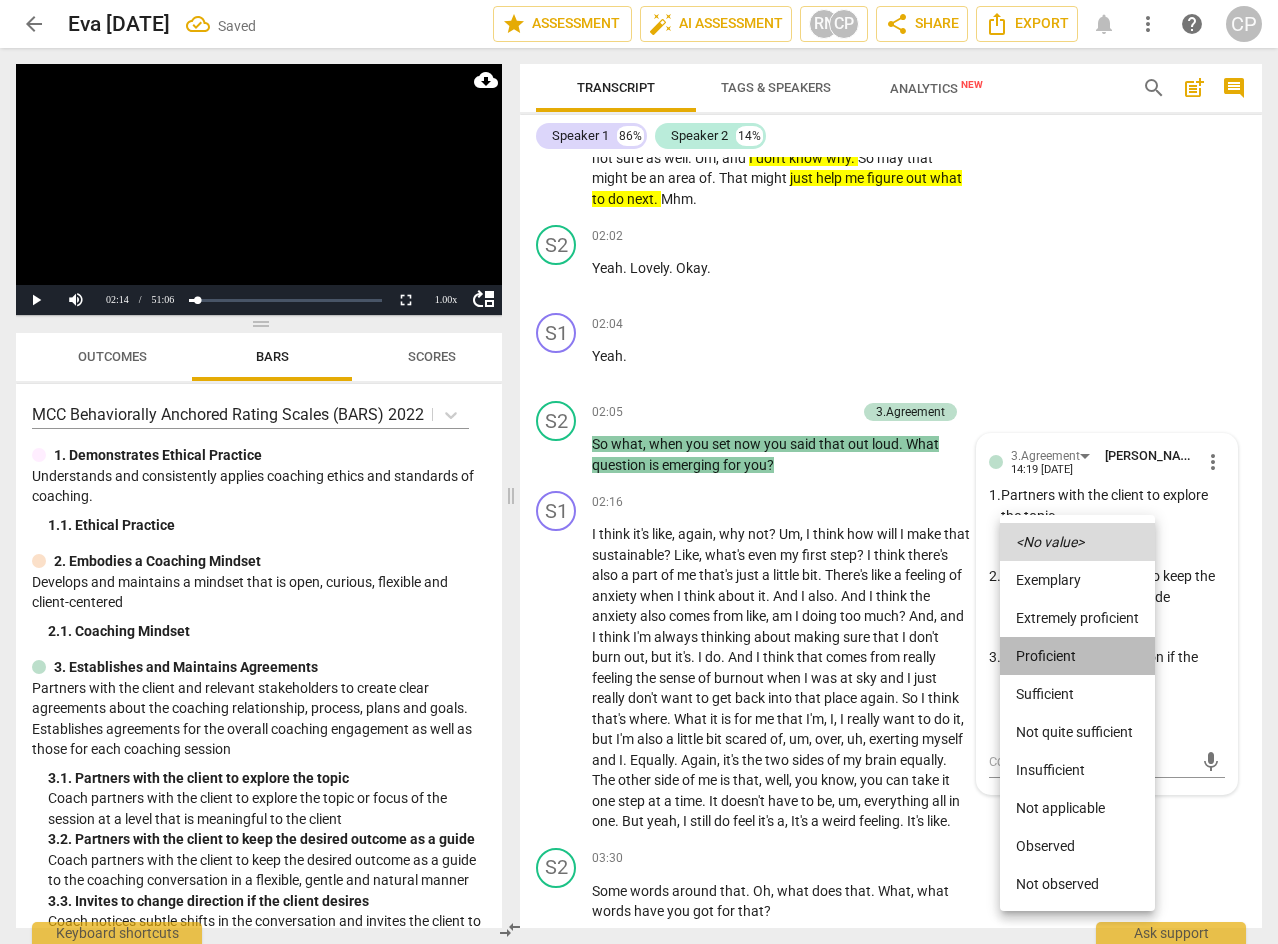 click on "Proficient" at bounding box center (1077, 656) 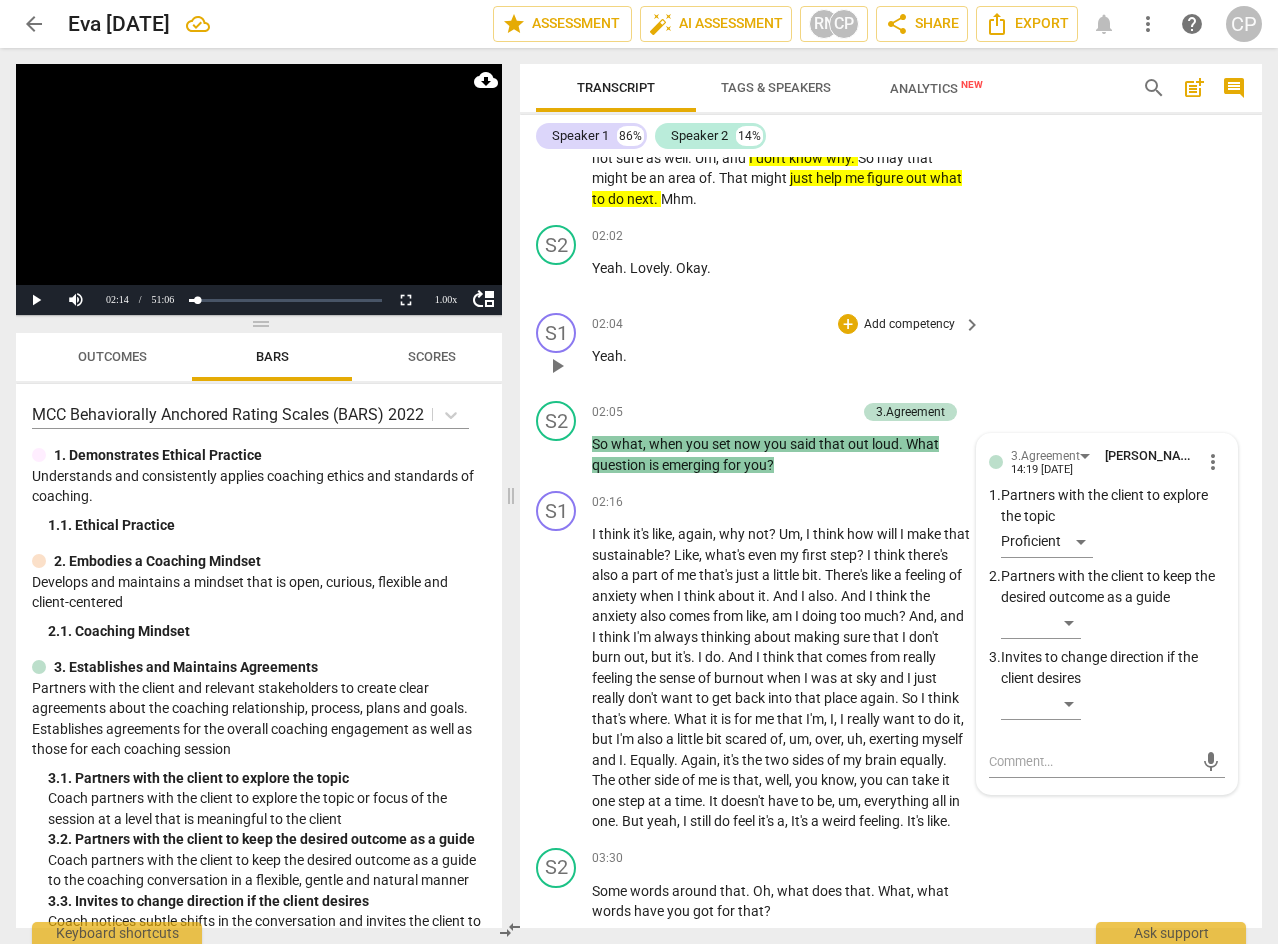 click on "S1 play_arrow pause 02:04 + Add competency keyboard_arrow_right Yeah ." at bounding box center [891, 349] 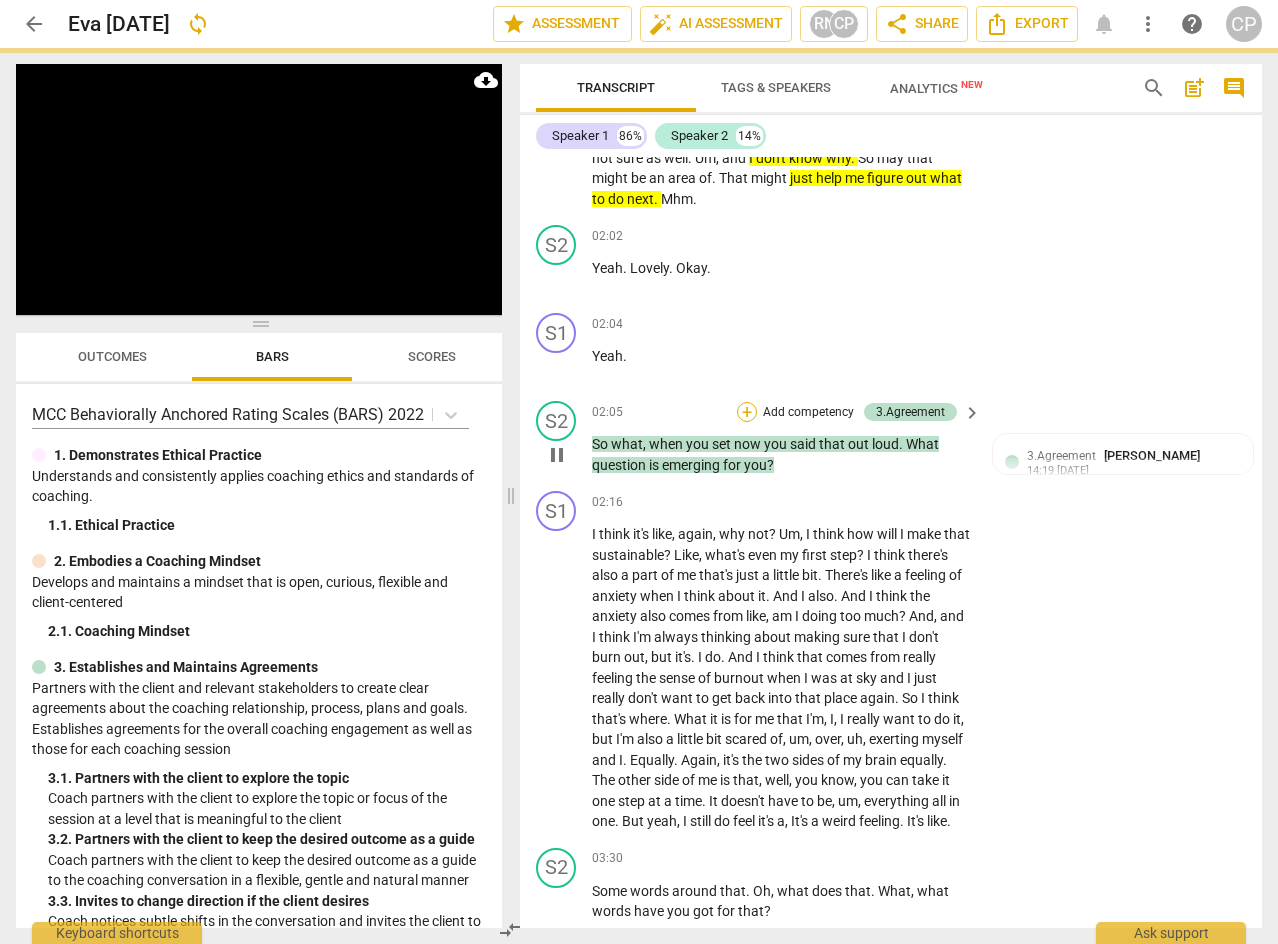 click on "+" at bounding box center [747, 412] 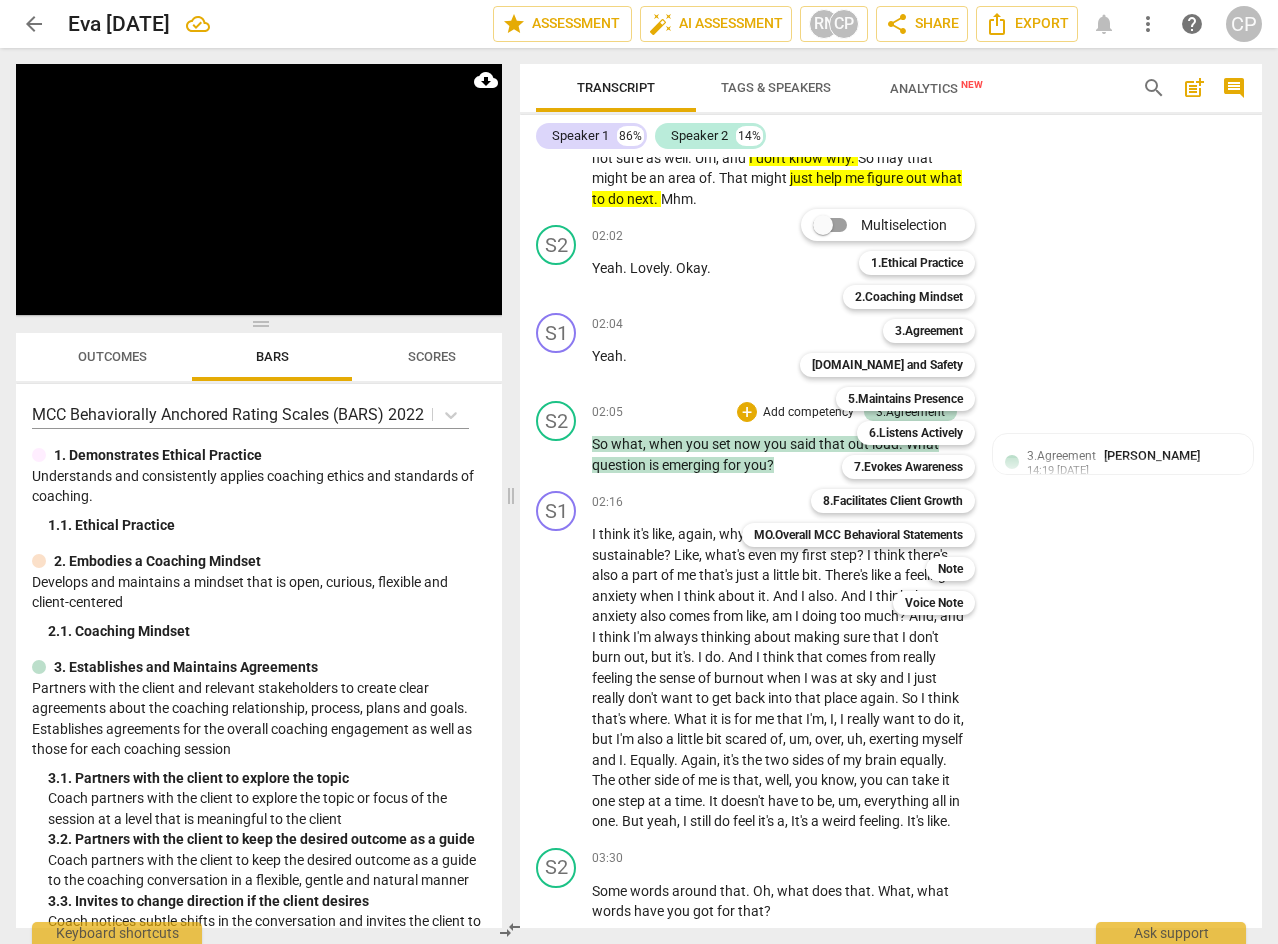 click at bounding box center [639, 472] 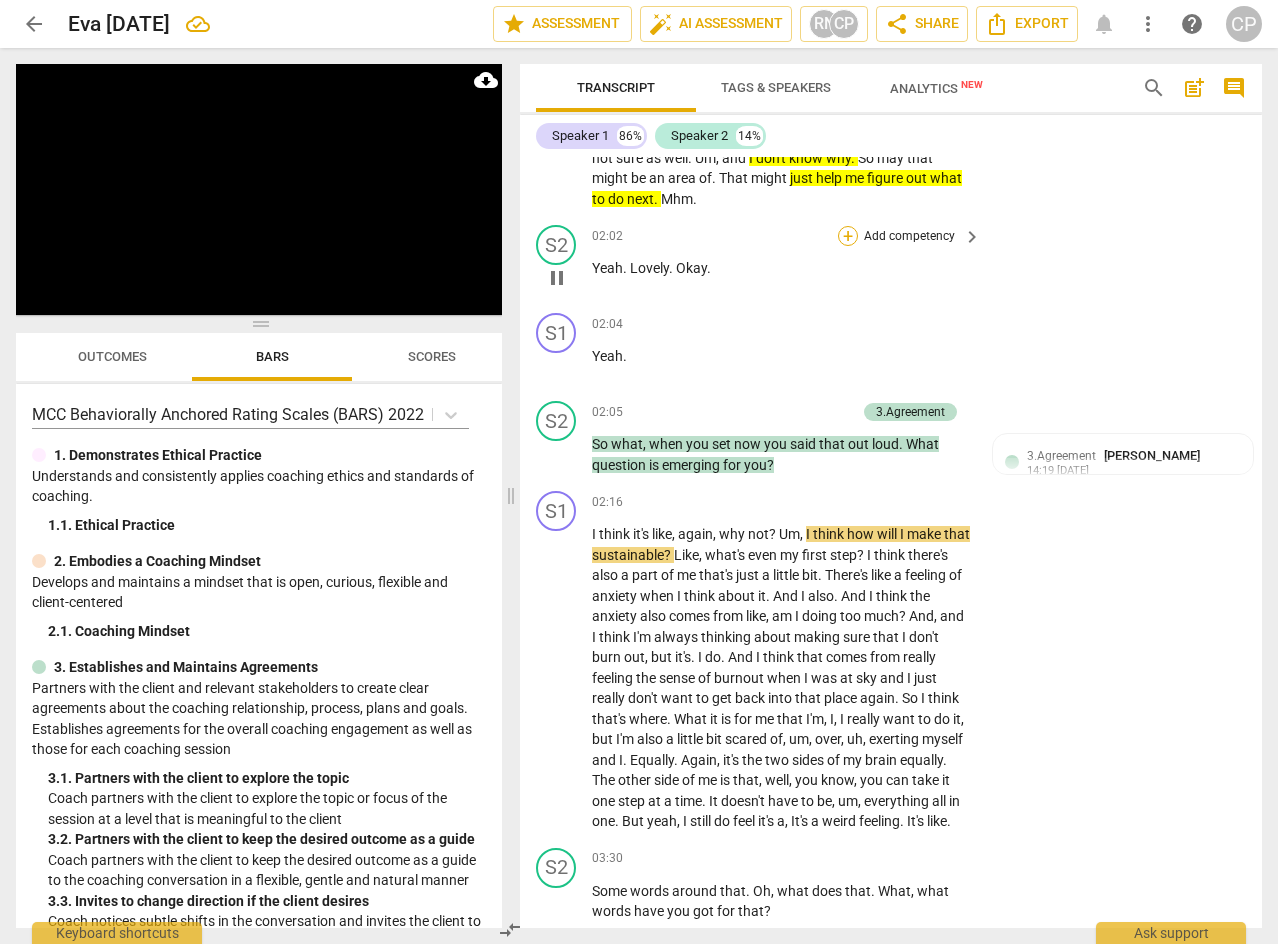 click on "+" at bounding box center (848, 236) 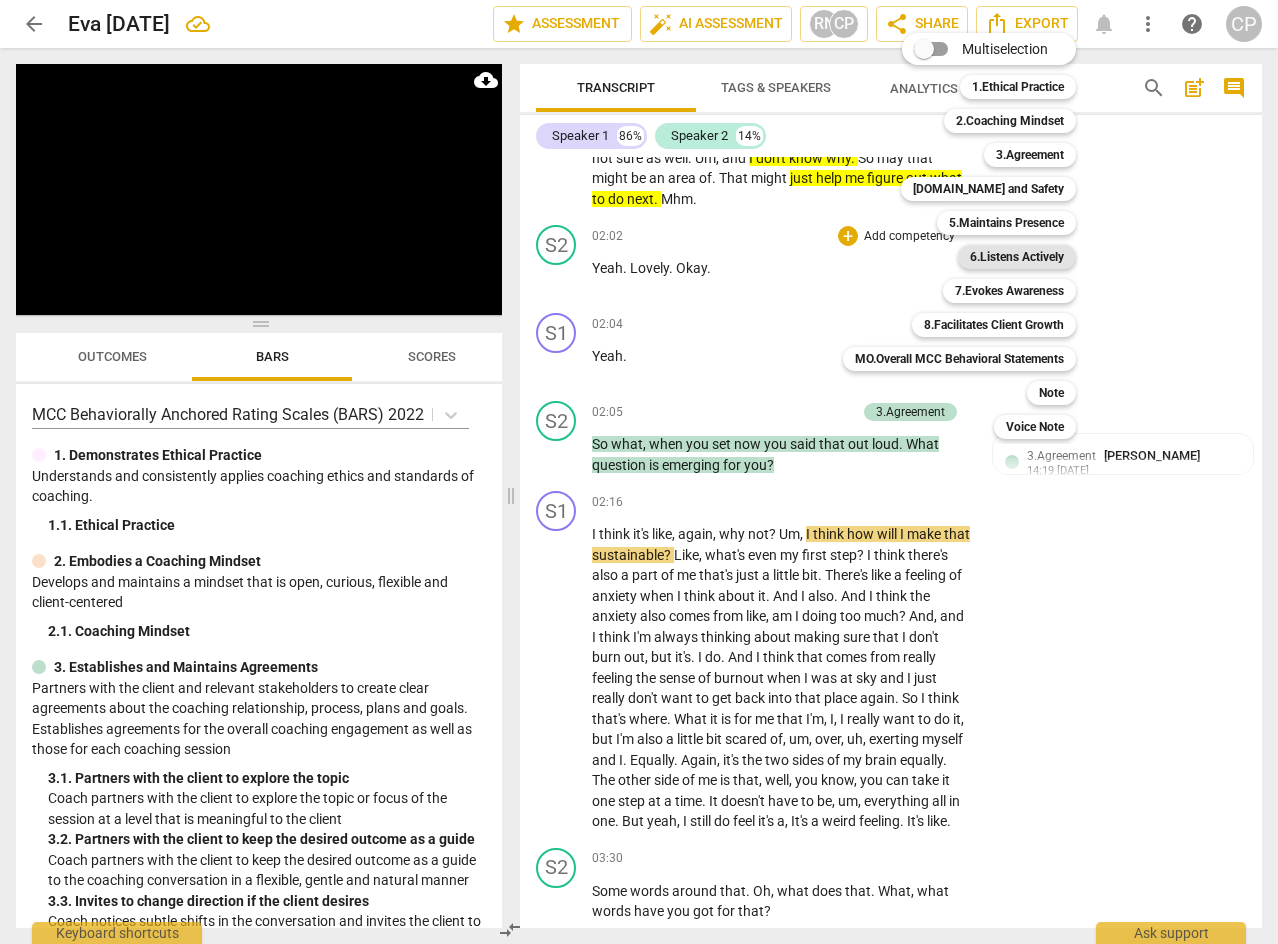 click on "6.Listens Actively" at bounding box center (1017, 257) 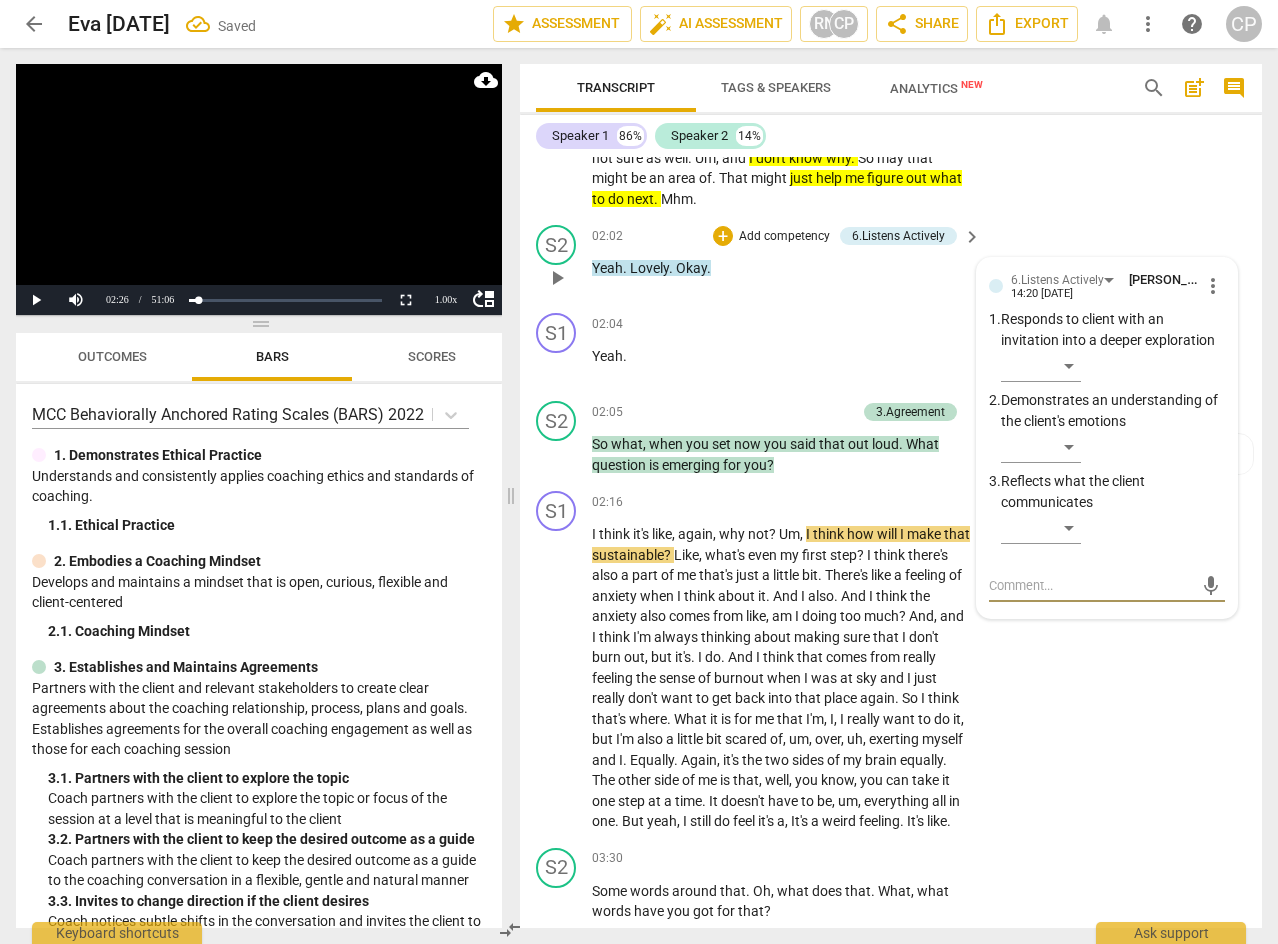 click on "mic" at bounding box center [1107, 586] 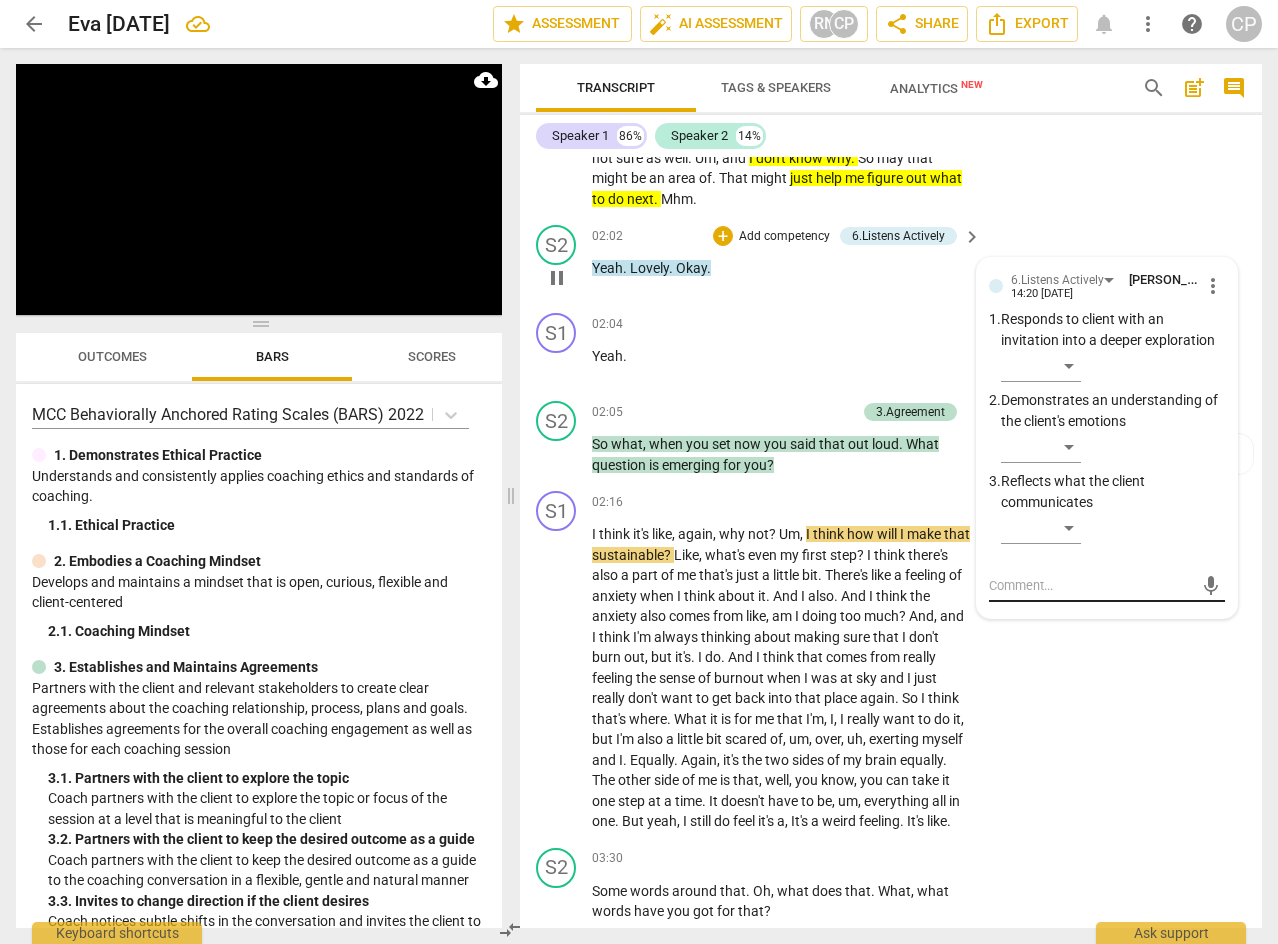 click at bounding box center (1091, 585) 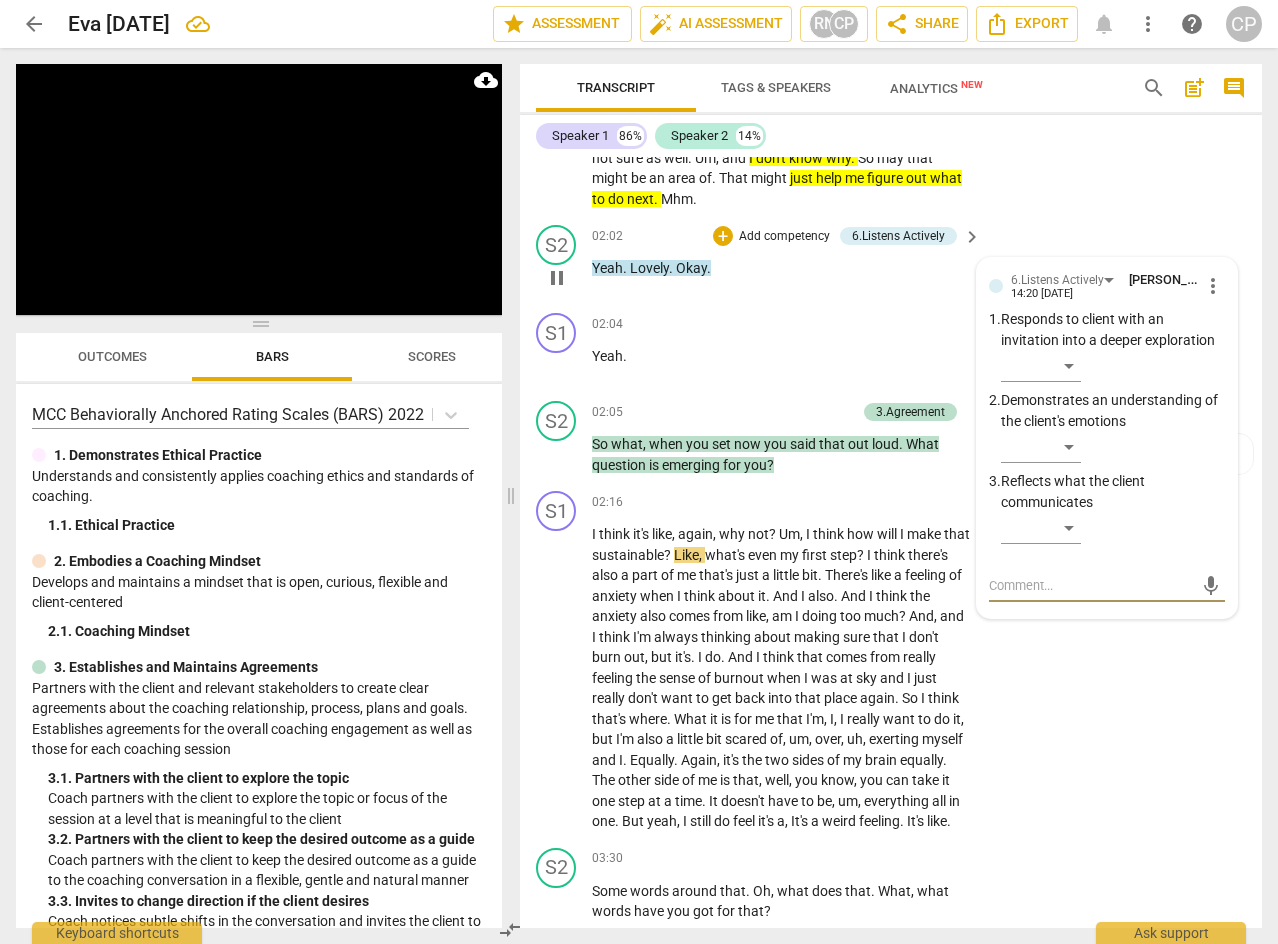 type on "W" 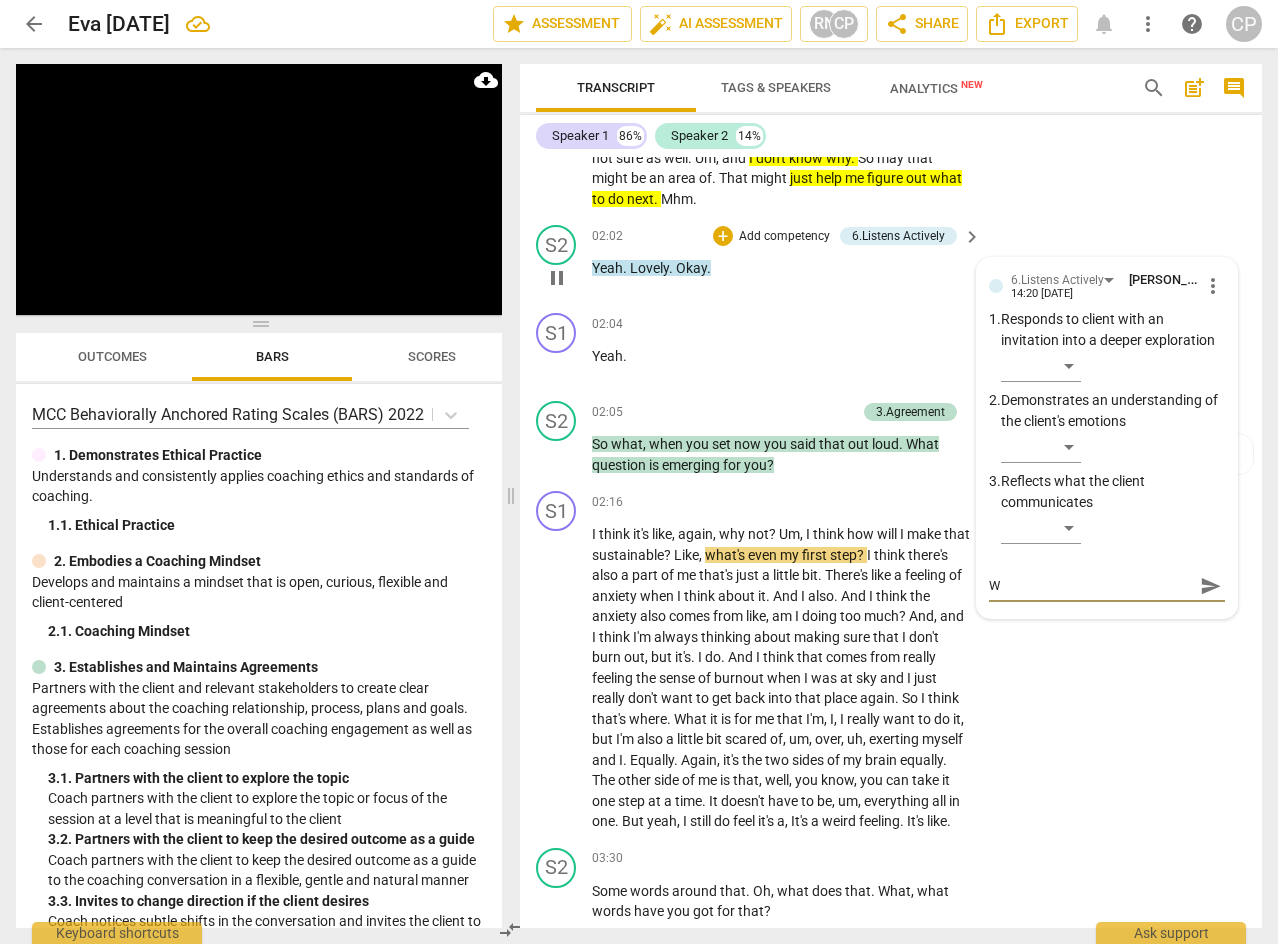 type on "Wh" 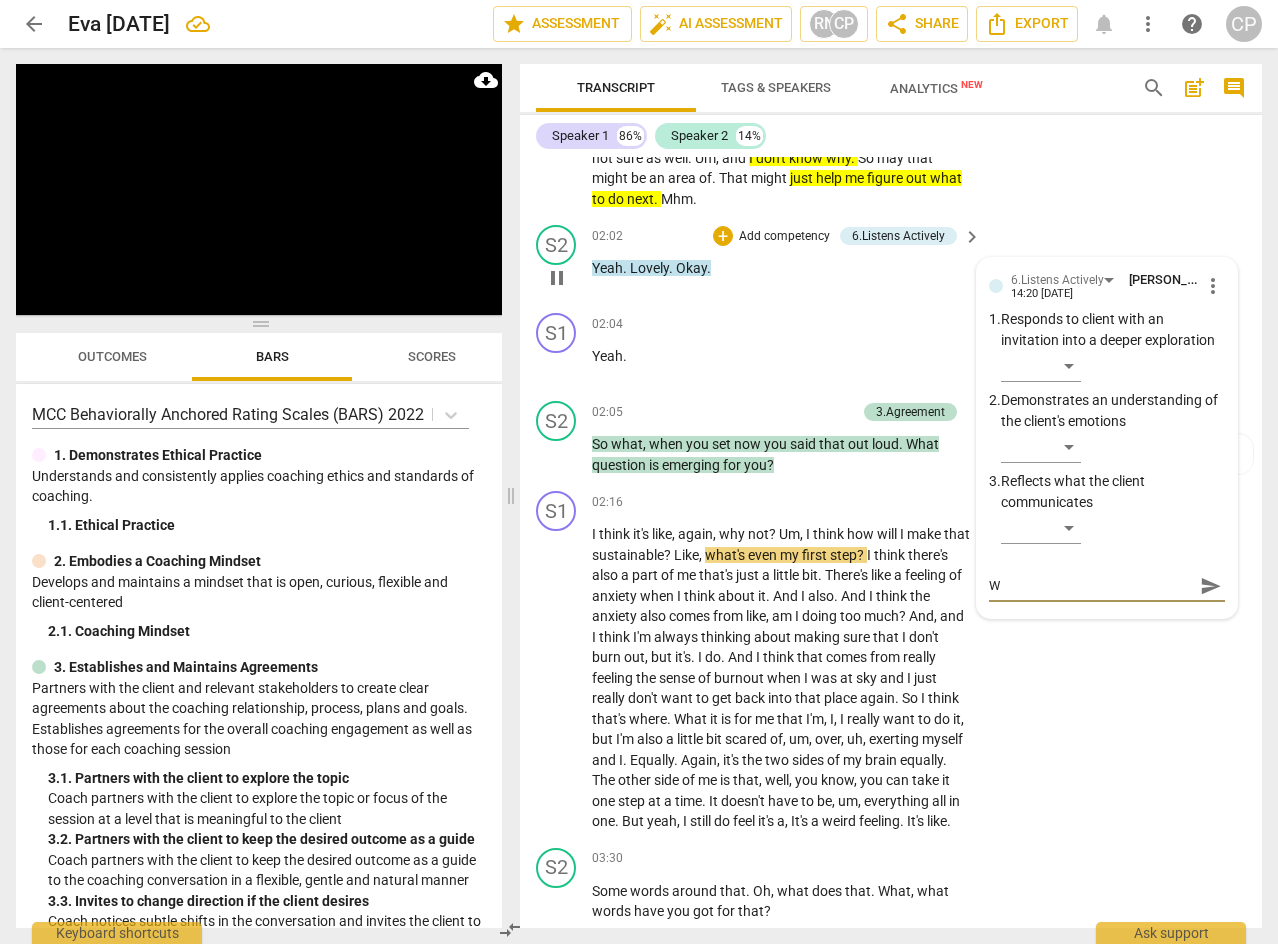 type on "Wh" 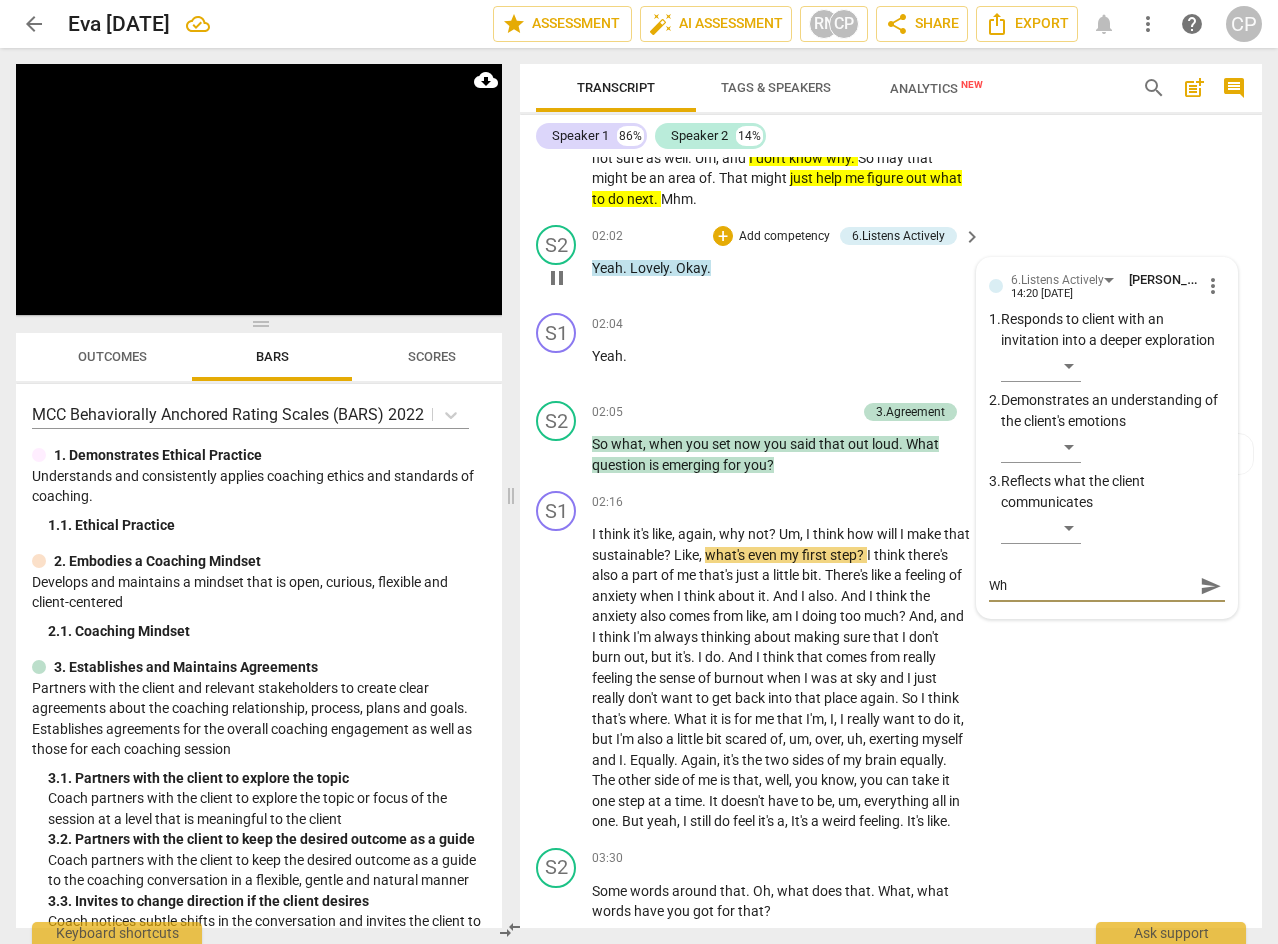 type on "Wha" 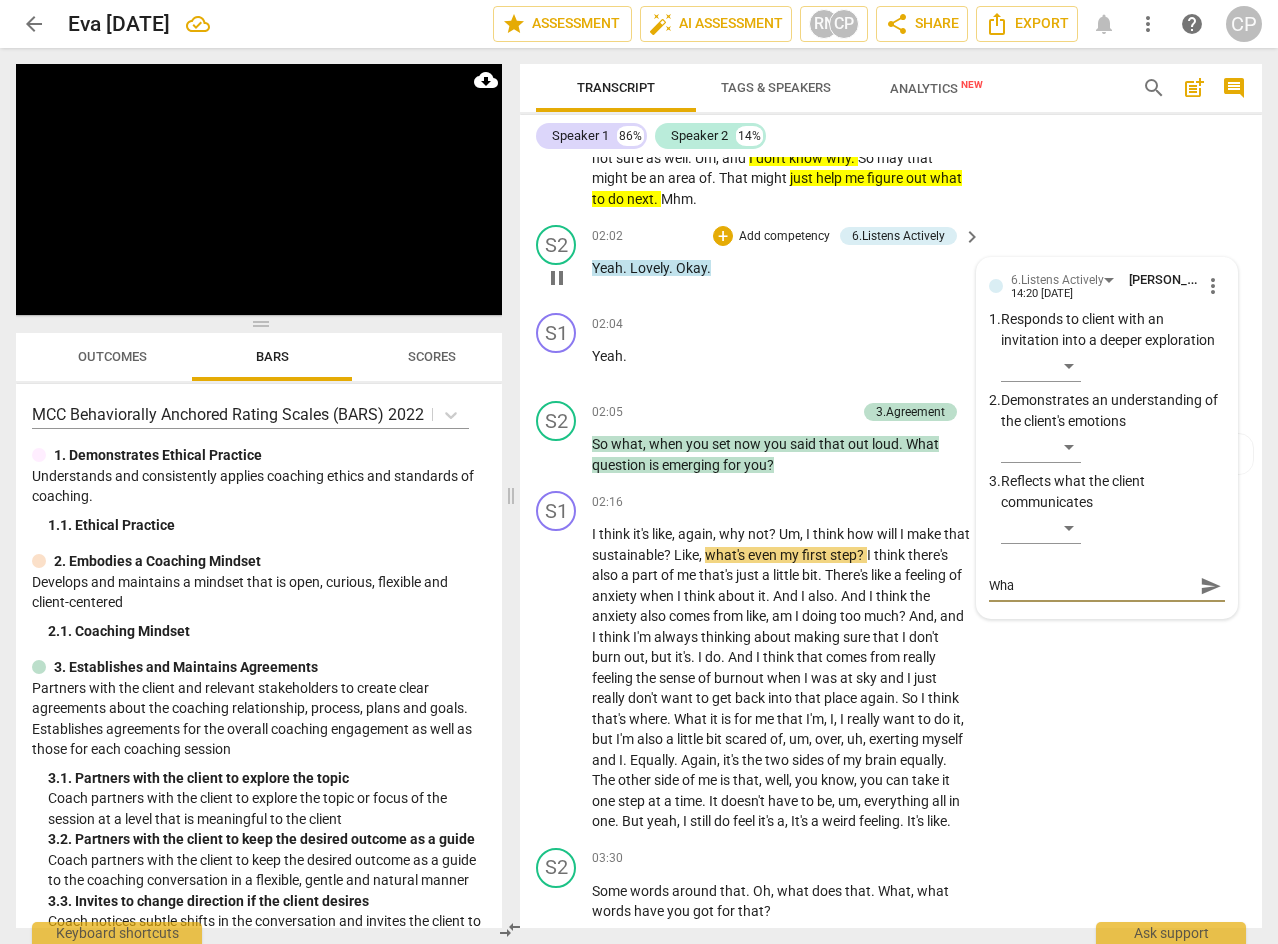 type on "What" 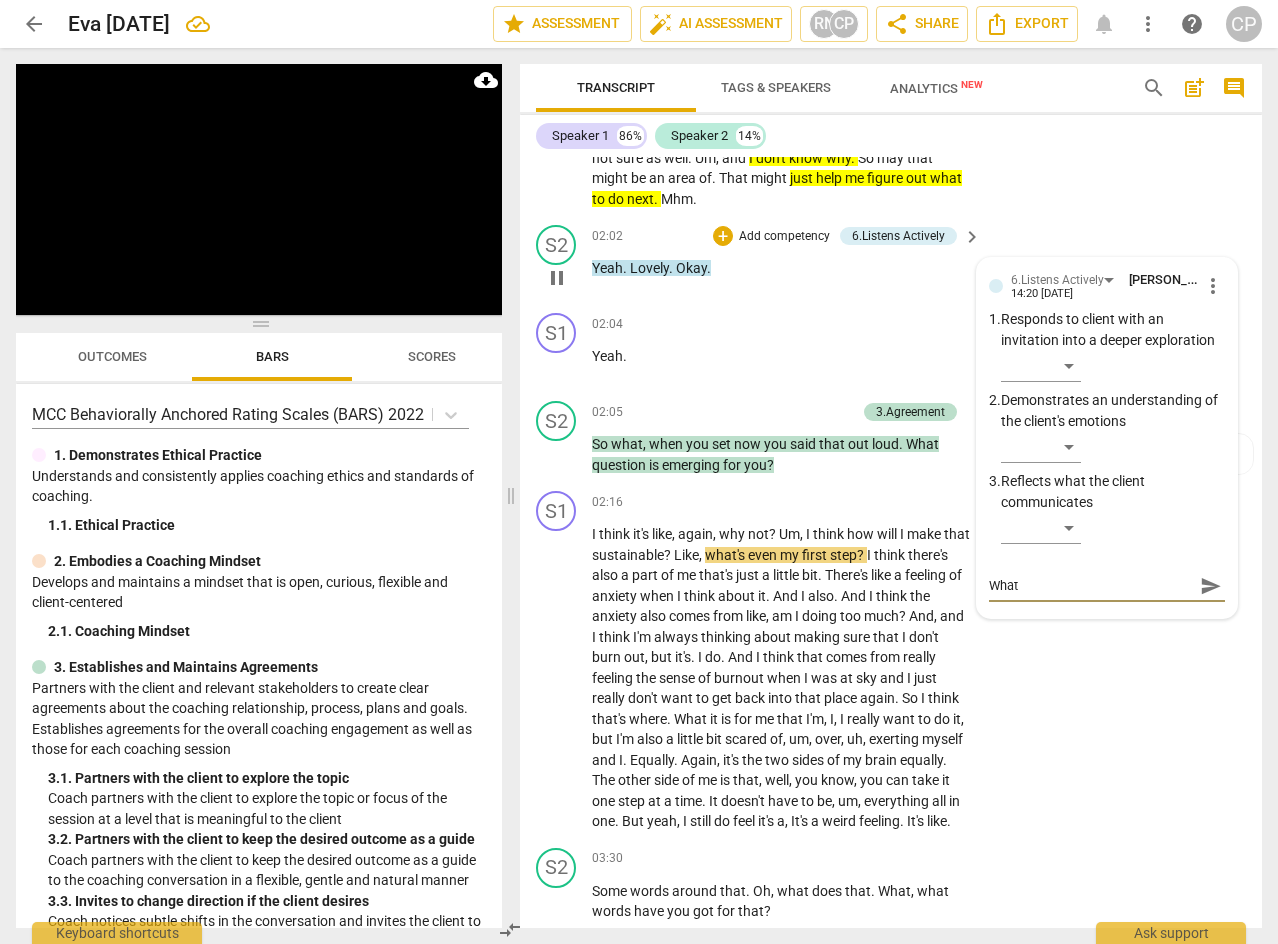 type on "What" 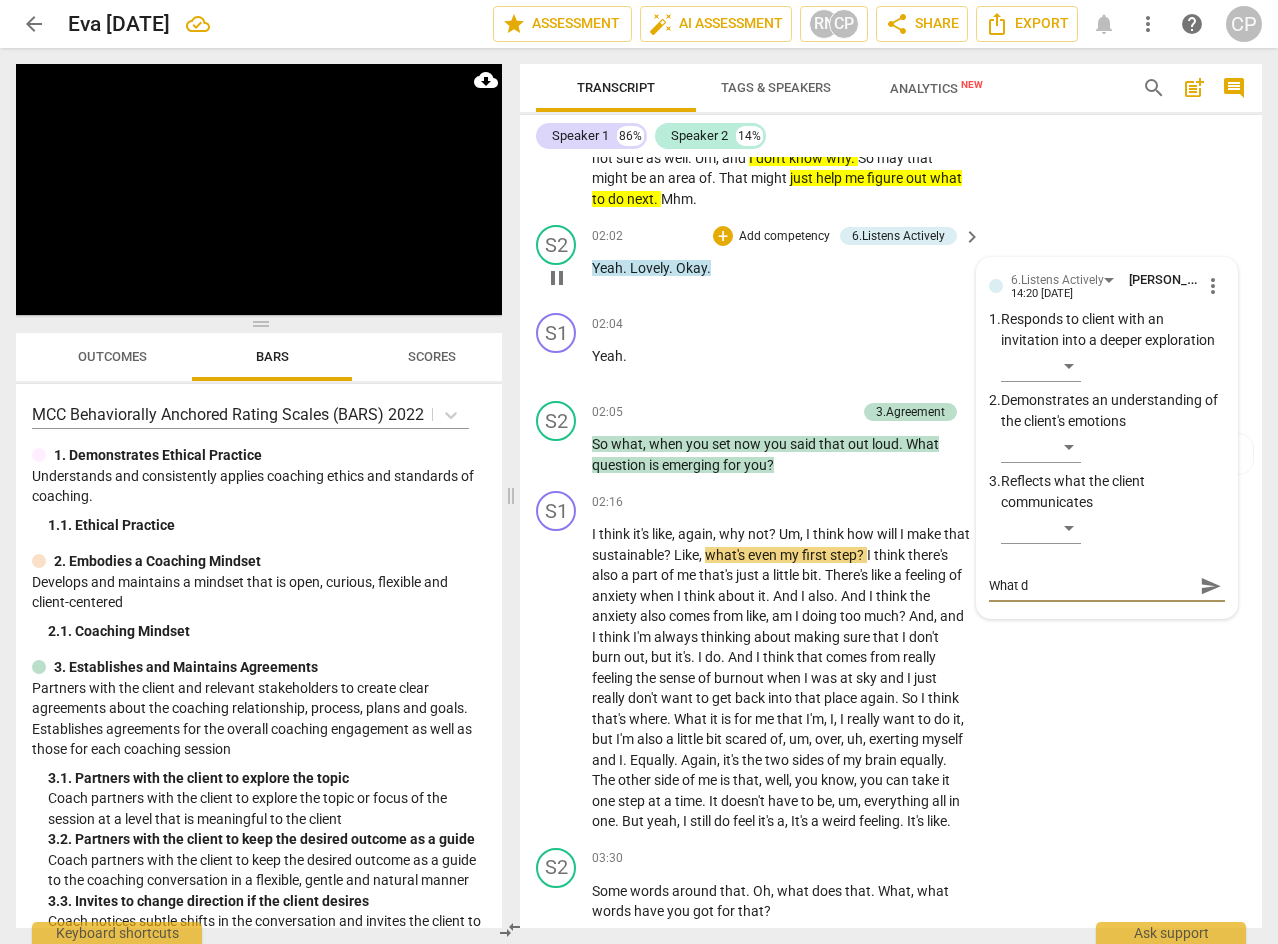type on "What di" 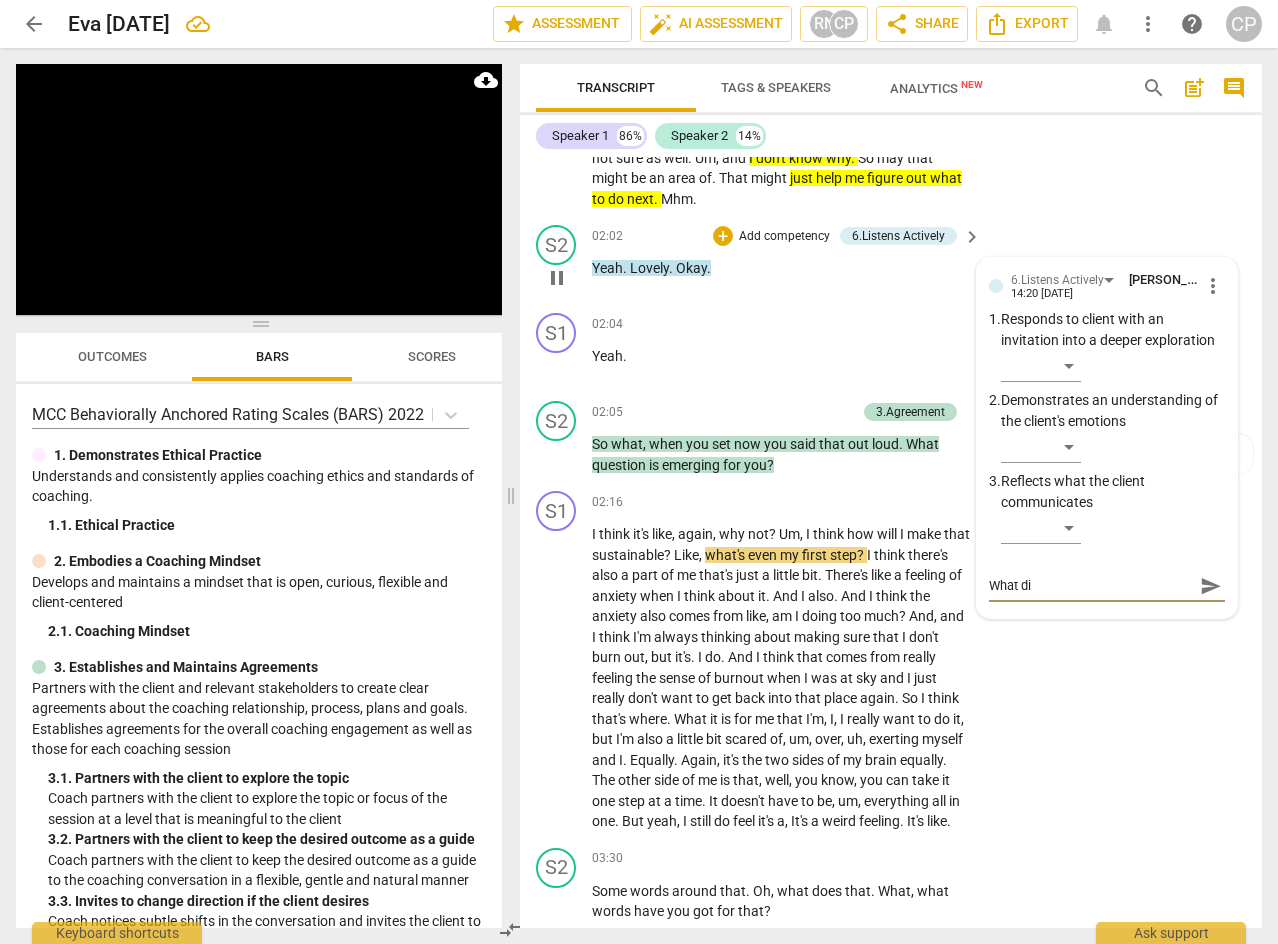 type on "What did" 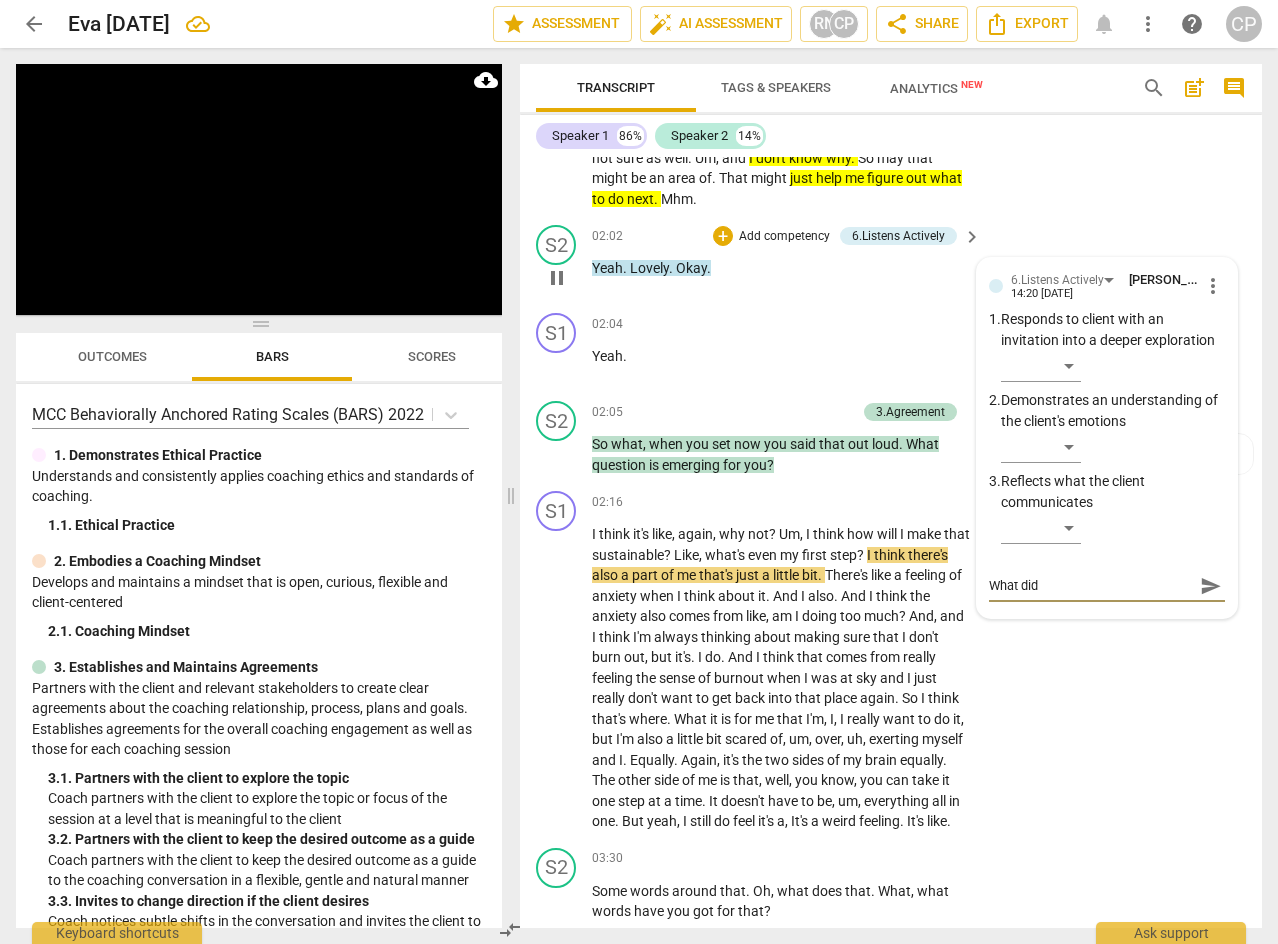 type on "What did" 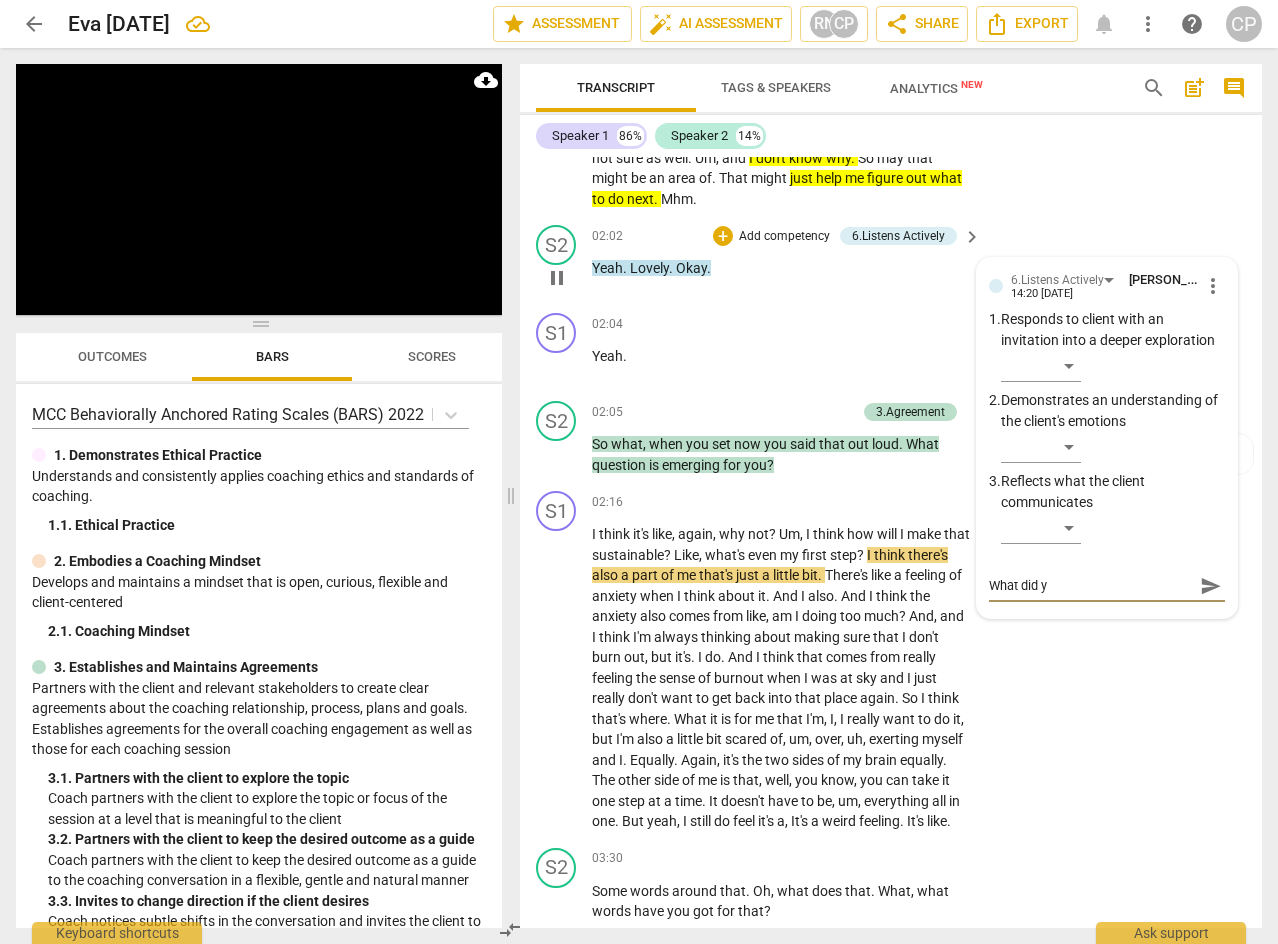 type on "What did yo" 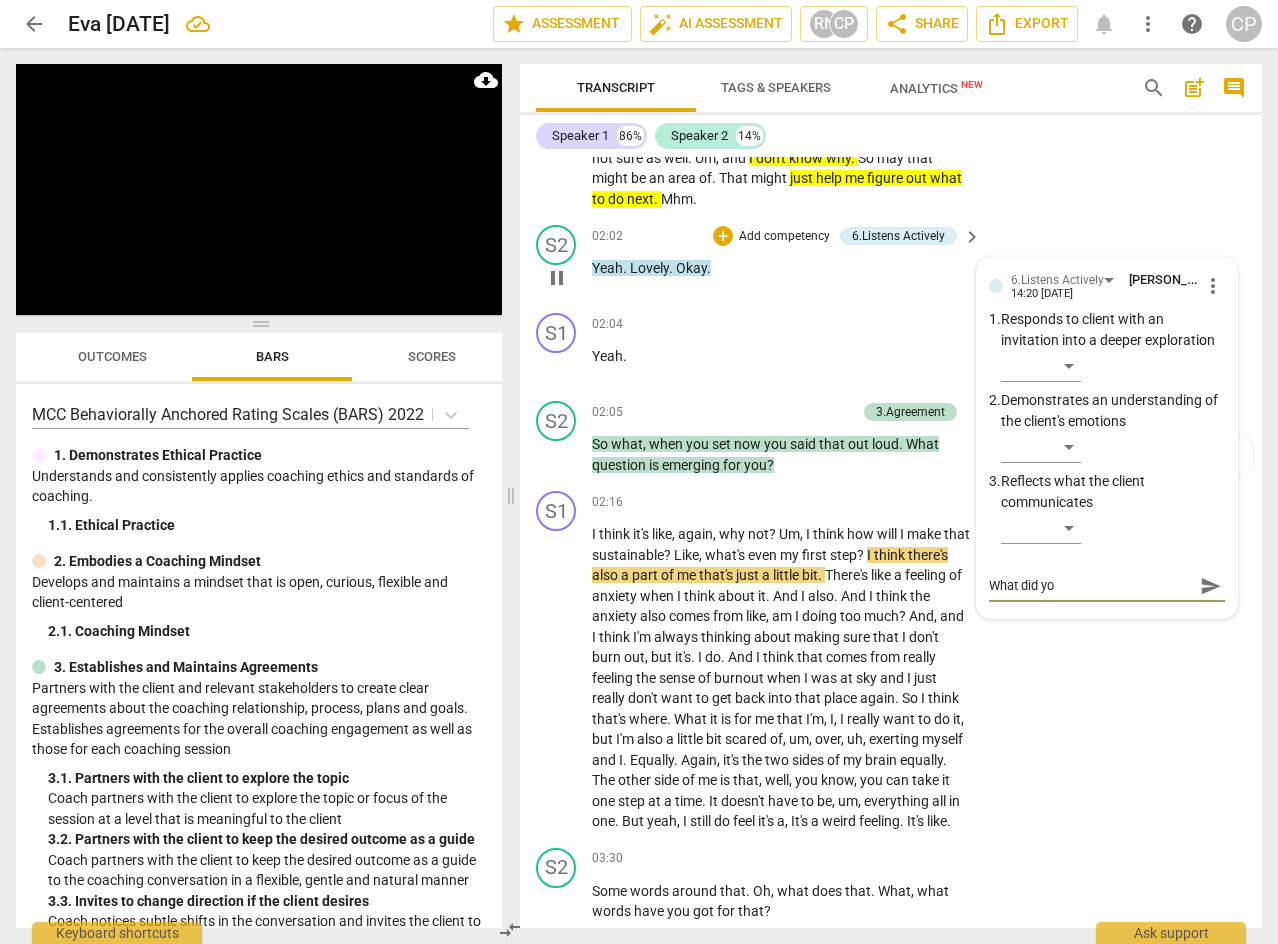 type on "What did you" 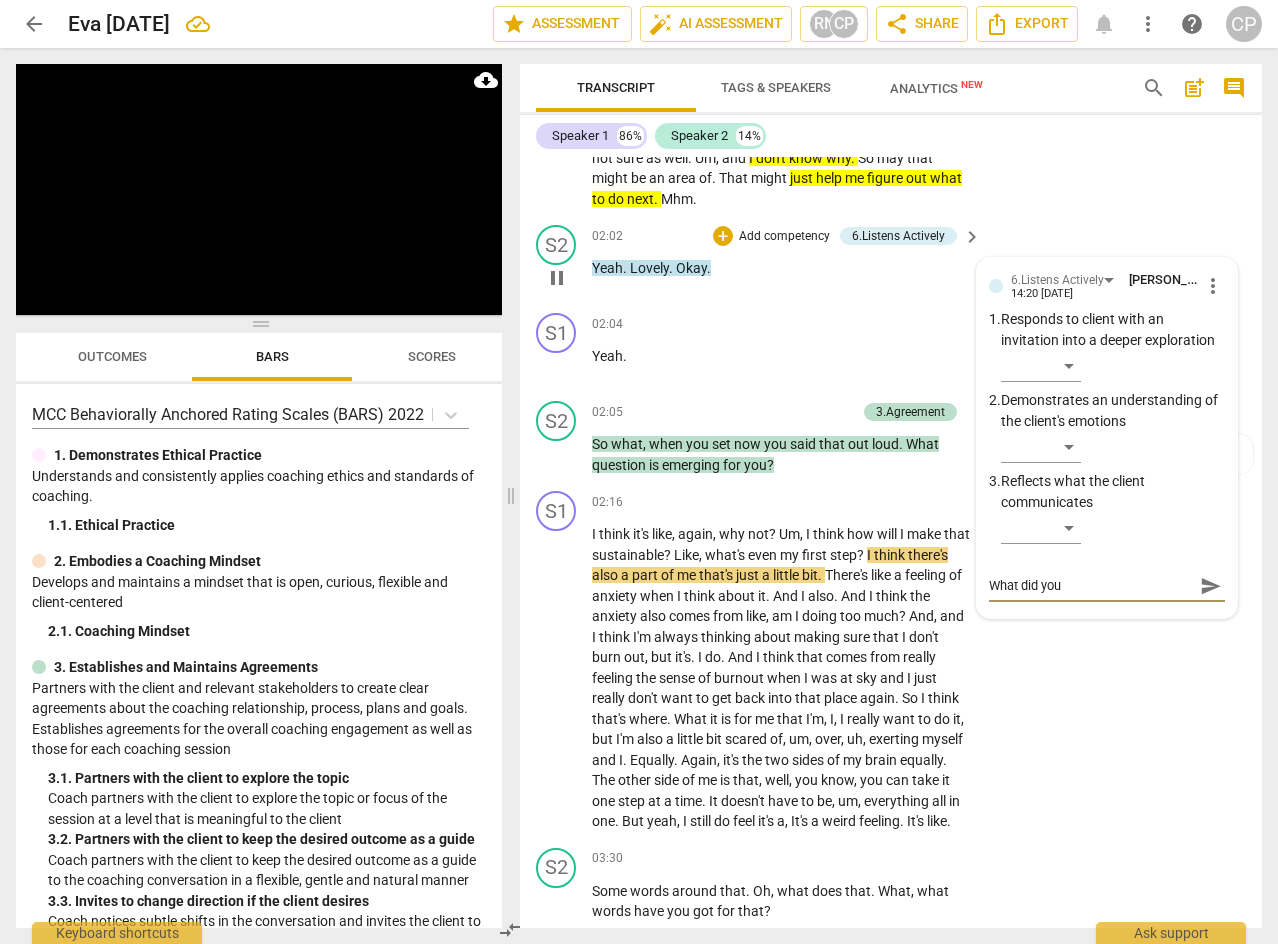type on "What did you" 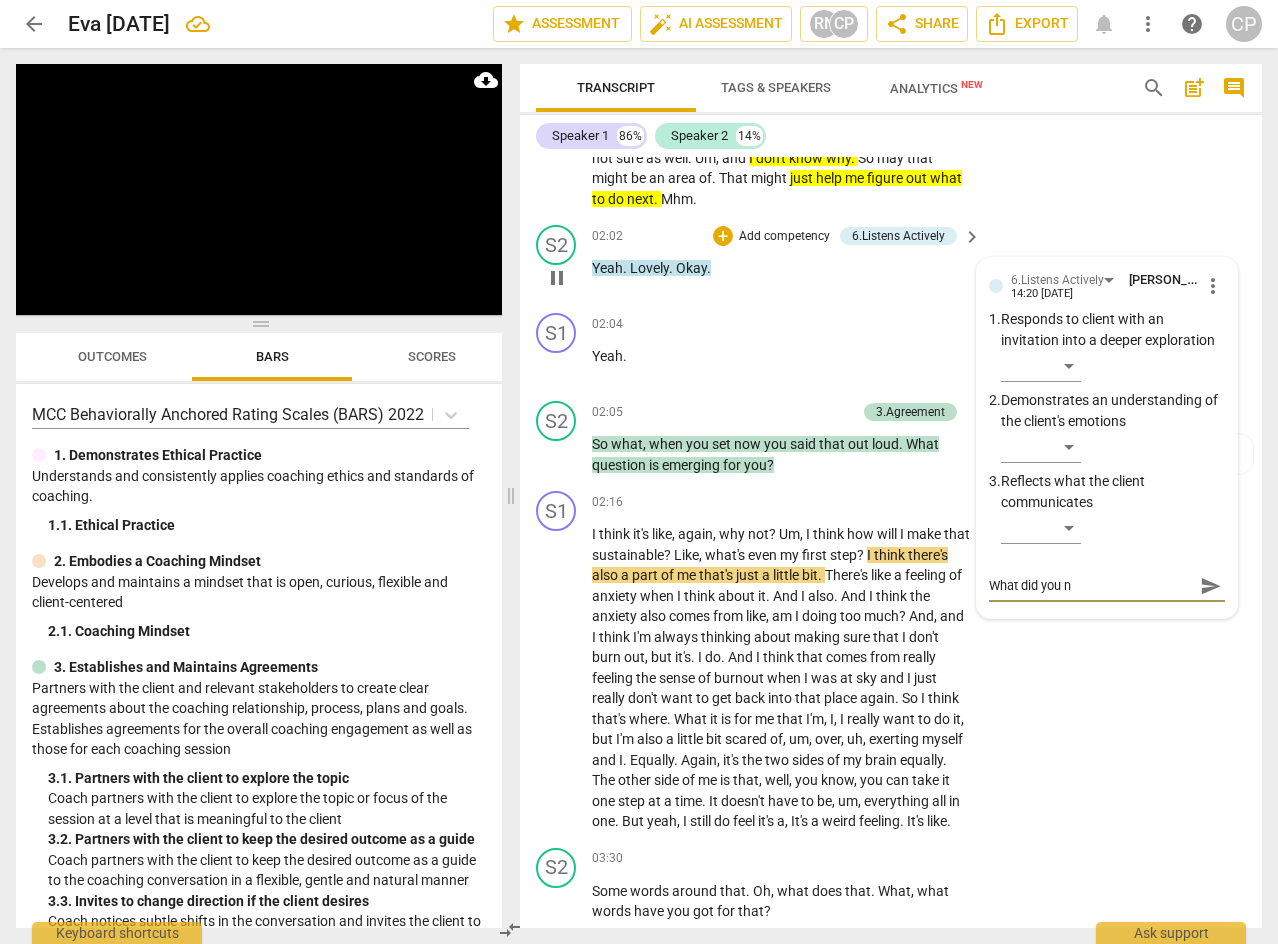 type on "What did you no" 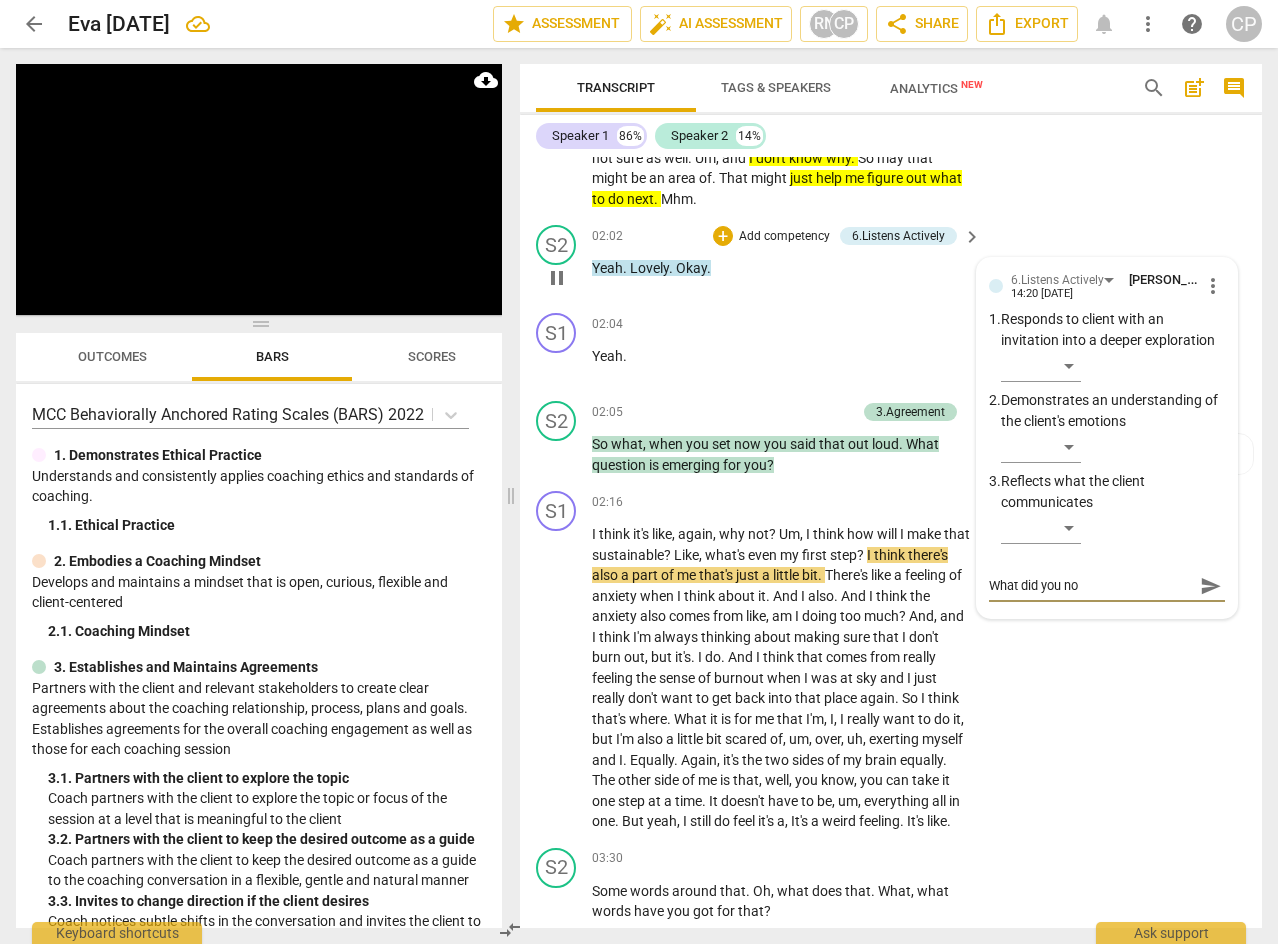 type on "What did you not" 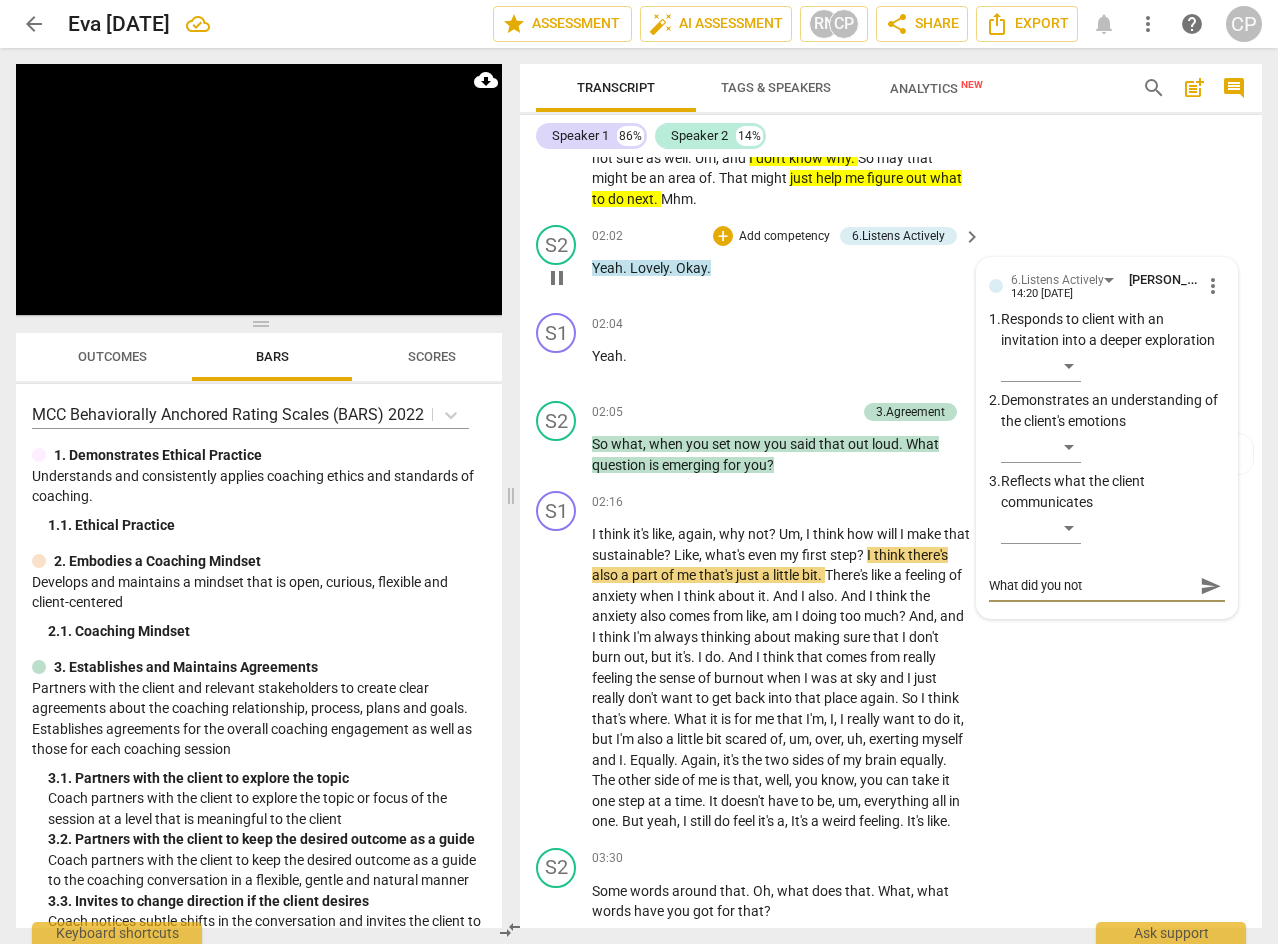 type on "What did you noti" 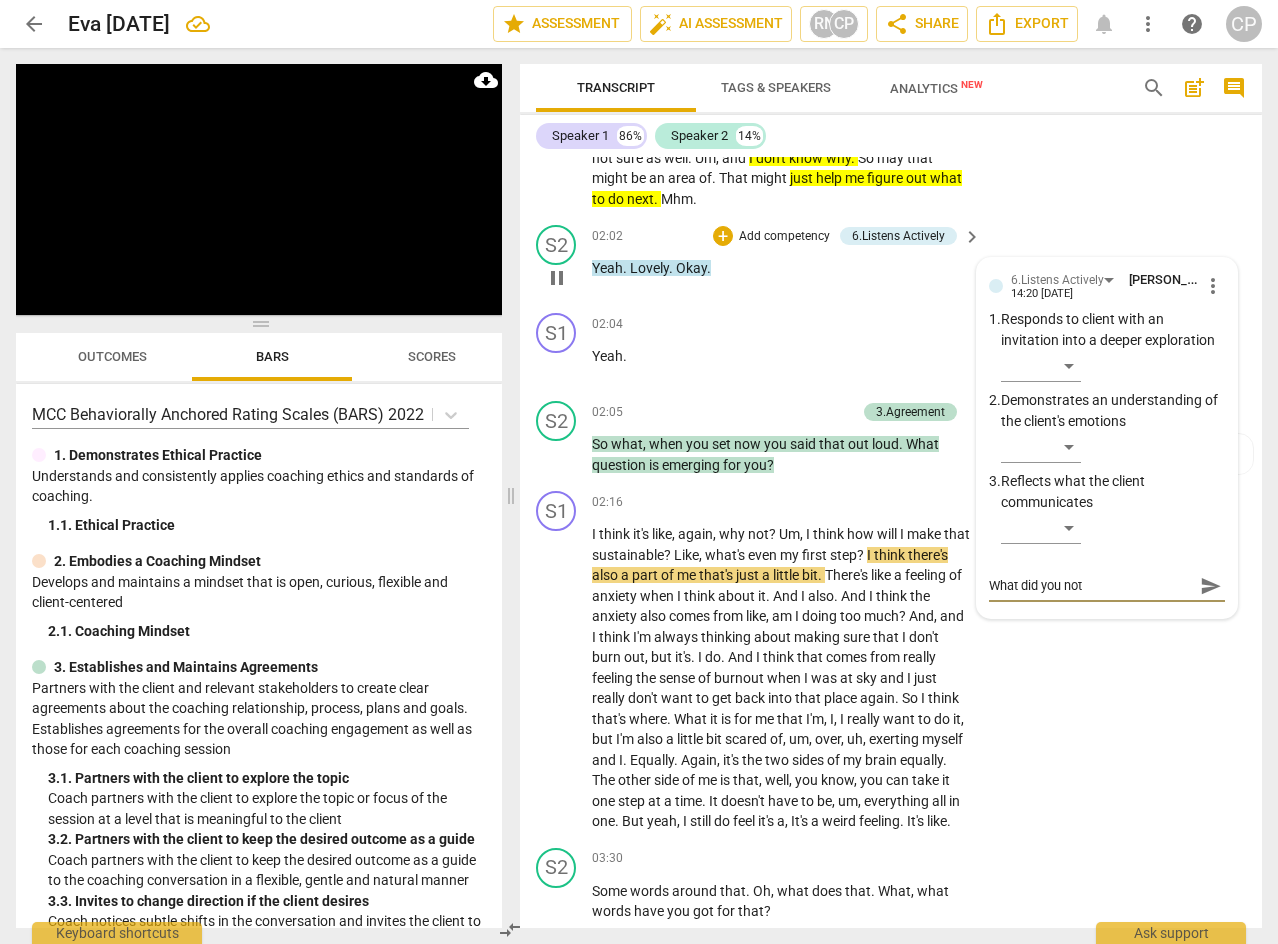 type on "What did you noti" 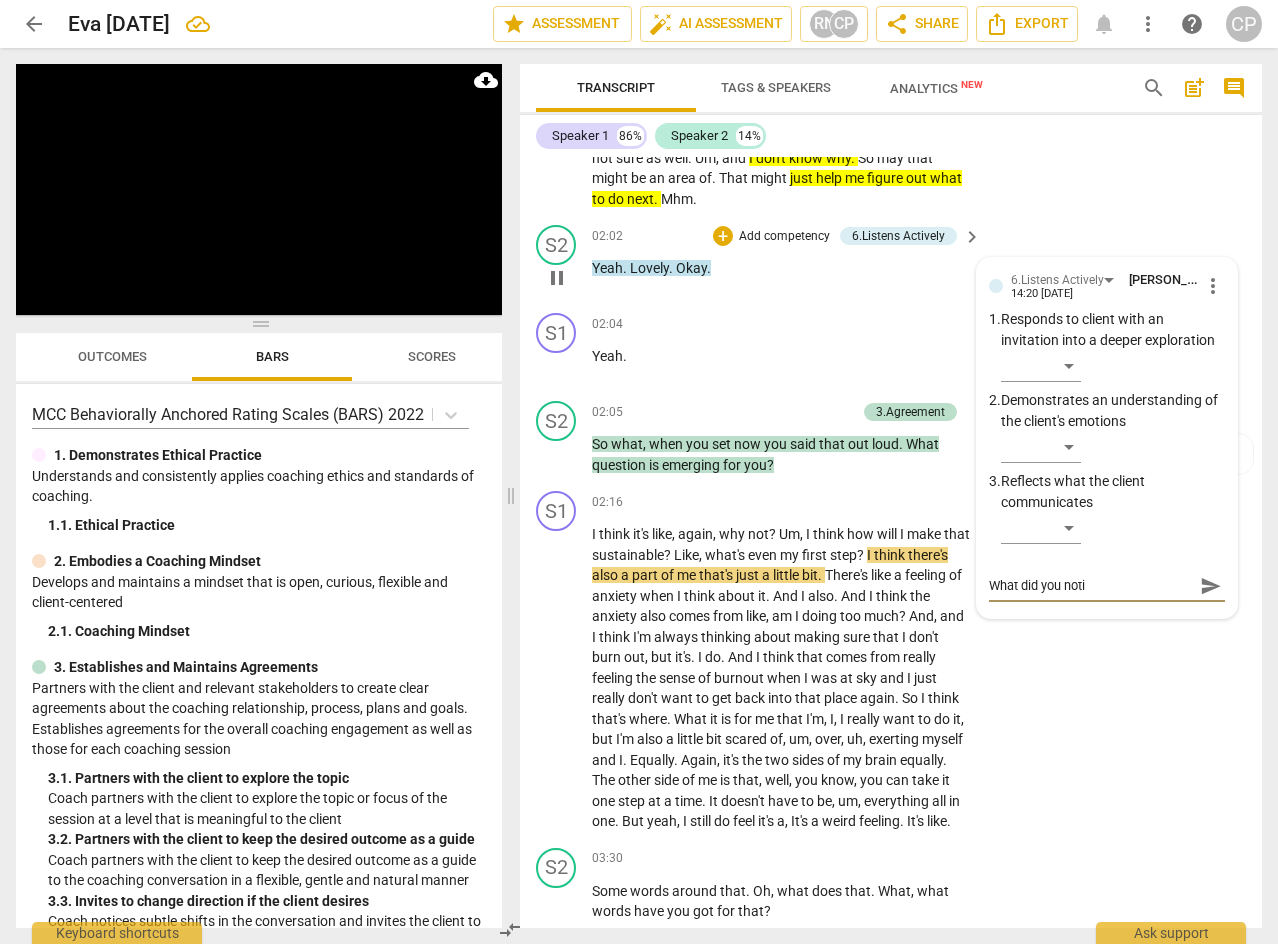 type on "What did you notic" 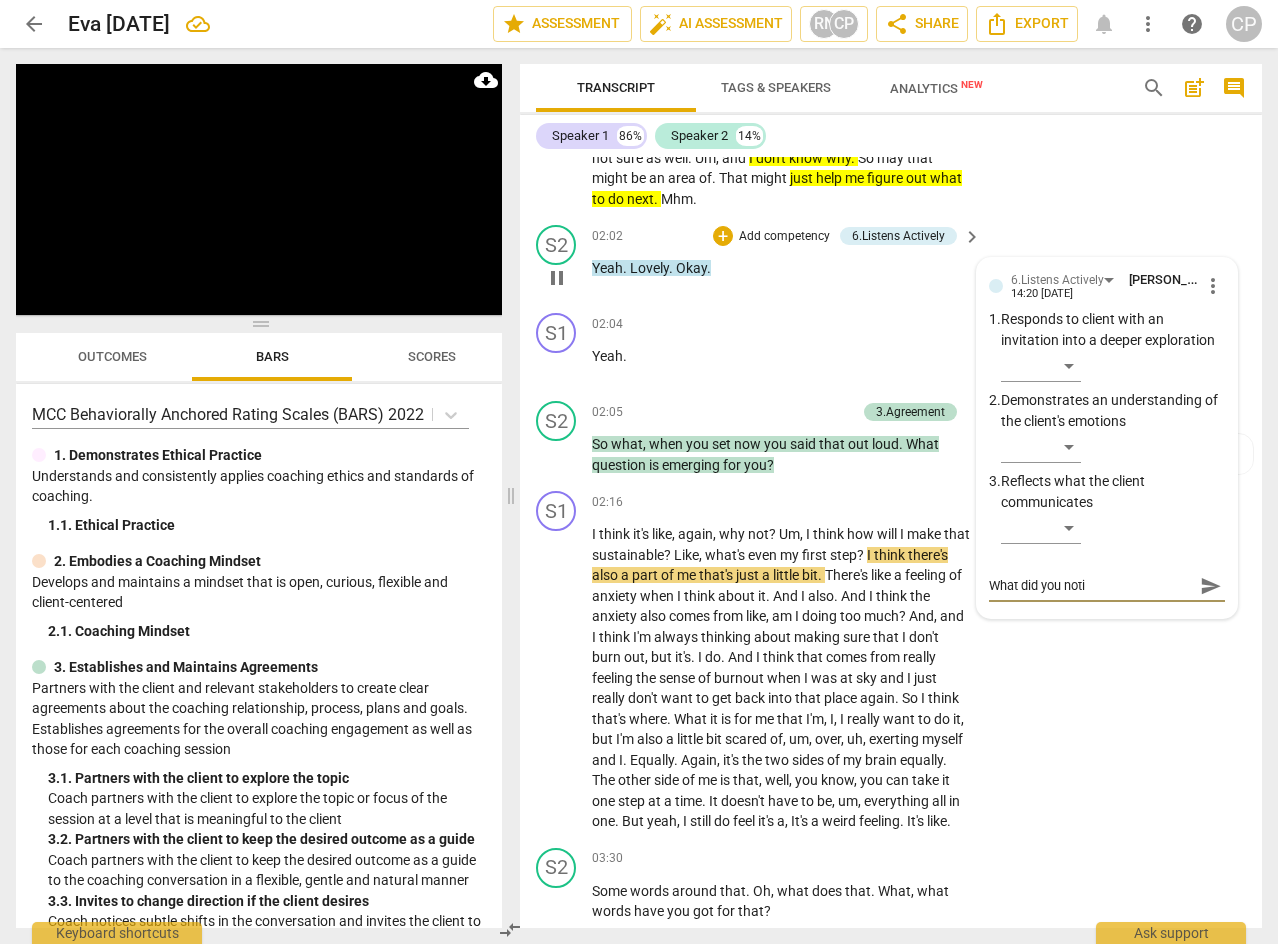 type on "What did you notic" 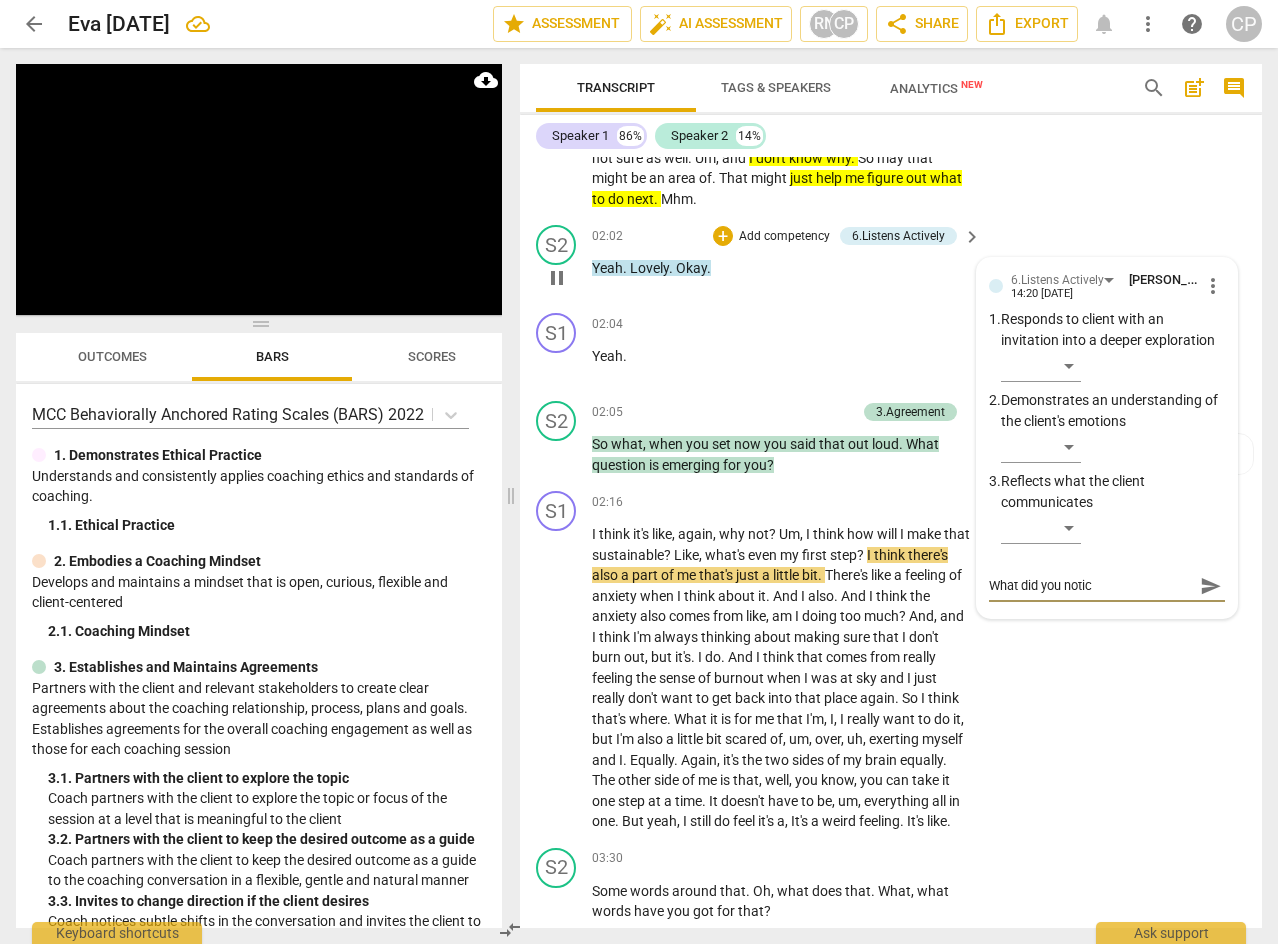 type on "What did you notice" 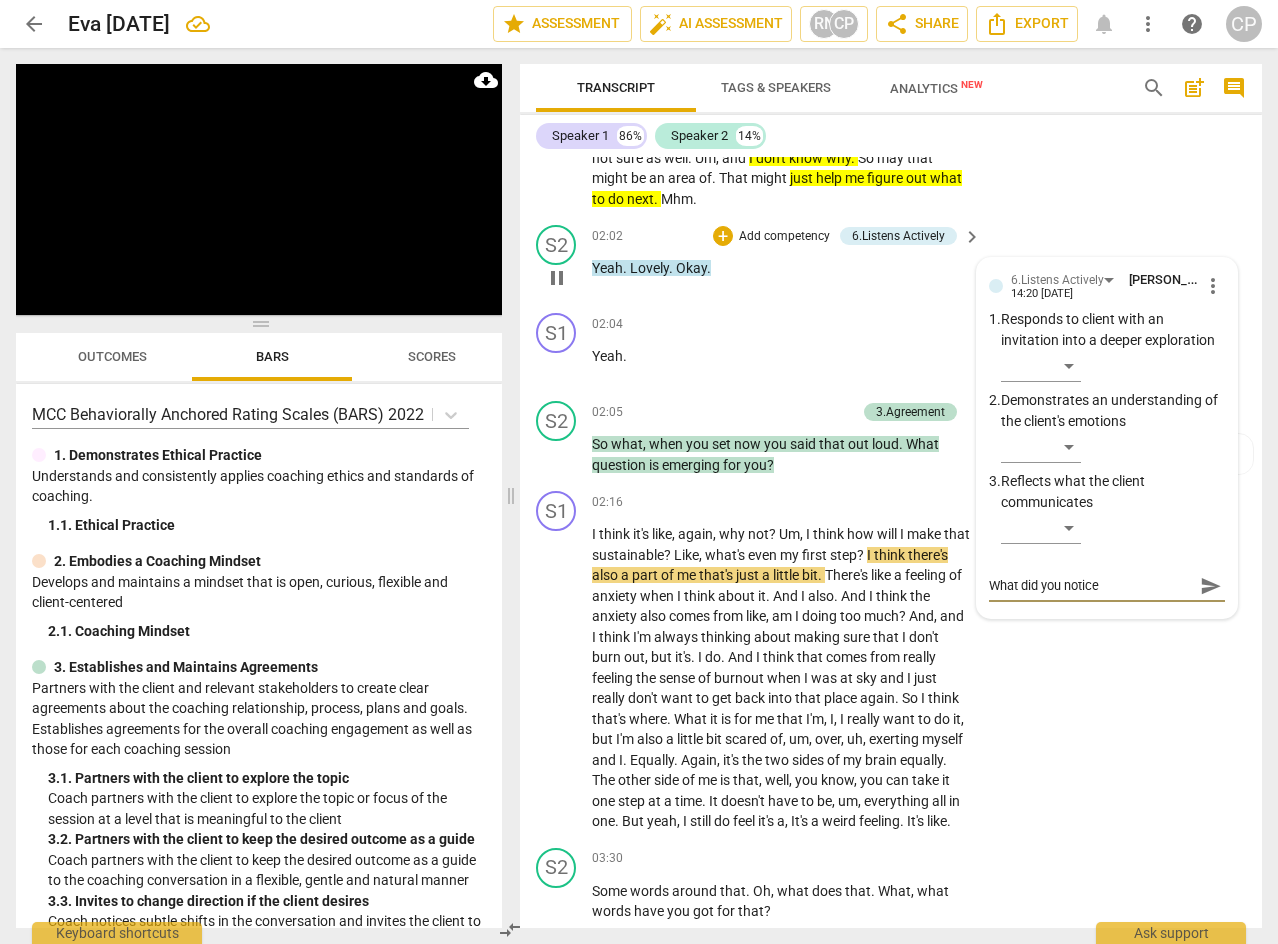 type on "What did you notice?" 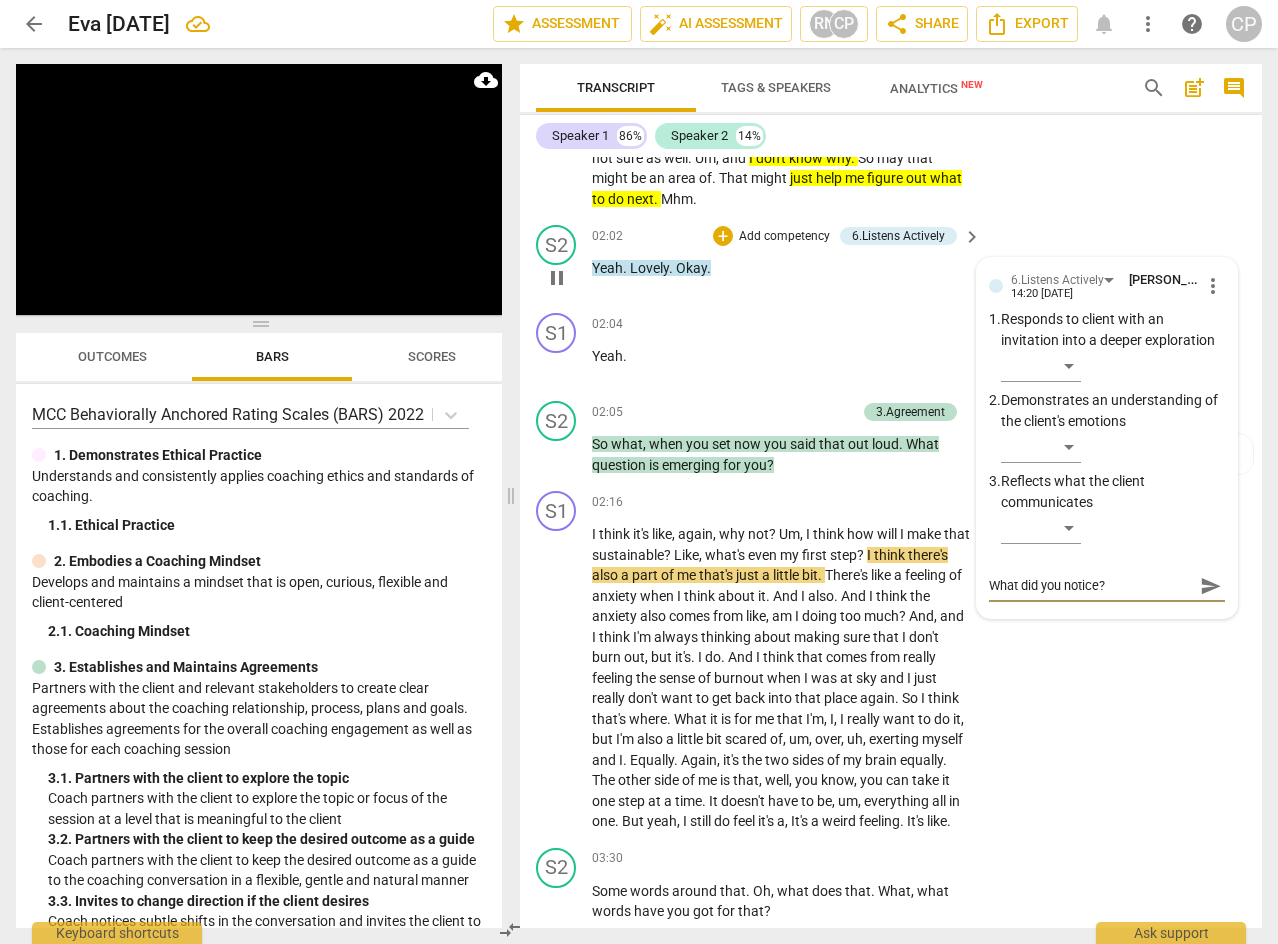 type on "What did you notice?" 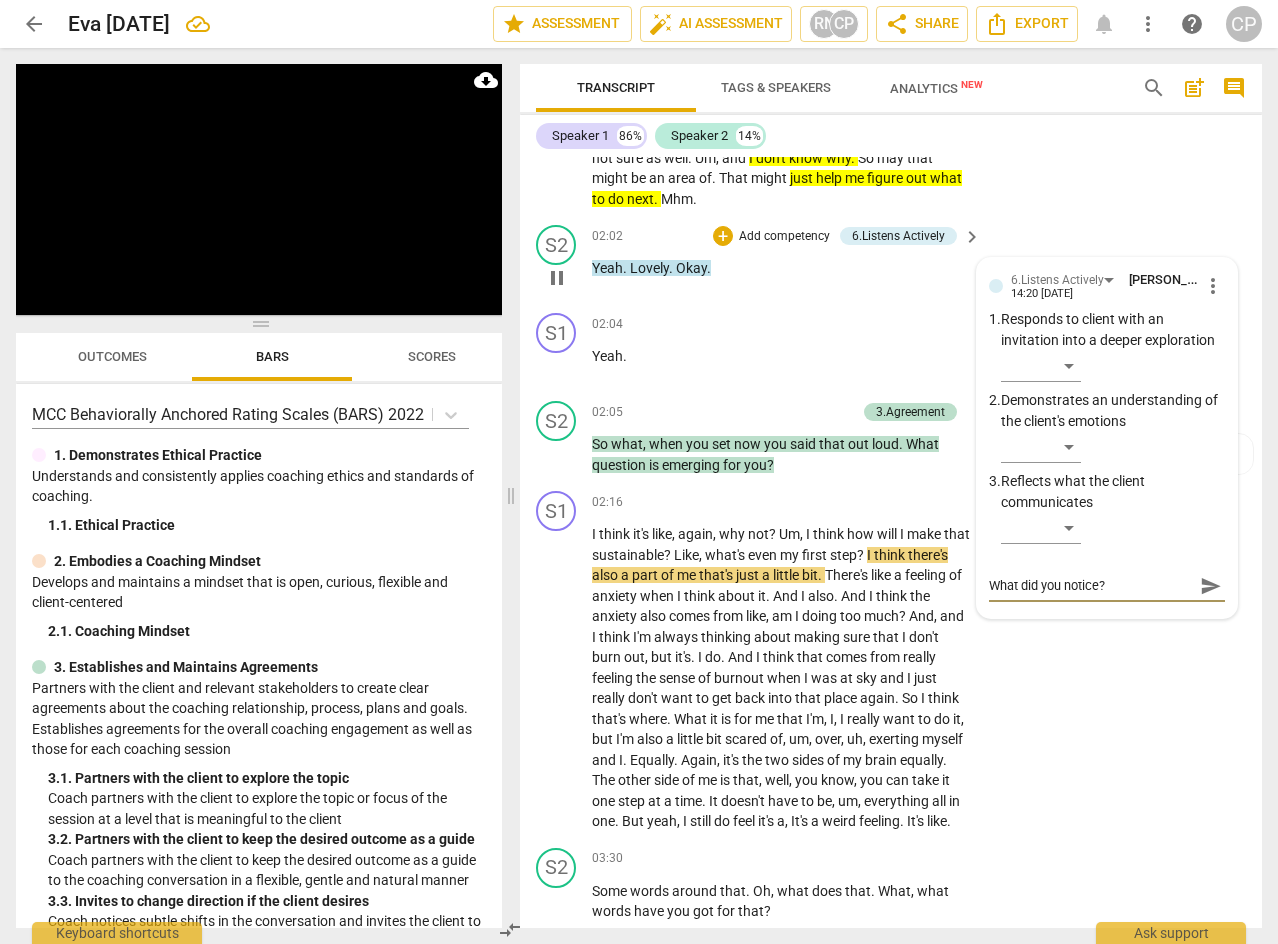 click on "send" at bounding box center [1211, 586] 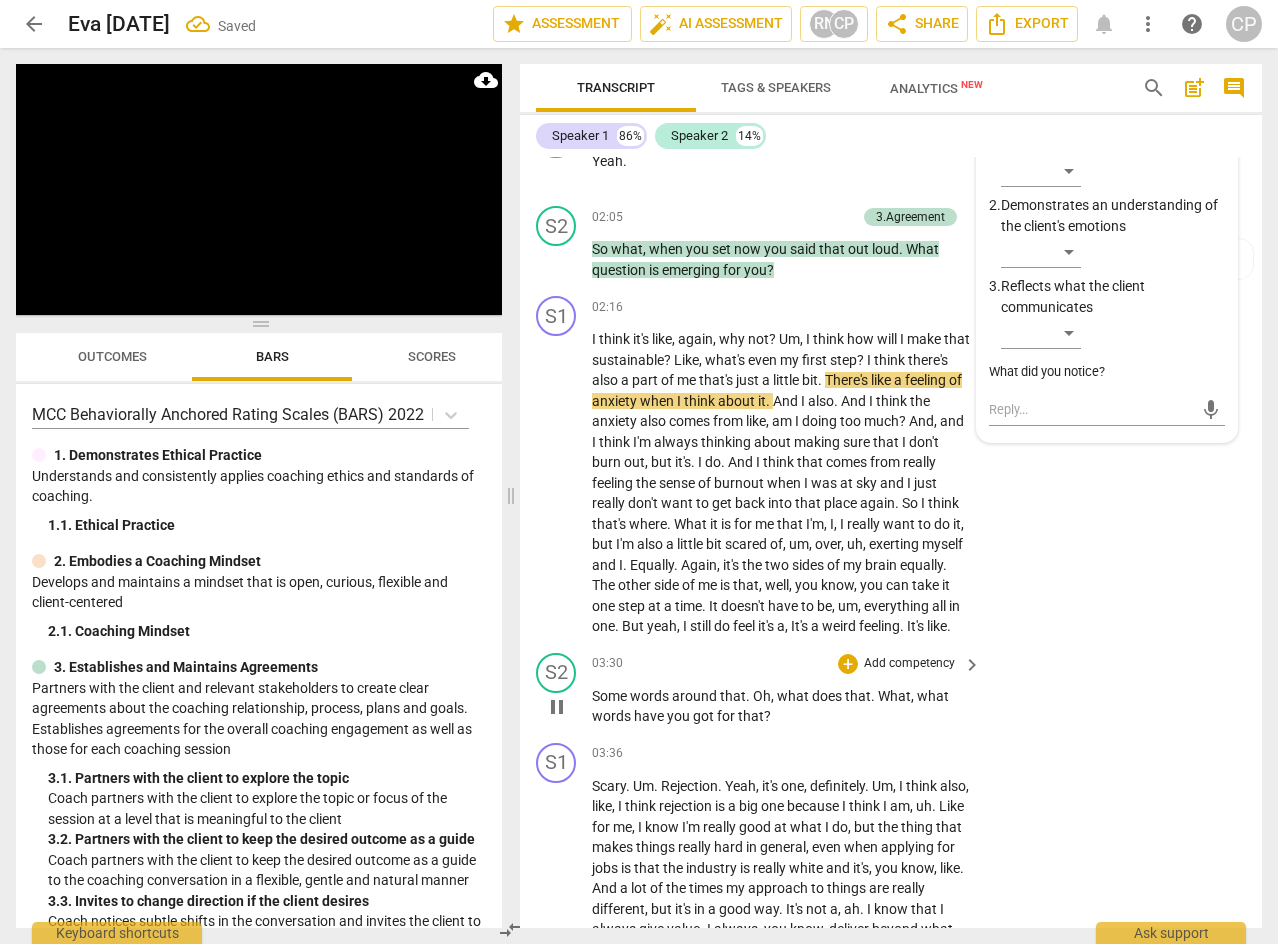 scroll, scrollTop: 900, scrollLeft: 0, axis: vertical 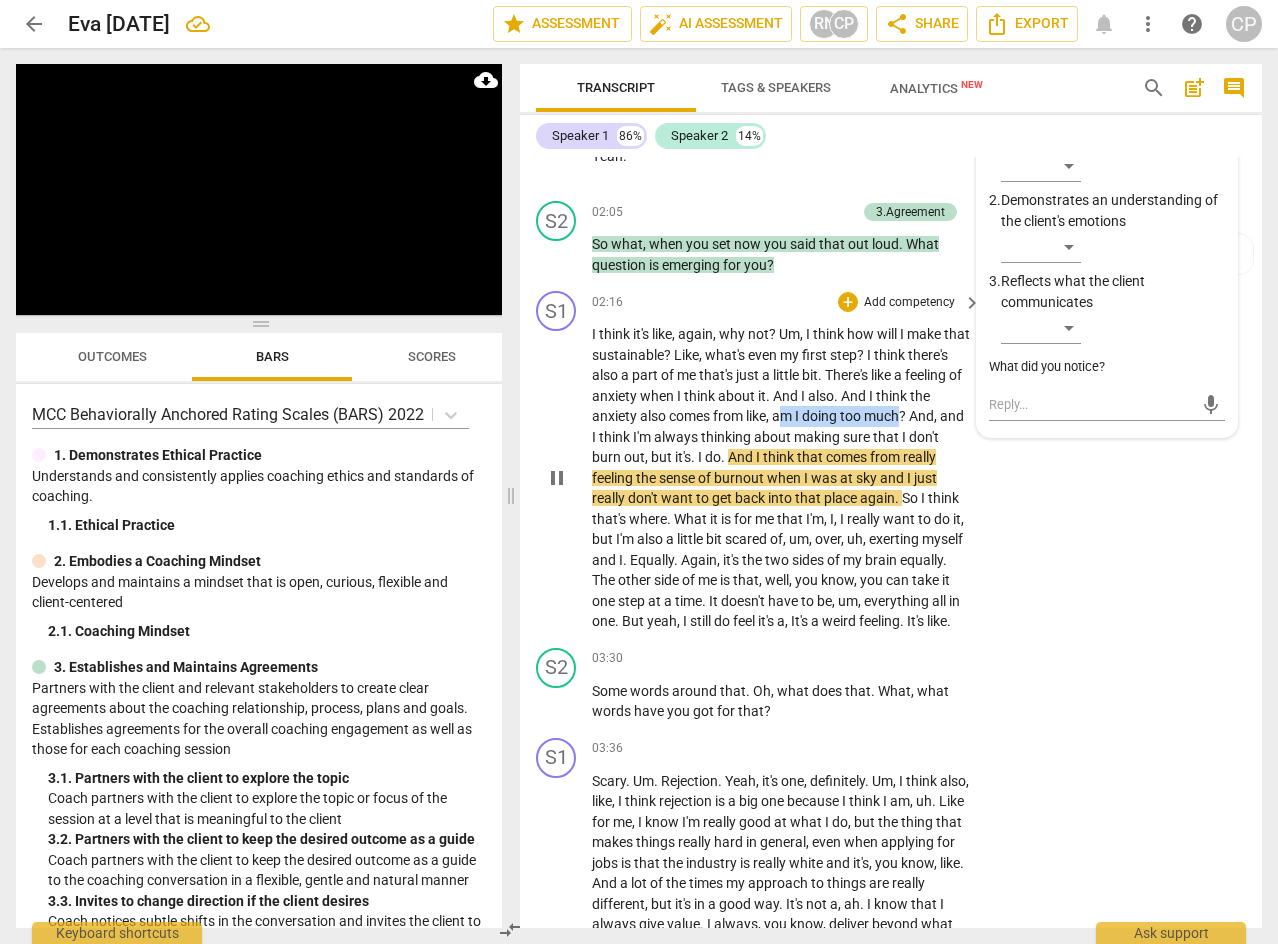 drag, startPoint x: 837, startPoint y: 410, endPoint x: 629, endPoint y: 438, distance: 209.87616 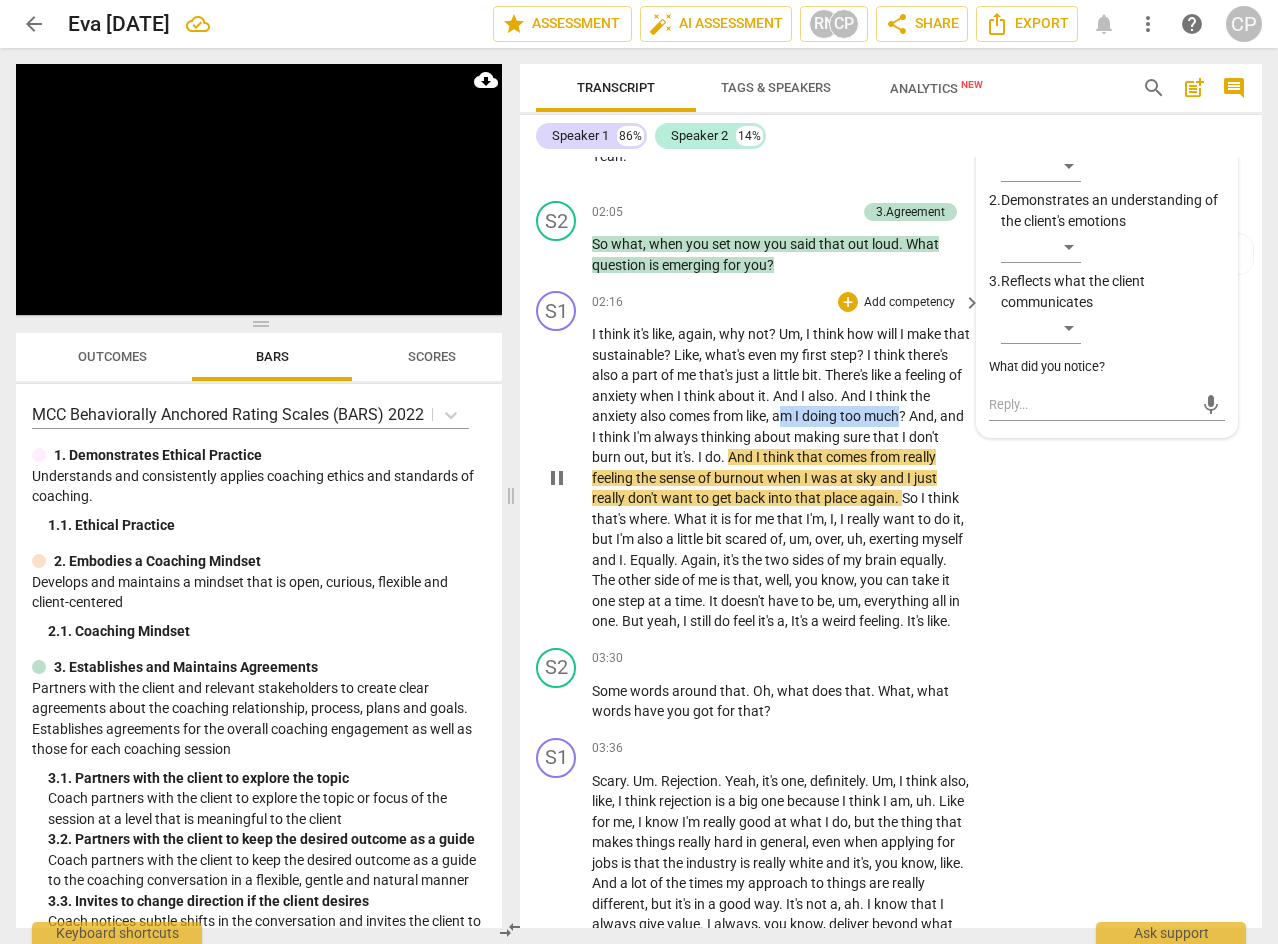 click on "I   think   it's   like ,   again ,   why   not ?   Um ,   I   think   how   will   I   make   that   sustainable ?   Like ,   what's   even   my   first   step ?   I   think   there's   also   a   part   of   me   that's   just   a   little   bit .   There's   like   a   feeling   of   anxiety   when   I   think   about   it .   And   I   also .   And   I   think   the   anxiety   also   comes   from   like ,   am   I   doing   too   much ?   And ,   and   I   think   I'm   always   thinking   about   making   sure   that   I   don't   burn   out ,   but   it's .   I   do .   And   I   think   that   comes   from   really   feeling   the   sense   of   burnout   when   I   was   at   sky   and   I   just   really   don't   want   to   get   back   into   that   place   again .   So   I   think   that's   where .   What   it   is   for   me   that   I'm ,   I ,   I   really   want   to   do   it ,   but   I'm   also   a   little   bit   scared   of ,   um ,   over ,   uh ,   exerting   myself   and   I .   ." at bounding box center (781, 478) 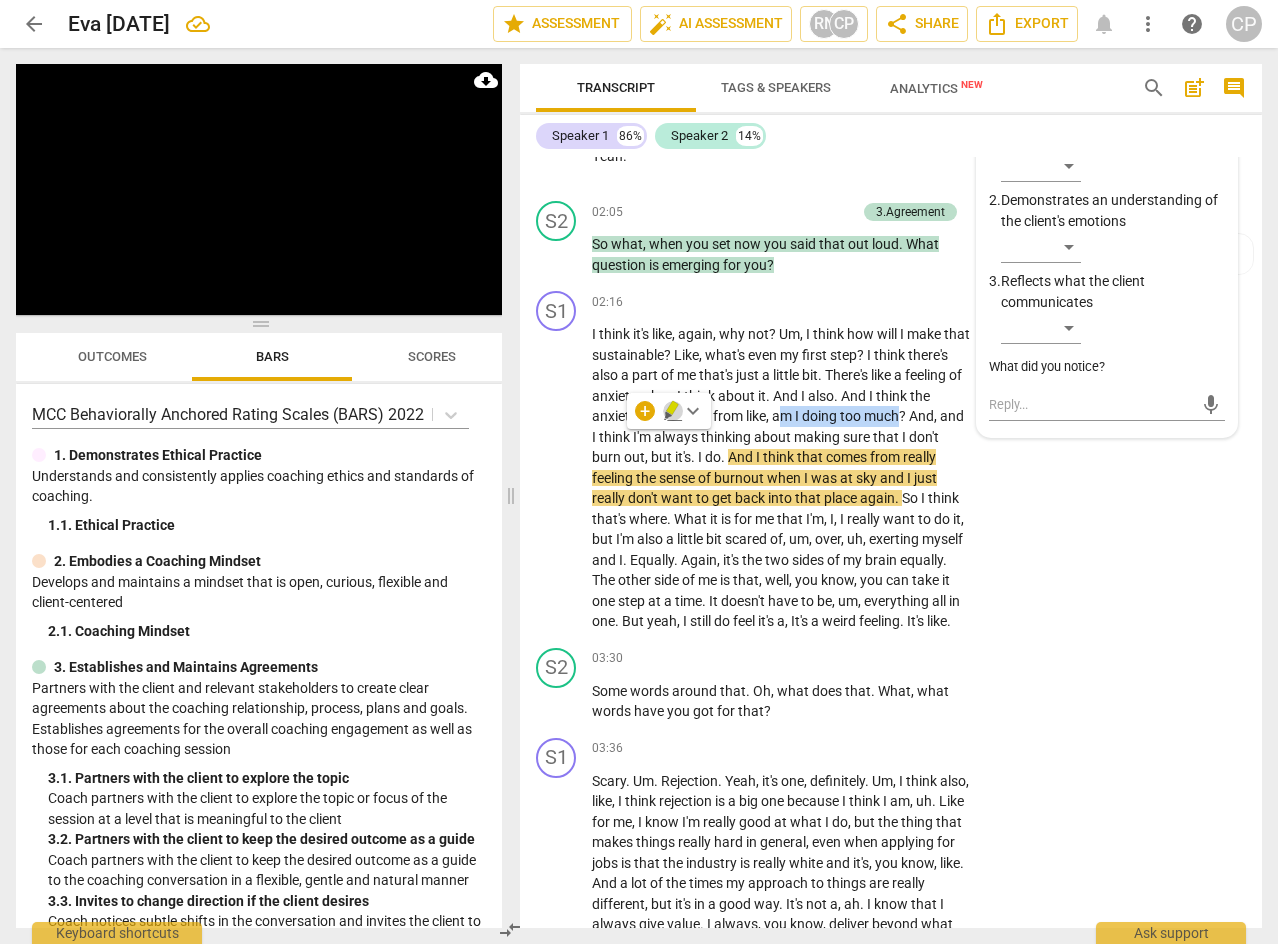 click 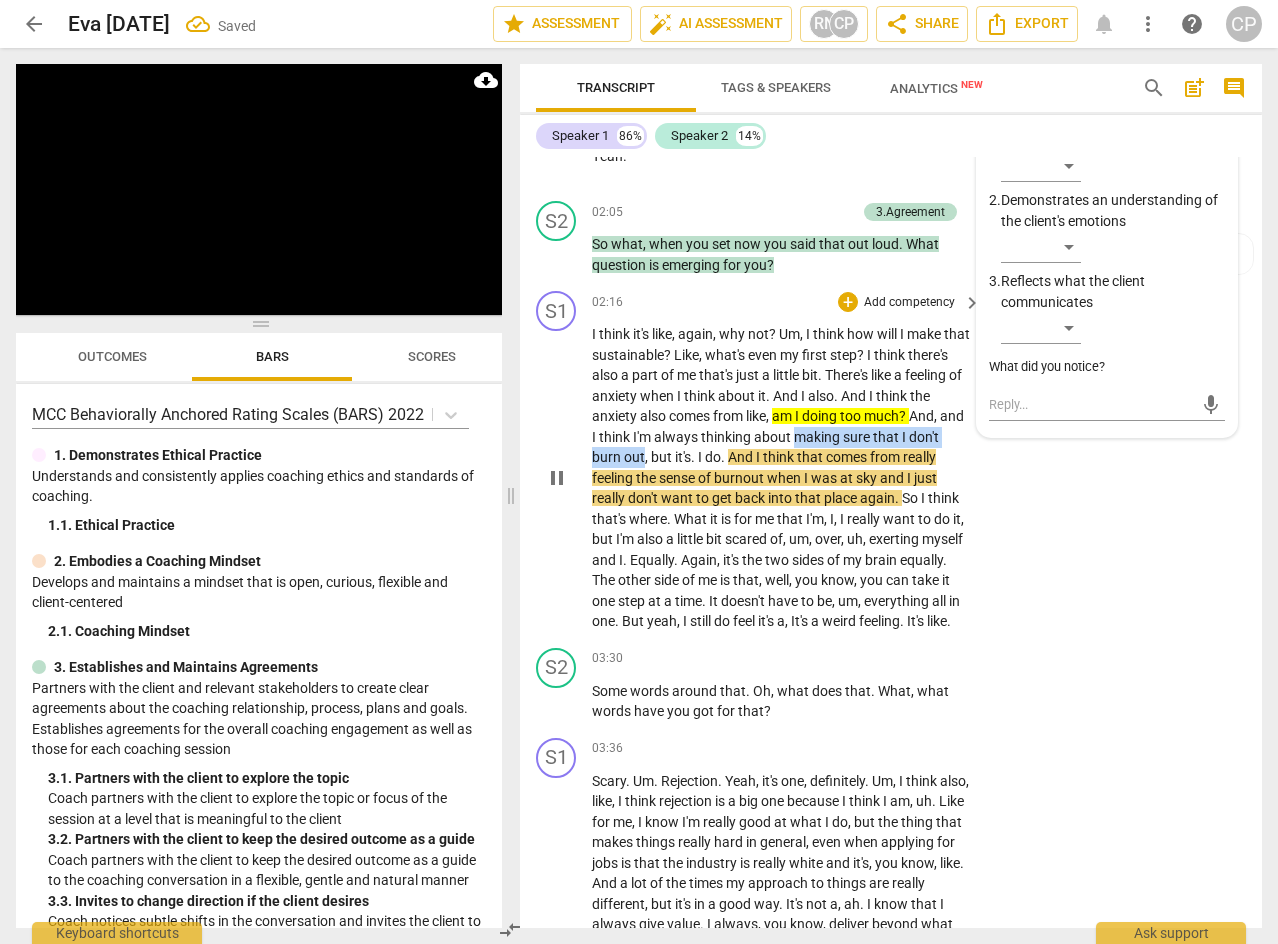 drag, startPoint x: 898, startPoint y: 435, endPoint x: 734, endPoint y: 453, distance: 164.98485 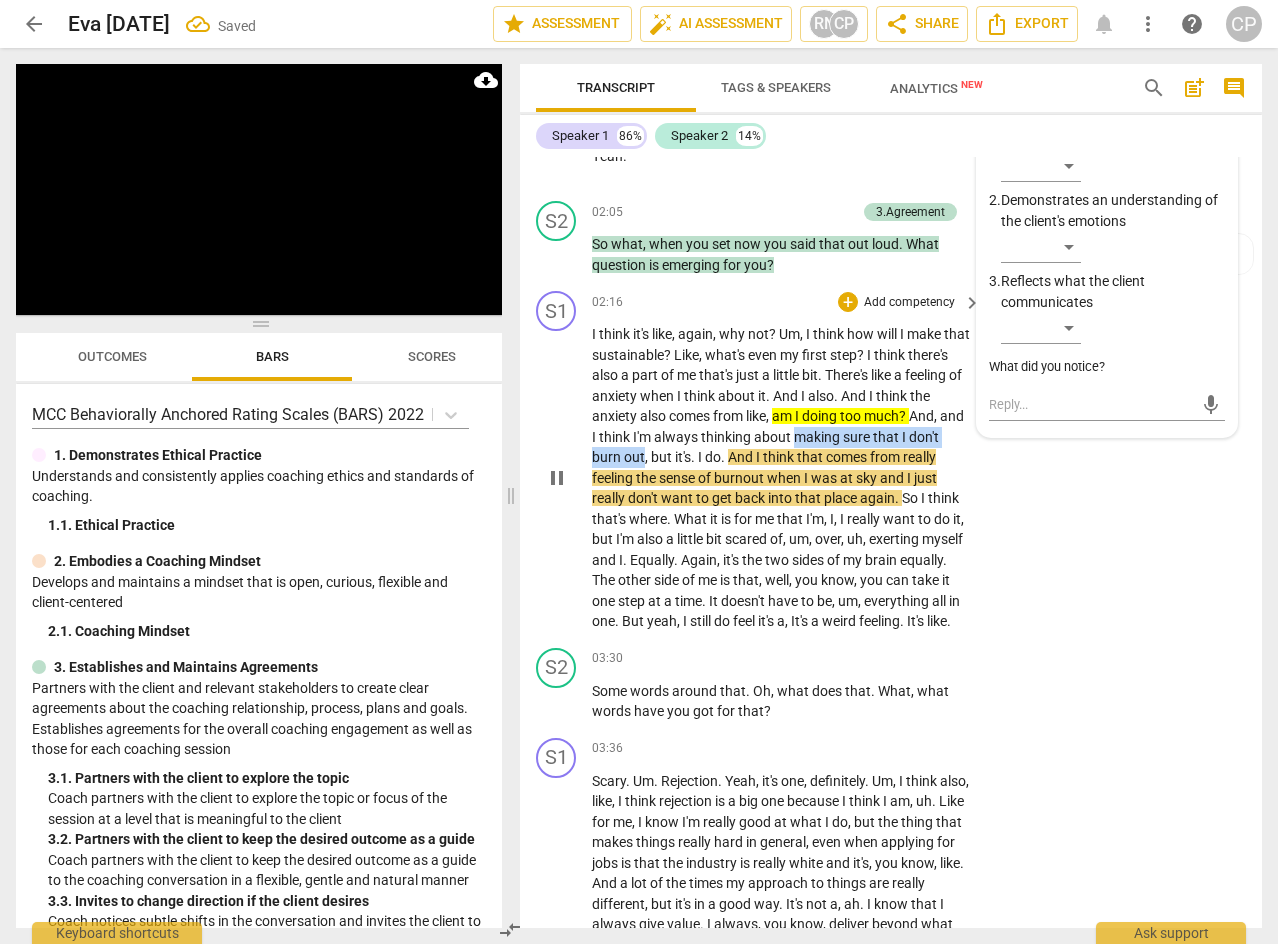 click on "I   think   it's   like ,   again ,   why   not ?   Um ,   I   think   how   will   I   make   that   sustainable ?   Like ,   what's   even   my   first   step ?   I   think   there's   also   a   part   of   me   that's   just   a   little   bit .   There's   like   a   feeling   of   anxiety   when   I   think   about   it .   And   I   also .   And   I   think   the   anxiety   also   comes   from   like ,   am   I   doing   too   much ?   And ,   and   I   think   I'm   always   thinking   about   making   sure   that   I   don't   burn   out ,   but   it's .   I   do .   And   I   think   that   comes   from   really   feeling   the   sense   of   burnout   when   I   was   at   sky   and   I   just   really   don't   want   to   get   back   into   that   place   again .   So   I   think   that's   where .   What   it   is   for   me   that   I'm ,   I ,   I   really   want   to   do   it ,   but   I'm   also   a   little   bit   scared   of ,   um ,   over ,   uh ,   exerting   myself   and   I .   ." at bounding box center [781, 478] 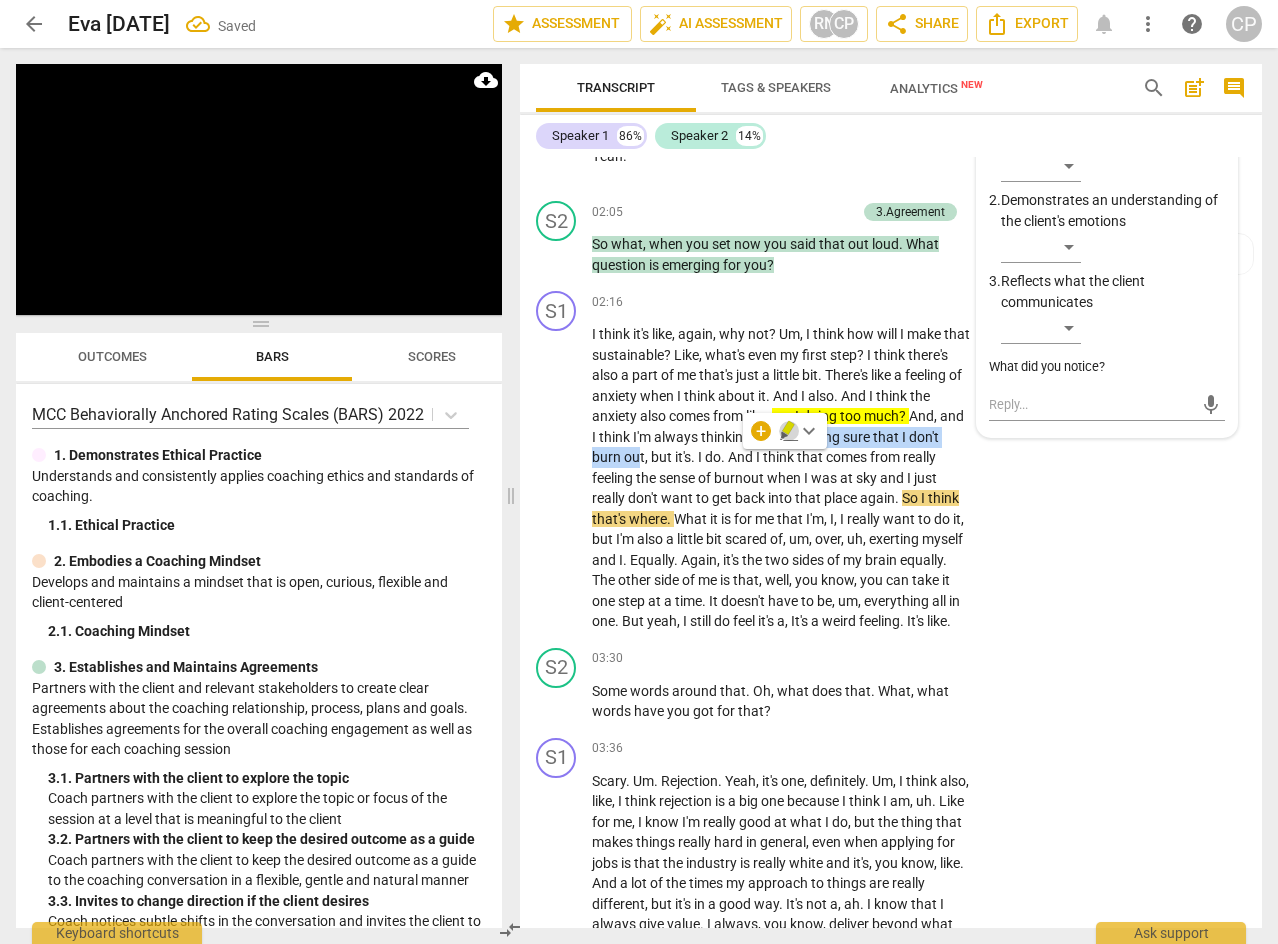 click 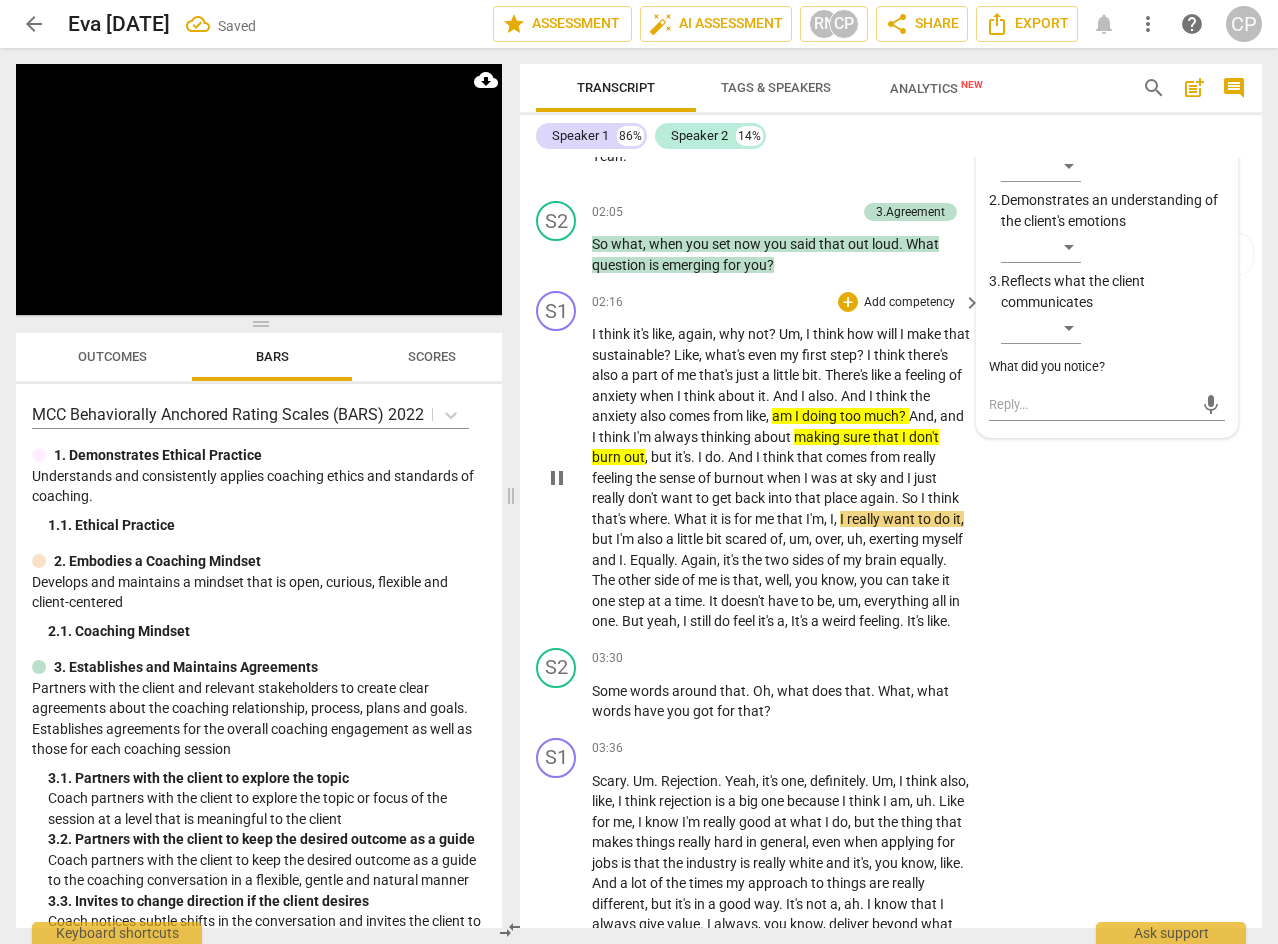 scroll, scrollTop: 1000, scrollLeft: 0, axis: vertical 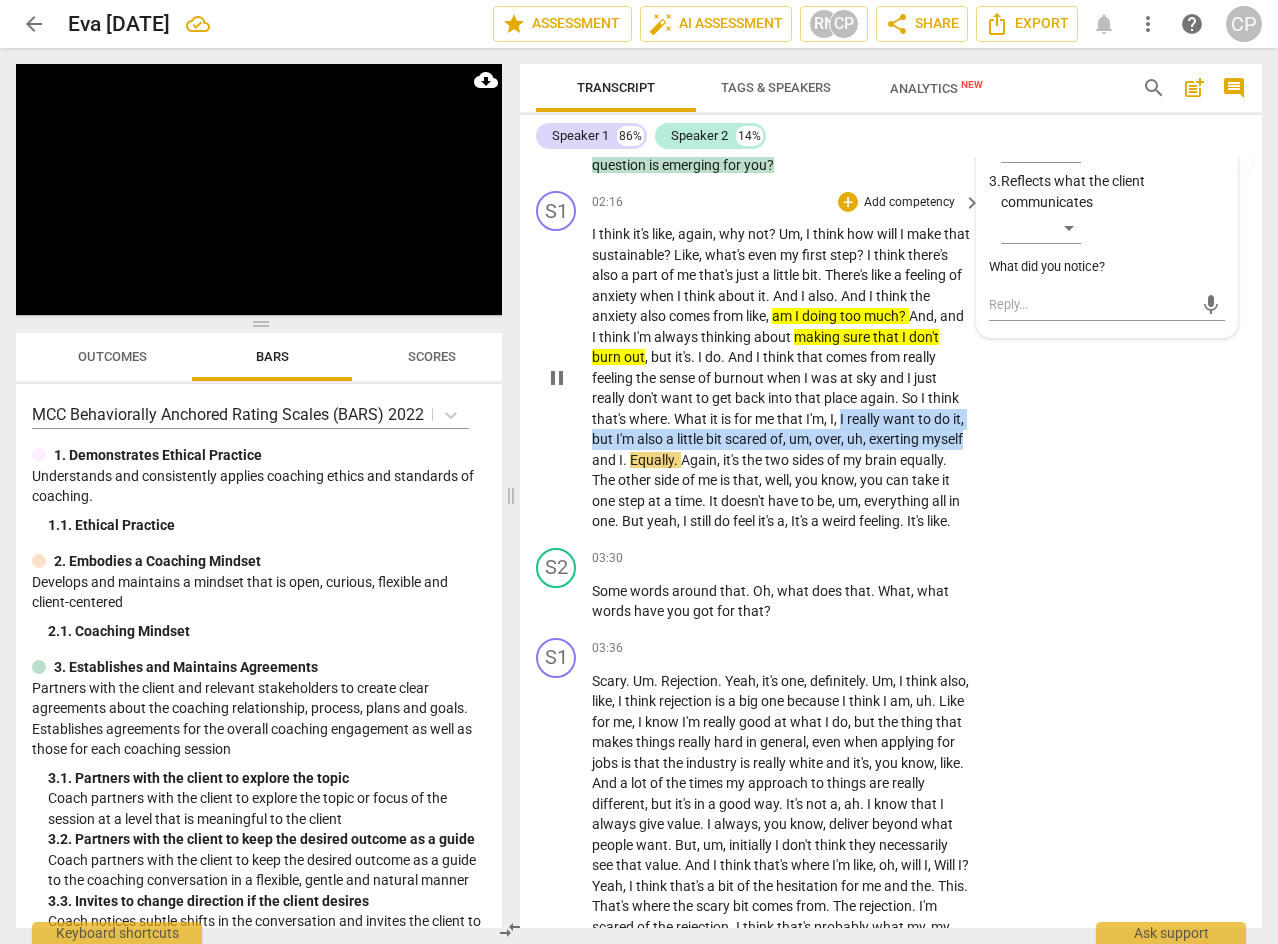 drag, startPoint x: 944, startPoint y: 418, endPoint x: 743, endPoint y: 457, distance: 204.74863 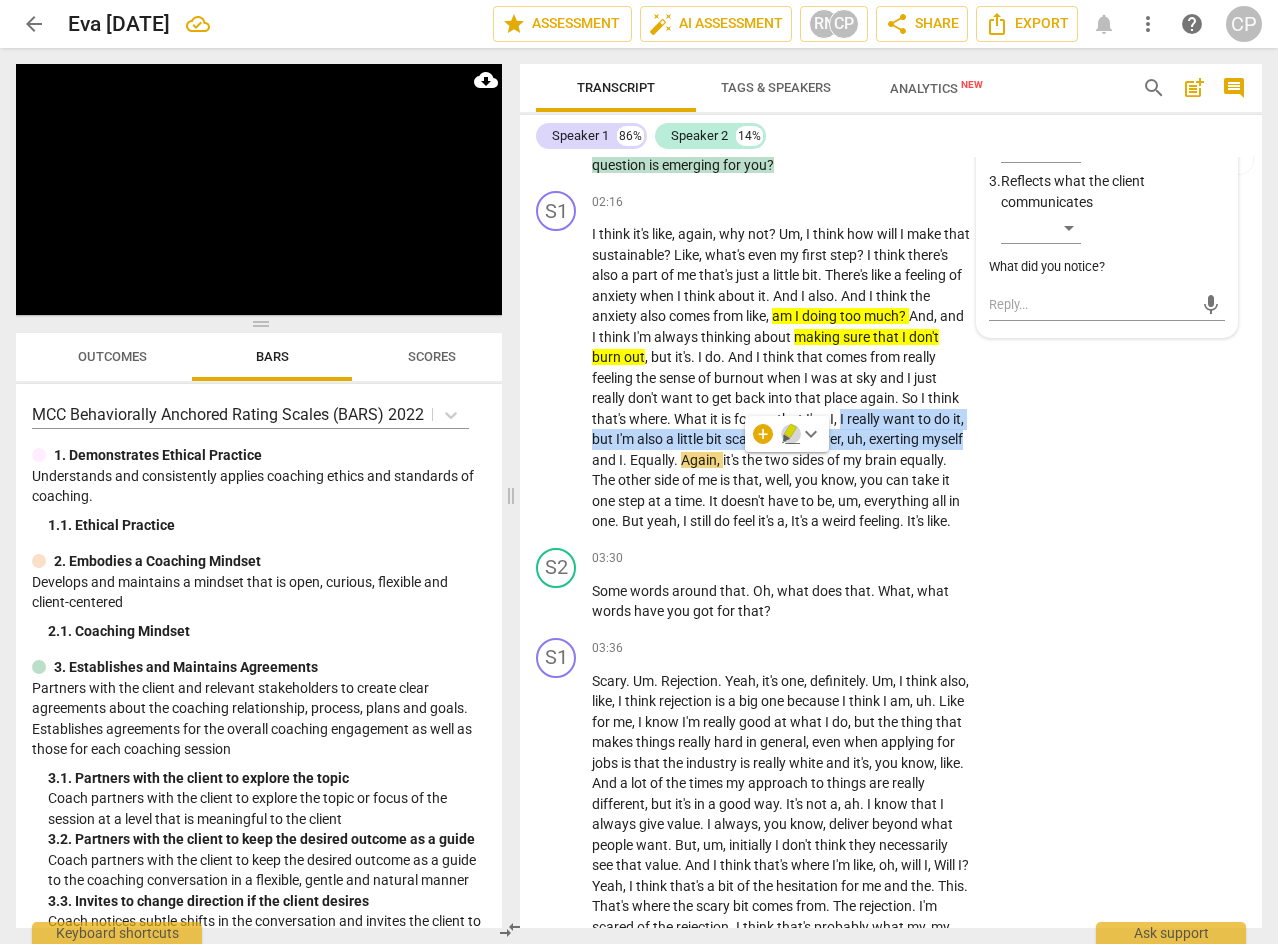 click 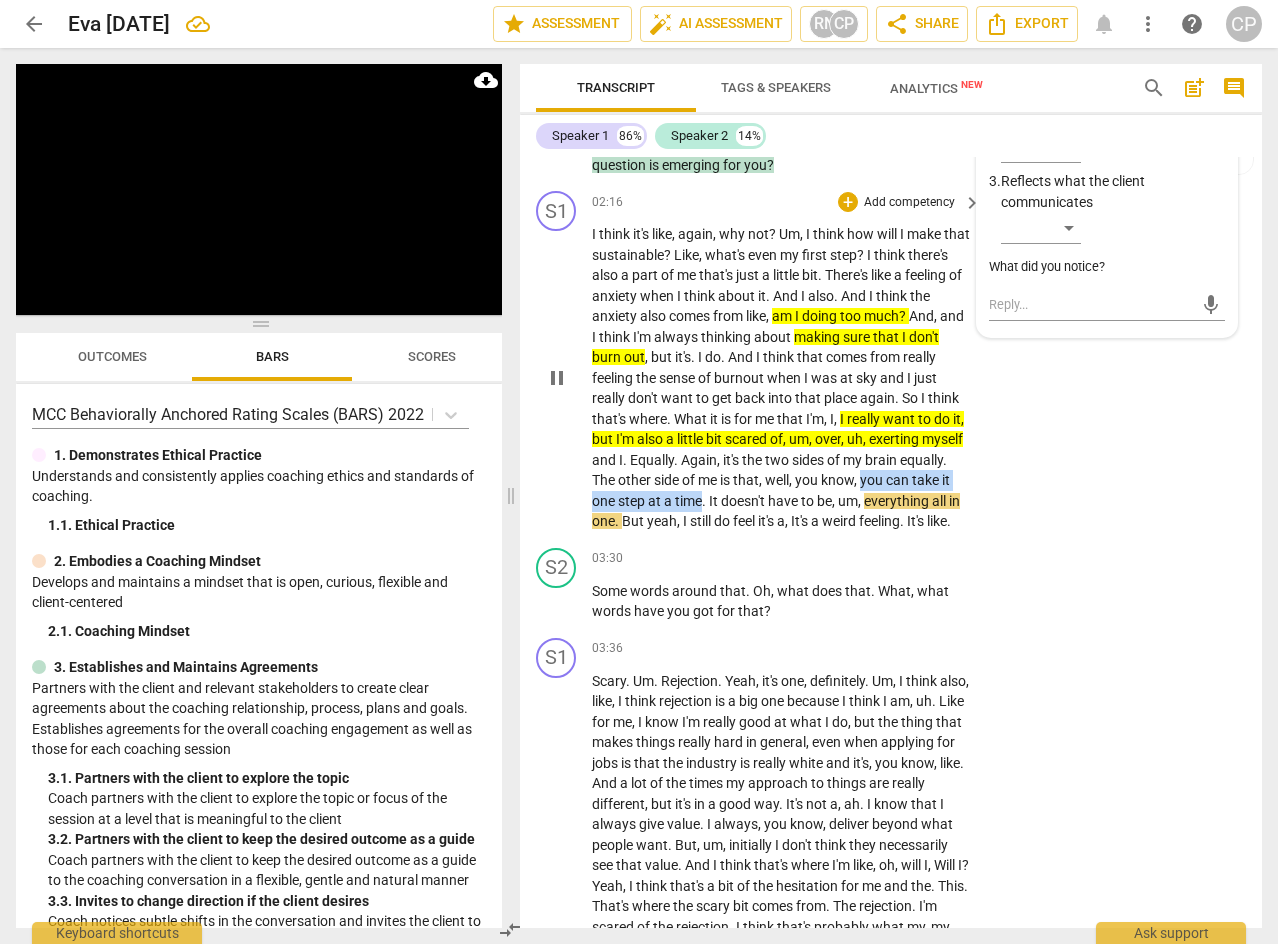 drag, startPoint x: 657, startPoint y: 500, endPoint x: 858, endPoint y: 501, distance: 201.00249 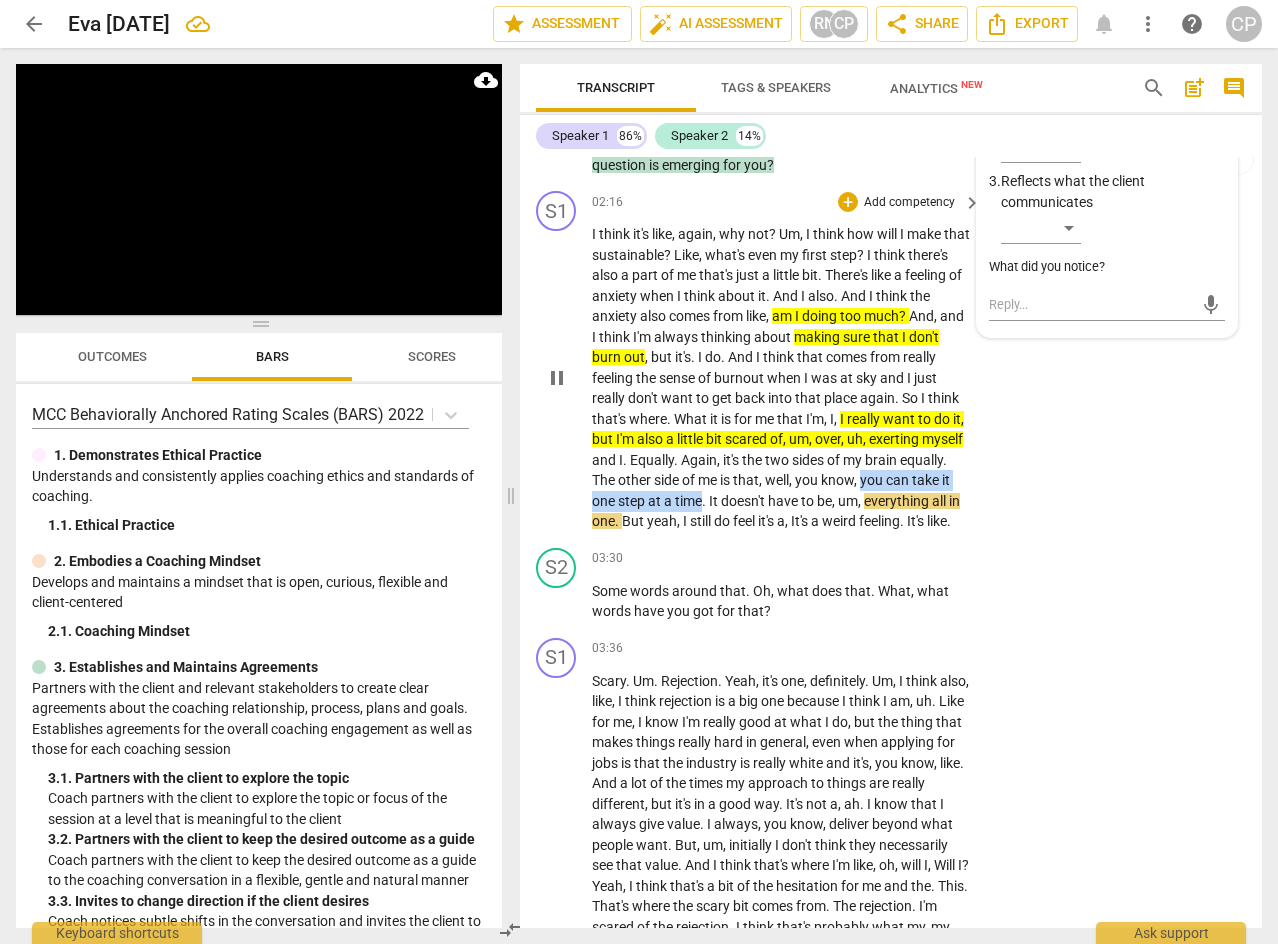 click on "I   think   it's   like ,   again ,   why   not ?   Um ,   I   think   how   will   I   make   that   sustainable ?   Like ,   what's   even   my   first   step ?   I   think   there's   also   a   part   of   me   that's   just   a   little   bit .   There's   like   a   feeling   of   anxiety   when   I   think   about   it .   And   I   also .   And   I   think   the   anxiety   also   comes   from   like ,   am   I   doing   too   much ?   And ,   and   I   think   I'm   always   thinking   about   making   sure   that   I   don't   burn   out ,   but   it's .   I   do .   And   I   think   that   comes   from   really   feeling   the   sense   of   burnout   when   I   was   at   sky   and   I   just   really   don't   want   to   get   back   into   that   place   again .   So   I   think   that's   where .   What   it   is   for   me   that   I'm ,   I ,   I   really   want   to   do   it ,   but   I'm   also   a   little   bit   scared   of ,   um ,   over ,   uh ,   exerting   myself   and   I .   ." at bounding box center [781, 378] 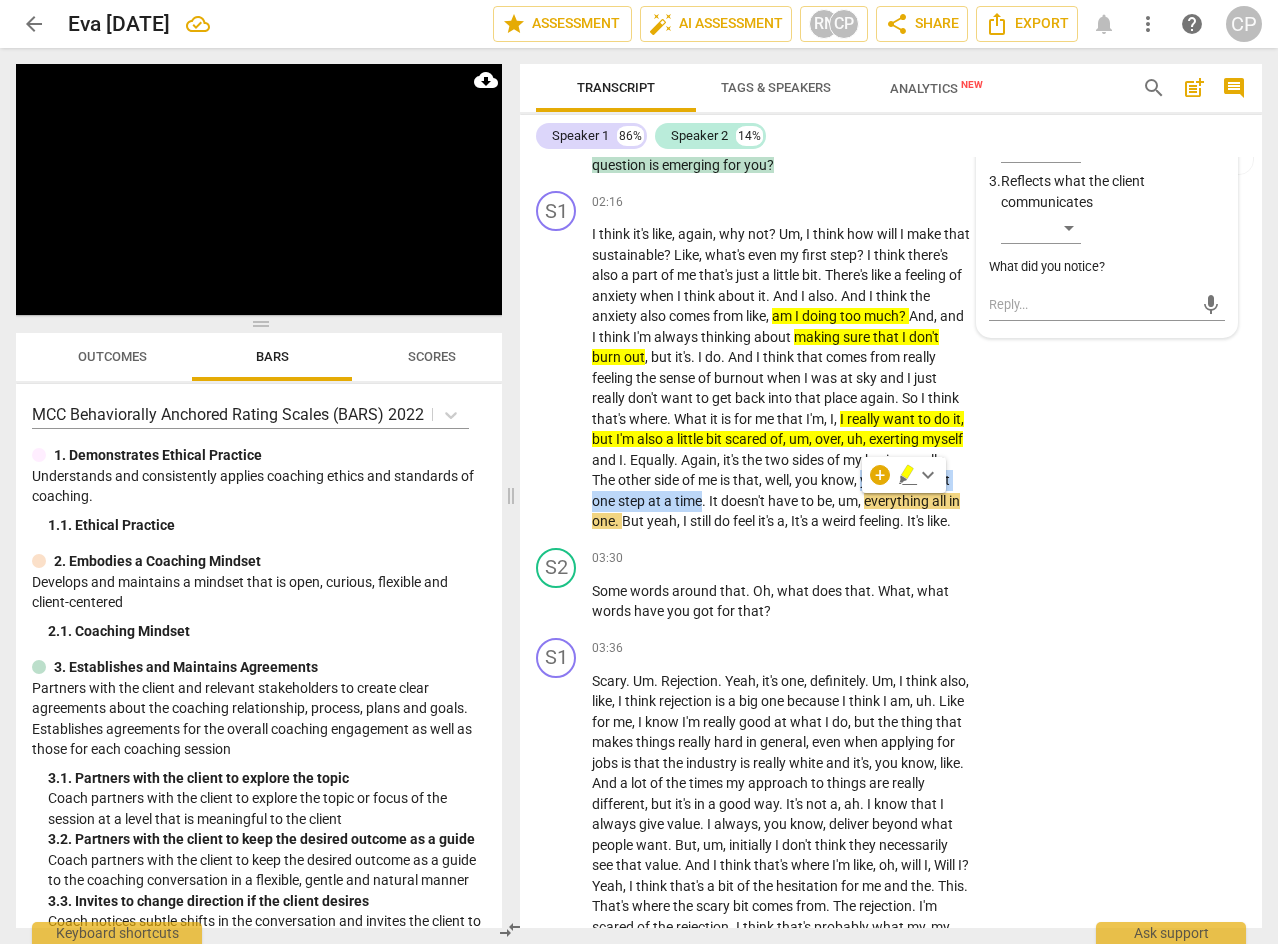 drag, startPoint x: 905, startPoint y: 473, endPoint x: 885, endPoint y: 478, distance: 20.615528 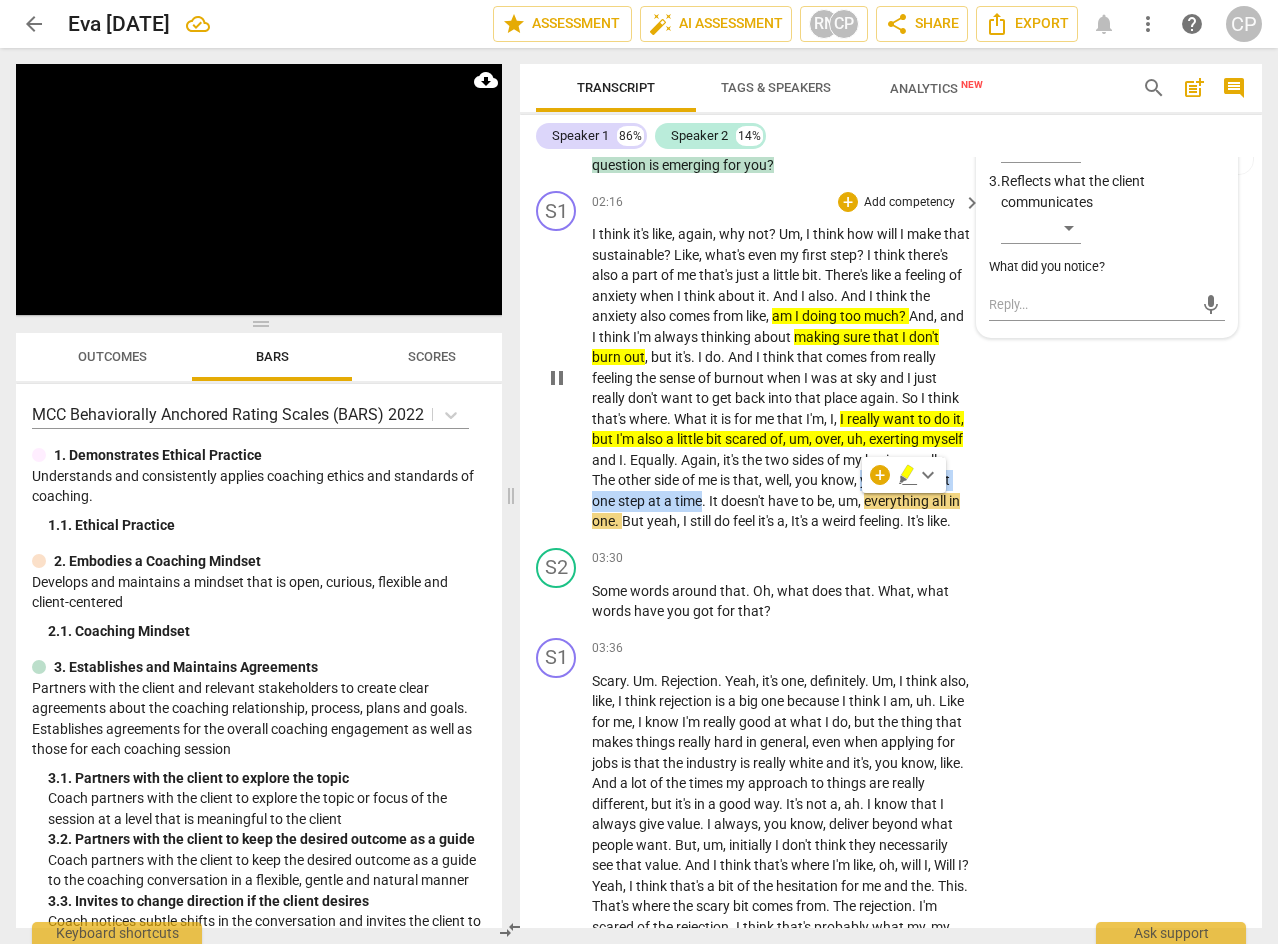 click 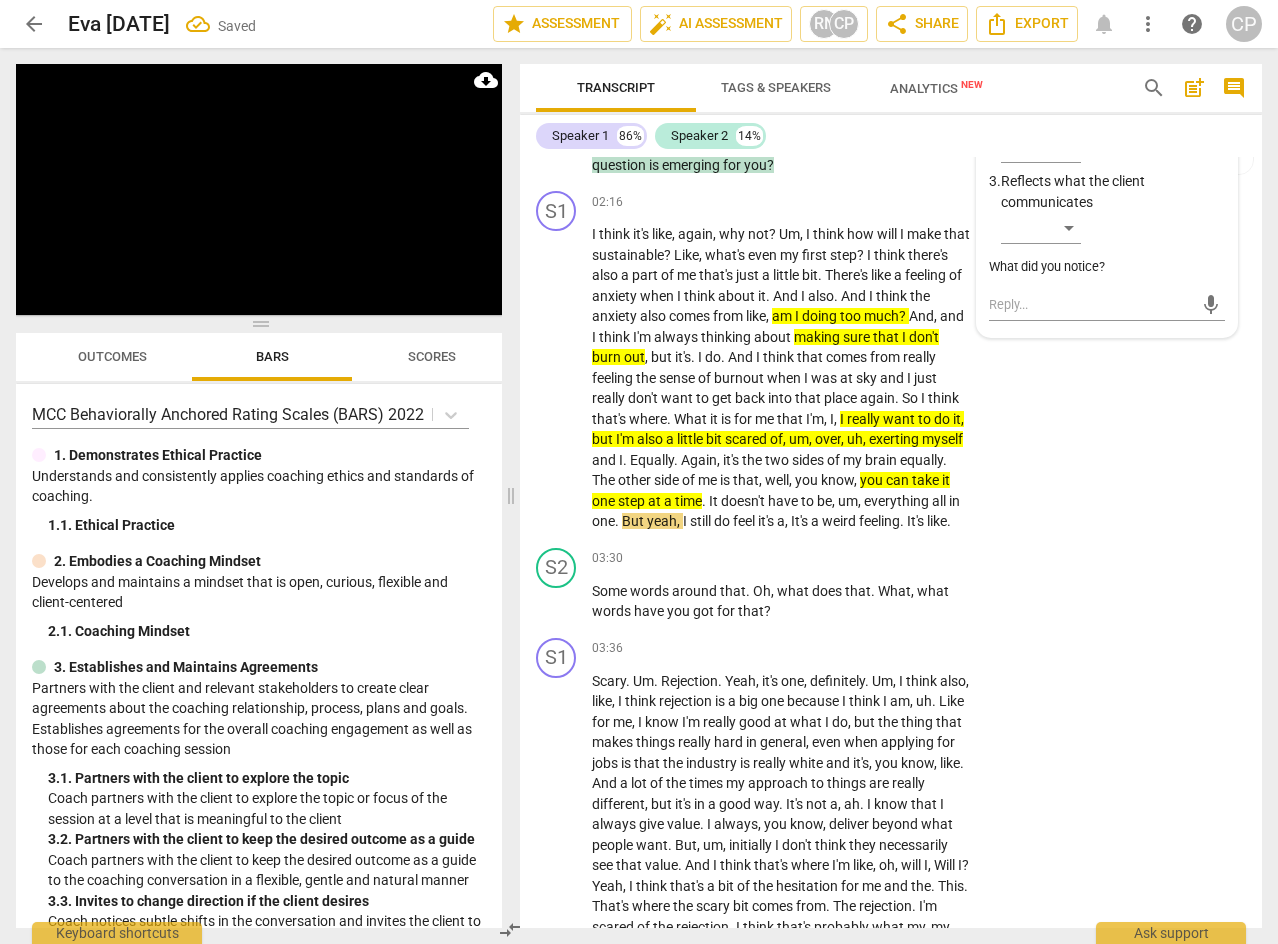 drag, startPoint x: 591, startPoint y: 541, endPoint x: 618, endPoint y: 542, distance: 27.018513 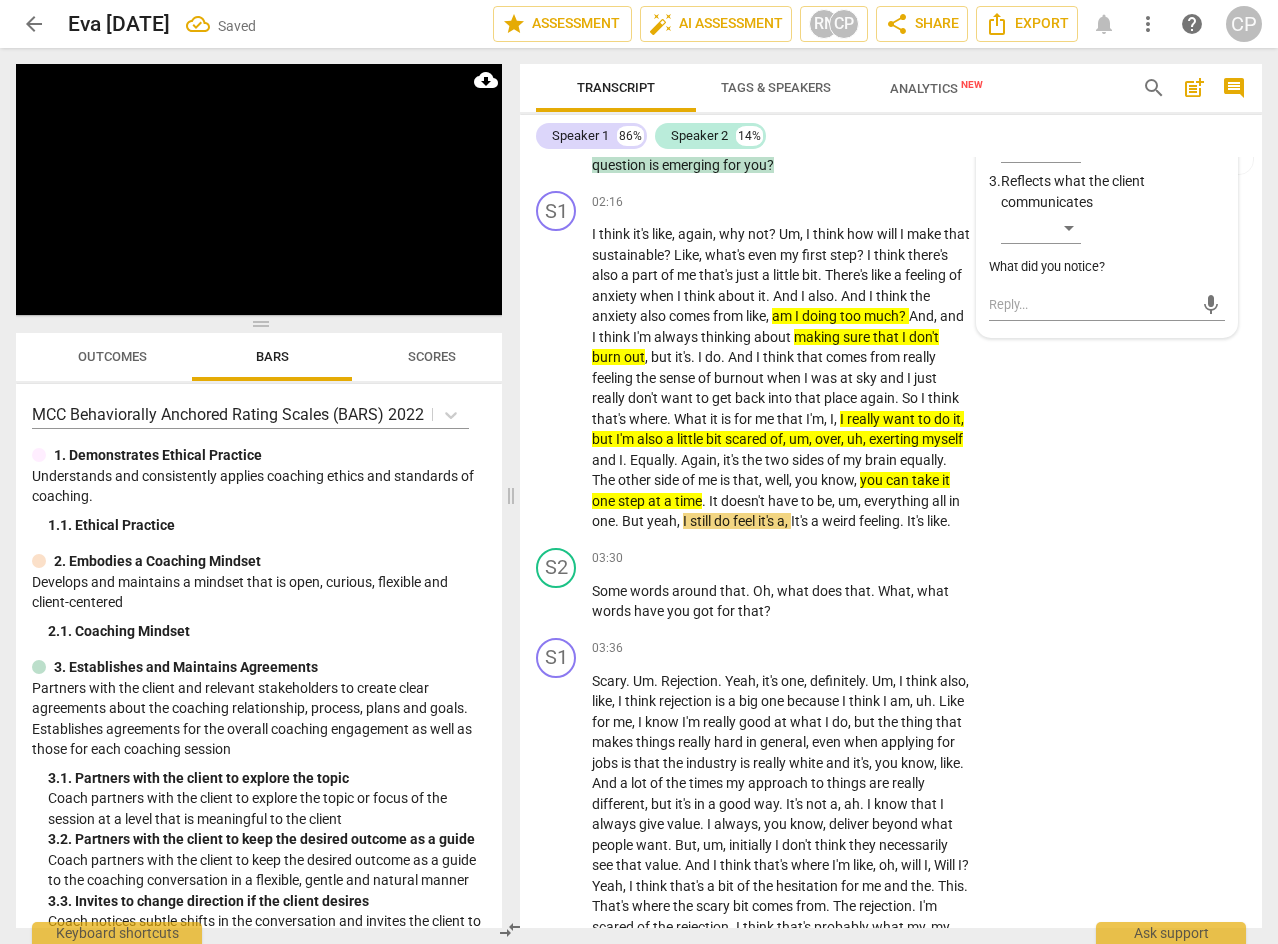 type 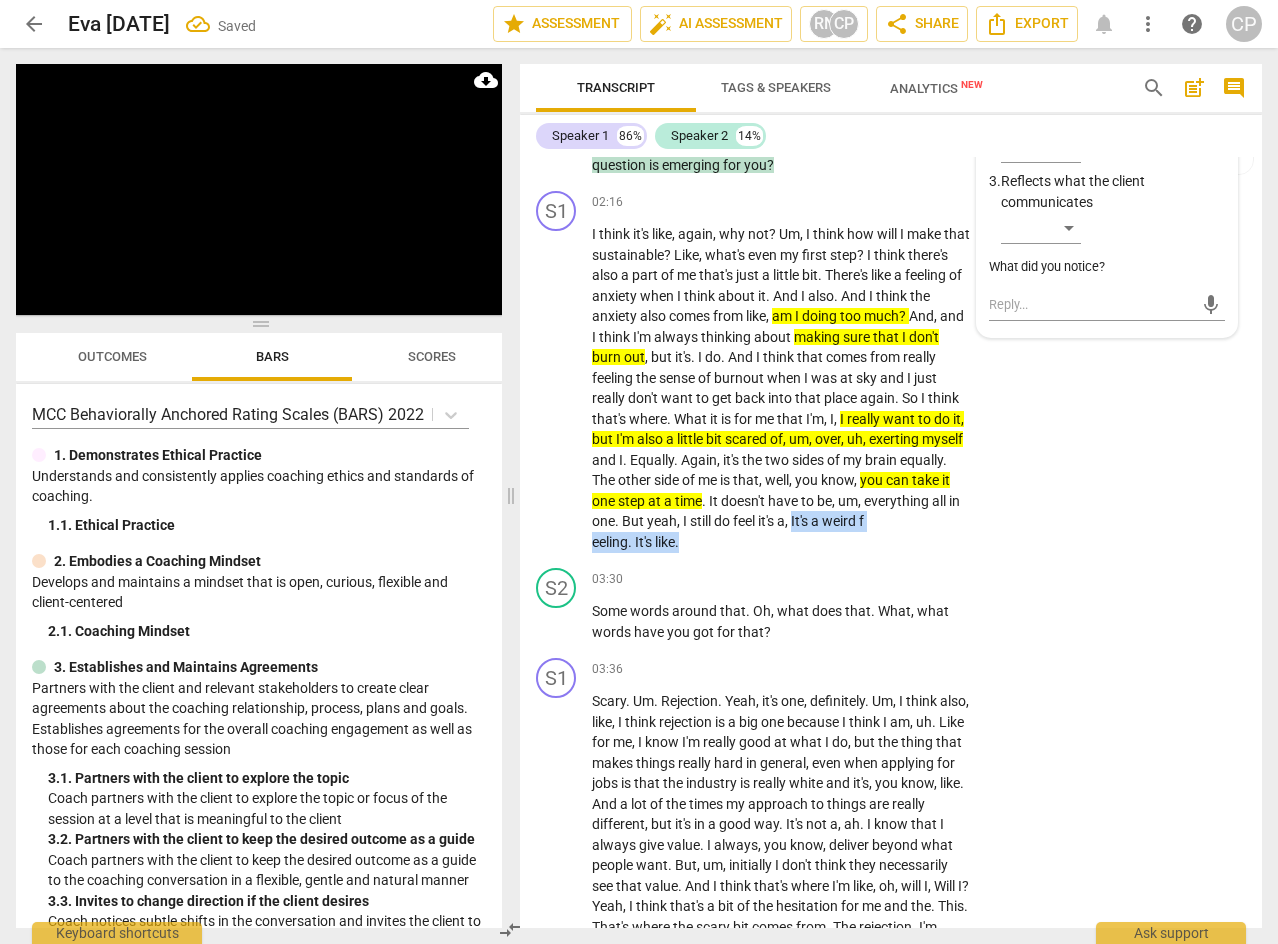 drag, startPoint x: 703, startPoint y: 557, endPoint x: 586, endPoint y: 545, distance: 117.61378 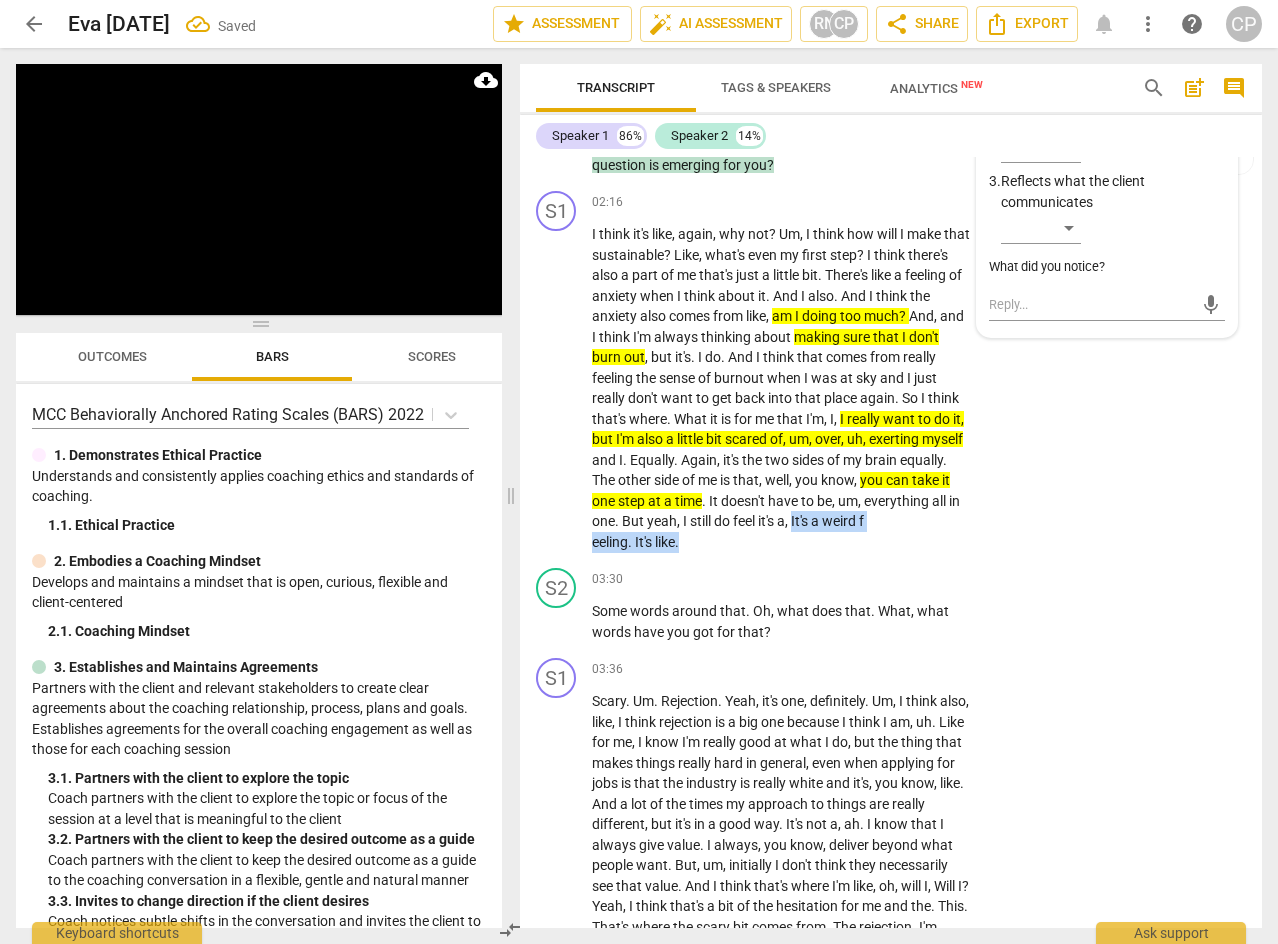 click on "S1 play_arrow pause 02:16 + Add competency keyboard_arrow_right I   think   it's   like ,   again ,   why   not ?   Um ,   I   think   how   will   I   make   that   sustainable ?   Like ,   what's   even   my   first   step ?   I   think   there's   also   a   part   of   me   that's   just   a   little   bit .   There's   like   a   feeling   of   anxiety   when   I   think   about   it .   And   I   also .   And   I   think   the   anxiety   also   comes   from   like ,   am   I   doing   too   much ?   And ,   and   I   think   I'm   always   thinking   about   making   sure   that   I   don't   burn   out ,   but   it's .   I   do .   And   I   think   that   comes   from   really   feeling   the   sense   of   burnout   when   I   was   at   sky   and   I   just   really   don't   want   to   get   back   into   that   place   again .   So   I   think   that's   where .   What   it   is   for   me   that   I'm ,   I ,   I   really   want   to   do   it ,   but   I'm   also   a   little   bit   scared" at bounding box center (891, 371) 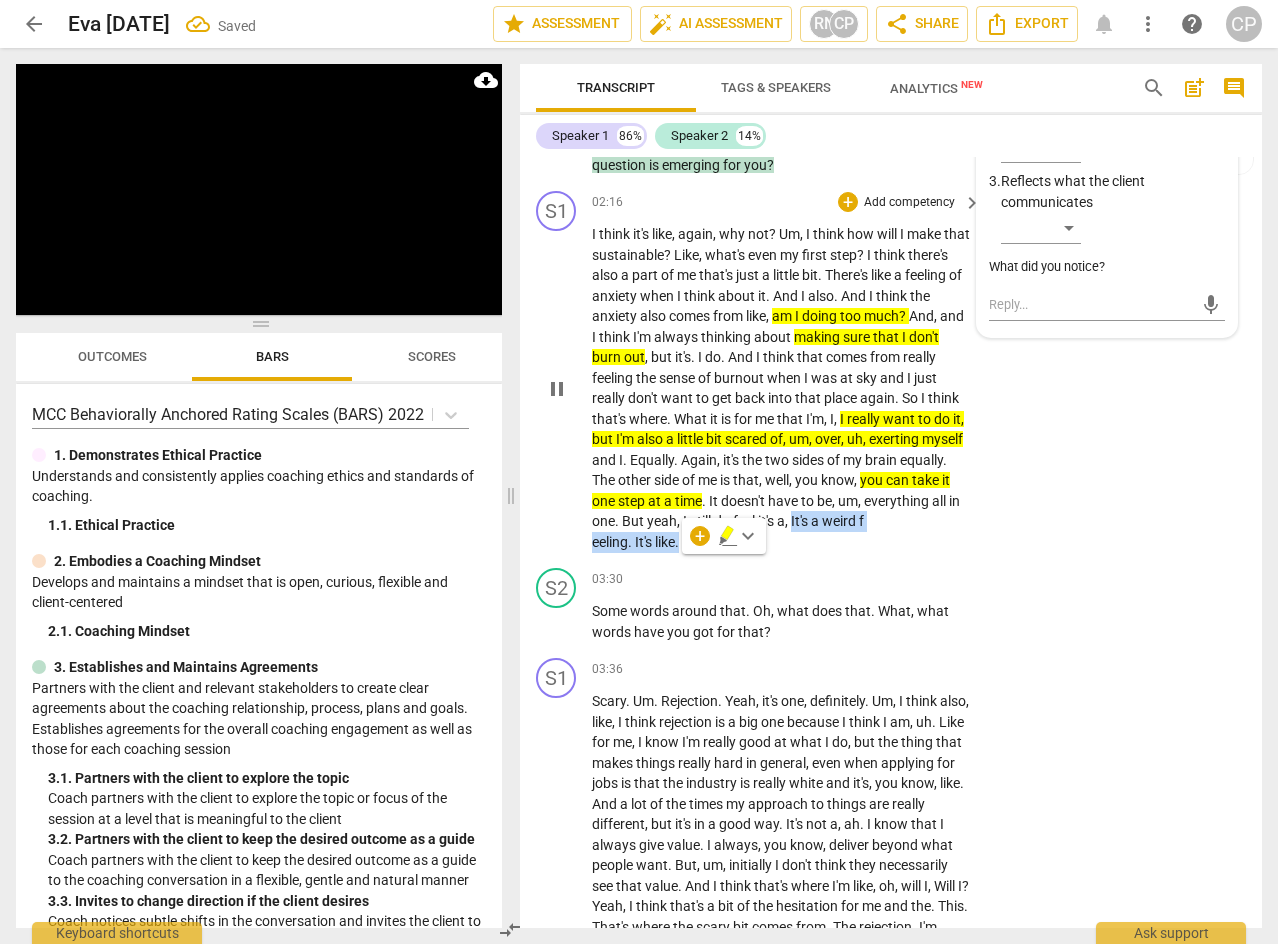 click 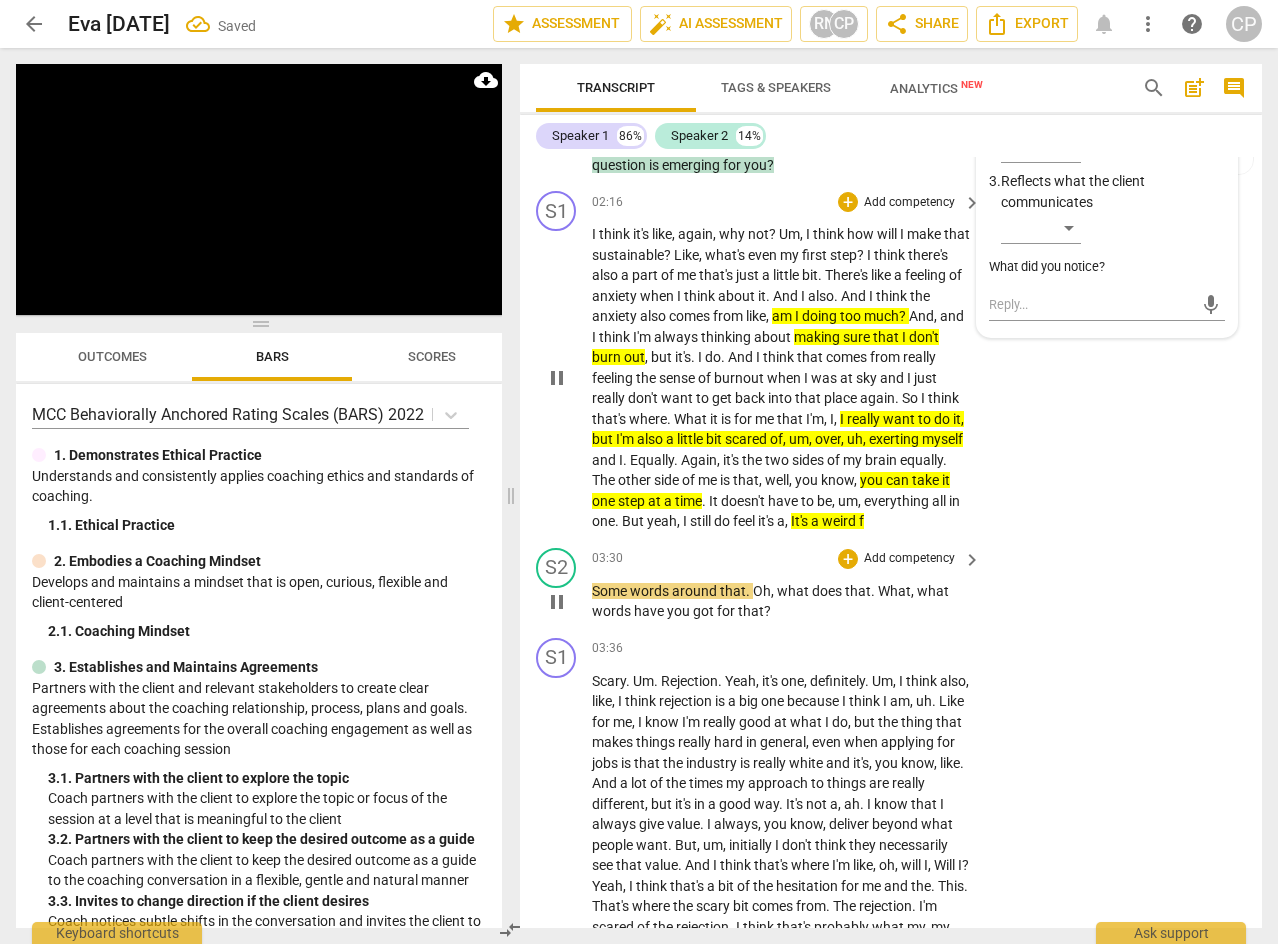 click on "S2 play_arrow pause 03:30 + Add competency keyboard_arrow_right Some   words   around   that .   Oh ,   what   does   that .   What ,   what   words   have   you   got   for   that ?" at bounding box center (891, 585) 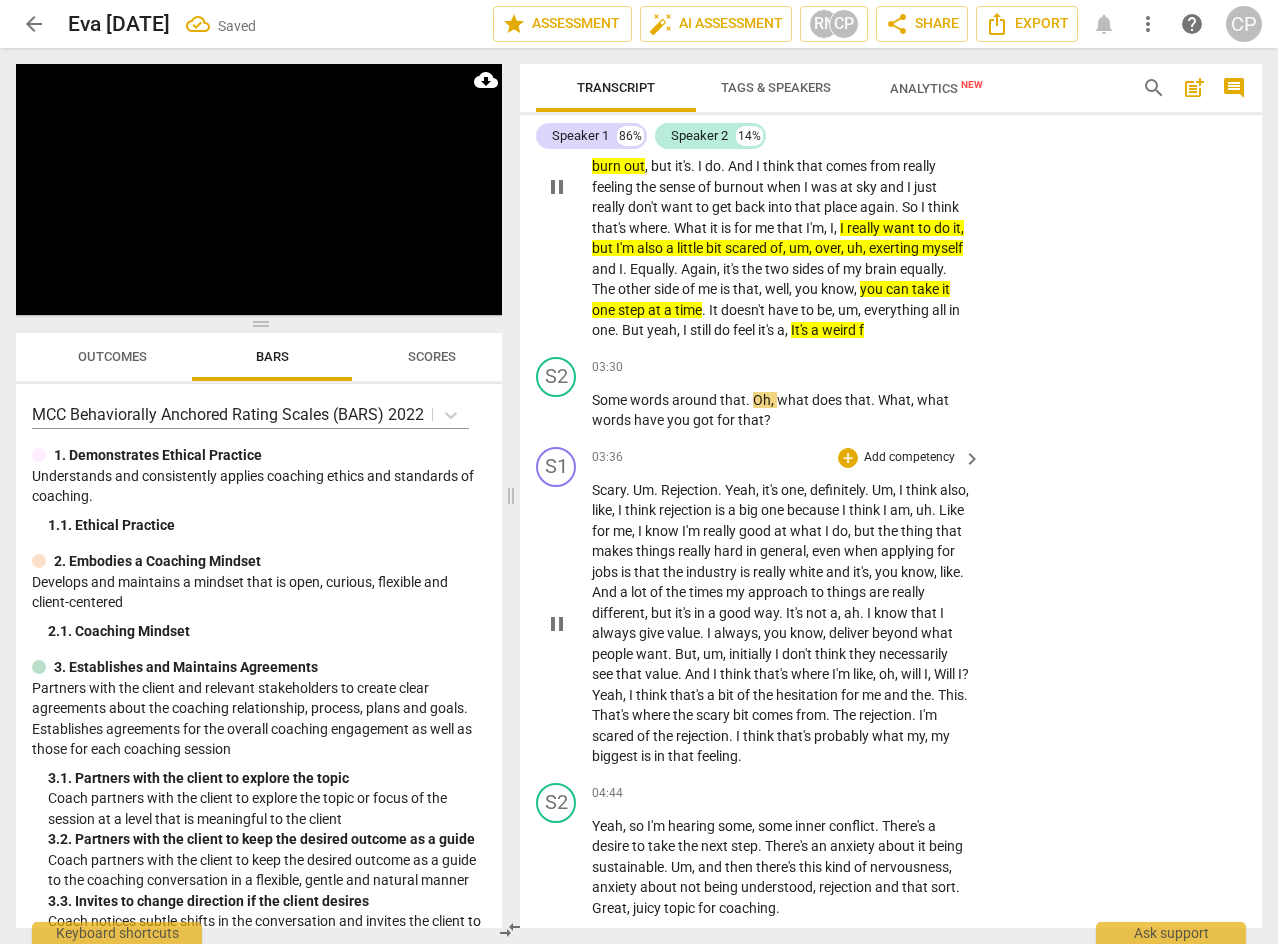 scroll, scrollTop: 1200, scrollLeft: 0, axis: vertical 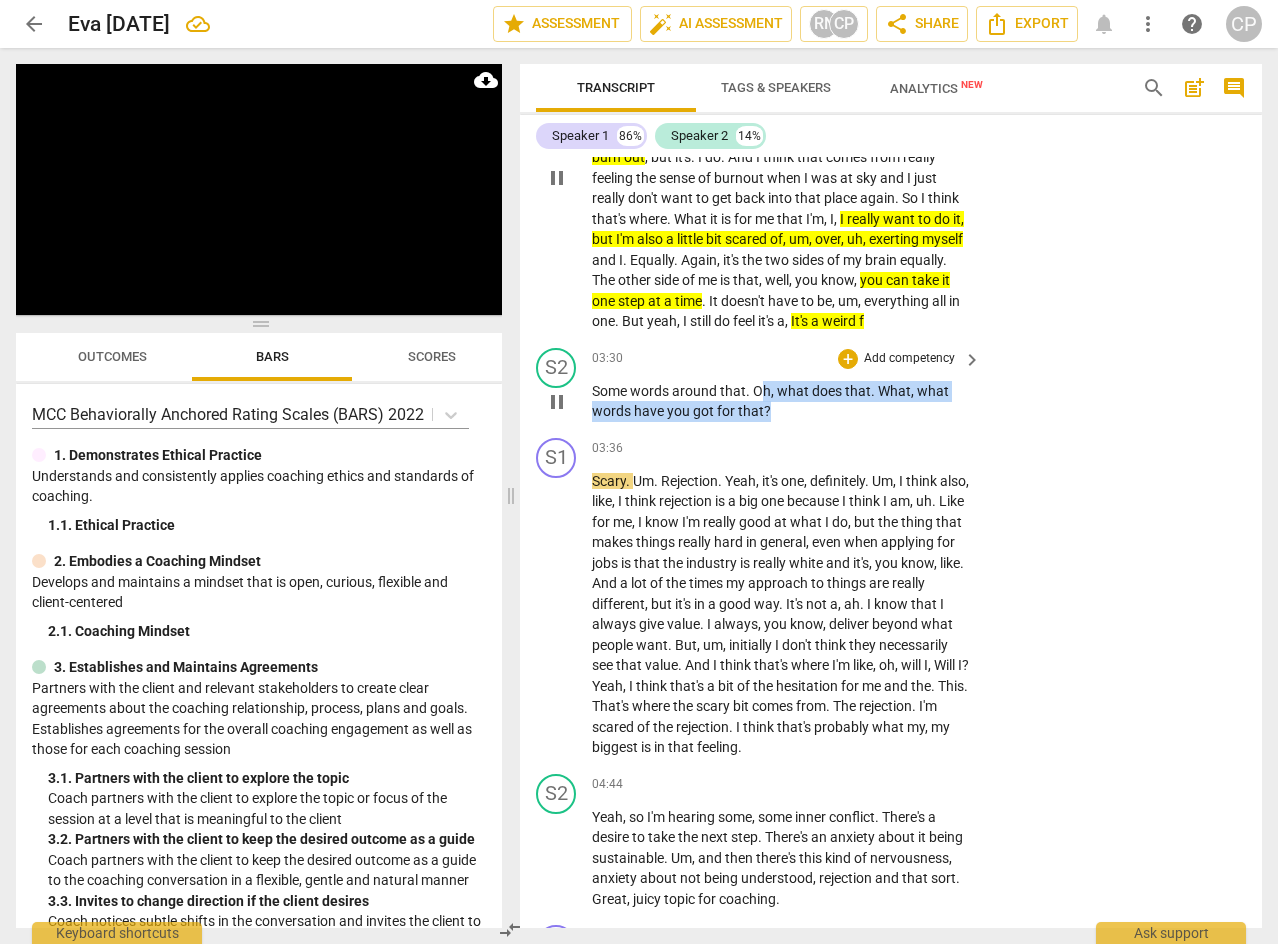 drag, startPoint x: 757, startPoint y: 416, endPoint x: 782, endPoint y: 429, distance: 28.178005 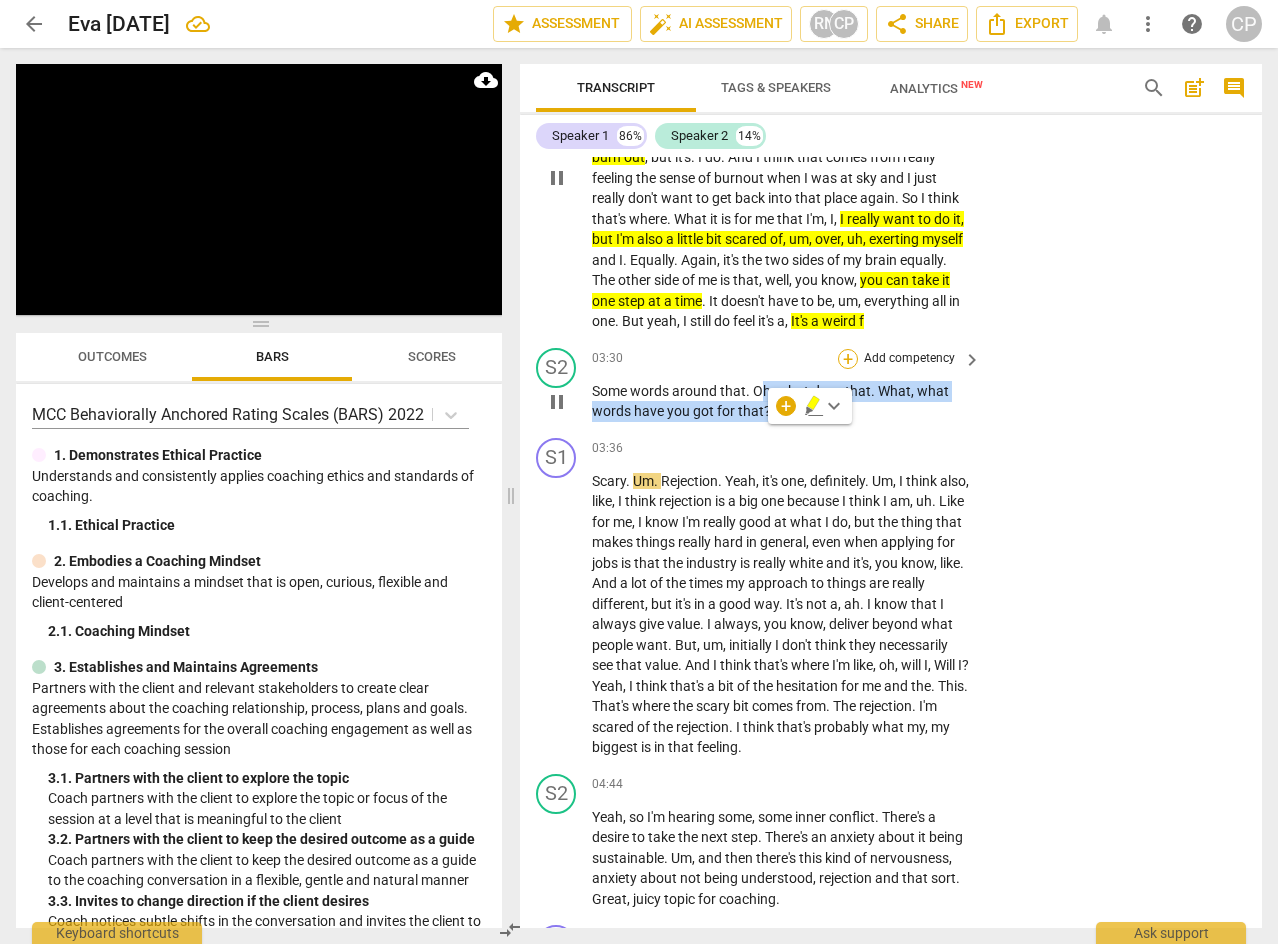 click on "+" at bounding box center [848, 359] 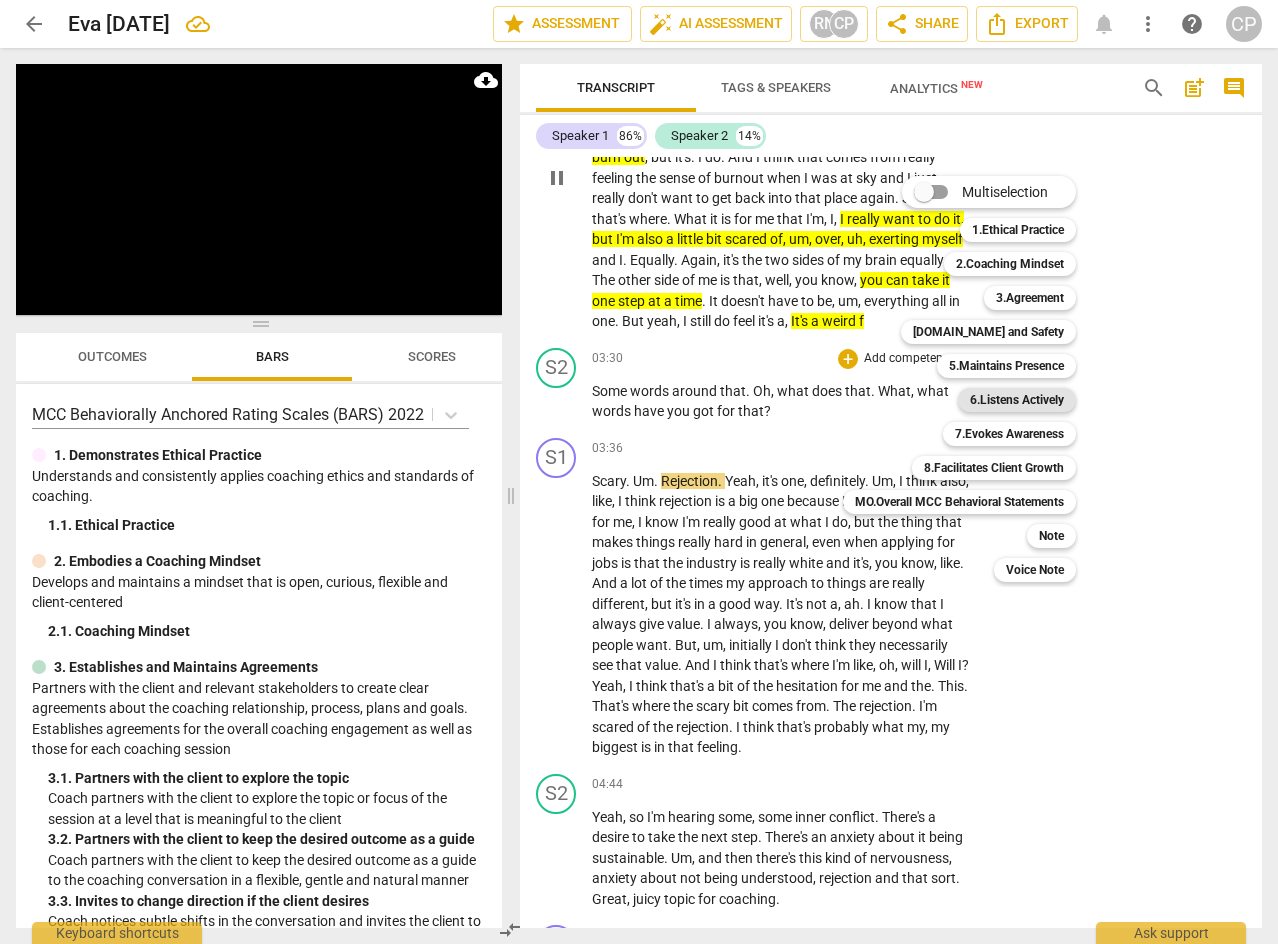 click on "6.Listens Actively" at bounding box center (1017, 400) 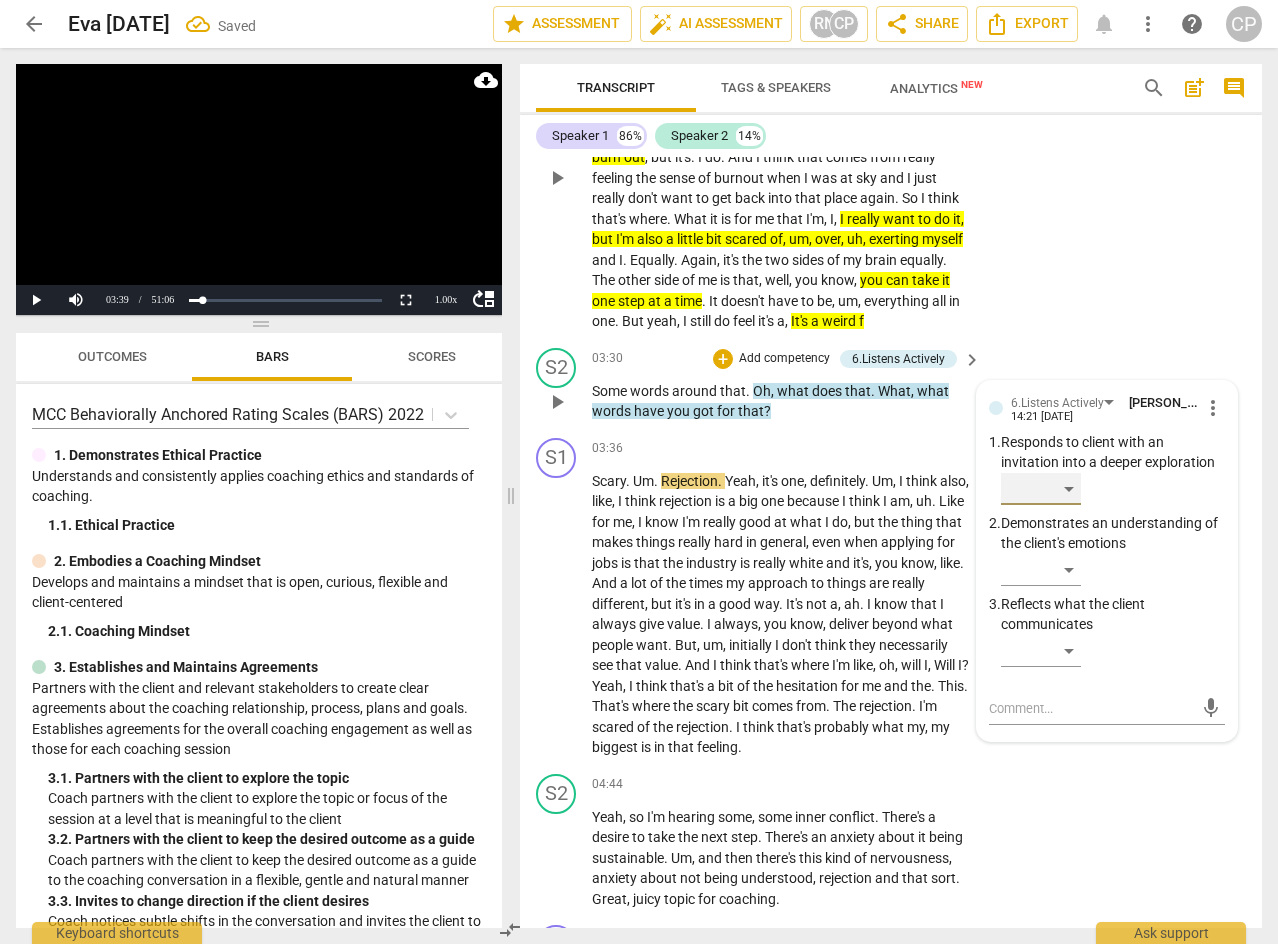 click on "​" at bounding box center [1041, 489] 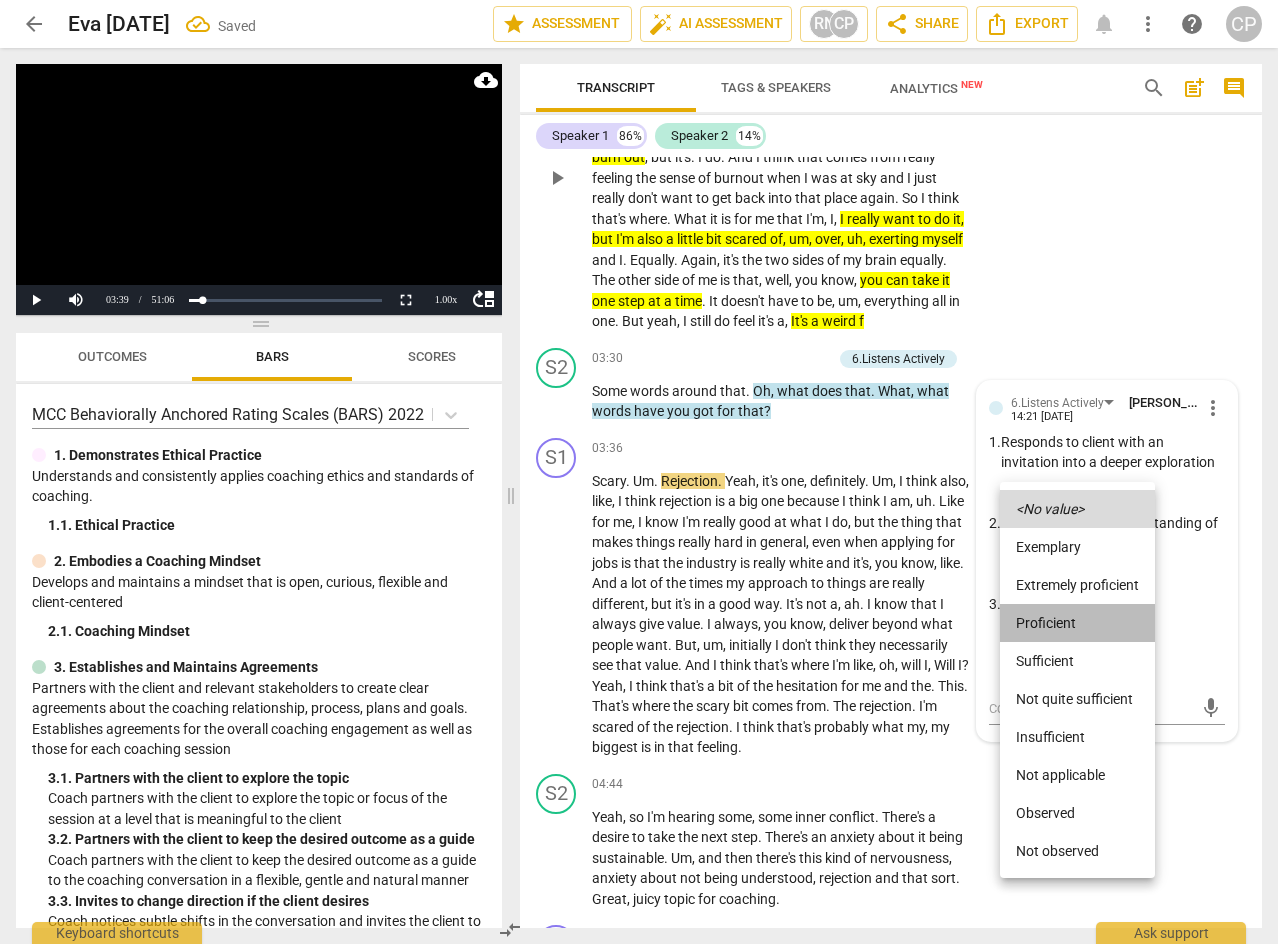 click on "Proficient" at bounding box center (1077, 623) 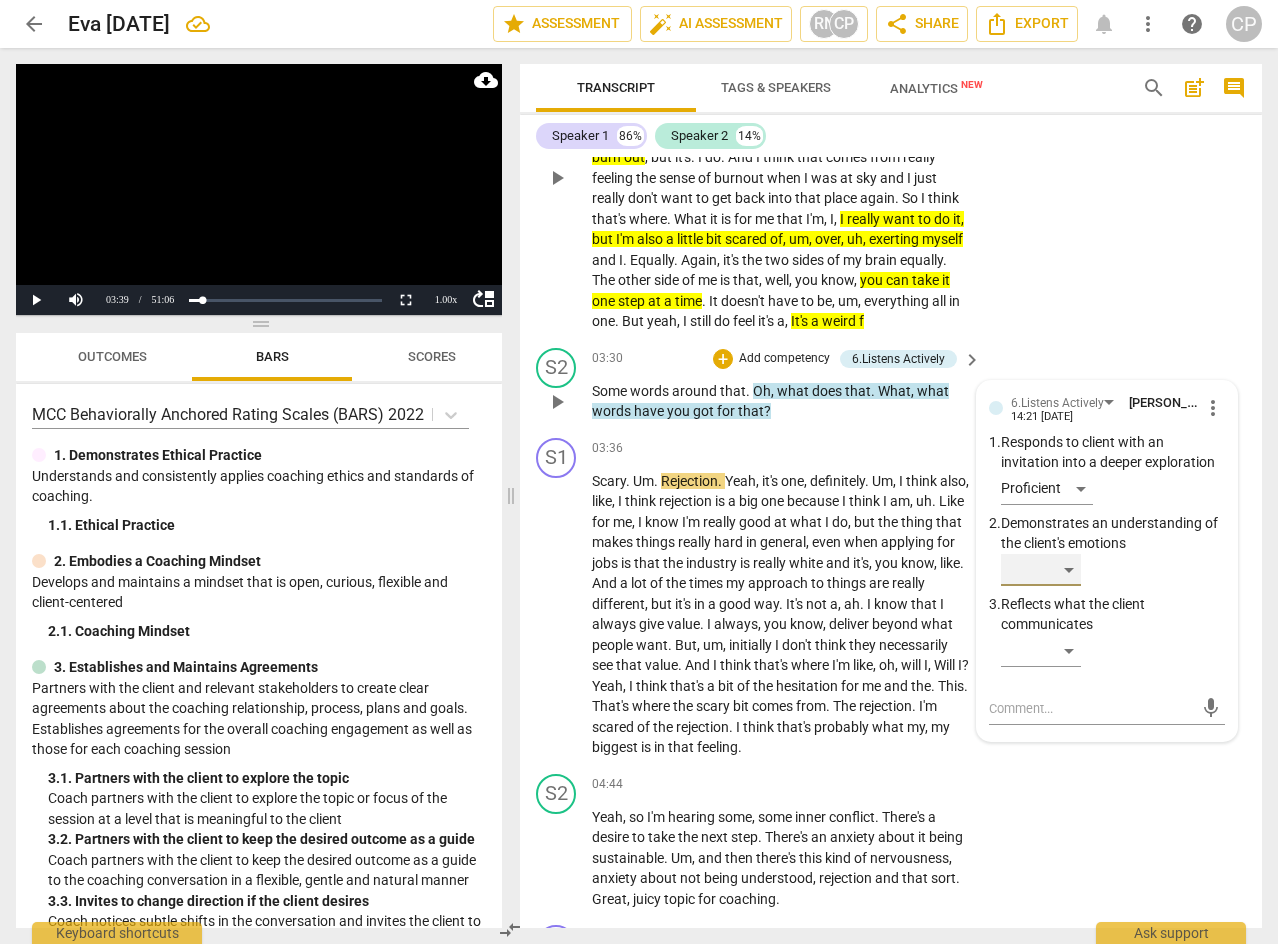 click on "​" at bounding box center (1041, 570) 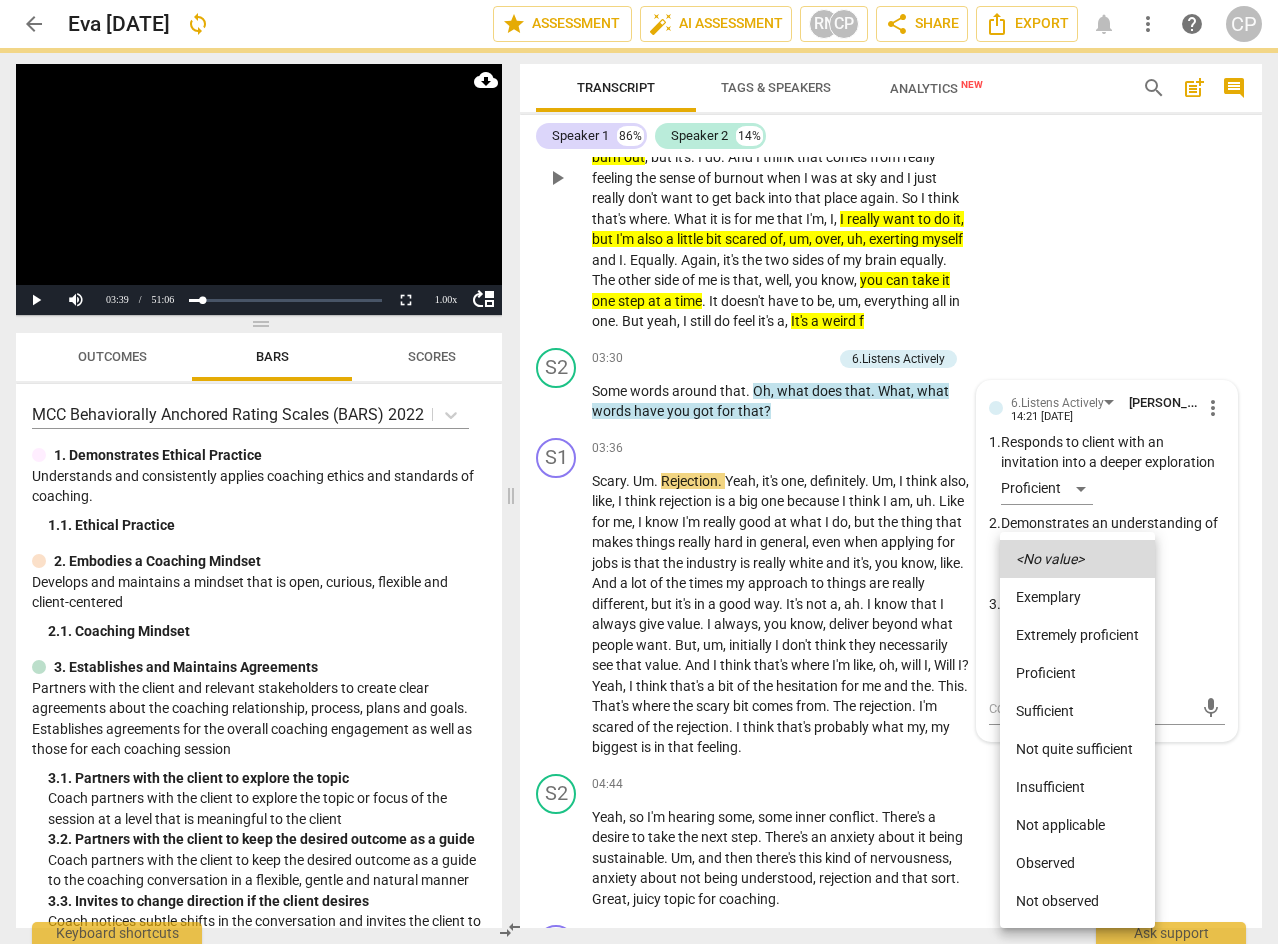 click on "Proficient" at bounding box center [1077, 673] 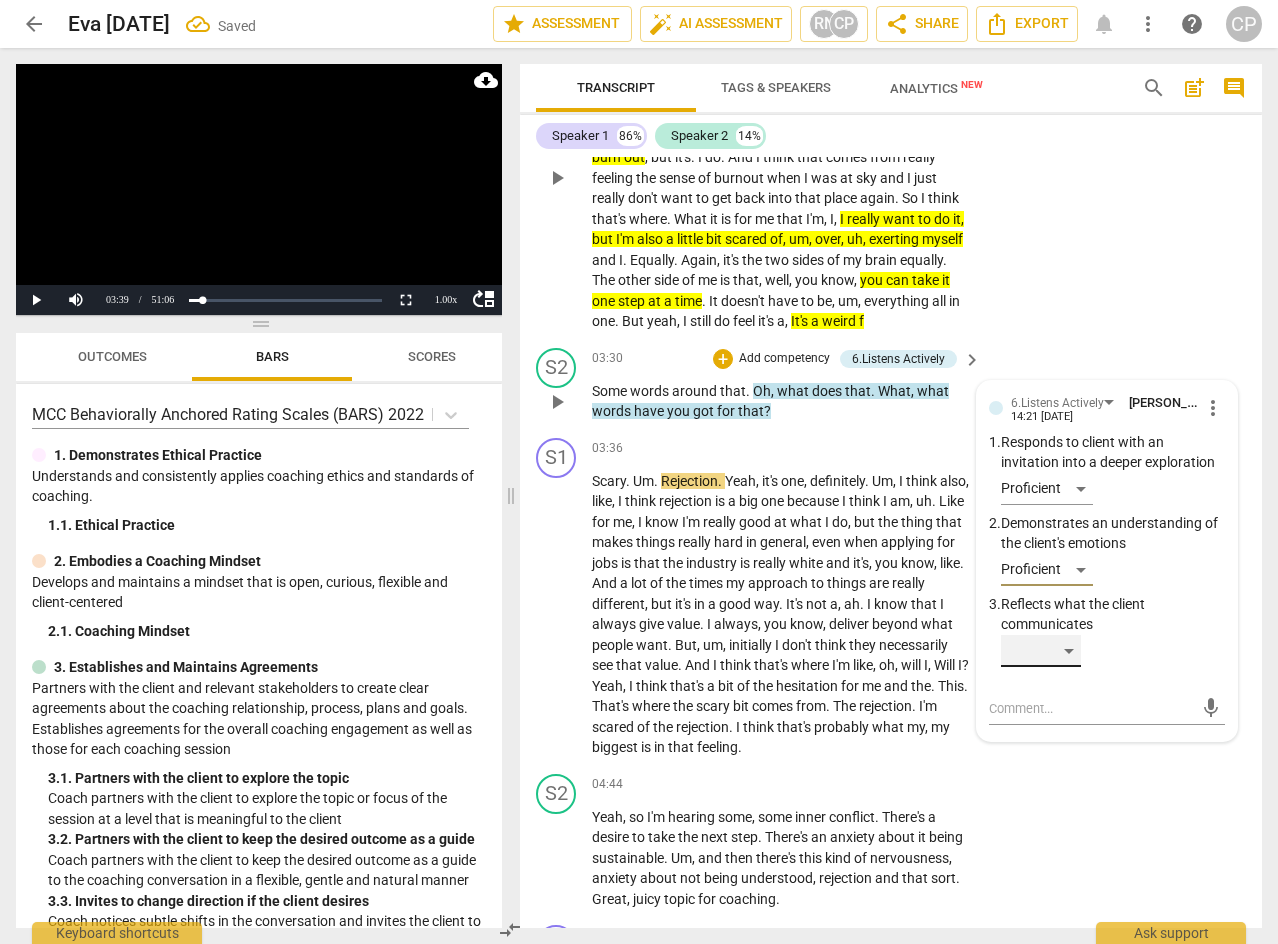 click on "​" at bounding box center (1041, 651) 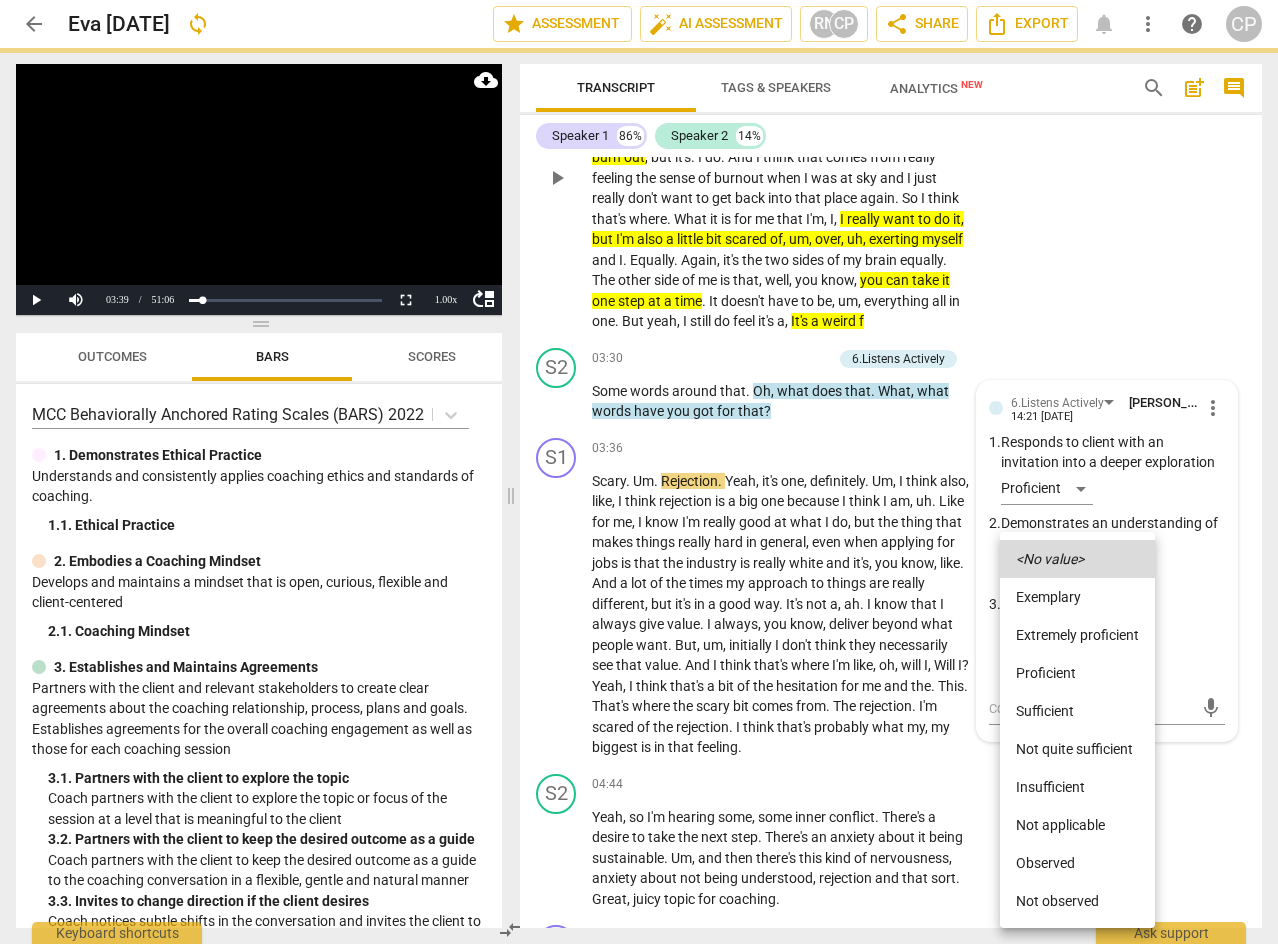 click on "Sufficient" at bounding box center (1077, 711) 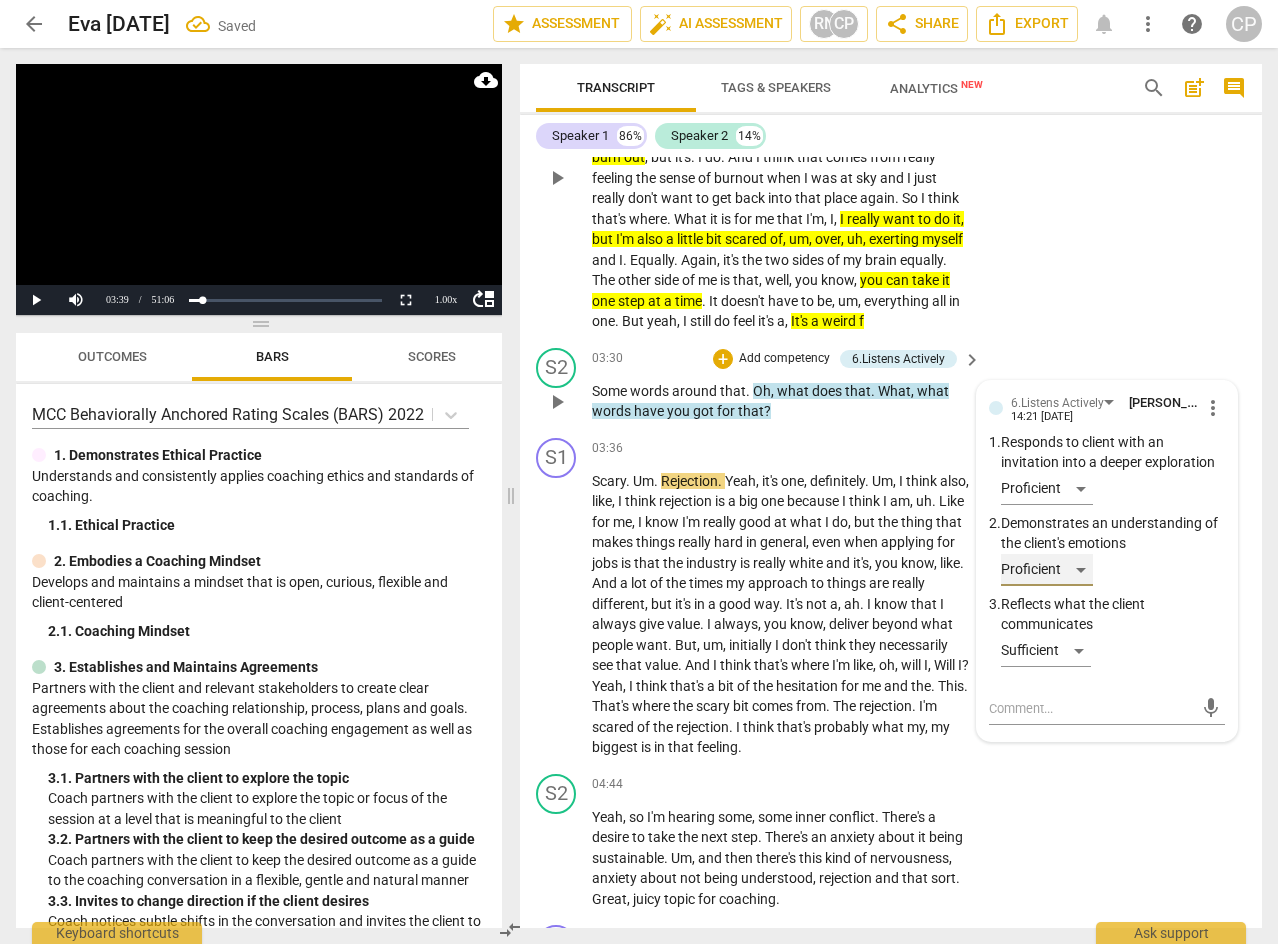 click on "Proficient" at bounding box center (1047, 570) 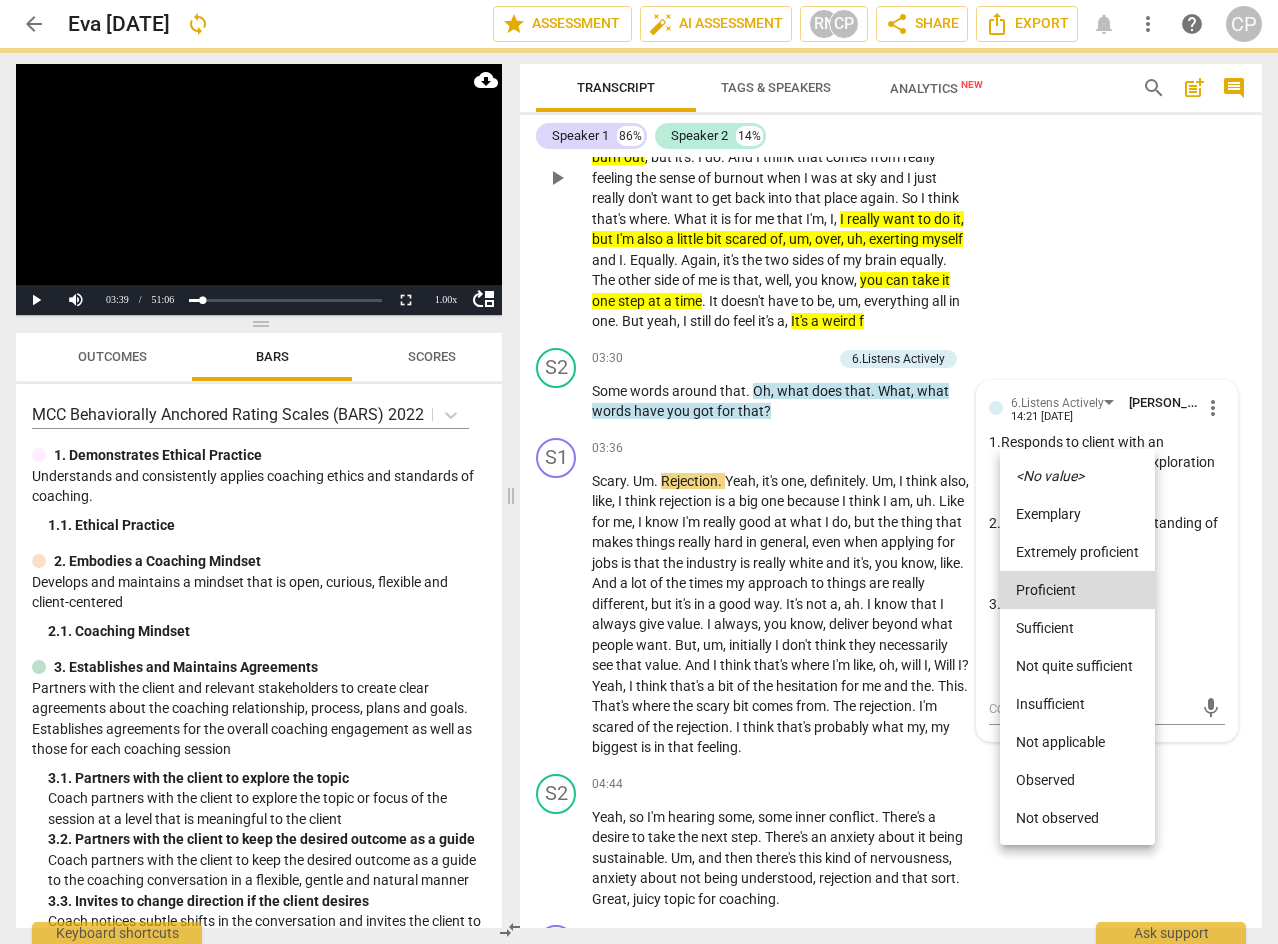click on "Sufficient" at bounding box center [1077, 628] 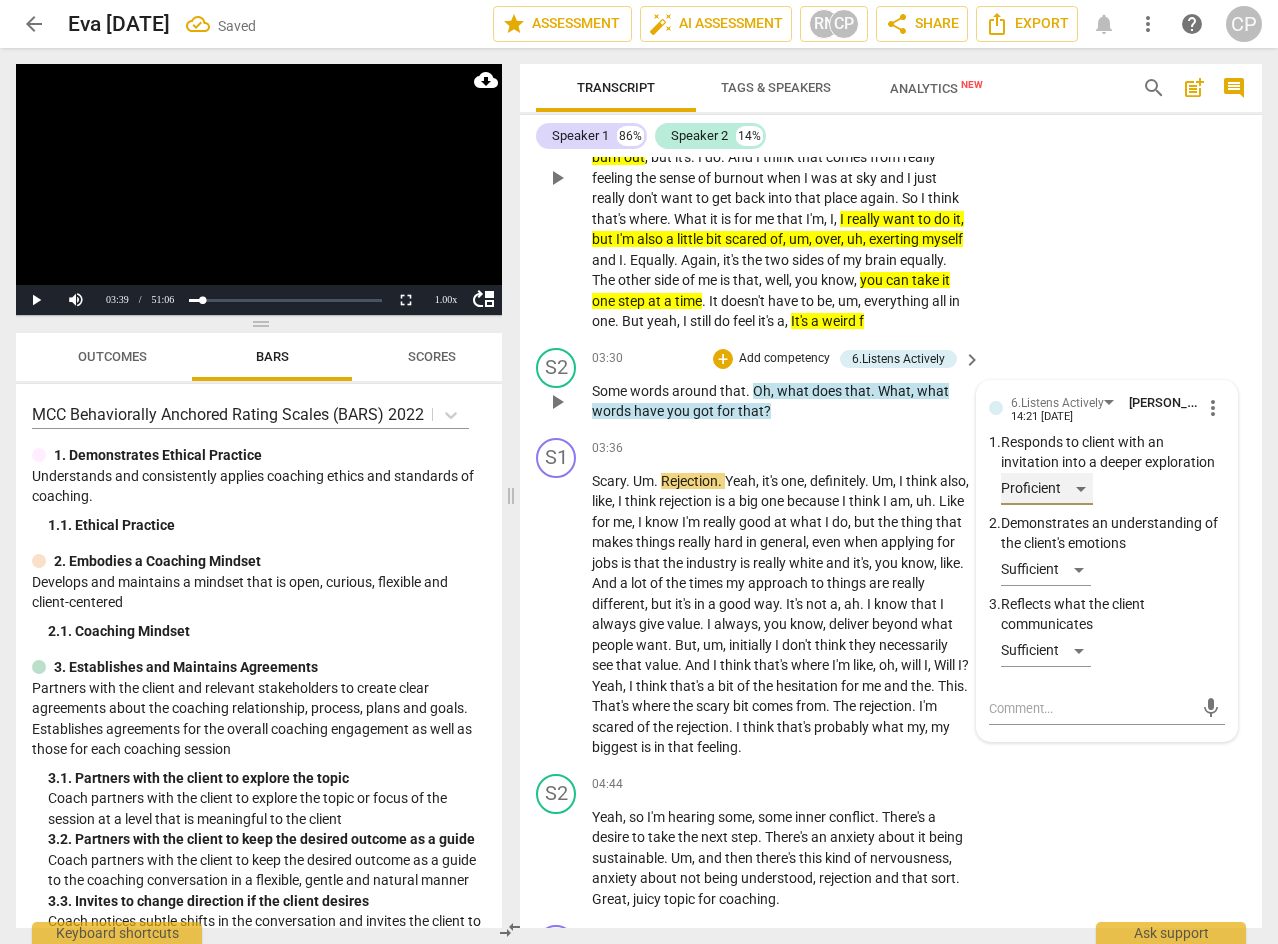 click on "Proficient" at bounding box center (1047, 489) 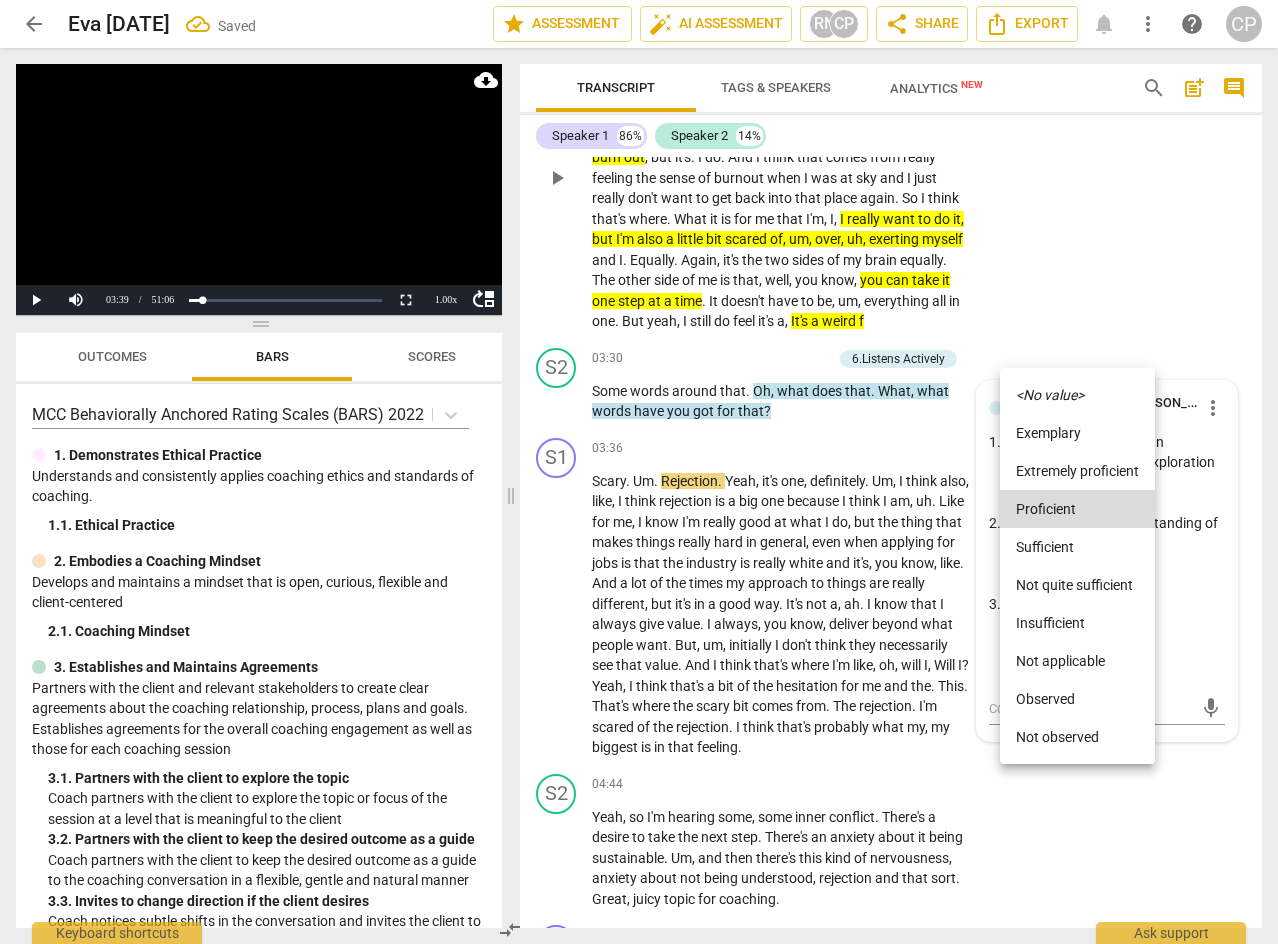 click on "Sufficient" at bounding box center [1077, 547] 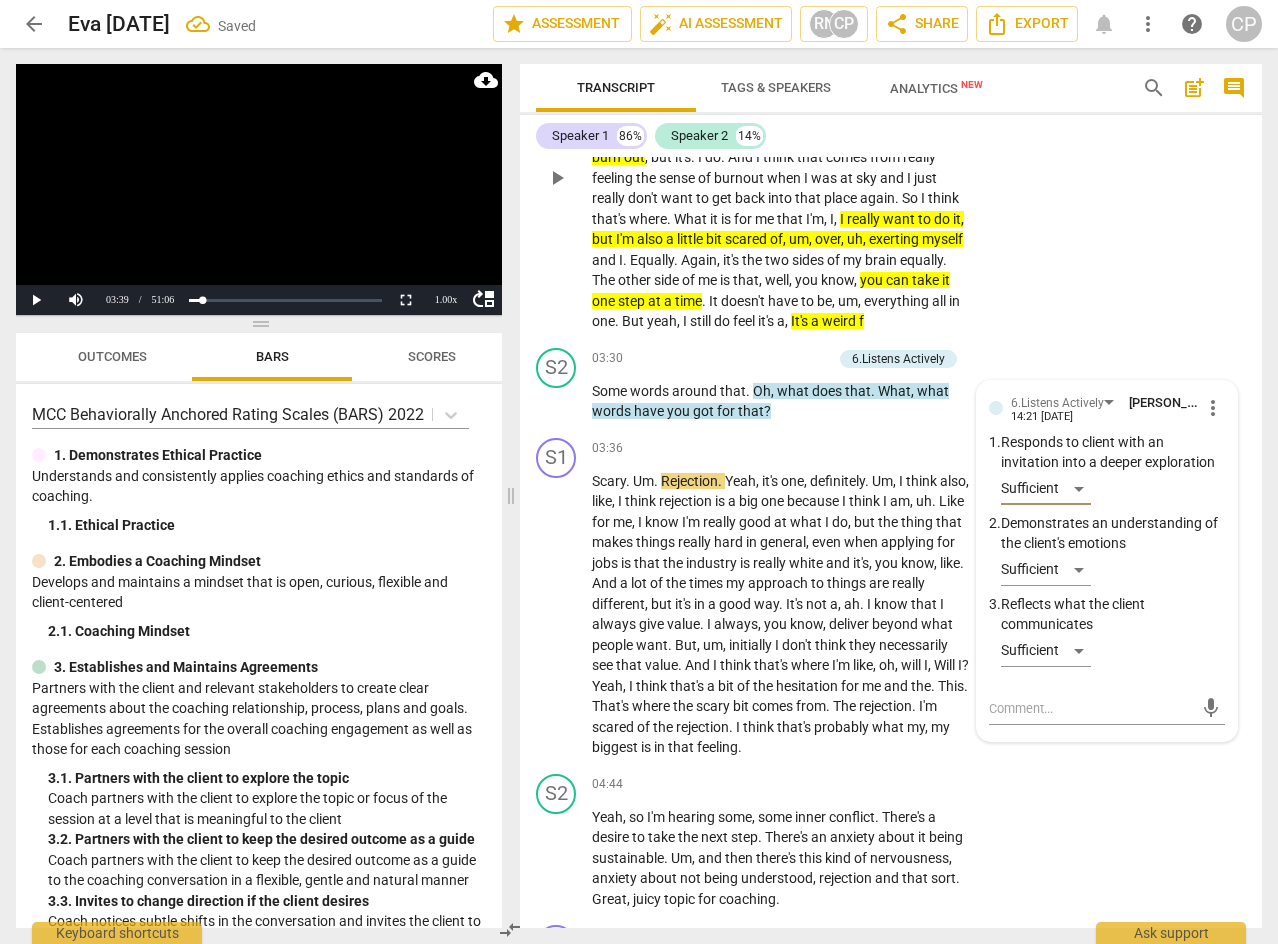 click on "S1 play_arrow pause 02:16 + Add competency keyboard_arrow_right I   think   it's   like ,   again ,   why   not ?   Um ,   I   think   how   will   I   make   that   sustainable ?   Like ,   what's   even   my   first   step ?   I   think   there's   also   a   part   of   me   that's   just   a   little   bit .   There's   like   a   feeling   of   anxiety   when   I   think   about   it .   And   I   also .   And   I   think   the   anxiety   also   comes   from   like ,   am   I   doing   too   much ?   And ,   and   I   think   I'm   always   thinking   about   making   sure   that   I   don't   burn   out ,   but   it's .   I   do .   And   I   think   that   comes   from   really   feeling   the   sense   of   burnout   when   I   was   at   sky   and   I   just   really   don't   want   to   get   back   into   that   place   again .   So   I   think   that's   where .   What   it   is   for   me   that   I'm ,   I ,   I   really   want   to   do   it ,   but   I'm   also   a   little   bit   scared" at bounding box center [891, 161] 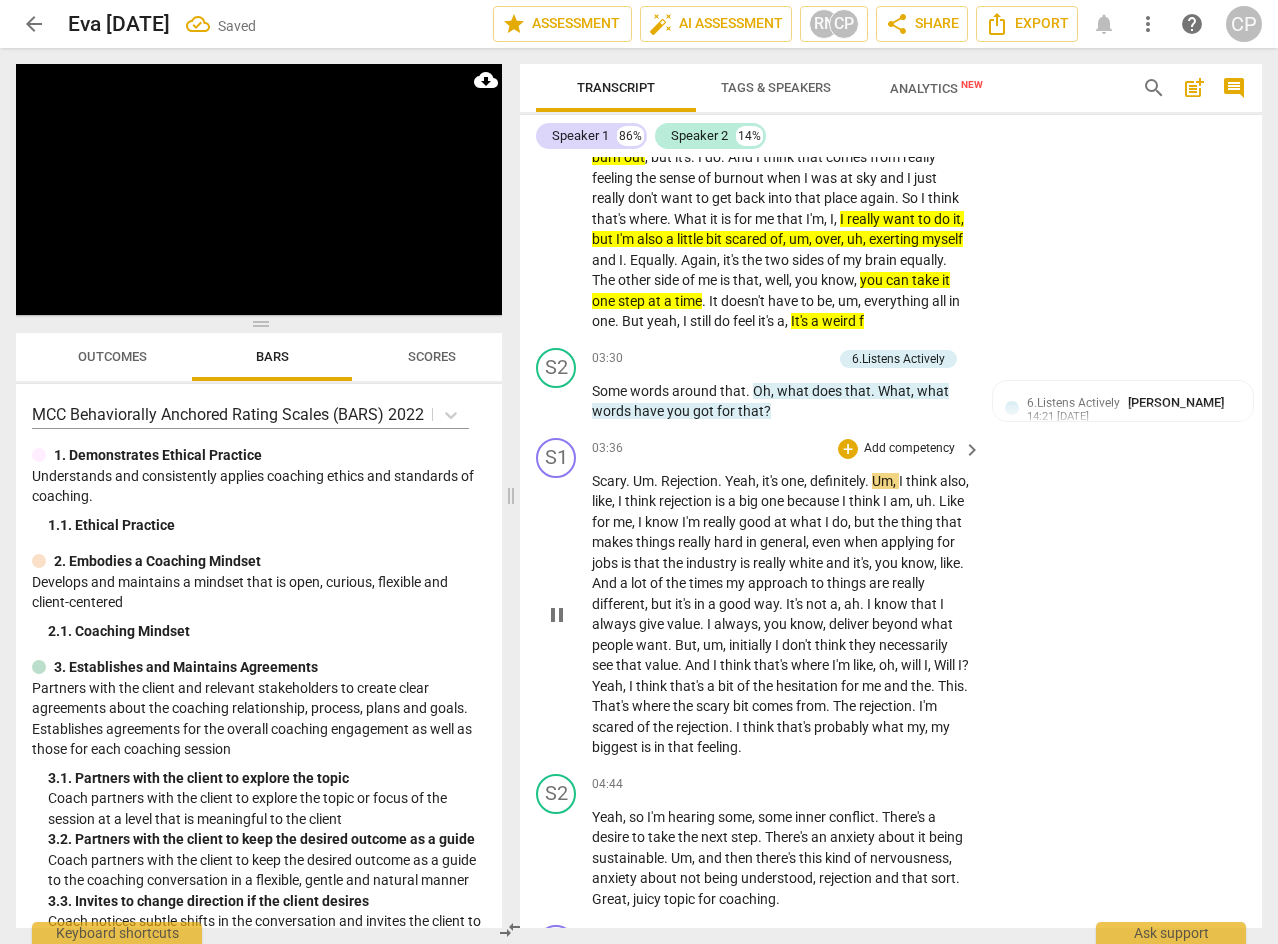 click on "S1 play_arrow pause 03:36 + Add competency keyboard_arrow_right Scary .   Um .   Rejection .   Yeah ,   it's   one ,   definitely .   Um ,   I   think   also ,   like ,   I   think   rejection   is   a   big   one   because   I   think   I   am ,   uh .   Like   for   me ,   I   know   I'm   really   good   at   what   I   do ,   but   the   thing   that   makes   things   really   hard   in   general ,   even   when   applying   for   jobs   is   that   the   industry   is   really   white   and   it's ,   you   know ,   like .   And   a   lot   of   the   times   my   approach   to   things   are   really   different ,   but   it's   in   a   good   way .   It's   not   a ,   ah .   I   know   that   I   always   give   value .   I   always ,   you   know ,   deliver   beyond   what   people   want .   But ,   um ,   initially   I   don't   think   they   necessarily   see   that   value .   And   I   think   that's   where   I'm   like ,   oh ,   will   I ,   Will   I ?   Yeah ,   I   think   that's   a" at bounding box center [891, 598] 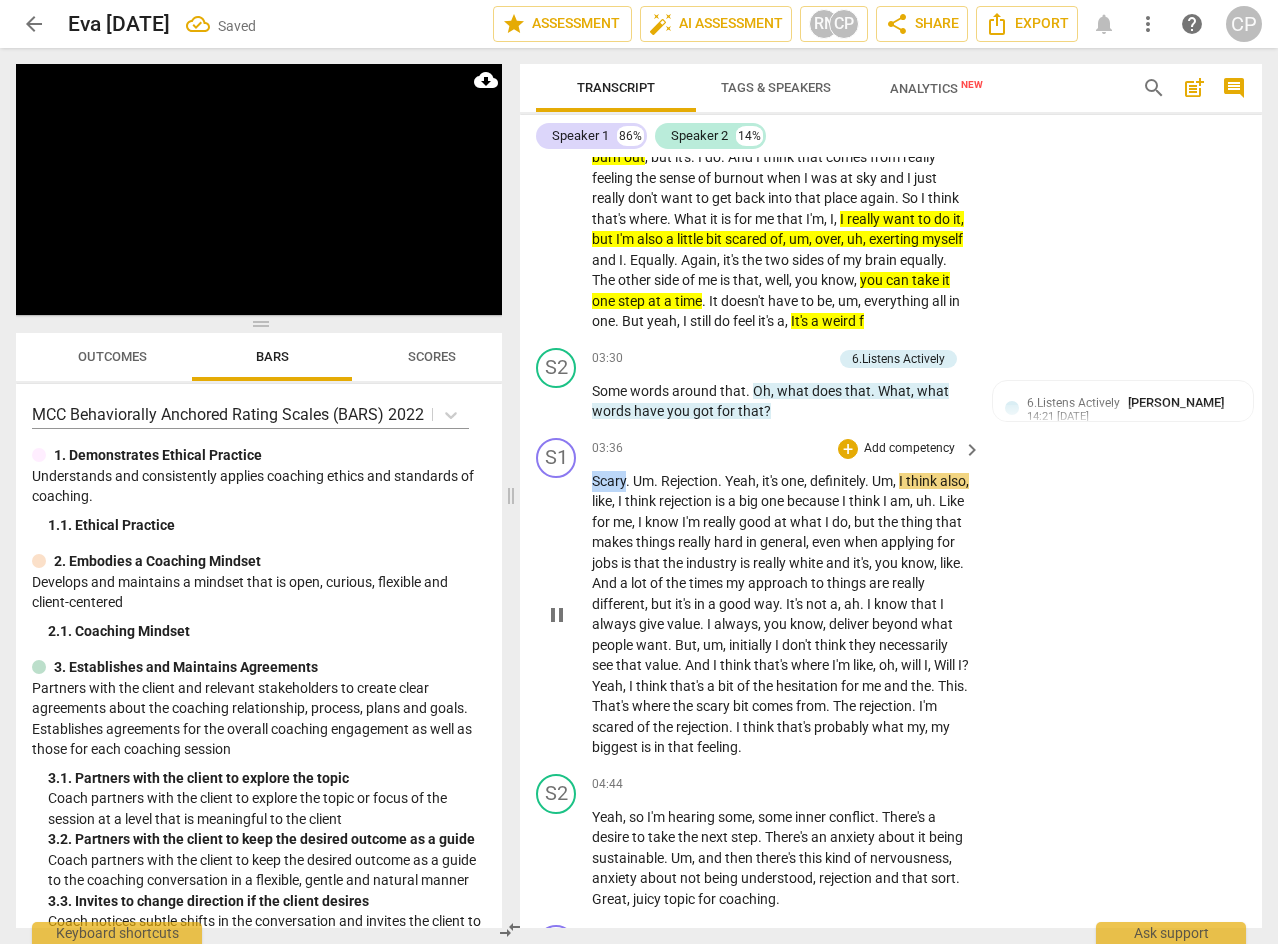 drag, startPoint x: 625, startPoint y: 501, endPoint x: 578, endPoint y: 495, distance: 47.38143 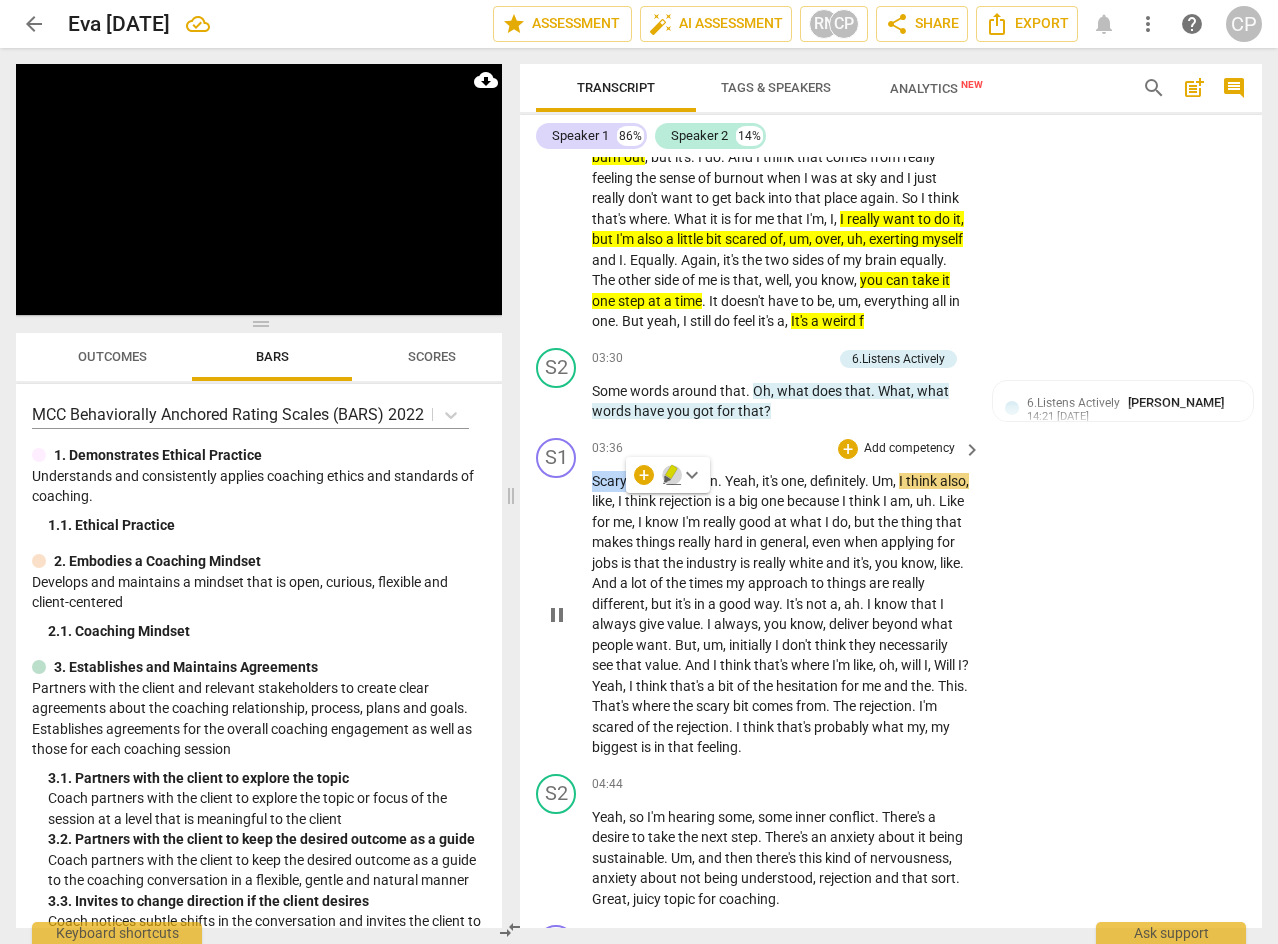 click 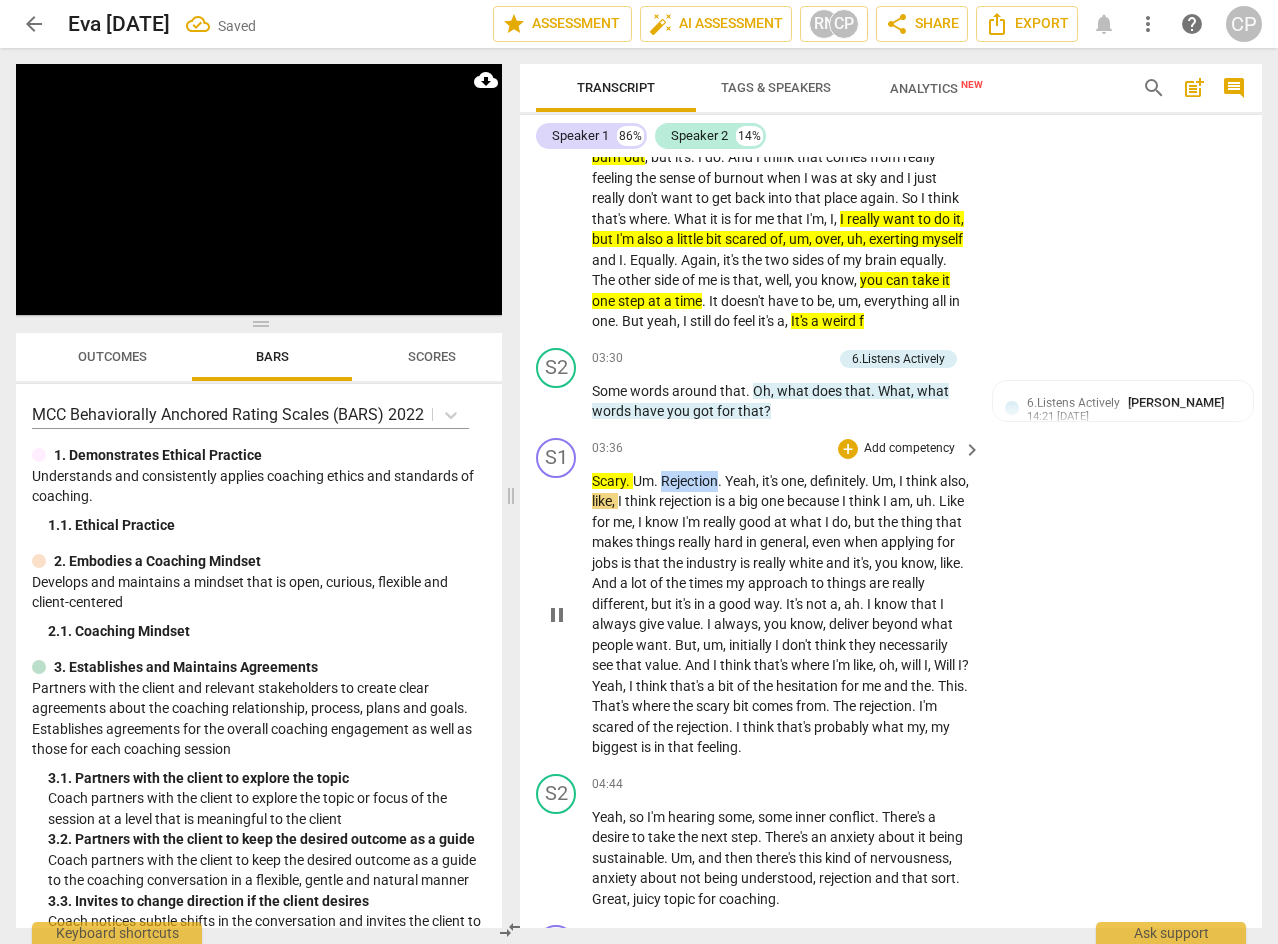 drag, startPoint x: 661, startPoint y: 496, endPoint x: 719, endPoint y: 499, distance: 58.077534 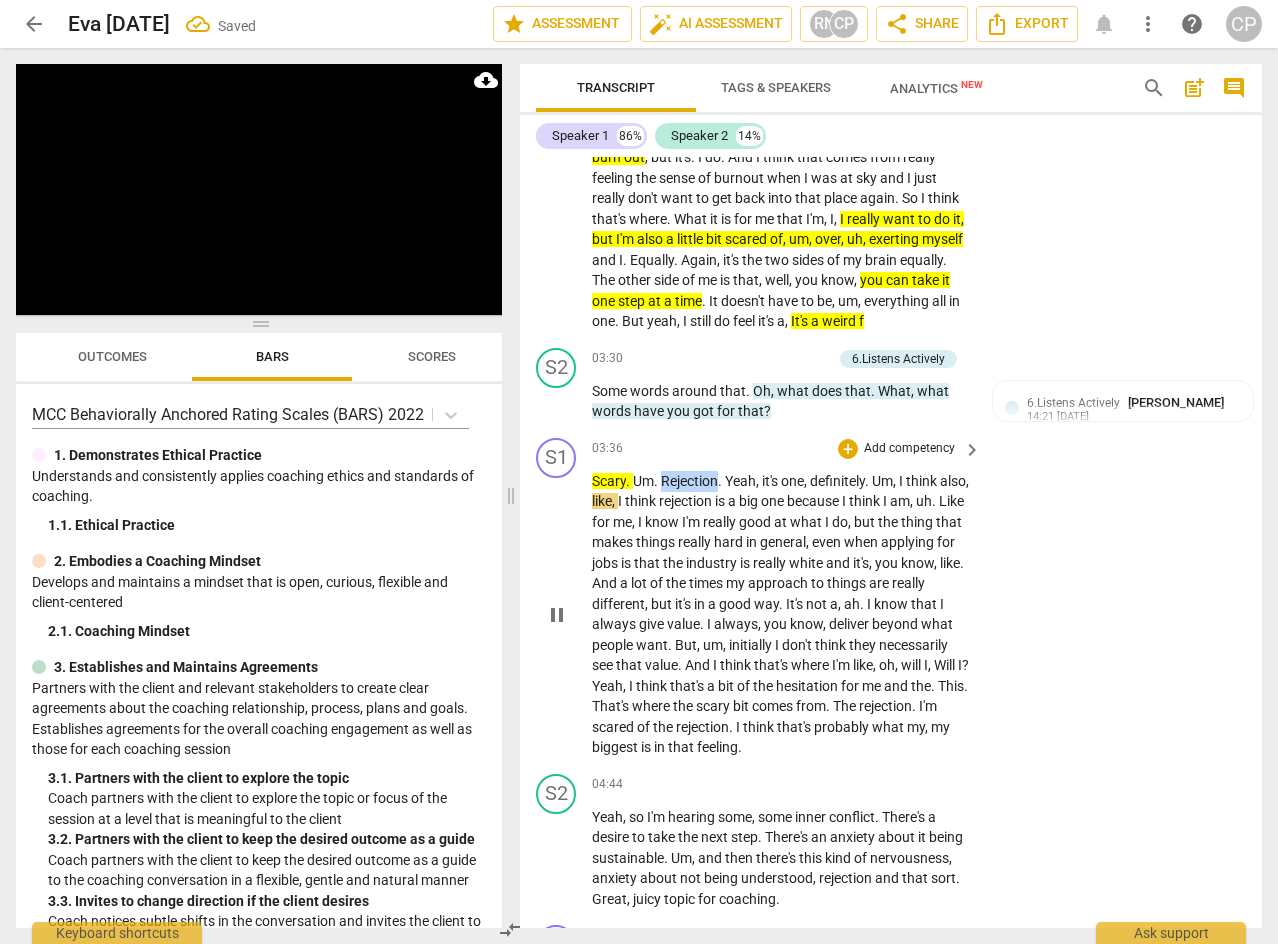 click on "Scary .   Um .   Rejection .   Yeah ,   it's   one ,   definitely .   Um ,   I   think   also ,   like ,   I   think   rejection   is   a   big   one   because   I   think   I   am ,   uh .   Like   for   me ,   I   know   I'm   really   good   at   what   I   do ,   but   the   thing   that   makes   things   really   hard   in   general ,   even   when   applying   for   jobs   is   that   the   industry   is   really   white   and   it's ,   you   know ,   like .   And   a   lot   of   the   times   my   approach   to   things   are   really   different ,   but   it's   in   a   good   way .   It's   not   a ,   ah .   I   know   that   I   always   give   value .   I   always ,   you   know ,   deliver   beyond   what   people   want .   But ,   um ,   initially   I   don't   think   they   necessarily   see   that   value .   And   I   think   that's   where   I'm   like ,   oh ,   will   I ,   Will   I ?   Yeah ,   I   think   that's   a   bit   of   the   hesitation   for   me   and   the .   This ." at bounding box center [781, 614] 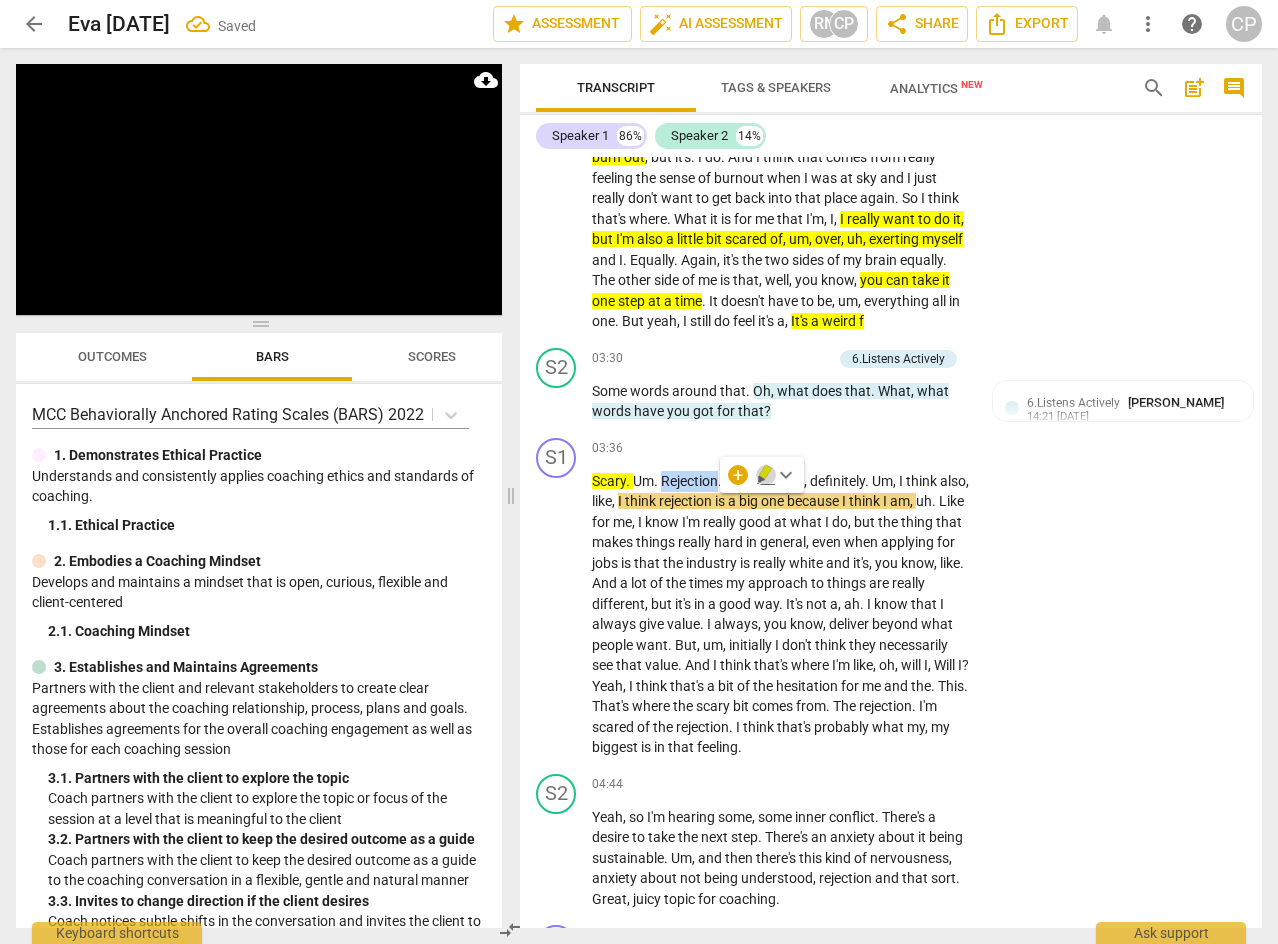 click 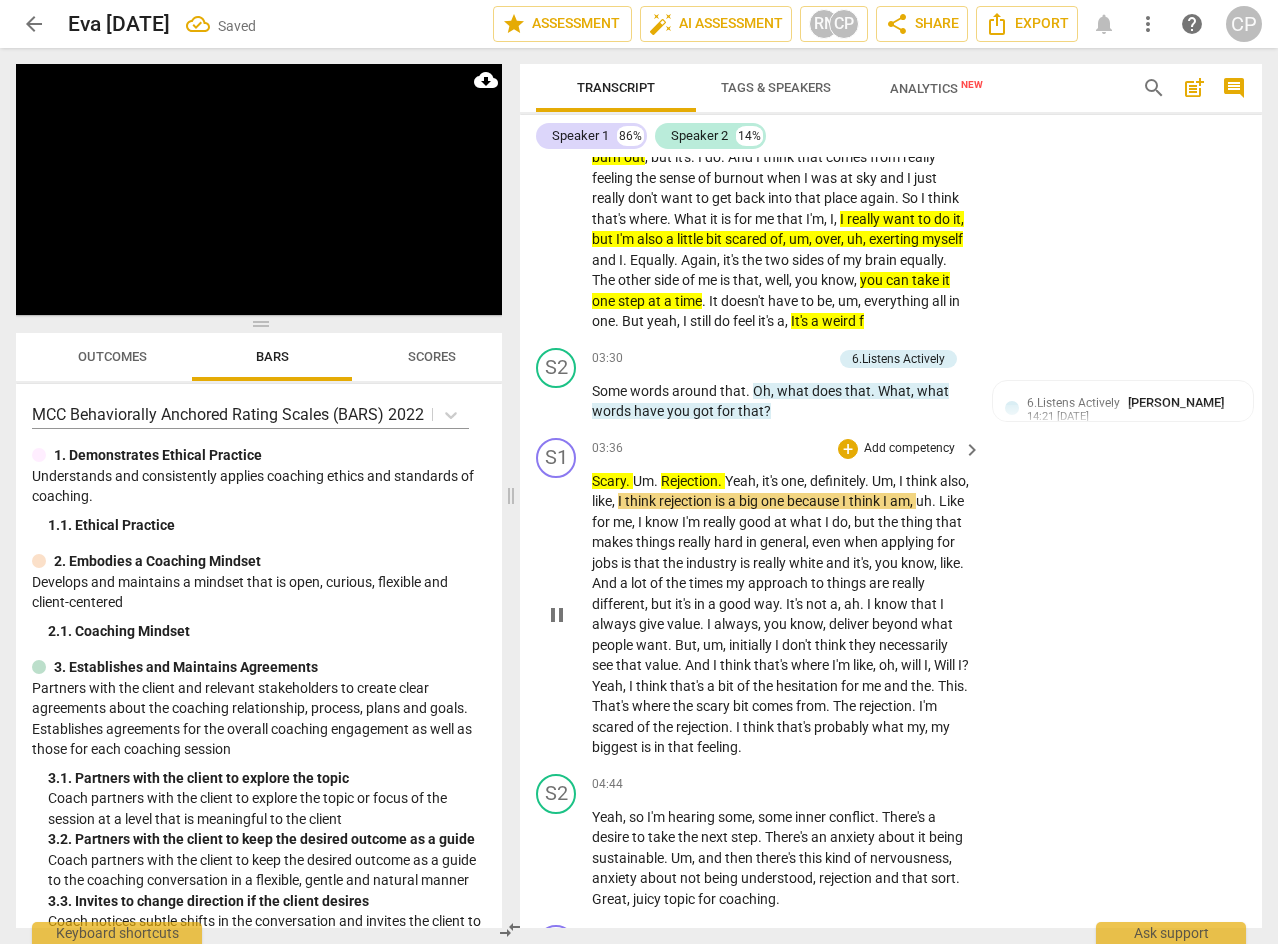 click on "S1 play_arrow pause 03:36 + Add competency keyboard_arrow_right Scary .   Um .   Rejection .   Yeah ,   it's   one ,   definitely .   Um ,   I   think   also ,   like ,   I   think   rejection   is   a   big   one   because   I   think   I   am ,   uh .   Like   for   me ,   I   know   I'm   really   good   at   what   I   do ,   but   the   thing   that   makes   things   really   hard   in   general ,   even   when   applying   for   jobs   is   that   the   industry   is   really   white   and   it's ,   you   know ,   like .   And   a   lot   of   the   times   my   approach   to   things   are   really   different ,   but   it's   in   a   good   way .   It's   not   a ,   ah .   I   know   that   I   always   give   value .   I   always ,   you   know ,   deliver   beyond   what   people   want .   But ,   um ,   initially   I   don't   think   they   necessarily   see   that   value .   And   I   think   that's   where   I'm   like ,   oh ,   will   I ,   Will   I ?   Yeah ,   I   think   that's   a" at bounding box center (891, 598) 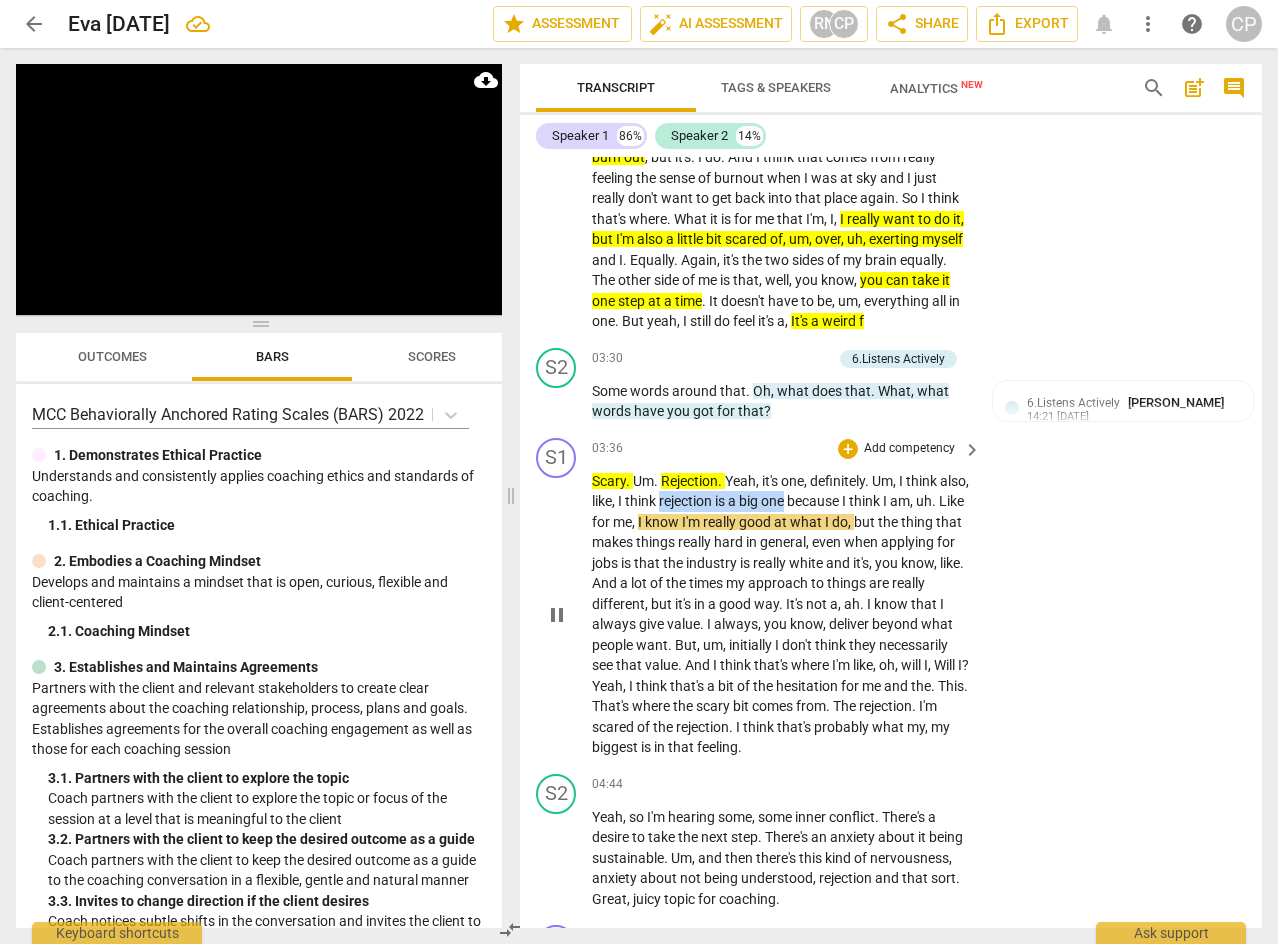 drag, startPoint x: 694, startPoint y: 522, endPoint x: 823, endPoint y: 516, distance: 129.13947 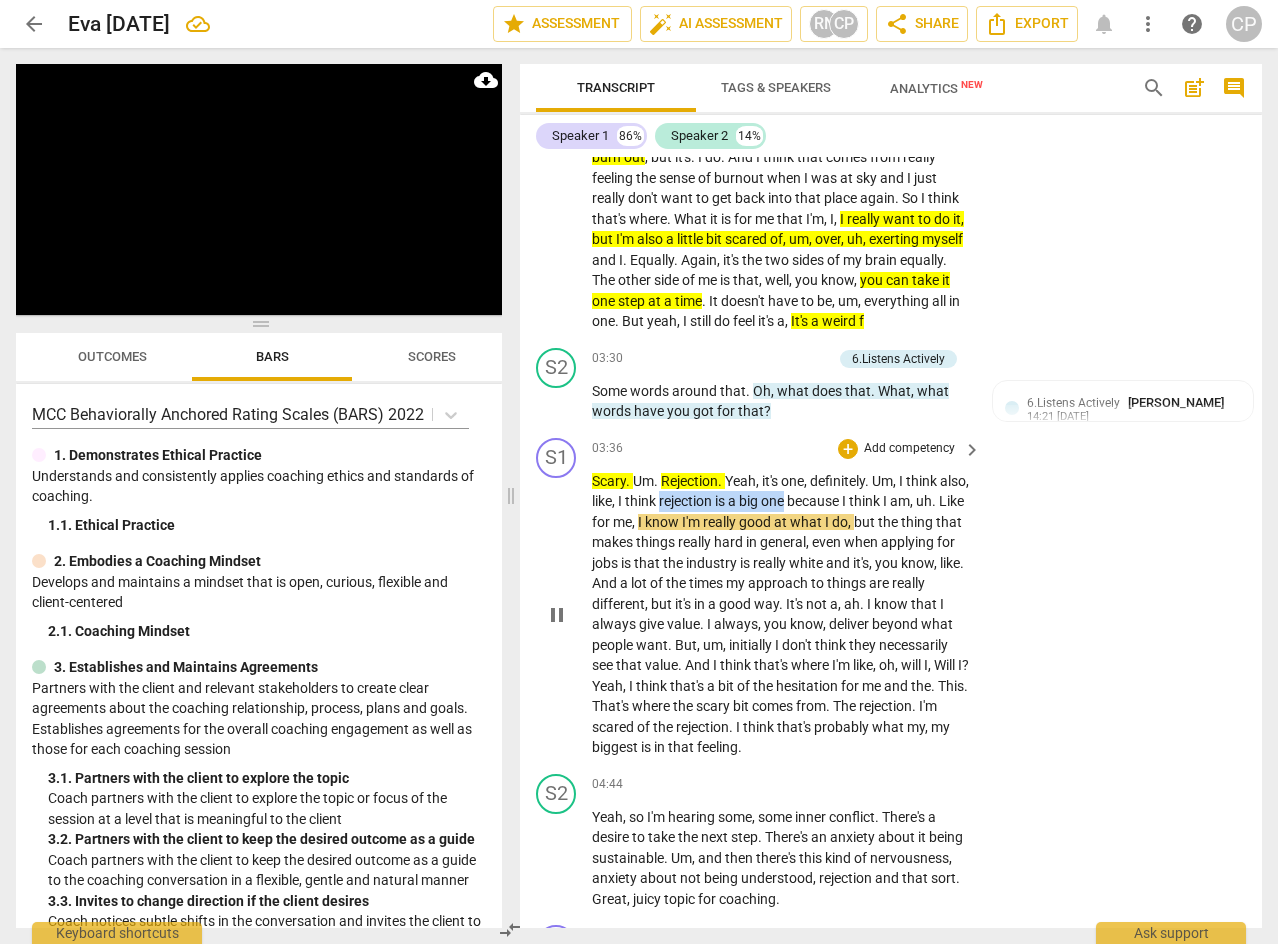 click on "Scary .   Um .   Rejection .   Yeah ,   it's   one ,   definitely .   Um ,   I   think   also ,   like ,   I   think   rejection   is   a   big   one   because   I   think   I   am ,   uh .   Like   for   me ,   I   know   I'm   really   good   at   what   I   do ,   but   the   thing   that   makes   things   really   hard   in   general ,   even   when   applying   for   jobs   is   that   the   industry   is   really   white   and   it's ,   you   know ,   like .   And   a   lot   of   the   times   my   approach   to   things   are   really   different ,   but   it's   in   a   good   way .   It's   not   a ,   ah .   I   know   that   I   always   give   value .   I   always ,   you   know ,   deliver   beyond   what   people   want .   But ,   um ,   initially   I   don't   think   they   necessarily   see   that   value .   And   I   think   that's   where   I'm   like ,   oh ,   will   I ,   Will   I ?   Yeah ,   I   think   that's   a   bit   of   the   hesitation   for   me   and   the .   This ." at bounding box center (781, 614) 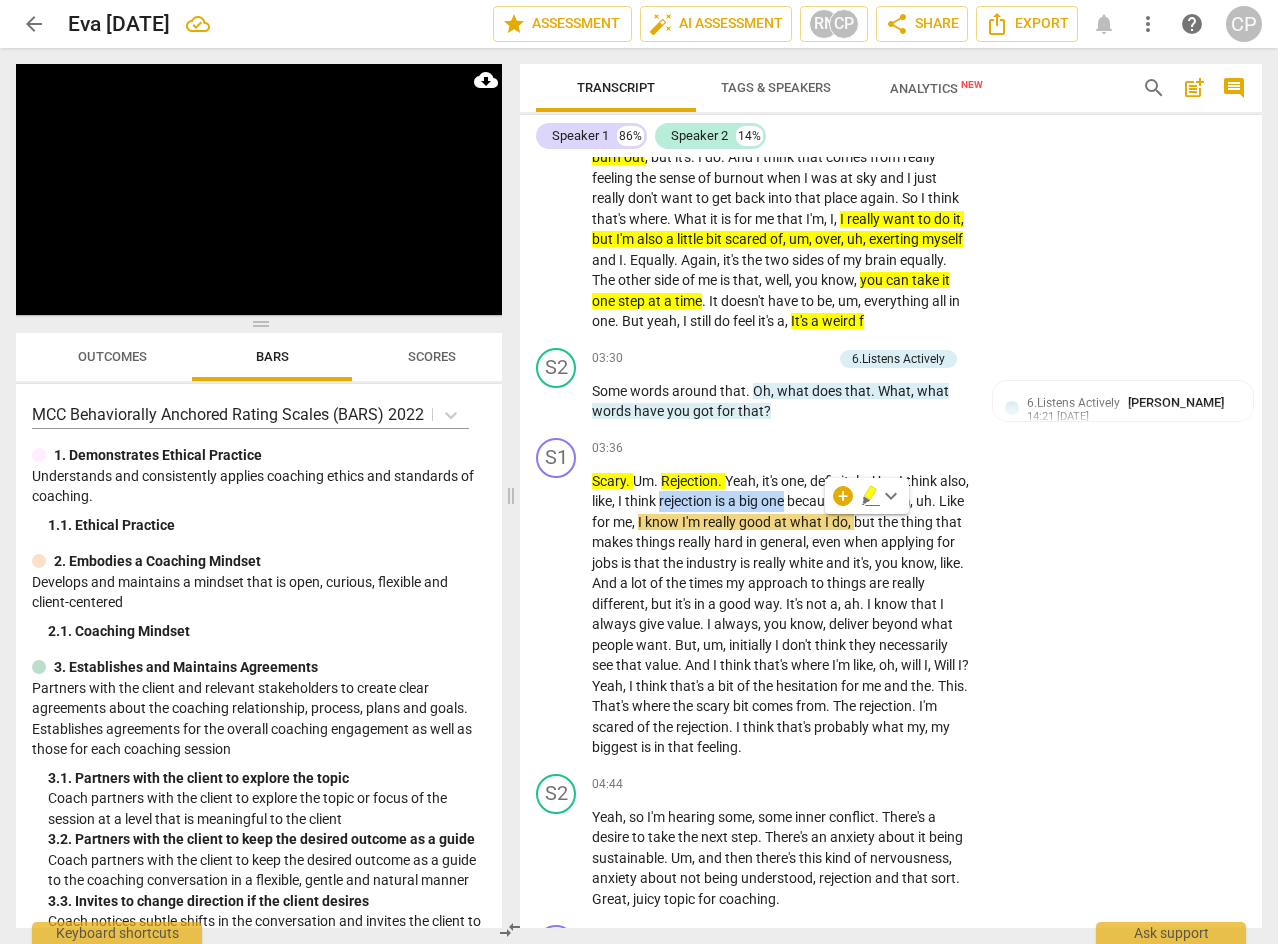 click 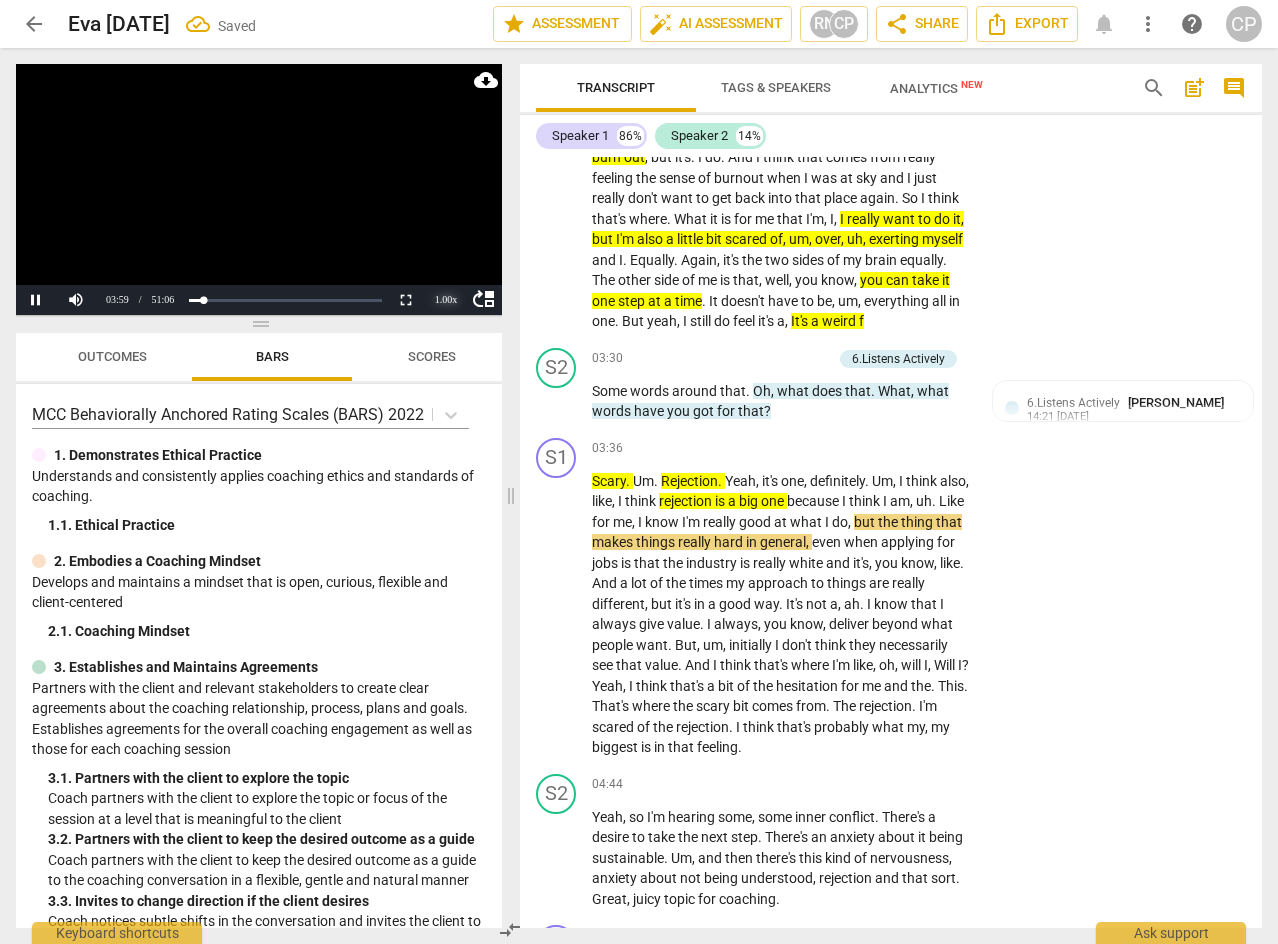 click on "1.00 x" at bounding box center (446, 300) 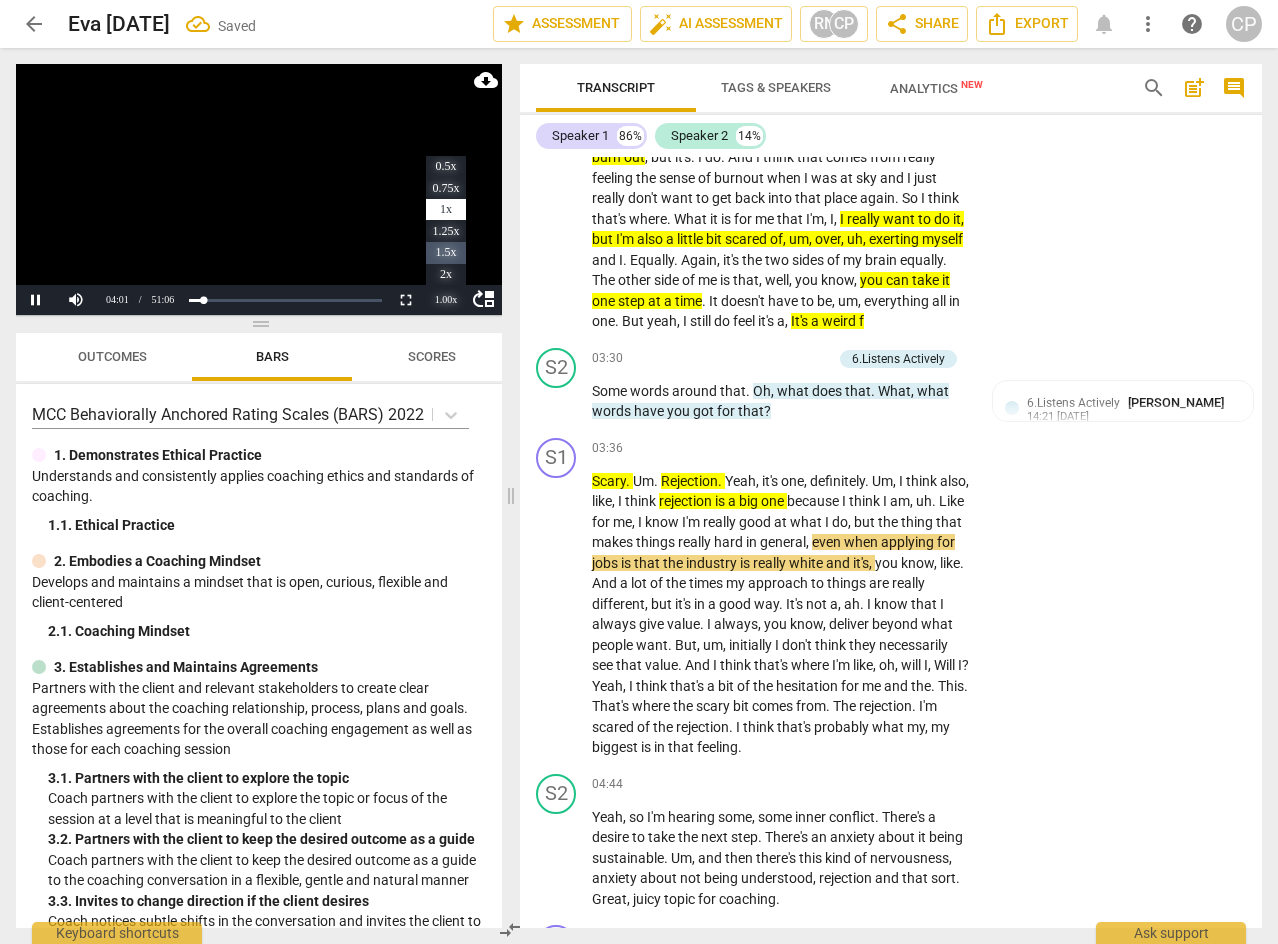 click on "1.5x" at bounding box center [446, 253] 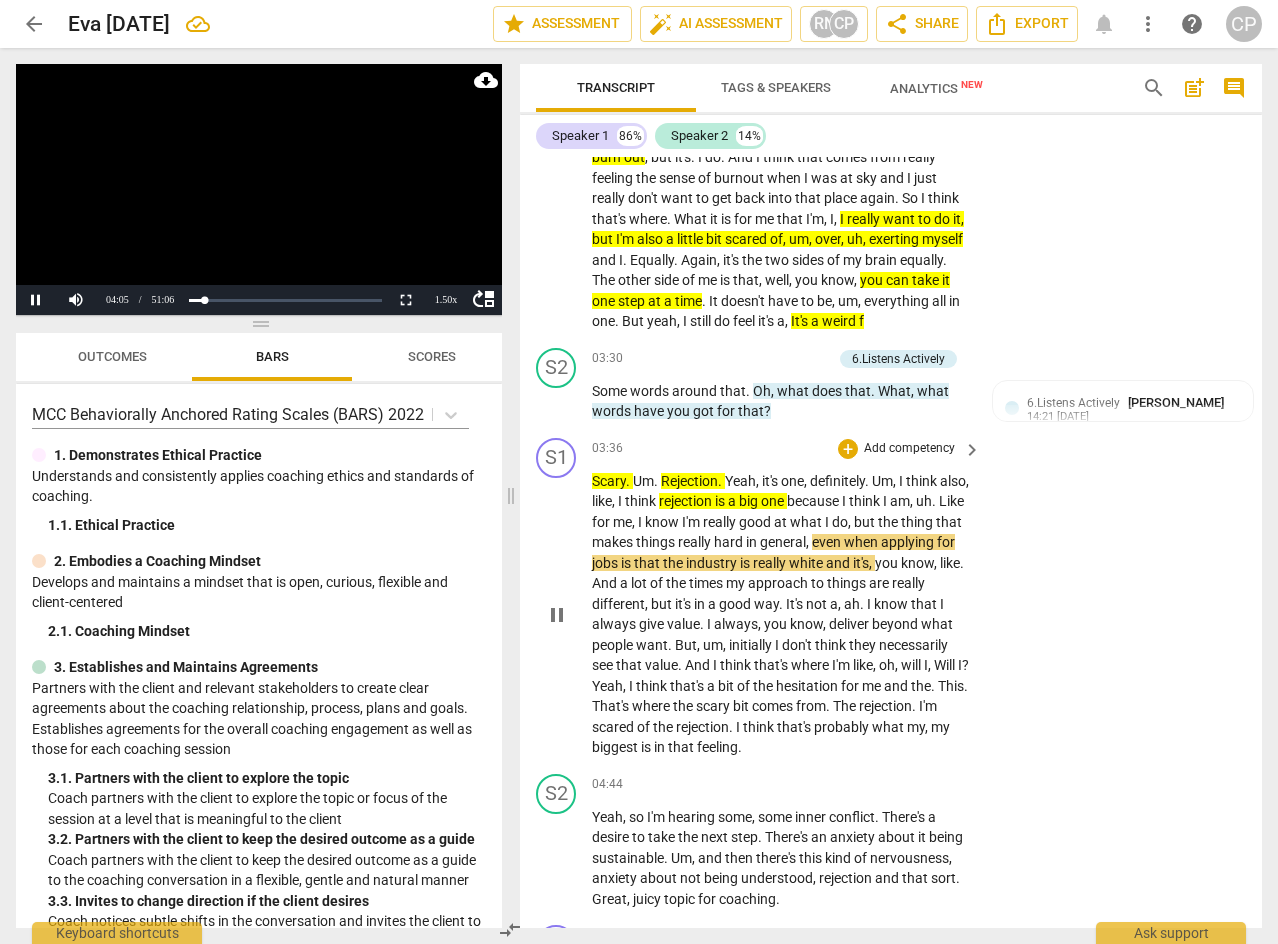 click on "S1 play_arrow pause 03:36 + Add competency keyboard_arrow_right Scary .   Um .   Rejection .   Yeah ,   it's   one ,   definitely .   Um ,   I   think   also ,   like ,   I   think   rejection   is   a   big   one   because   I   think   I   am ,   uh .   Like   for   me ,   I   know   I'm   really   good   at   what   I   do ,   but   the   thing   that   makes   things   really   hard   in   general ,   even   when   applying   for   jobs   is   that   the   industry   is   really   white   and   it's ,   you   know ,   like .   And   a   lot   of   the   times   my   approach   to   things   are   really   different ,   but   it's   in   a   good   way .   It's   not   a ,   ah .   I   know   that   I   always   give   value .   I   always ,   you   know ,   deliver   beyond   what   people   want .   But ,   um ,   initially   I   don't   think   they   necessarily   see   that   value .   And   I   think   that's   where   I'm   like ,   oh ,   will   I ,   Will   I ?   Yeah ,   I   think   that's   a" at bounding box center (891, 598) 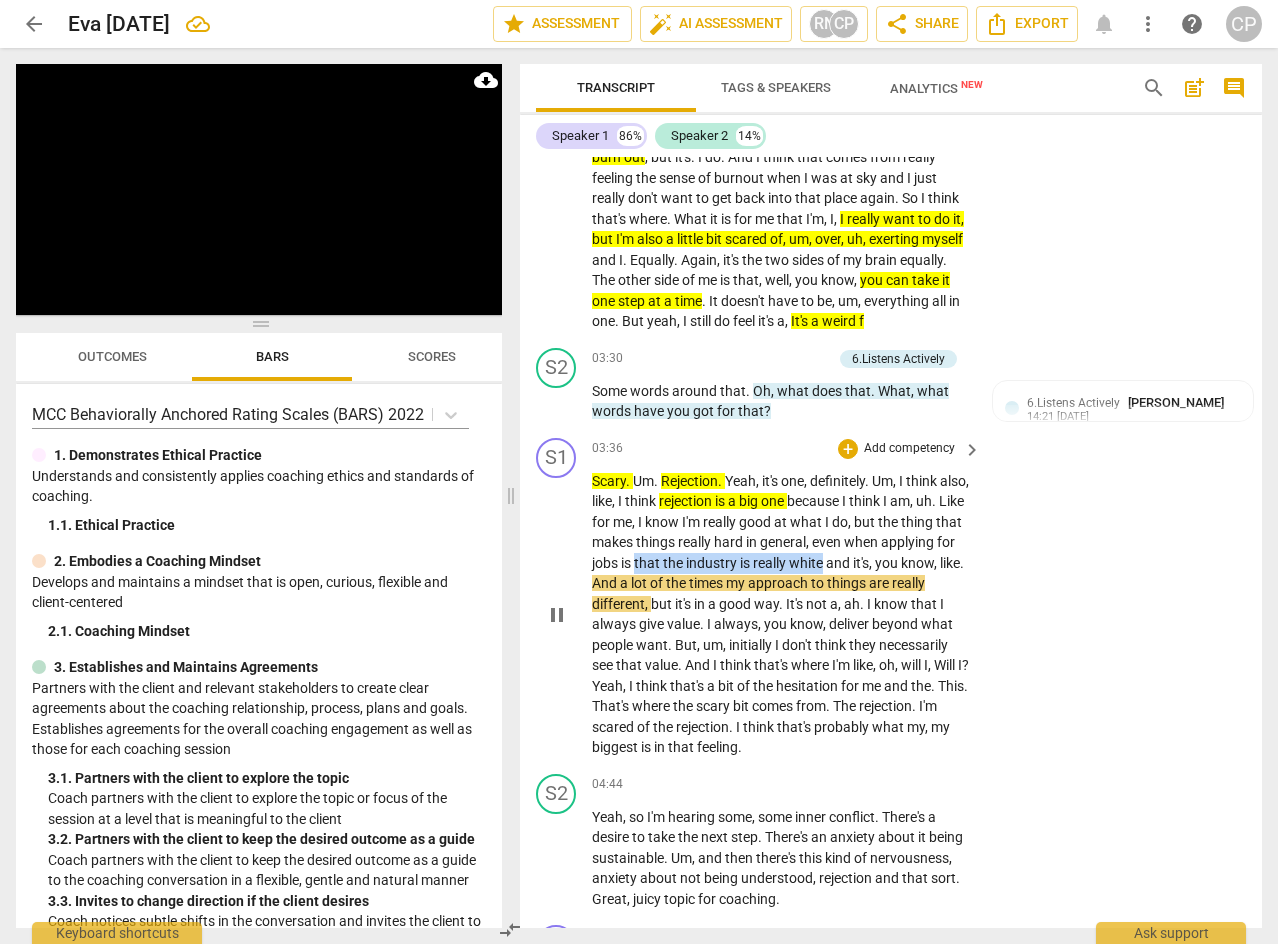 drag, startPoint x: 713, startPoint y: 581, endPoint x: 903, endPoint y: 586, distance: 190.06578 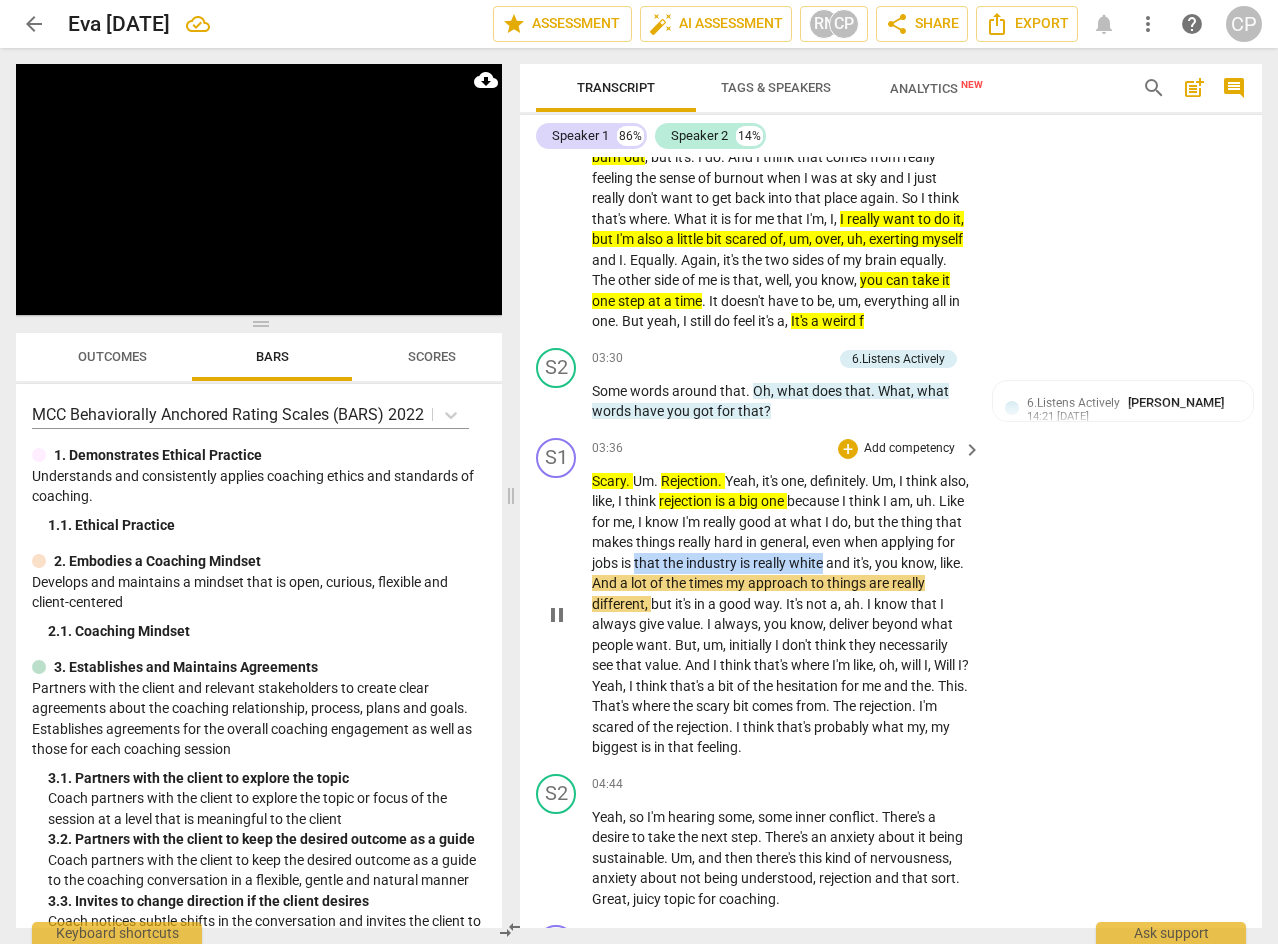 click on "Scary .   Um .   Rejection .   Yeah ,   it's   one ,   definitely .   Um ,   I   think   also ,   like ,   I   think   rejection   is   a   big   one   because   I   think   I   am ,   uh .   Like   for   me ,   I   know   I'm   really   good   at   what   I   do ,   but   the   thing   that   makes   things   really   hard   in   general ,   even   when   applying   for   jobs   is   that   the   industry   is   really   white   and   it's ,   you   know ,   like .   And   a   lot   of   the   times   my   approach   to   things   are   really   different ,   but   it's   in   a   good   way .   It's   not   a ,   ah .   I   know   that   I   always   give   value .   I   always ,   you   know ,   deliver   beyond   what   people   want .   But ,   um ,   initially   I   don't   think   they   necessarily   see   that   value .   And   I   think   that's   where   I'm   like ,   oh ,   will   I ,   Will   I ?   Yeah ,   I   think   that's   a   bit   of   the   hesitation   for   me   and   the .   This ." at bounding box center [781, 614] 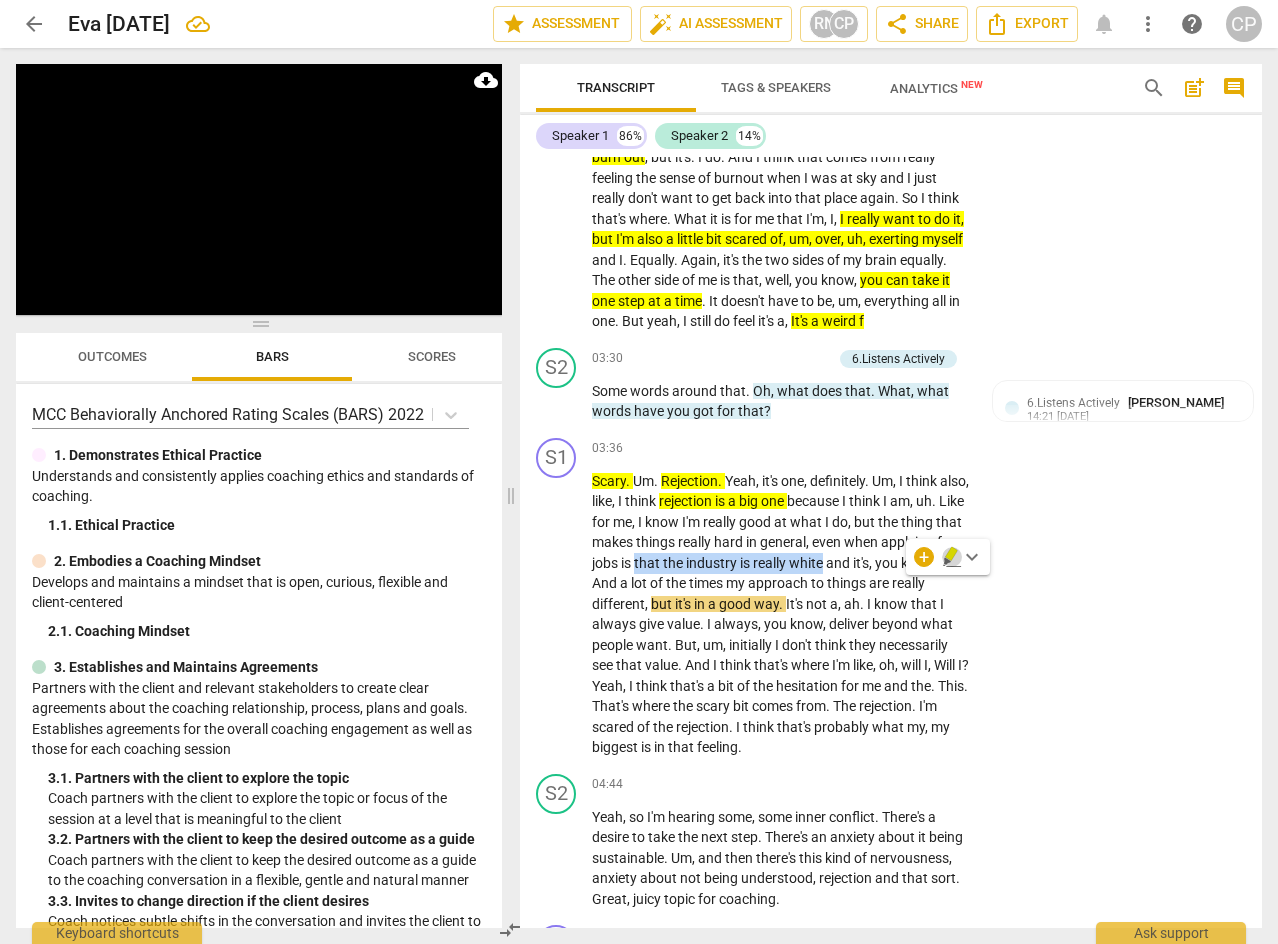 click 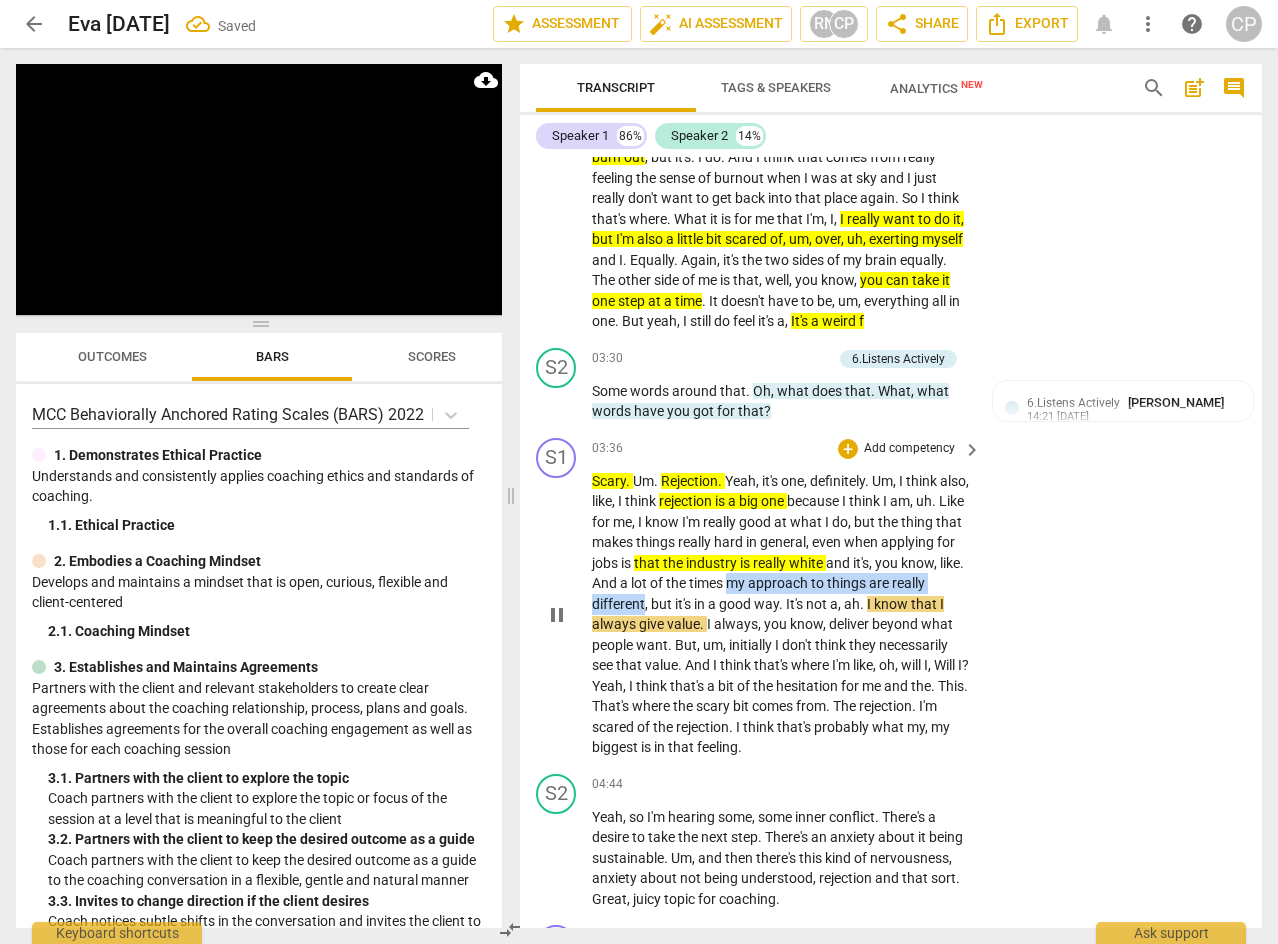 drag, startPoint x: 822, startPoint y: 608, endPoint x: 704, endPoint y: 620, distance: 118.6086 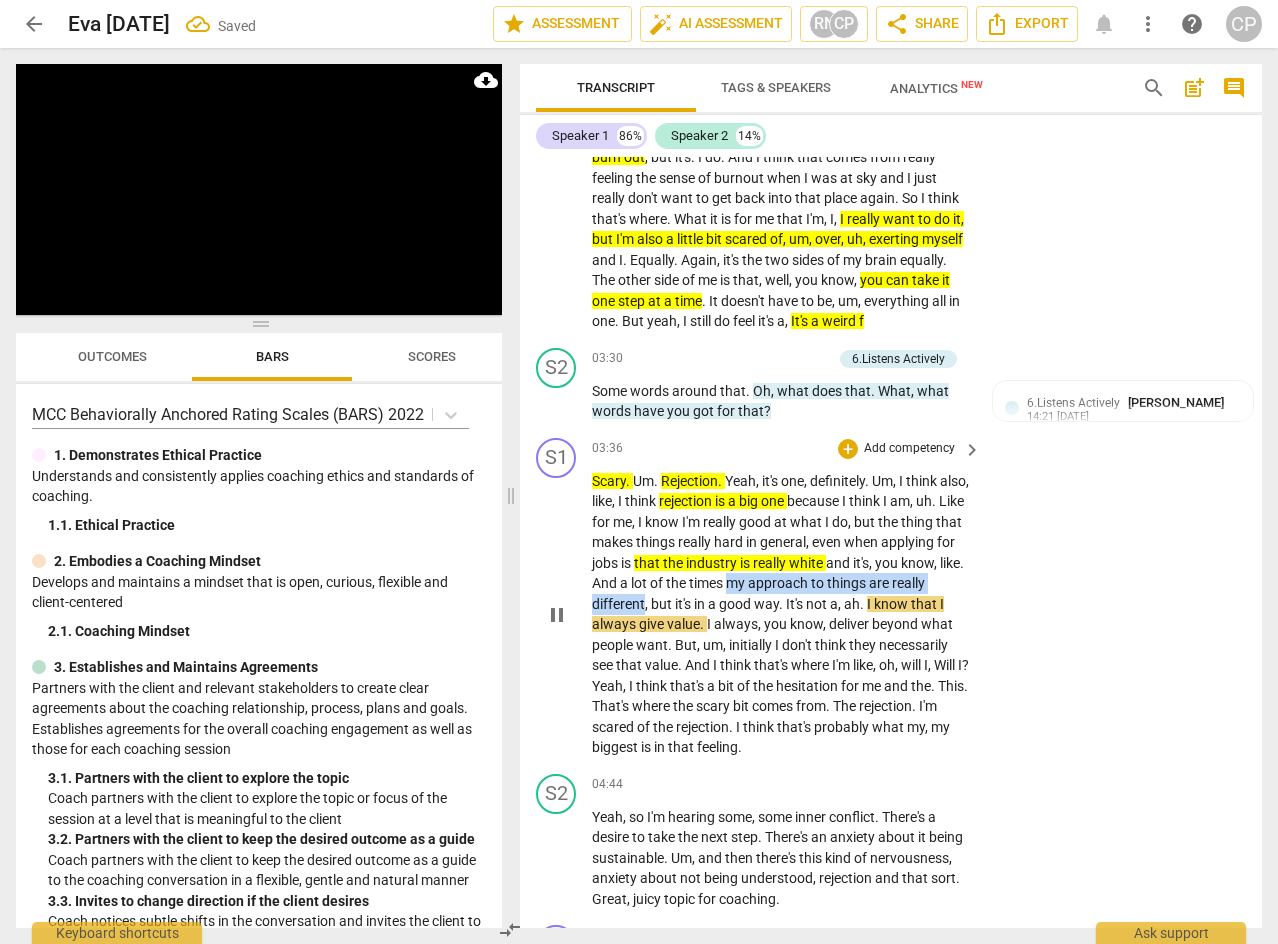 click on "Scary .   Um .   Rejection .   Yeah ,   it's   one ,   definitely .   Um ,   I   think   also ,   like ,   I   think   rejection   is   a   big   one   because   I   think   I   am ,   uh .   Like   for   me ,   I   know   I'm   really   good   at   what   I   do ,   but   the   thing   that   makes   things   really   hard   in   general ,   even   when   applying   for   jobs   is   that   the   industry   is   really   white   and   it's ,   you   know ,   like .   And   a   lot   of   the   times   my   approach   to   things   are   really   different ,   but   it's   in   a   good   way .   It's   not   a ,   ah .   I   know   that   I   always   give   value .   I   always ,   you   know ,   deliver   beyond   what   people   want .   But ,   um ,   initially   I   don't   think   they   necessarily   see   that   value .   And   I   think   that's   where   I'm   like ,   oh ,   will   I ,   Will   I ?   Yeah ,   I   think   that's   a   bit   of   the   hesitation   for   me   and   the .   This ." at bounding box center (781, 614) 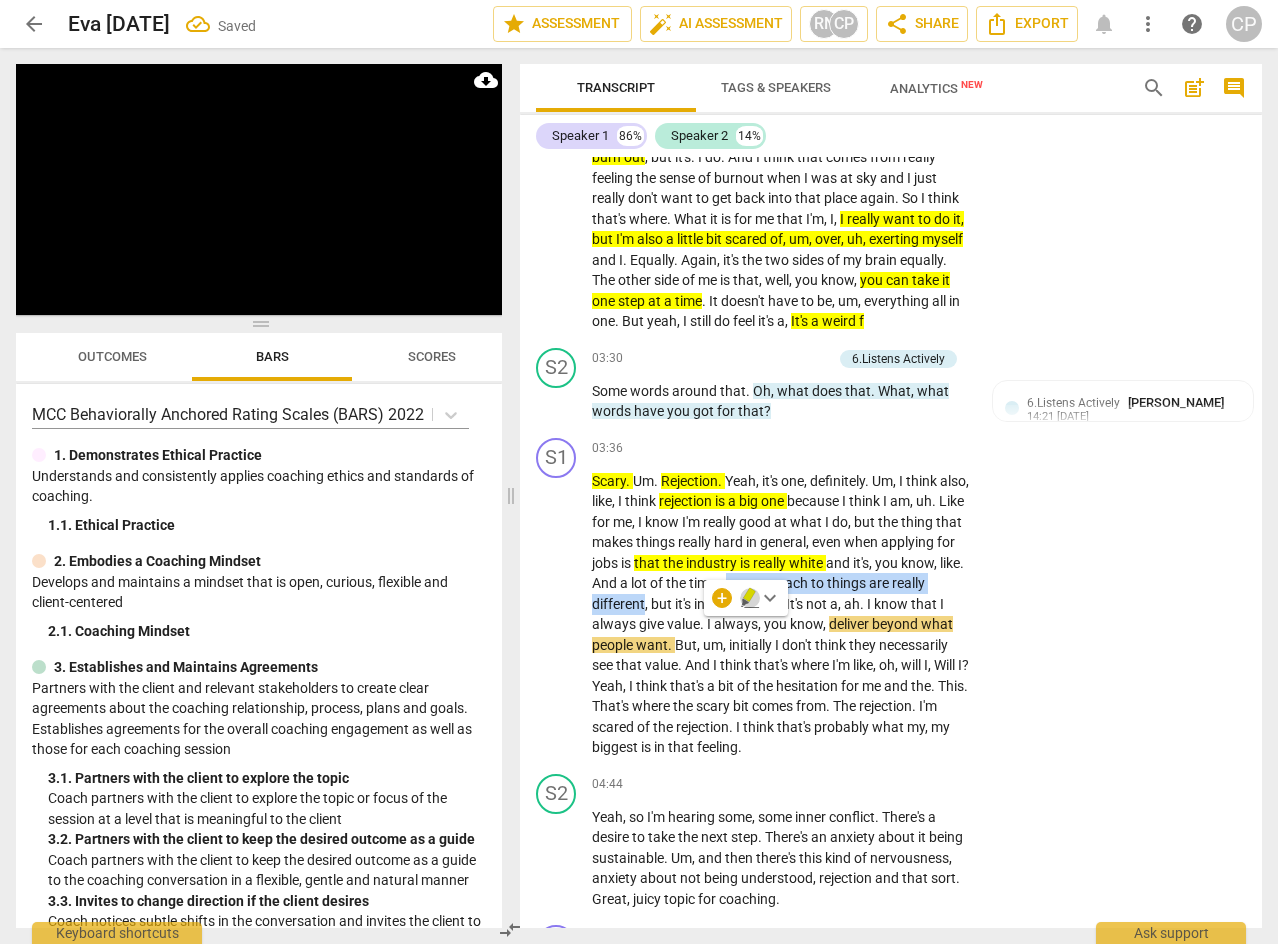 click 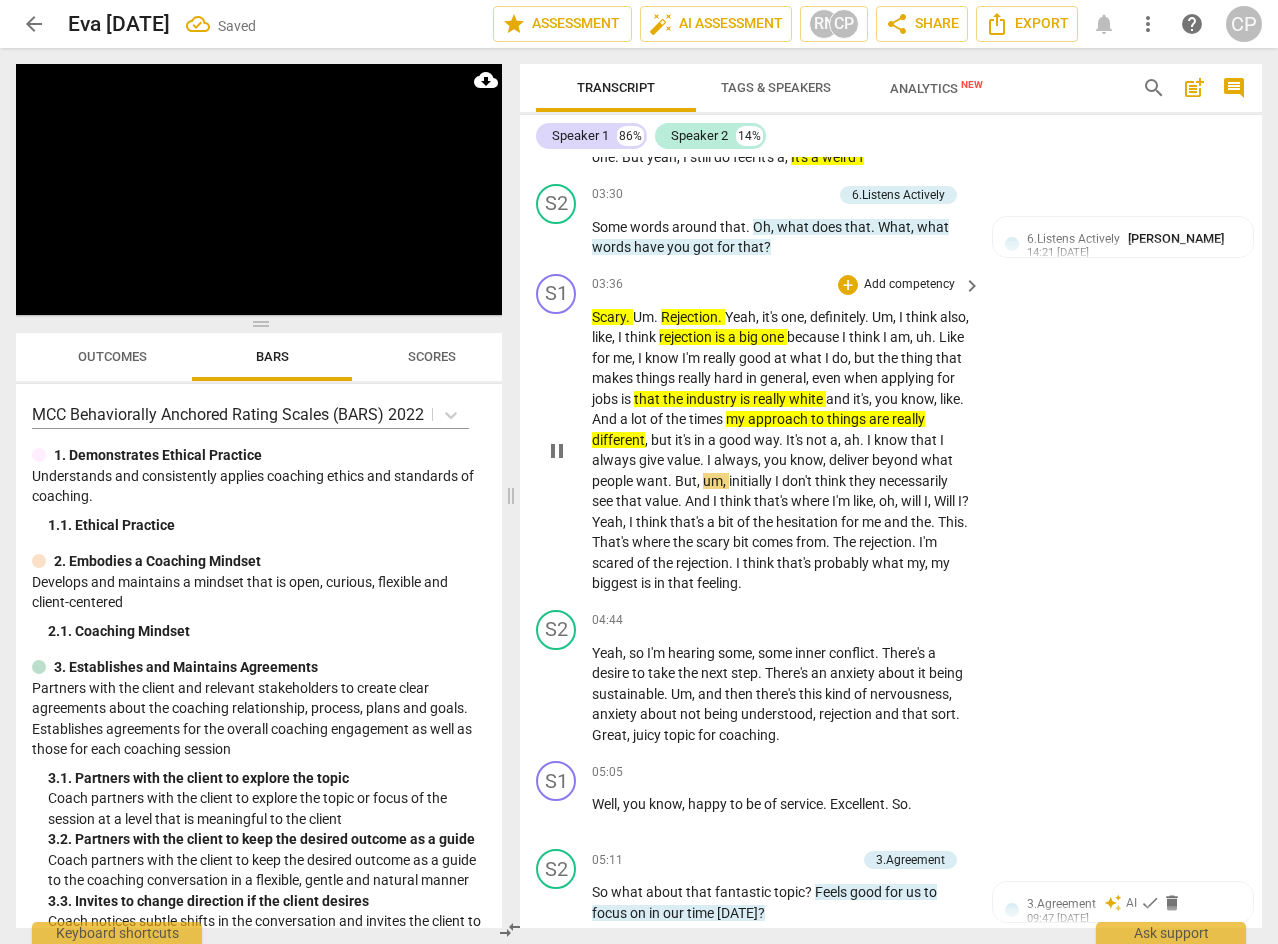 scroll, scrollTop: 1400, scrollLeft: 0, axis: vertical 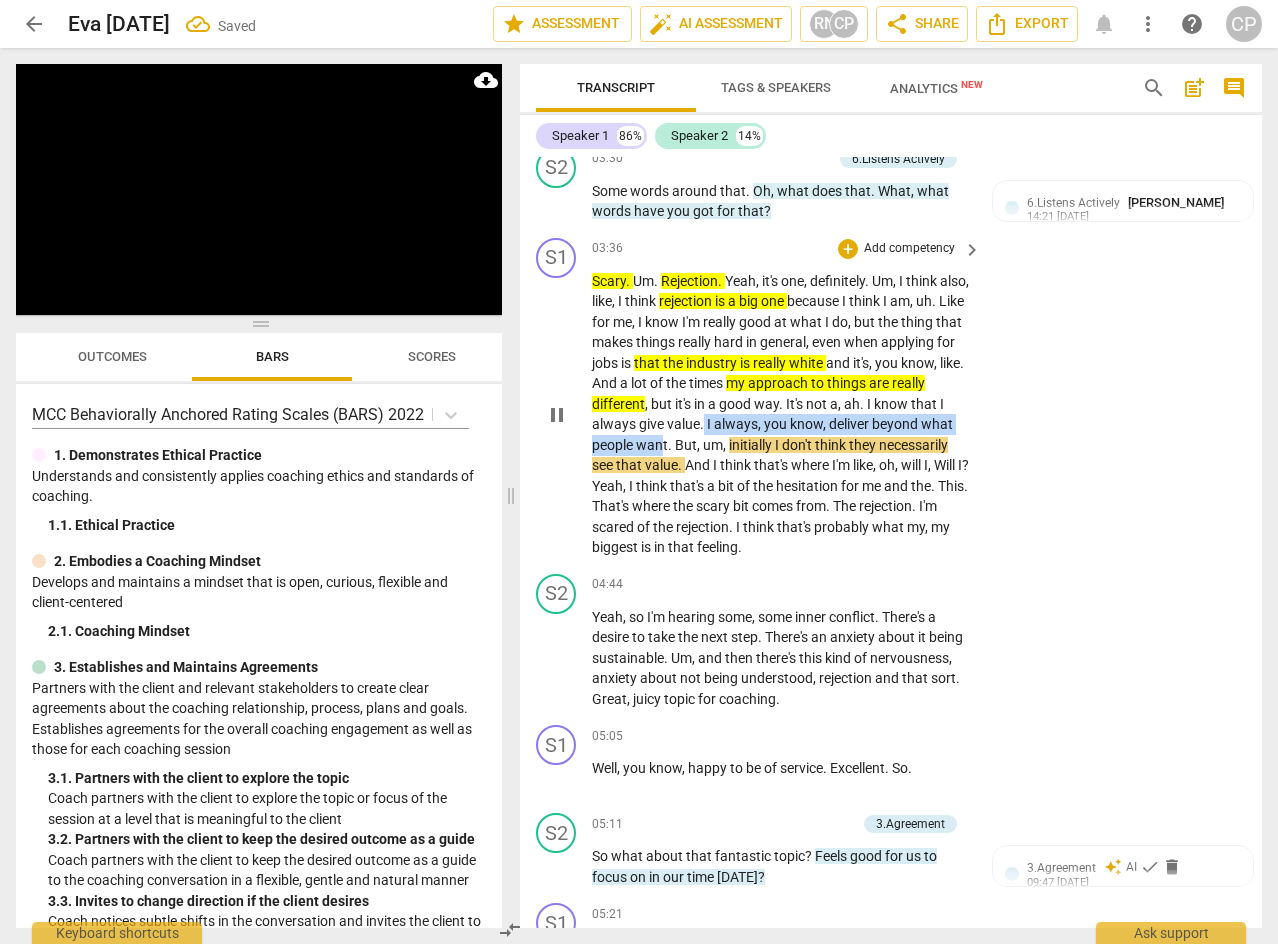 drag, startPoint x: 775, startPoint y: 449, endPoint x: 748, endPoint y: 463, distance: 30.413813 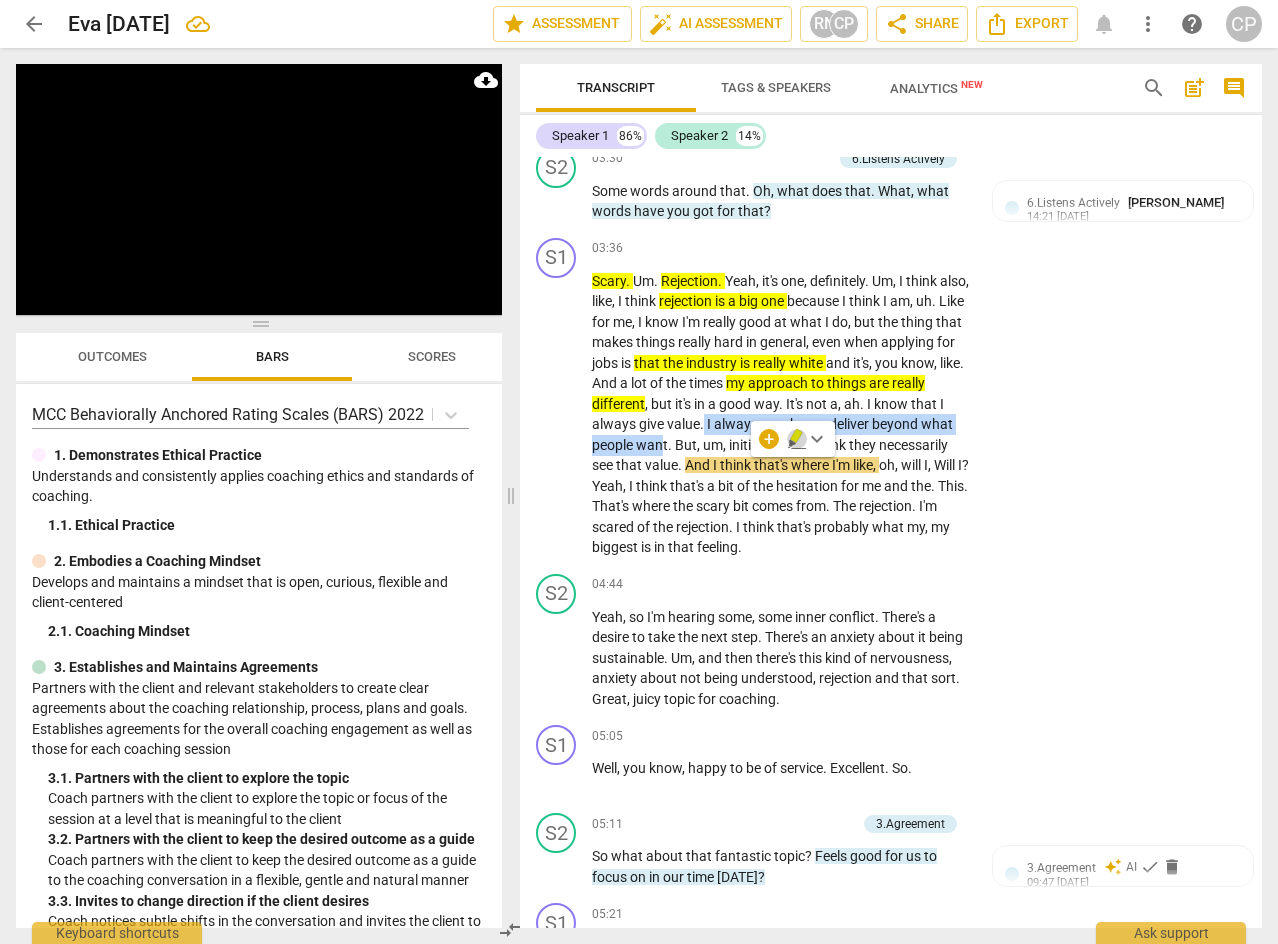 click 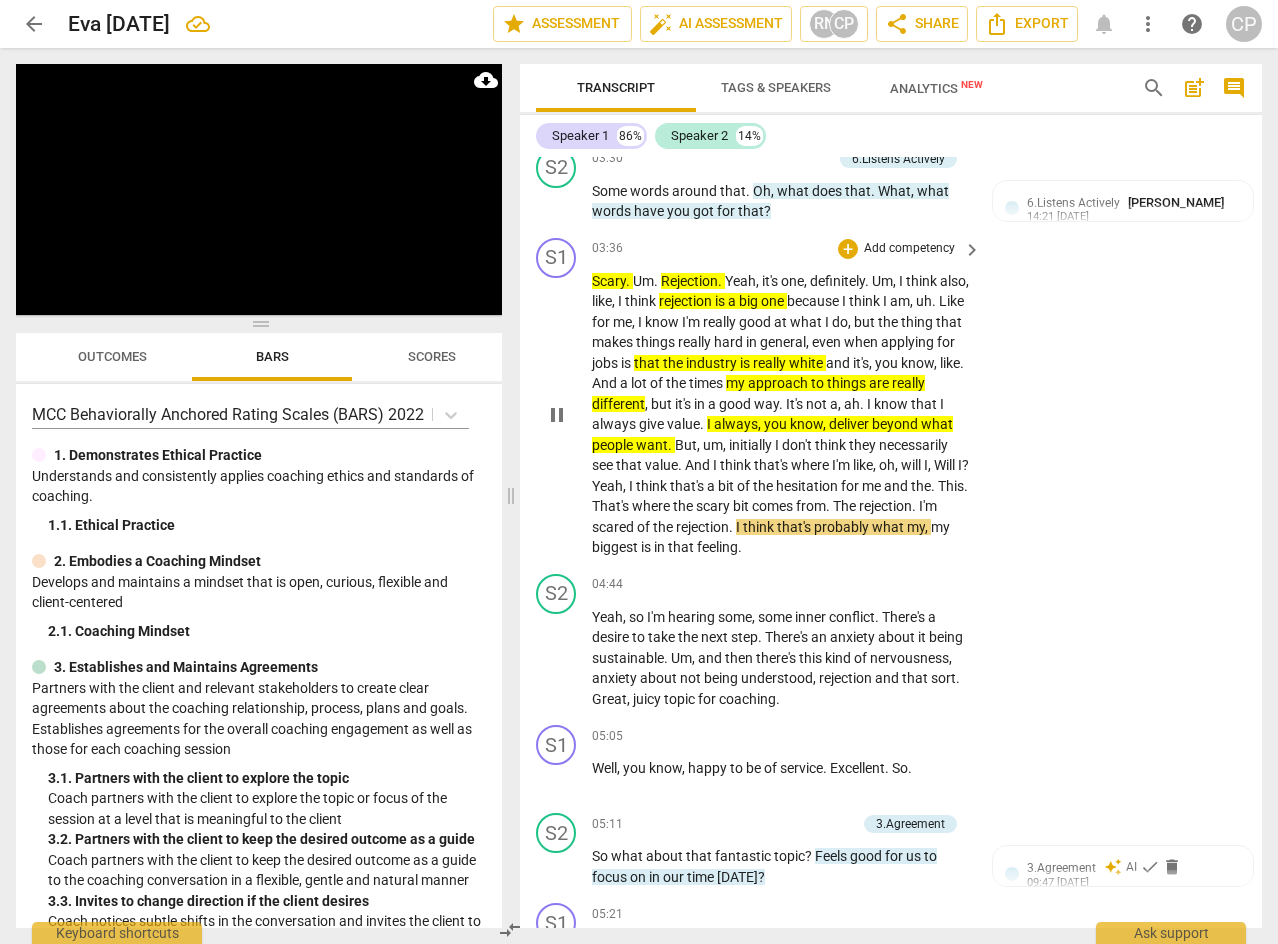 click on "S1 play_arrow pause 03:36 + Add competency keyboard_arrow_right Scary .   Um .   Rejection .   Yeah ,   it's   one ,   definitely .   Um ,   I   think   also ,   like ,   I   think   rejection   is   a   big   one   because   I   think   I   am ,   uh .   Like   for   me ,   I   know   I'm   really   good   at   what   I   do ,   but   the   thing   that   makes   things   really   hard   in   general ,   even   when   applying   for   jobs   is   that   the   industry   is   really   white   and   it's ,   you   know ,   like .   And   a   lot   of   the   times   my   approach   to   things   are   really   different ,   but   it's   in   a   good   way .   It's   not   a ,   ah .   I   know   that   I   always   give   value .   I   always ,   you   know ,   deliver   beyond   what   people   want .   But ,   um ,   initially   I   don't   think   they   necessarily   see   that   value .   And   I   think   that's   where   I'm   like ,   oh ,   will   I ,   Will   I ?   Yeah ,   I   think   that's   a" at bounding box center (891, 398) 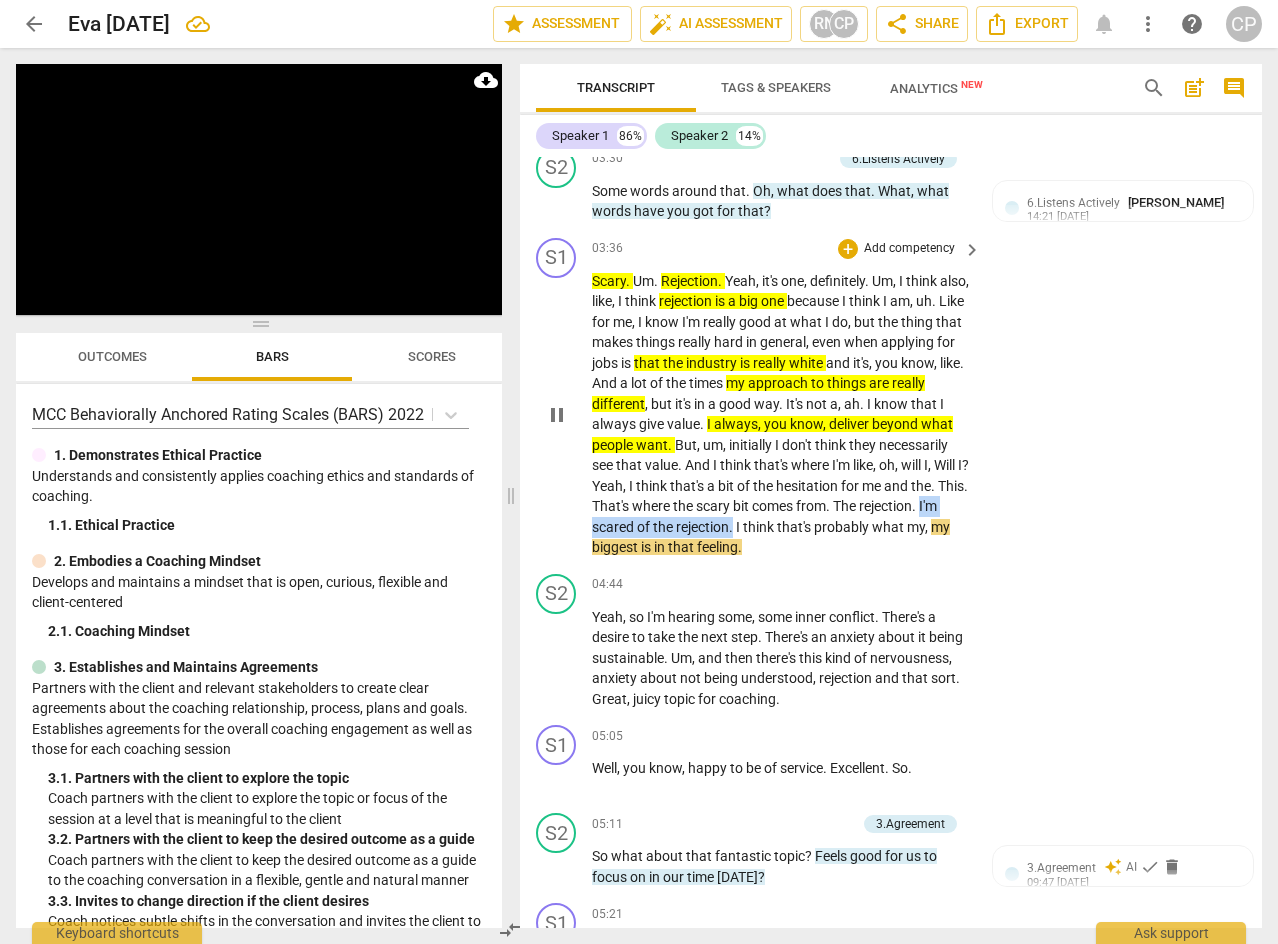 drag, startPoint x: 681, startPoint y: 549, endPoint x: 843, endPoint y: 543, distance: 162.11107 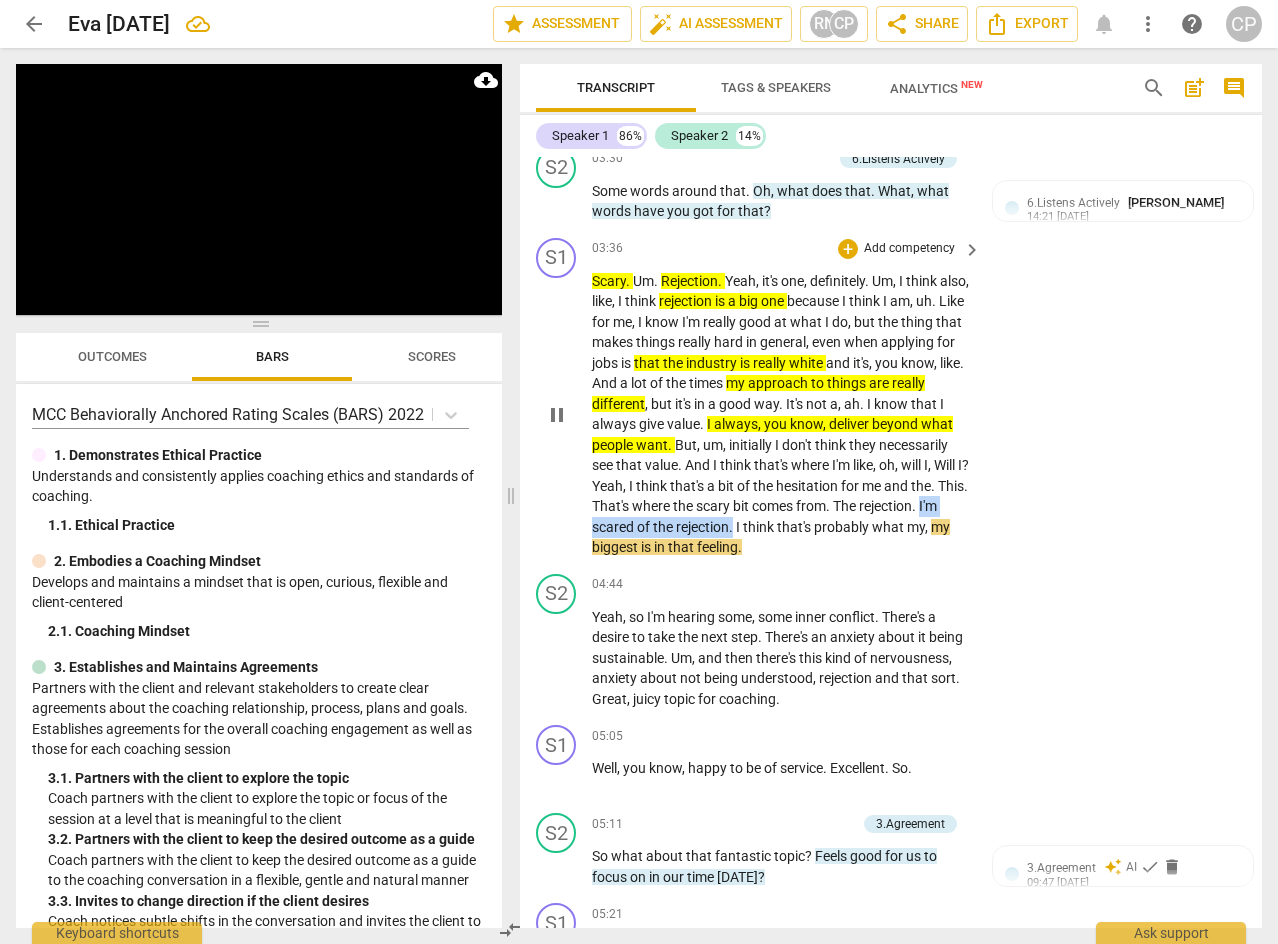 click on "Scary .   Um .   Rejection .   Yeah ,   it's   one ,   definitely .   Um ,   I   think   also ,   like ,   I   think   rejection   is   a   big   one   because   I   think   I   am ,   uh .   Like   for   me ,   I   know   I'm   really   good   at   what   I   do ,   but   the   thing   that   makes   things   really   hard   in   general ,   even   when   applying   for   jobs   is   that   the   industry   is   really   white   and   it's ,   you   know ,   like .   And   a   lot   of   the   times   my   approach   to   things   are   really   different ,   but   it's   in   a   good   way .   It's   not   a ,   ah .   I   know   that   I   always   give   value .   I   always ,   you   know ,   deliver   beyond   what   people   want .   But ,   um ,   initially   I   don't   think   they   necessarily   see   that   value .   And   I   think   that's   where   I'm   like ,   oh ,   will   I ,   Will   I ?   Yeah ,   I   think   that's   a   bit   of   the   hesitation   for   me   and   the .   This ." at bounding box center [781, 414] 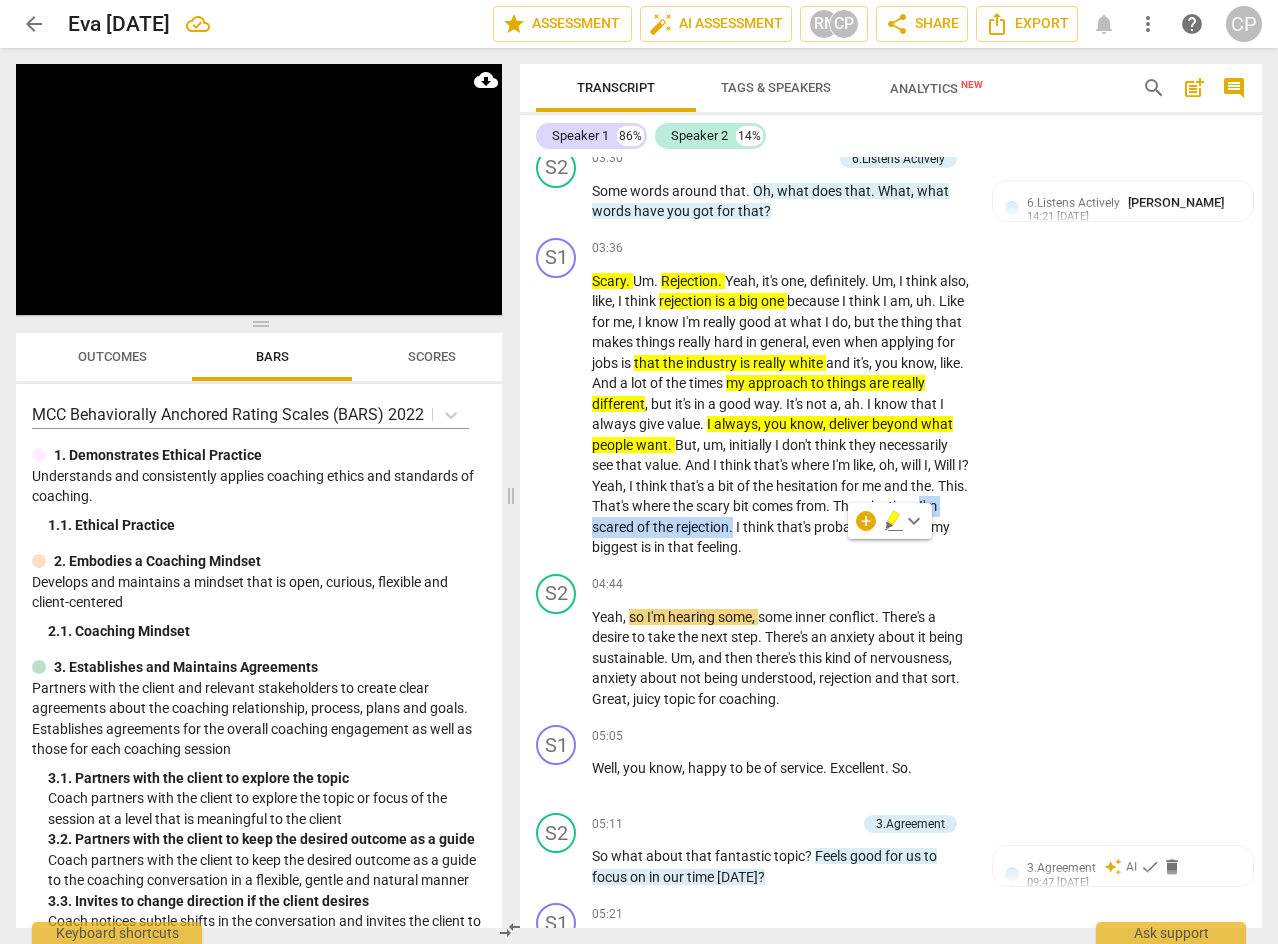 click 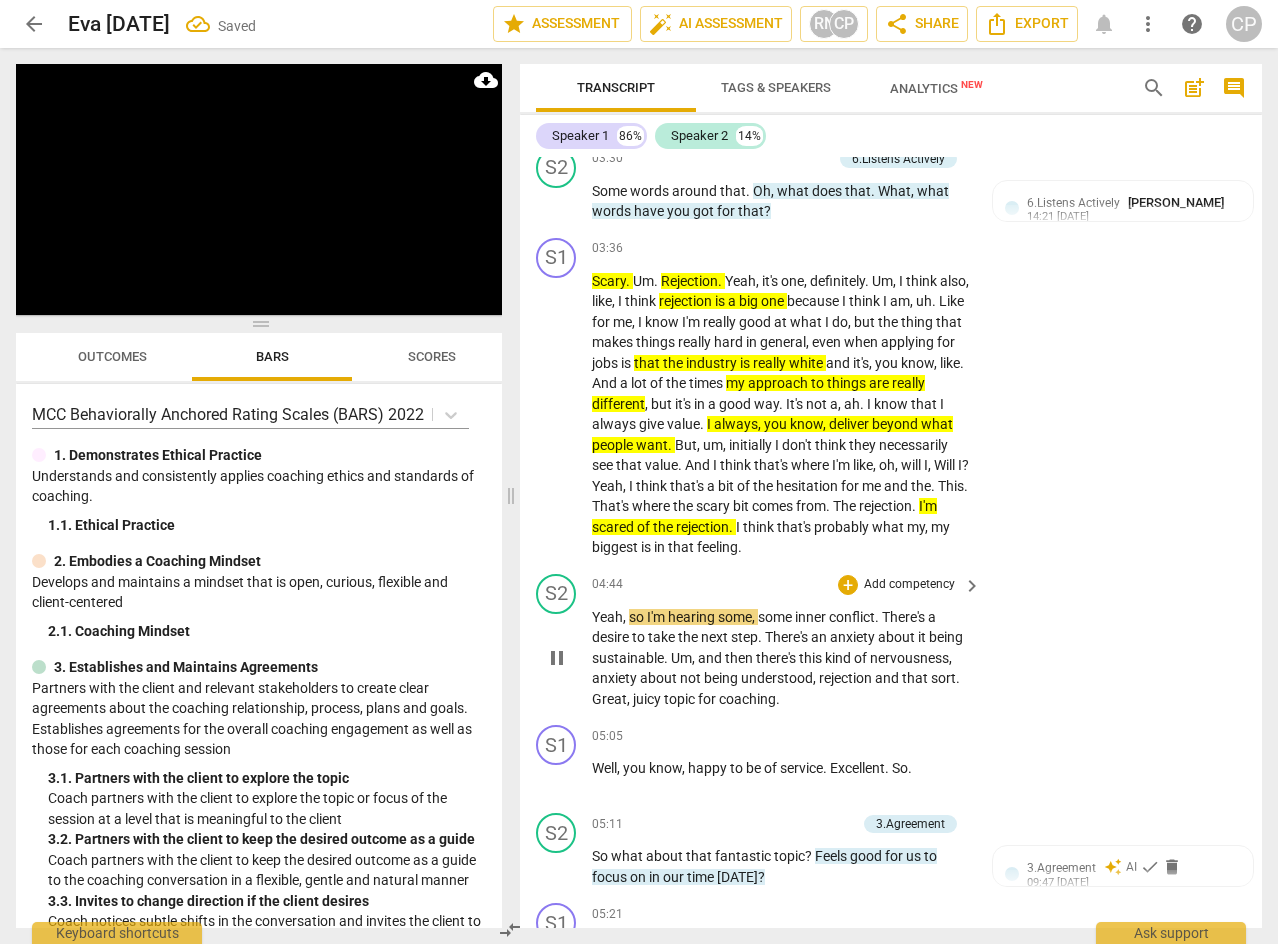 click on "S2 play_arrow pause 04:44 + Add competency keyboard_arrow_right Yeah ,   so   I'm   hearing   some ,   some   inner   conflict .   There's   a   desire   to   take   the   next   step .   There's   an   anxiety   about   it   being   sustainable .   Um ,   and   then   there's   this   kind   of   nervousness ,   anxiety   about   not   being   understood ,   rejection   and   that   sort .   Great ,   juicy   topic   for   coaching ." at bounding box center [891, 642] 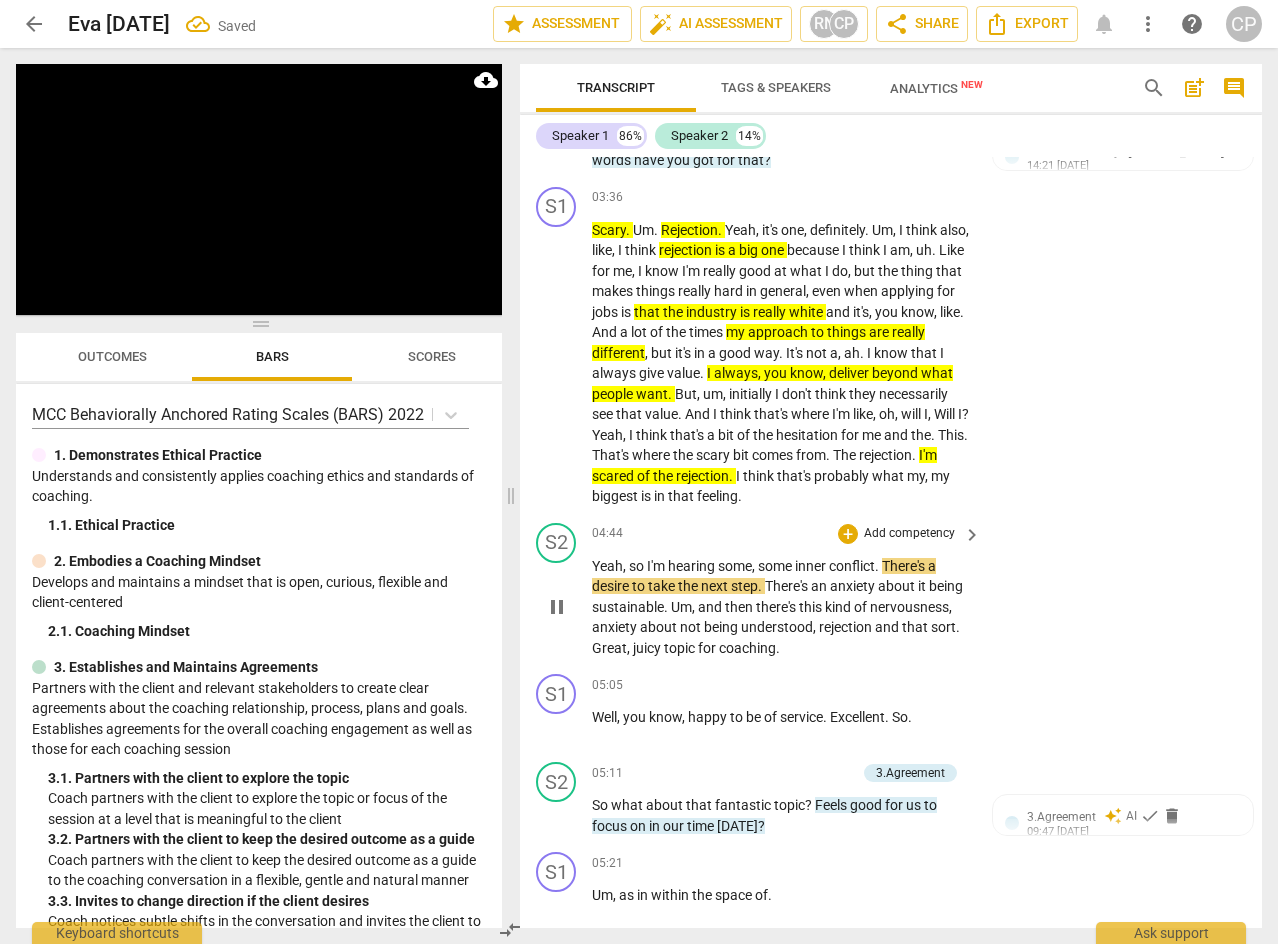 scroll, scrollTop: 1500, scrollLeft: 0, axis: vertical 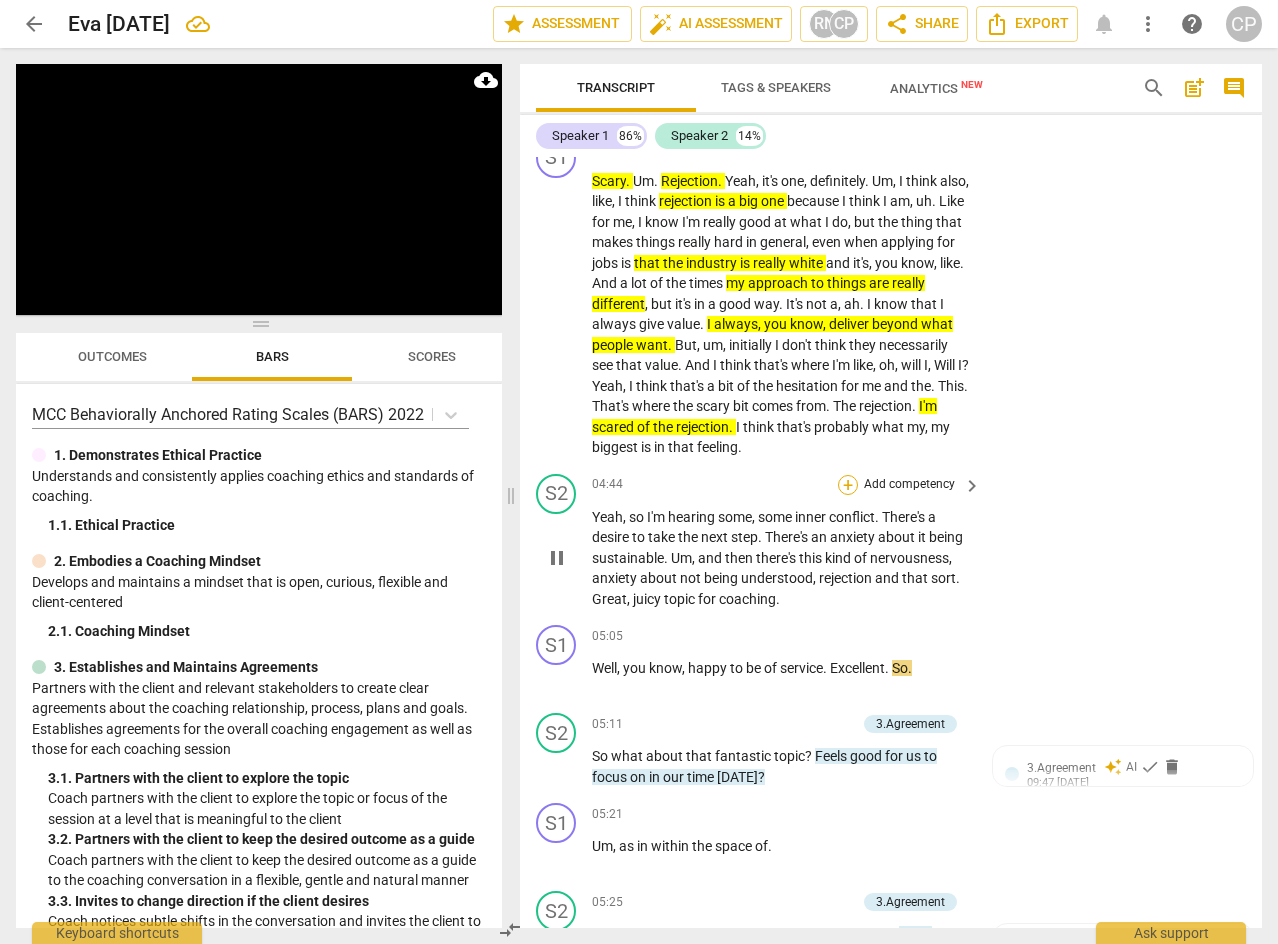click on "+" at bounding box center [848, 485] 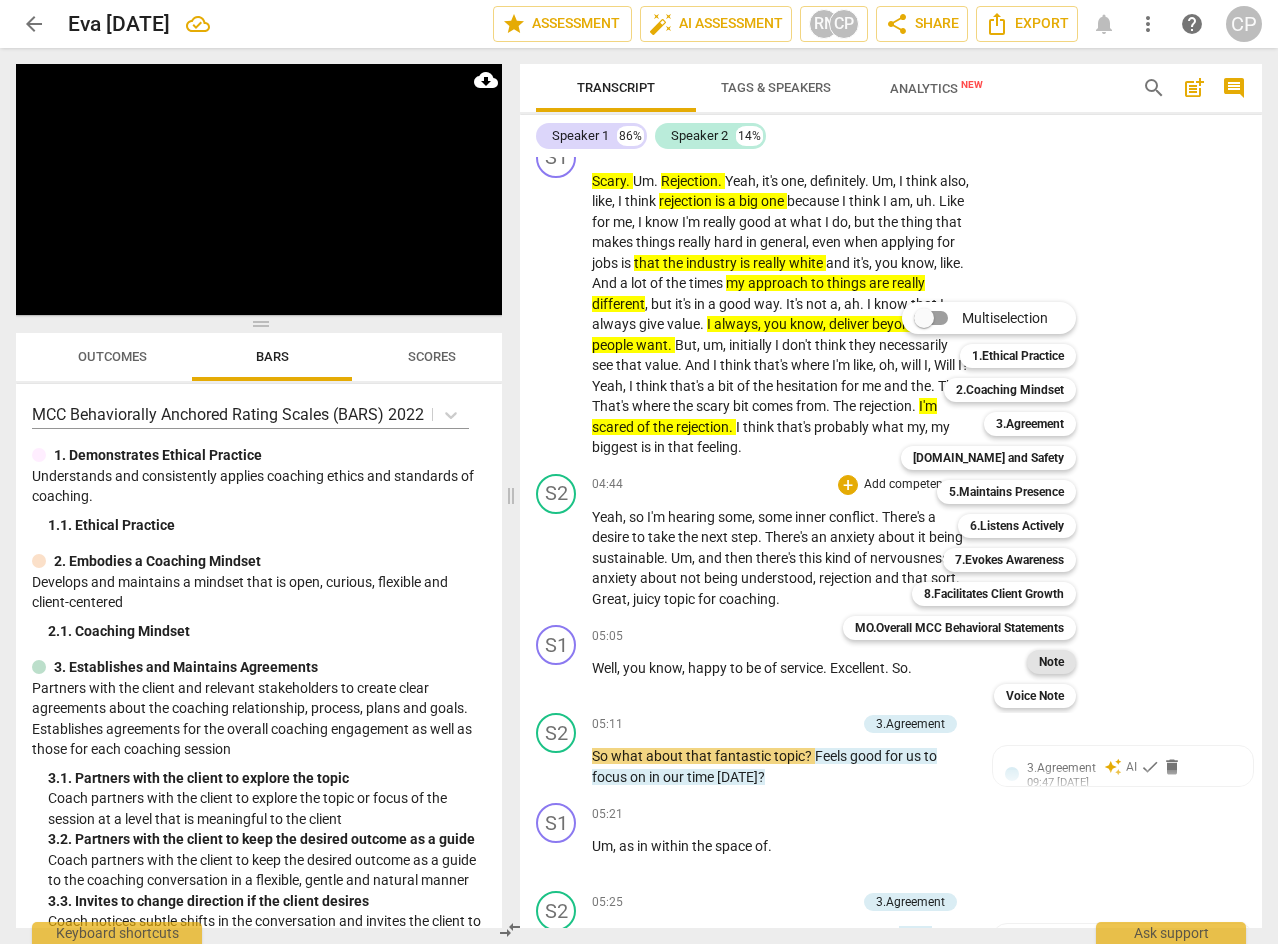 click on "Note" at bounding box center (1051, 662) 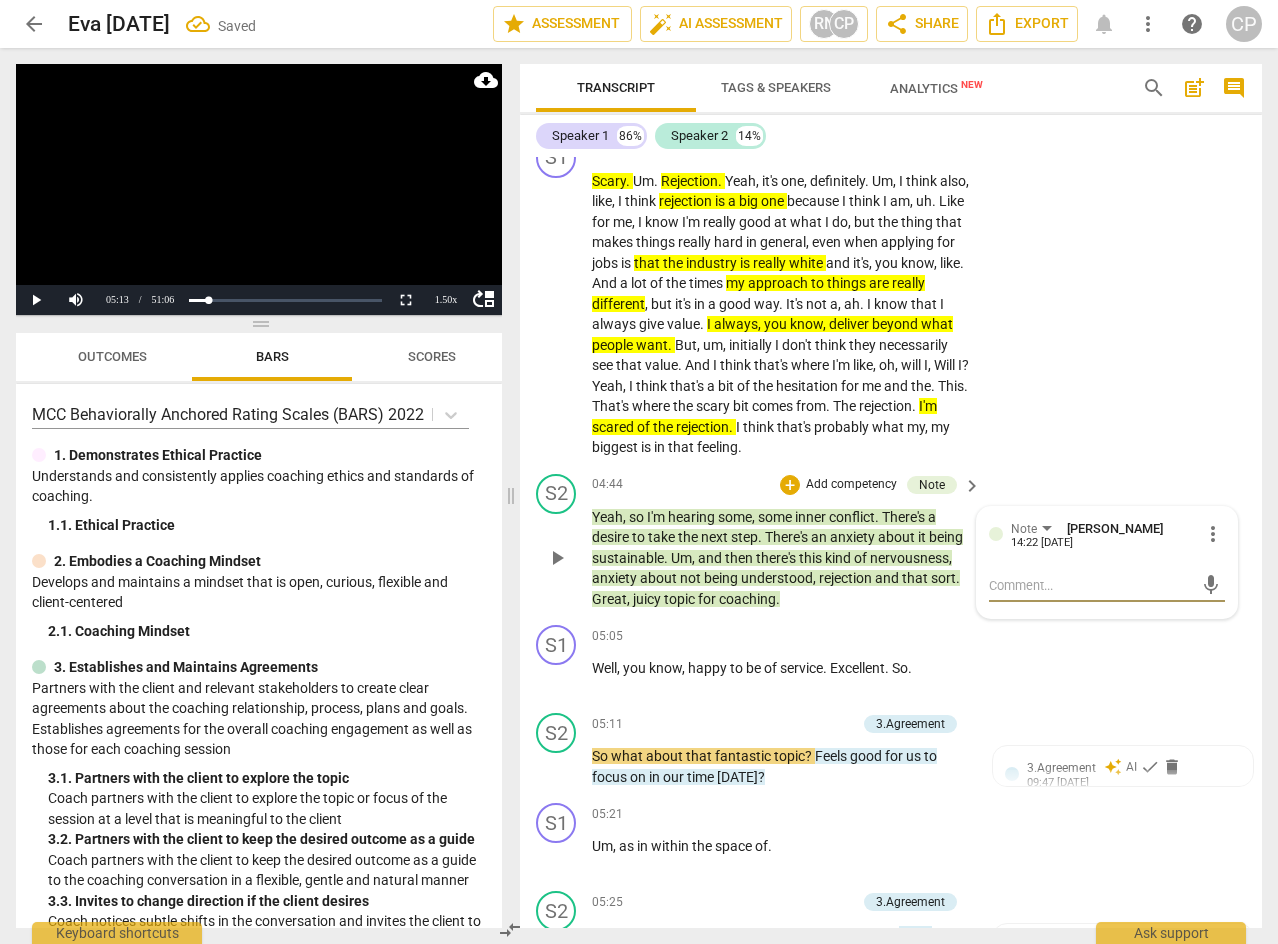 click at bounding box center [1091, 585] 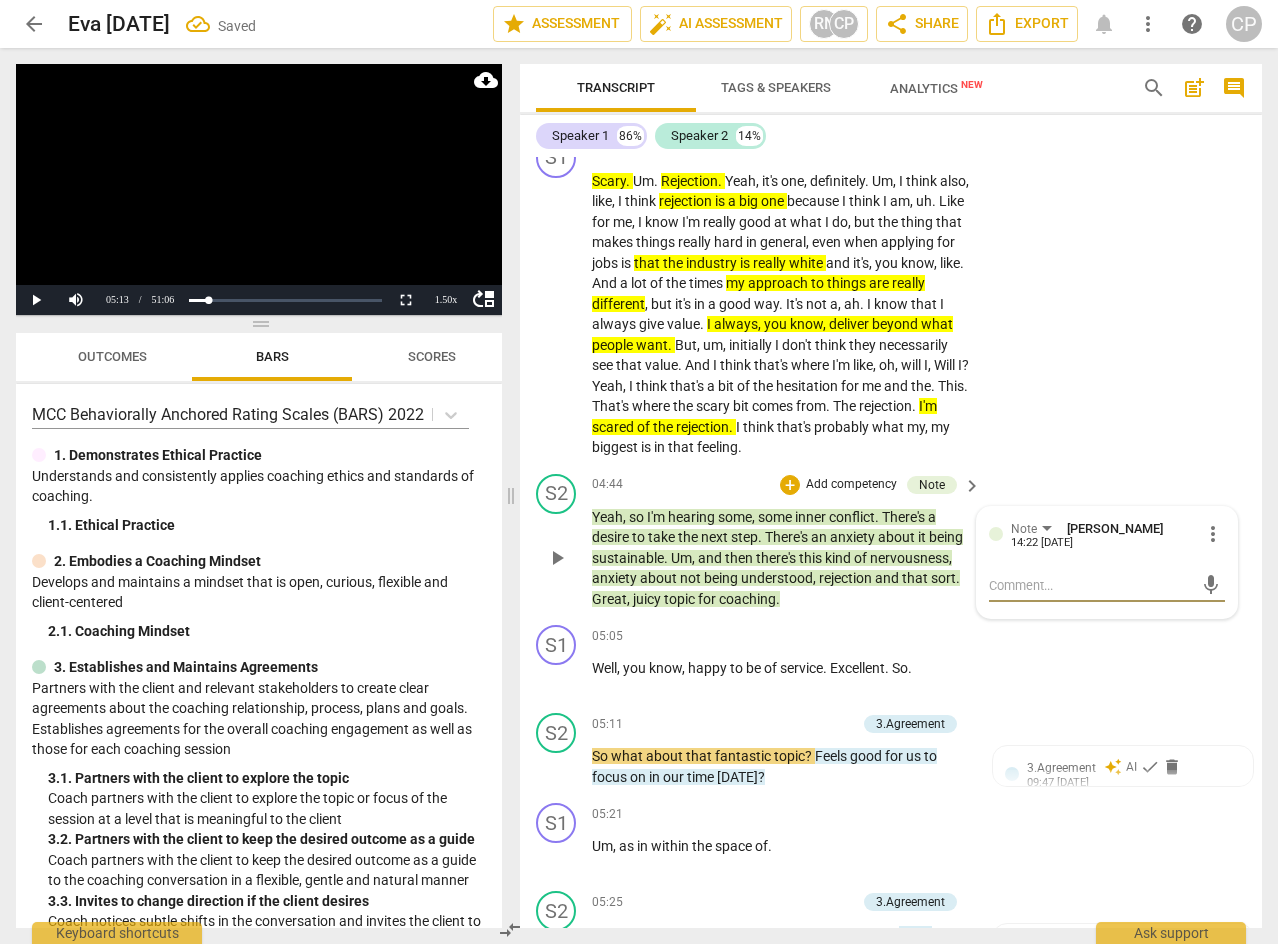 type on "t" 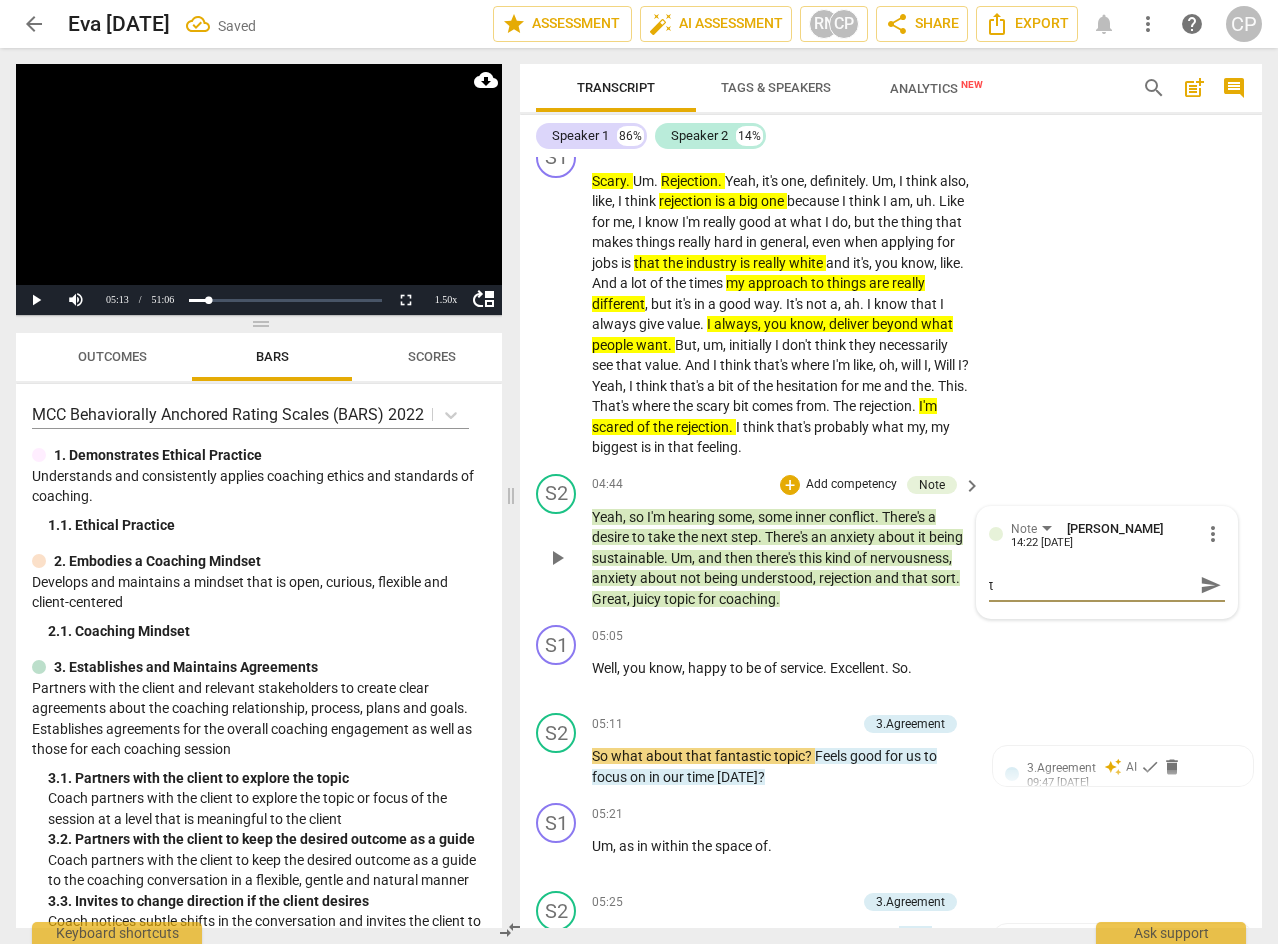 type on "th" 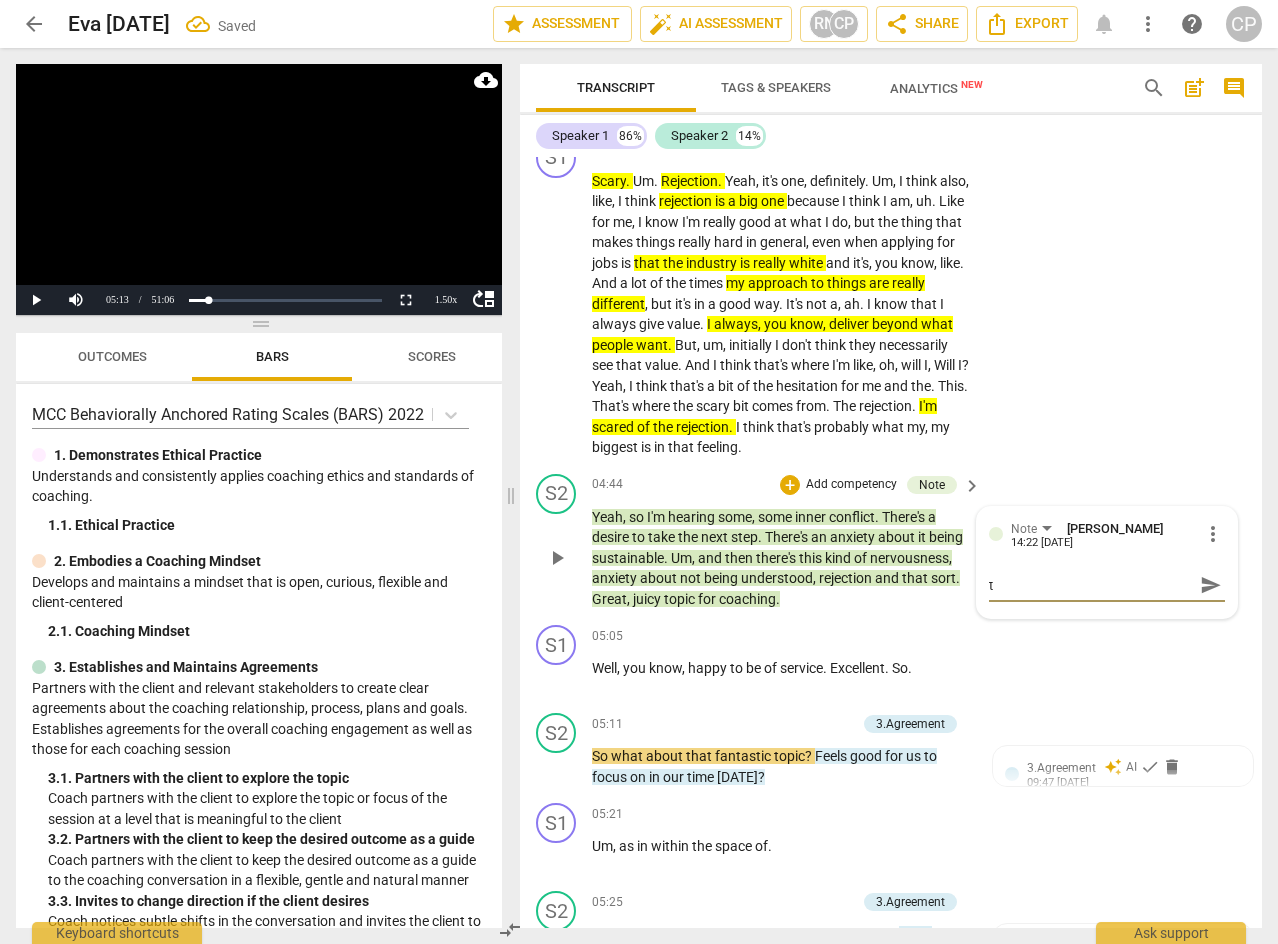 type on "th" 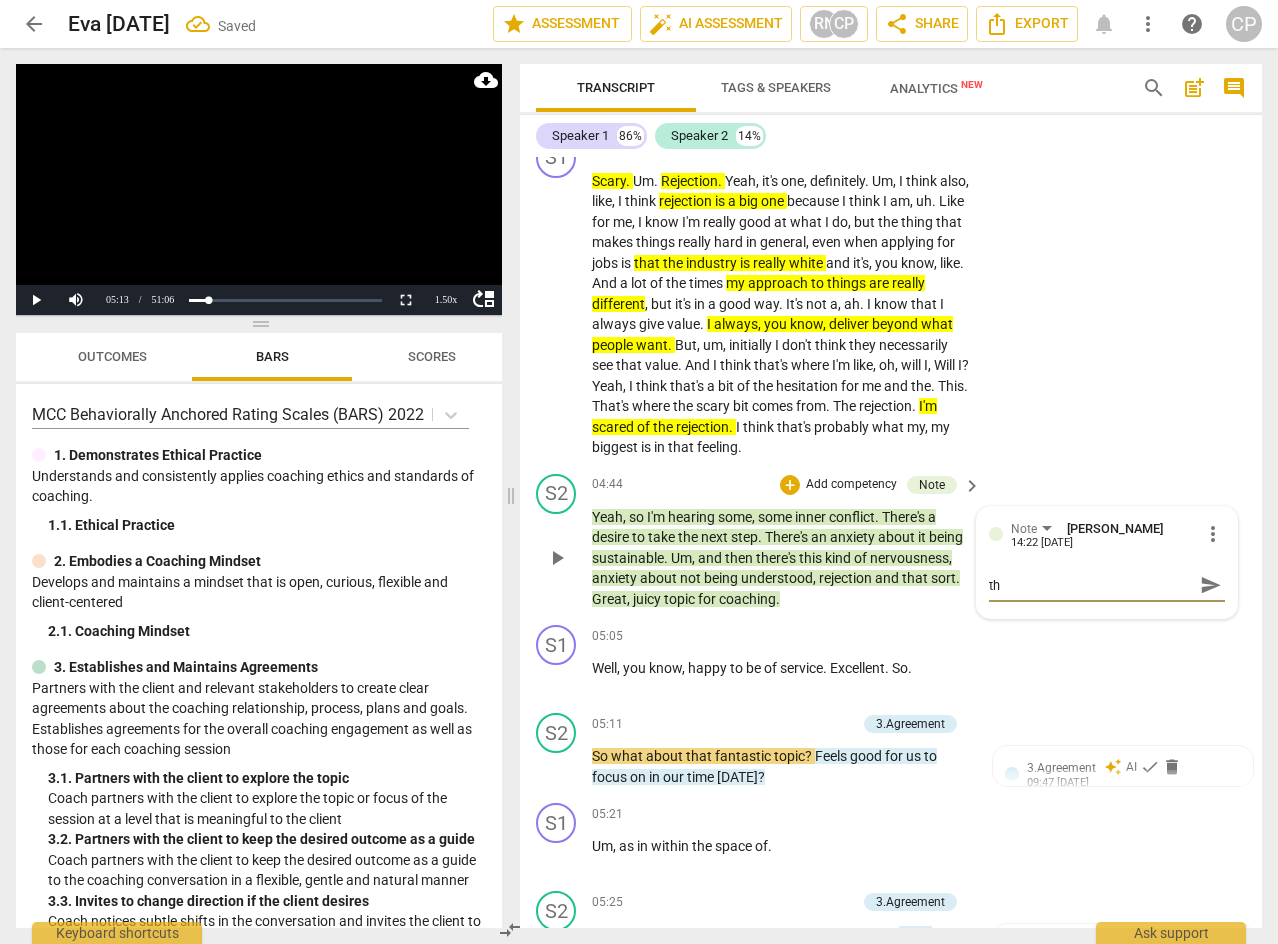 type on "the" 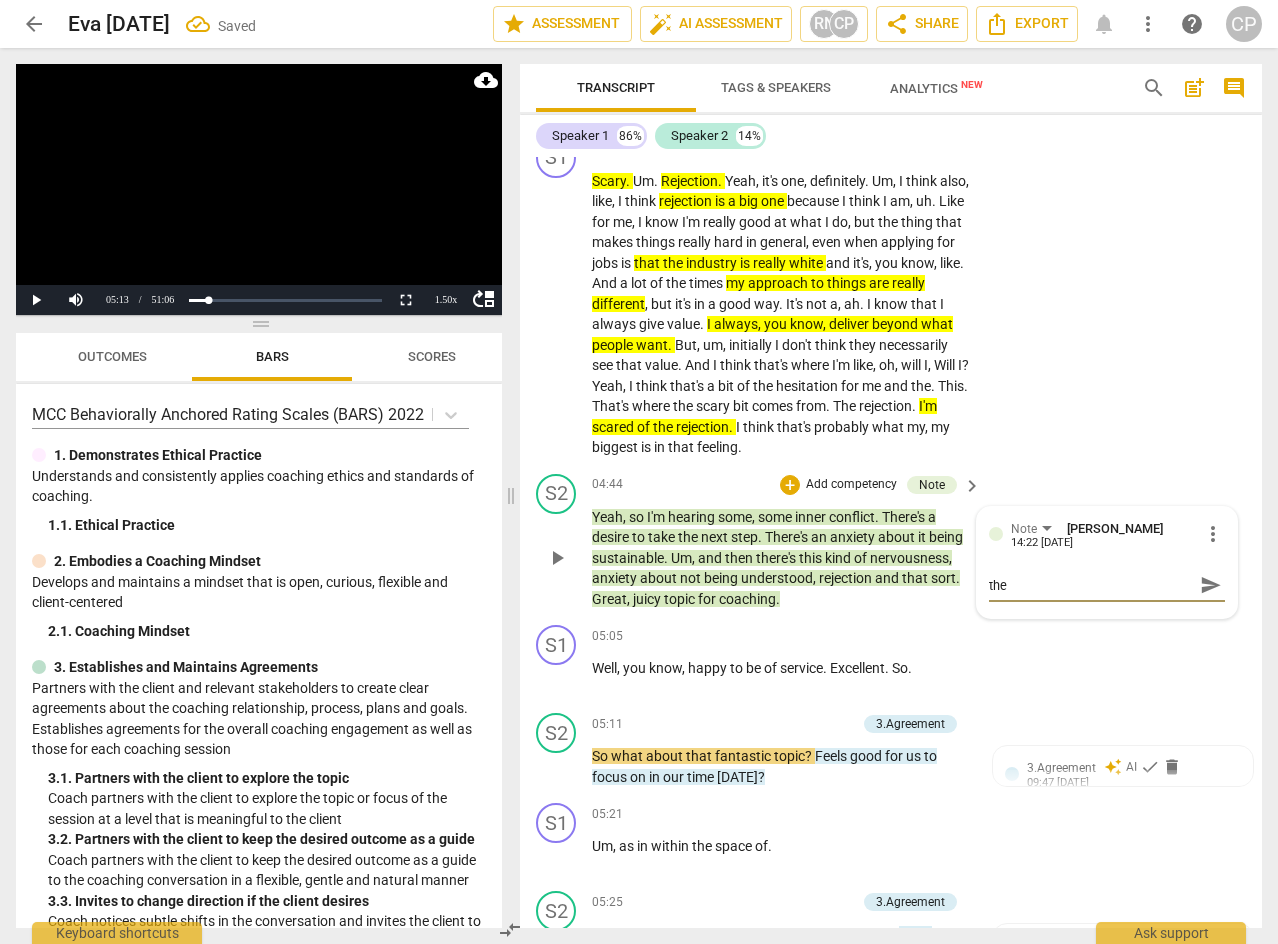 type on "the" 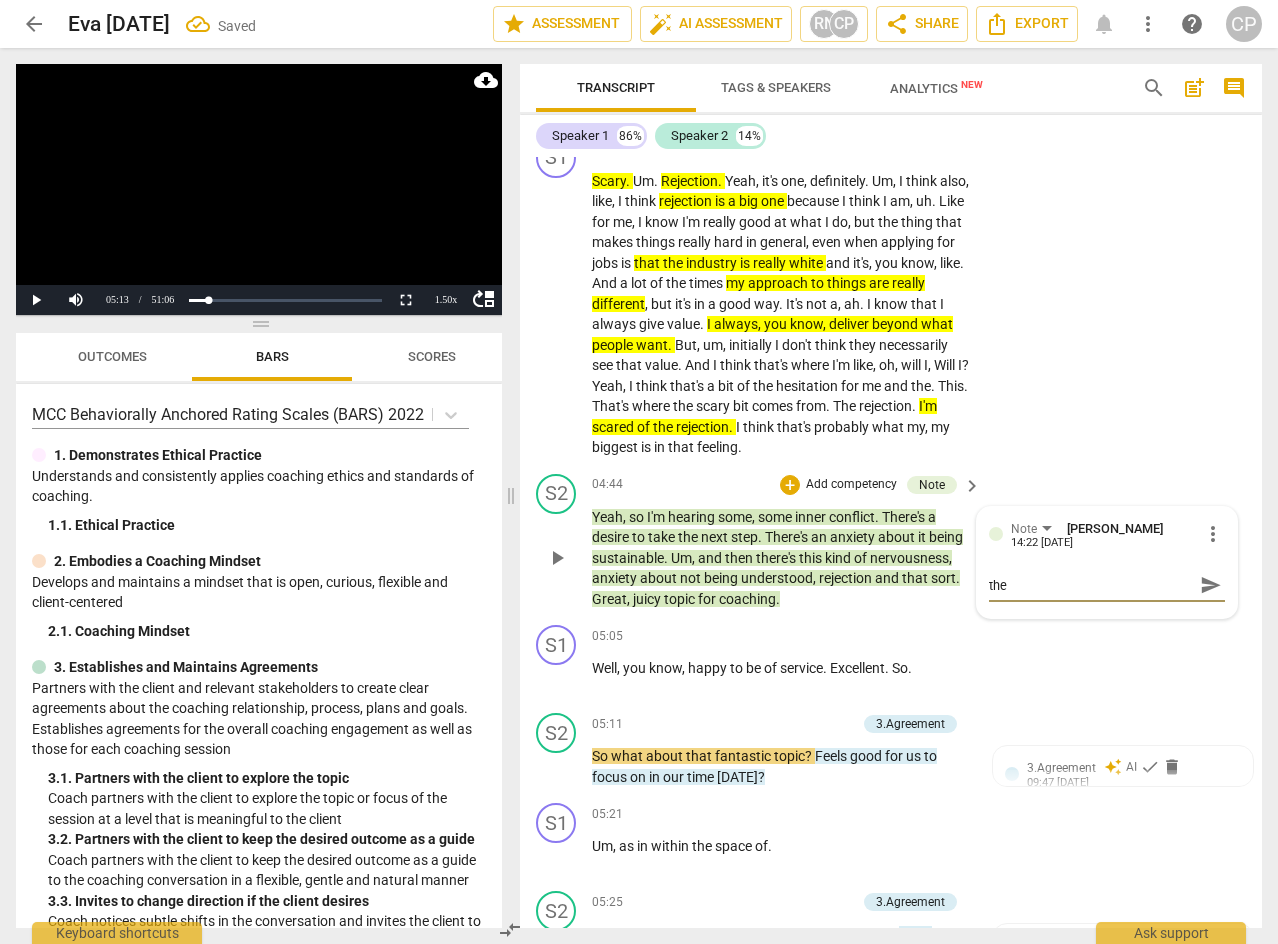 type on "the i" 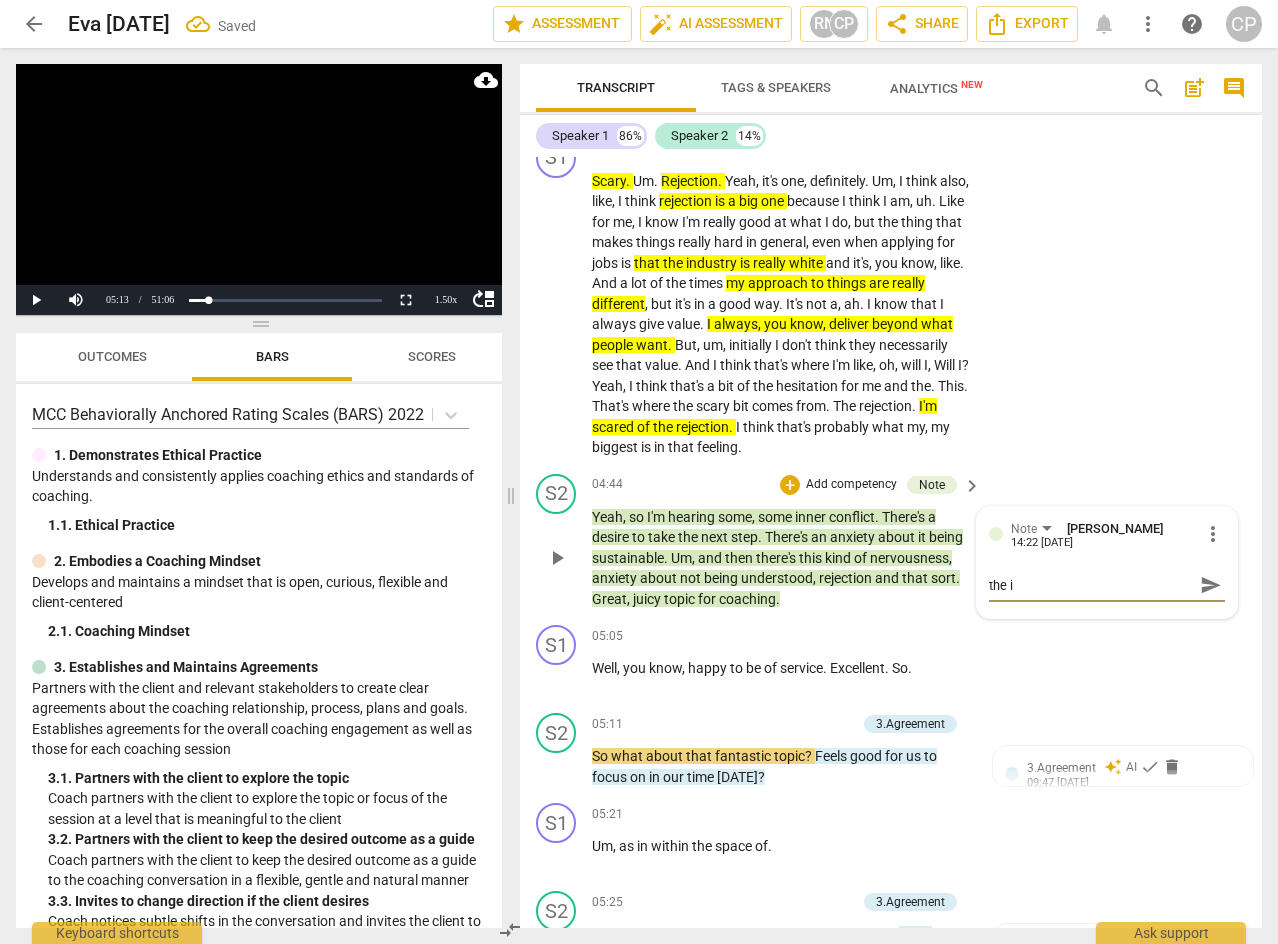 type on "the in" 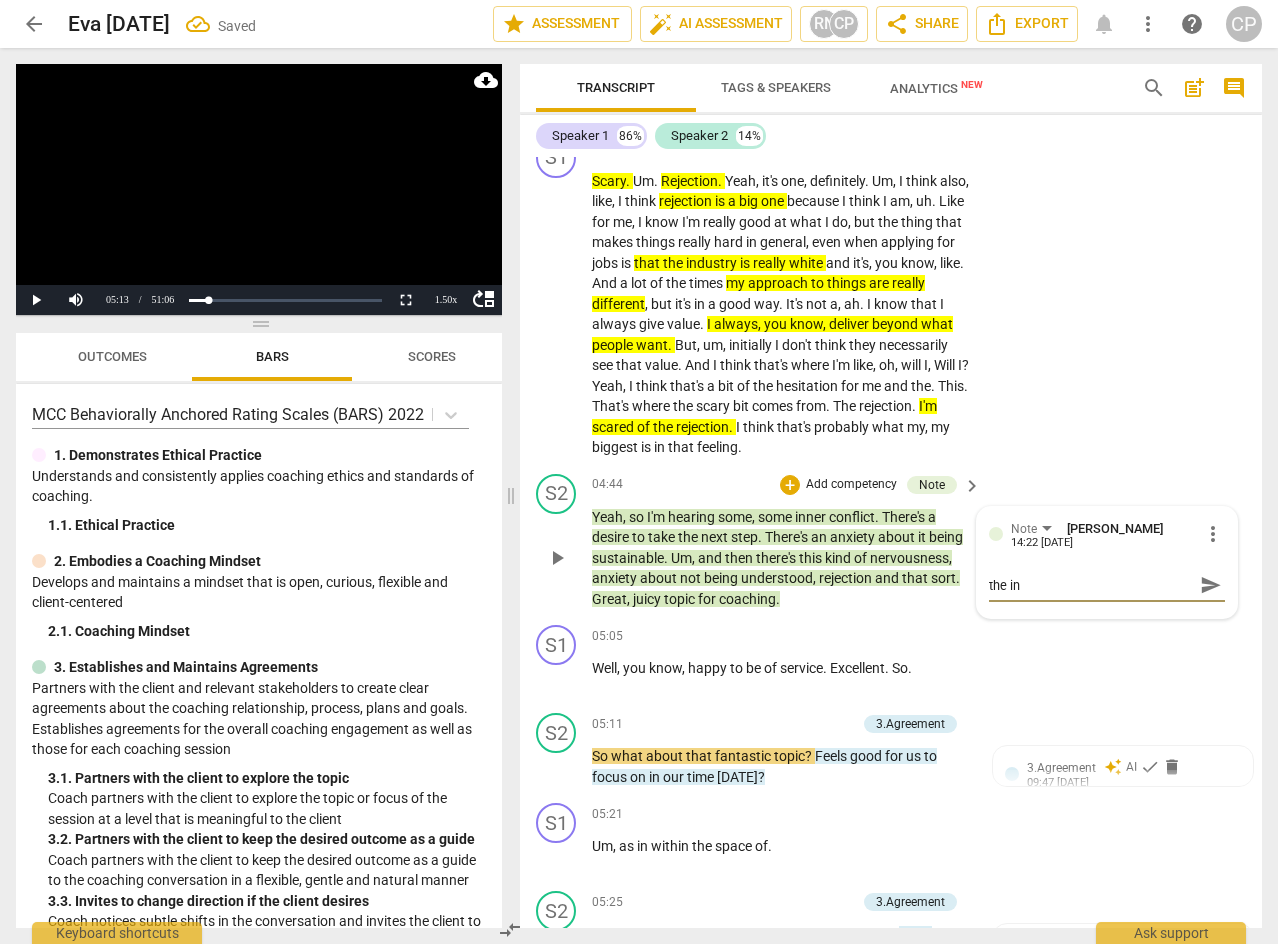 type on "the ind" 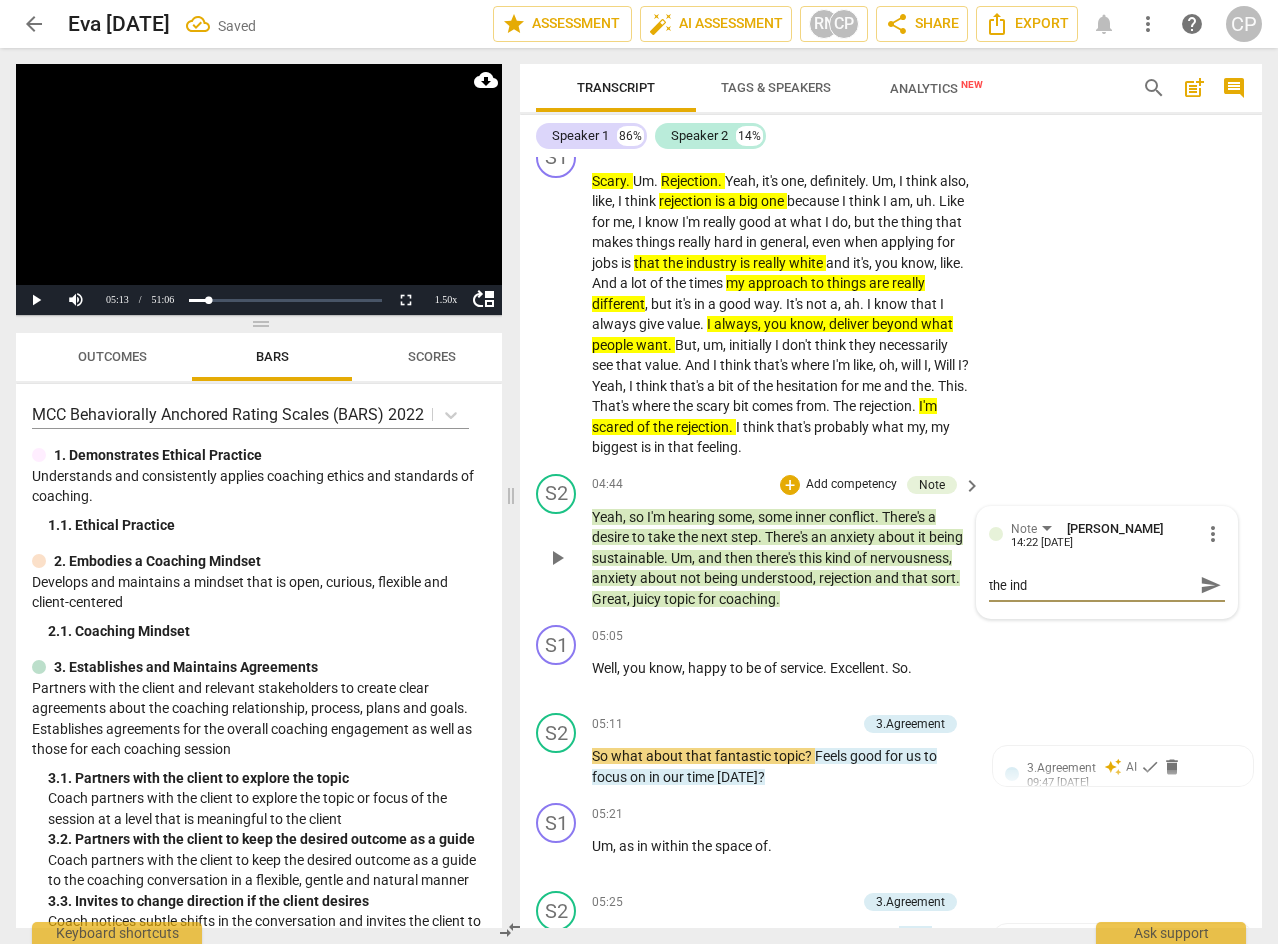 type on "the indu" 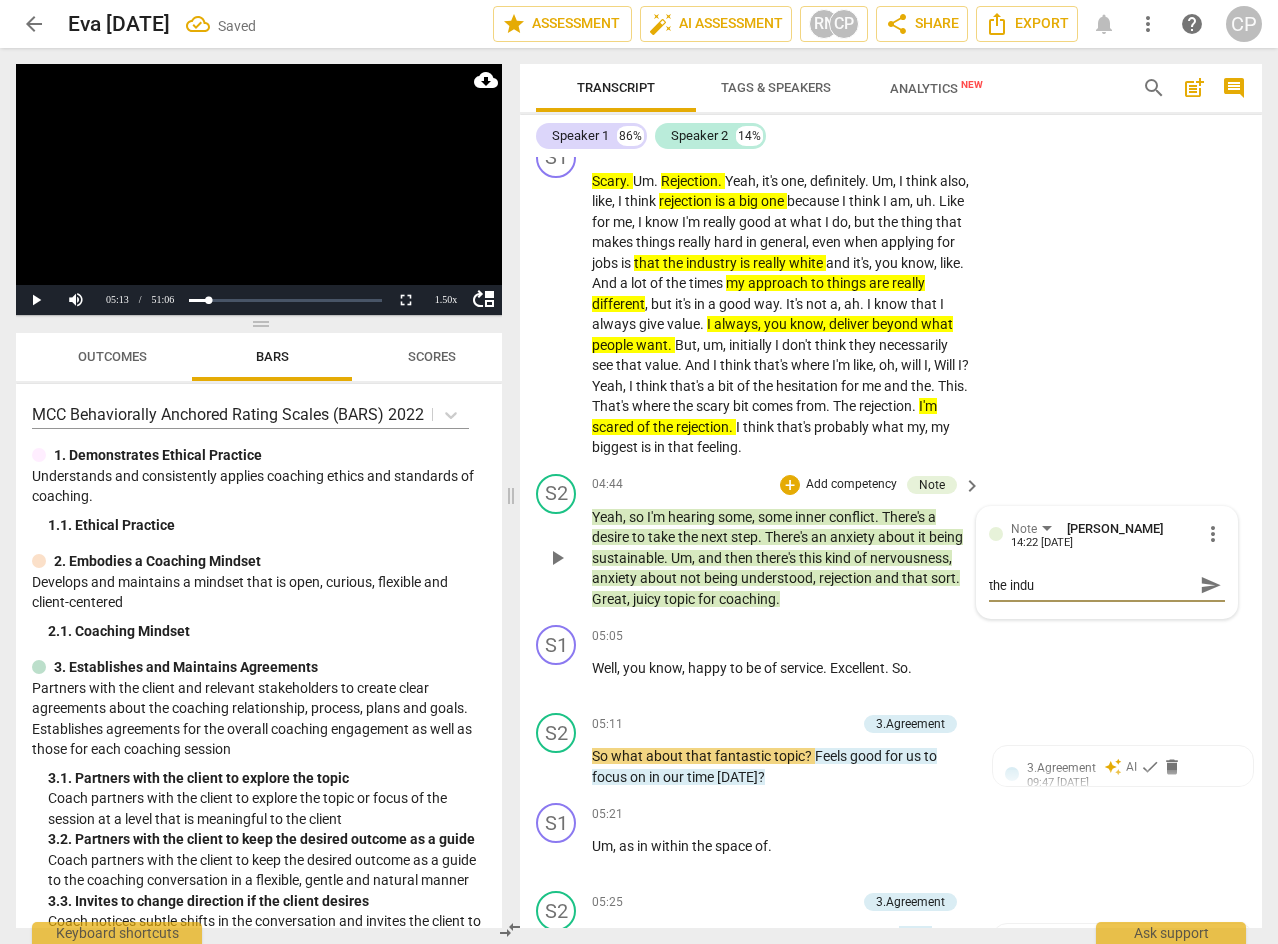 type on "the indus" 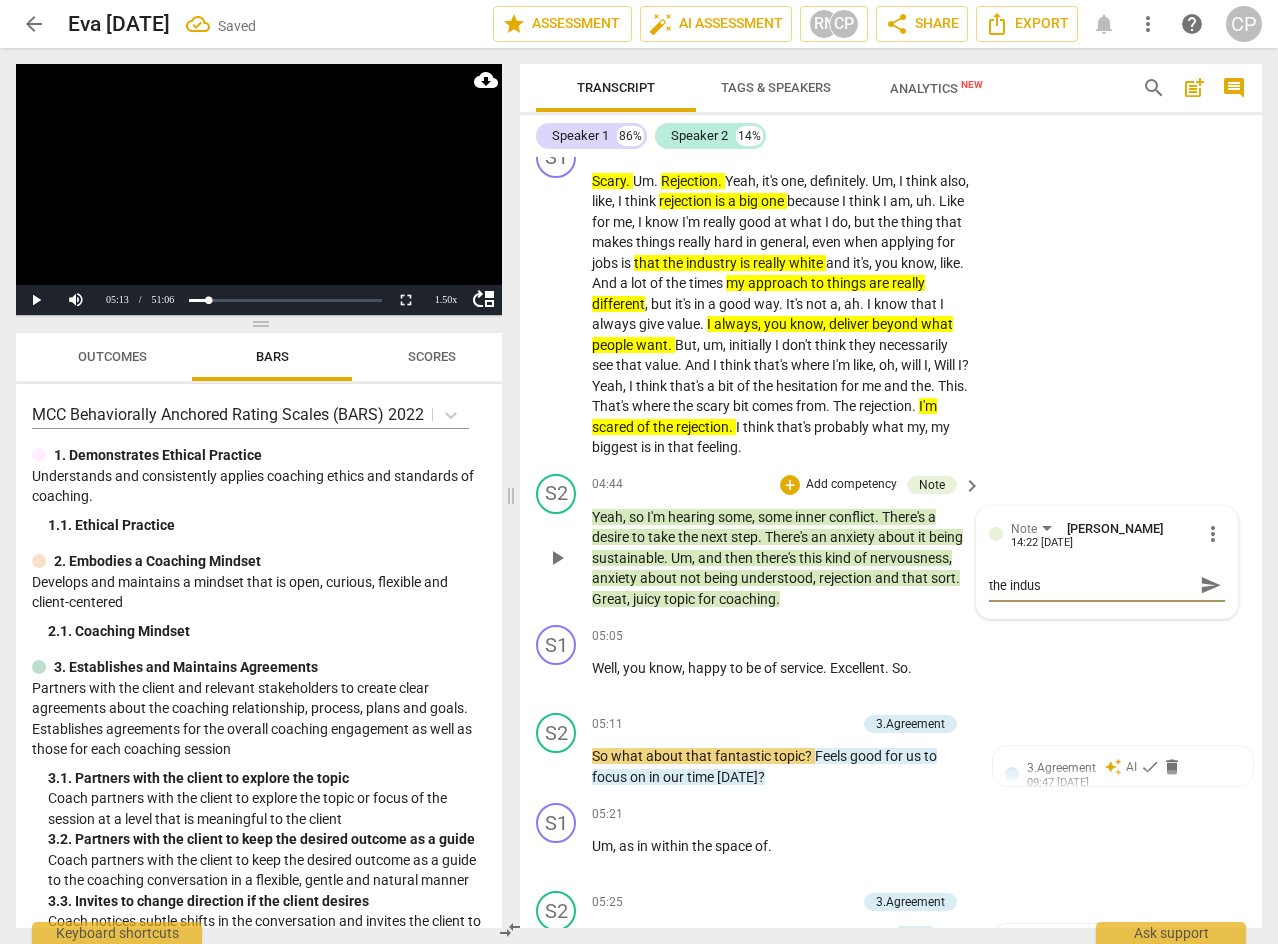 type on "the indust" 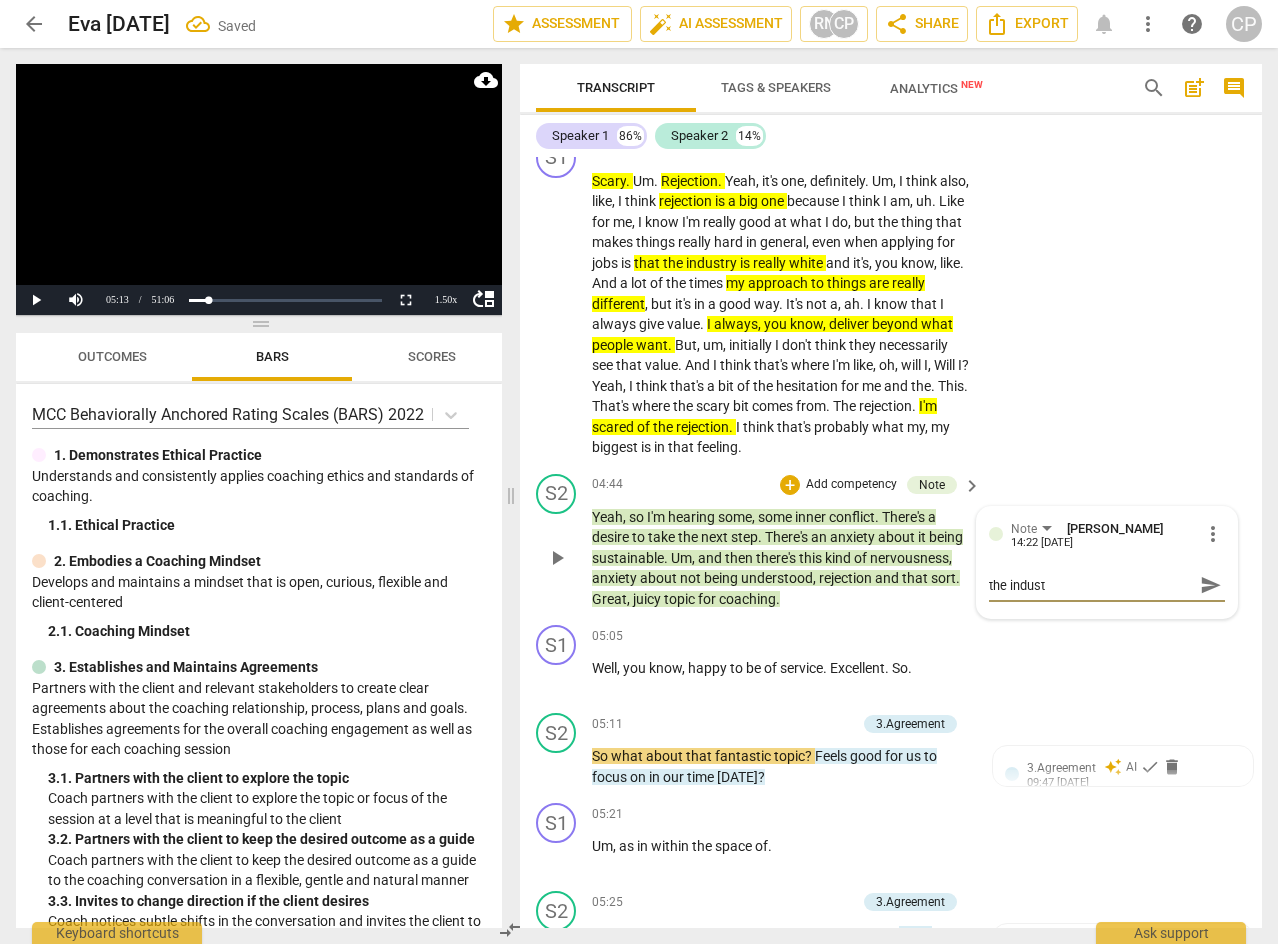 type on "the industr" 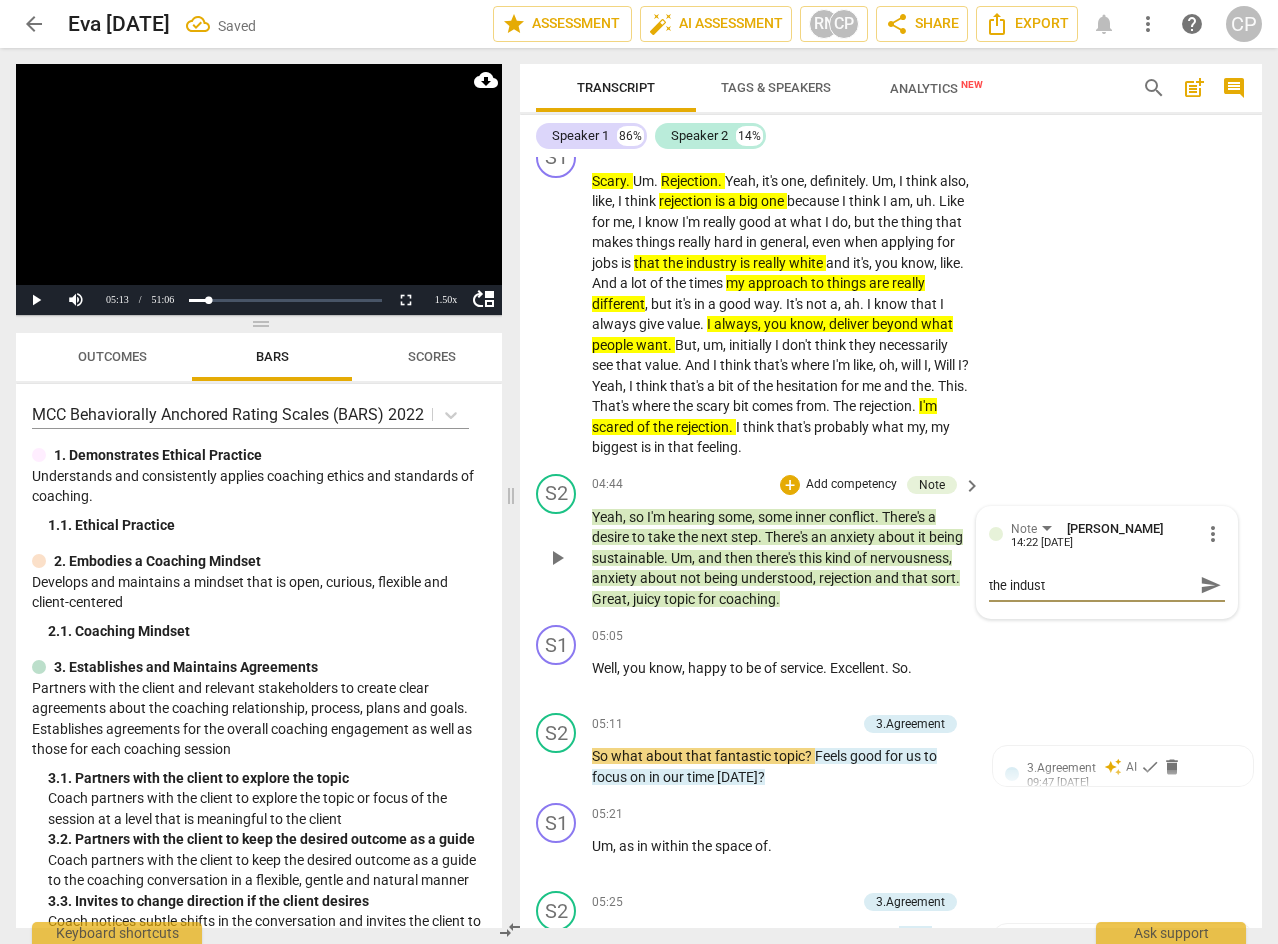 type on "the industr" 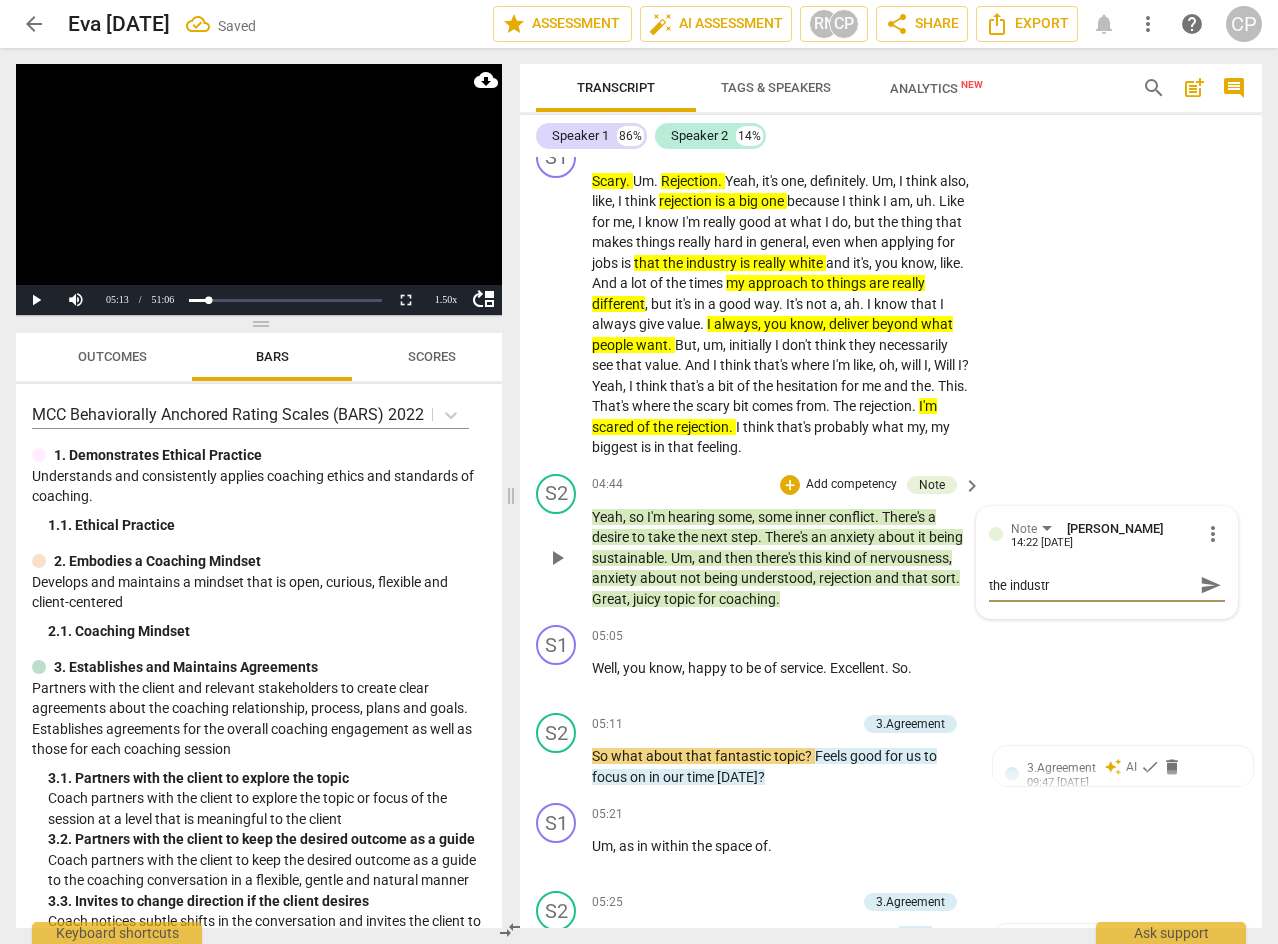 type on "the industry" 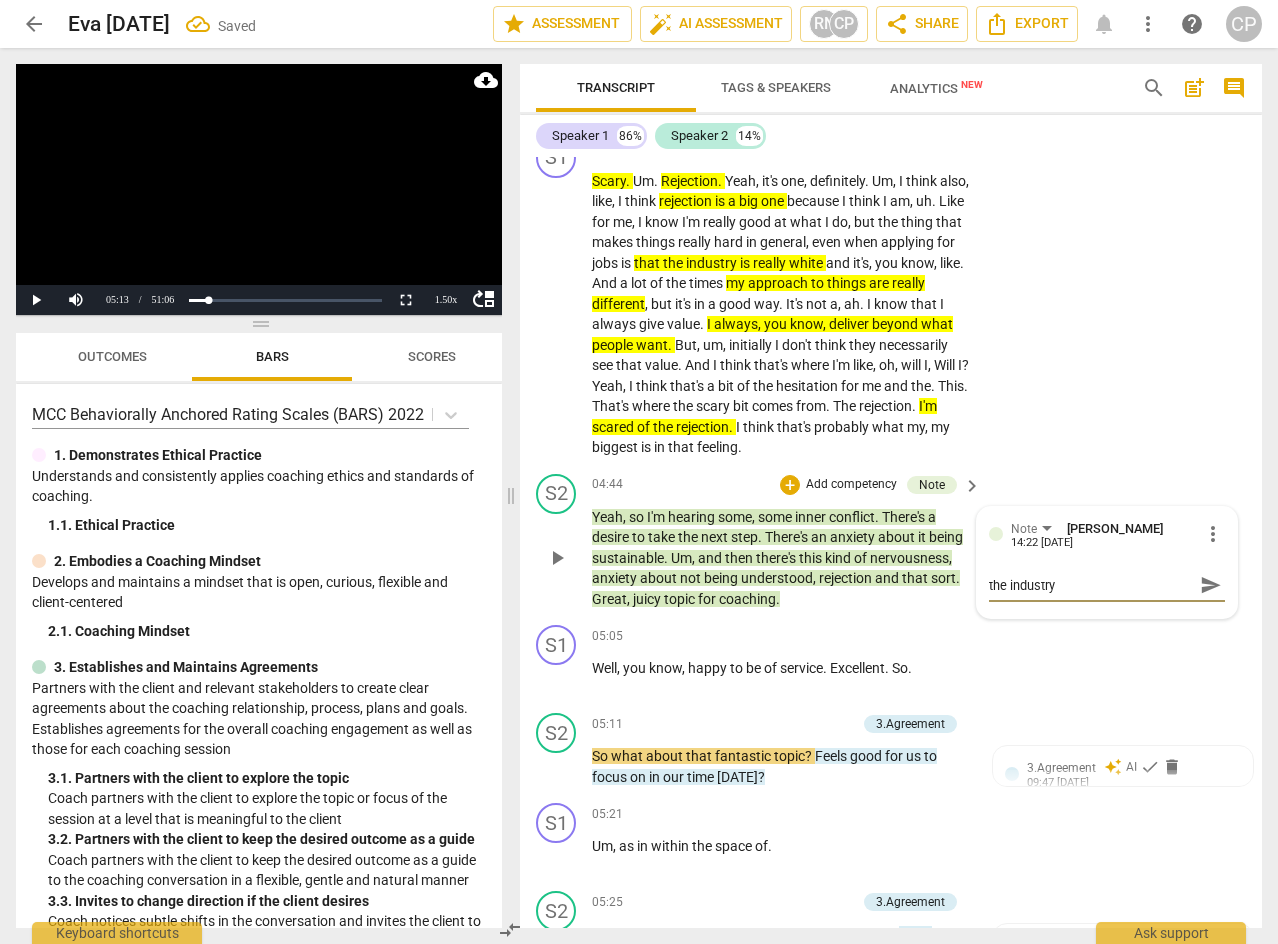 type on "the industry" 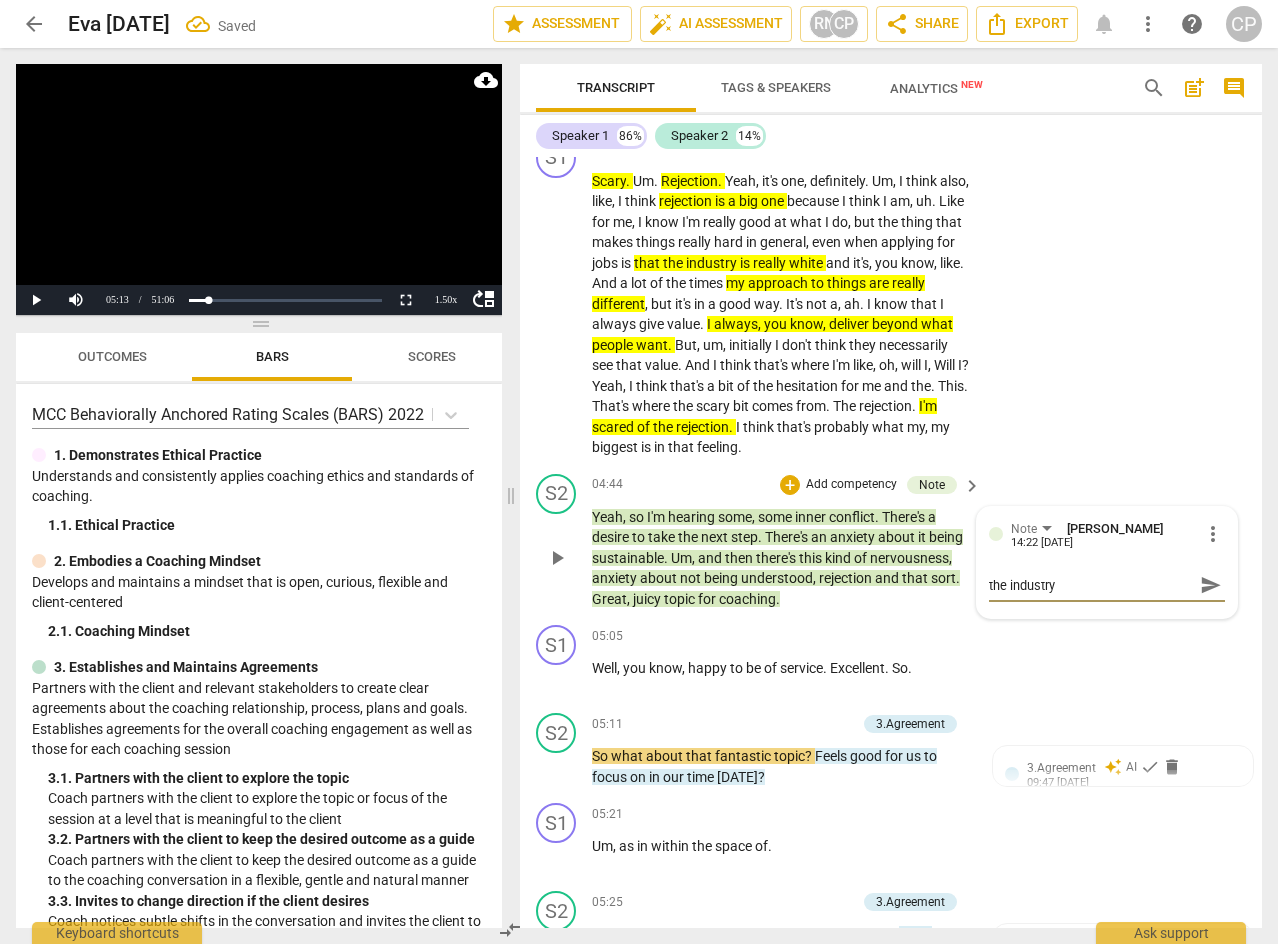 type on "the industry i" 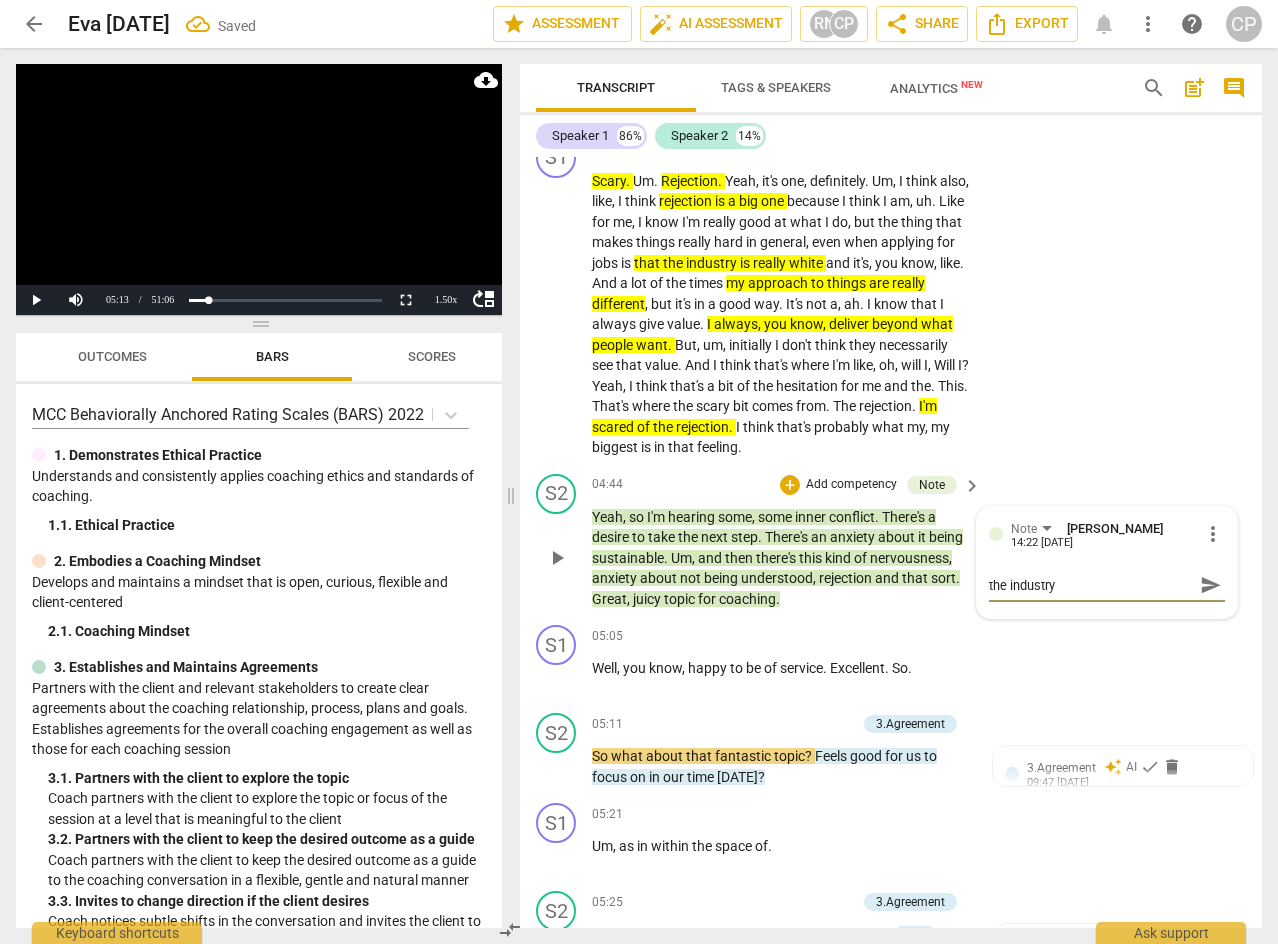 type on "the industry i" 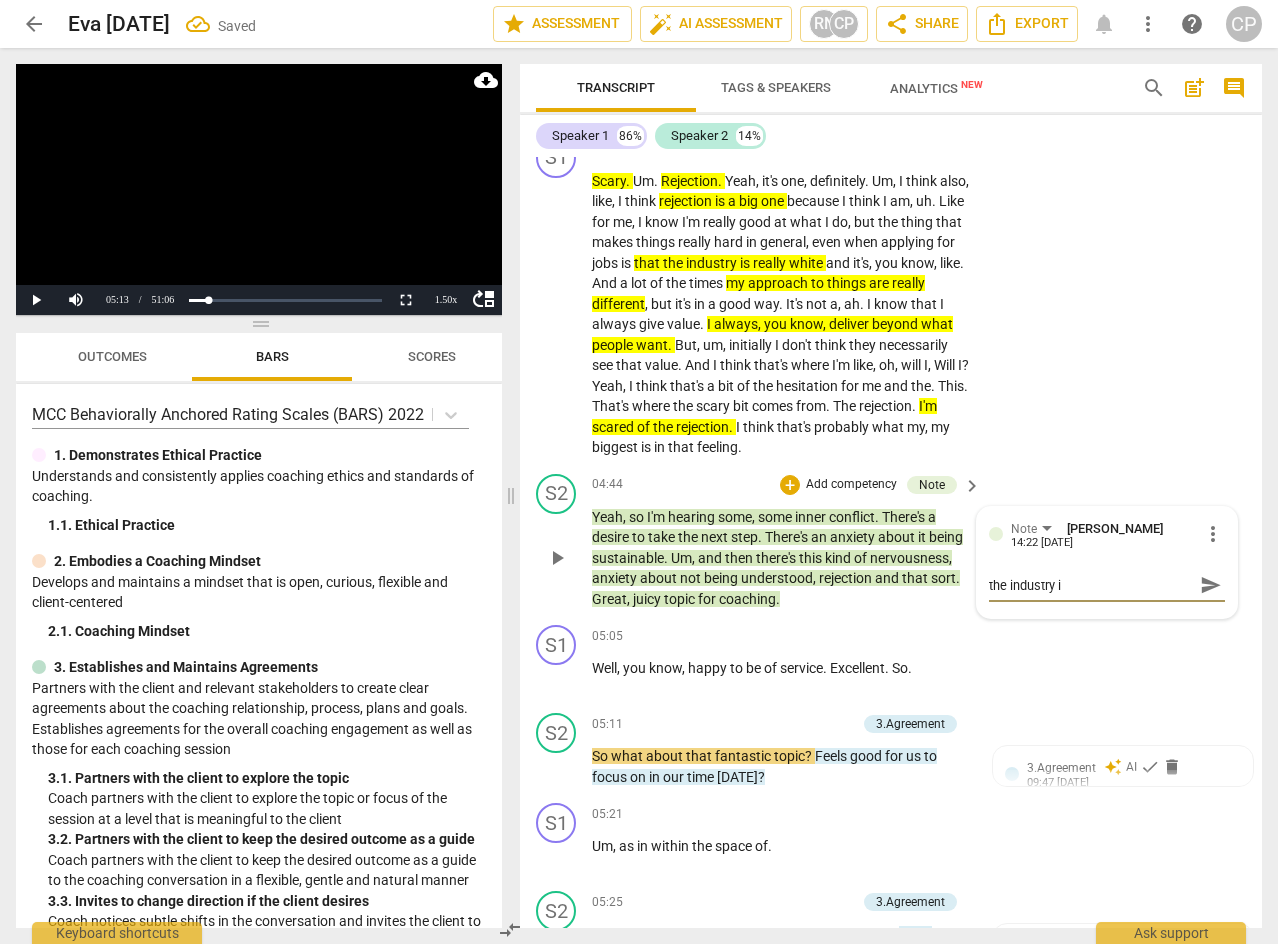 type on "the industry is" 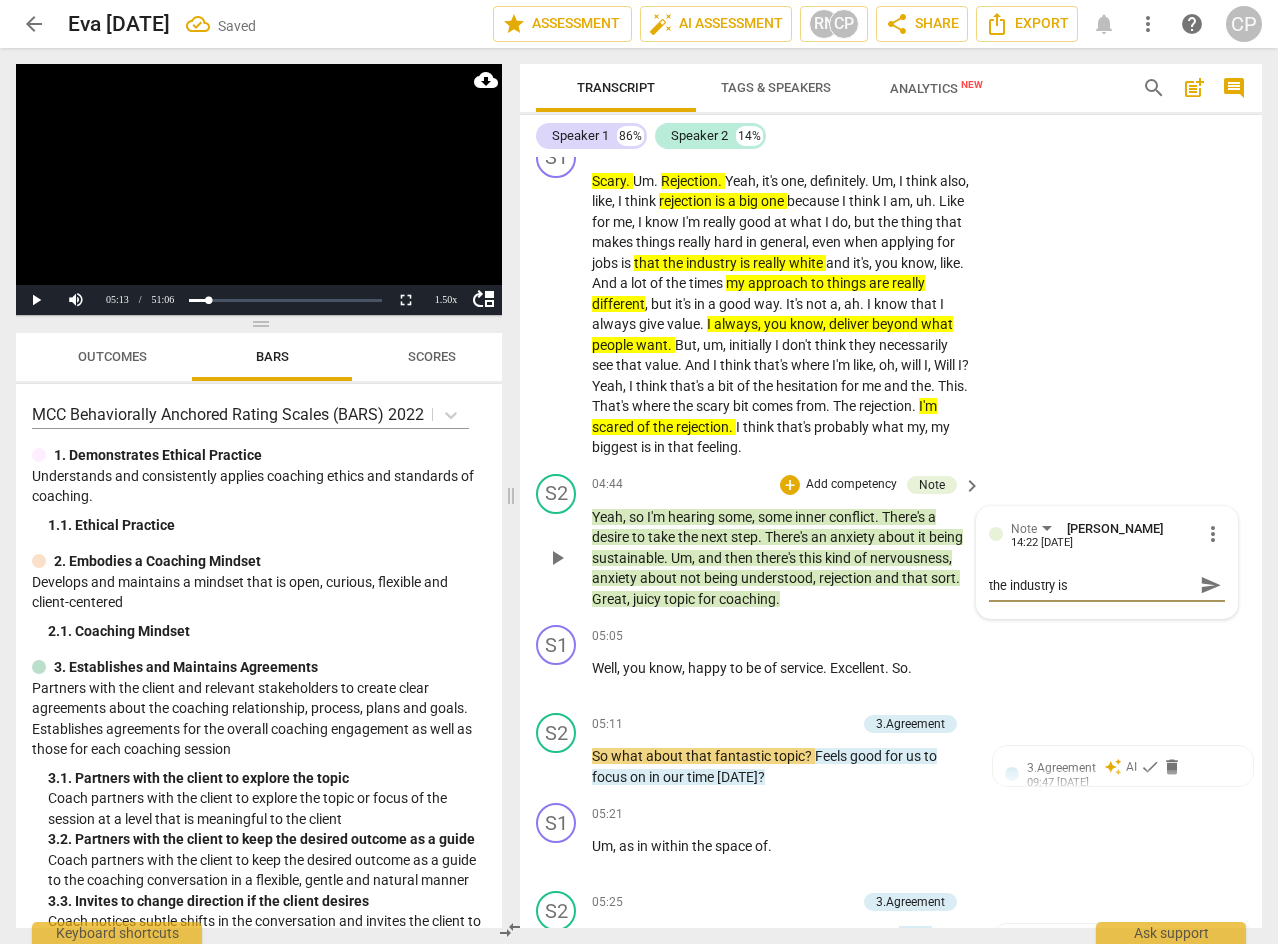 type on "the industry is" 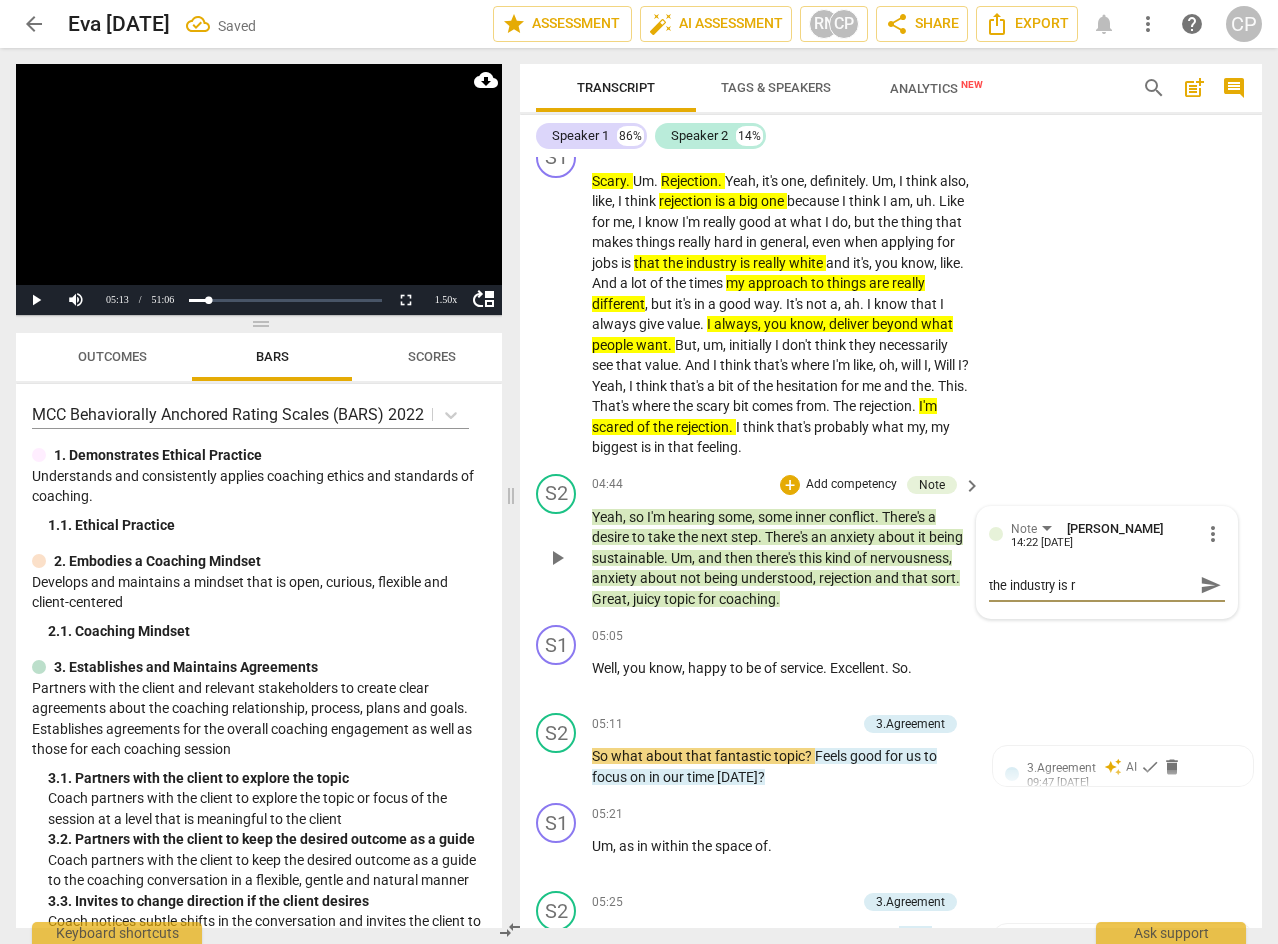 type on "the industry is re" 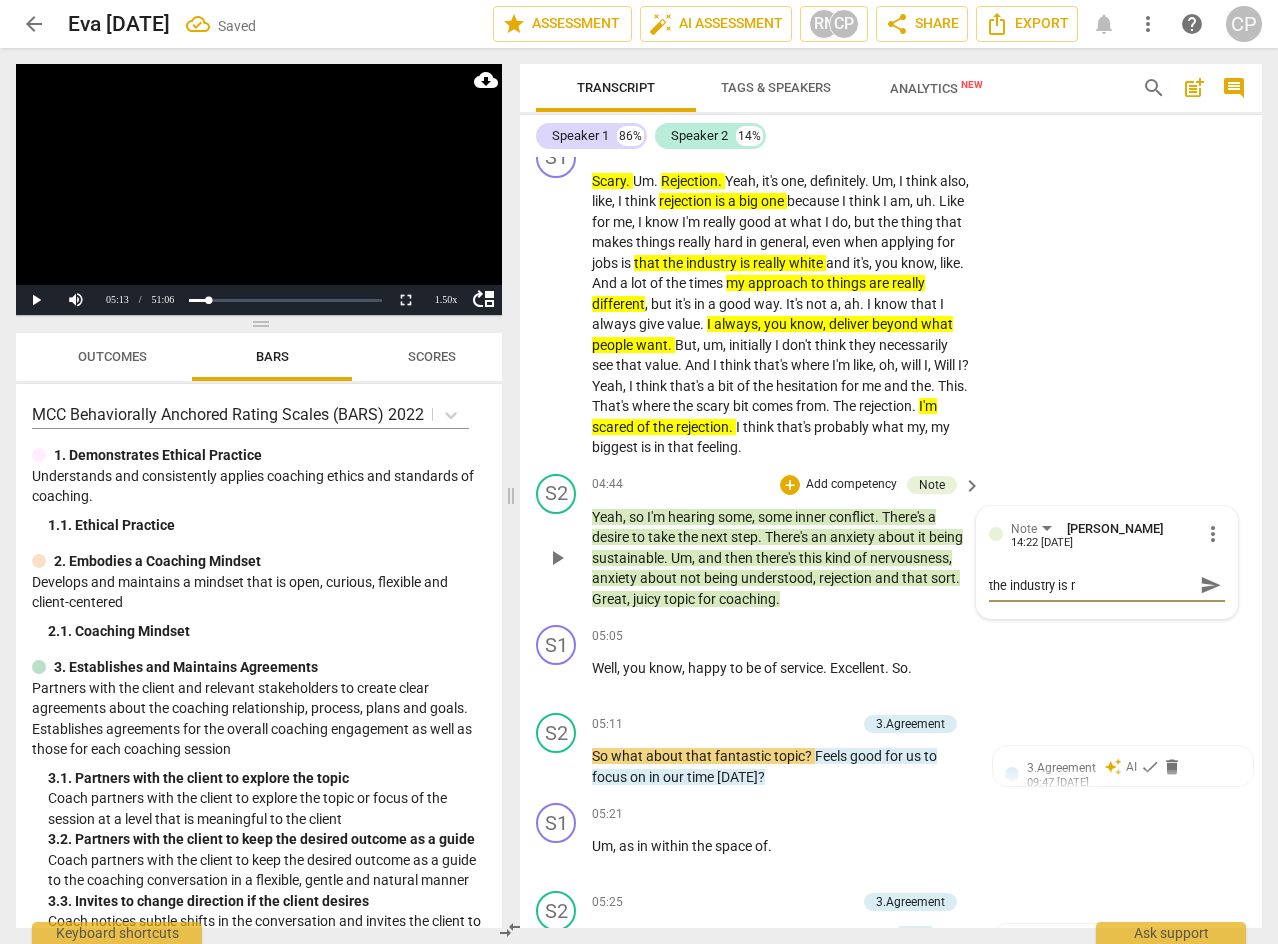 type on "the industry is re" 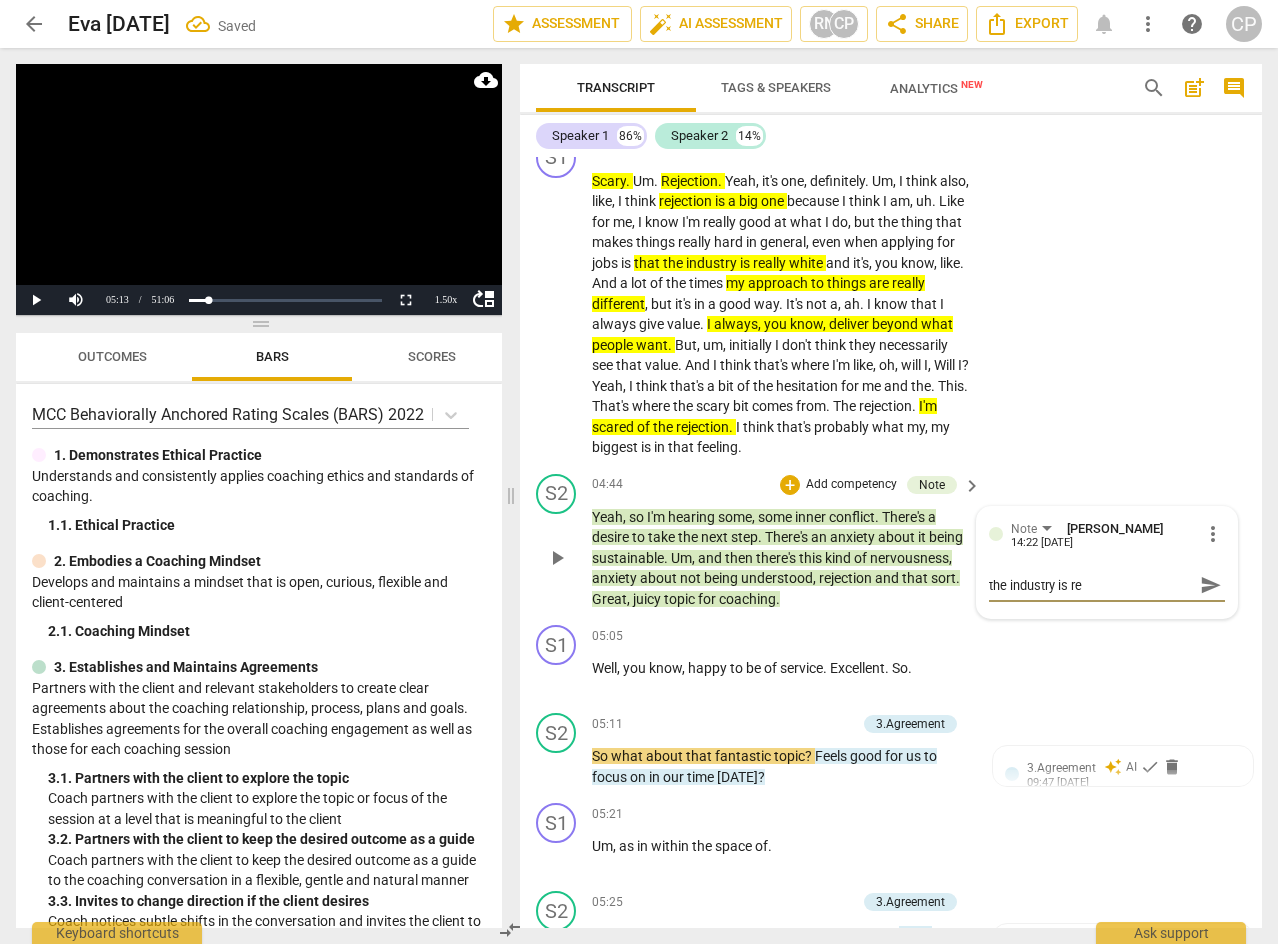 type on "the industry is rea" 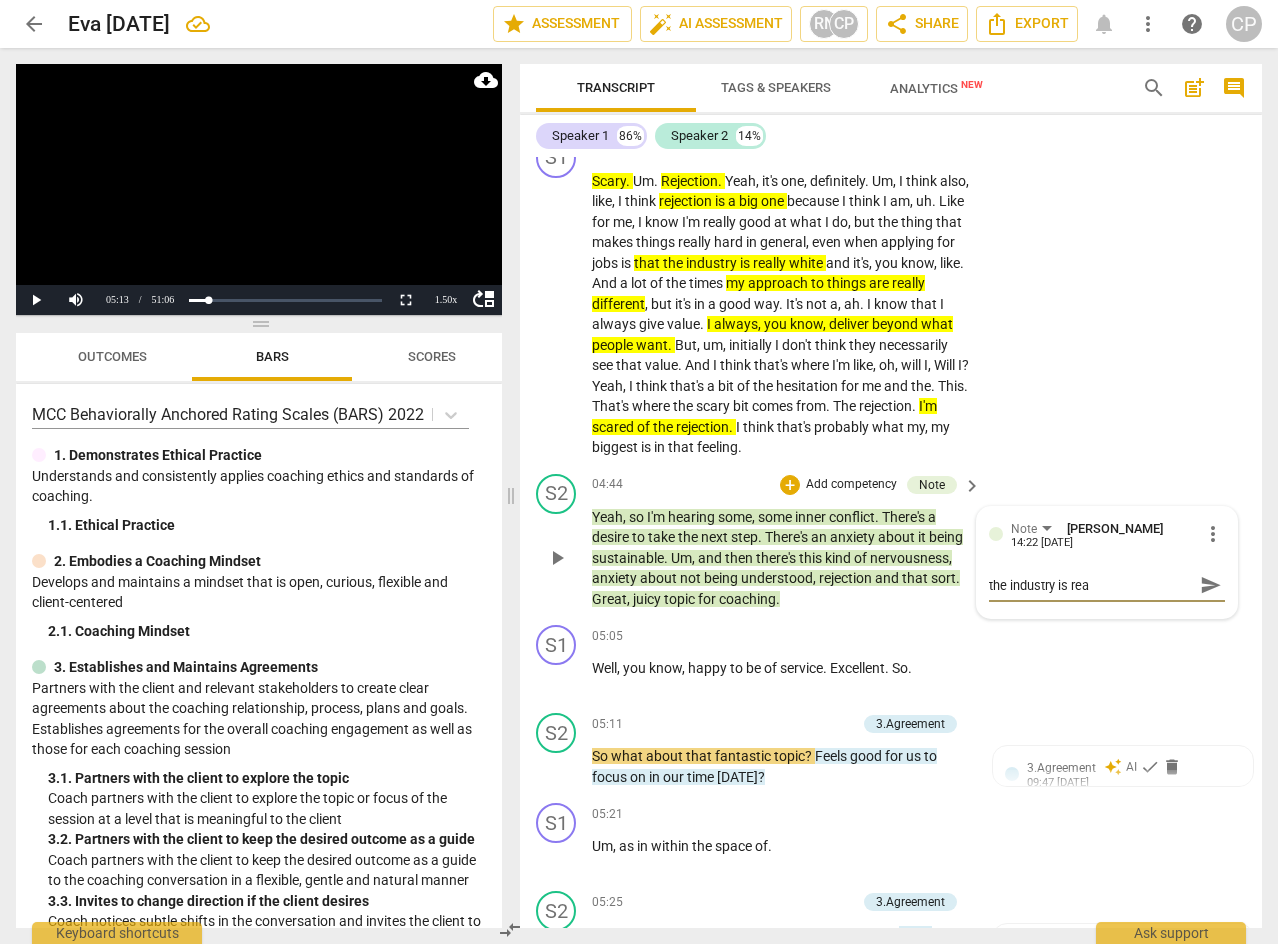 type on "the industry is real" 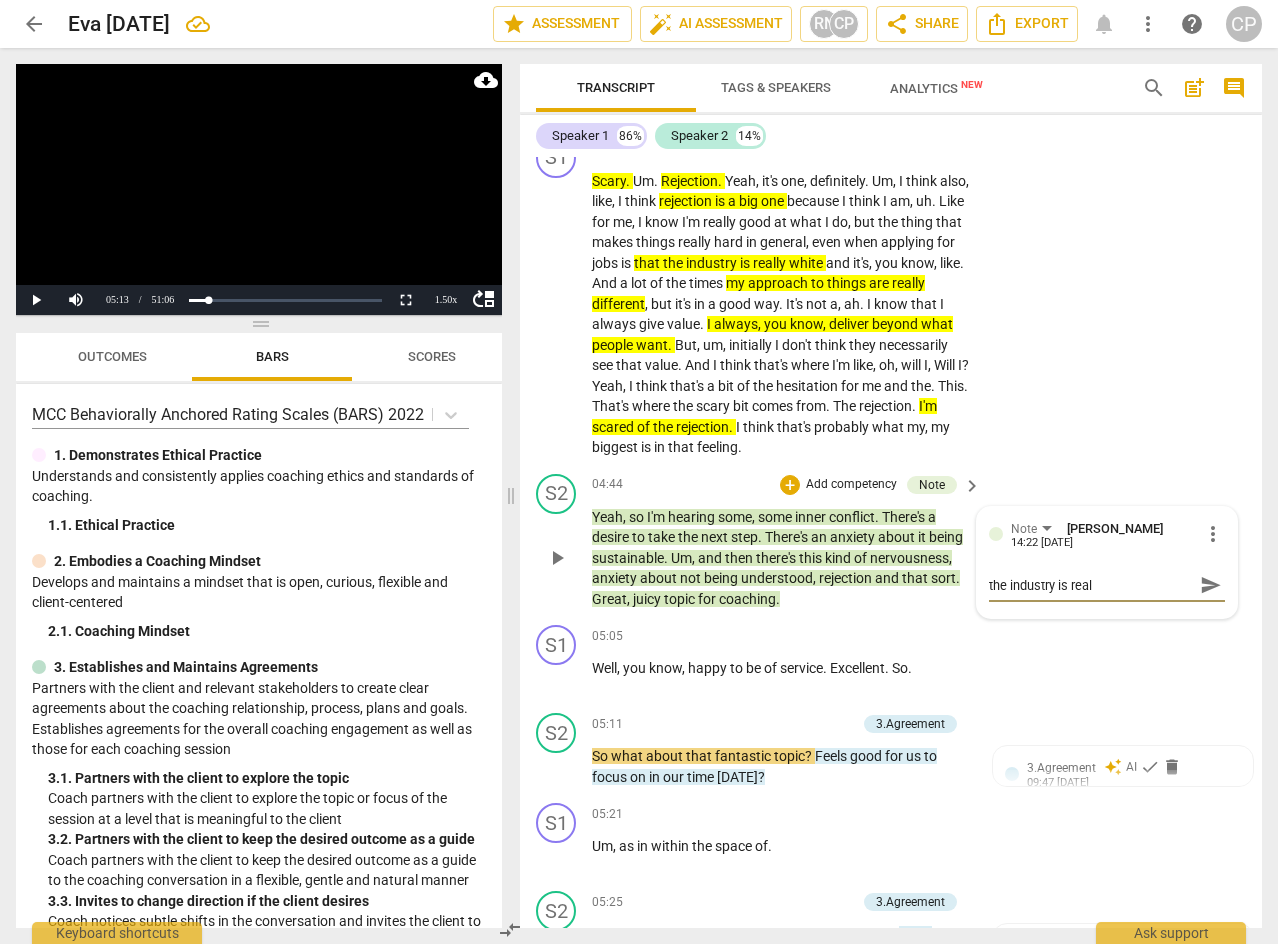 type on "the industry is reall" 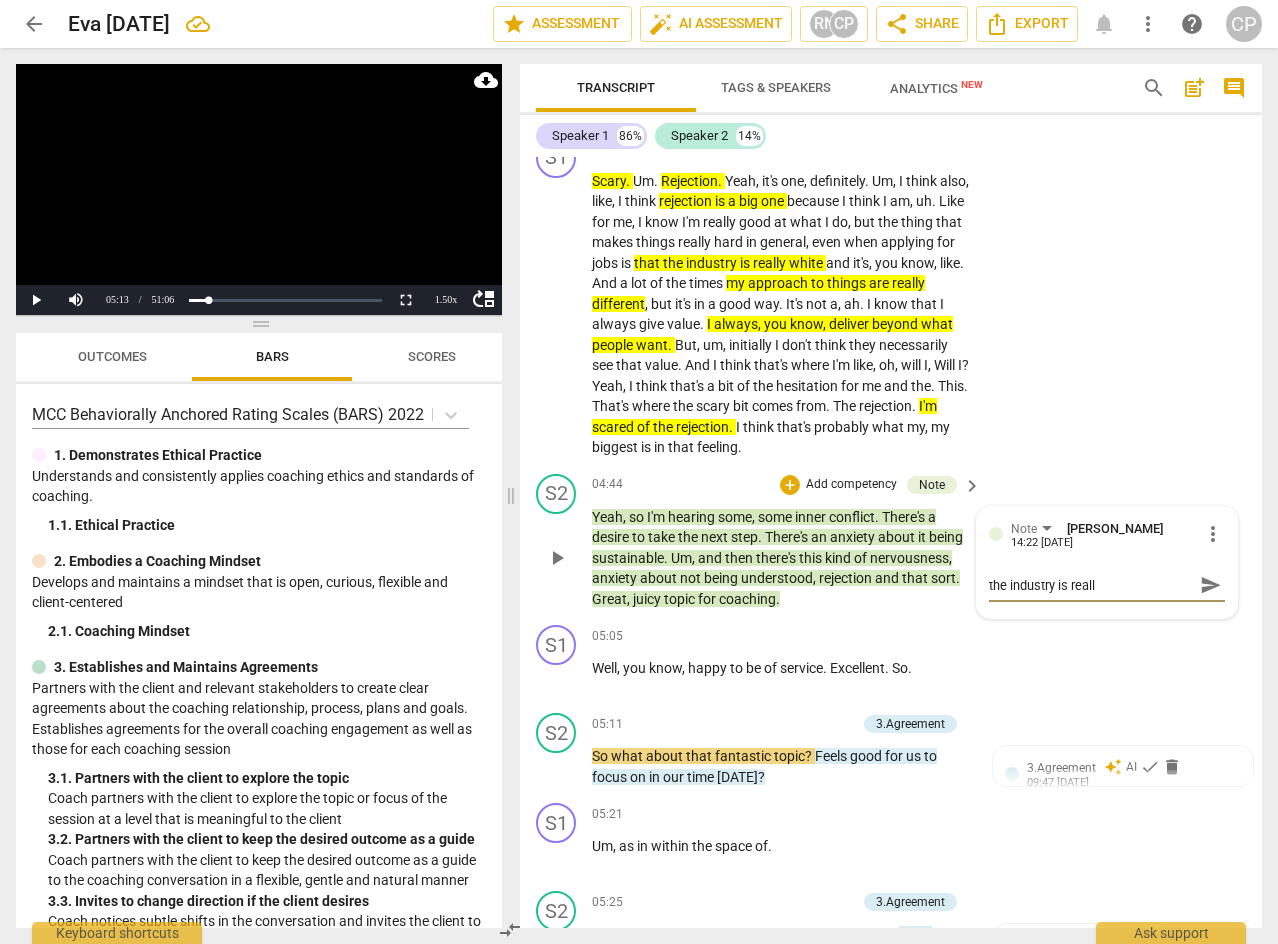 type on "the industry is really" 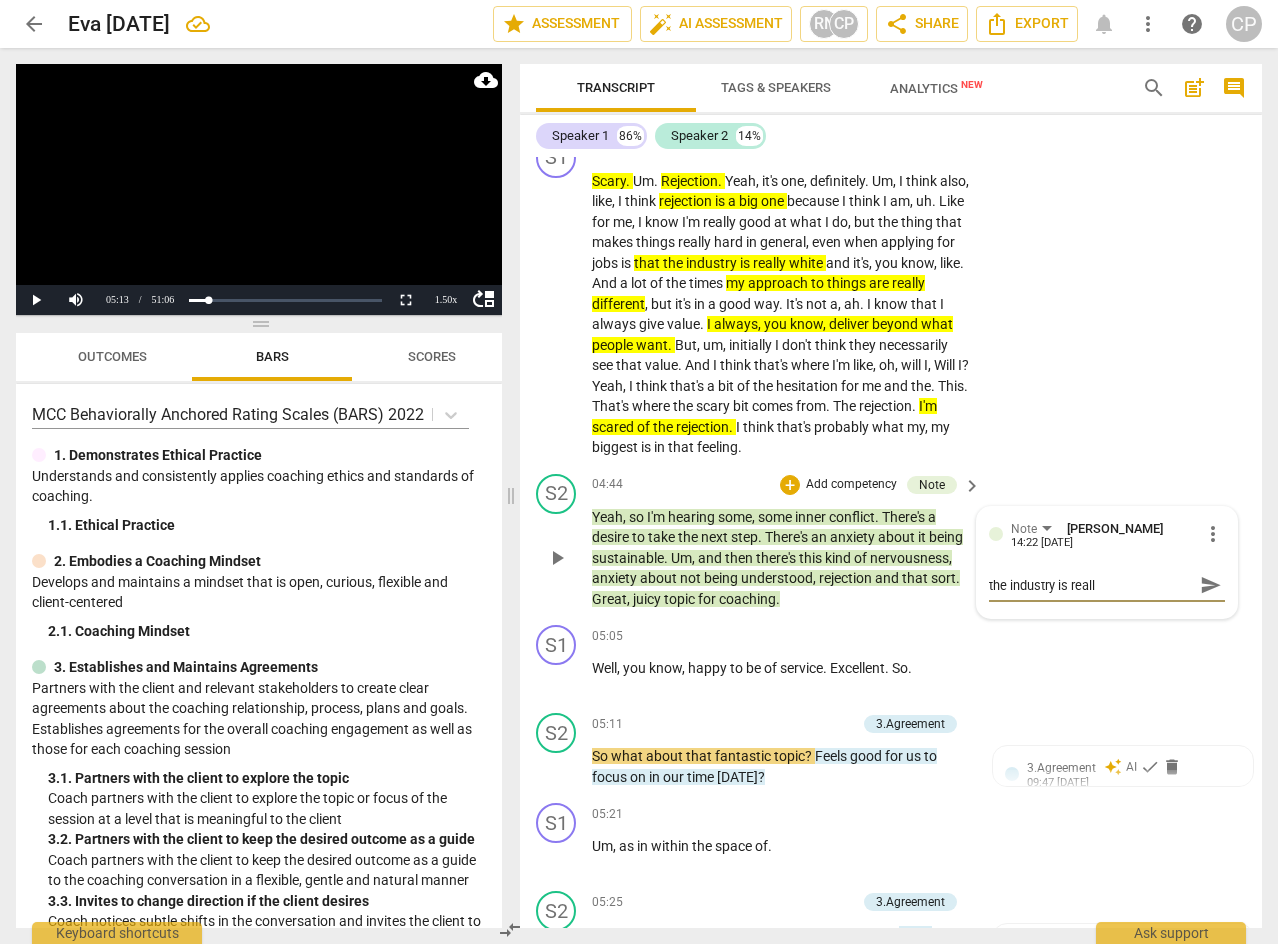 type on "the industry is really" 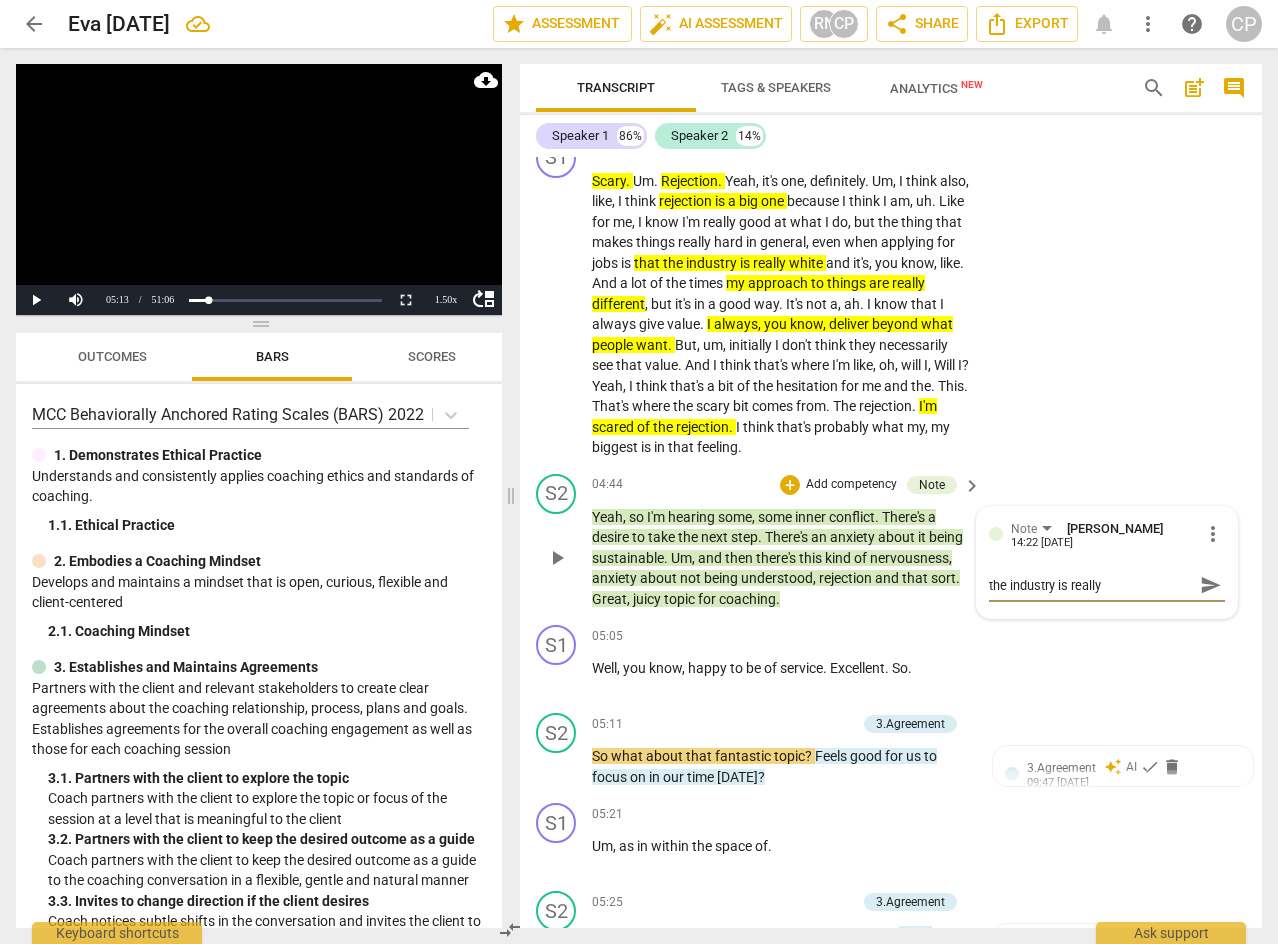 type on "the industry is really" 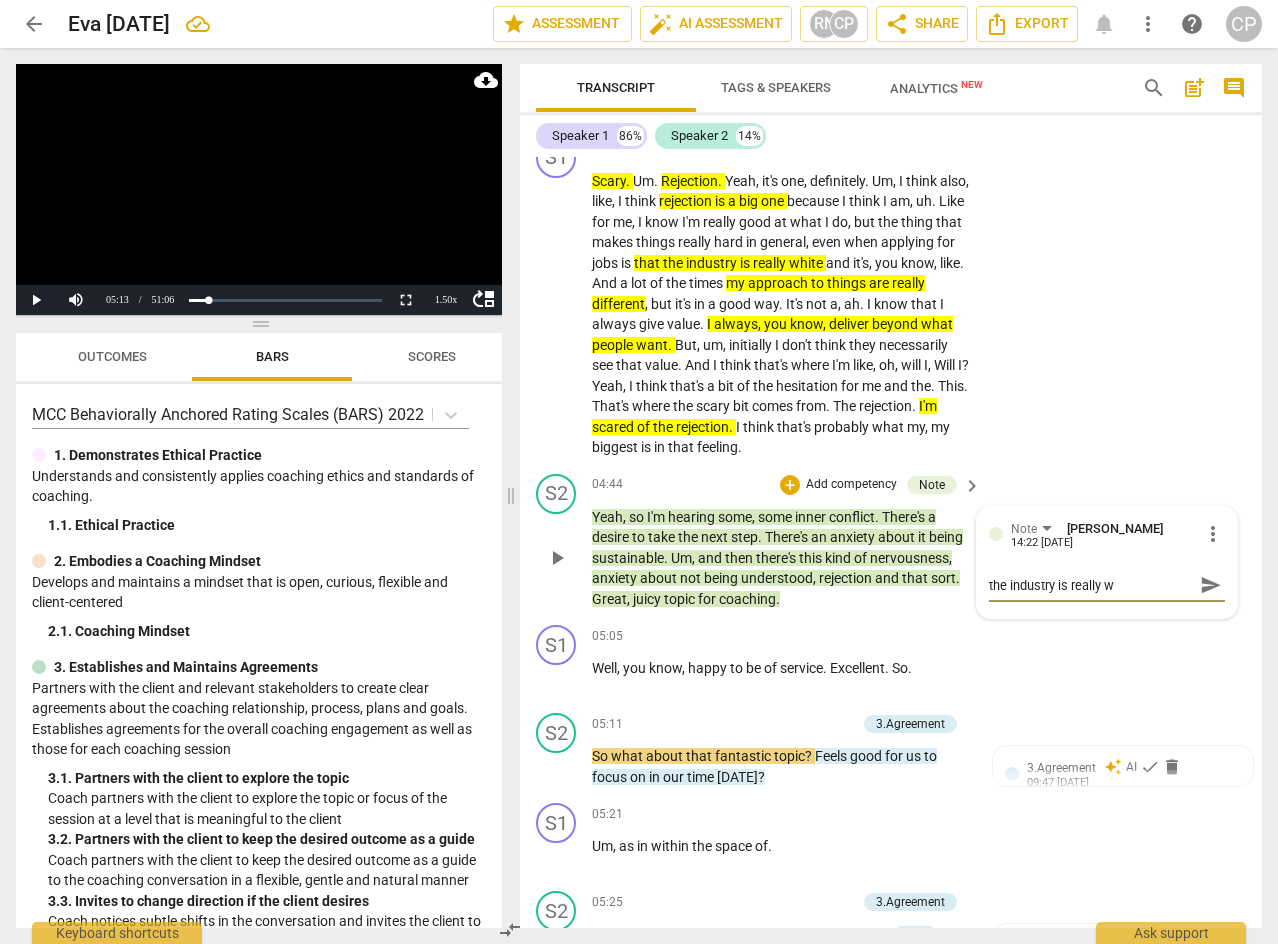 type on "the industry is really wh" 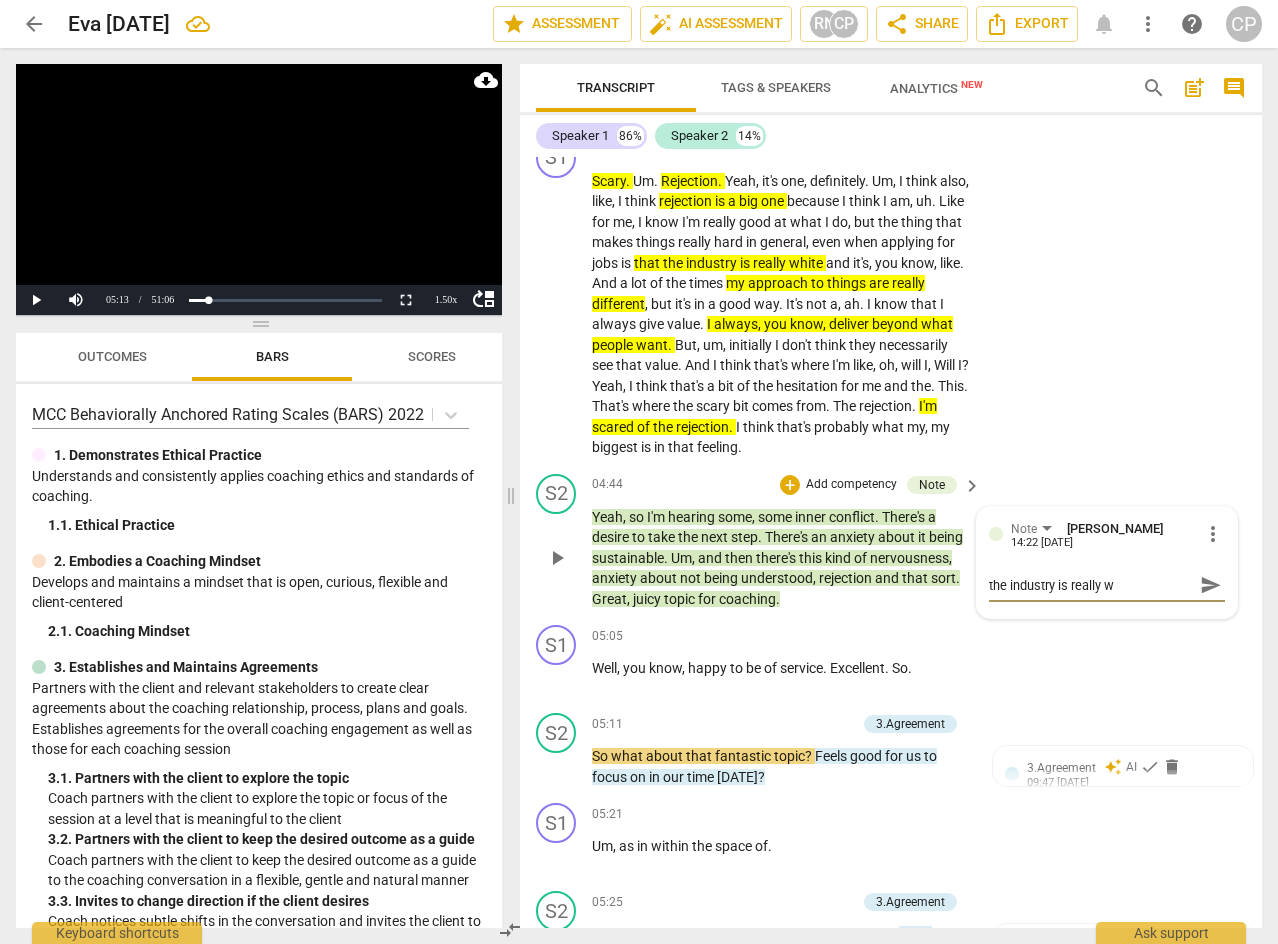 type on "the industry is really wh" 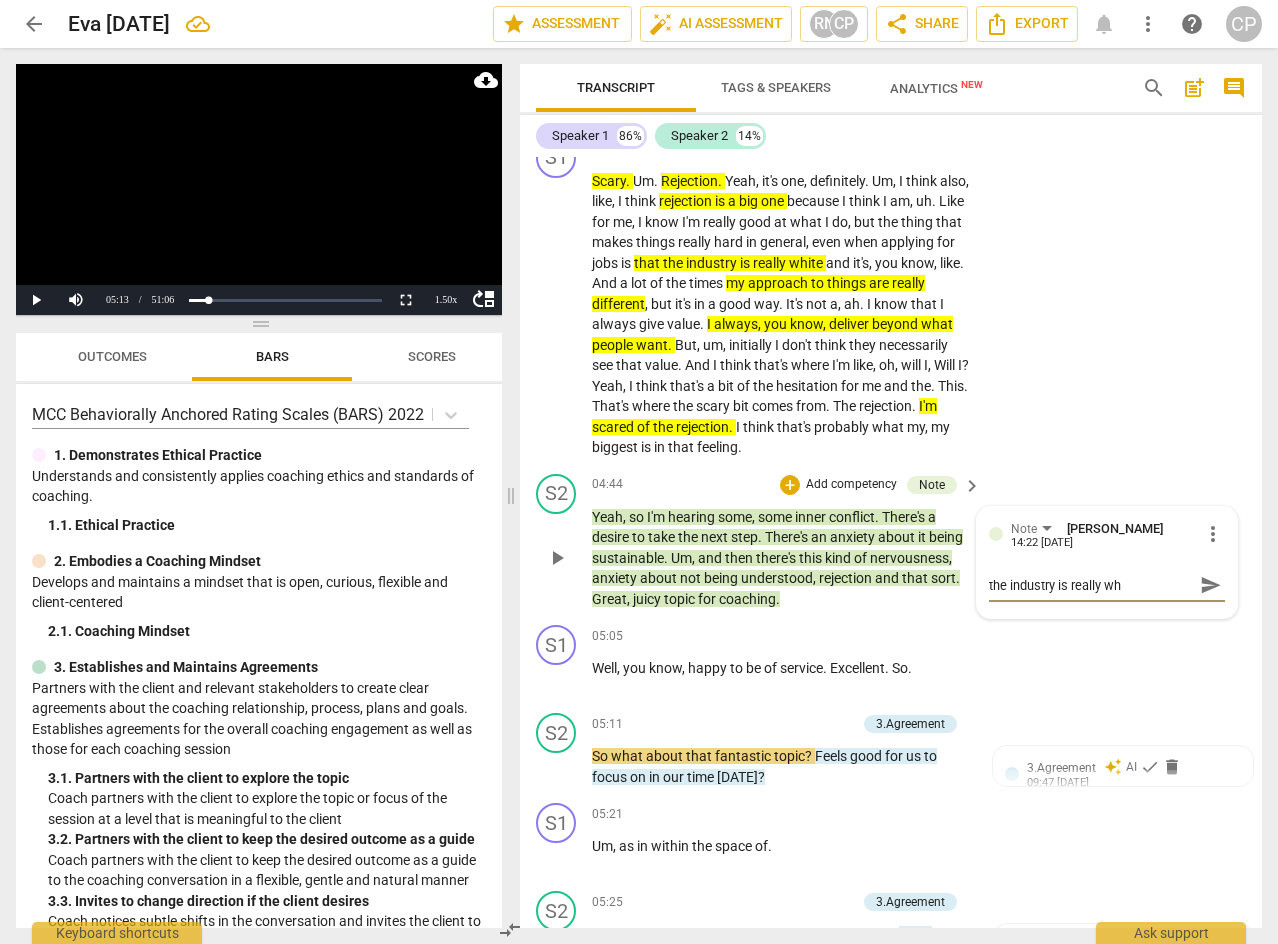 type on "the industry is really whi" 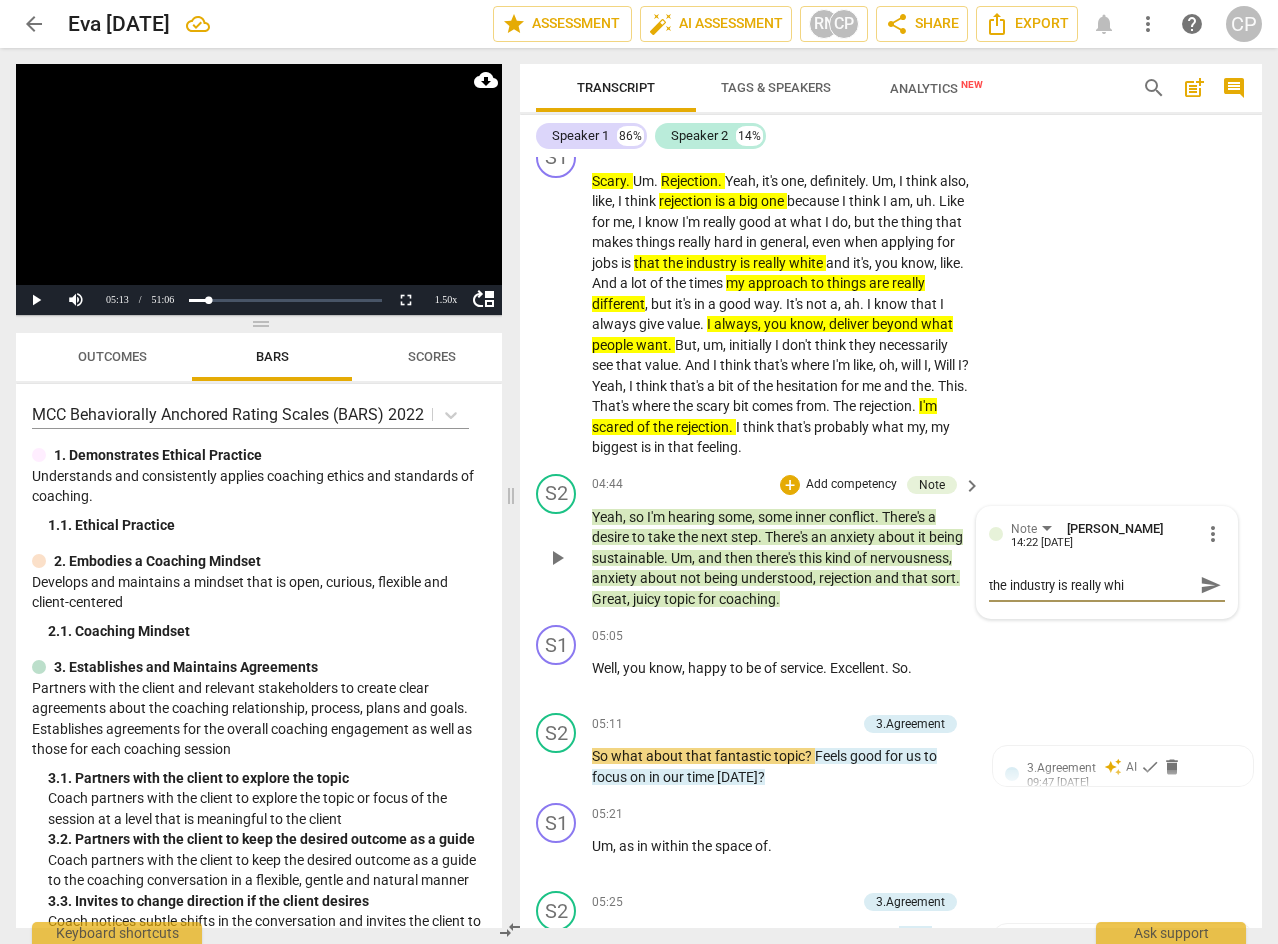 type on "the industry is really whit" 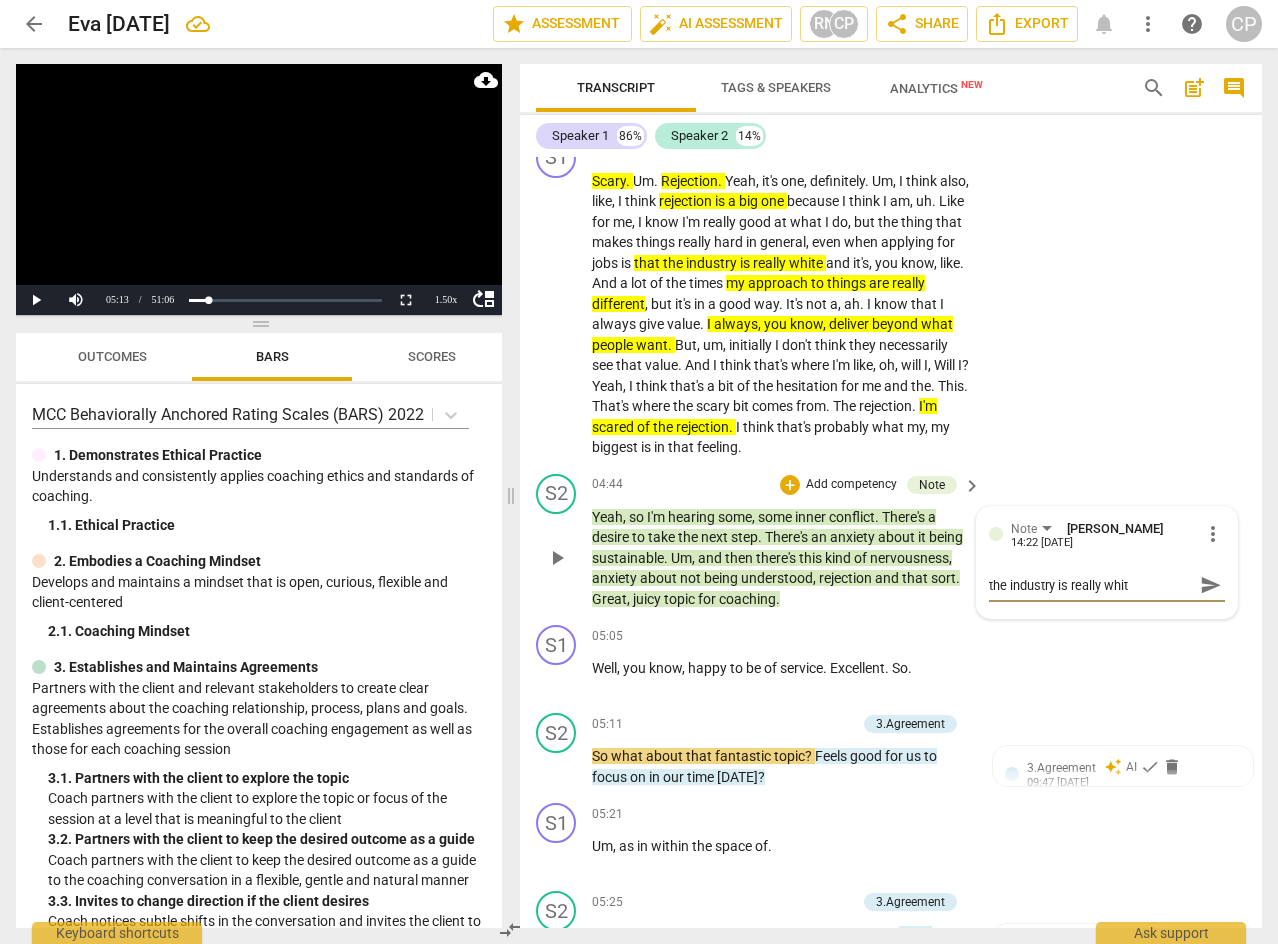 type on "the industry is really white" 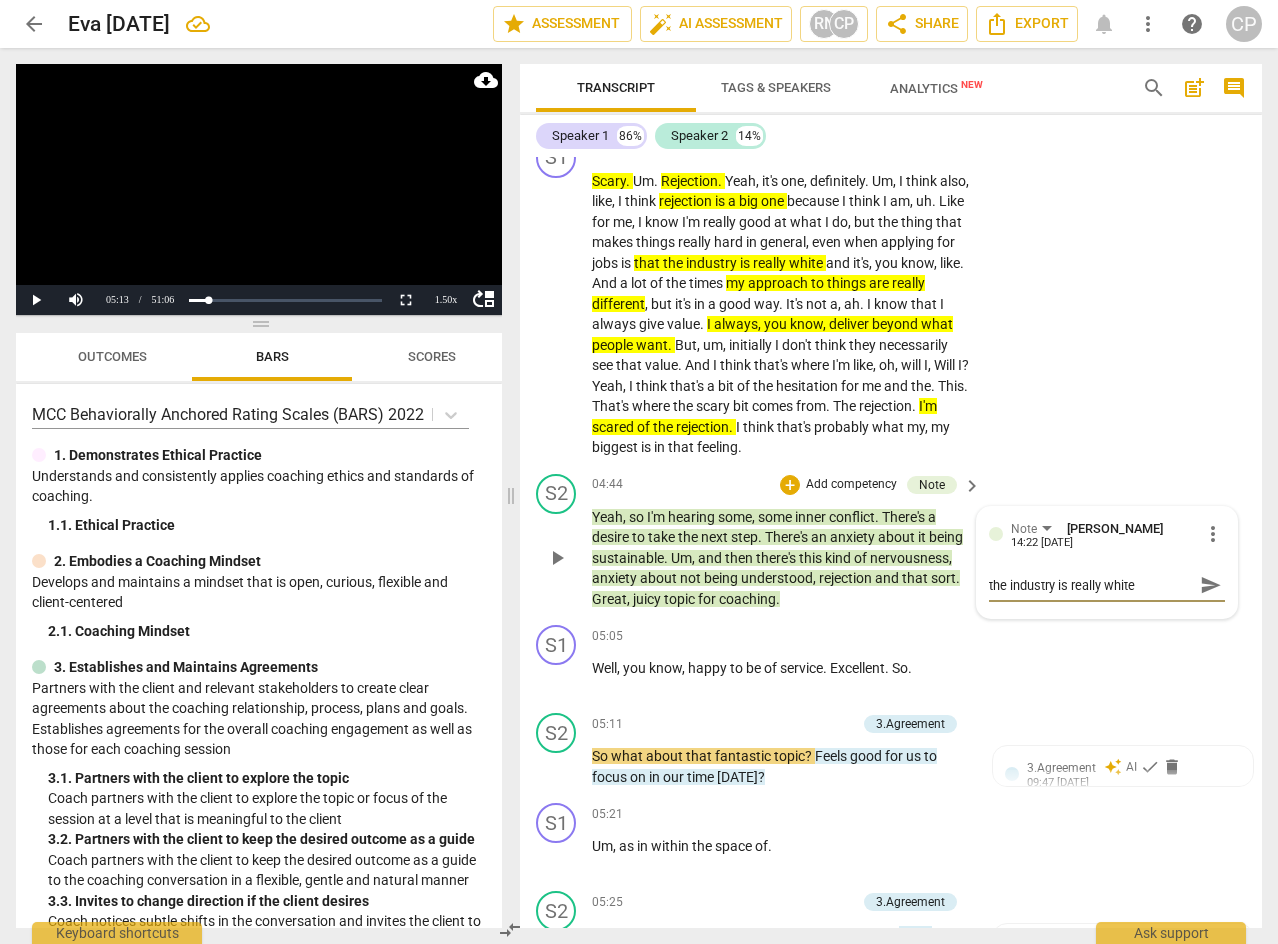 type on "the industry is really white?" 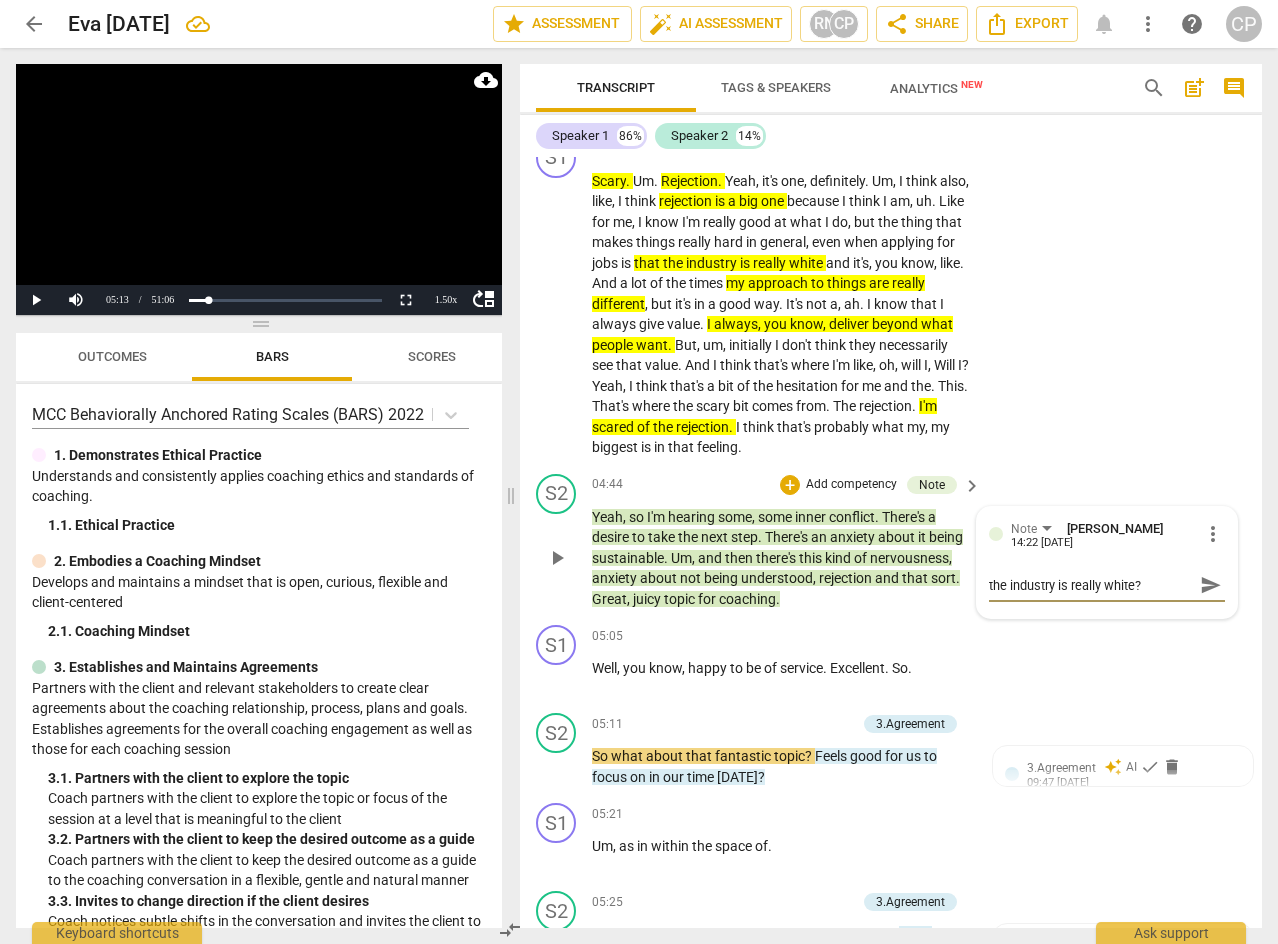 type on "the industry is really white?" 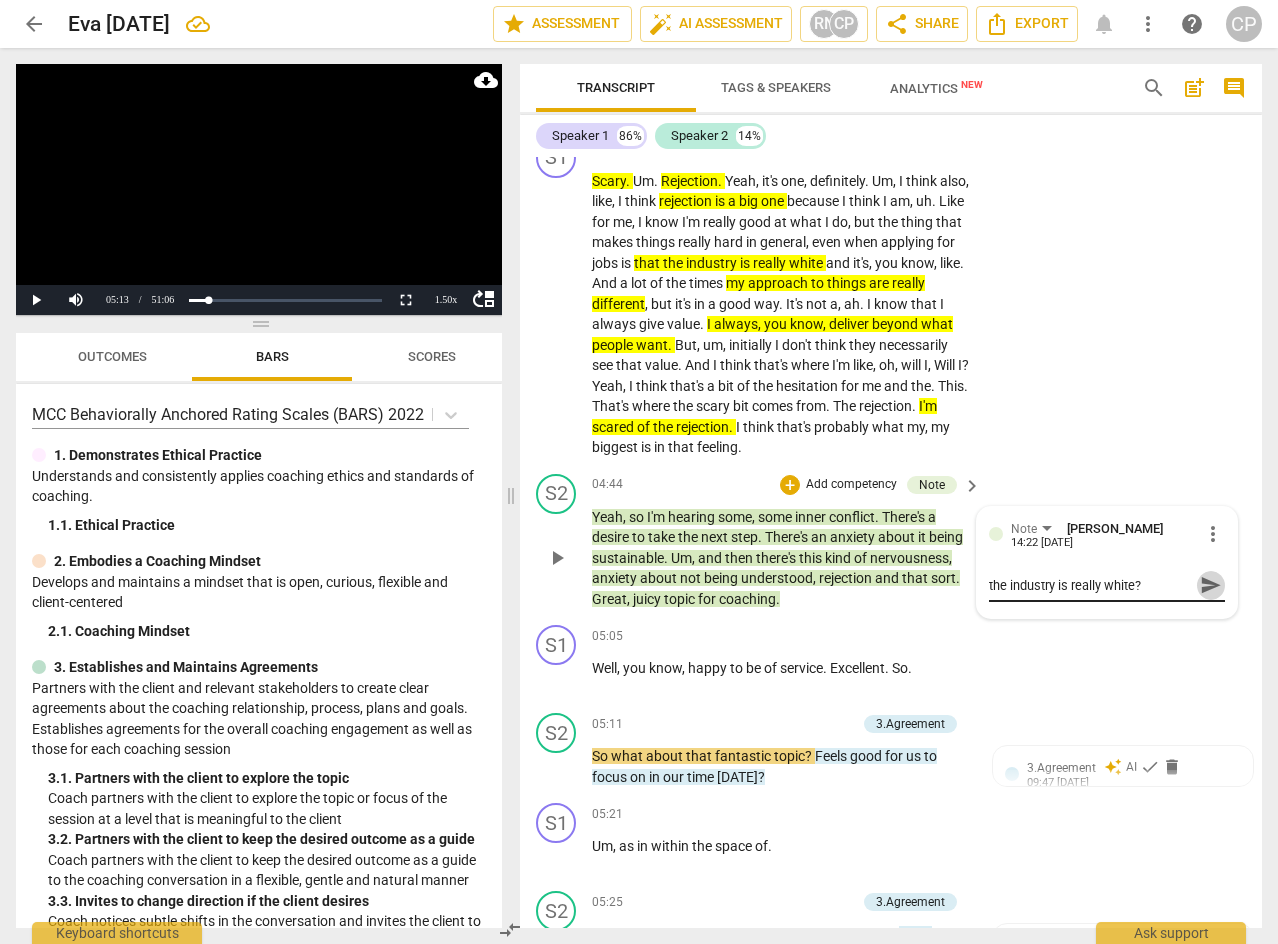drag, startPoint x: 1203, startPoint y: 601, endPoint x: 1058, endPoint y: 572, distance: 147.87157 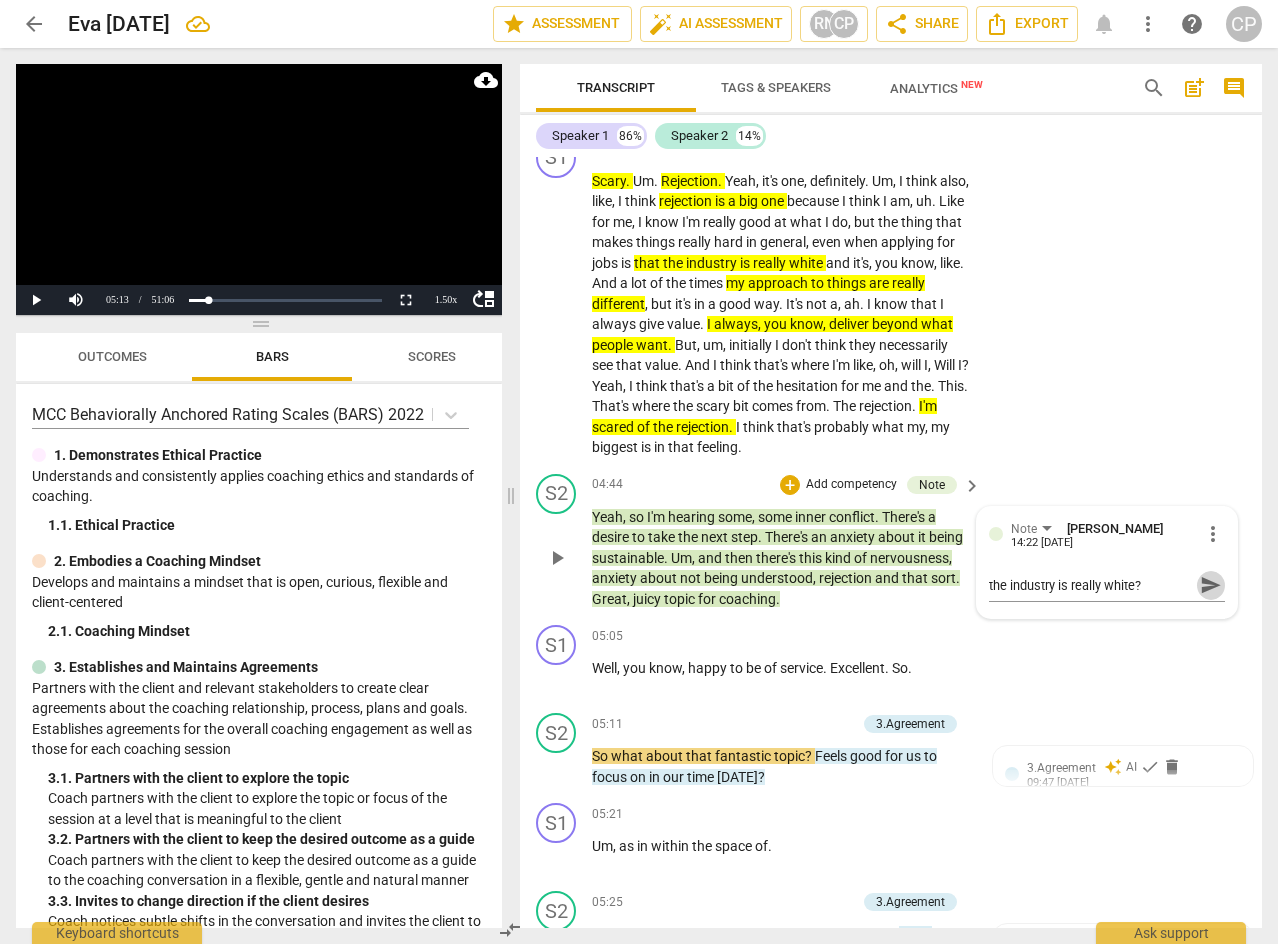 click on "send" at bounding box center [1211, 585] 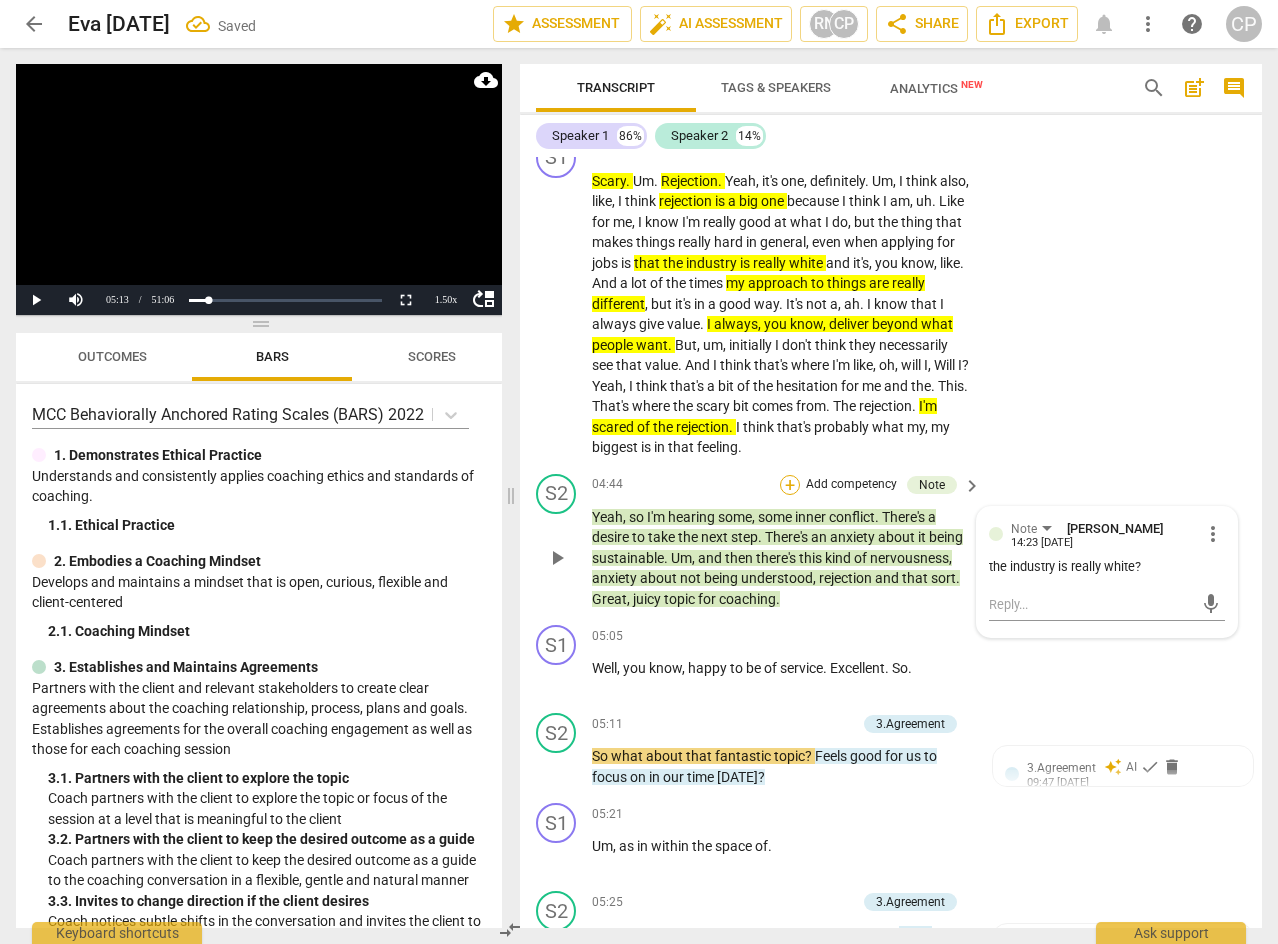 click on "+" at bounding box center [790, 485] 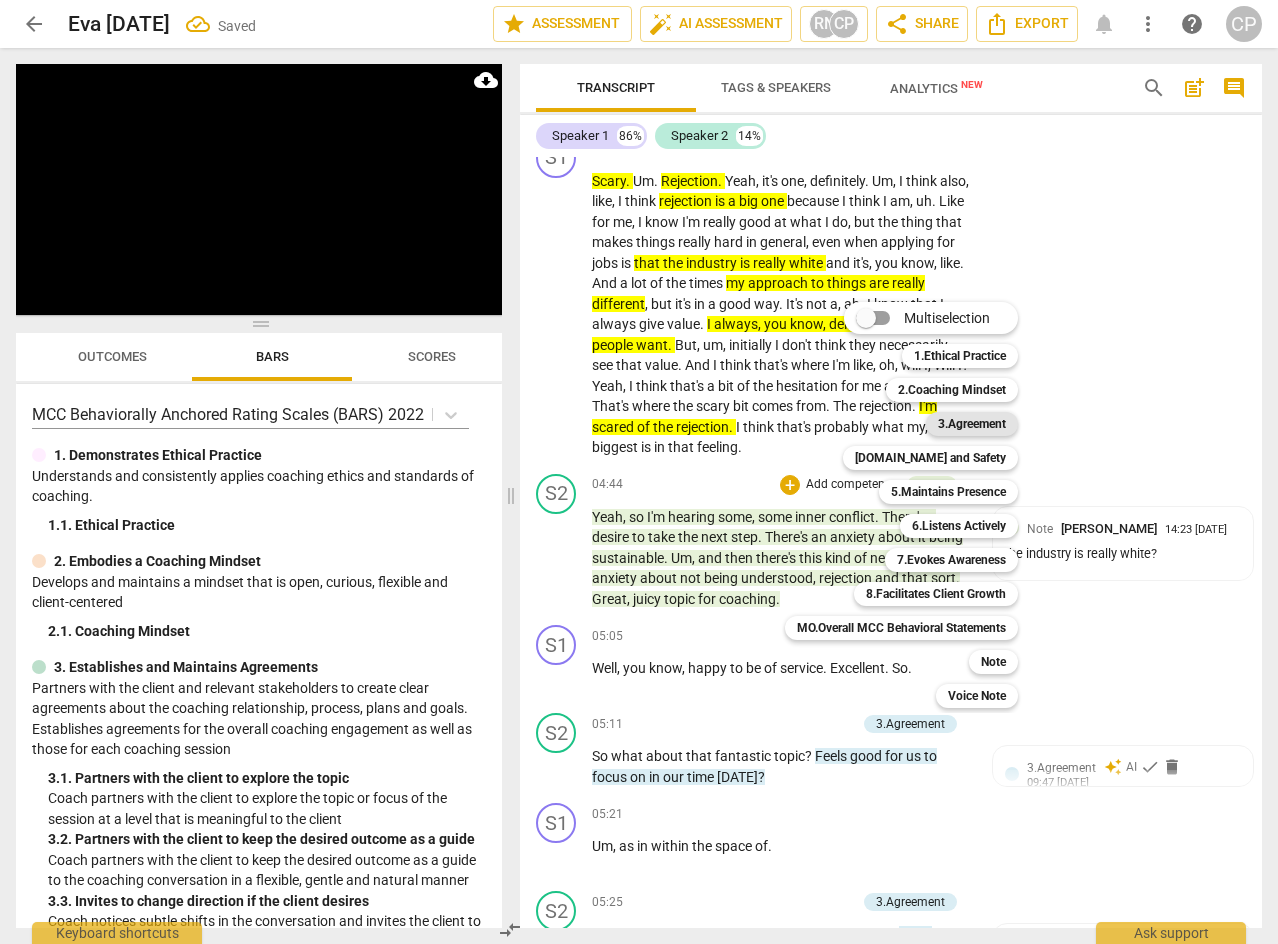 click on "3.Agreement" at bounding box center [972, 424] 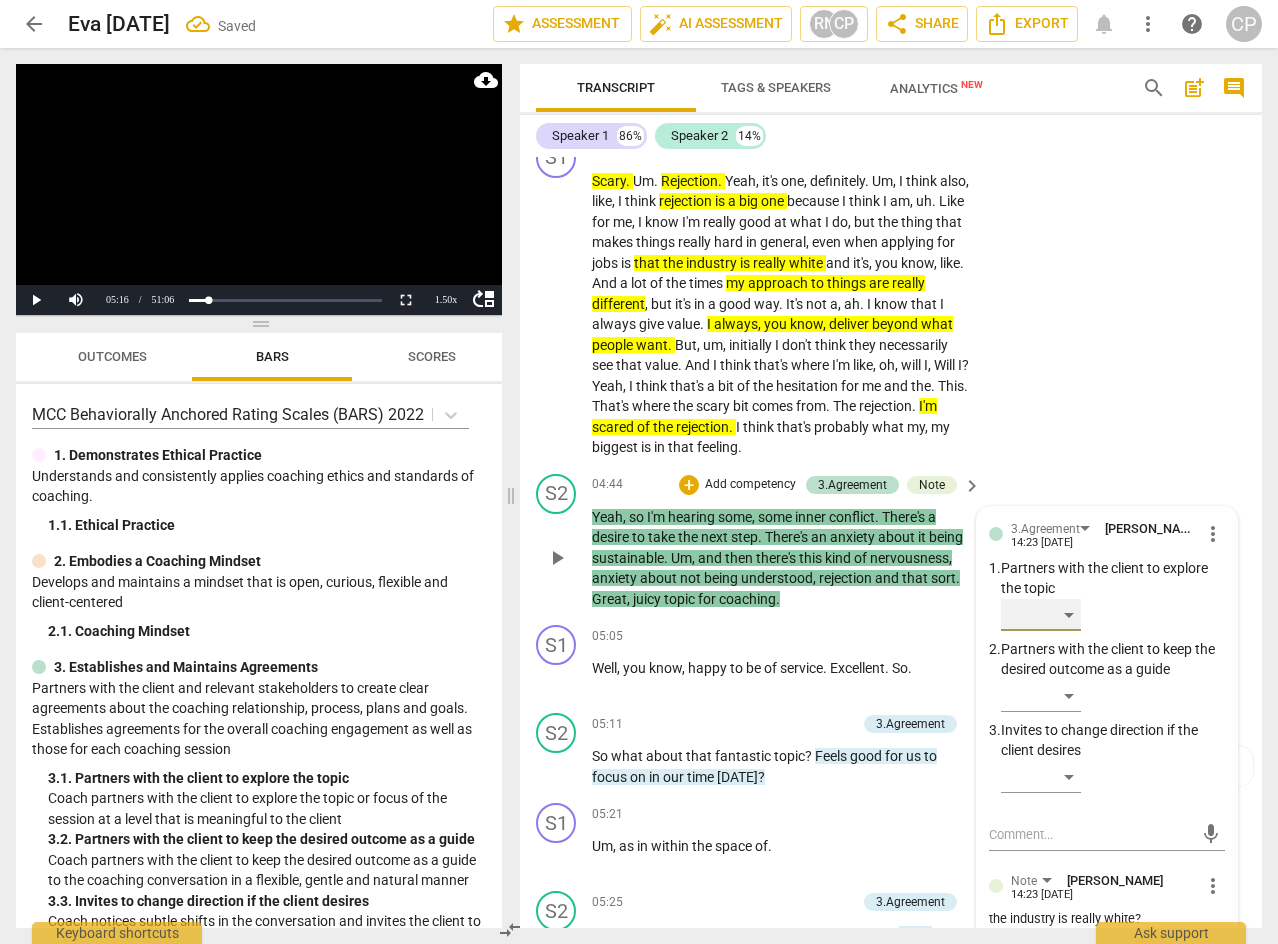 click on "​" at bounding box center (1041, 615) 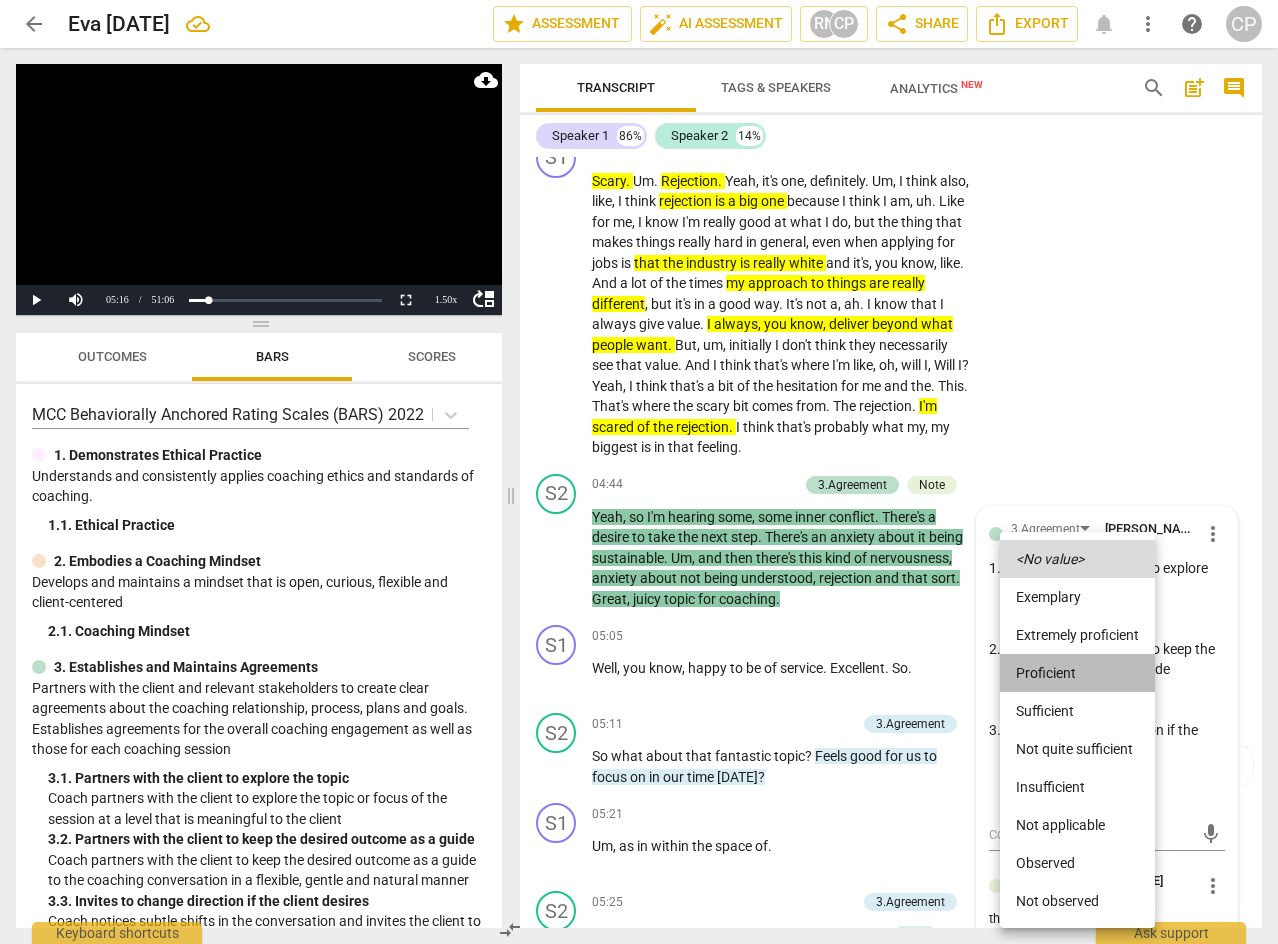 click on "Proficient" at bounding box center [1077, 673] 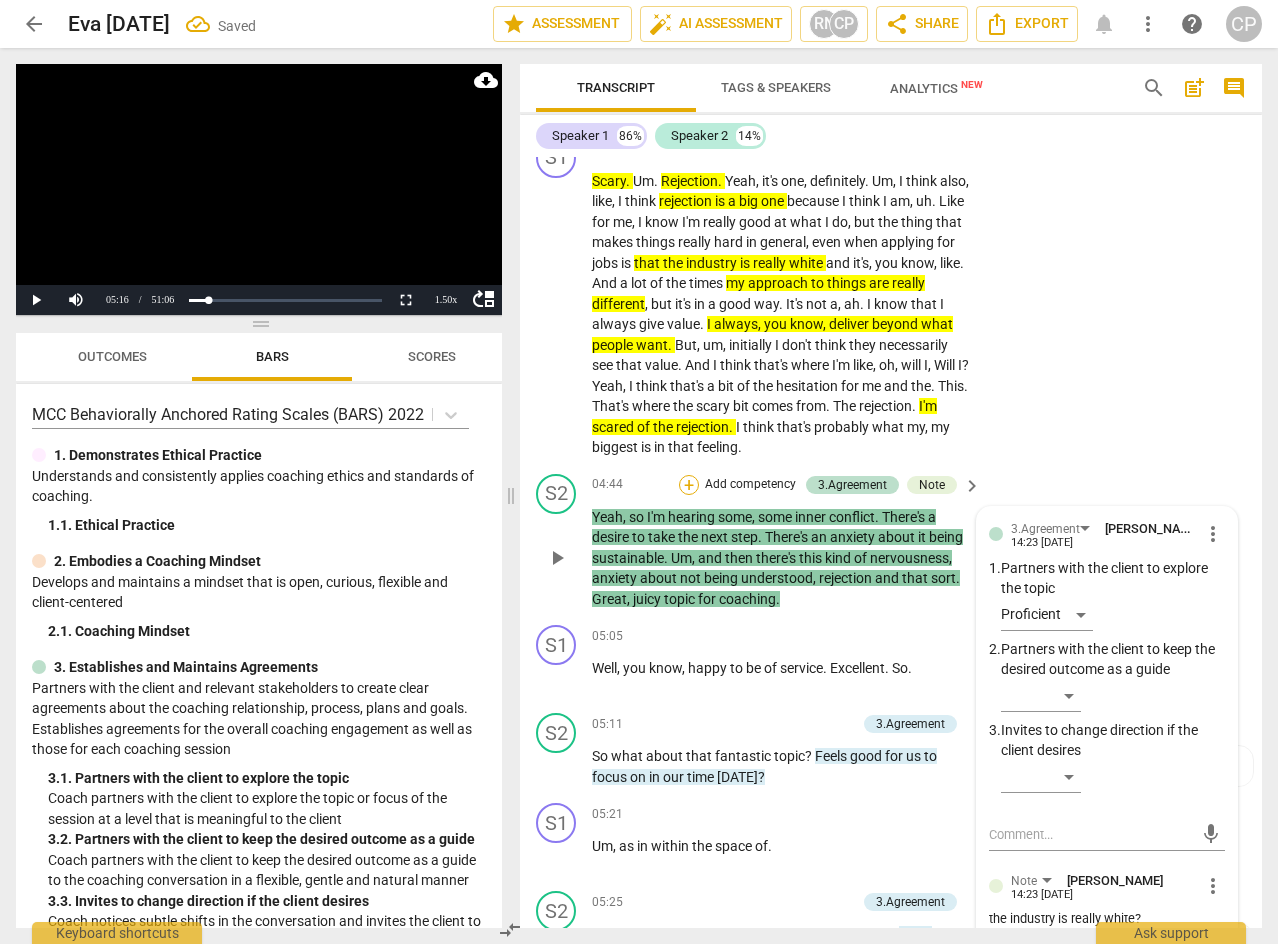click on "+" at bounding box center (689, 485) 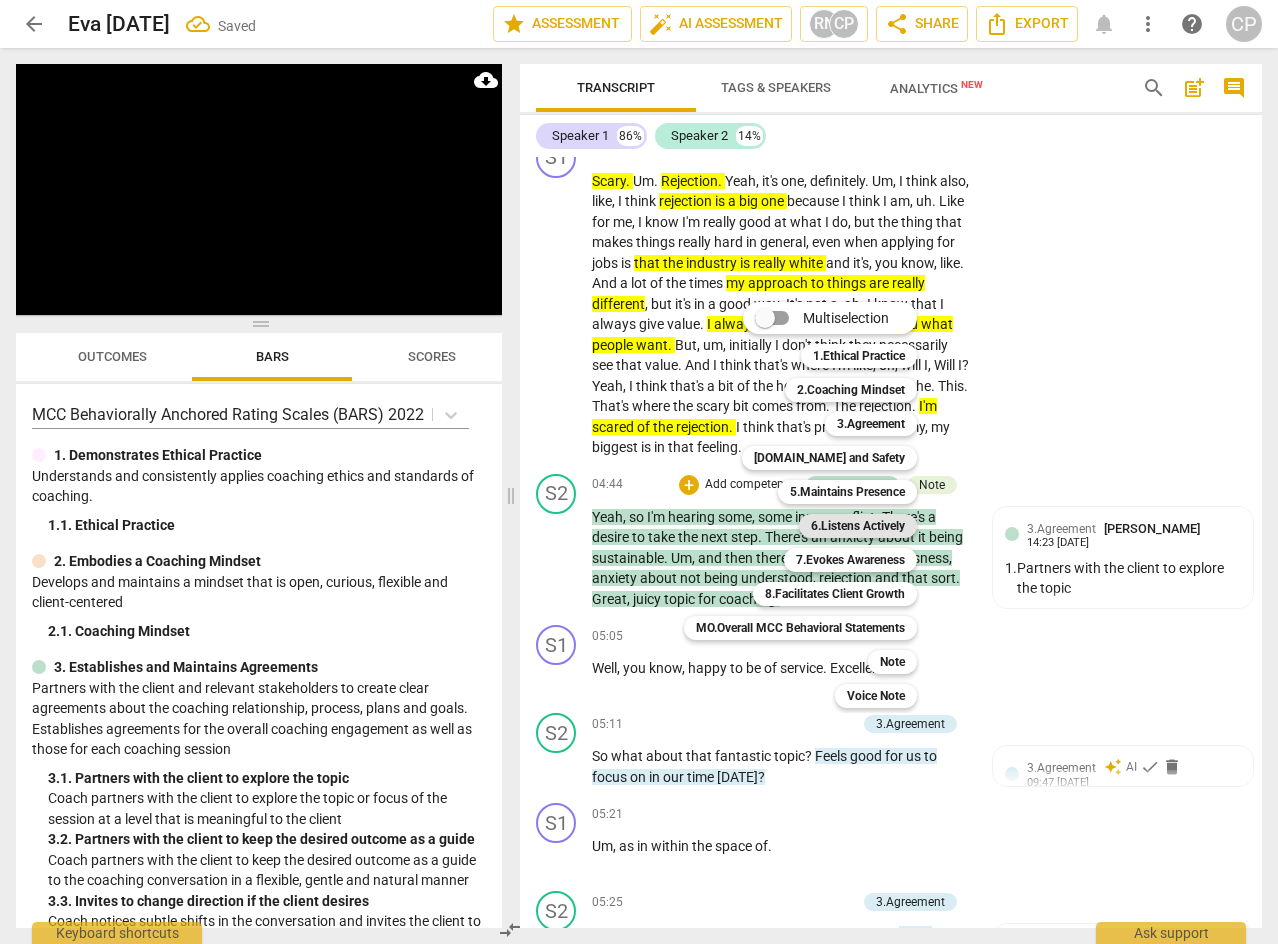 click on "6.Listens Actively" at bounding box center (858, 526) 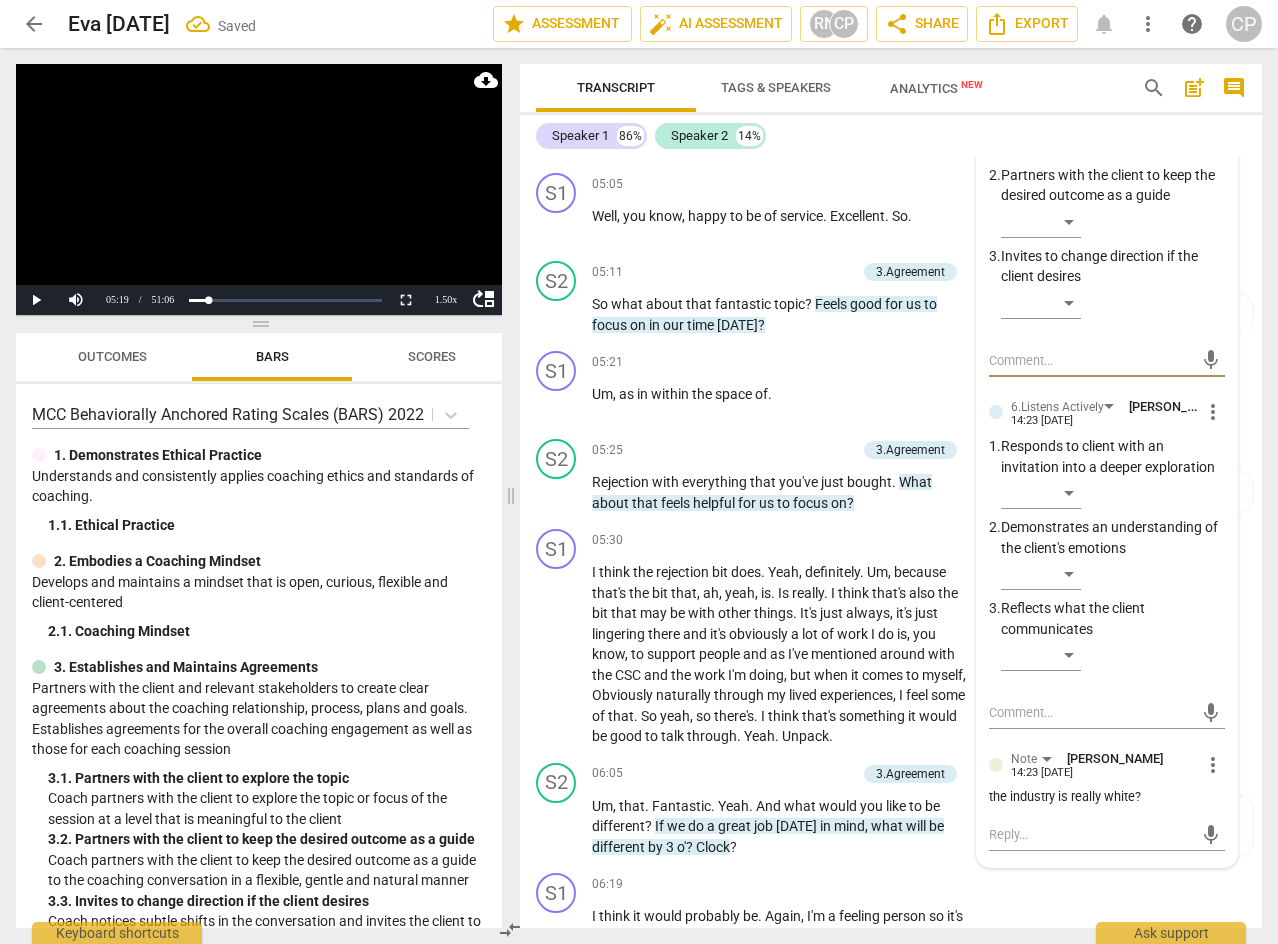 scroll, scrollTop: 2000, scrollLeft: 0, axis: vertical 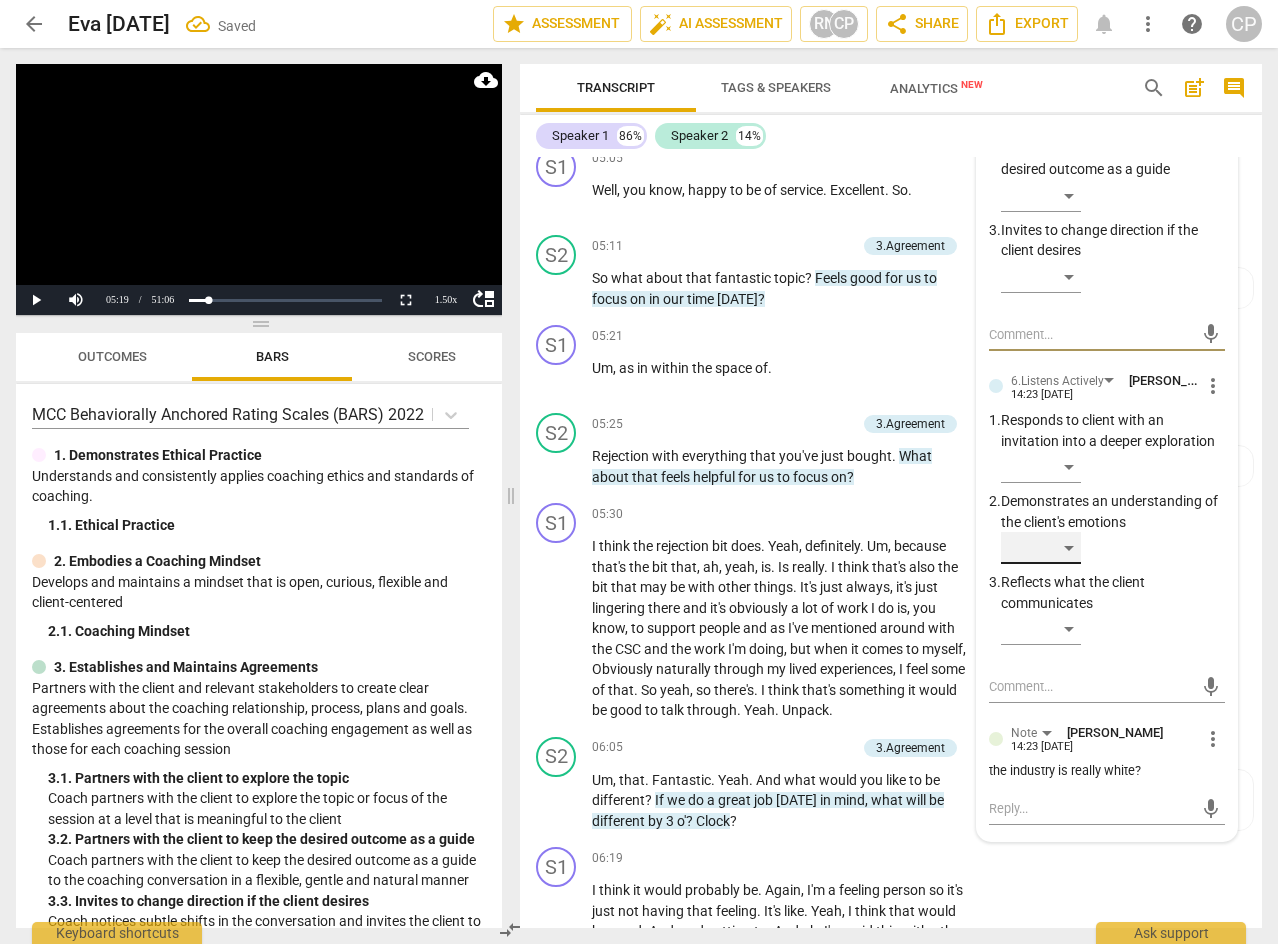 click on "​" at bounding box center (1041, 548) 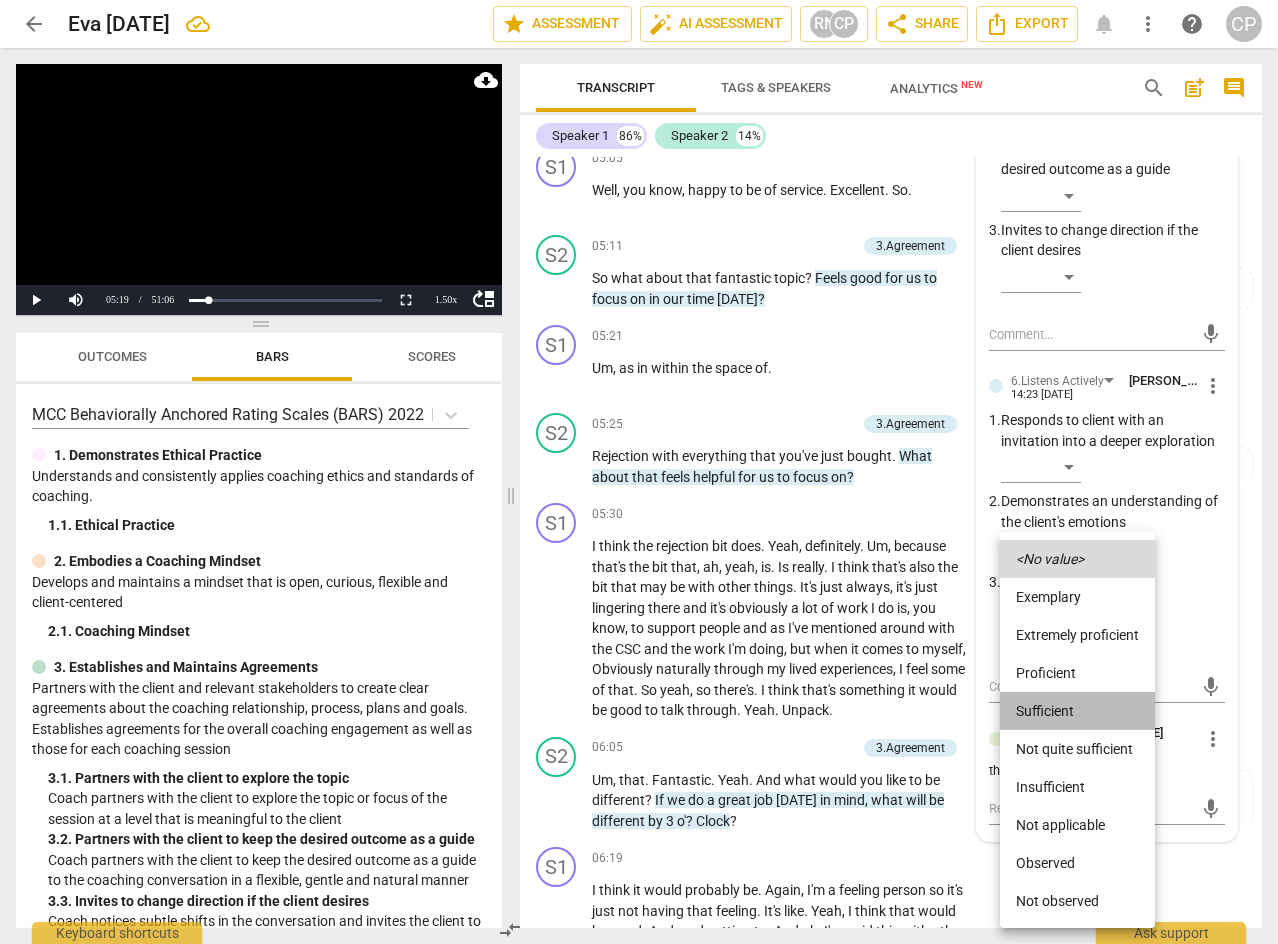 click on "Sufficient" at bounding box center (1077, 711) 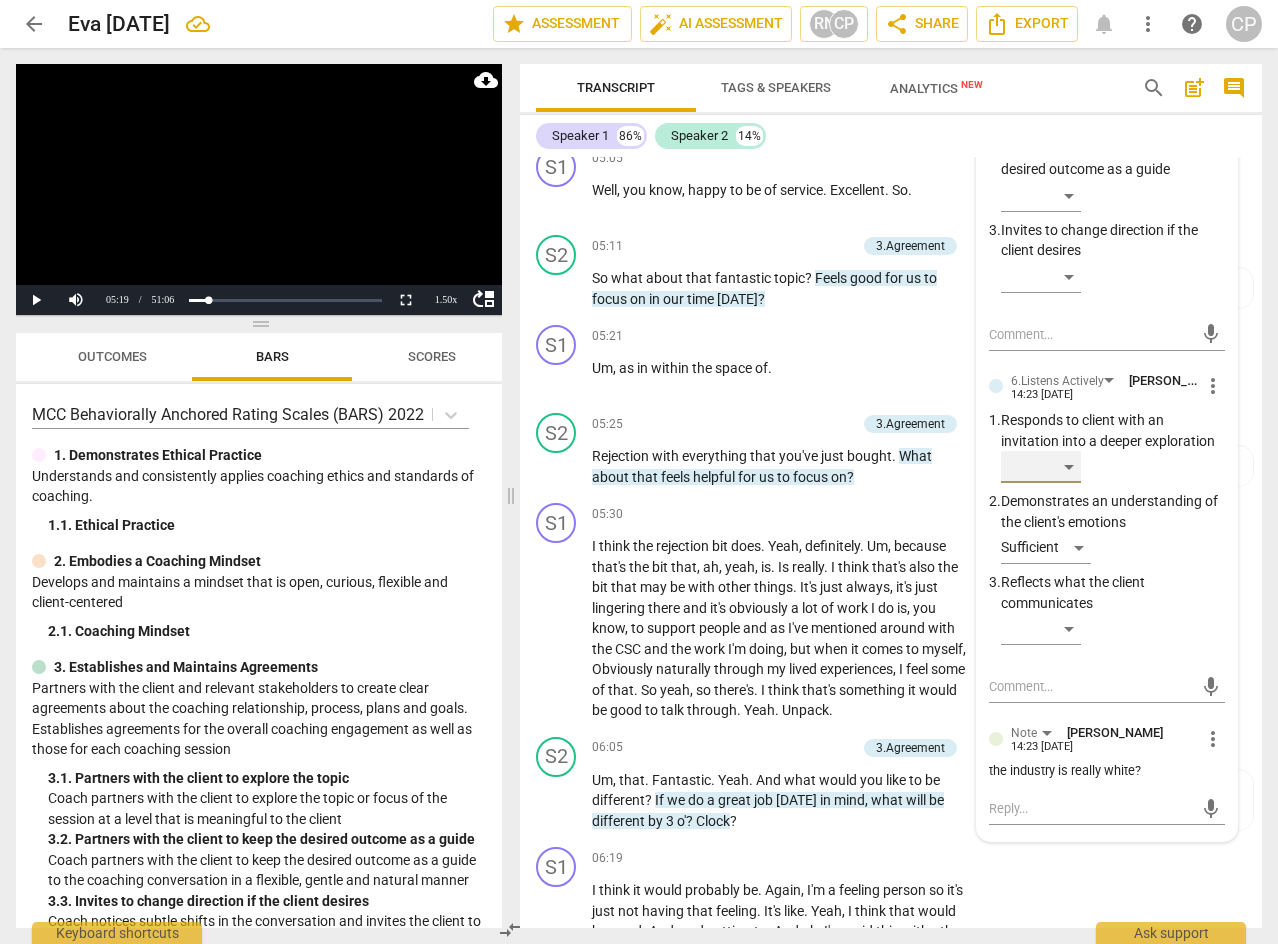 click on "​" at bounding box center (1041, 467) 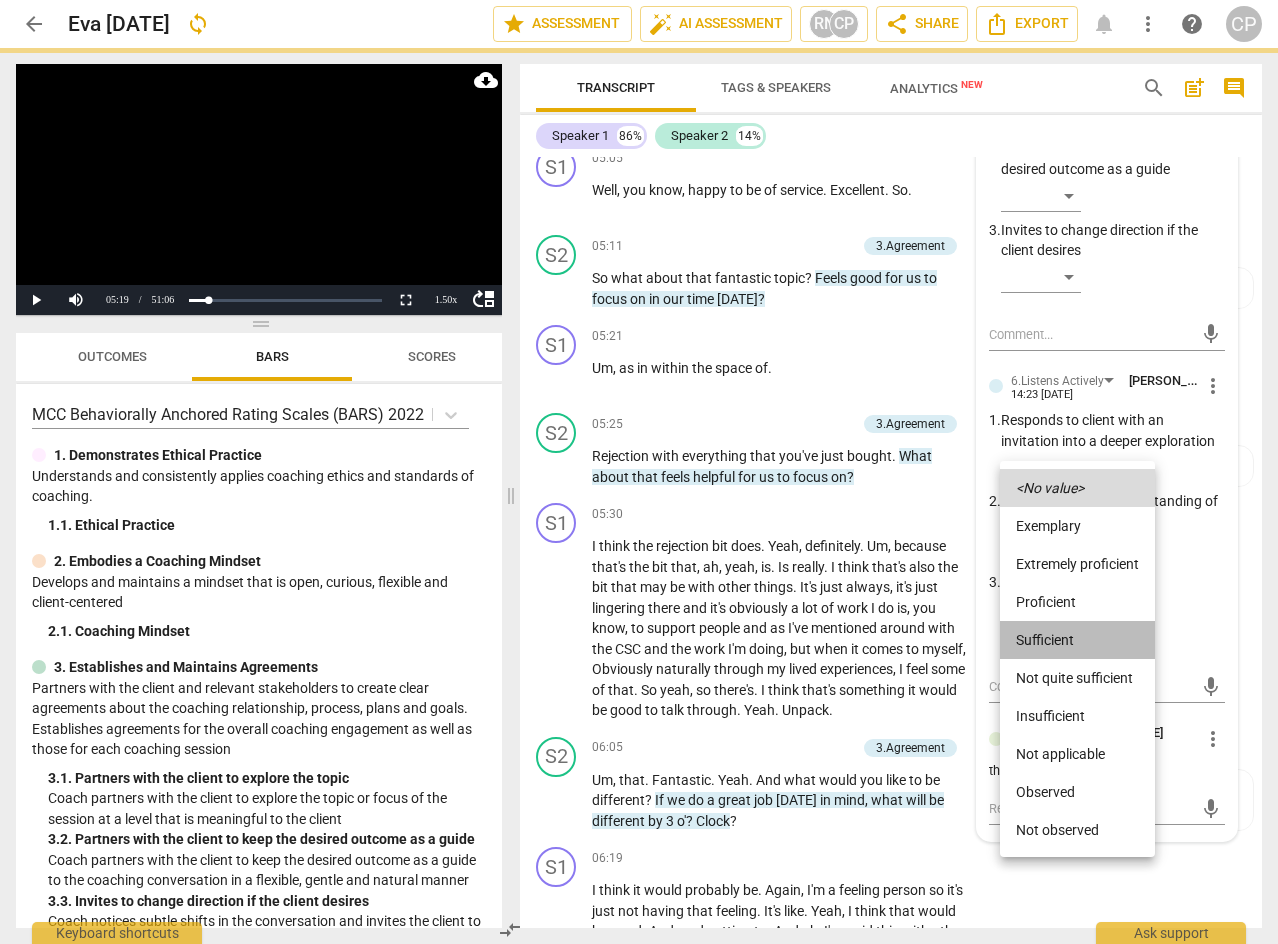 click on "Sufficient" at bounding box center [1077, 640] 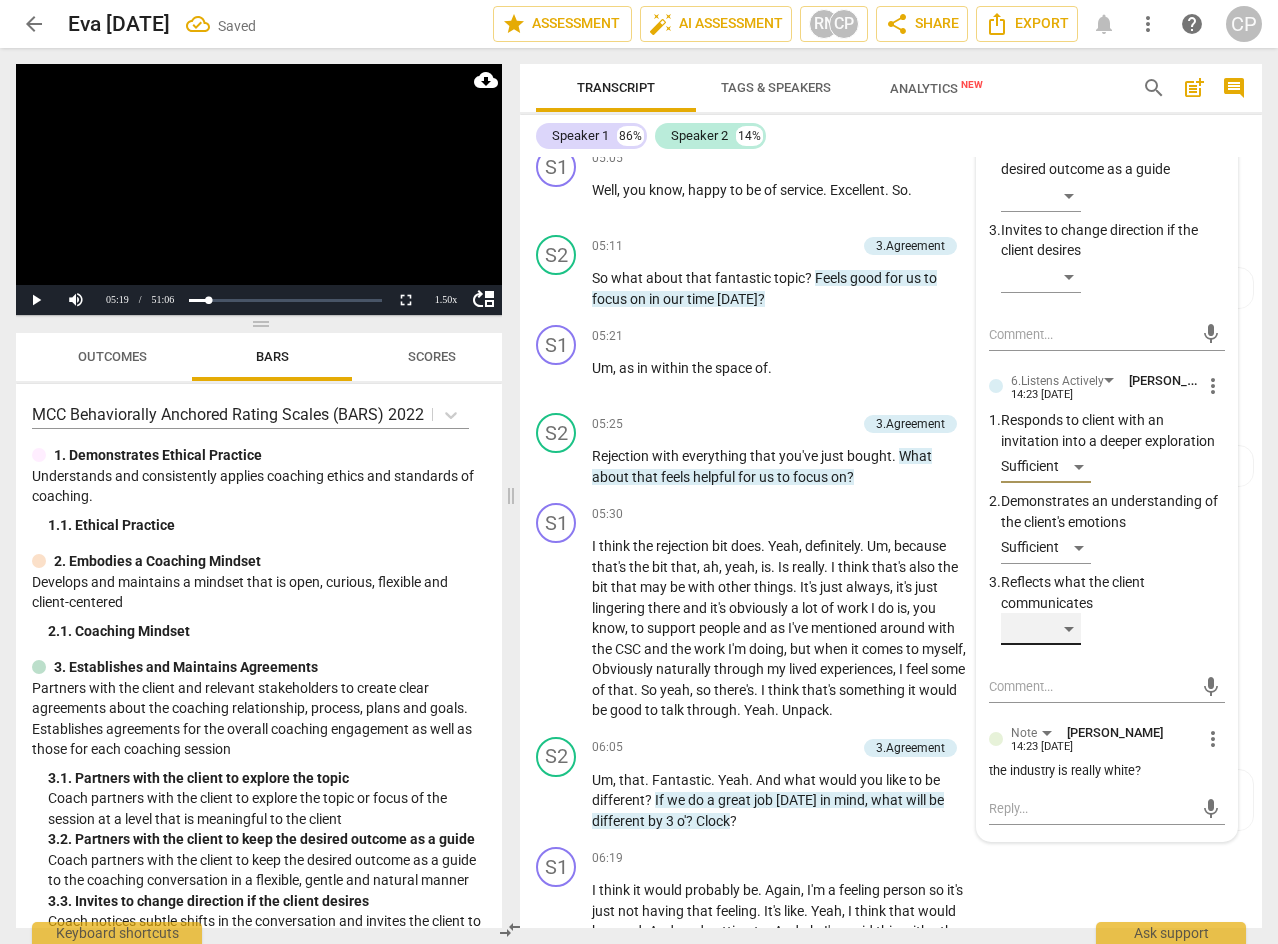 click on "​" at bounding box center [1041, 629] 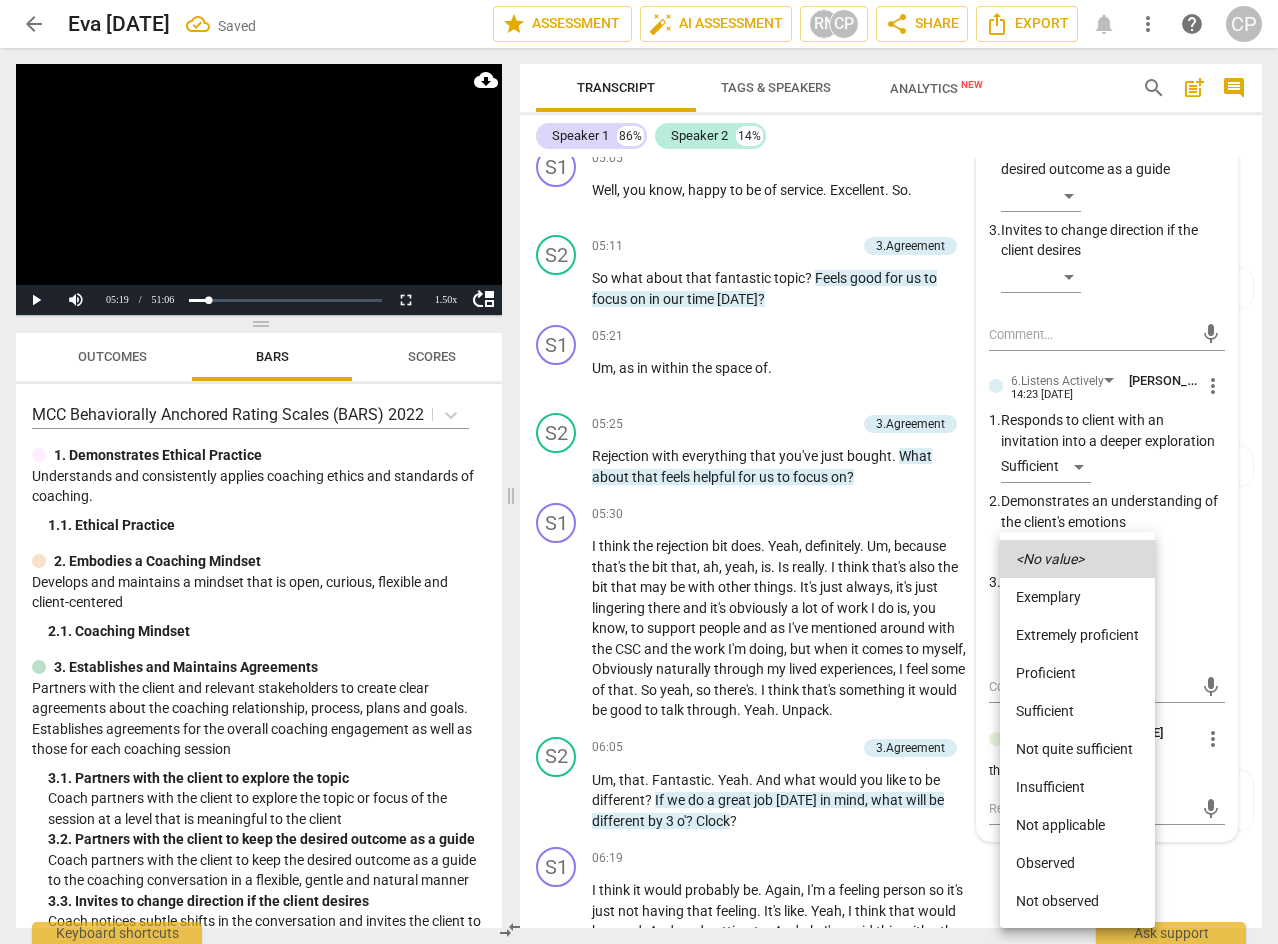 click on "Sufficient" at bounding box center [1077, 711] 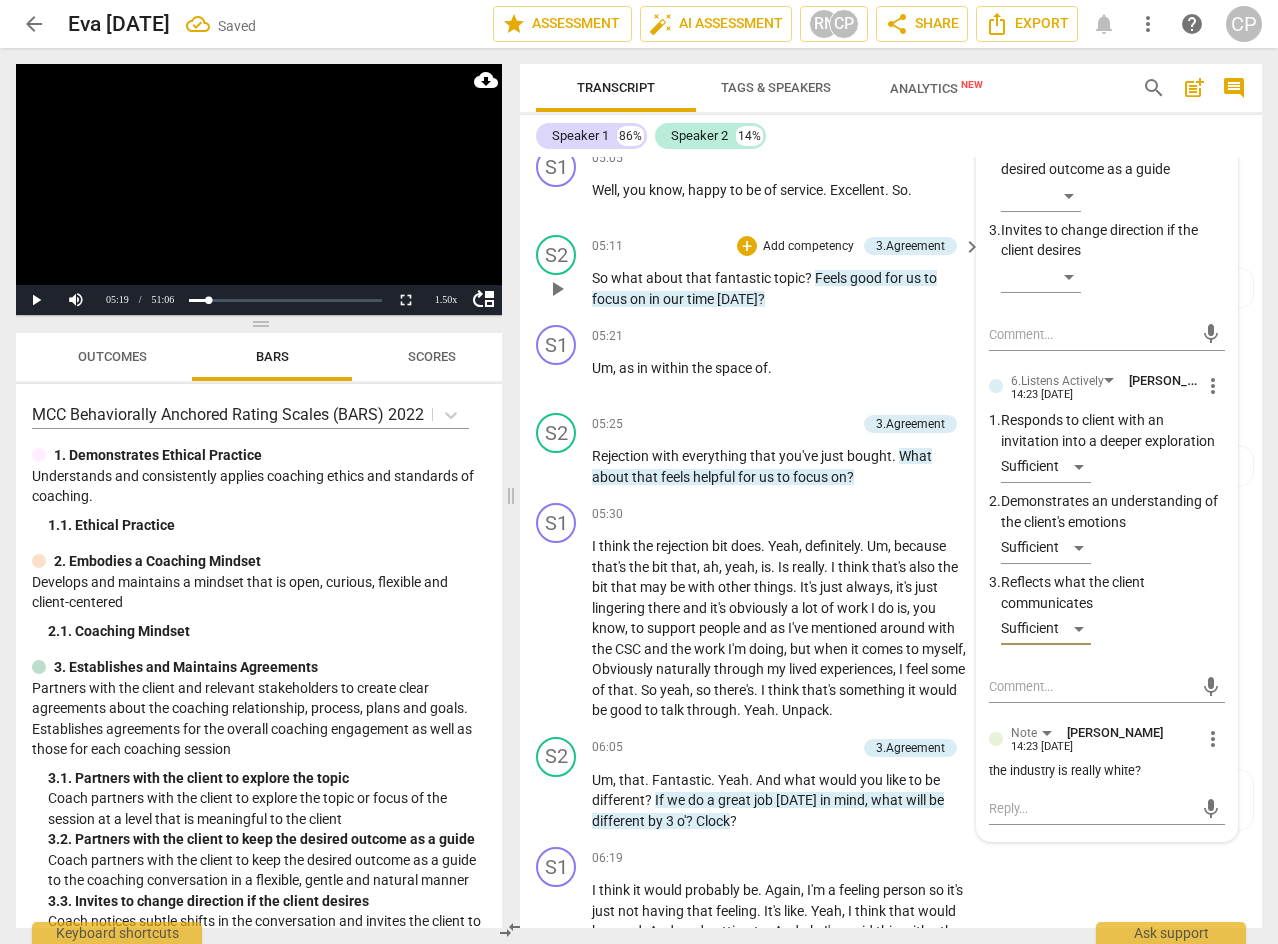 click on "So   what   about   that   fantastic   topic ?   Feels   good   for   us   to   focus   on   in   our   time   [DATE] ?" at bounding box center (781, 288) 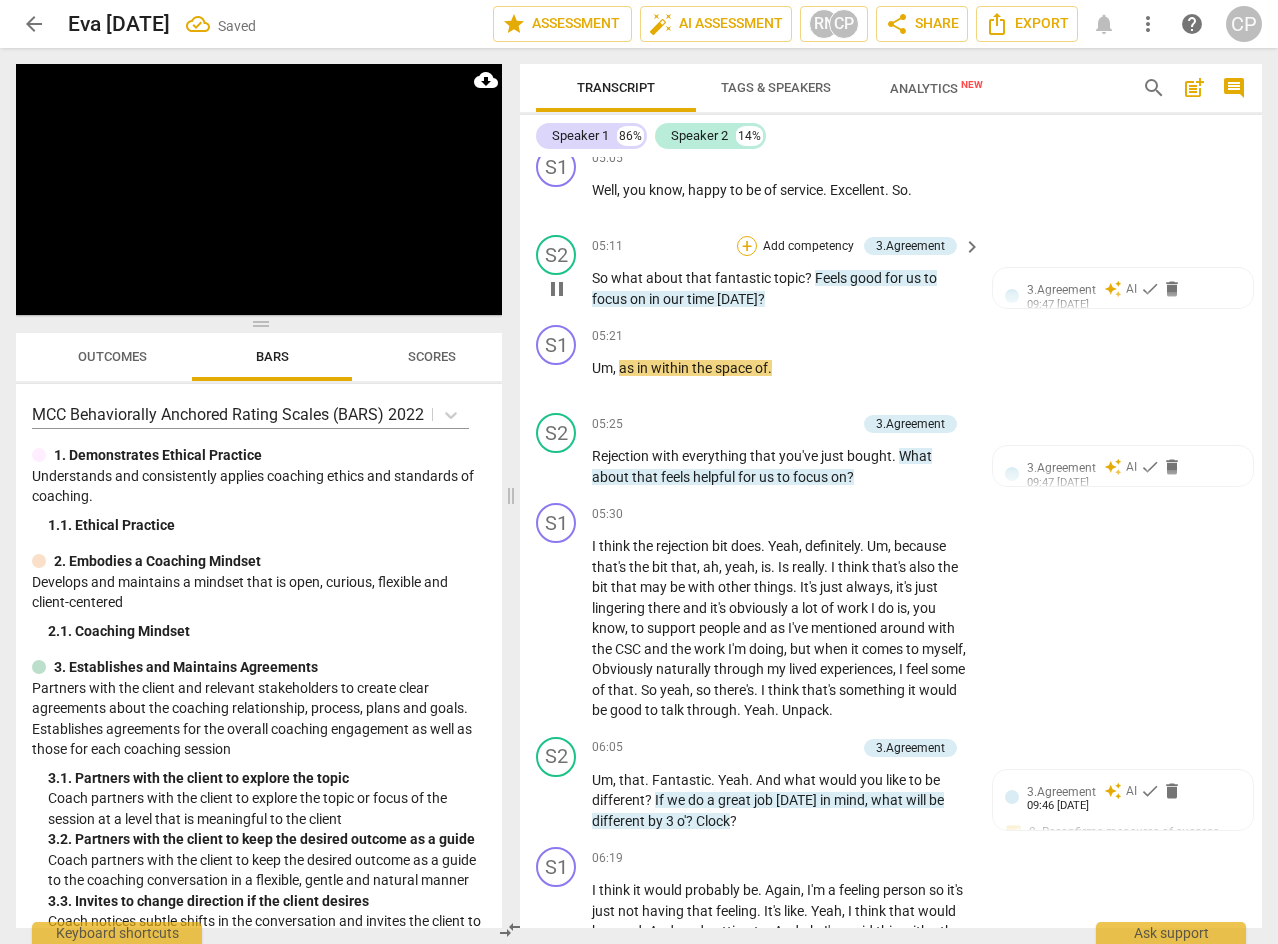 click on "+" at bounding box center [747, 246] 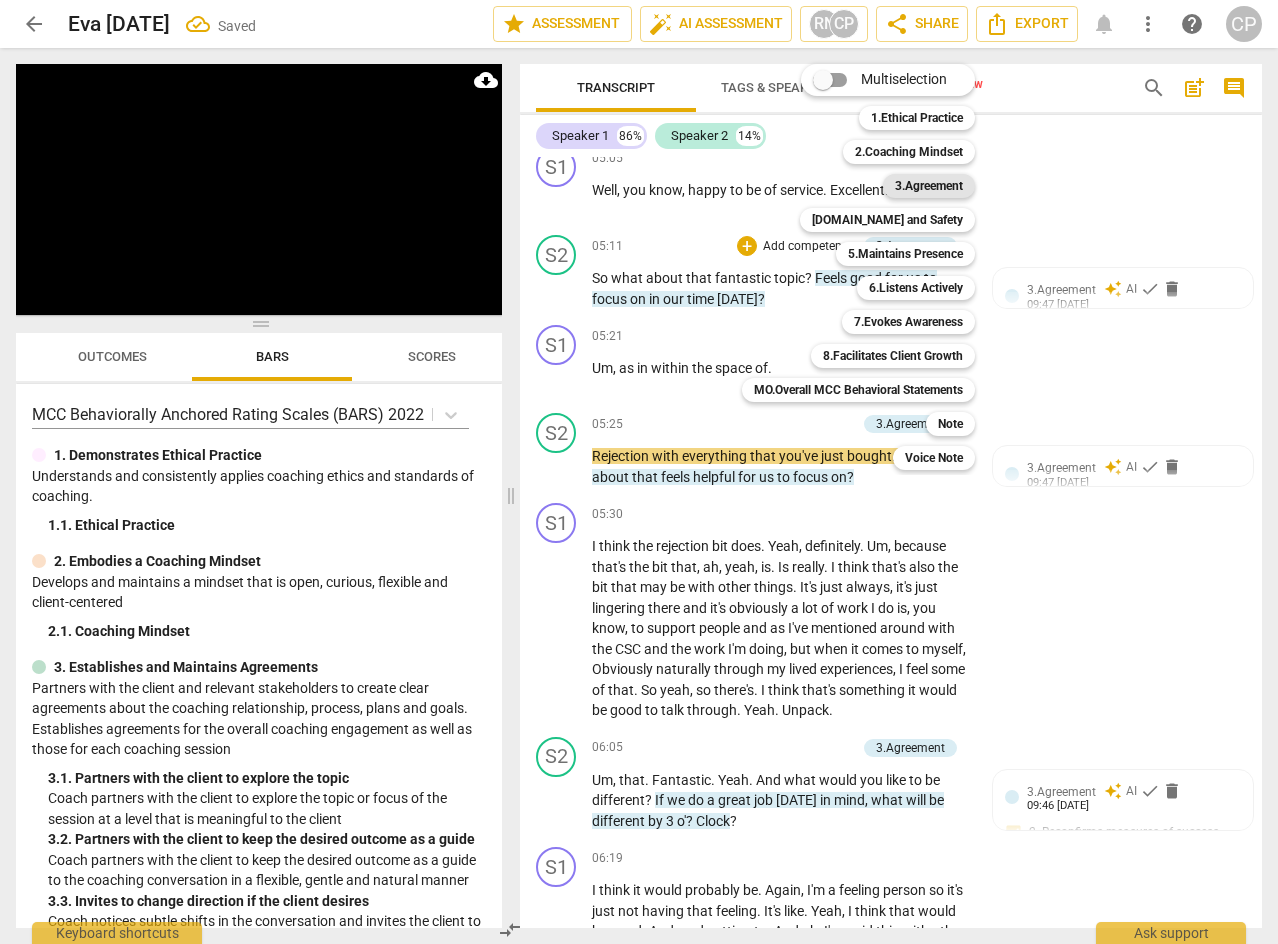 click on "3.Agreement" at bounding box center (929, 186) 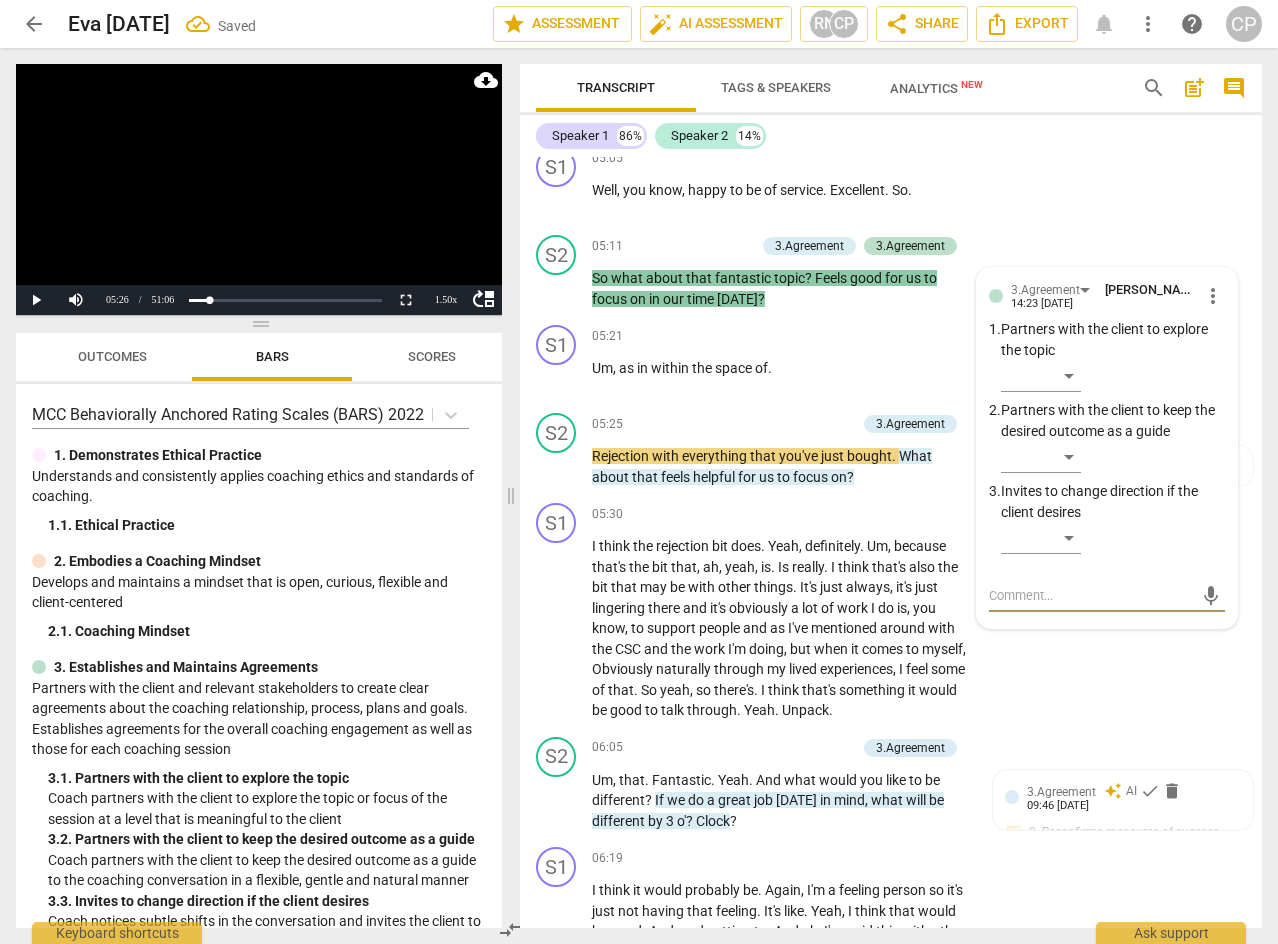 click at bounding box center [1091, 595] 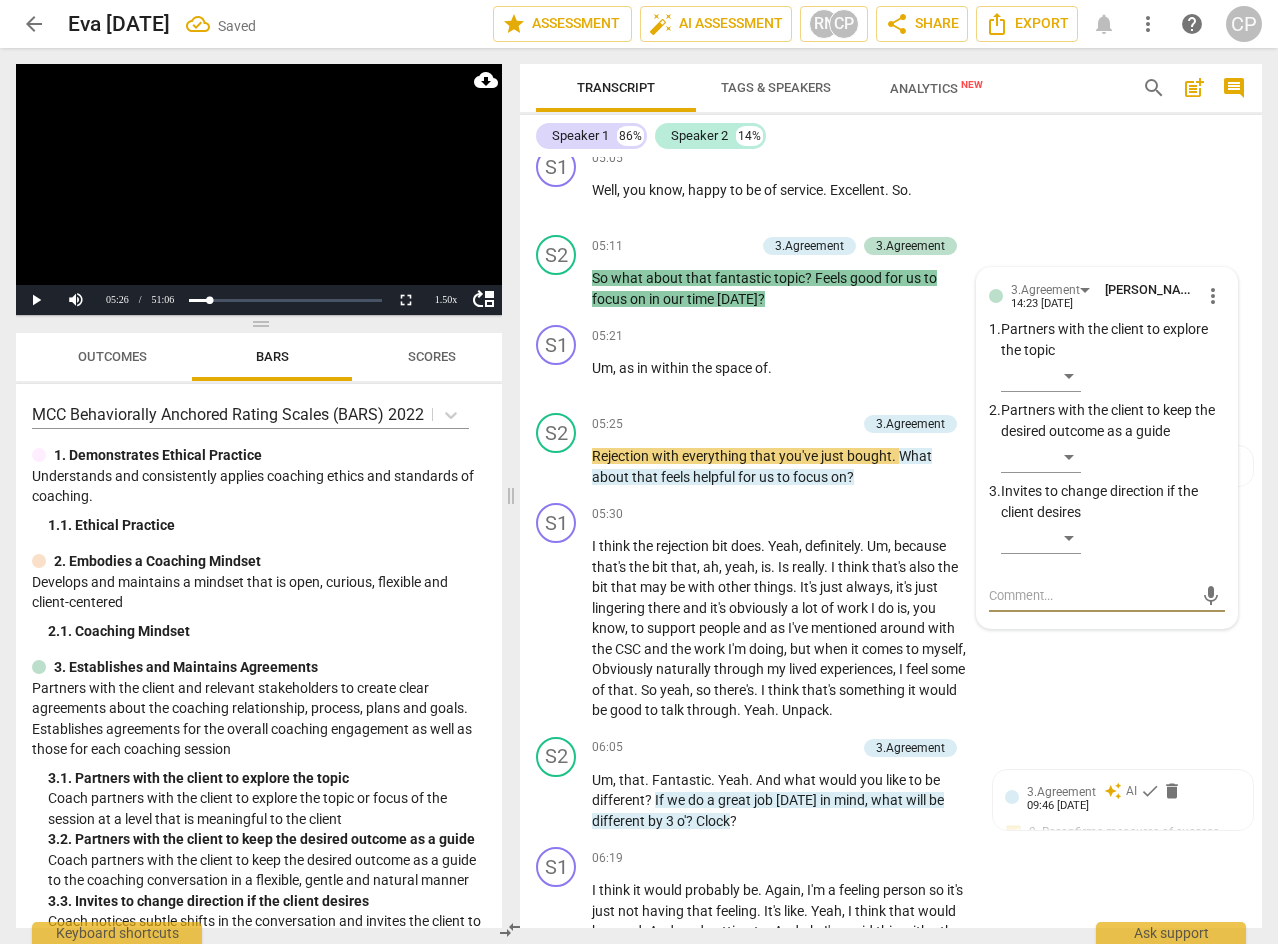 type on "G" 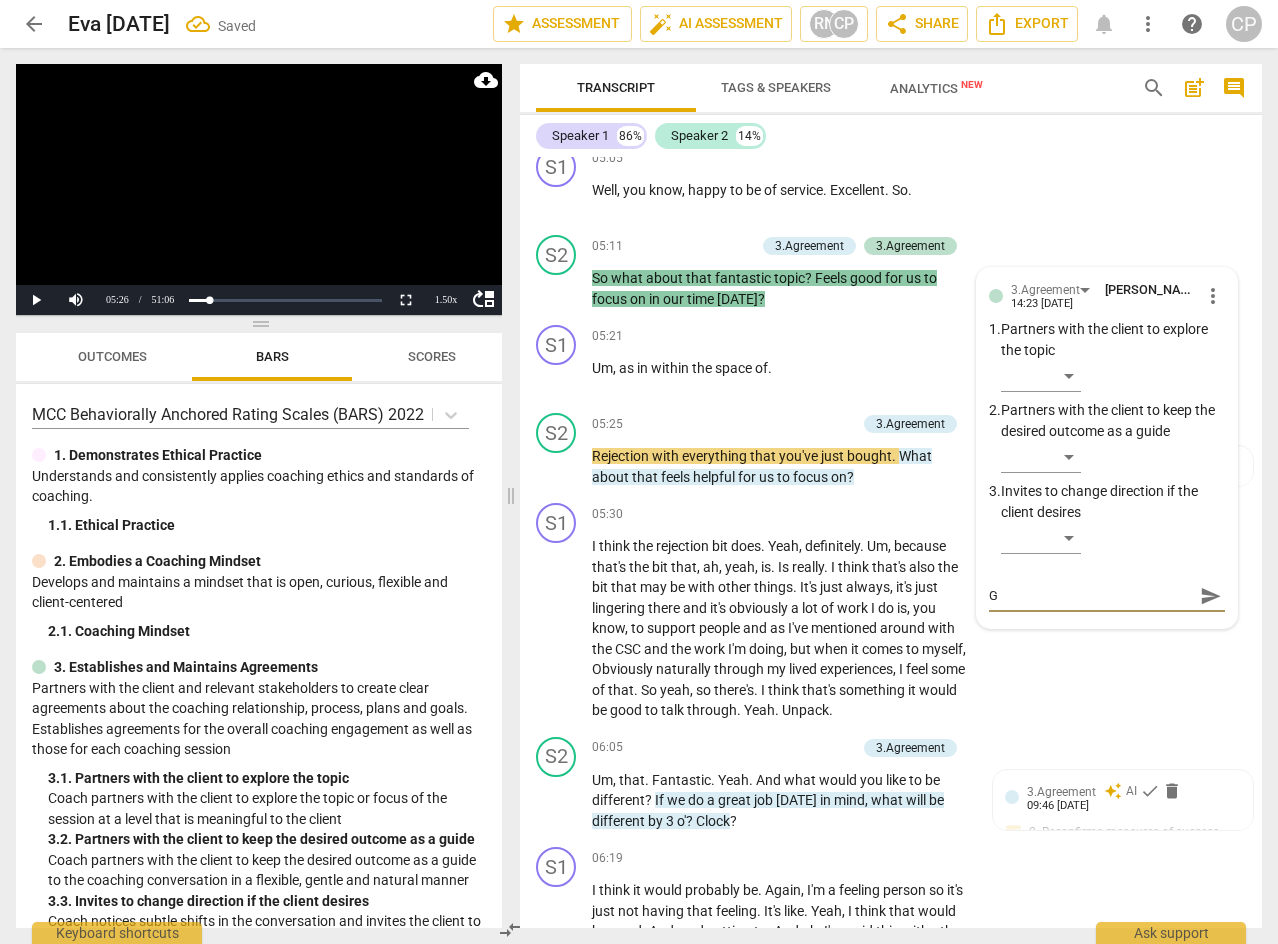 type on "Gr" 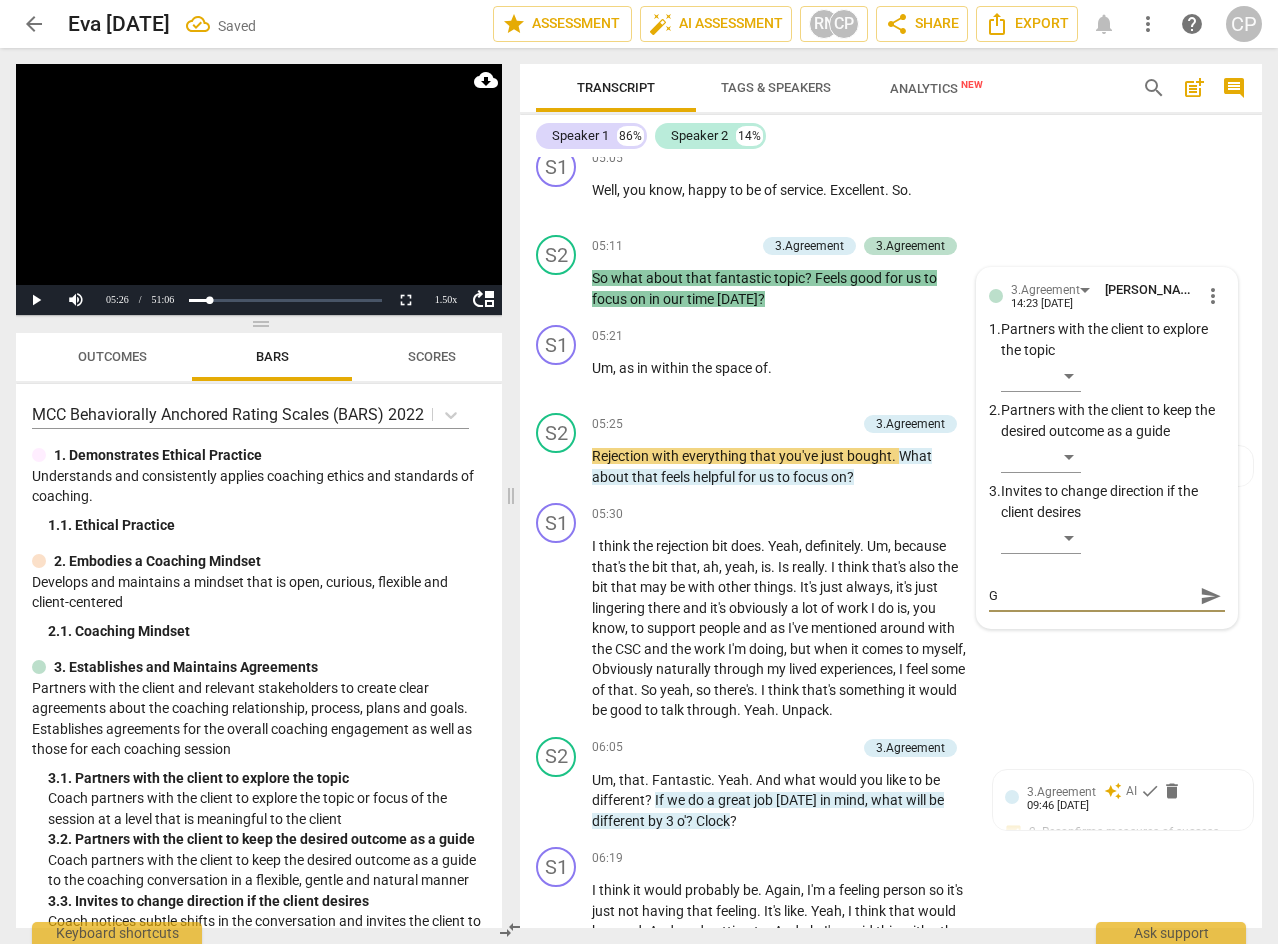 type on "Gr" 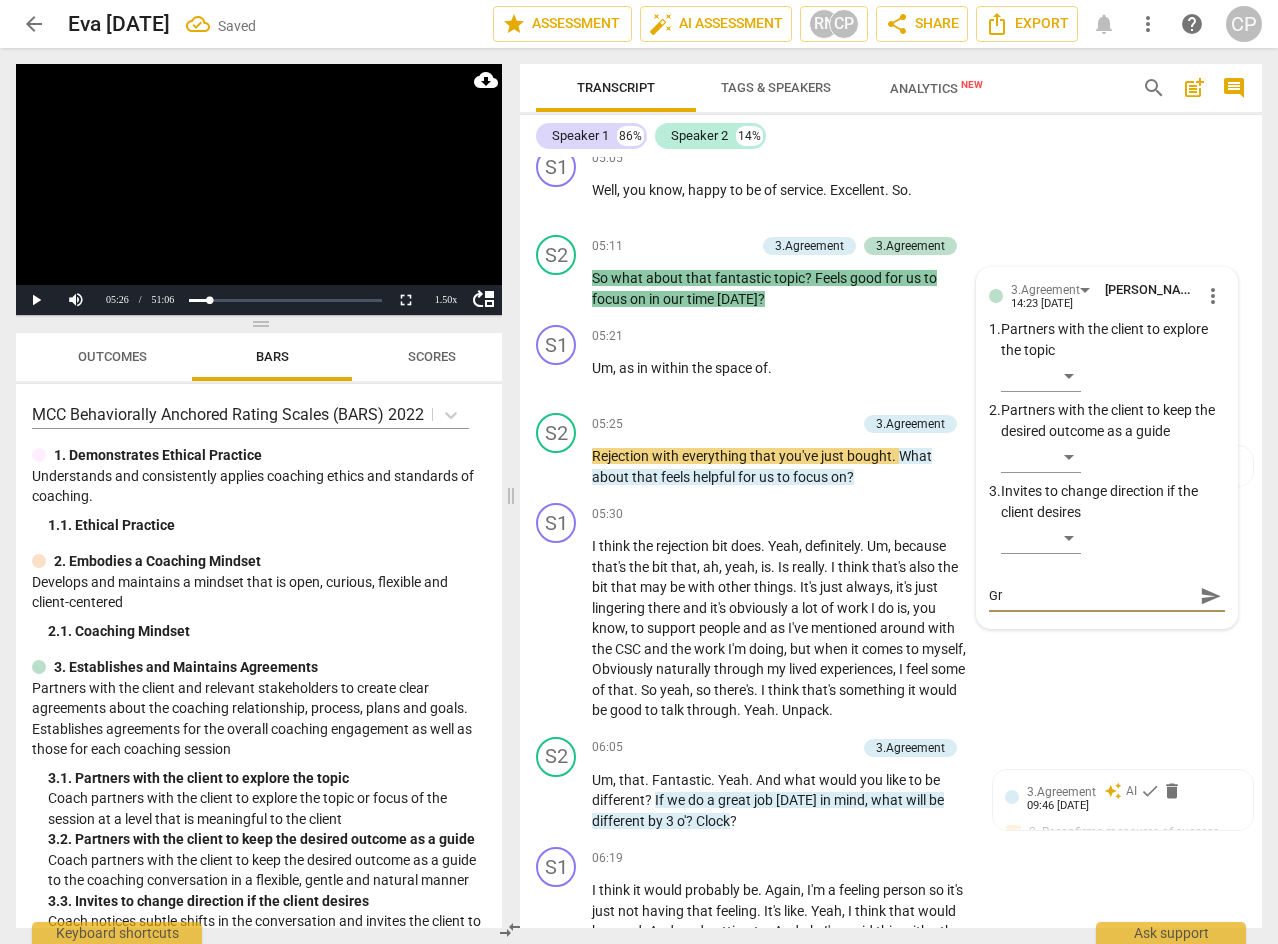 type on "Gre" 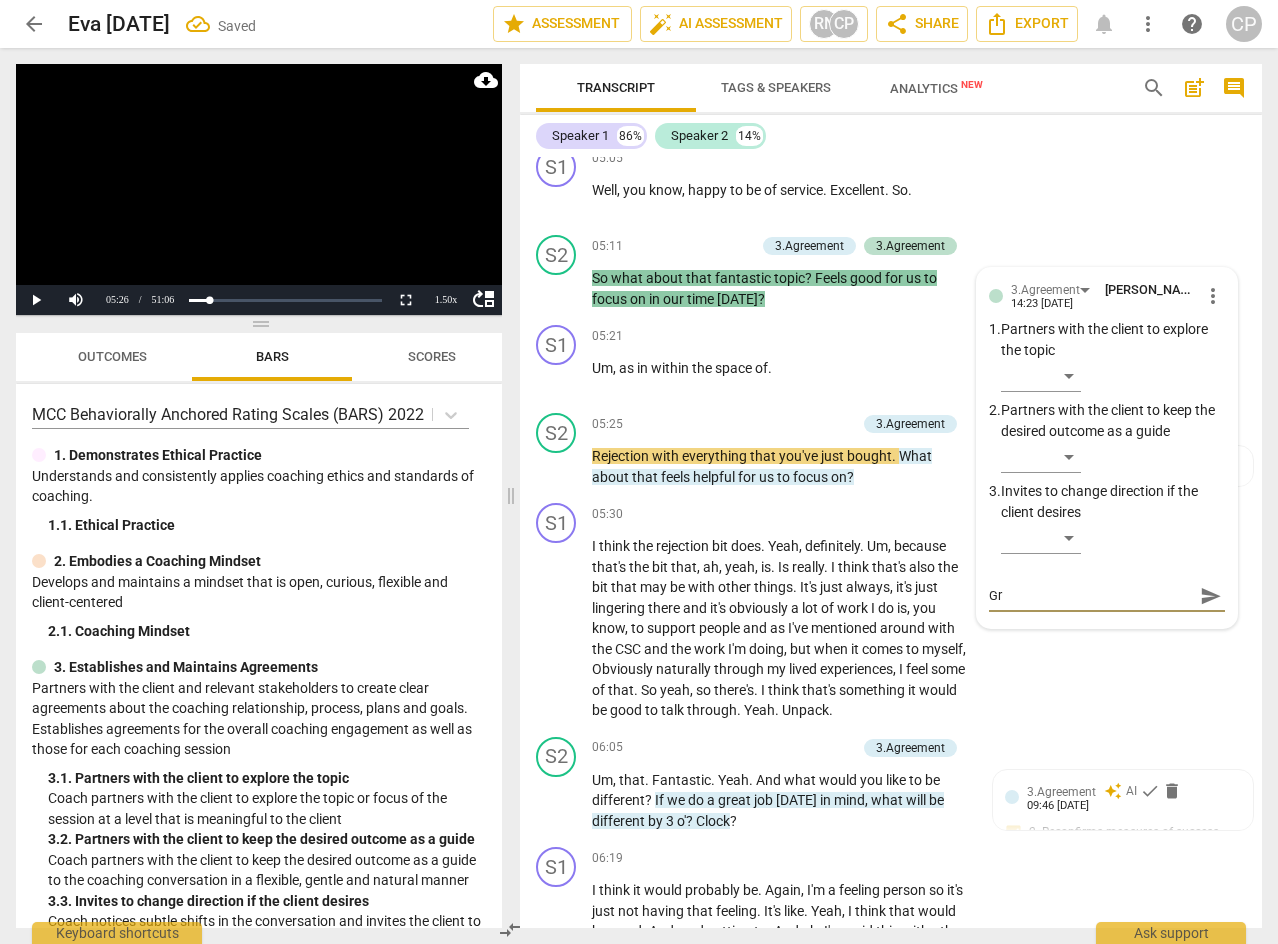 type on "Gre" 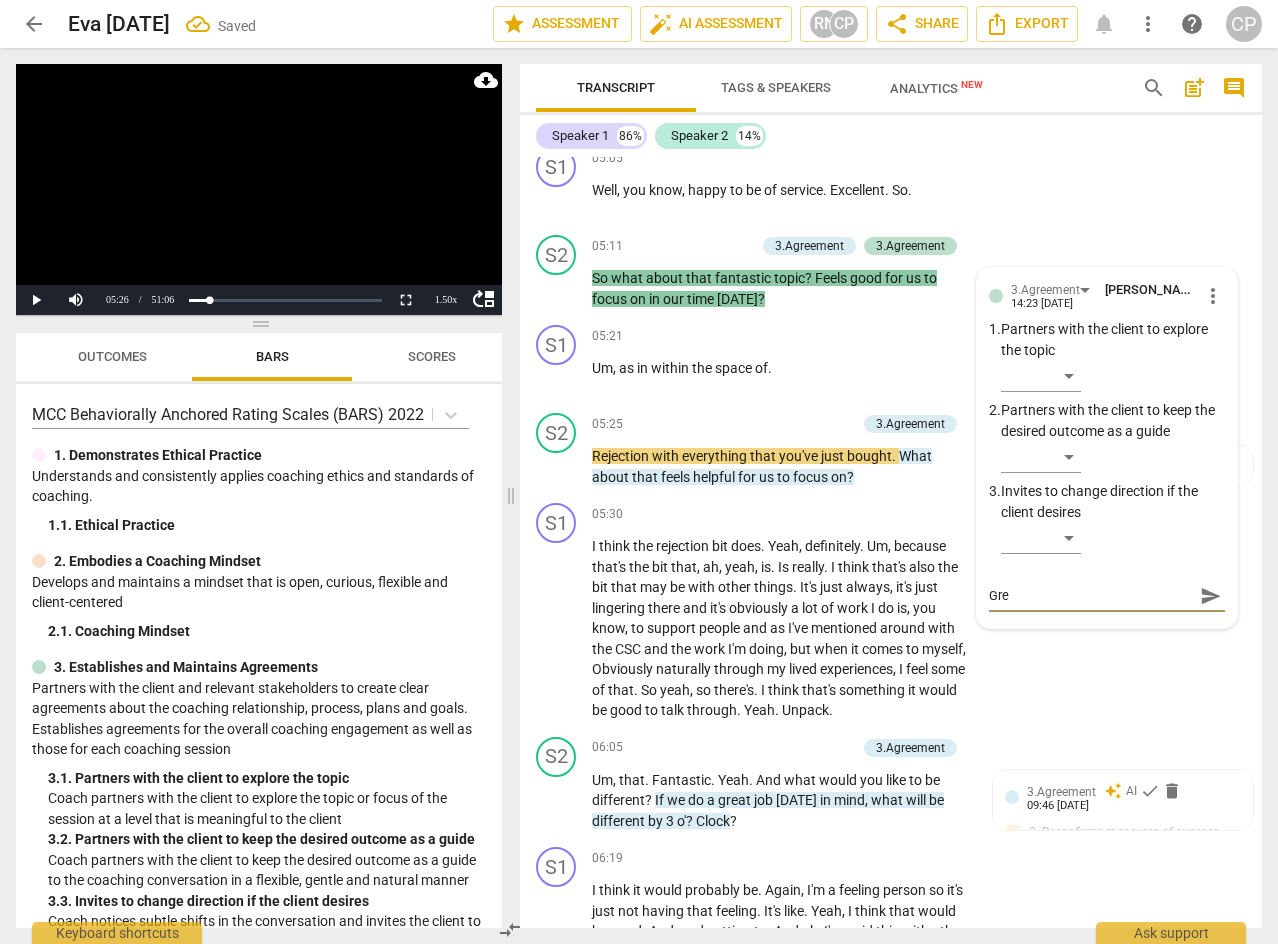 type on "Grea" 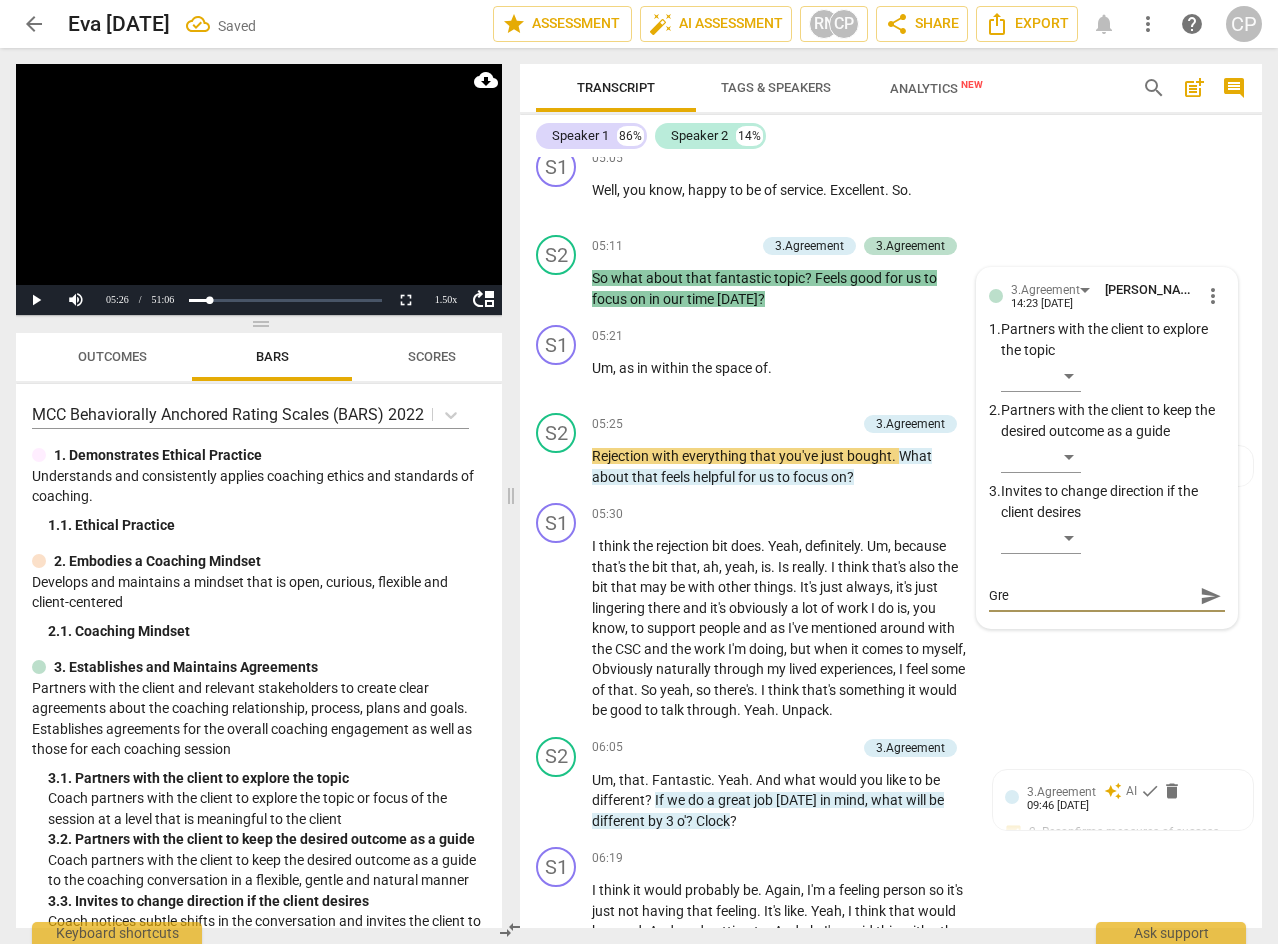 type on "Grea" 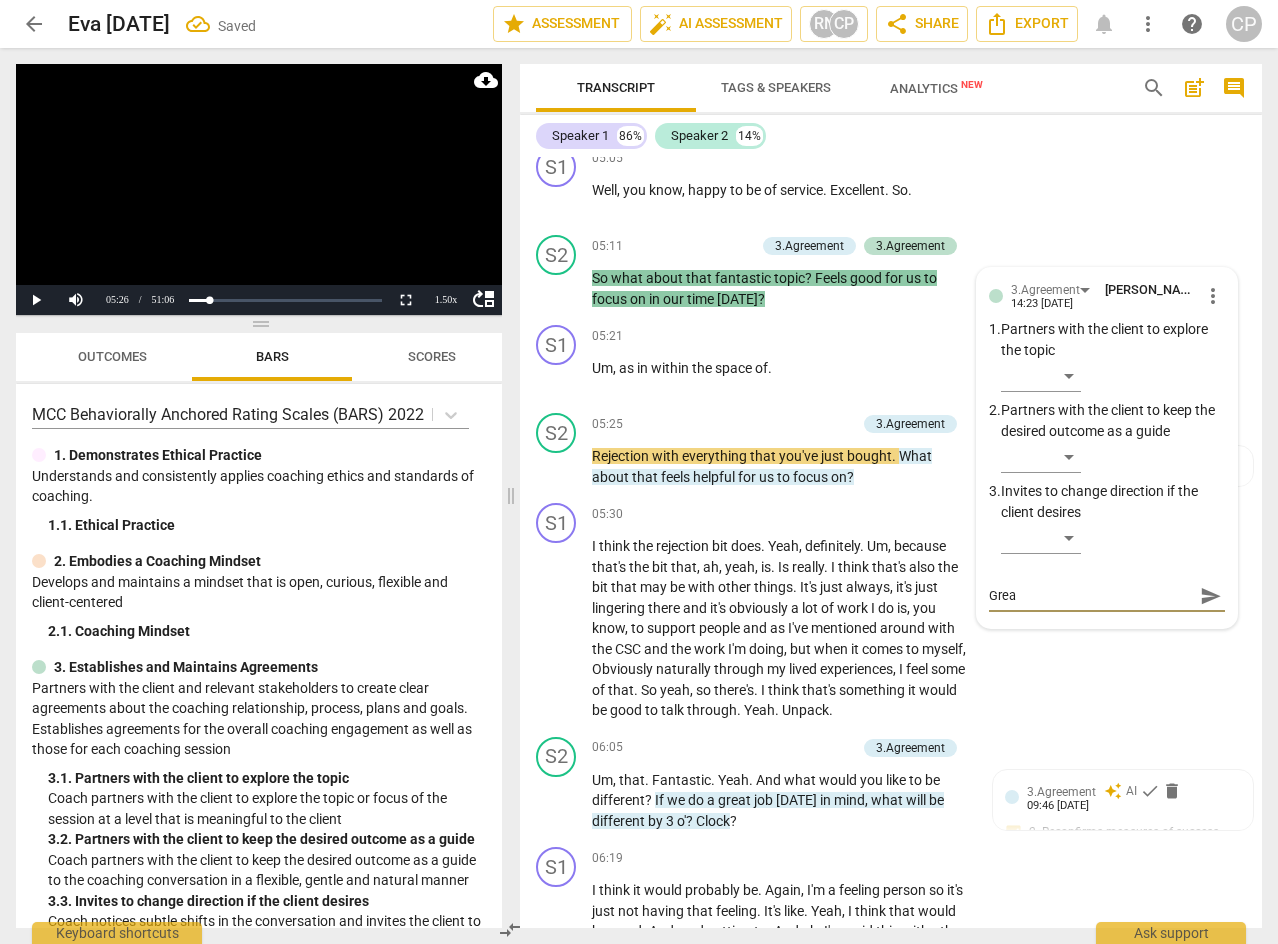 type on "Great" 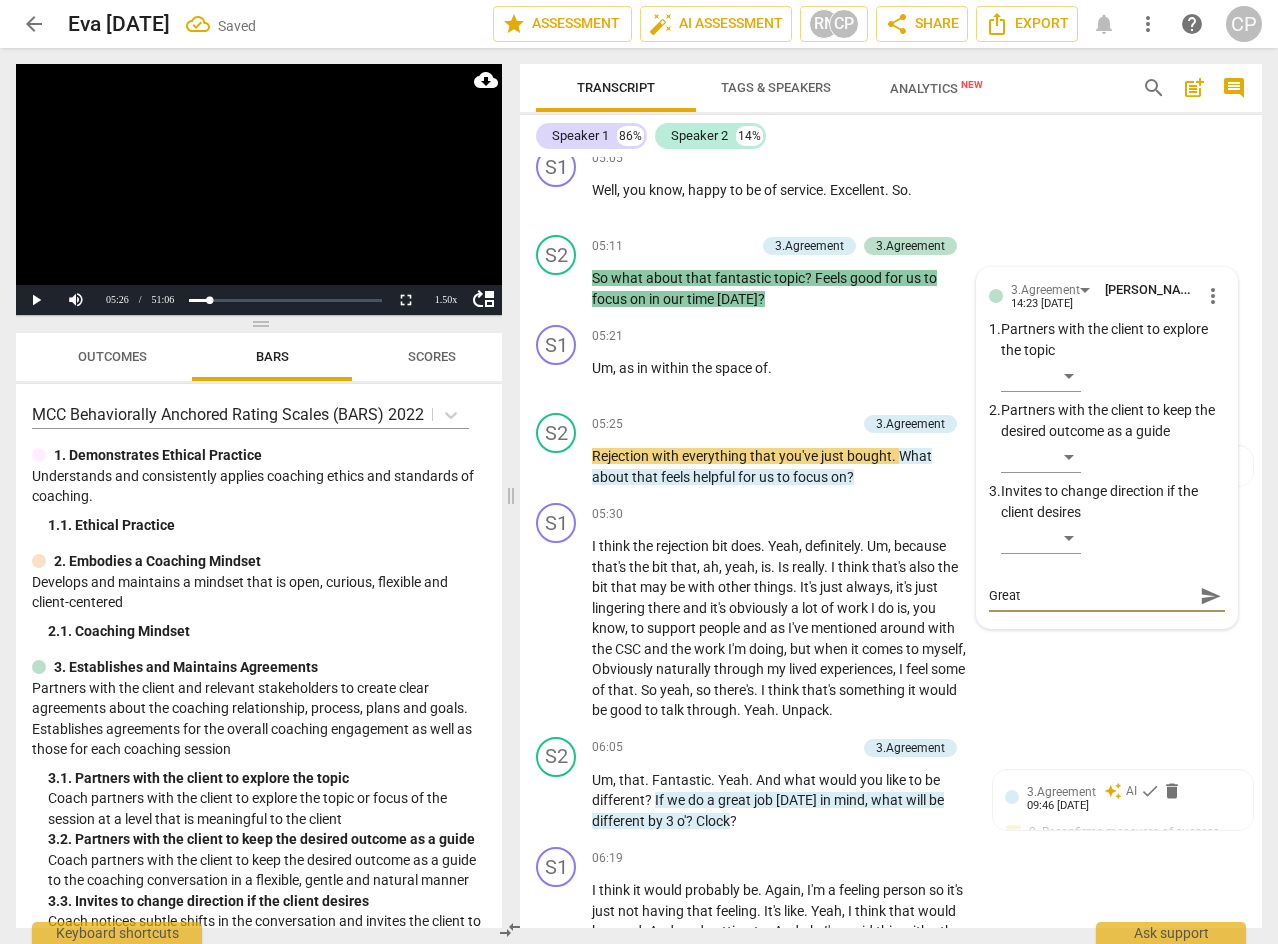 type on "Great" 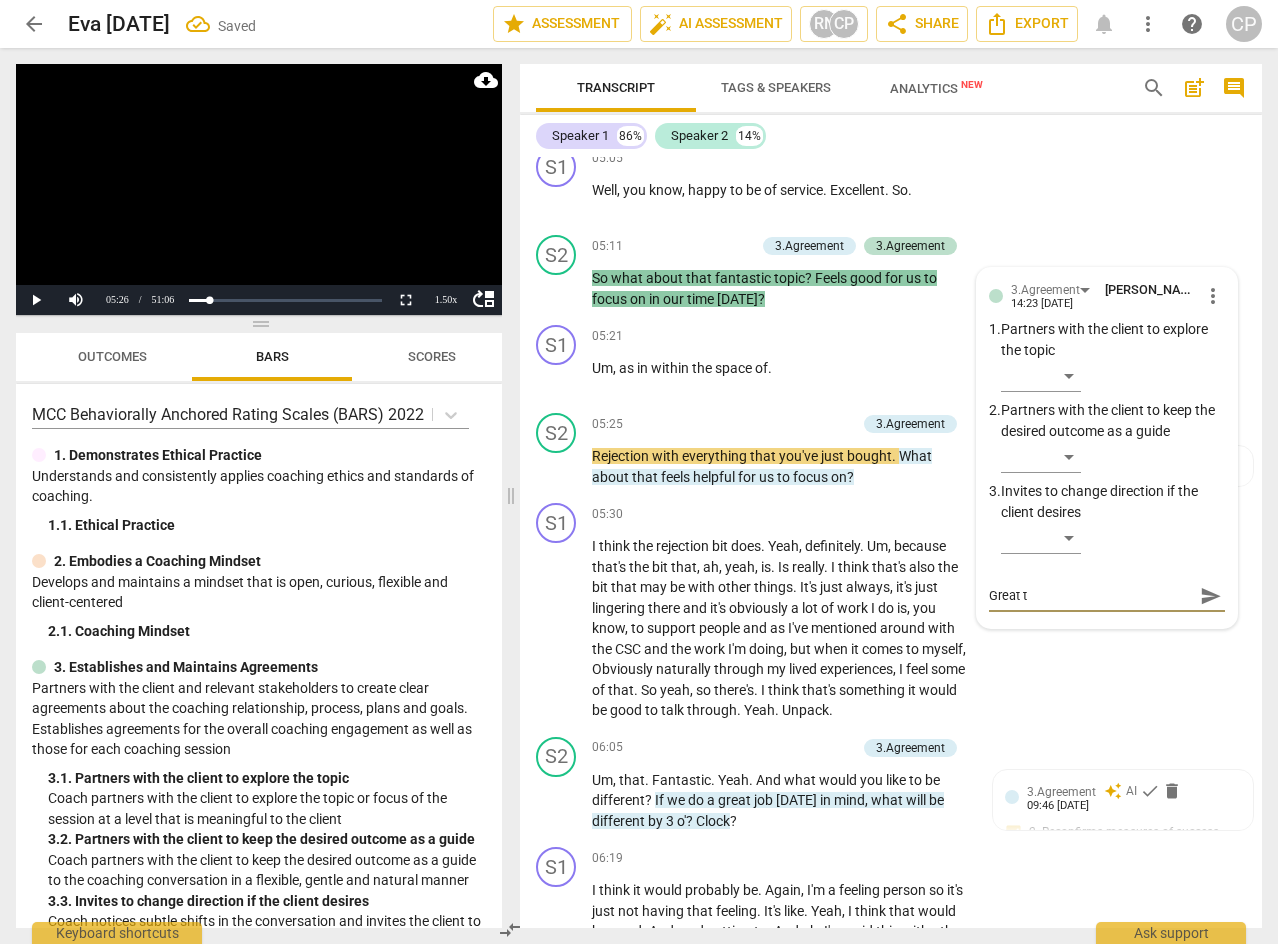 type on "Great to" 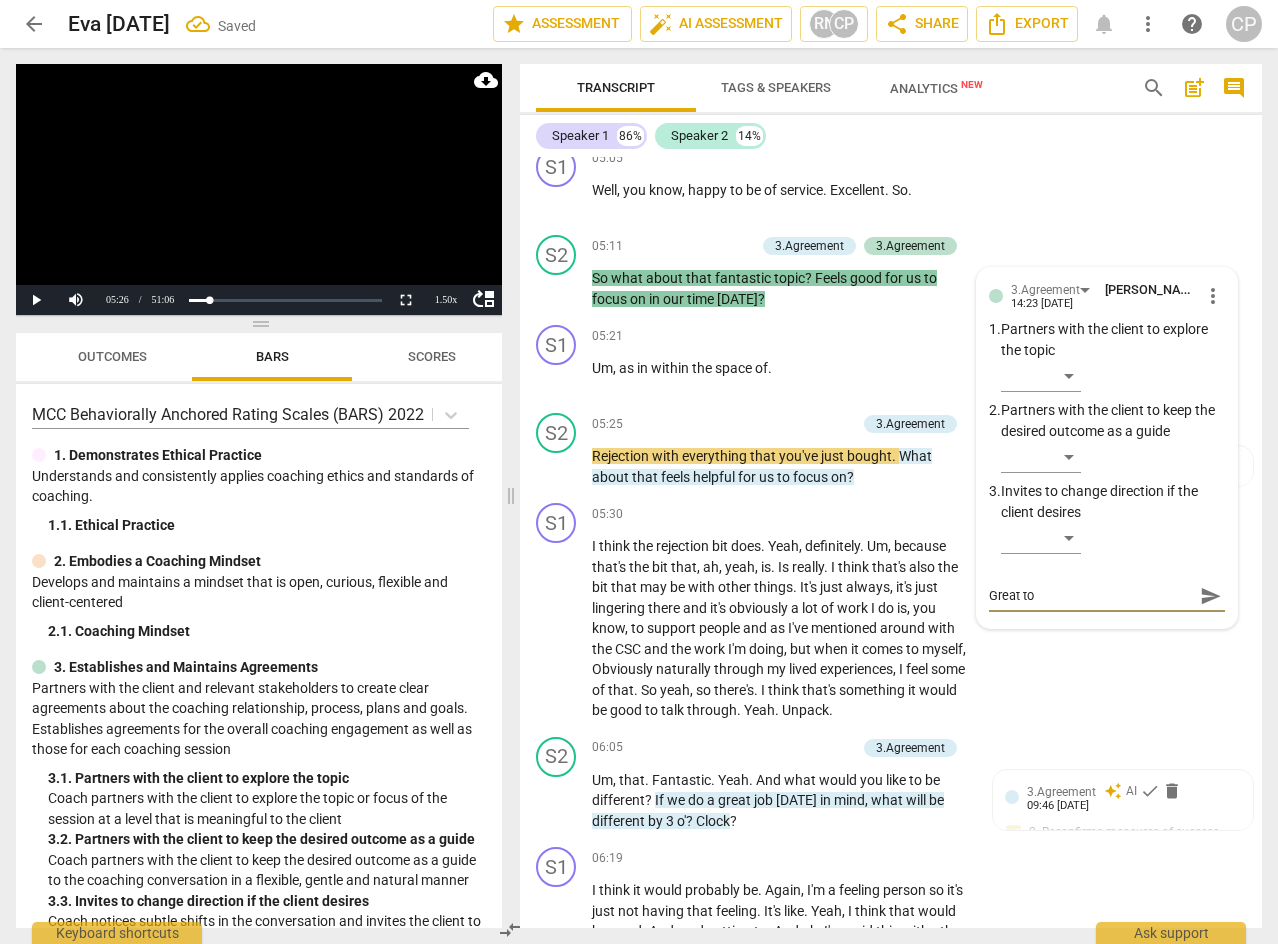 type on "Great to" 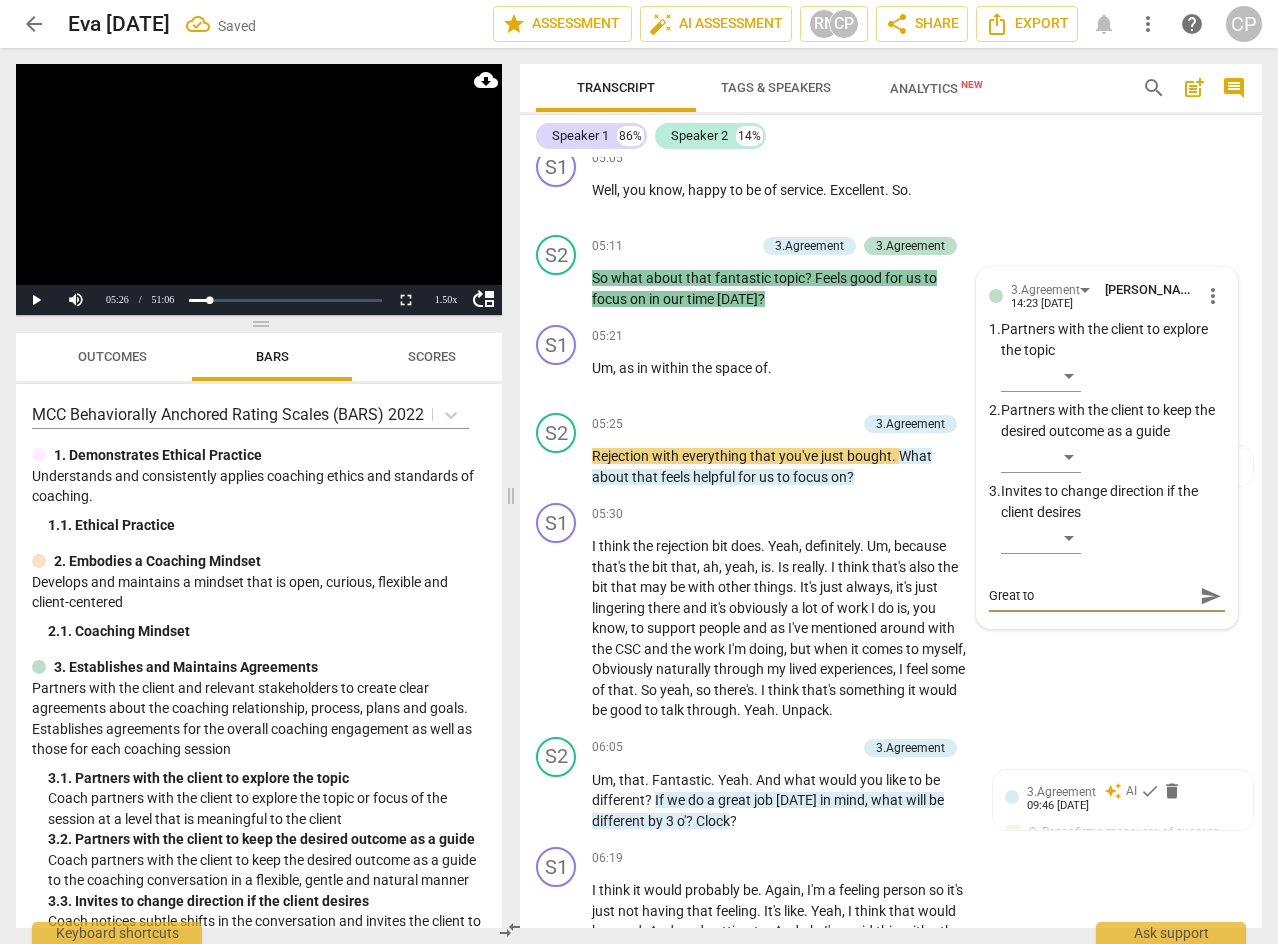 type on "Great to s" 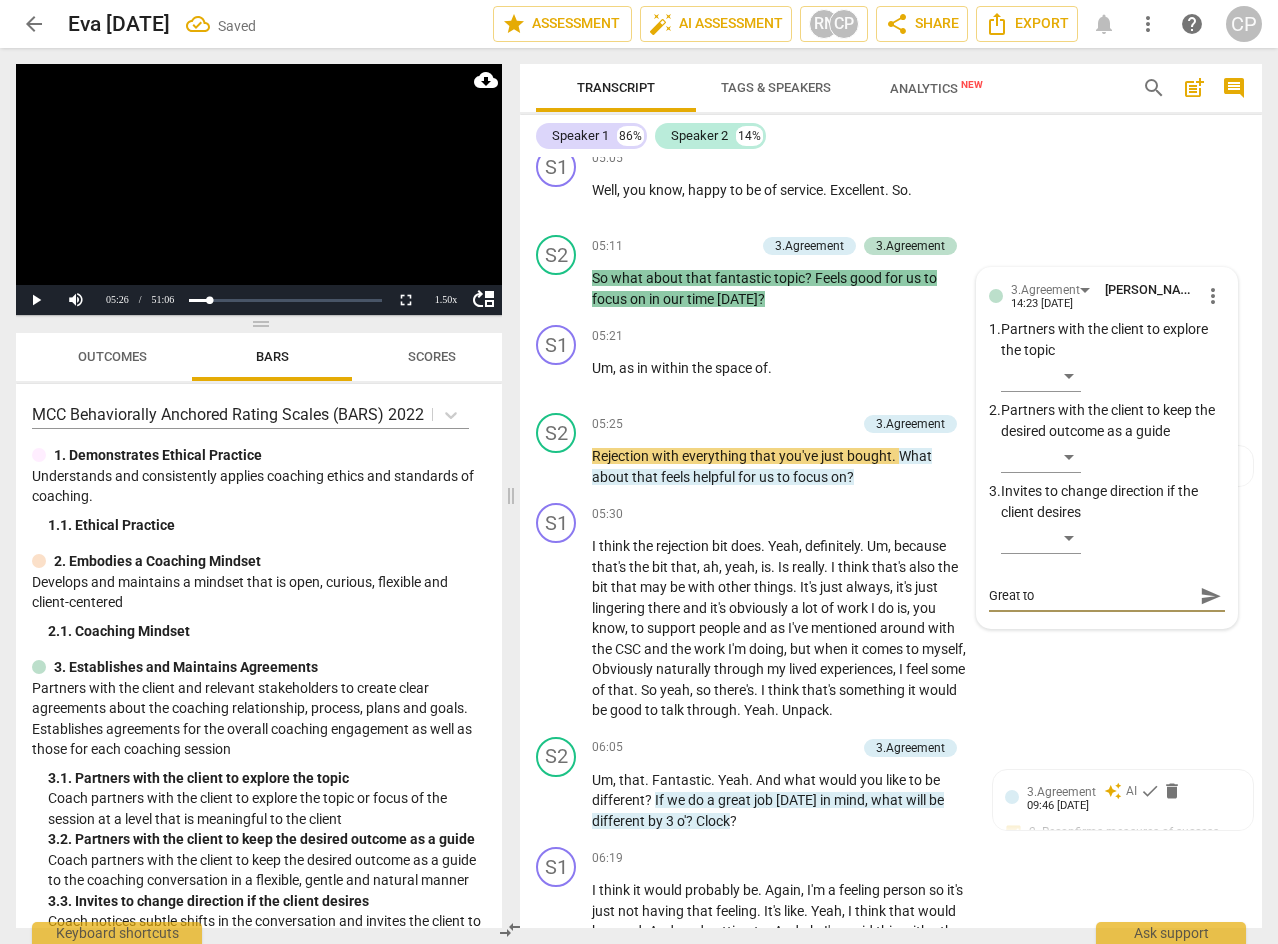 type on "Great to s" 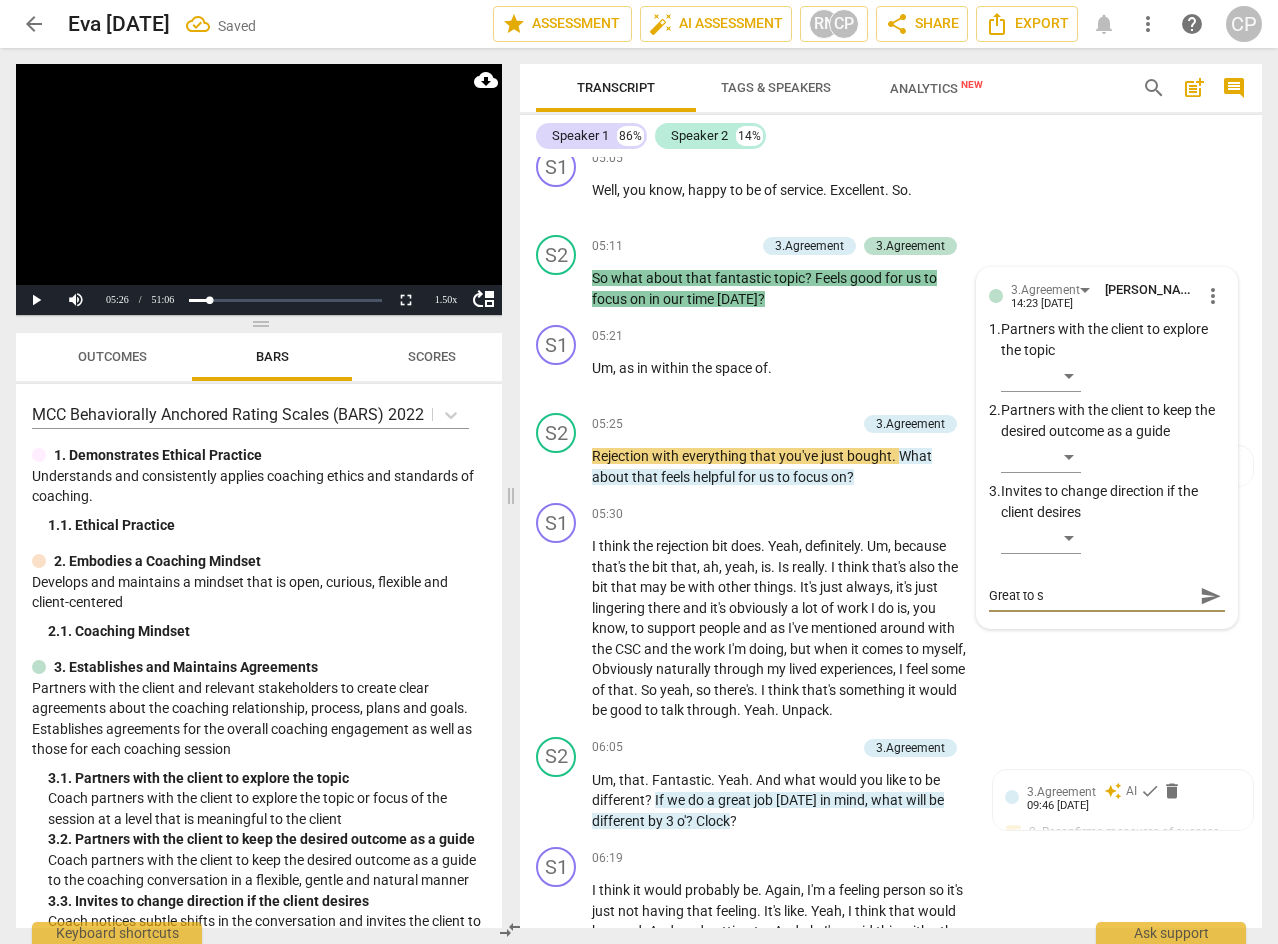 type on "Great to st" 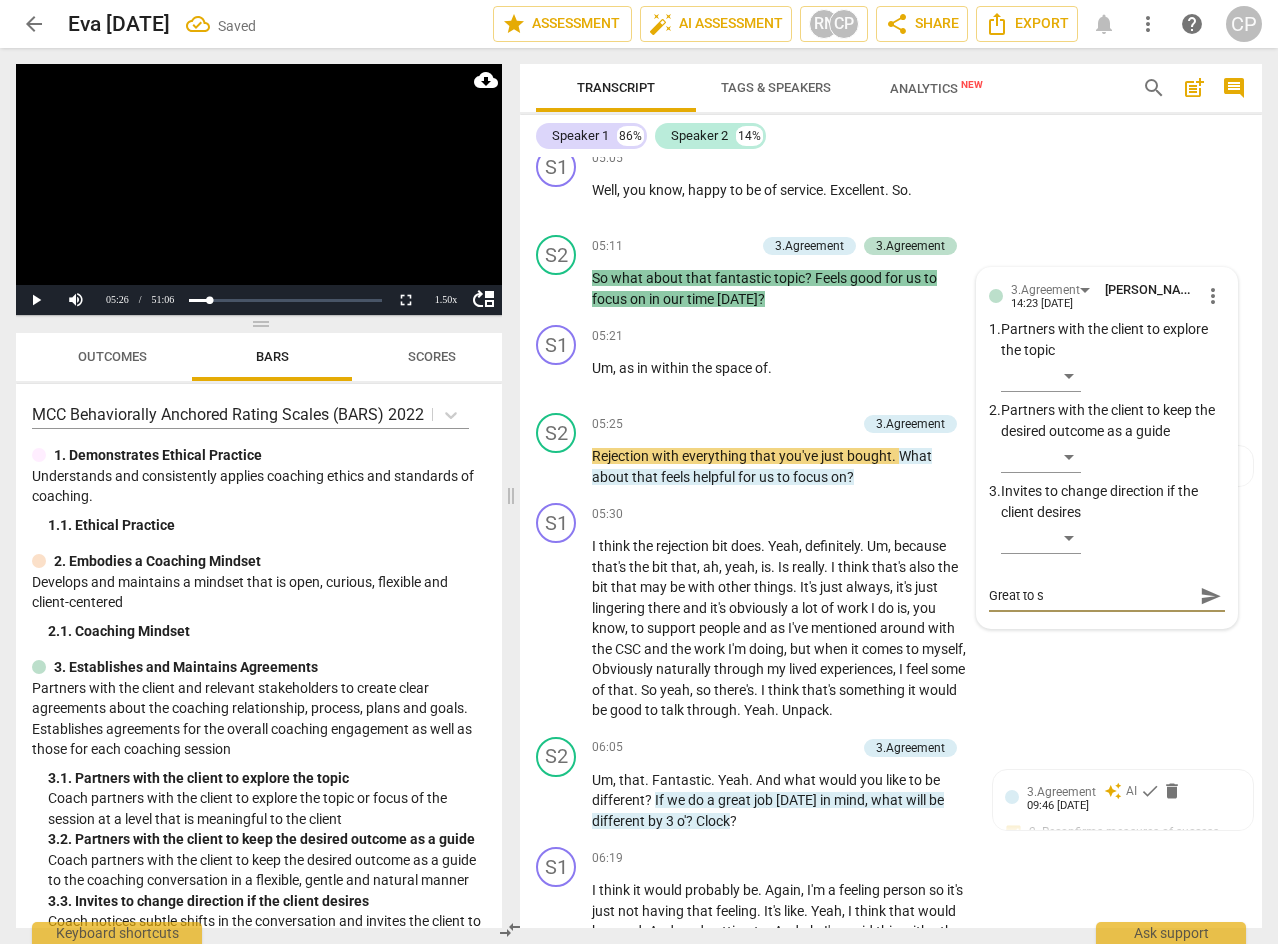 type on "Great to st" 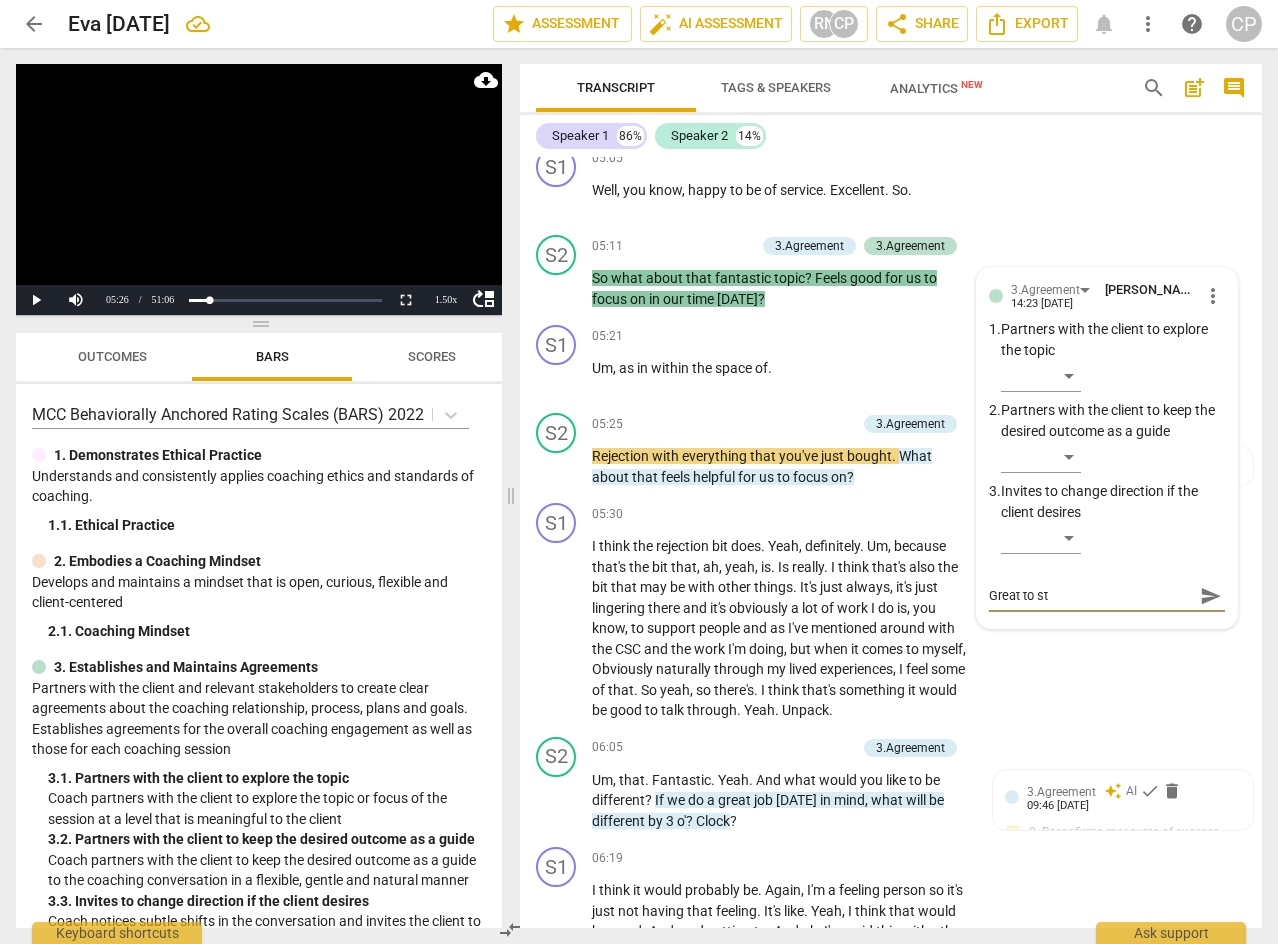 type on "Great to sti" 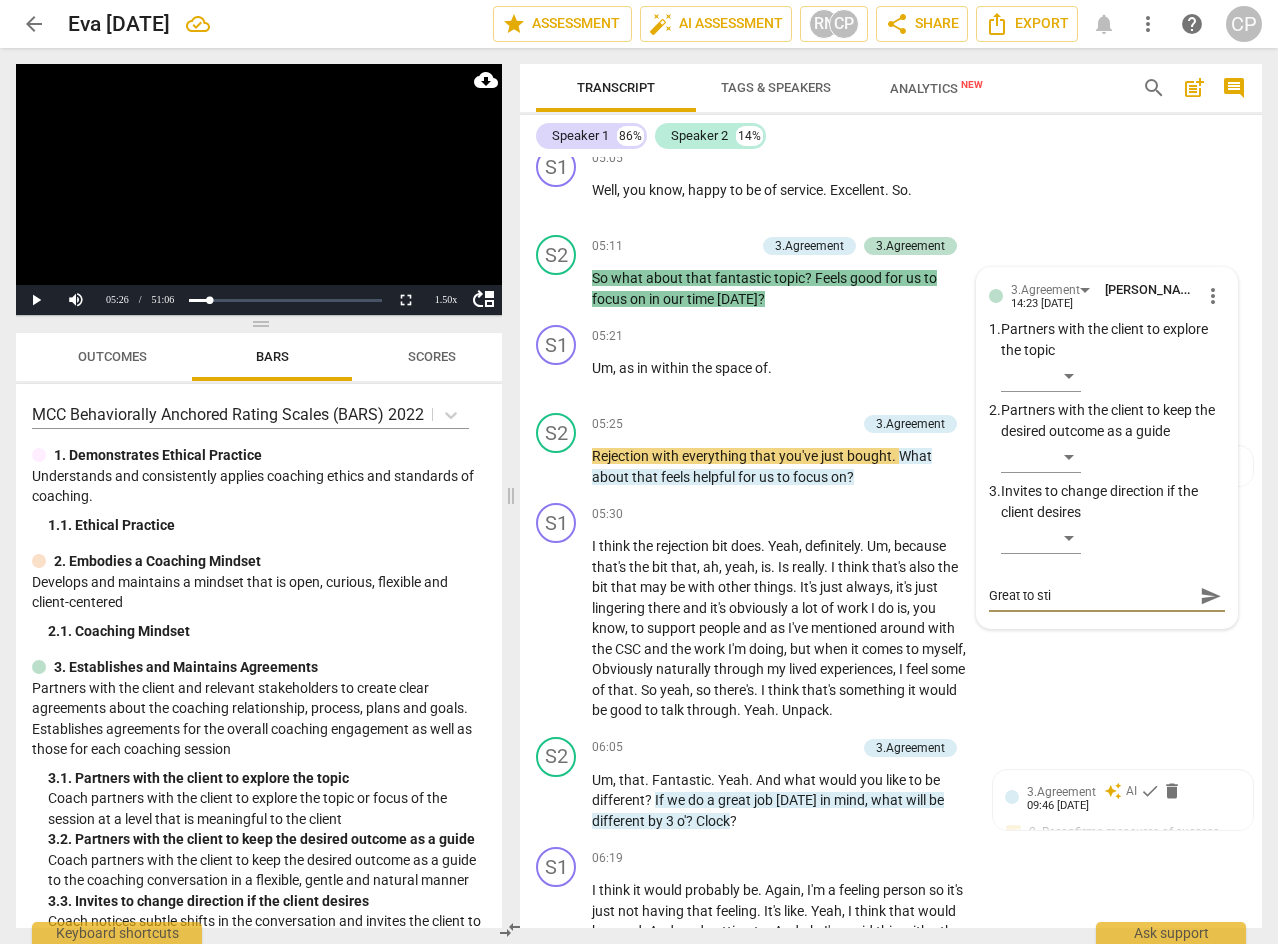 type on "Great to stil" 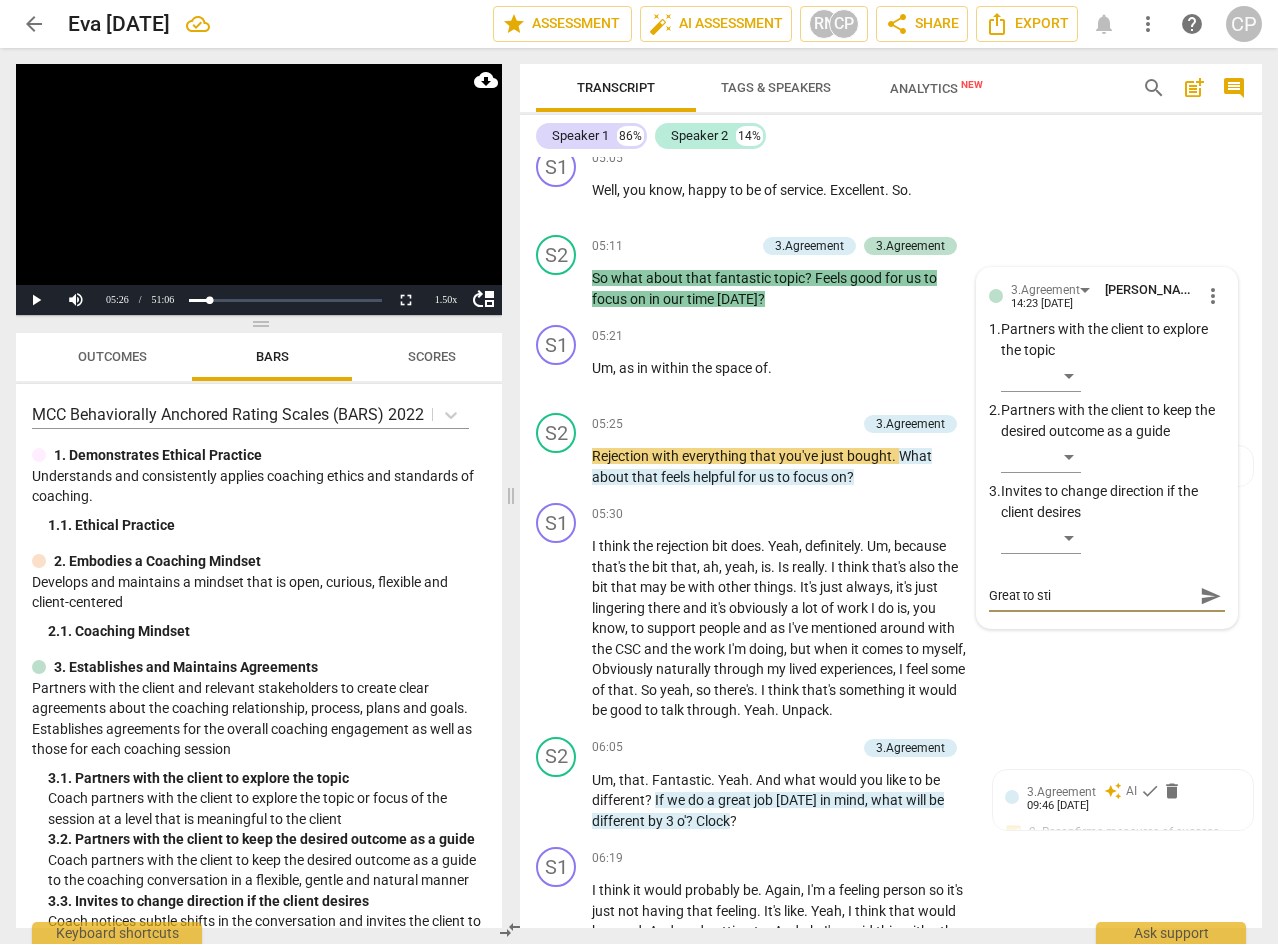 type on "Great to stil" 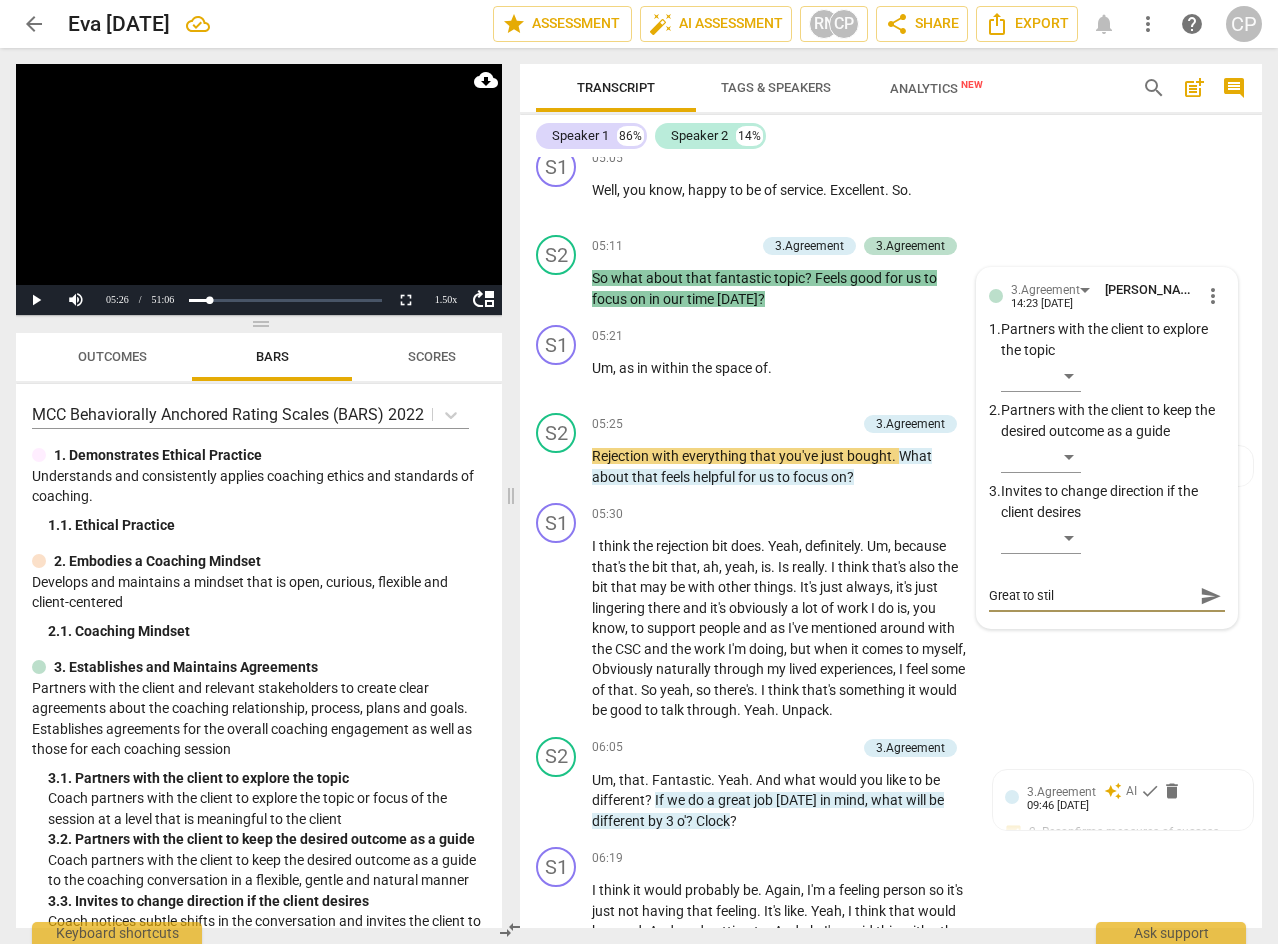 type on "Great to still" 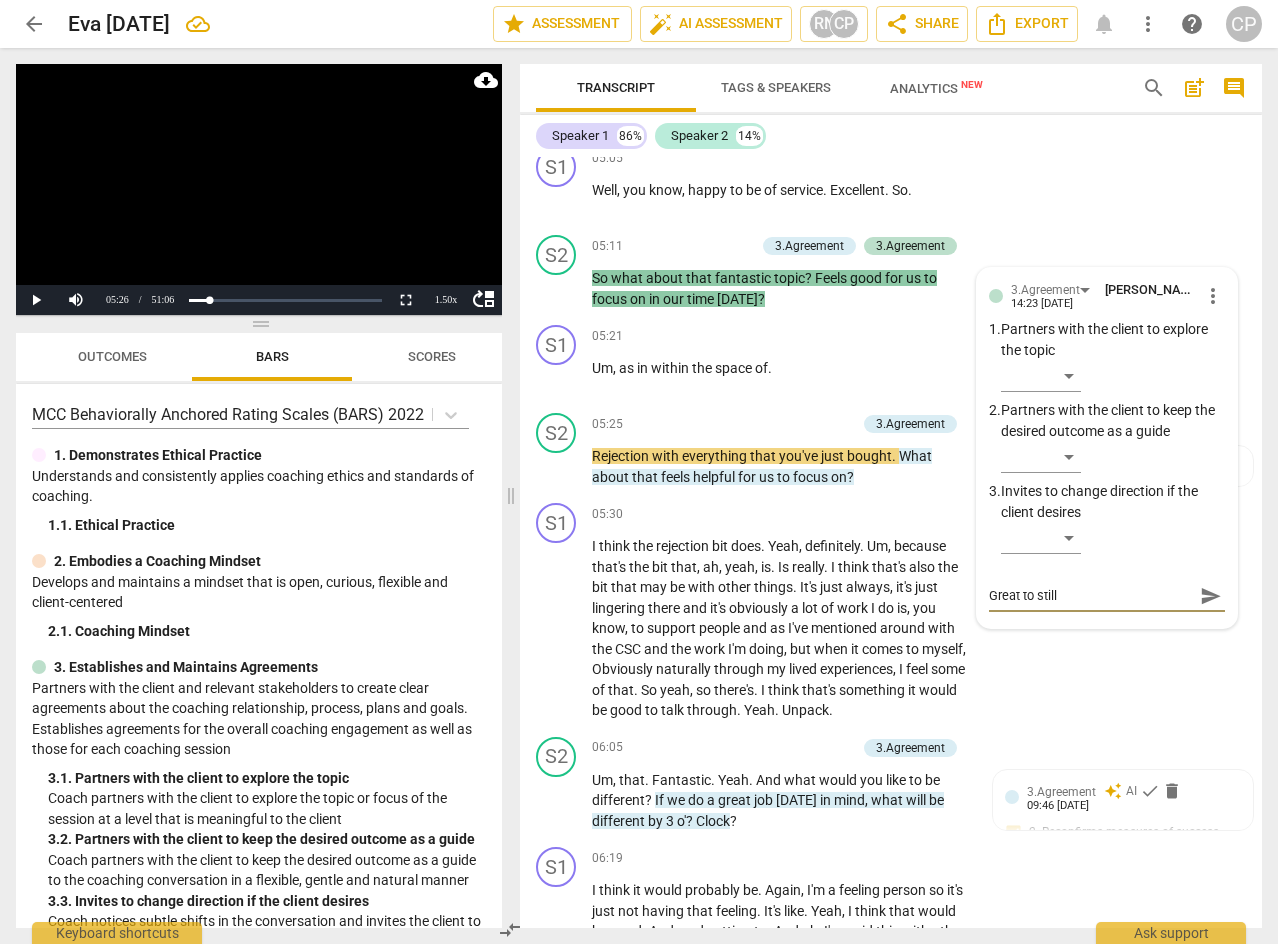 type on "Great to still" 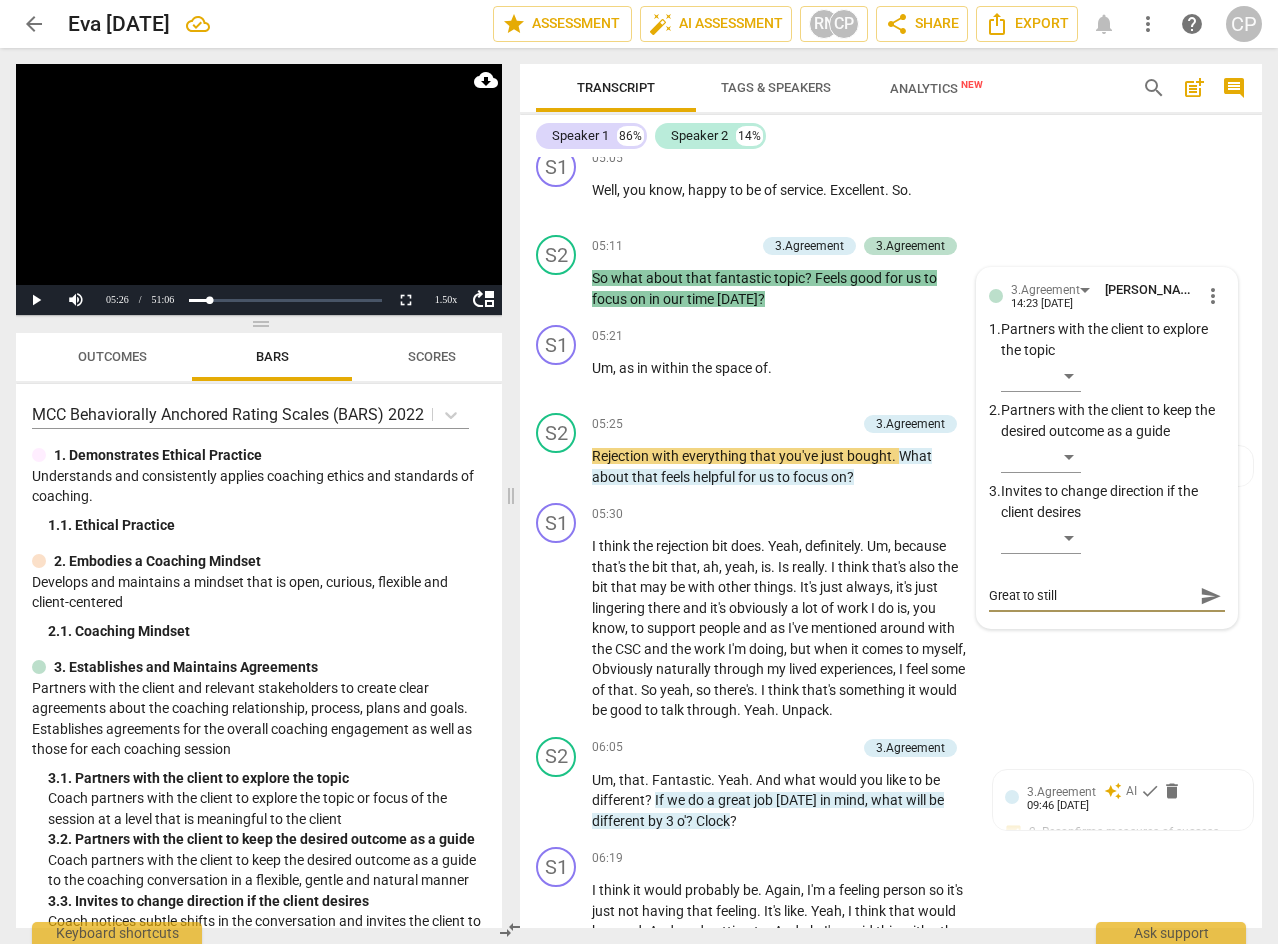 type on "Great to still b" 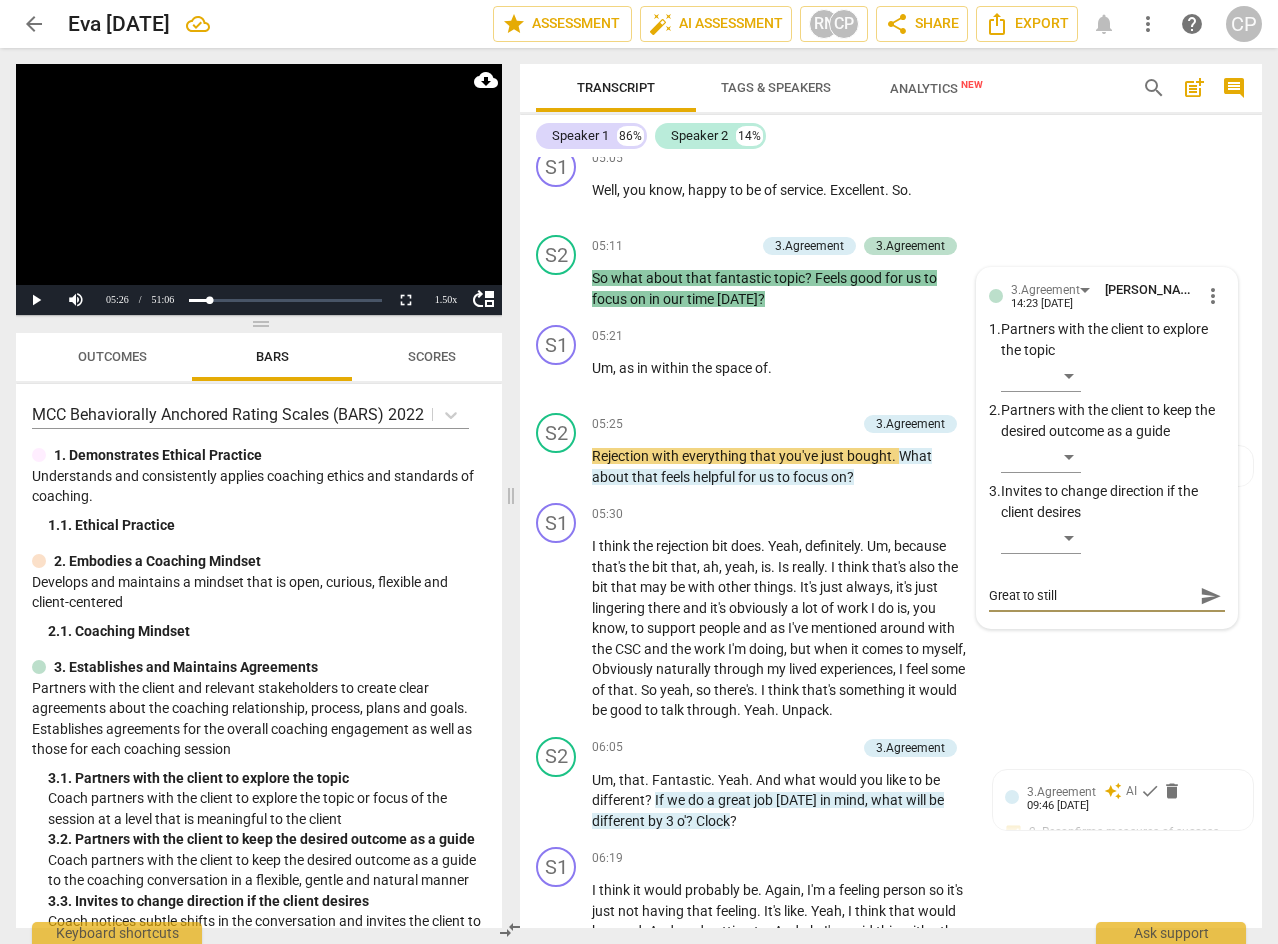 type on "Great to still b" 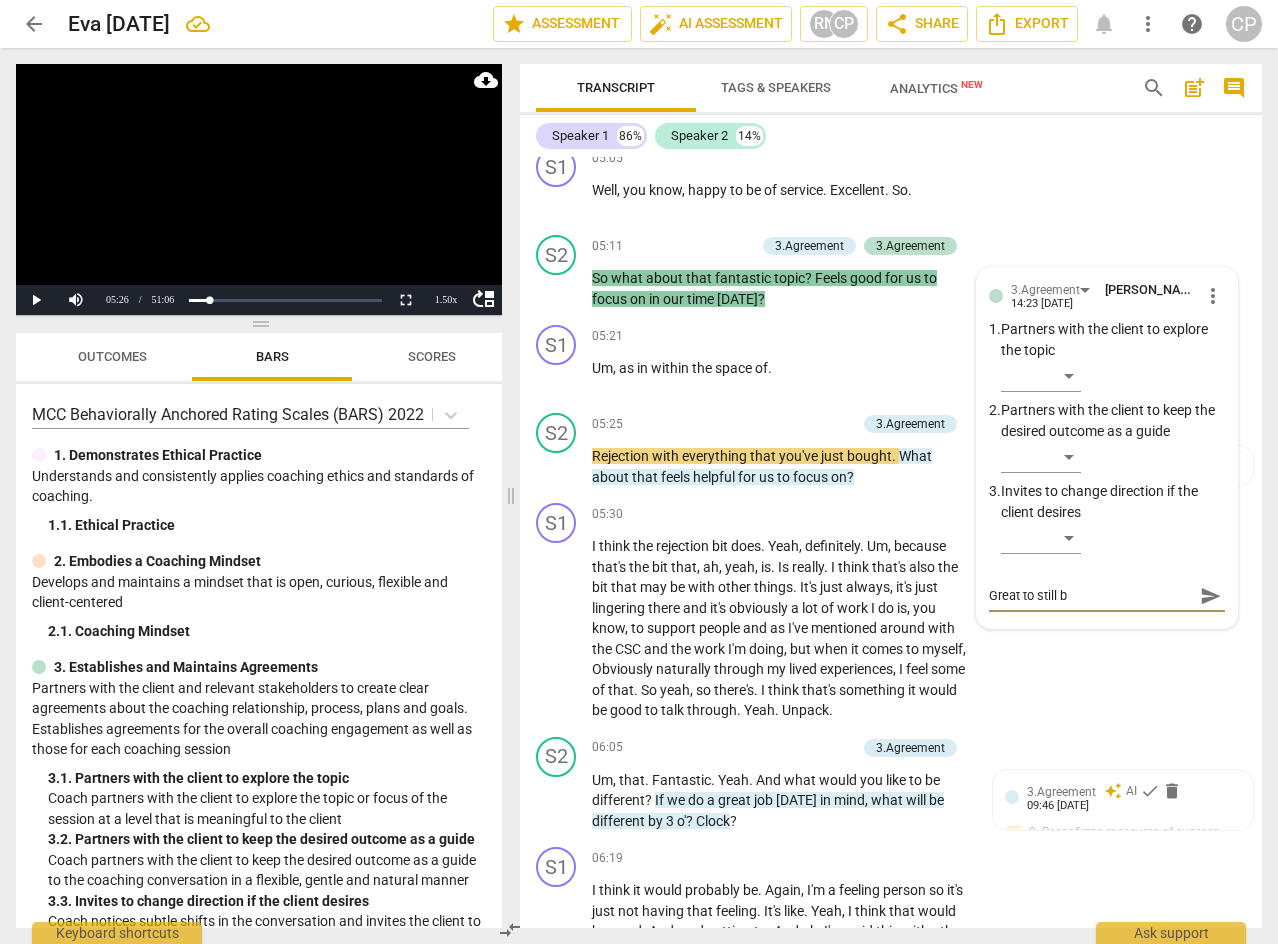 type on "Great to still be" 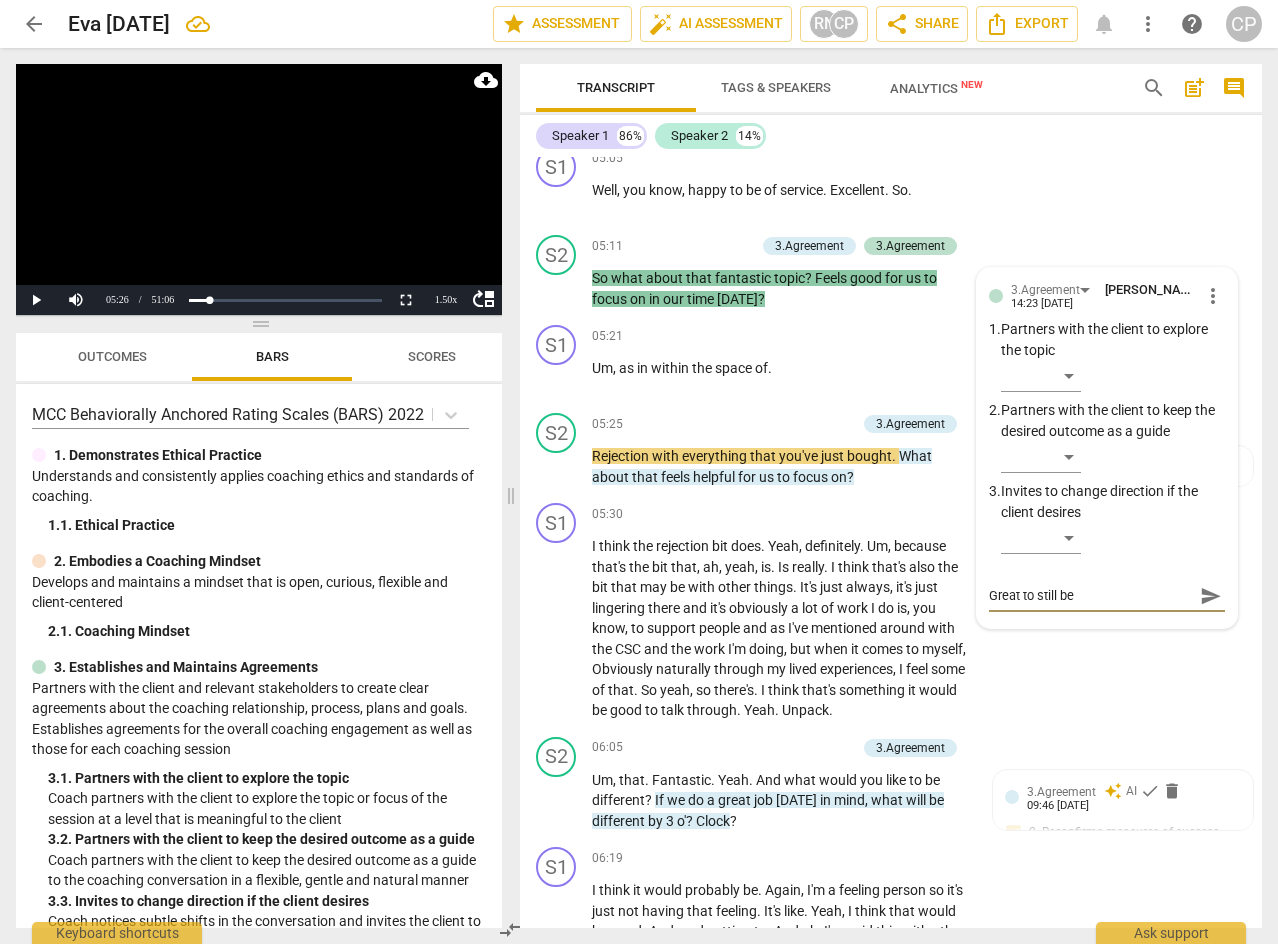 type on "Great to still be" 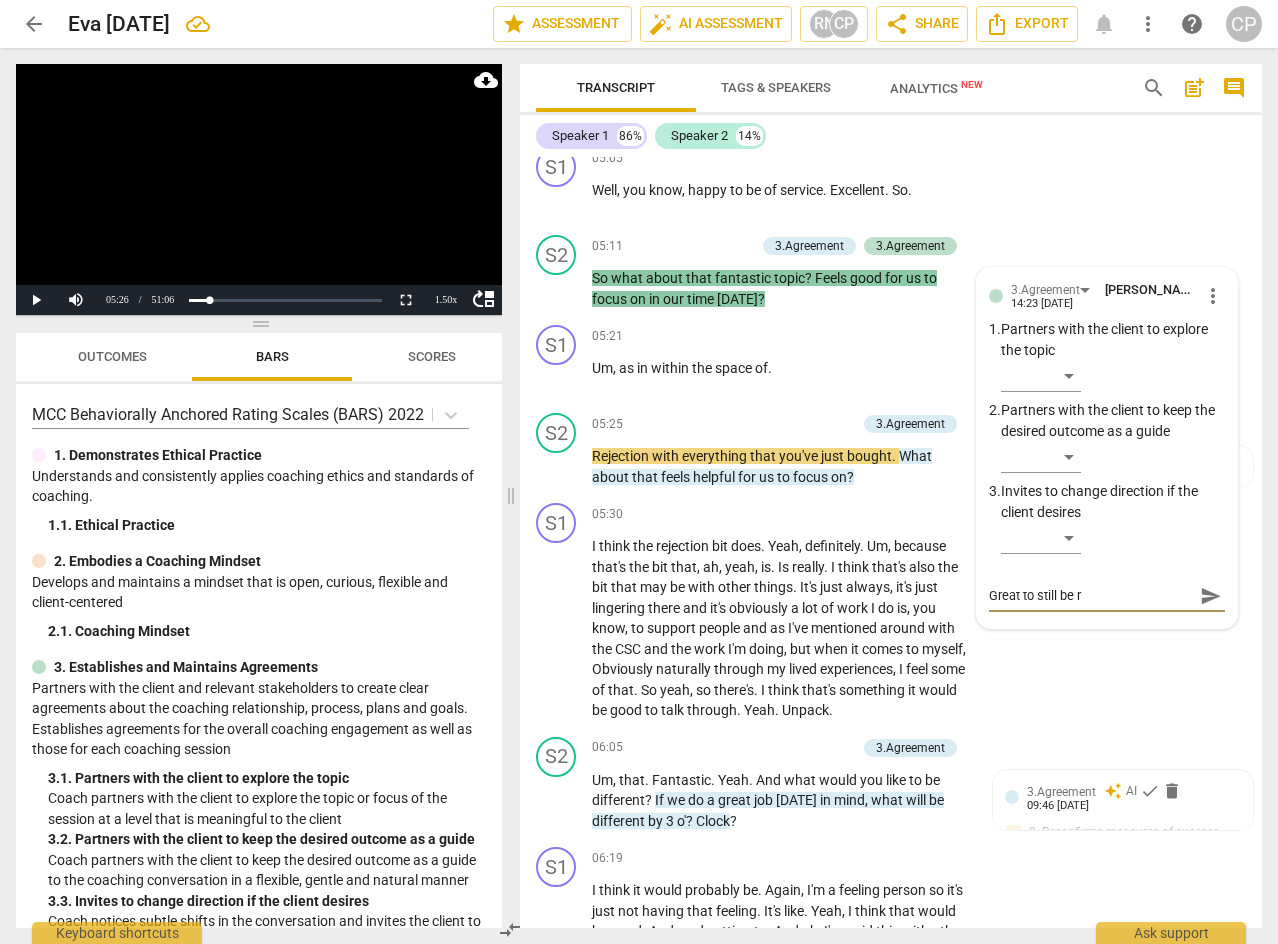 type on "Great to still be ri" 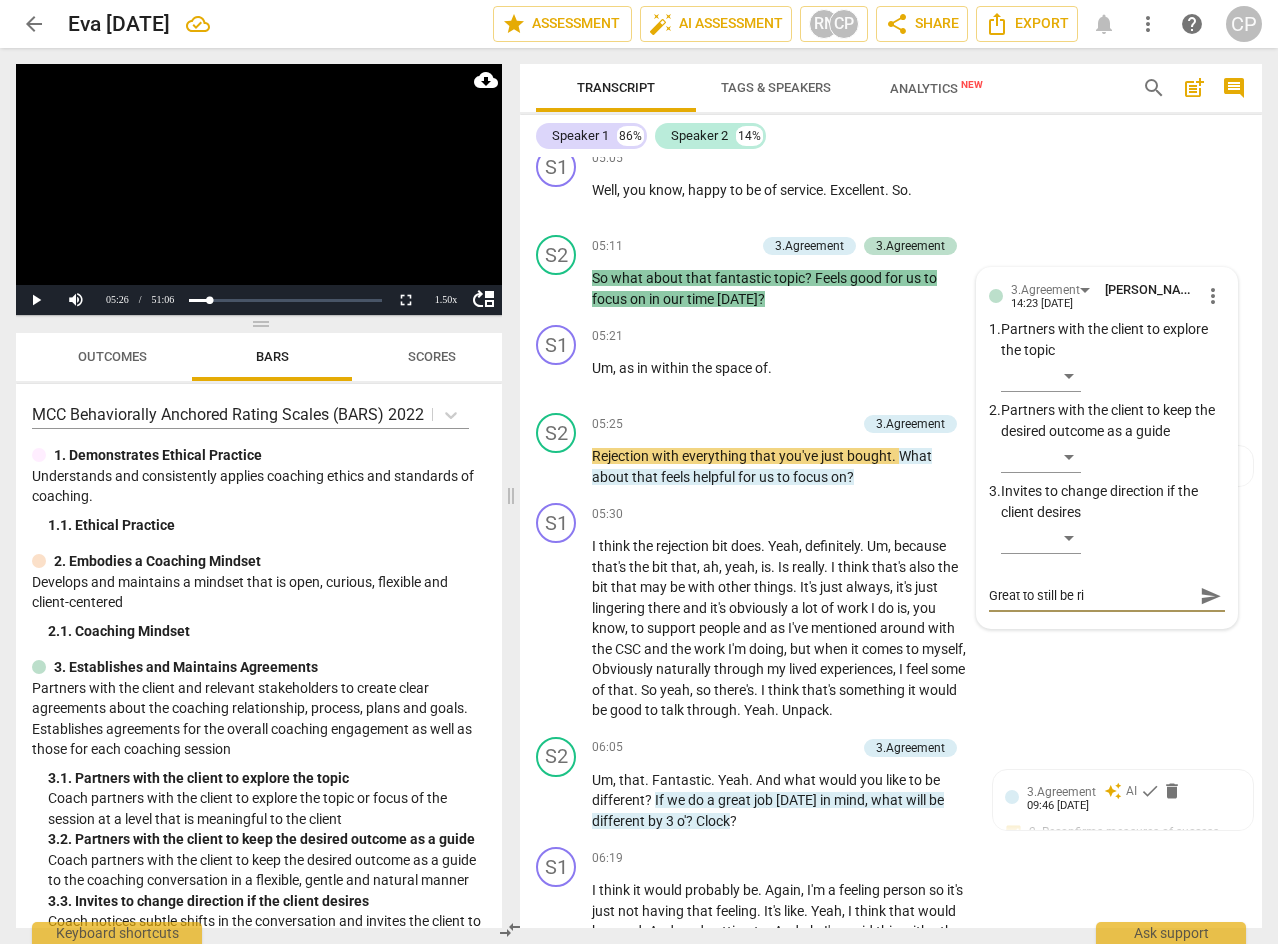 type on "Great to still be rig" 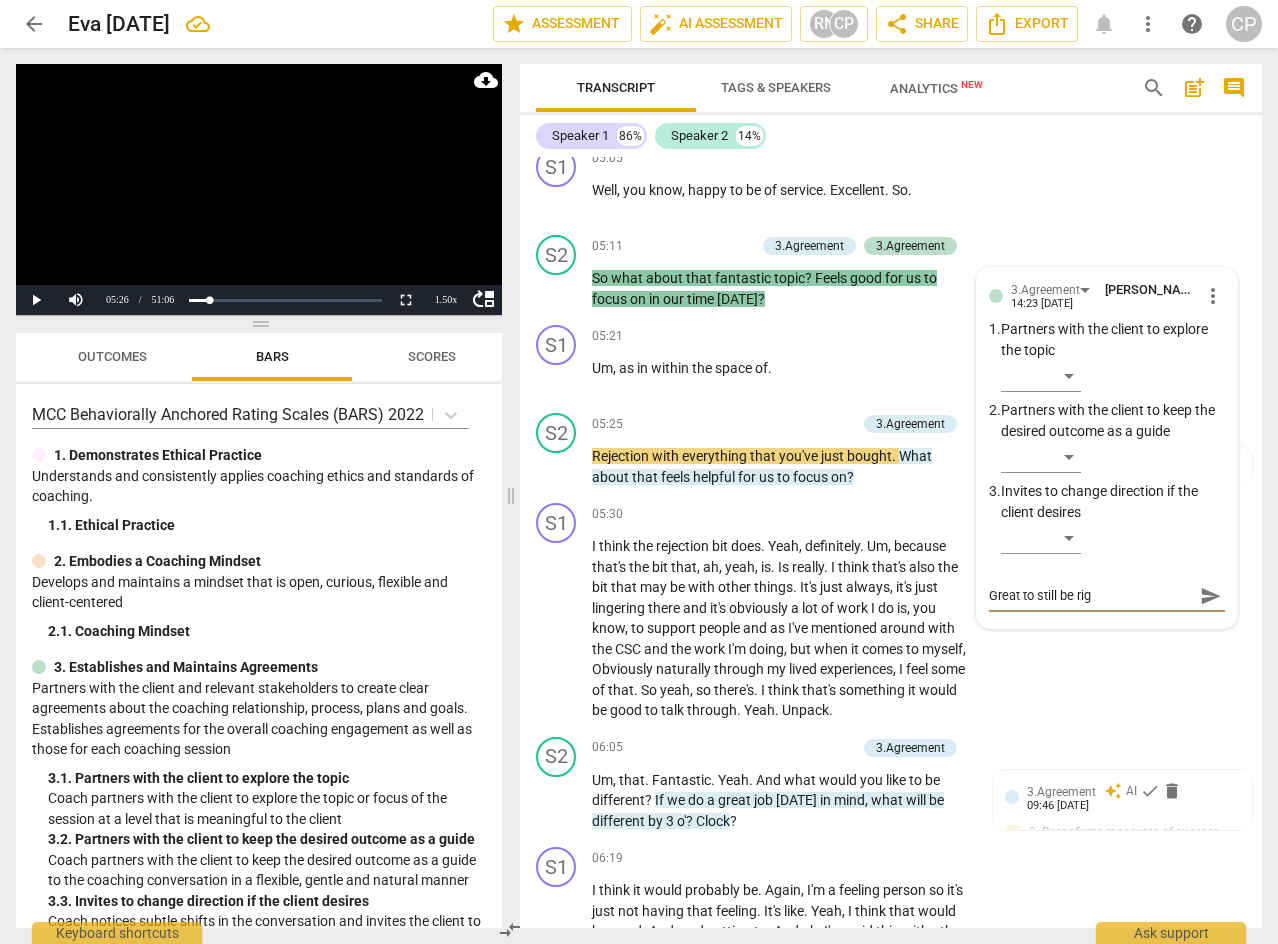 type on "Great to still be righ" 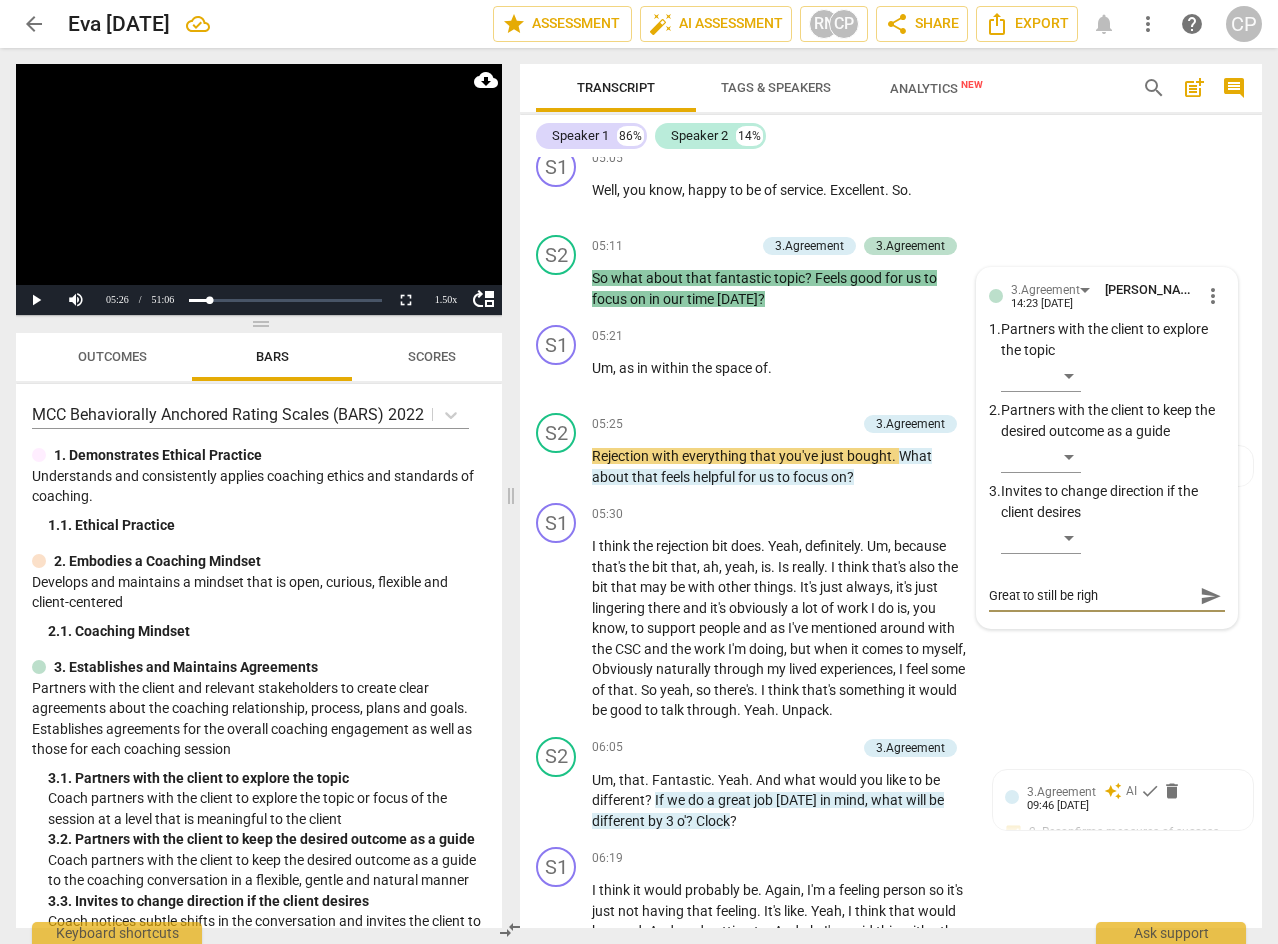 type on "Great to still be right" 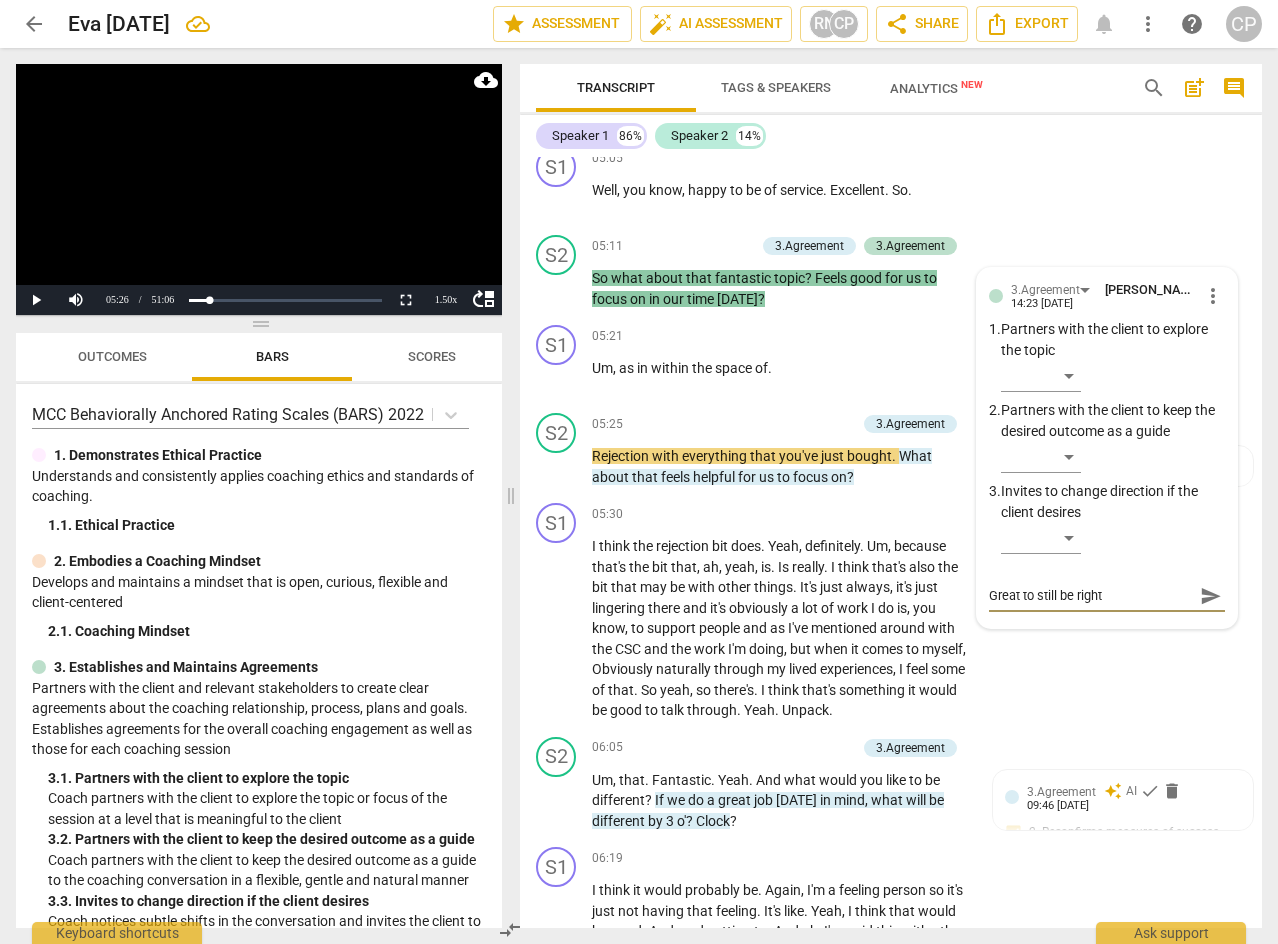 type on "Great to still be rights" 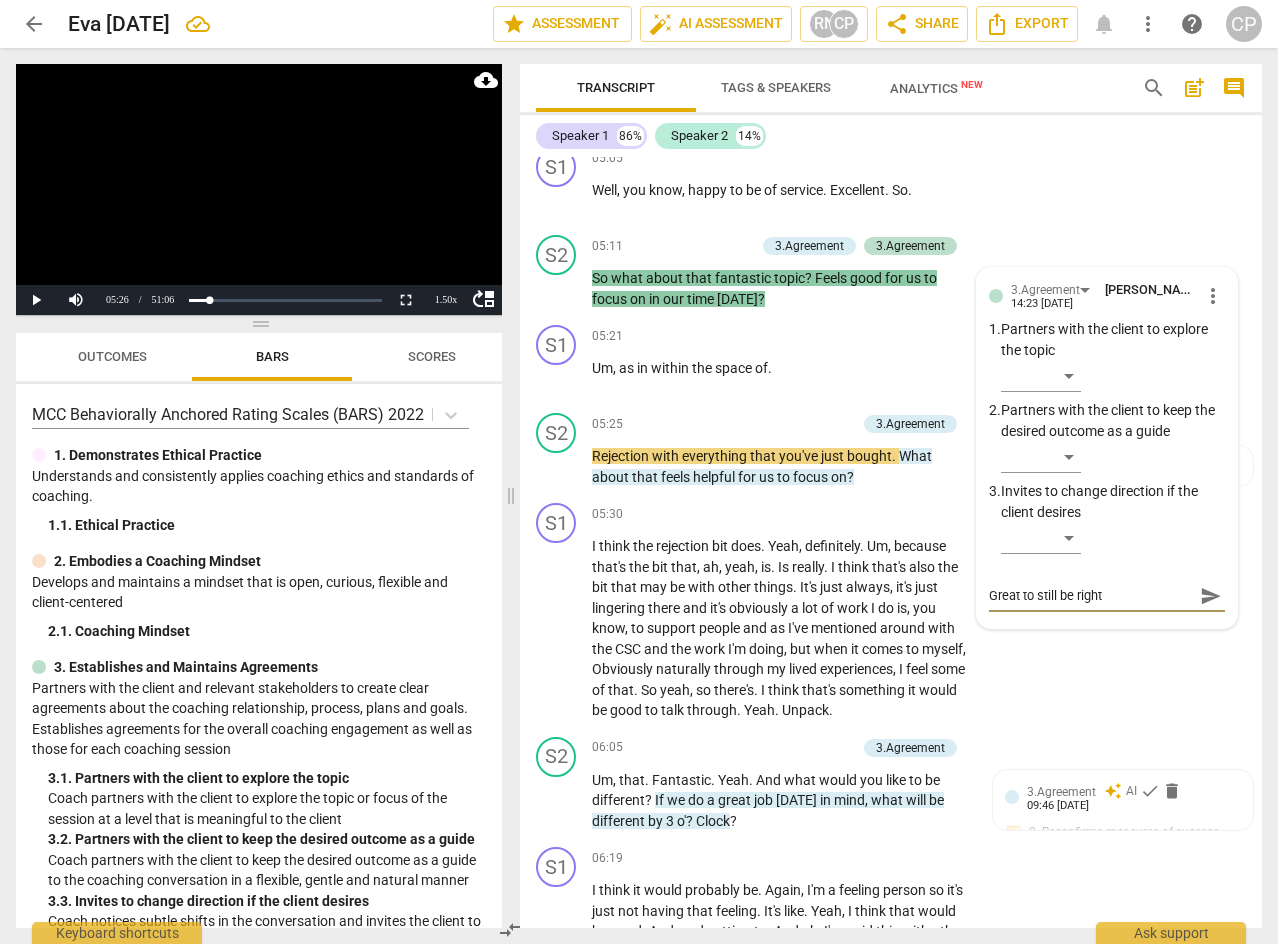 type on "Great to still be rights" 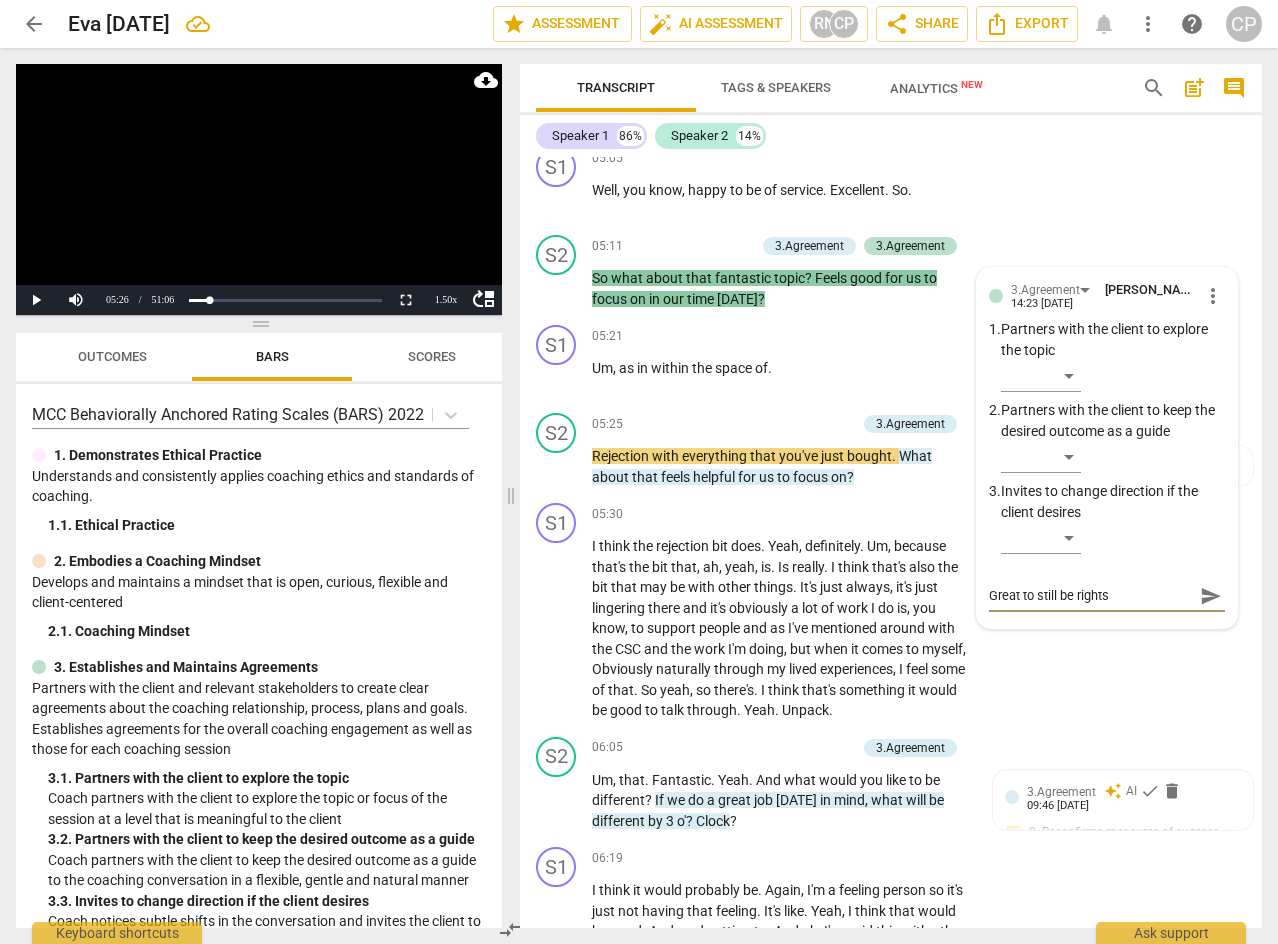 type on "Great to still be rightsi" 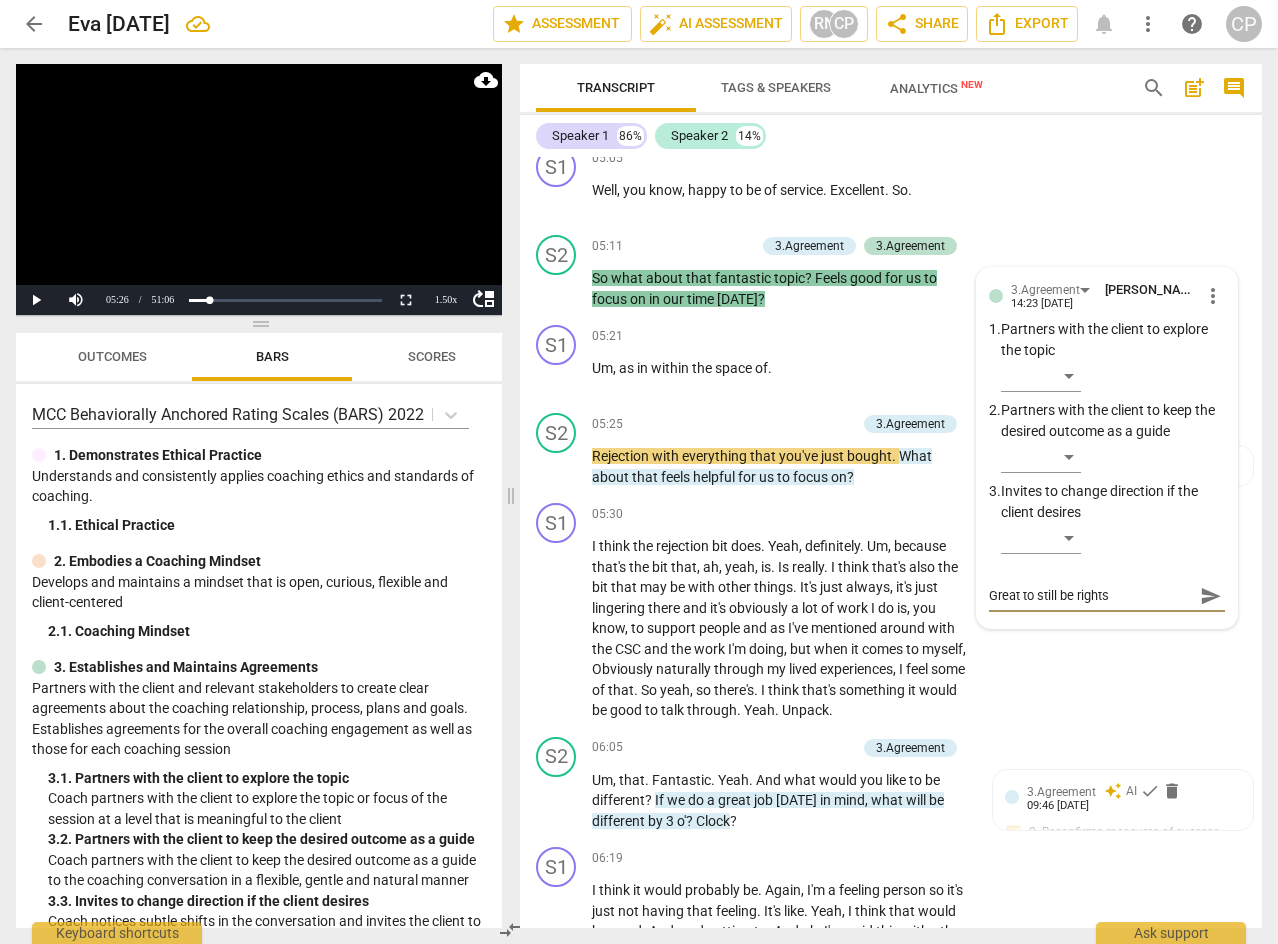type on "Great to still be rightsi" 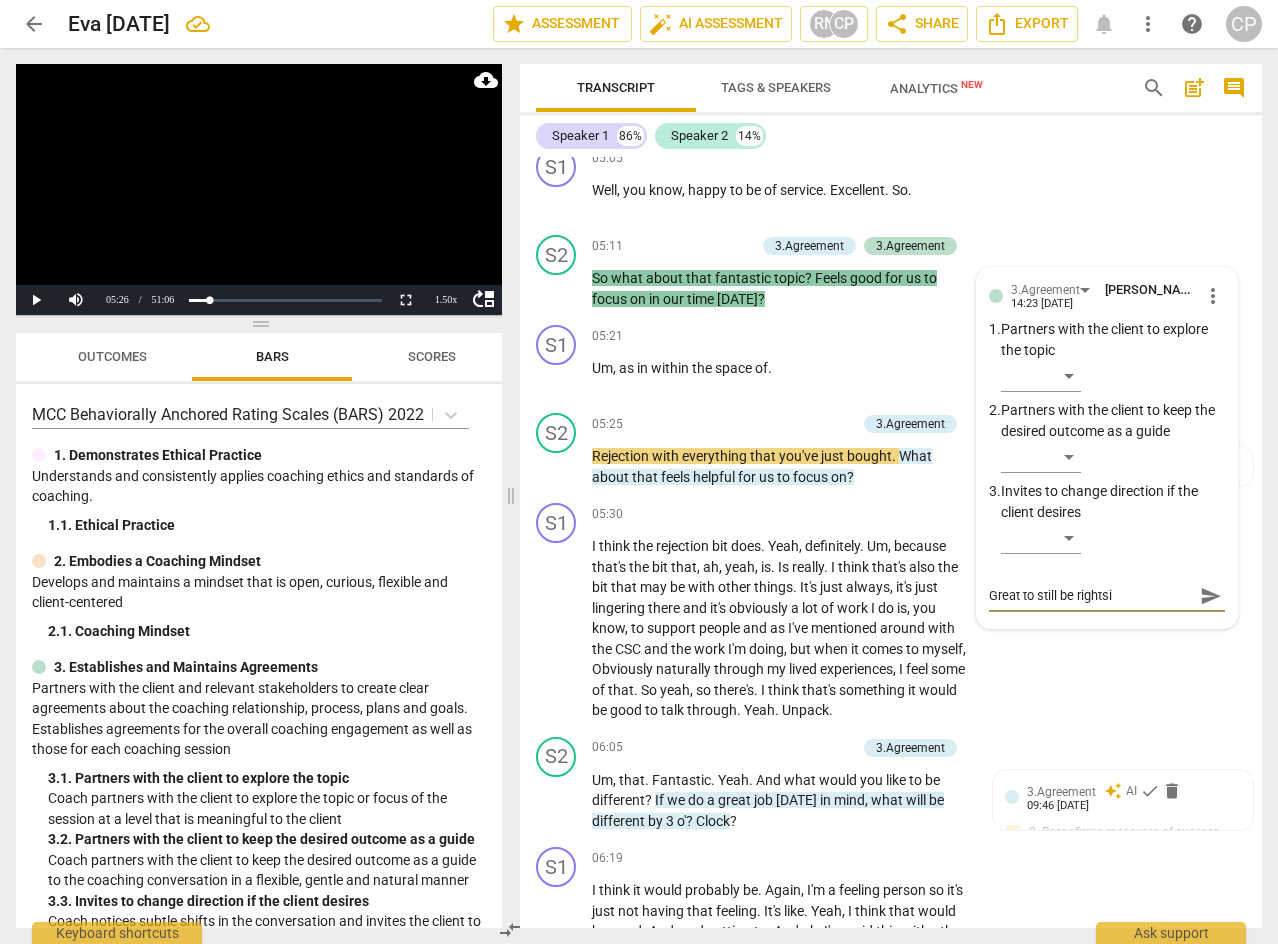 type on "Great to still be rightsiz" 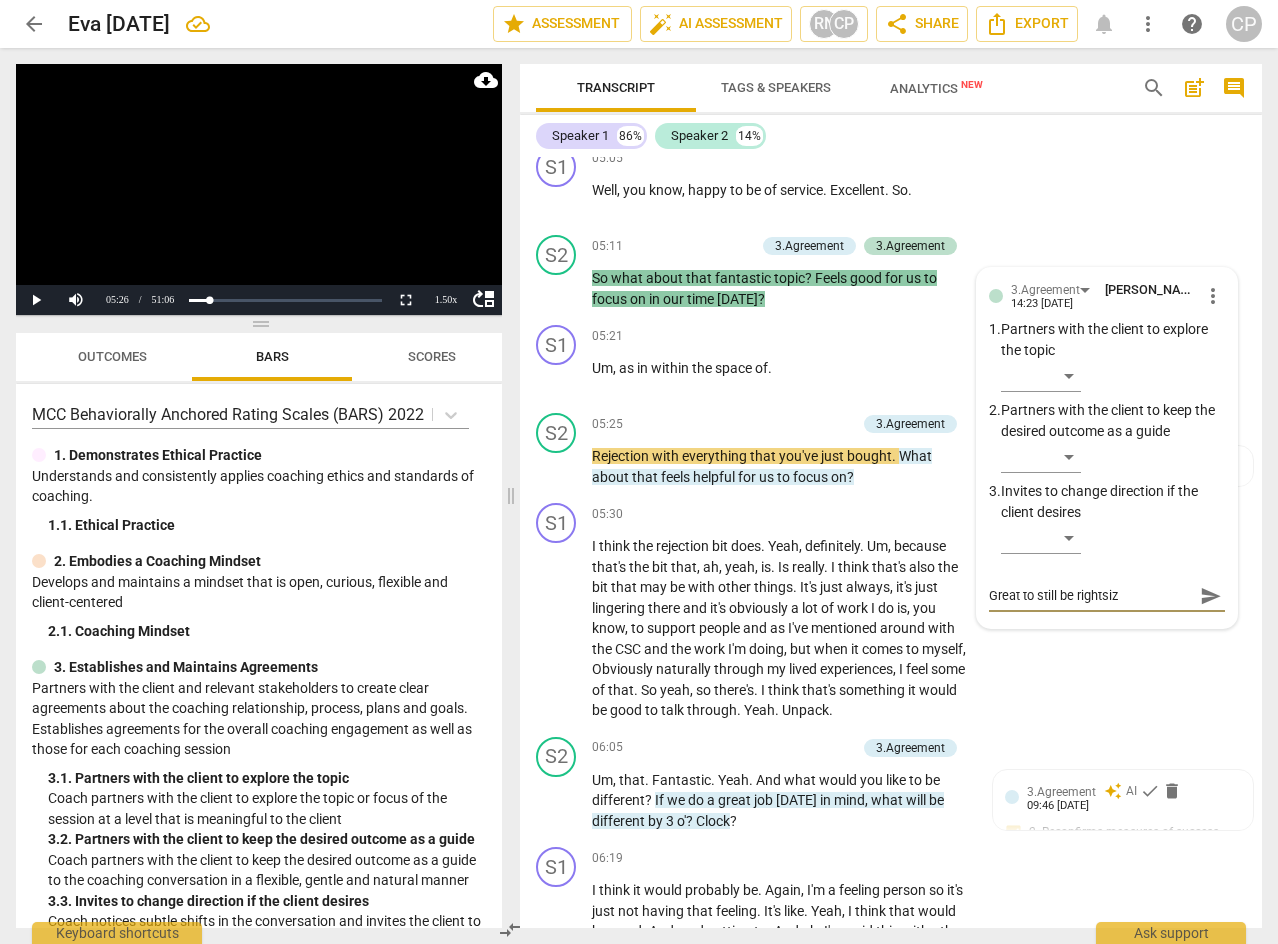 type on "Great to still be rightsizi" 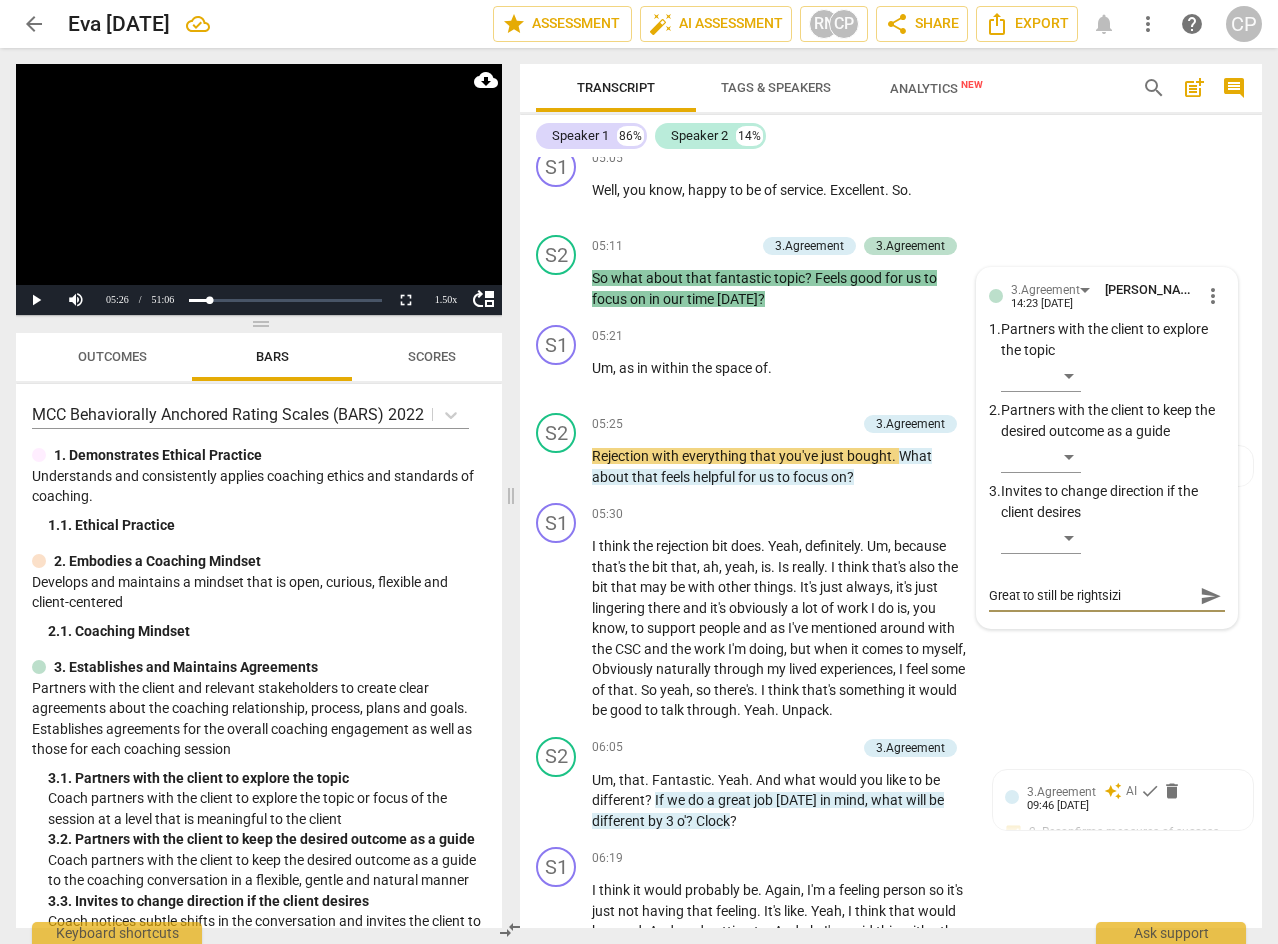 type on "Great to still be rightsizin" 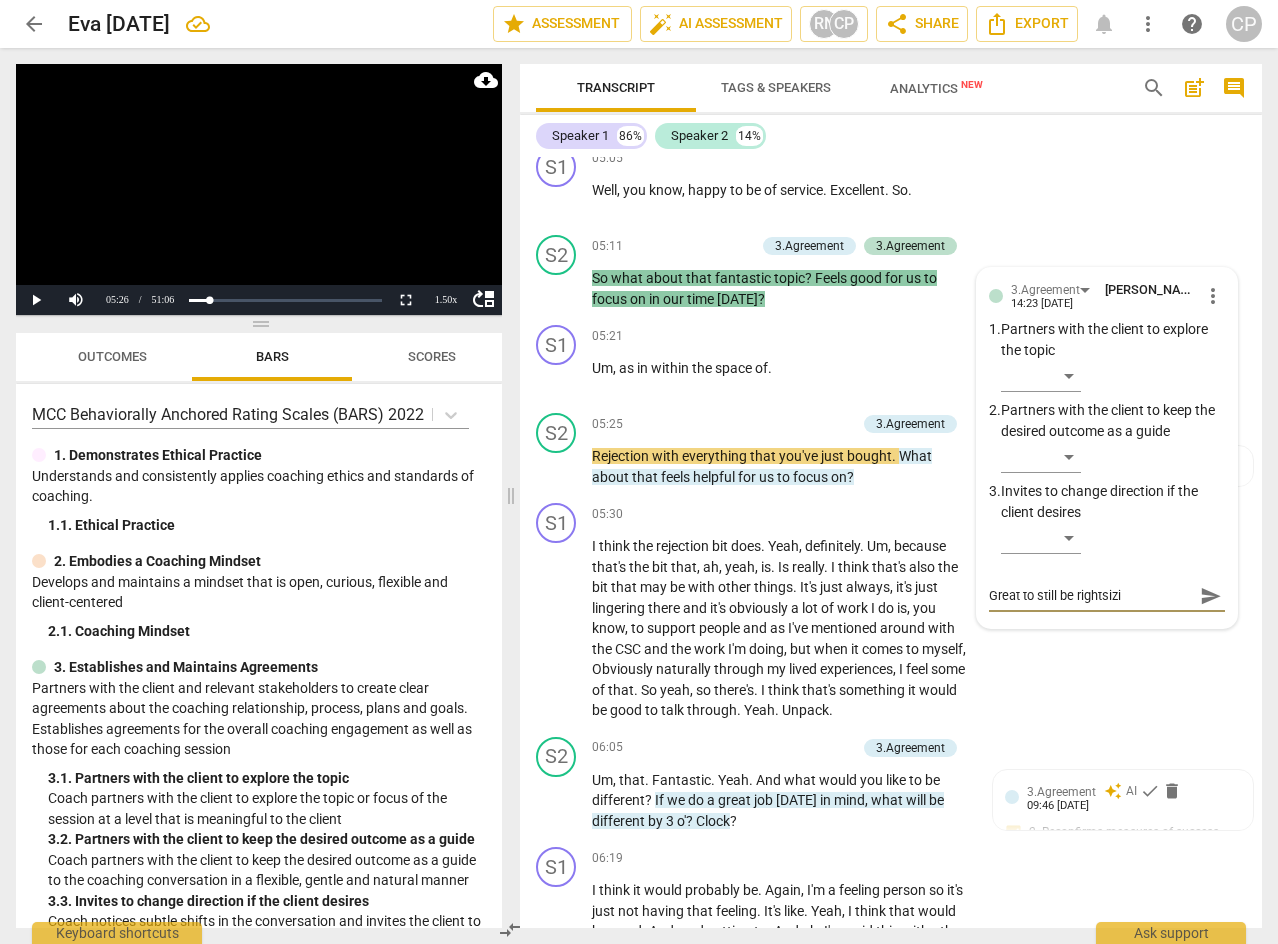 type on "Great to still be rightsizin" 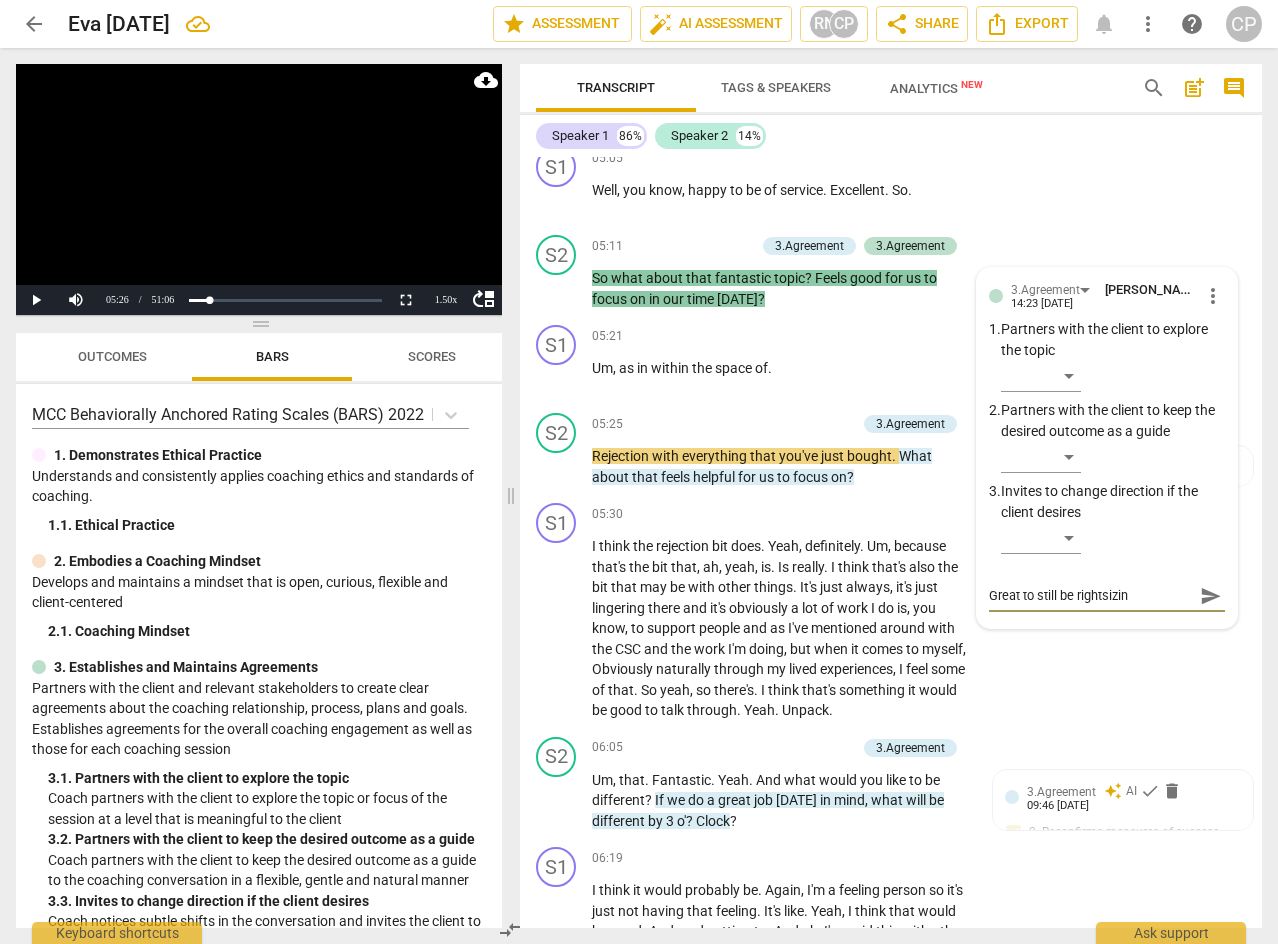 type on "Great to still be rightsizing" 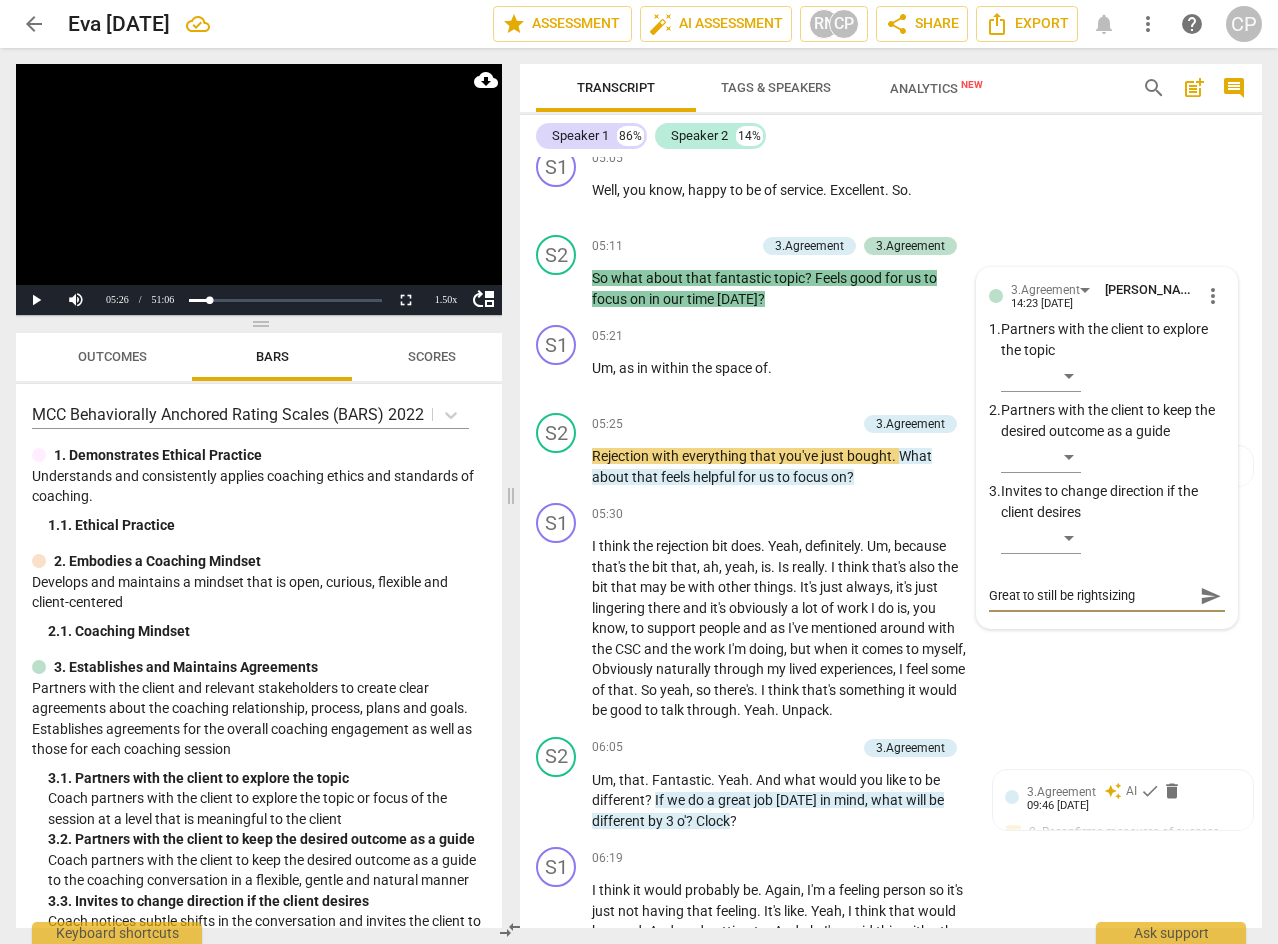 type on "Great to still be rightsizing" 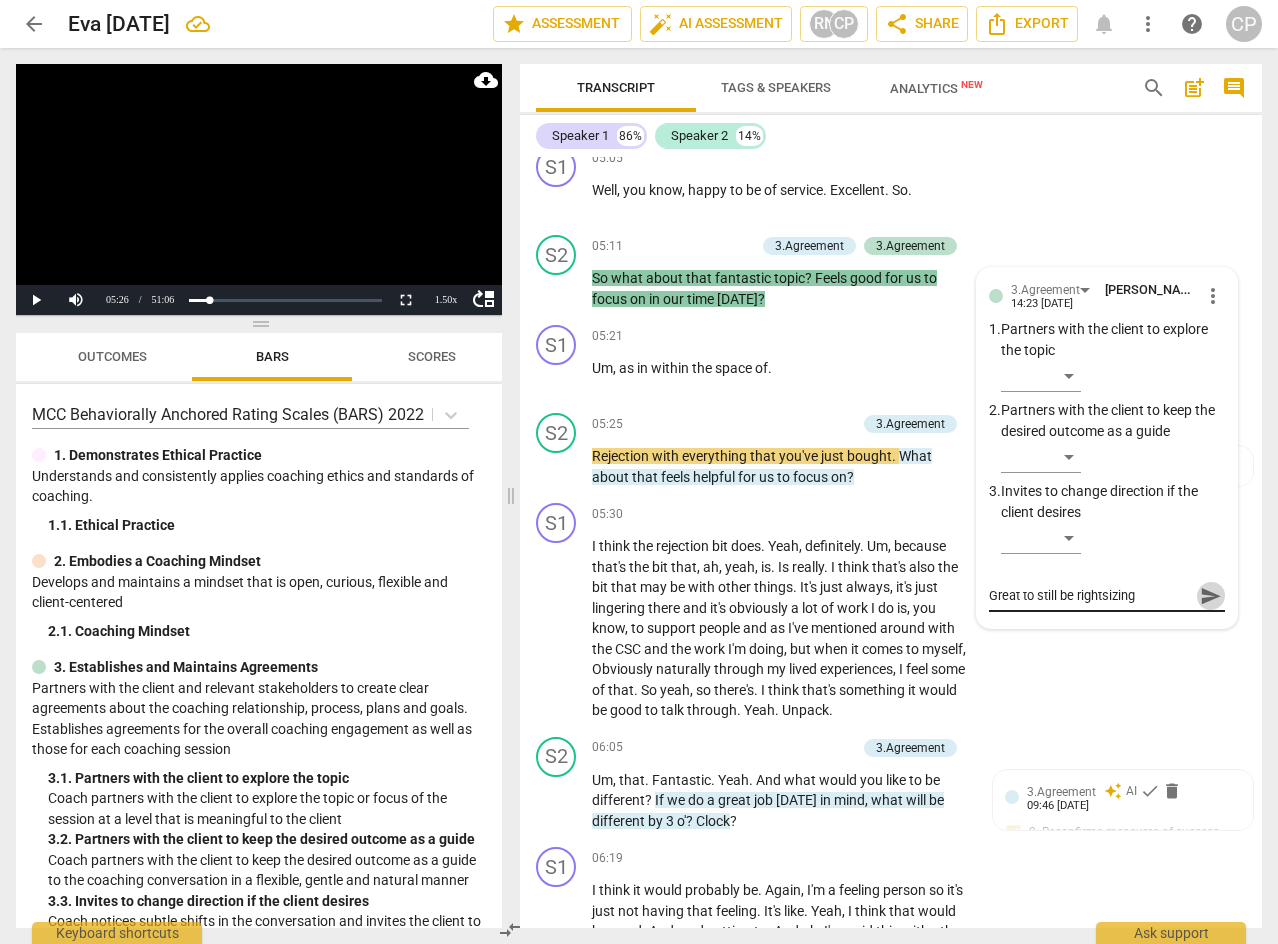 drag, startPoint x: 1208, startPoint y: 609, endPoint x: 1162, endPoint y: 605, distance: 46.173584 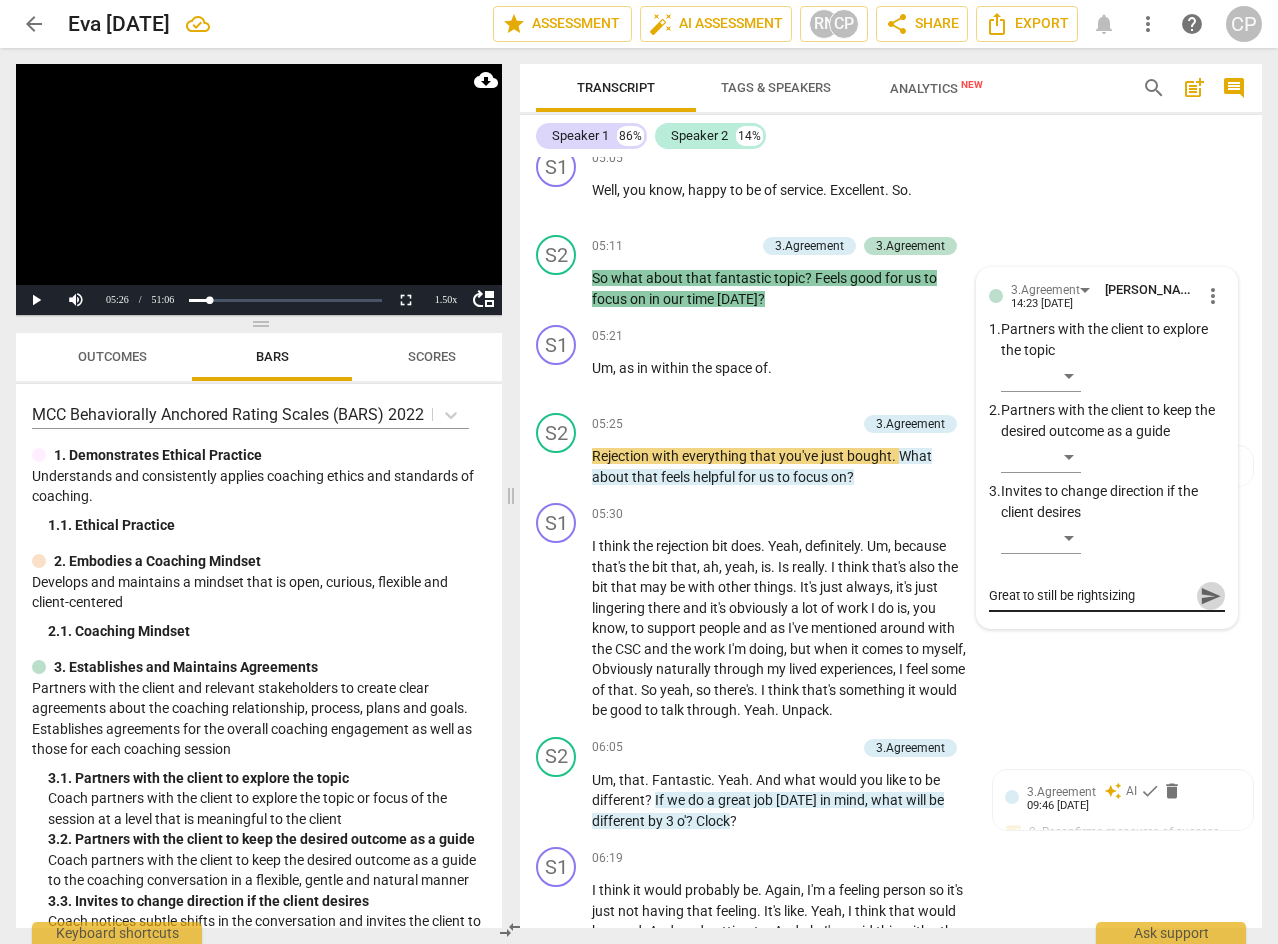 type 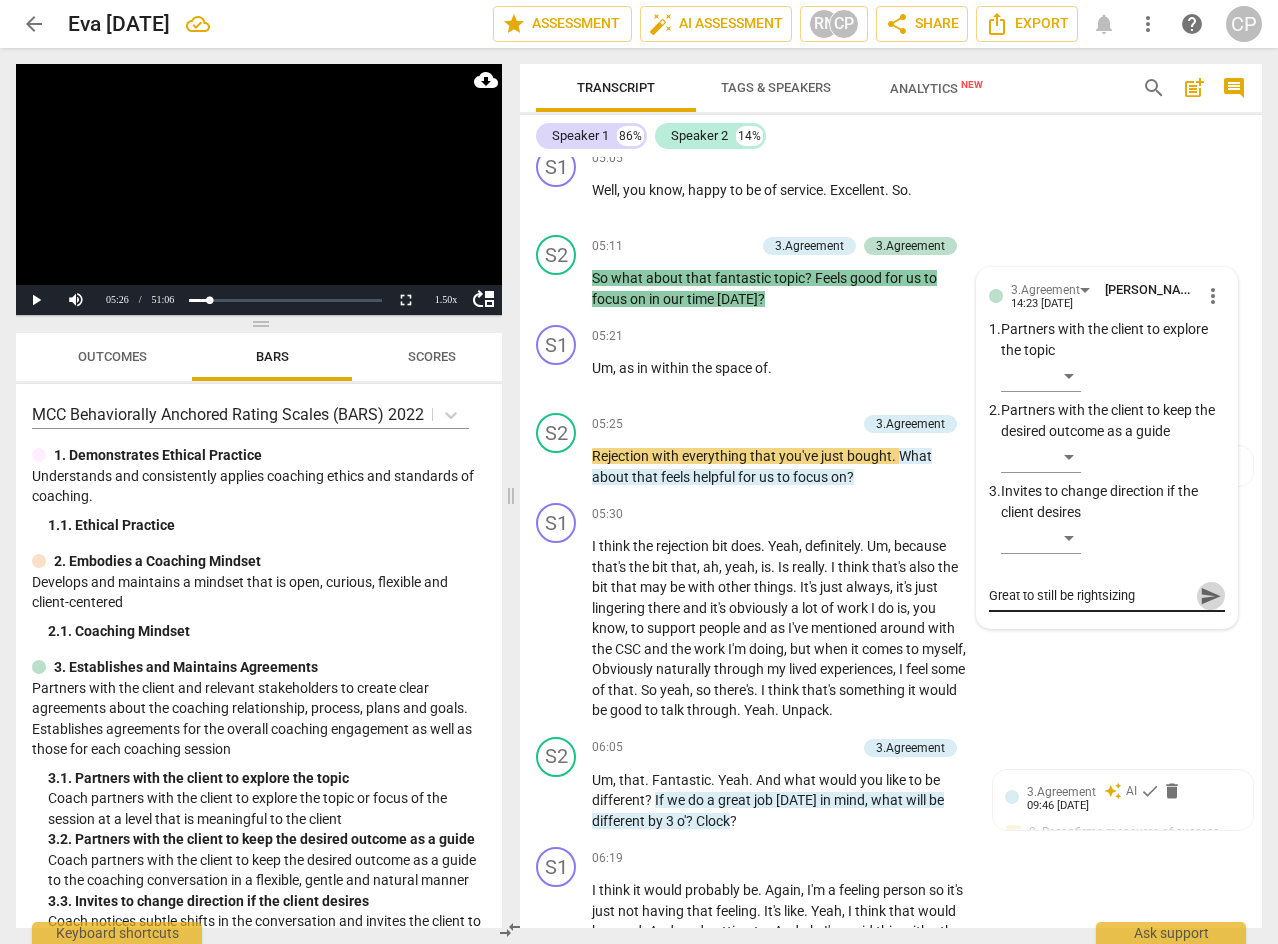 type 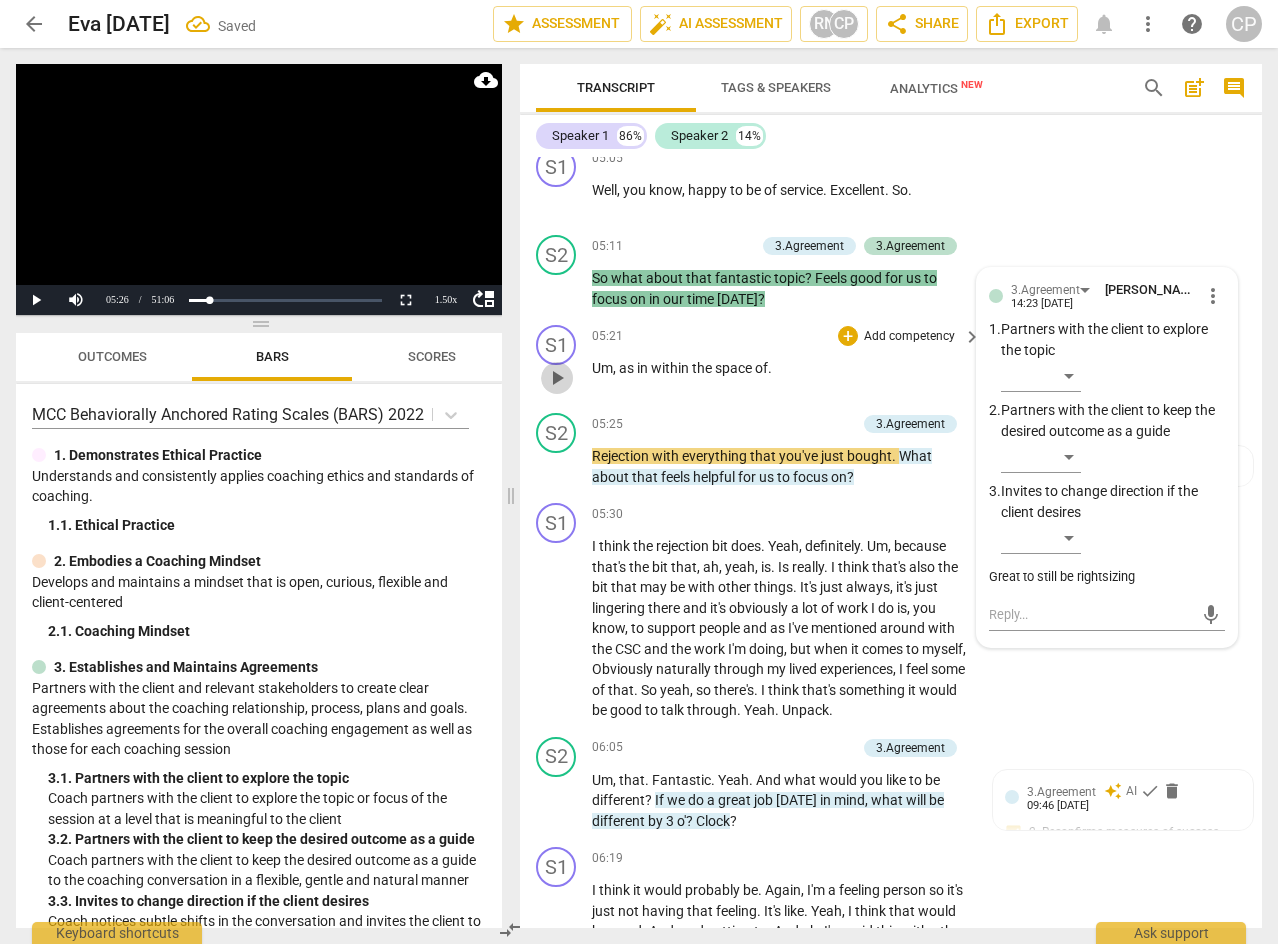 click on "play_arrow" at bounding box center (557, 378) 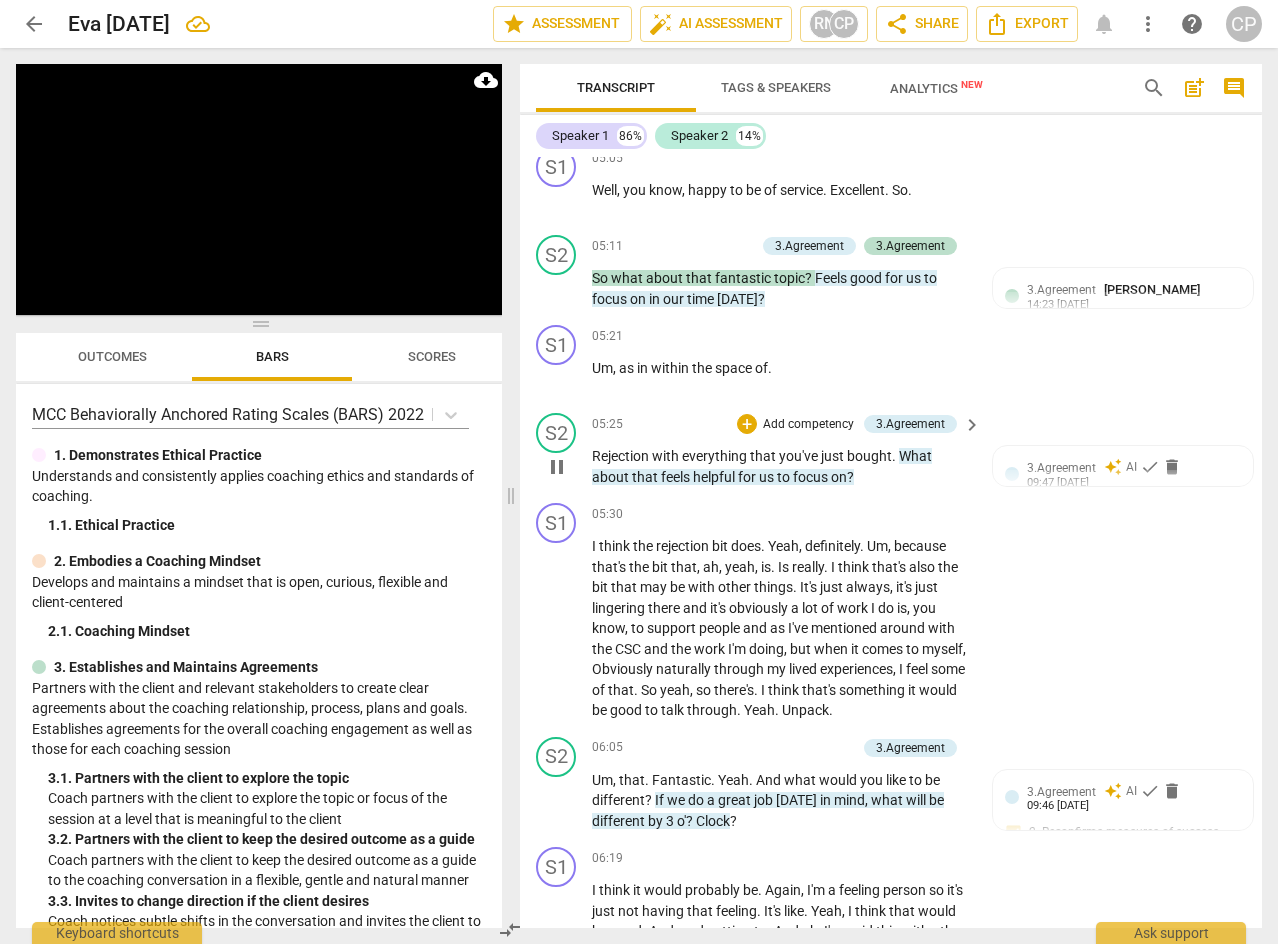 click on "with" at bounding box center [667, 456] 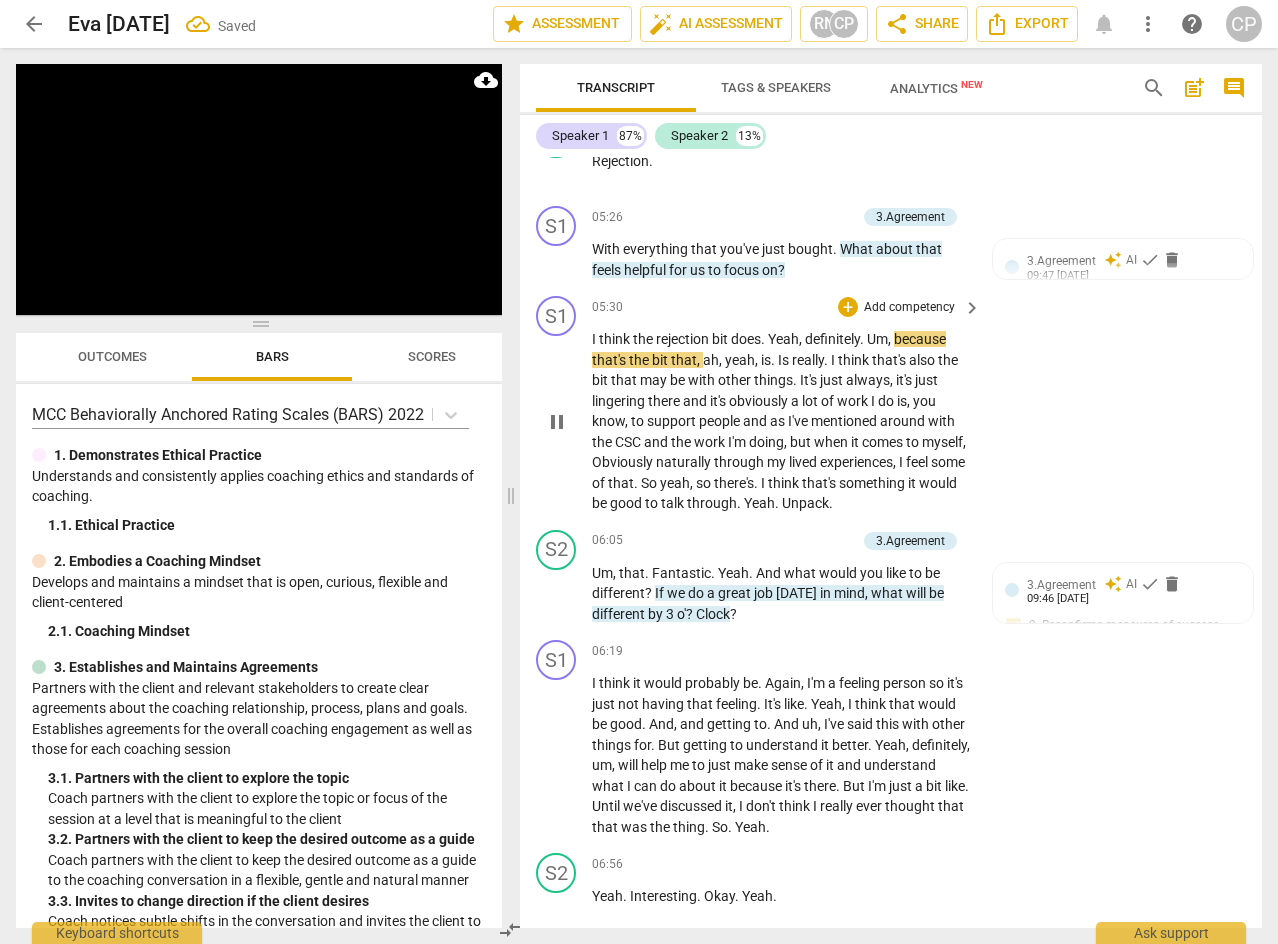 scroll, scrollTop: 2300, scrollLeft: 0, axis: vertical 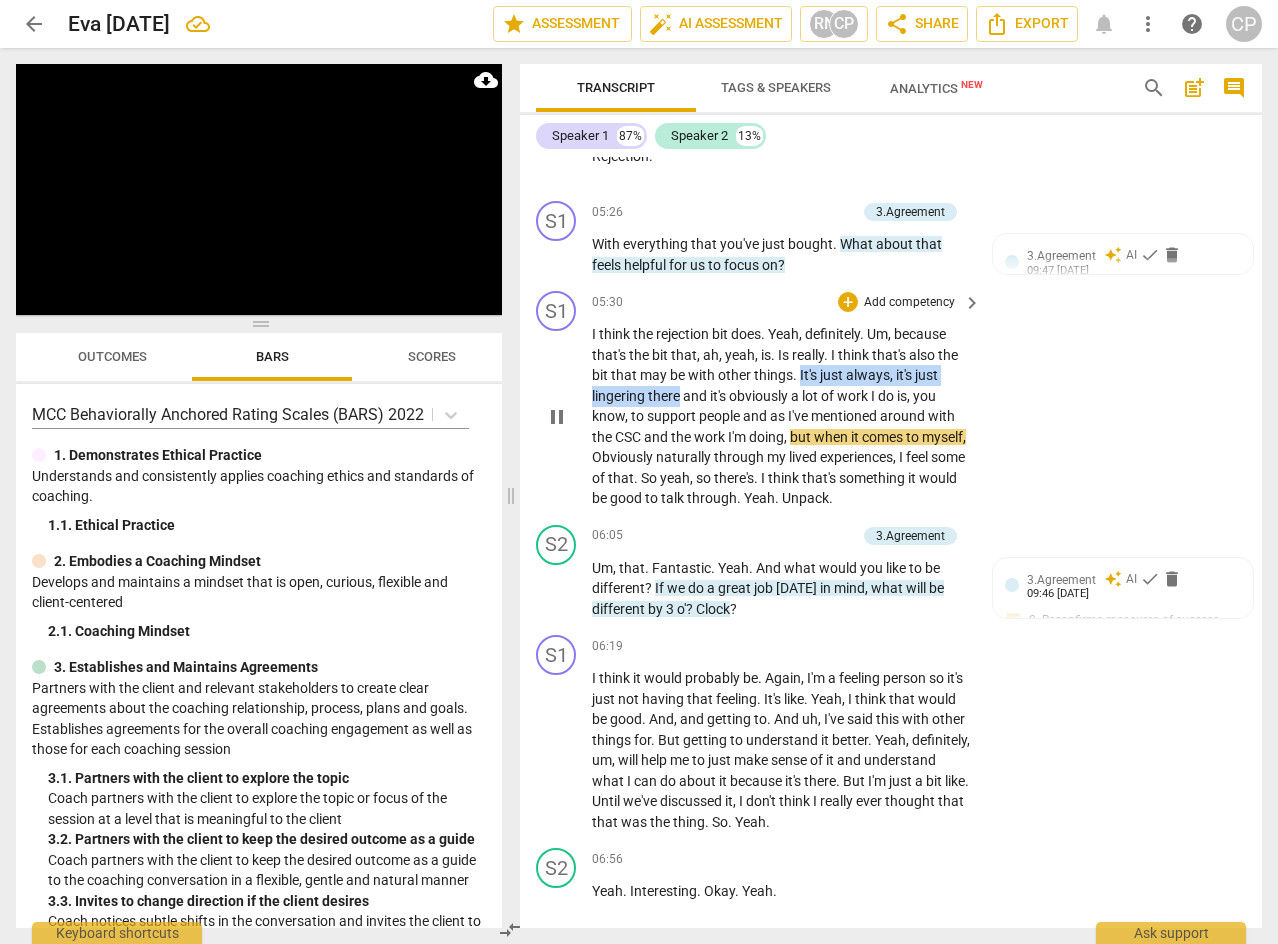 drag, startPoint x: 801, startPoint y: 397, endPoint x: 682, endPoint y: 417, distance: 120.66897 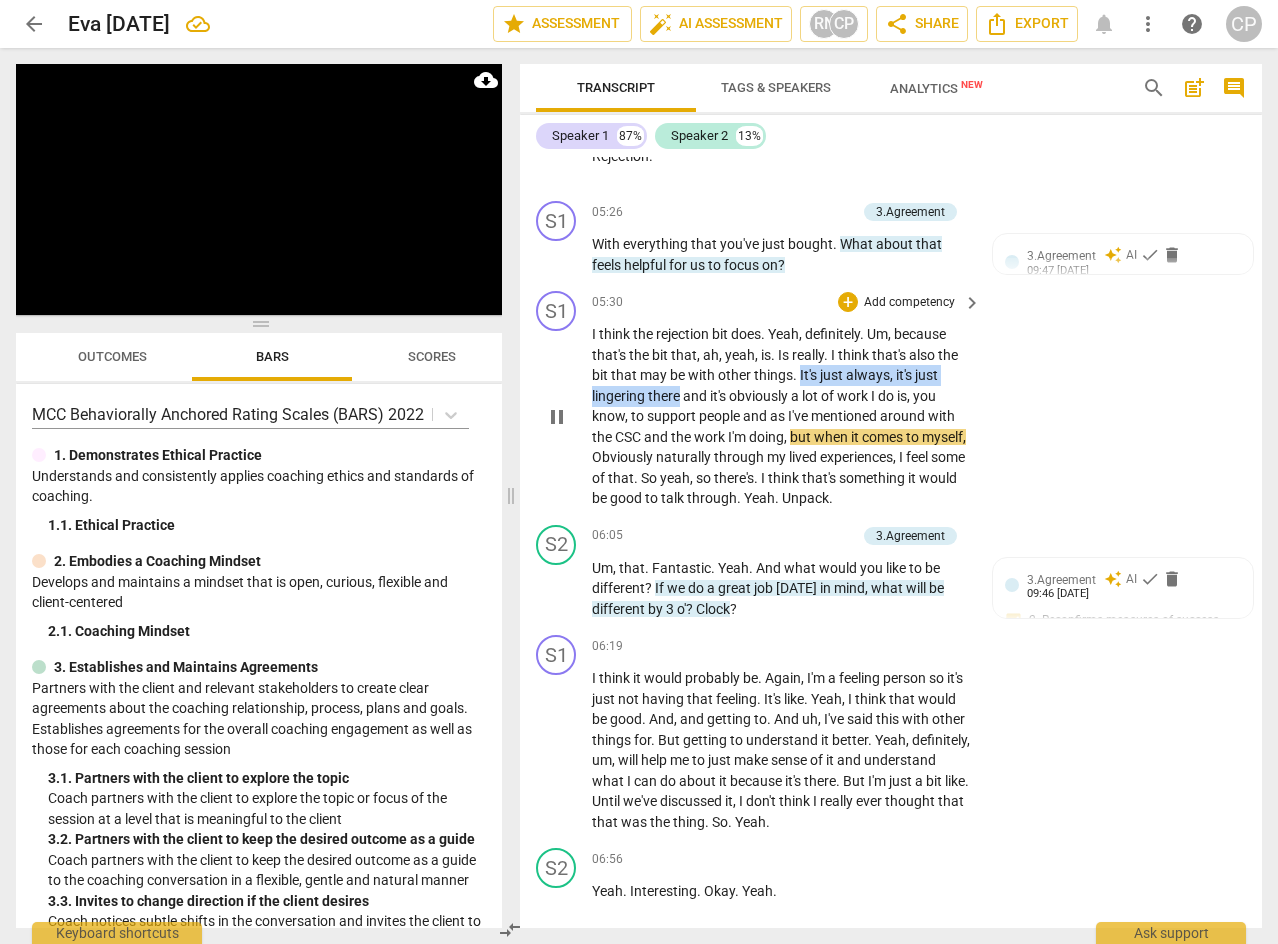 click on "I   think   the   rejection   bit   does .   Yeah ,   definitely .   Um ,   because   that's   the   bit   that ,   ah ,   yeah ,   is .   Is   really .   I   think   that's   also   the   bit   that   may   be   with   other   things .   It's   just   always ,   it's   just   lingering   there   and   it's   obviously   a   lot   of   work   I   do   is ,   you   know ,   to   support   people   and   as   I've   mentioned   around   with   the   CSC   and   the   work   I'm   doing ,   but   when   it   comes   to   myself ,   Obviously   naturally   through   my   lived   experiences ,   I   feel   some   of   that .   So   yeah ,   so   there's .   I   think   that's   something   it   would   be   good   to   talk   through .   Yeah .   Unpack ." at bounding box center (781, 416) 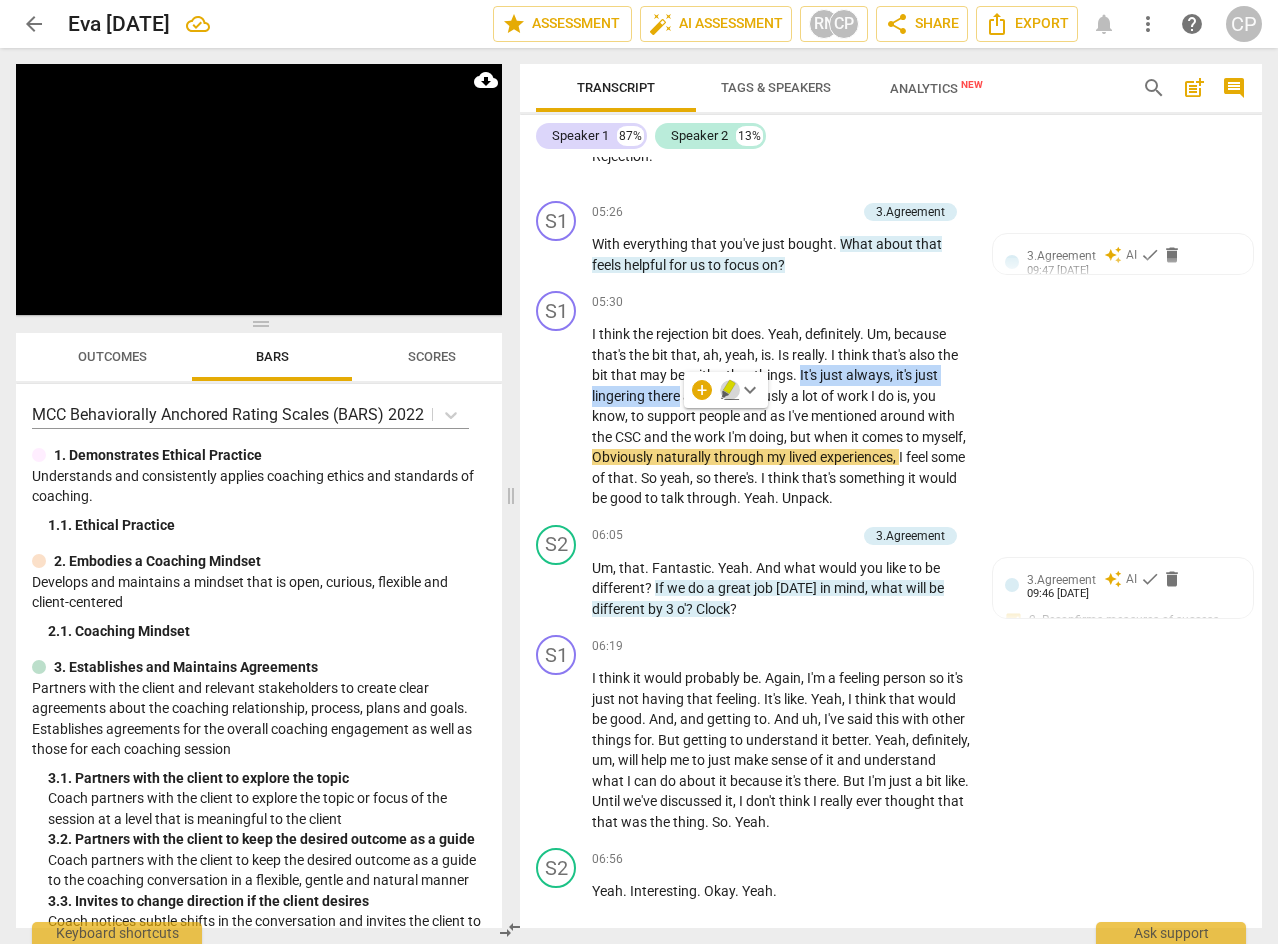 click 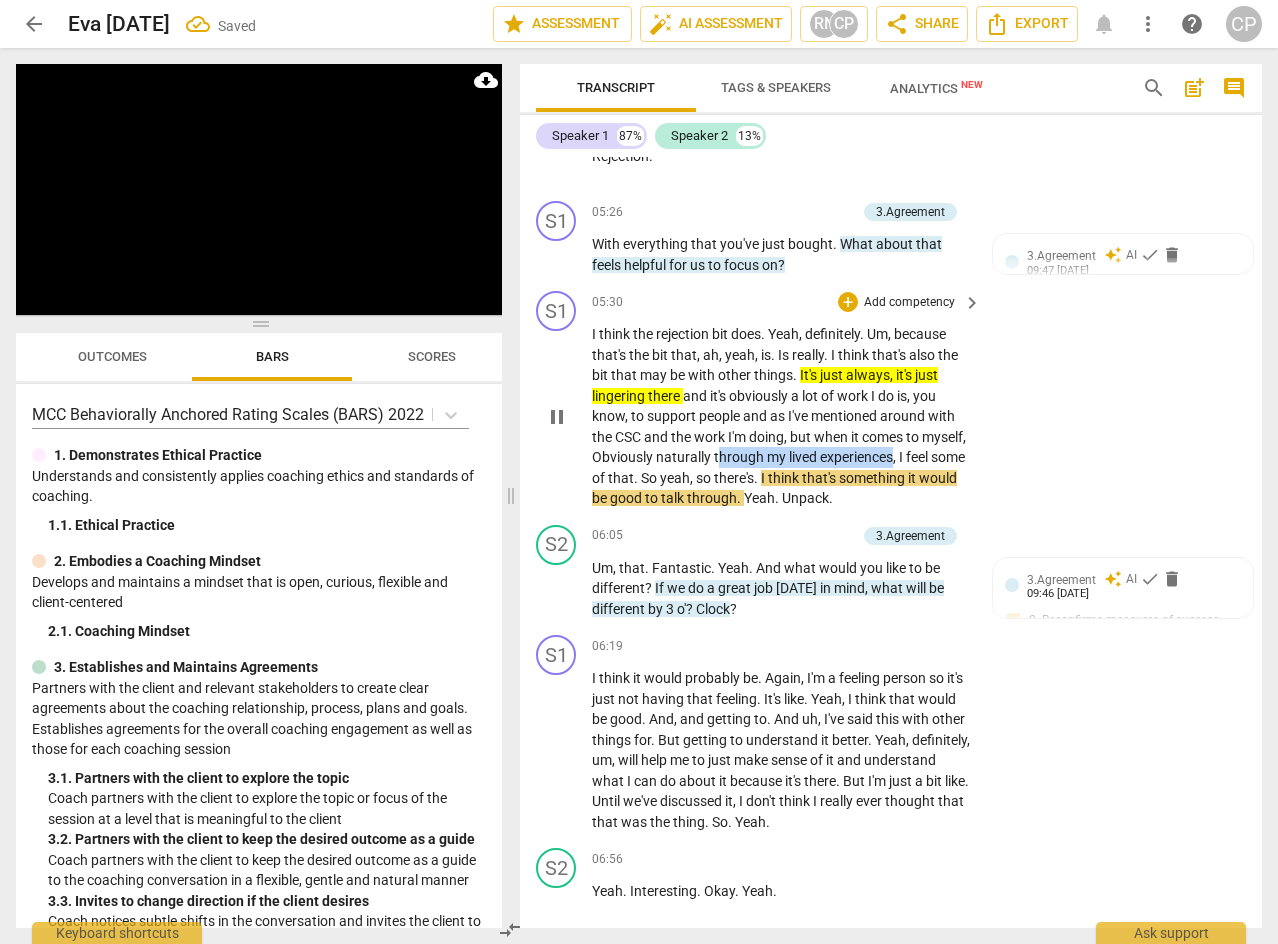 drag, startPoint x: 764, startPoint y: 479, endPoint x: 939, endPoint y: 483, distance: 175.04572 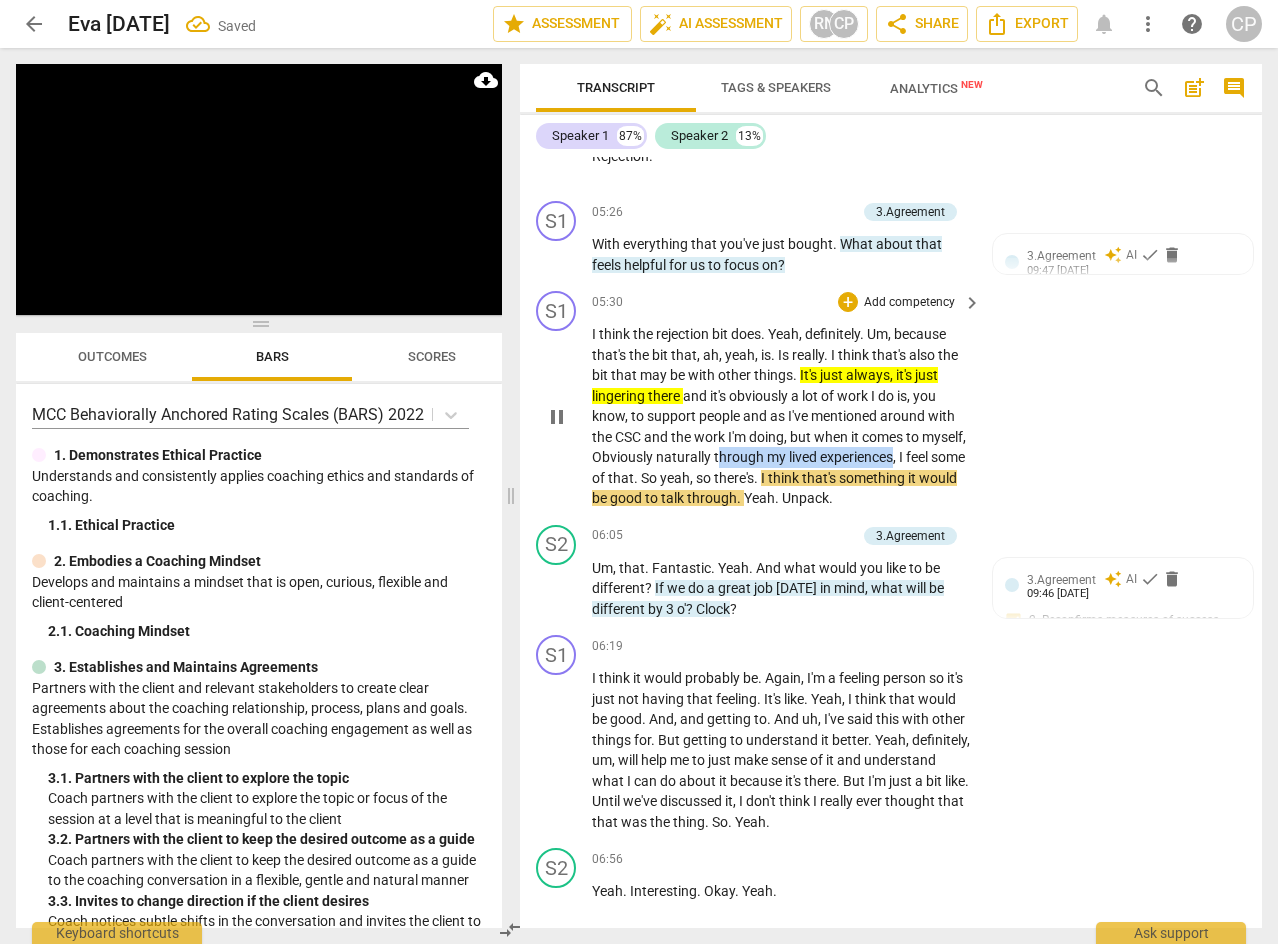 click on "I   think   the   rejection   bit   does .   Yeah ,   definitely .   Um ,   because   that's   the   bit   that ,   ah ,   yeah ,   is .   Is   really .   I   think   that's   also   the   bit   that   may   be   with   other   things .   It's   just   always ,   it's   just   lingering   there   and   it's   obviously   a   lot   of   work   I   do   is ,   you   know ,   to   support   people   and   as   I've   mentioned   around   with   the   CSC   and   the   work   I'm   doing ,   but   when   it   comes   to   myself ,   Obviously   naturally   through   my   lived   experiences ,   I   feel   some   of   that .   So   yeah ,   so   there's .   I   think   that's   something   it   would   be   good   to   talk   through .   Yeah .   Unpack ." at bounding box center (781, 416) 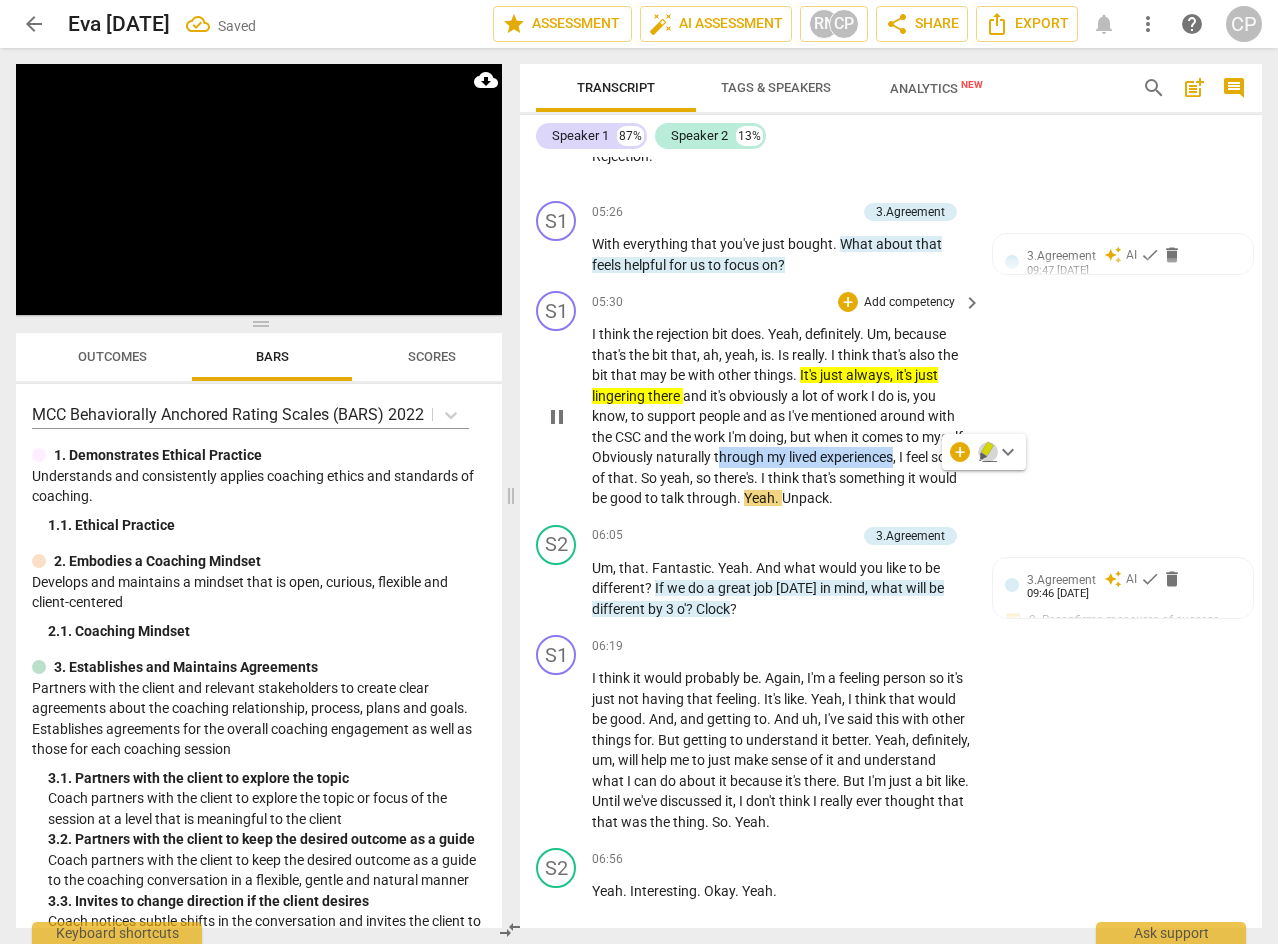 drag, startPoint x: 988, startPoint y: 452, endPoint x: 997, endPoint y: 446, distance: 10.816654 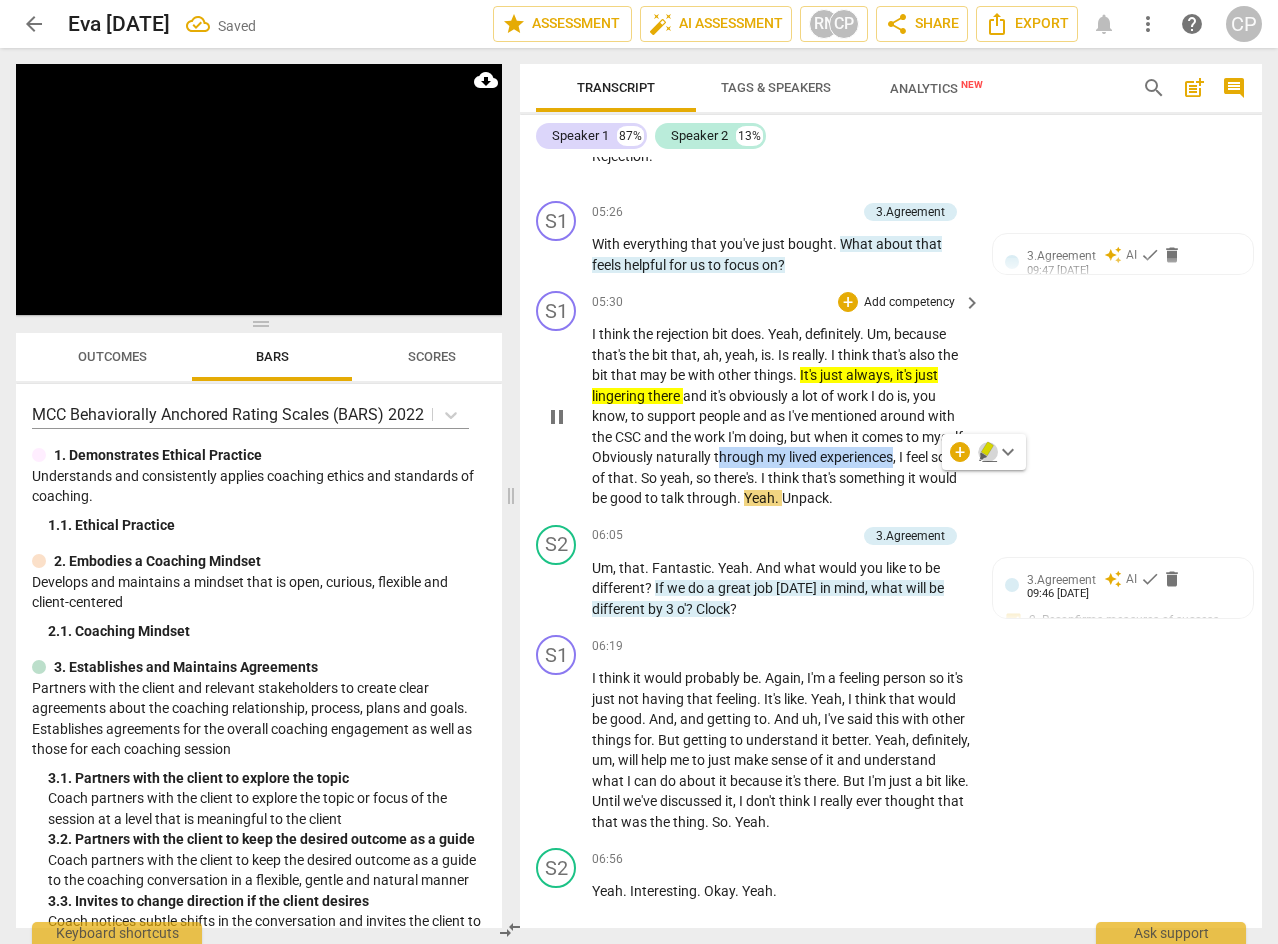 click 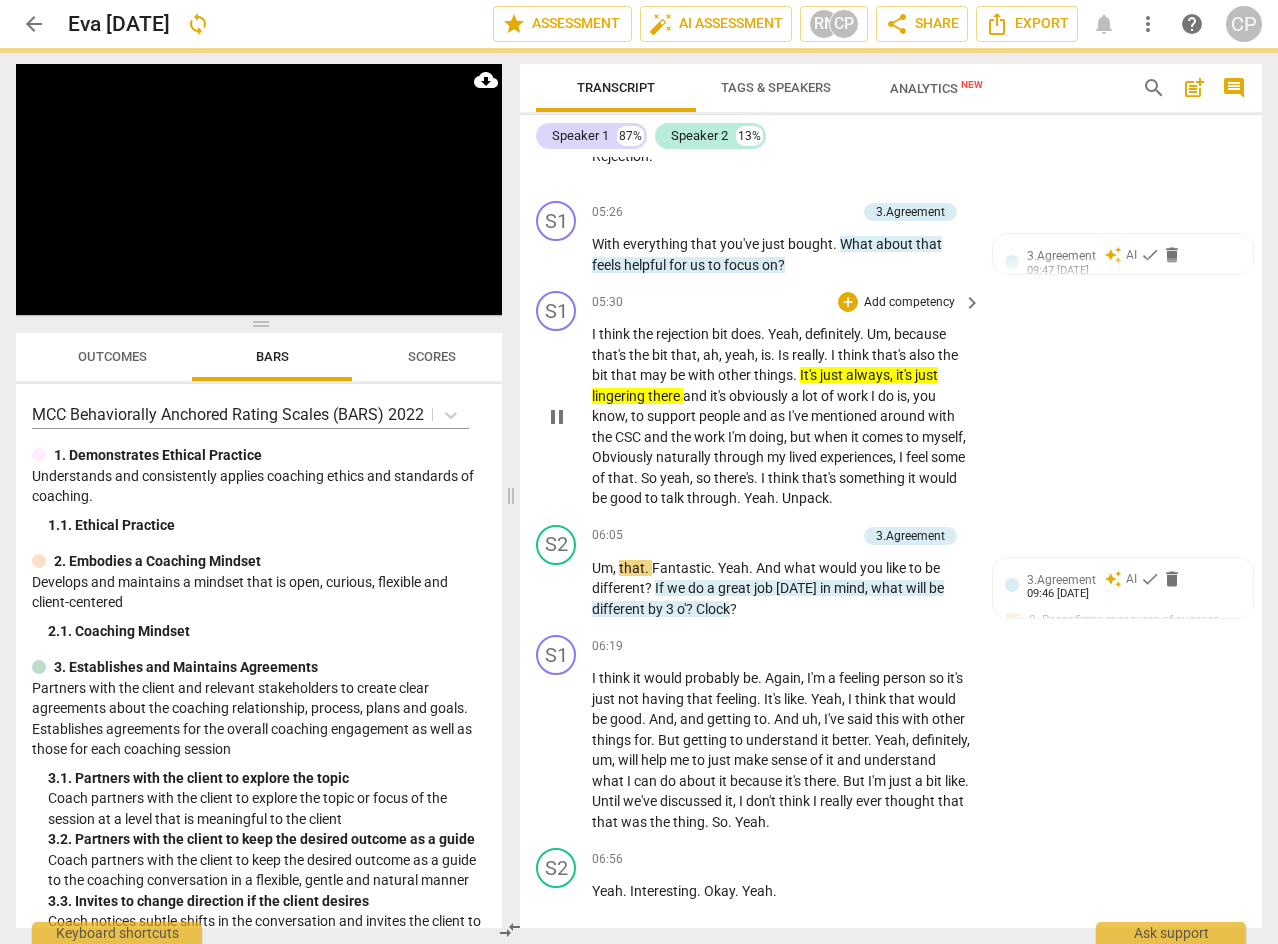 click on "S1 play_arrow pause 05:30 + Add competency keyboard_arrow_right I   think   the   rejection   bit   does .   Yeah ,   definitely .   Um ,   because   that's   the   bit   that ,   ah ,   yeah ,   is .   Is   really .   I   think   that's   also   the   bit   that   may   be   with   other   things .   It's   just   always ,   it's   just   lingering   there   and   it's   obviously   a   lot   of   work   I   do   is ,   you   know ,   to   support   people   and   as   I've   mentioned   around   with   the   CSC   and   the   work   I'm   doing ,   but   when   it   comes   to   myself ,   Obviously   naturally   through   my   lived   experiences ,   I   feel   some   of   that .   So   yeah ,   so   there's .   I   think   that's   something   it   would   be   good   to   talk   through .   Yeah .   Unpack ." at bounding box center [891, 400] 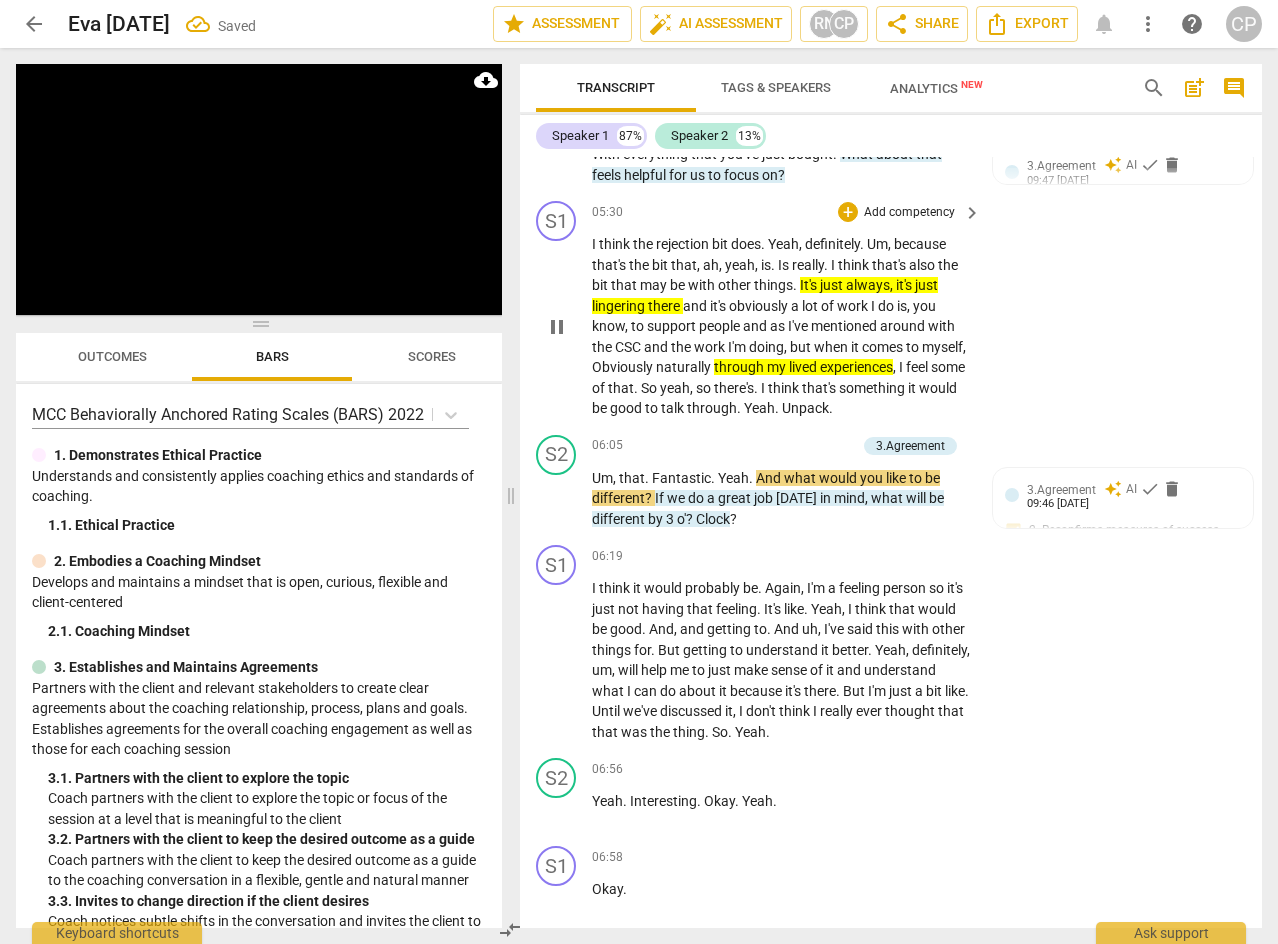 scroll, scrollTop: 2400, scrollLeft: 0, axis: vertical 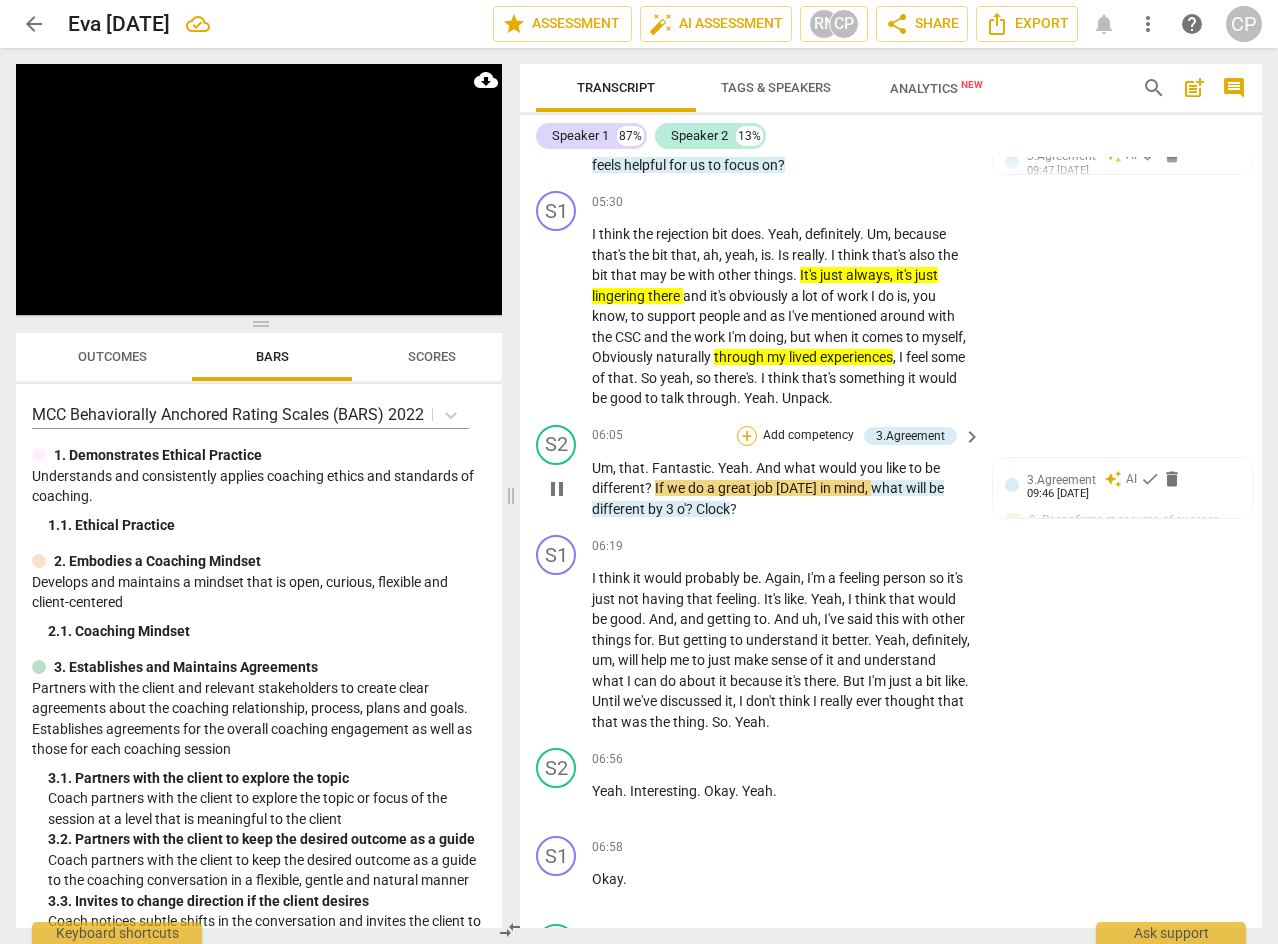 click on "+" at bounding box center [747, 436] 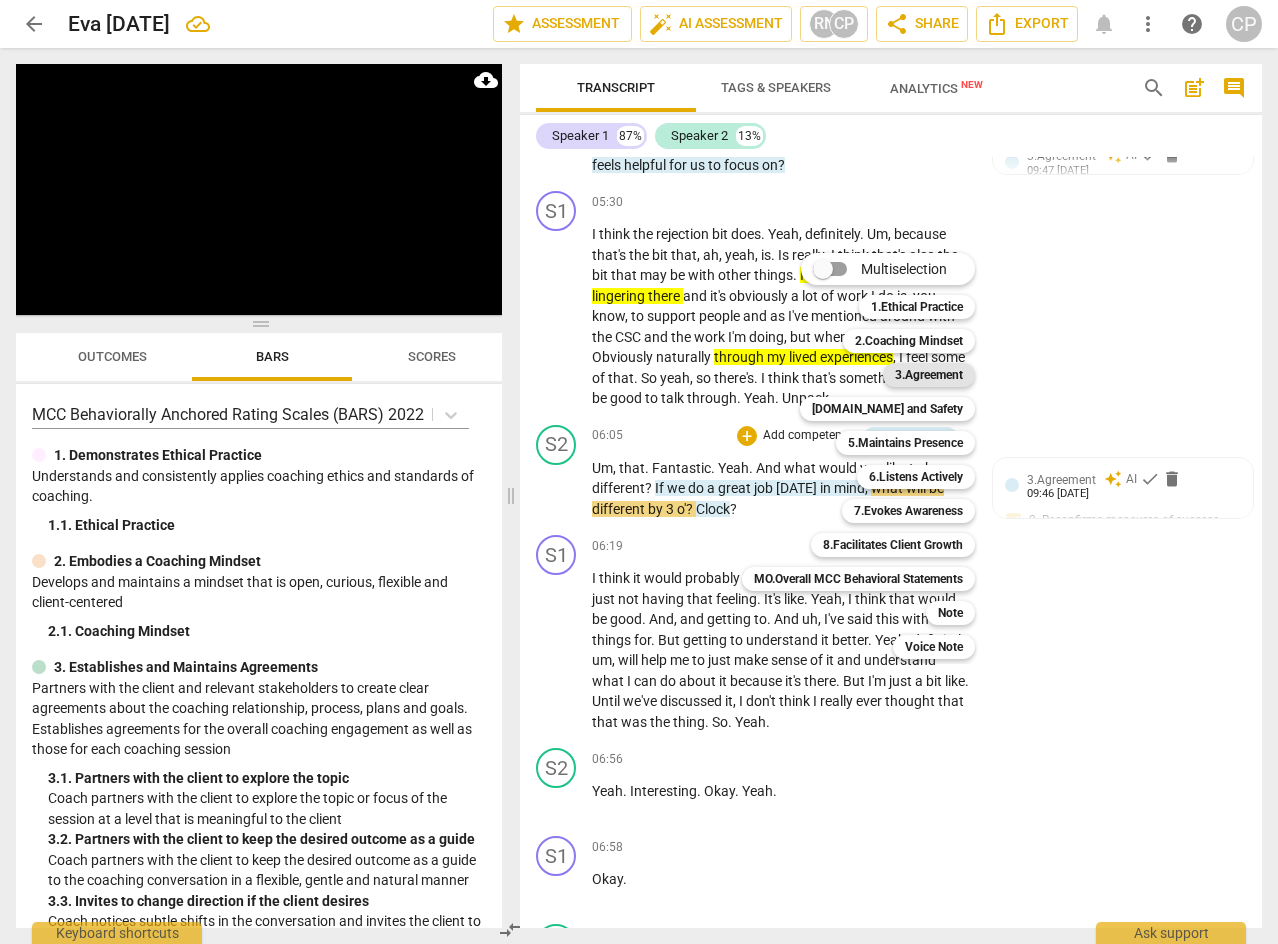 click on "3.Agreement" at bounding box center [929, 375] 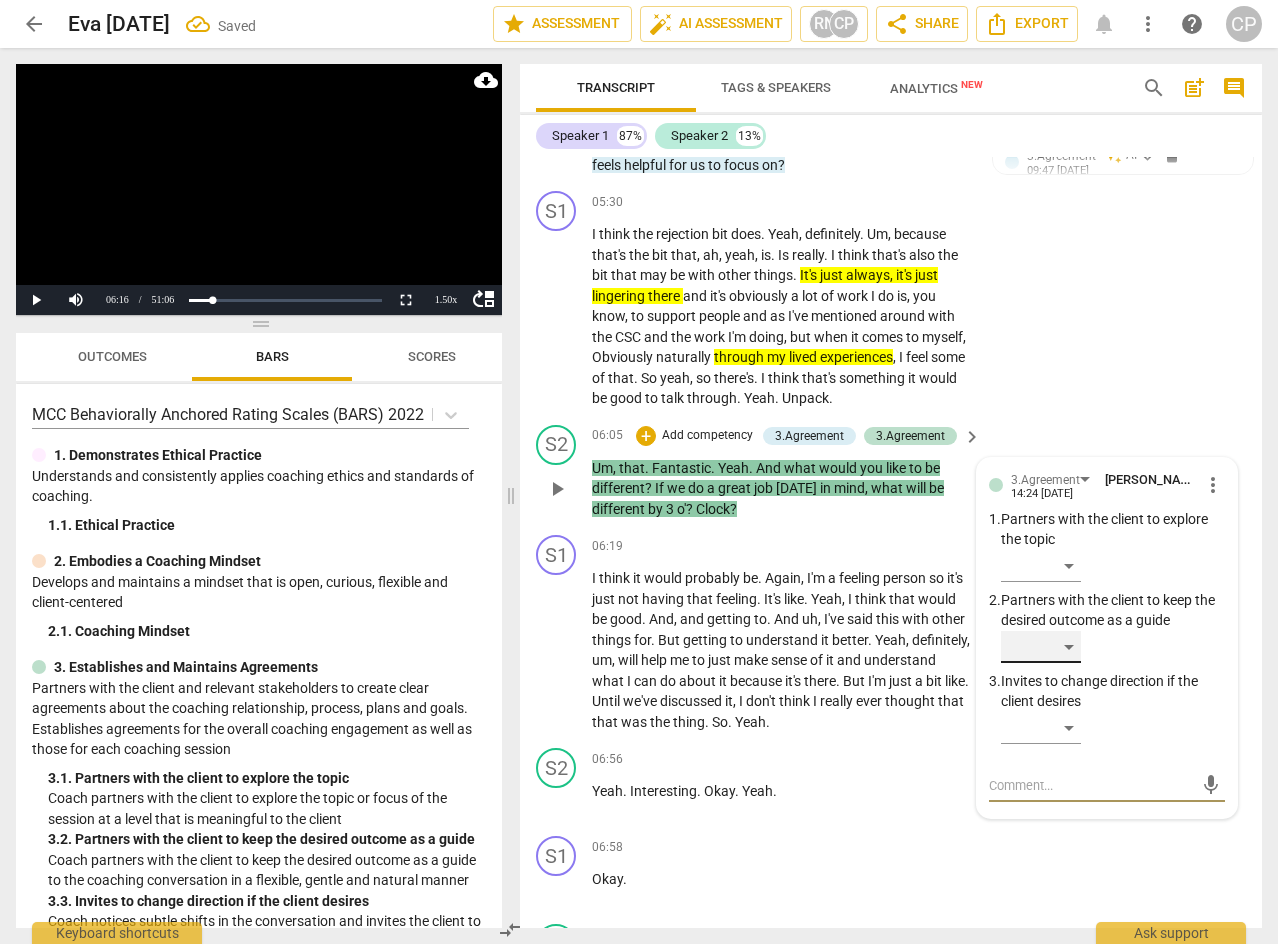 click on "​" at bounding box center [1041, 647] 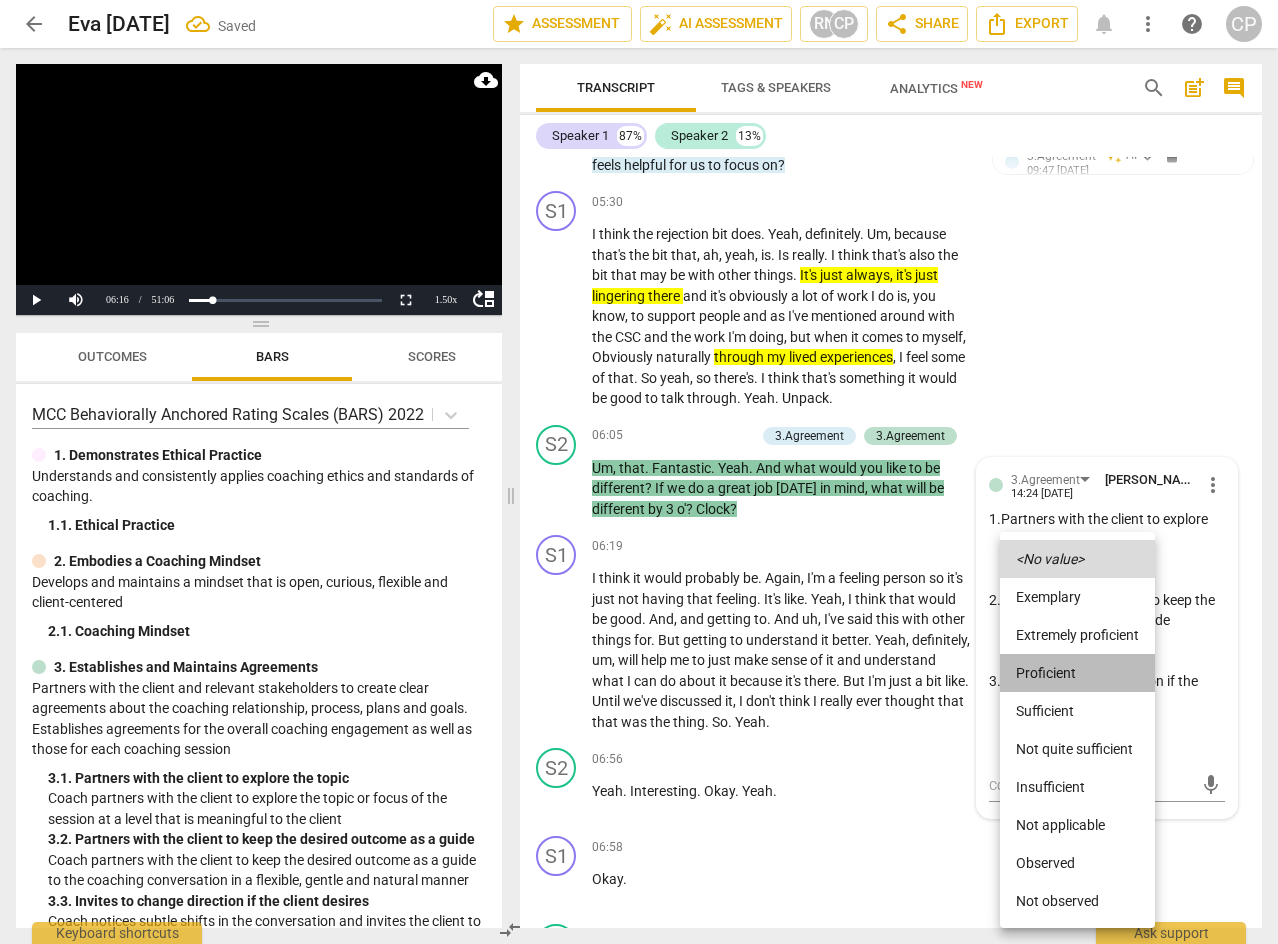 click on "Proficient" at bounding box center (1077, 673) 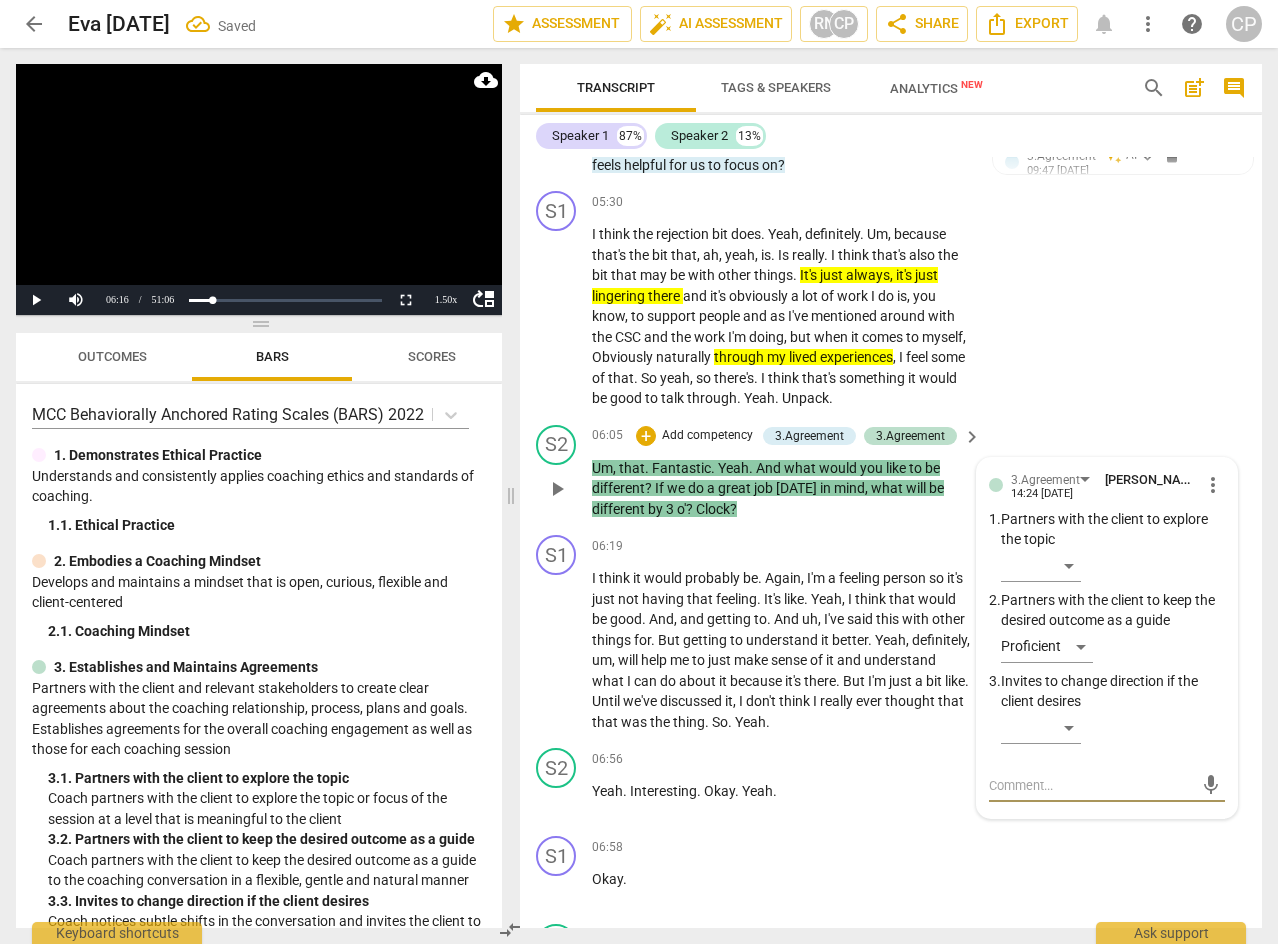 click at bounding box center (1091, 785) 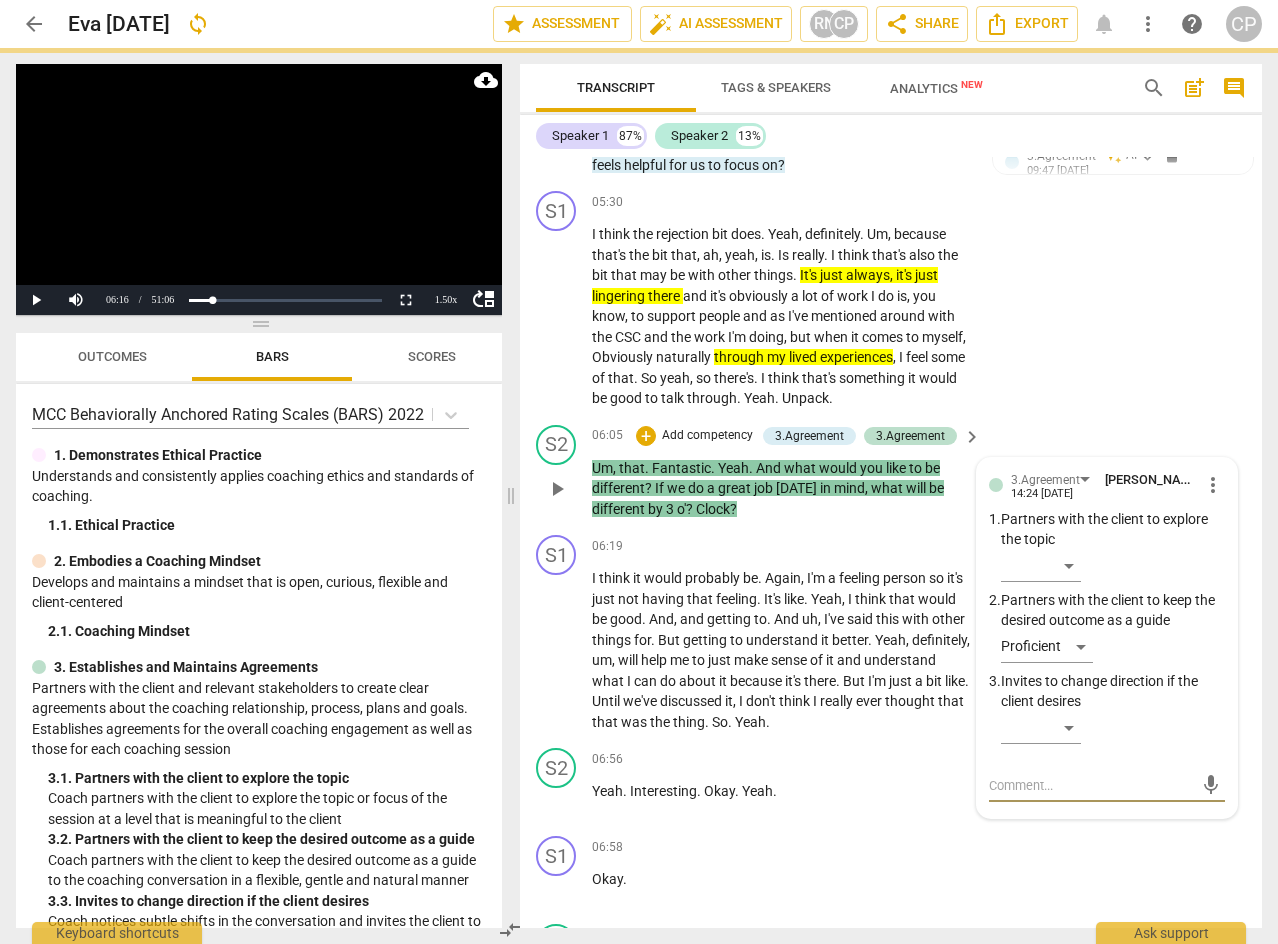 type on "I" 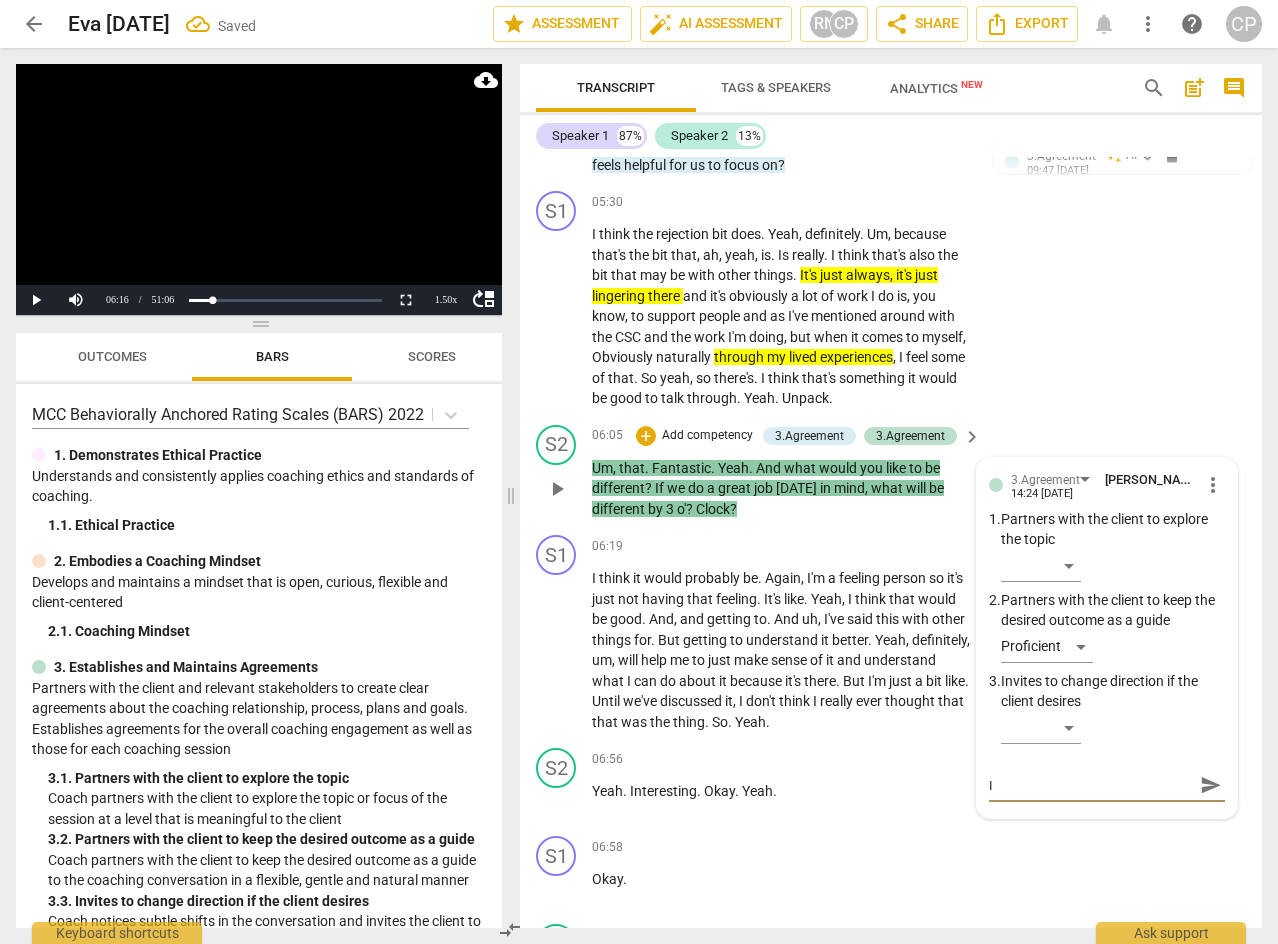 type on "I" 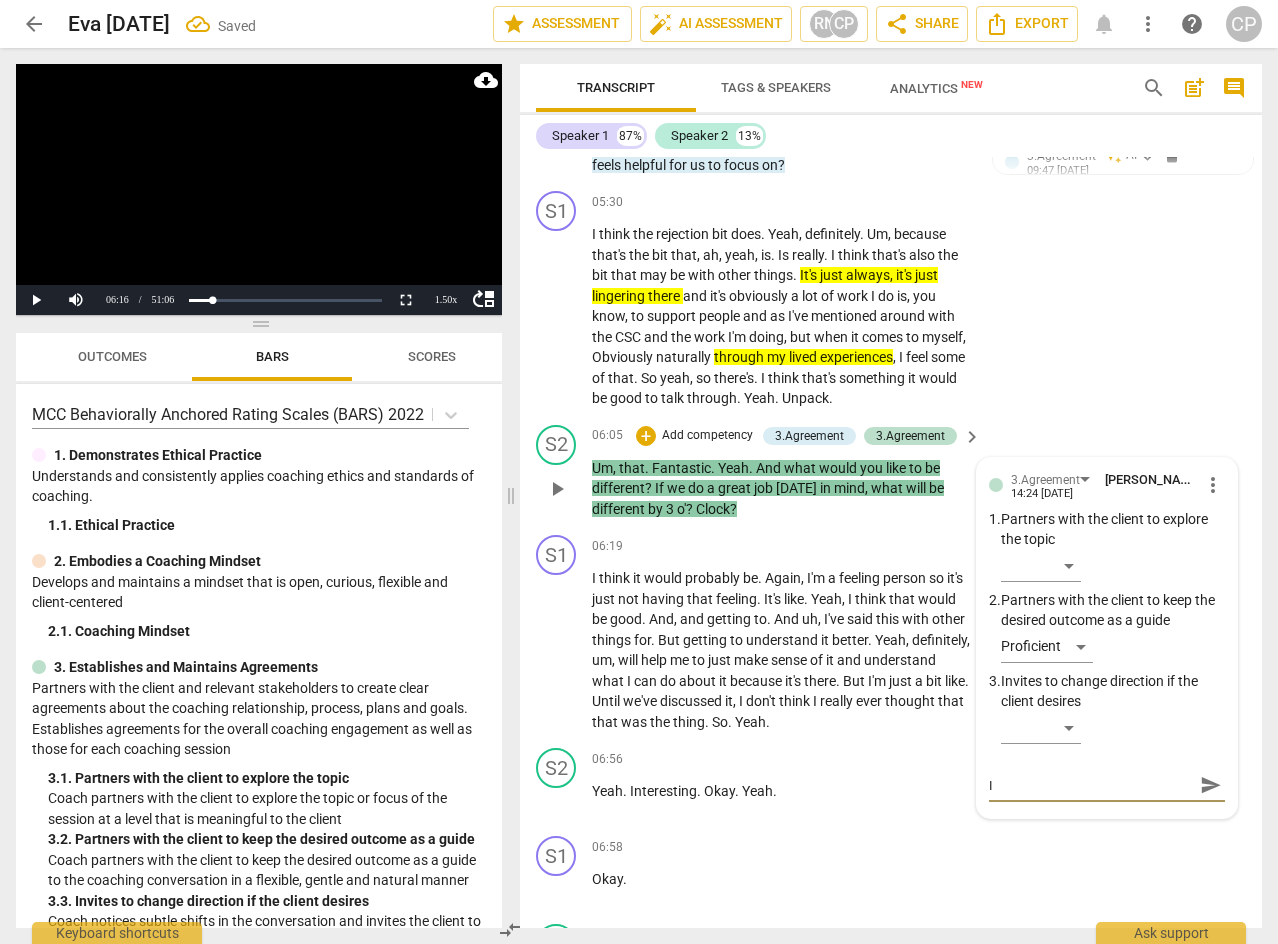 type on "I" 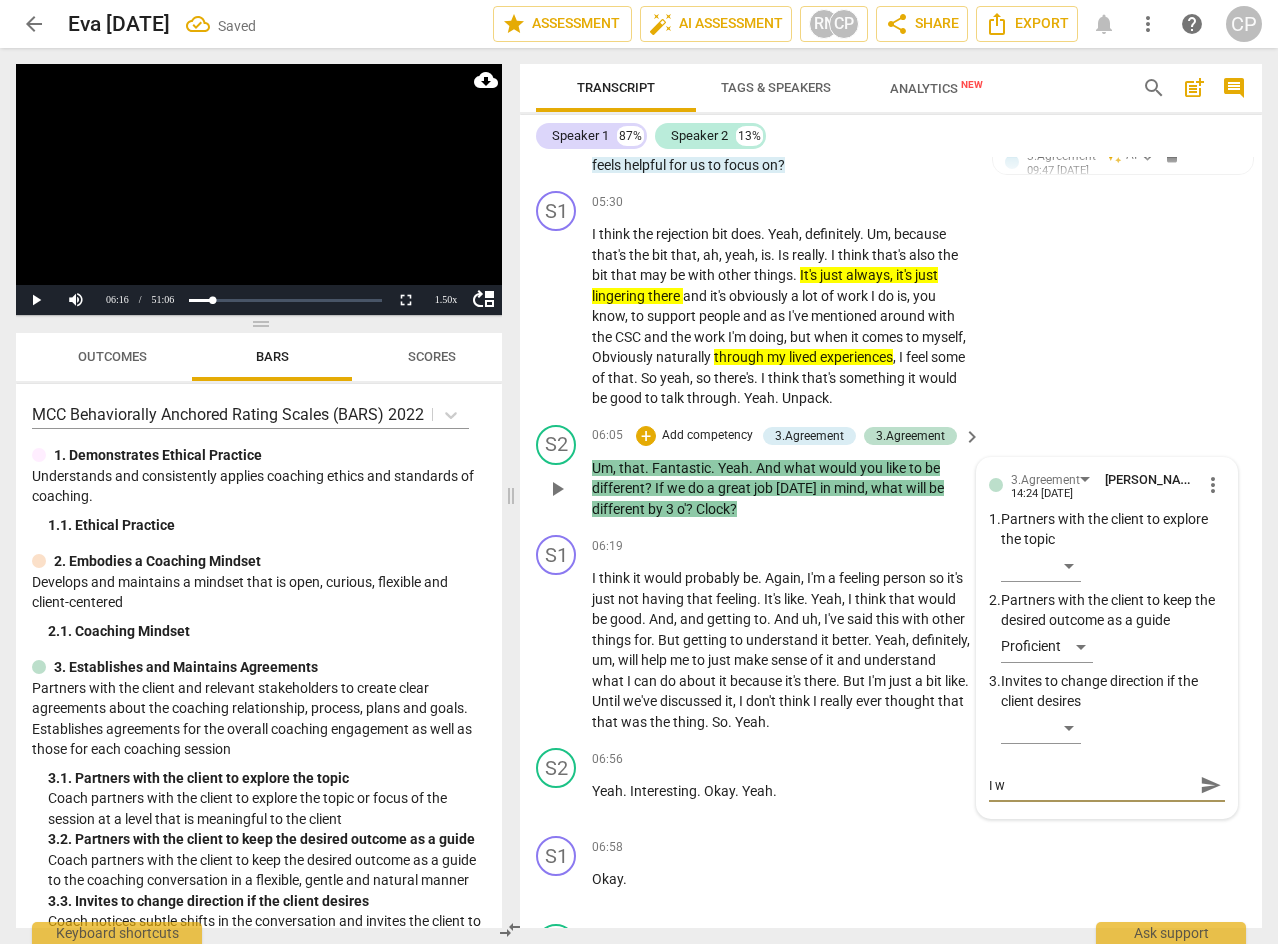 type on "I wo" 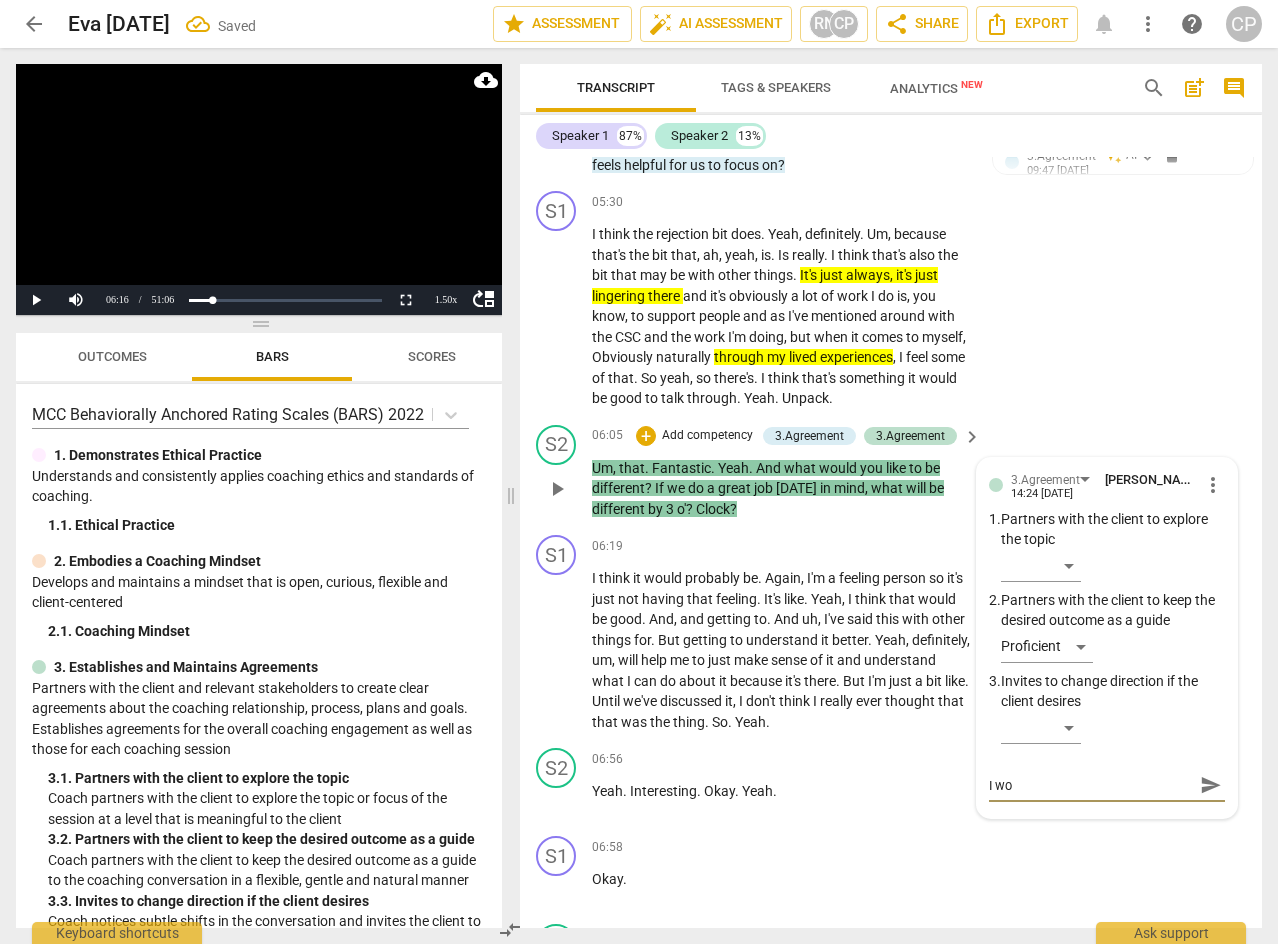 type on "I won" 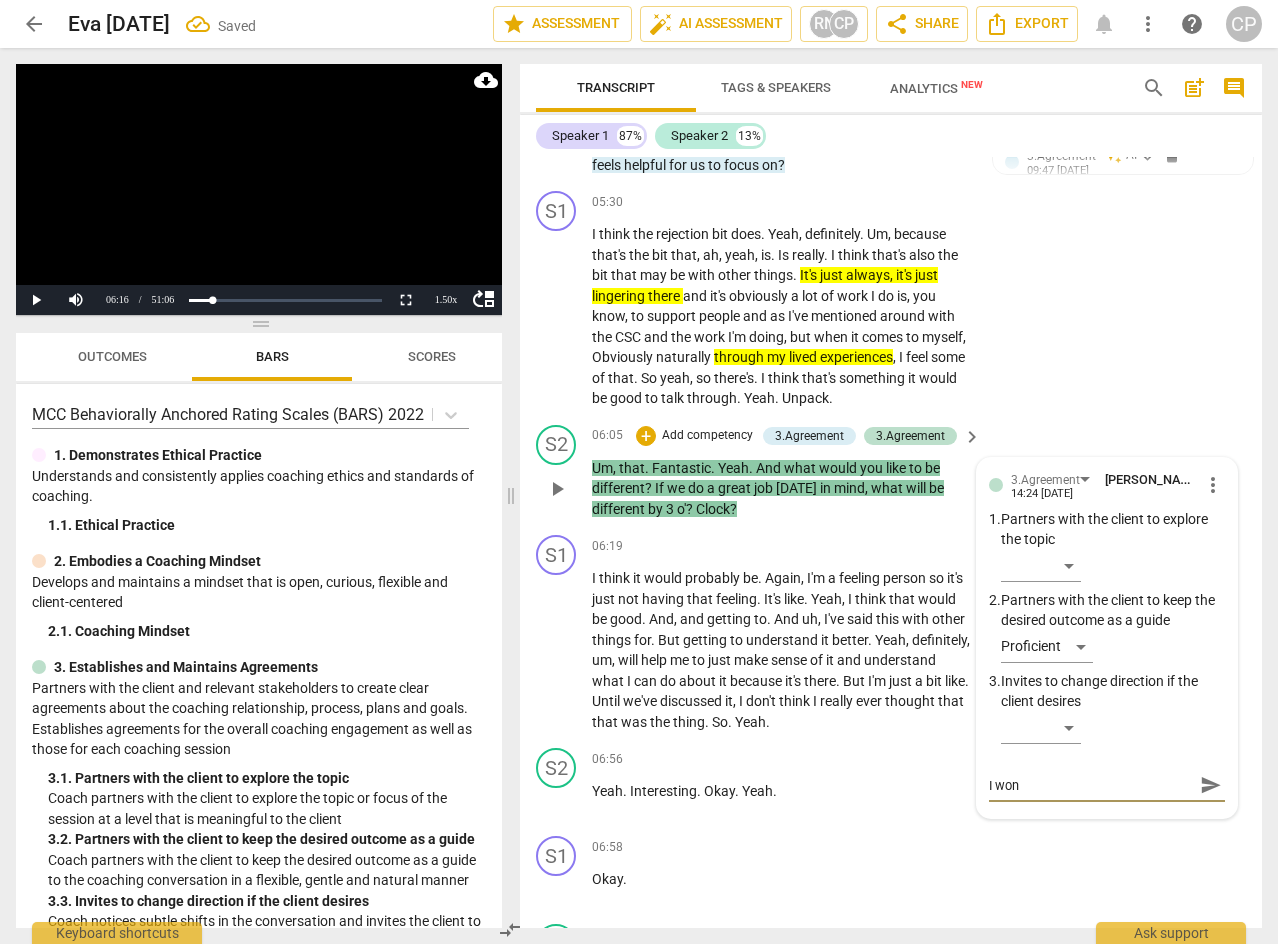 type on "I wond" 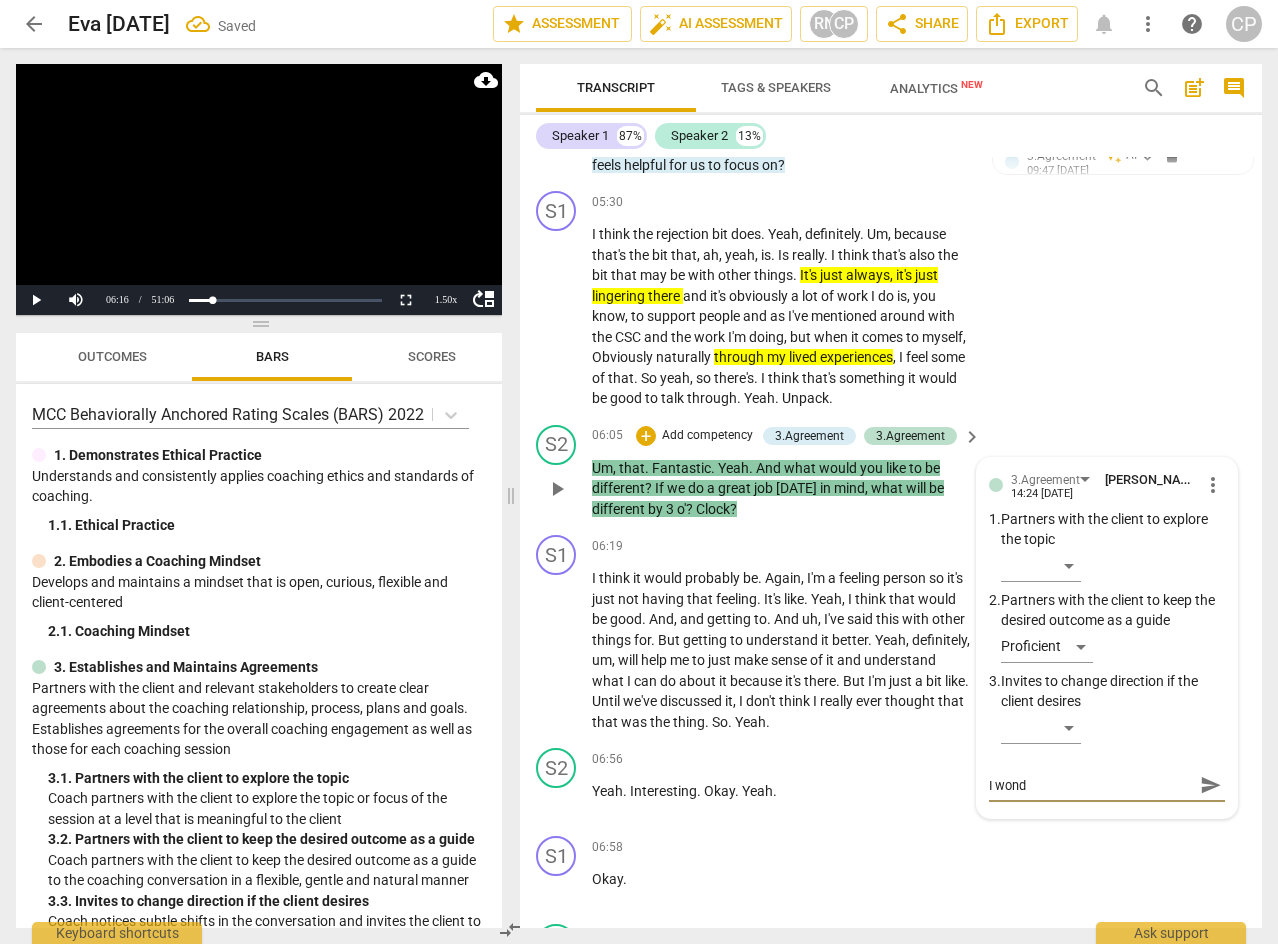 type on "I wonde" 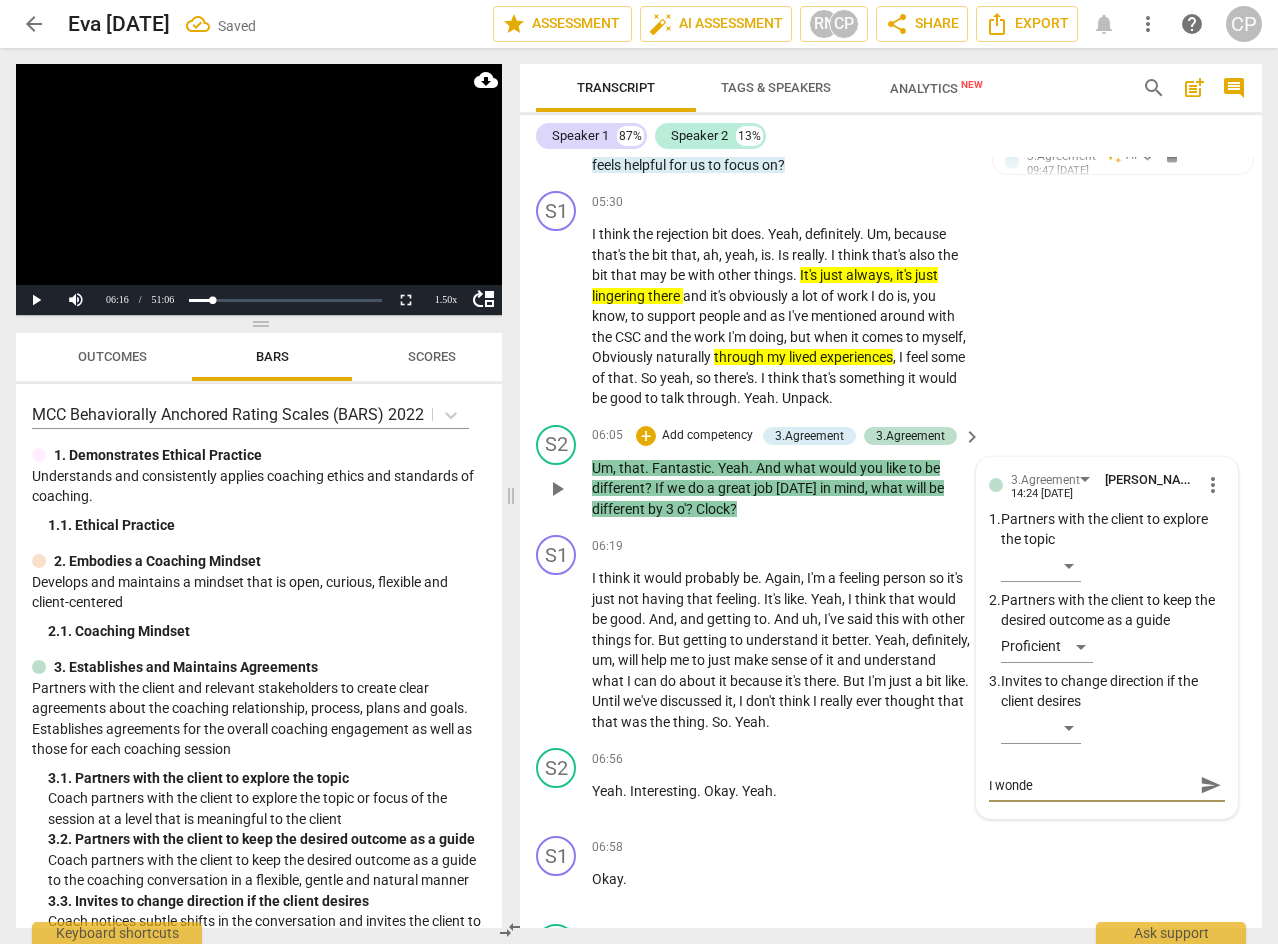 type on "I wonder" 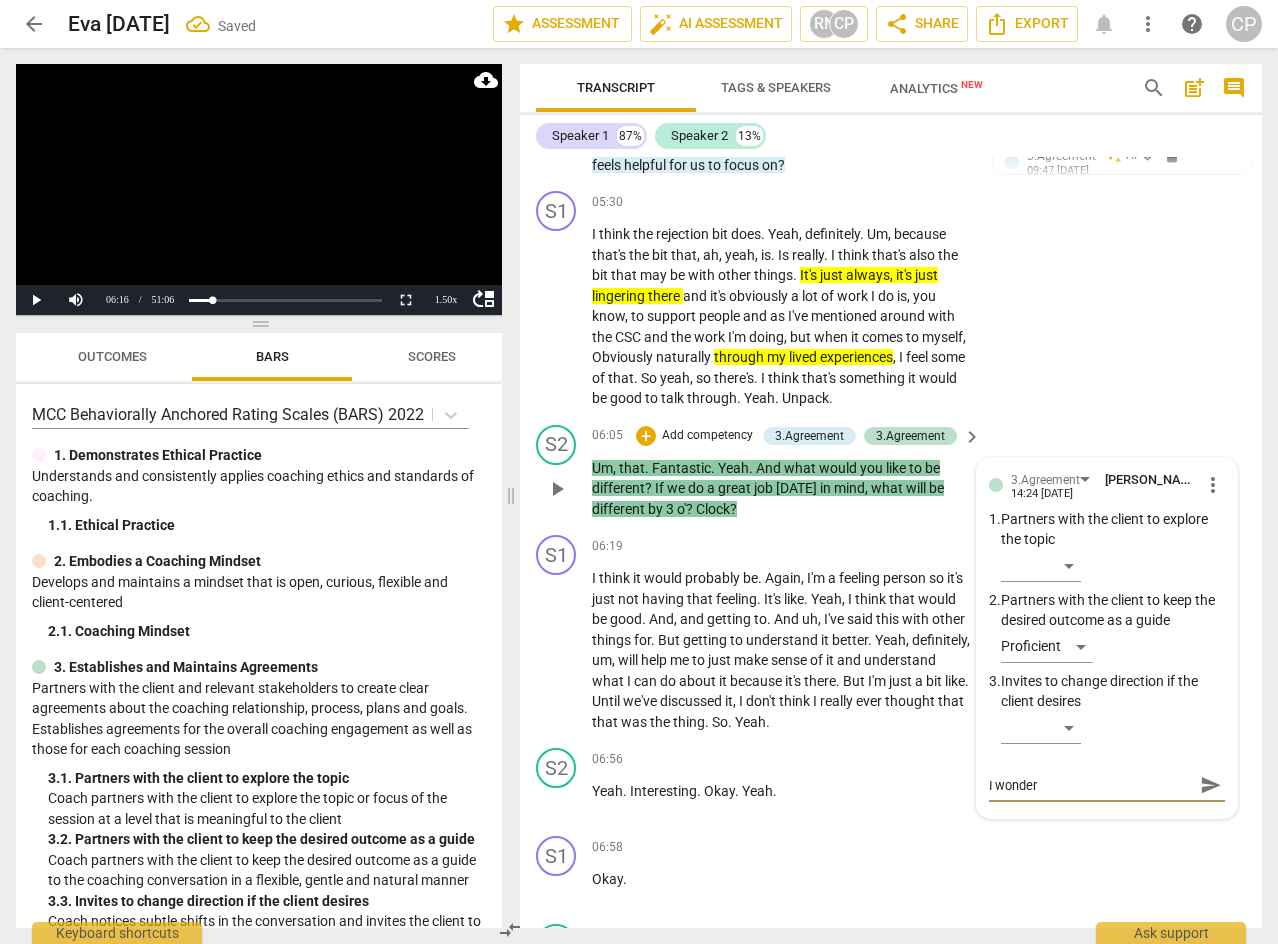 type on "I wonder" 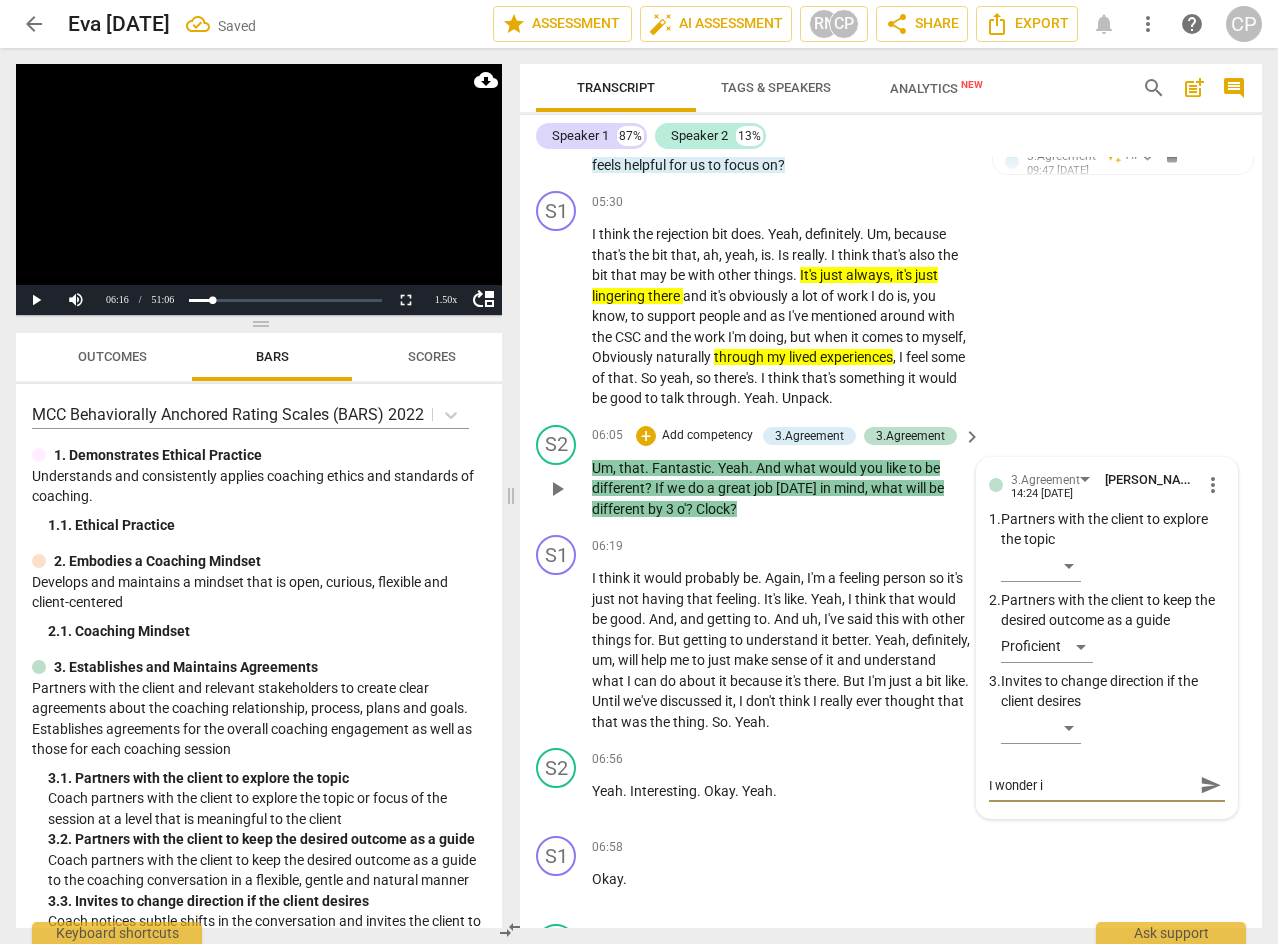 type on "I wonder if" 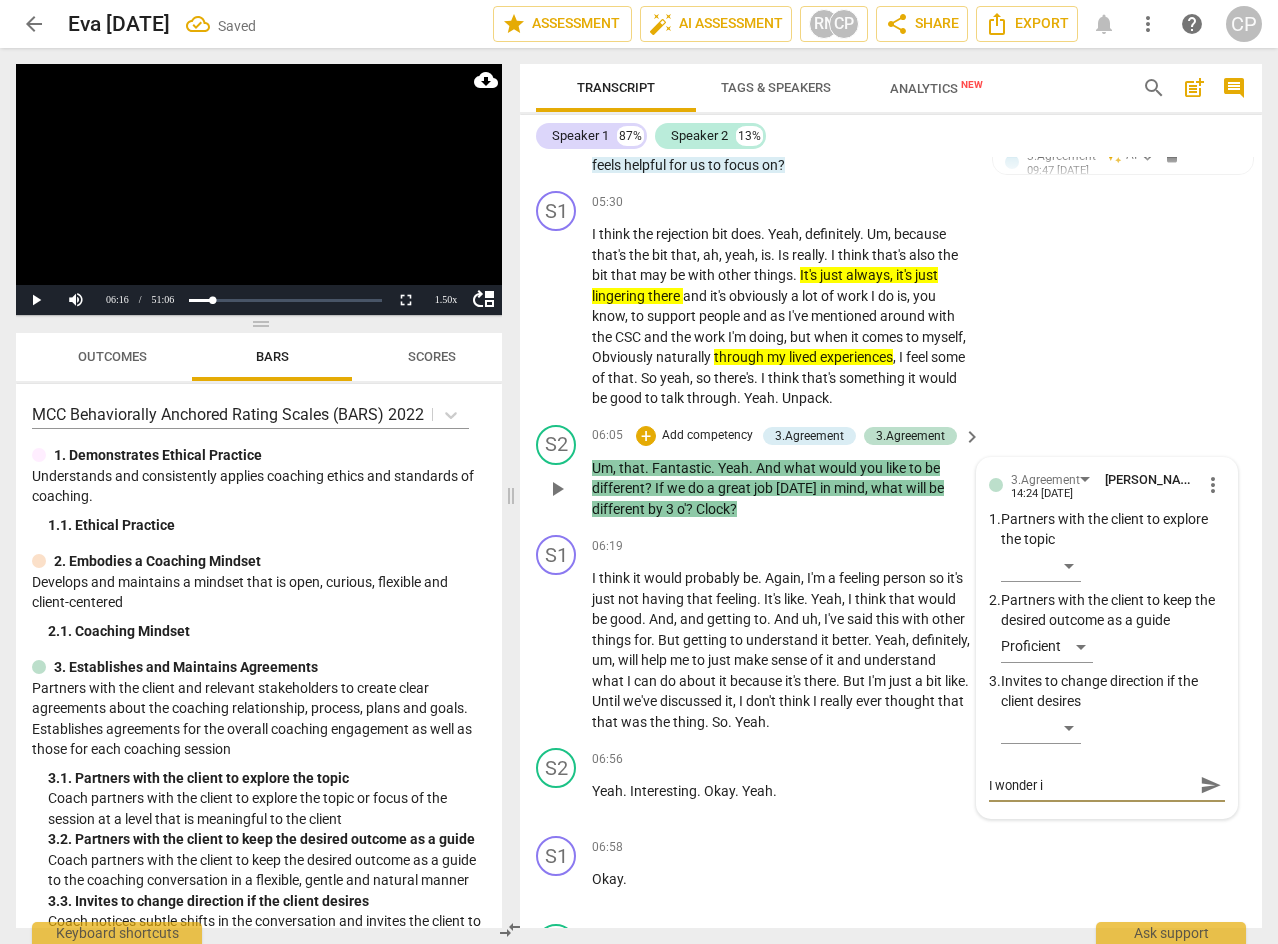 type on "I wonder if" 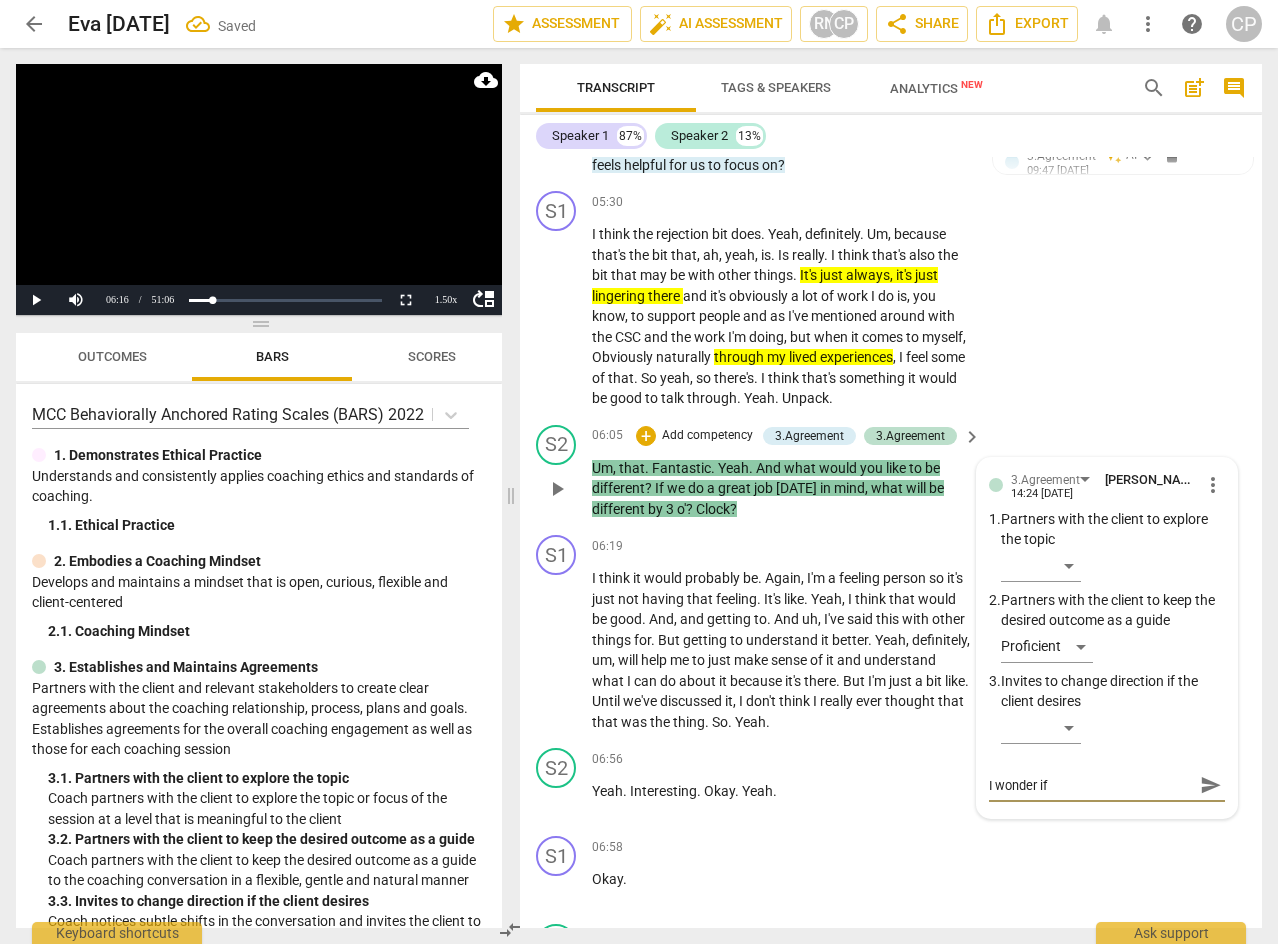type on "I wonder if" 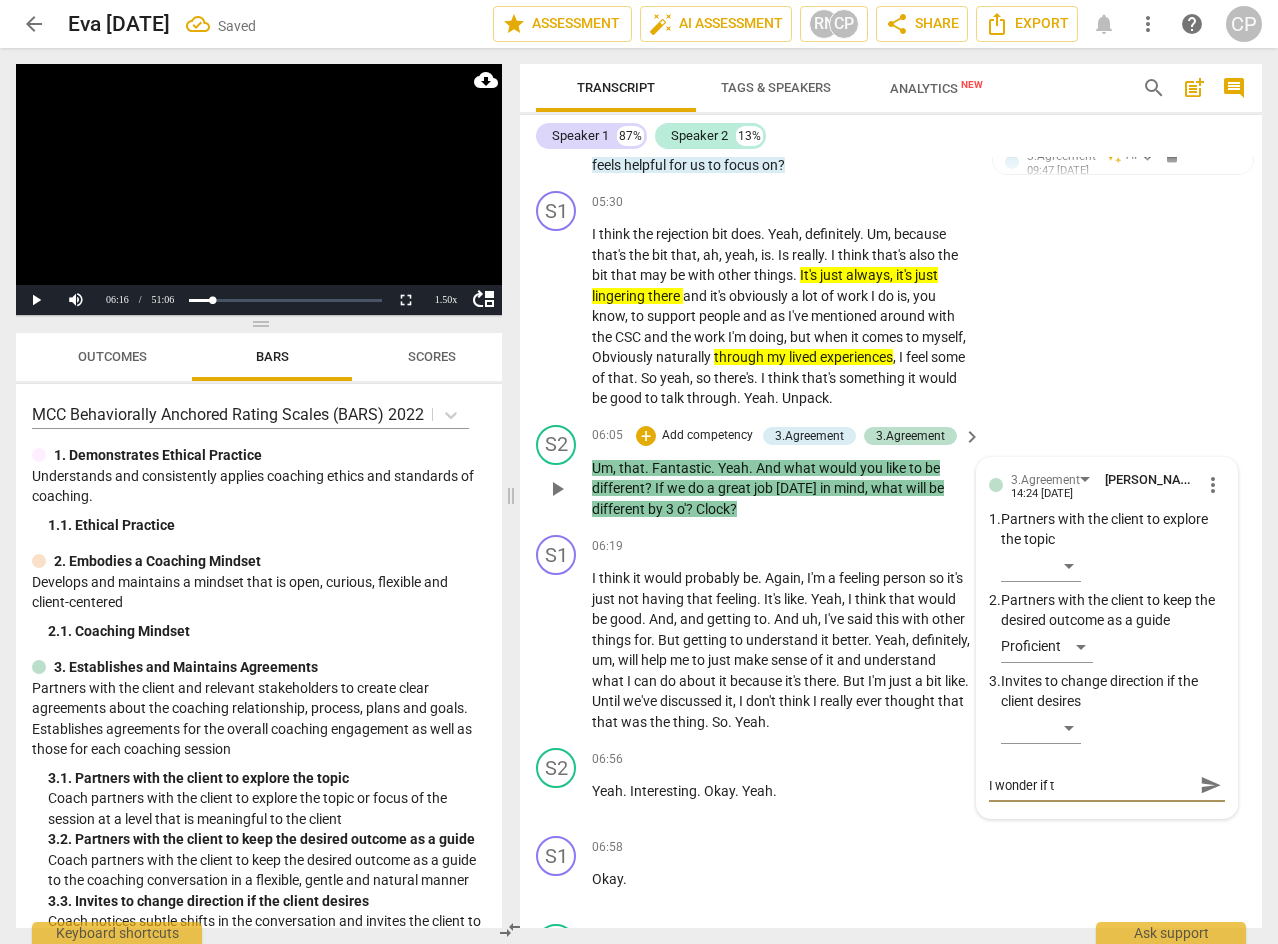 type on "I wonder if th" 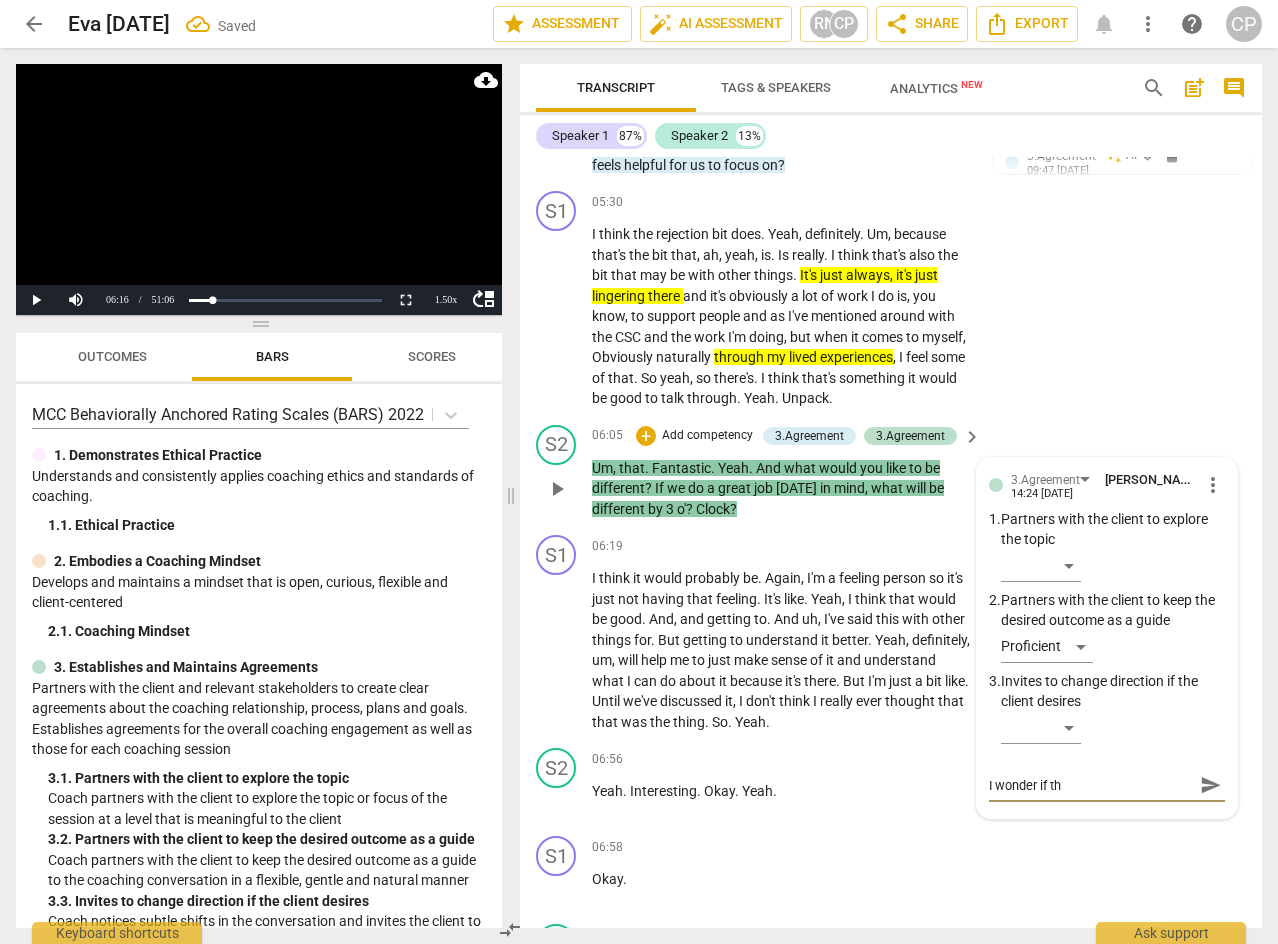 type on "I wonder if the" 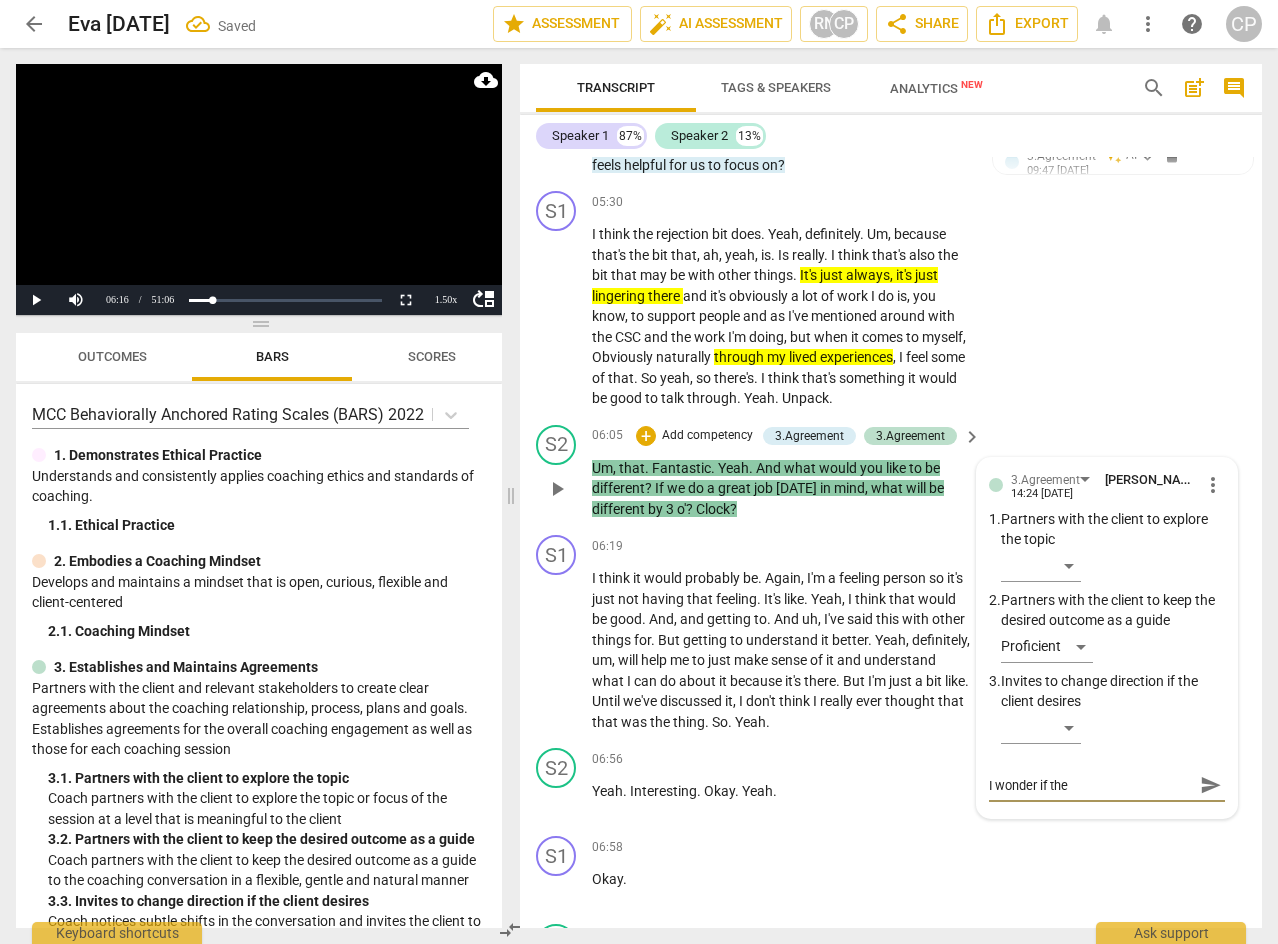 type on "I wonder if the" 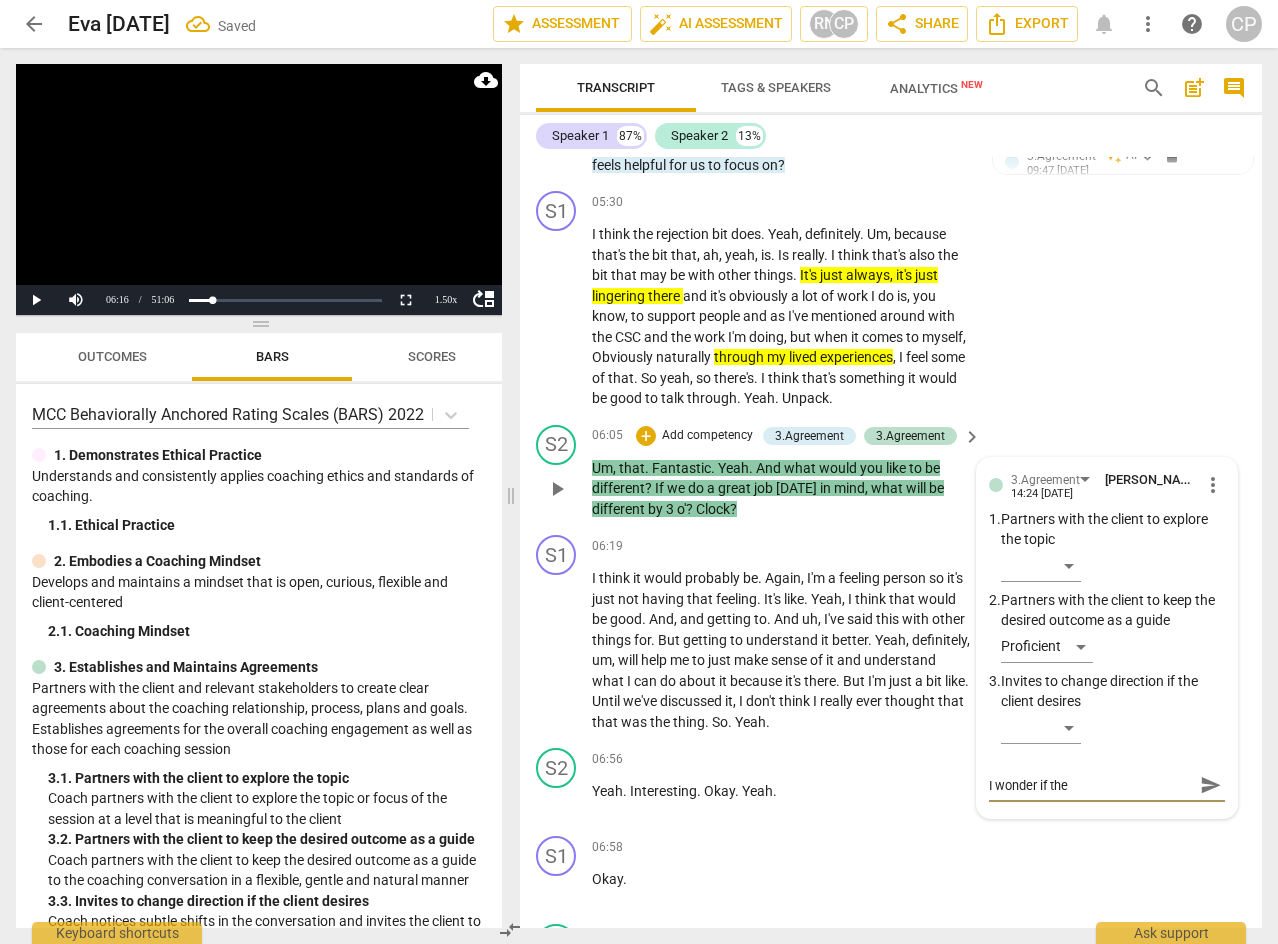 type on "I wonder if the" 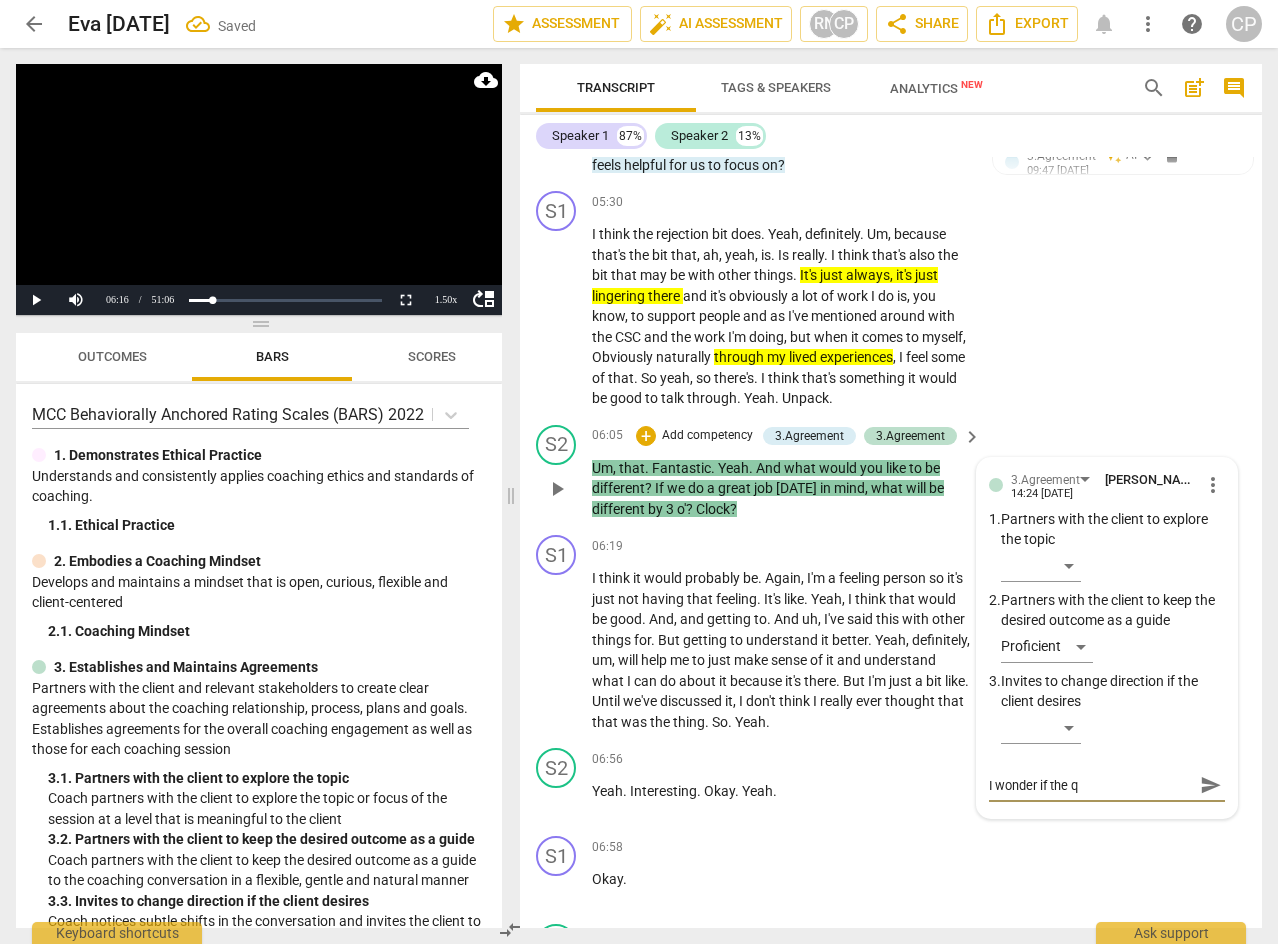 type on "I wonder if the qu" 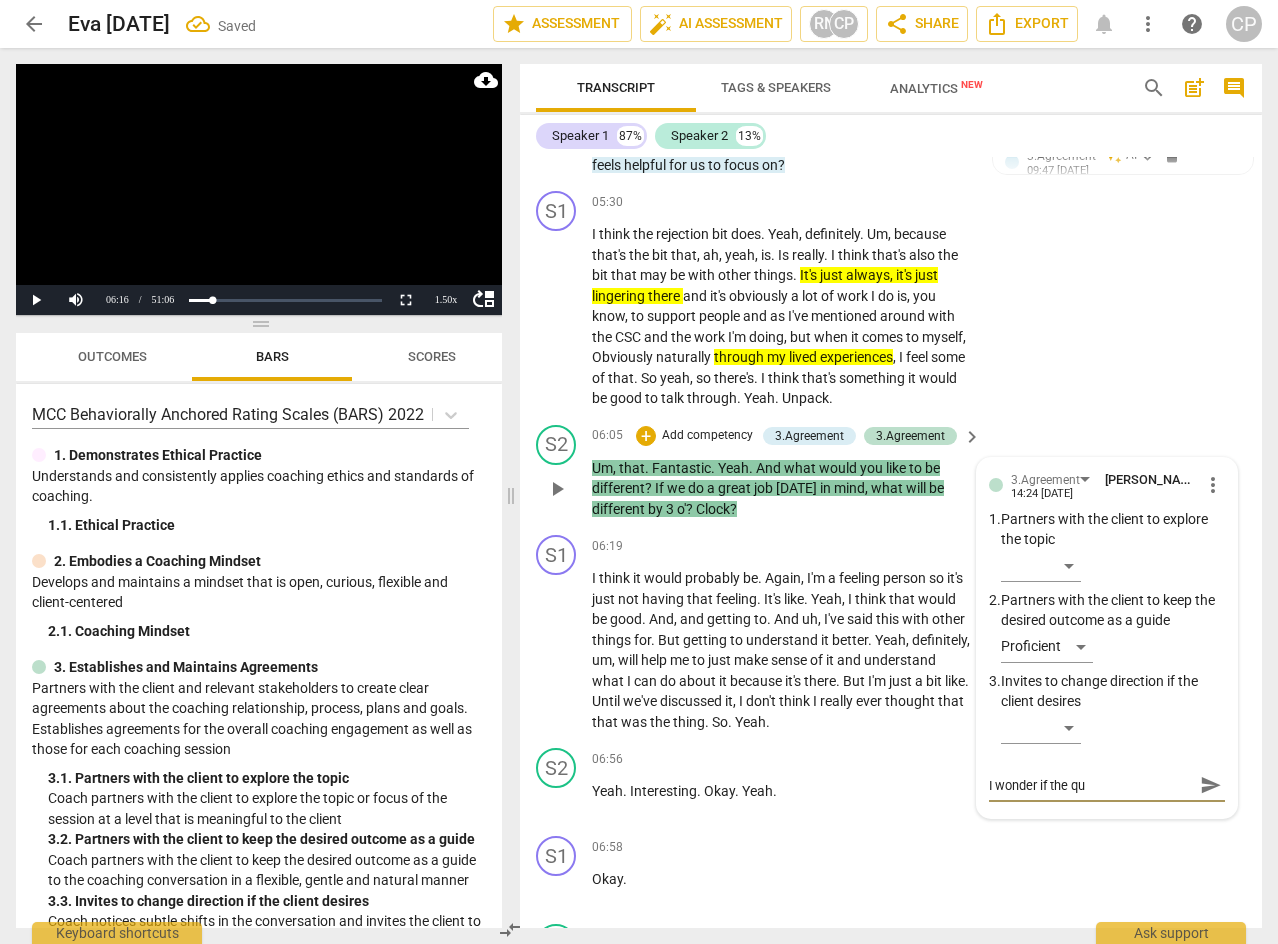 type on "I wonder if the que" 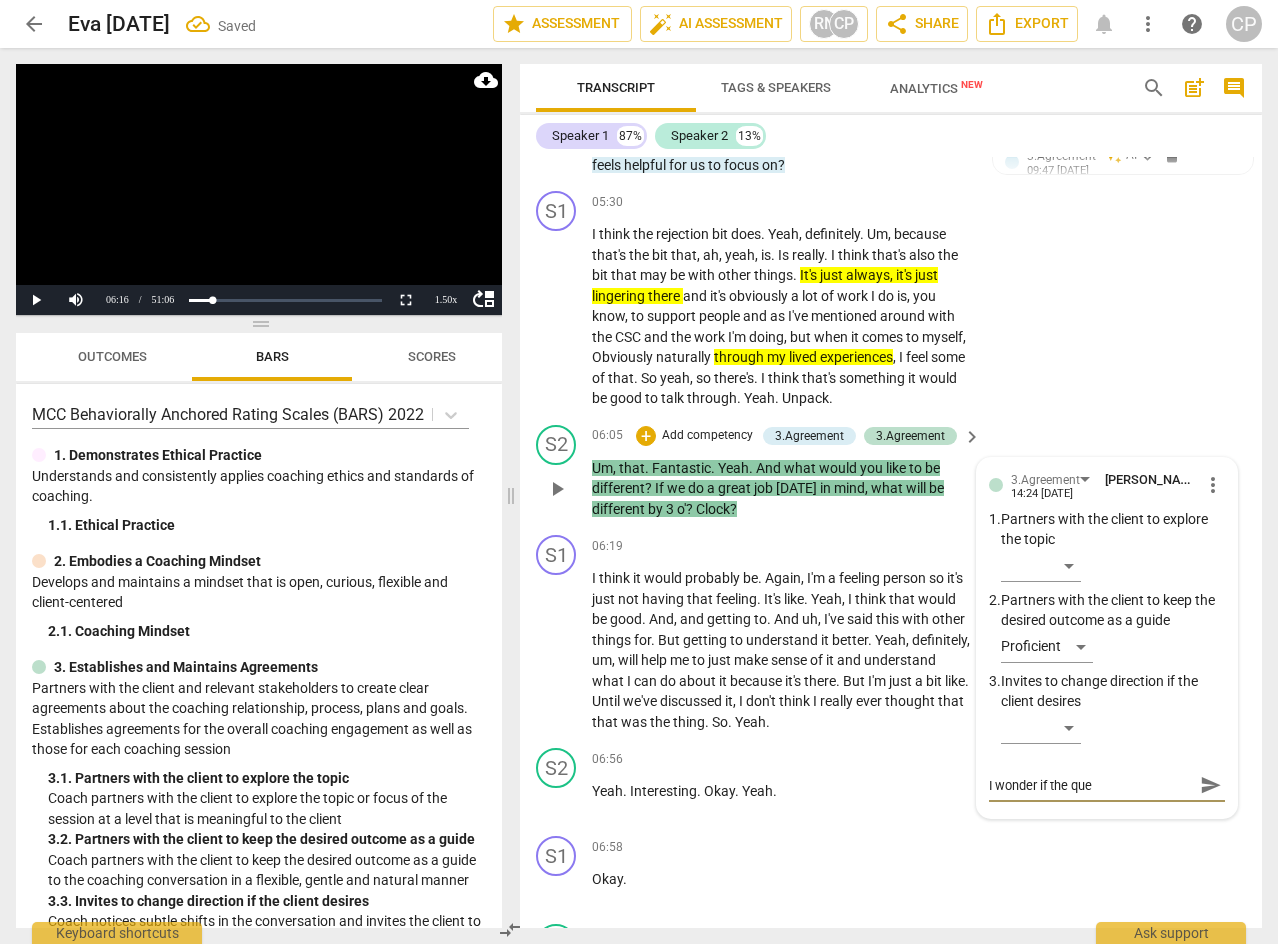 type on "I wonder if the ques" 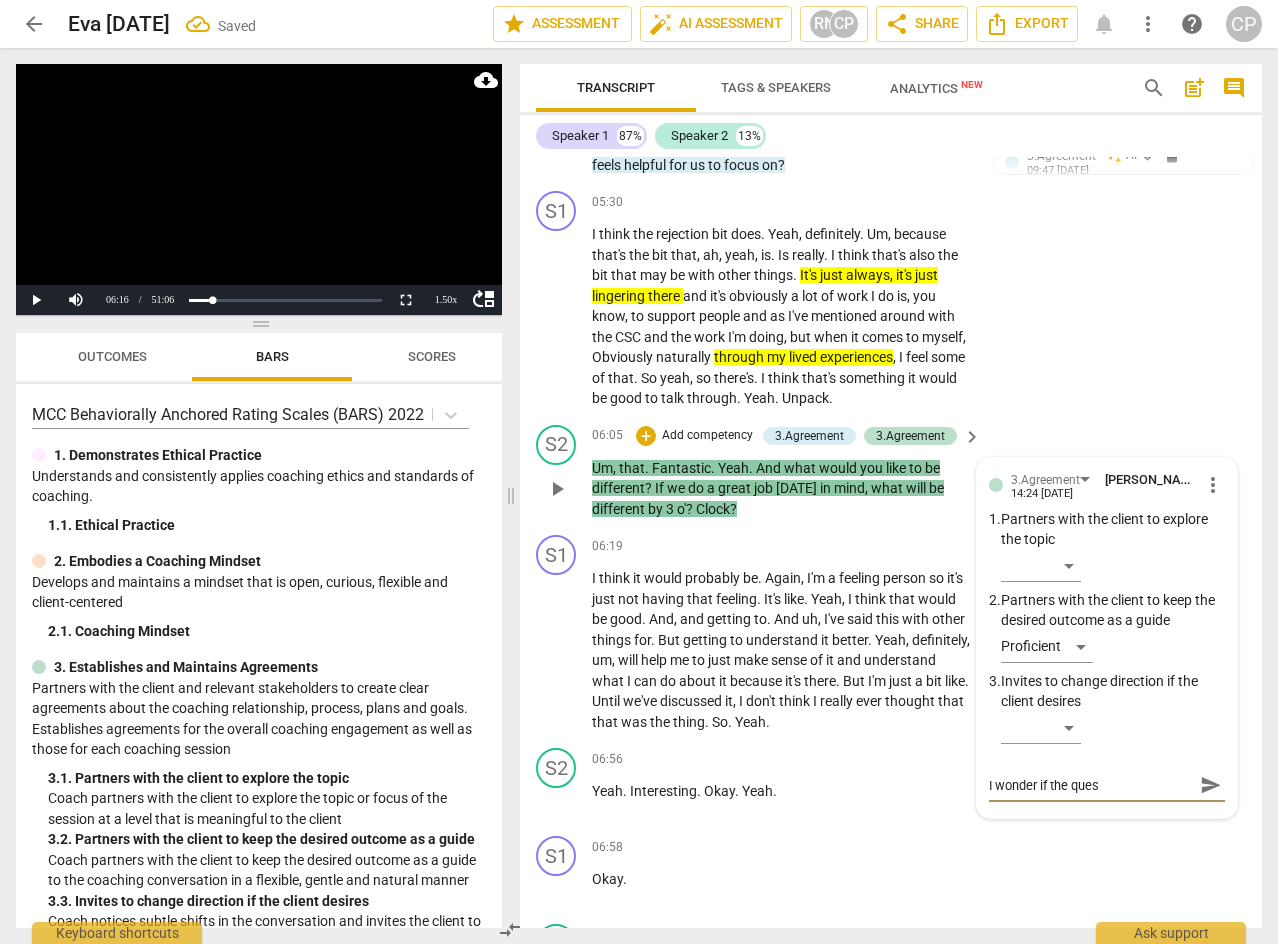 type on "I wonder if the quest" 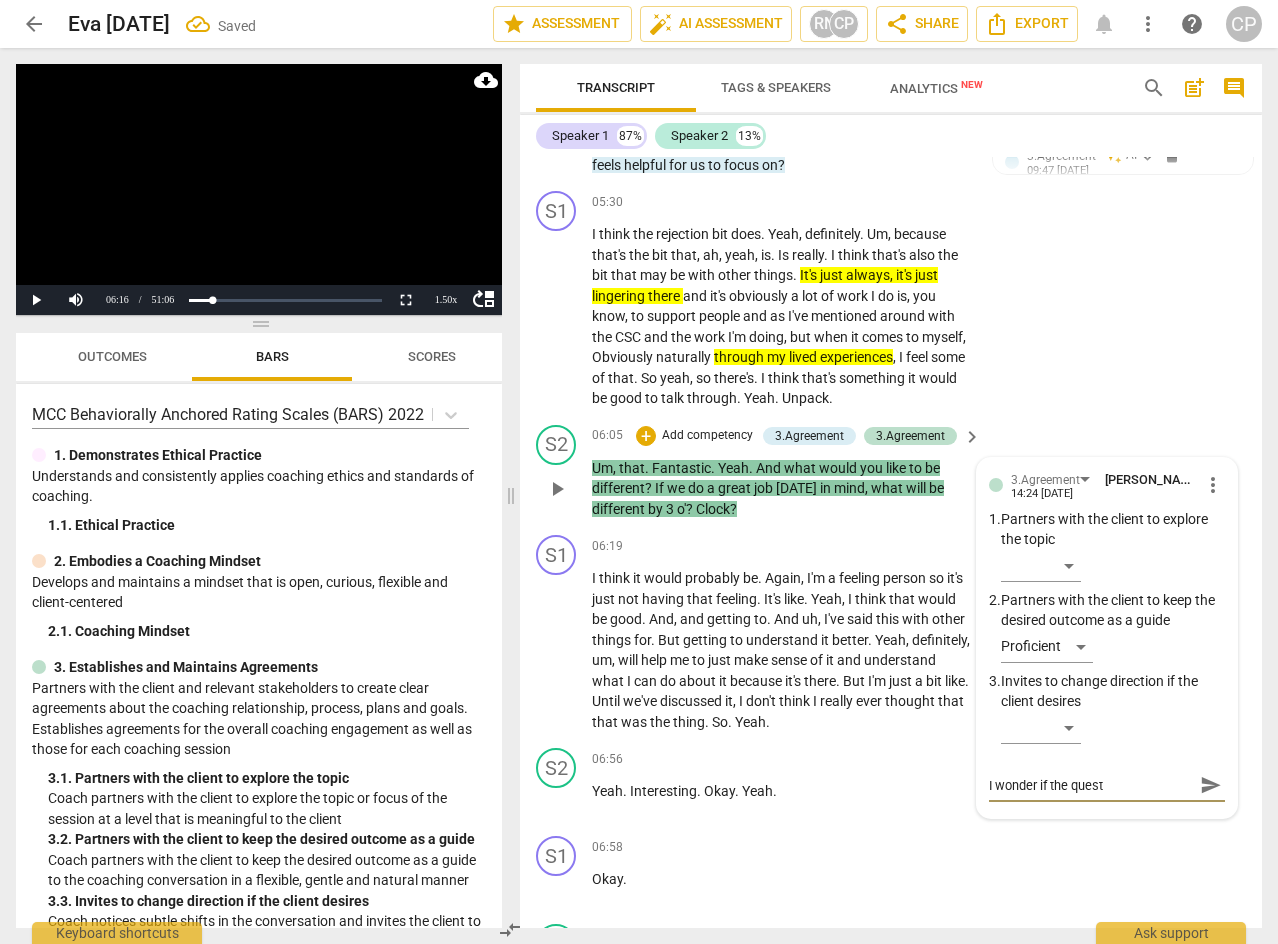 type on "I wonder if the questi" 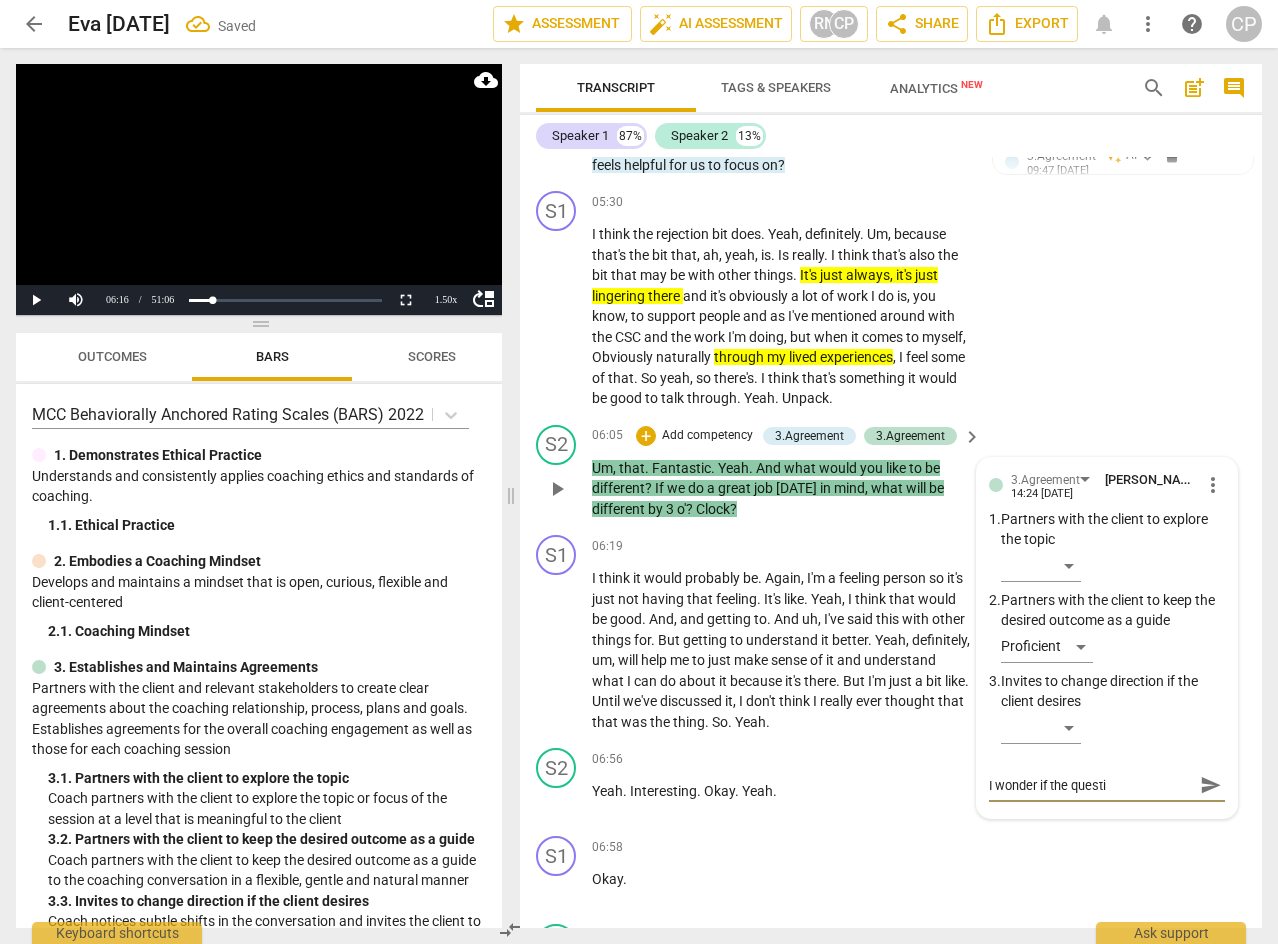 type on "I wonder if the questio" 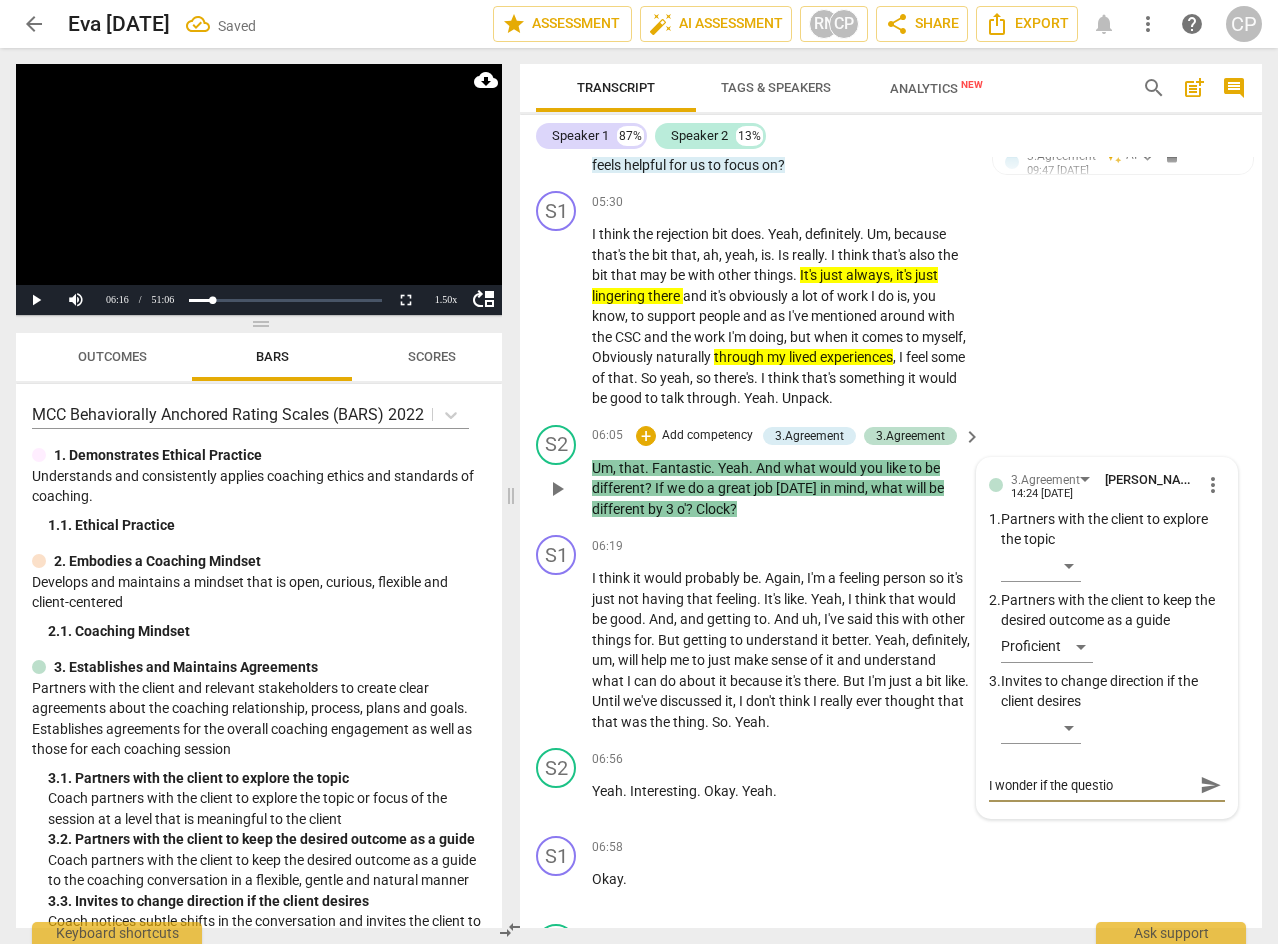 type on "I wonder if the question" 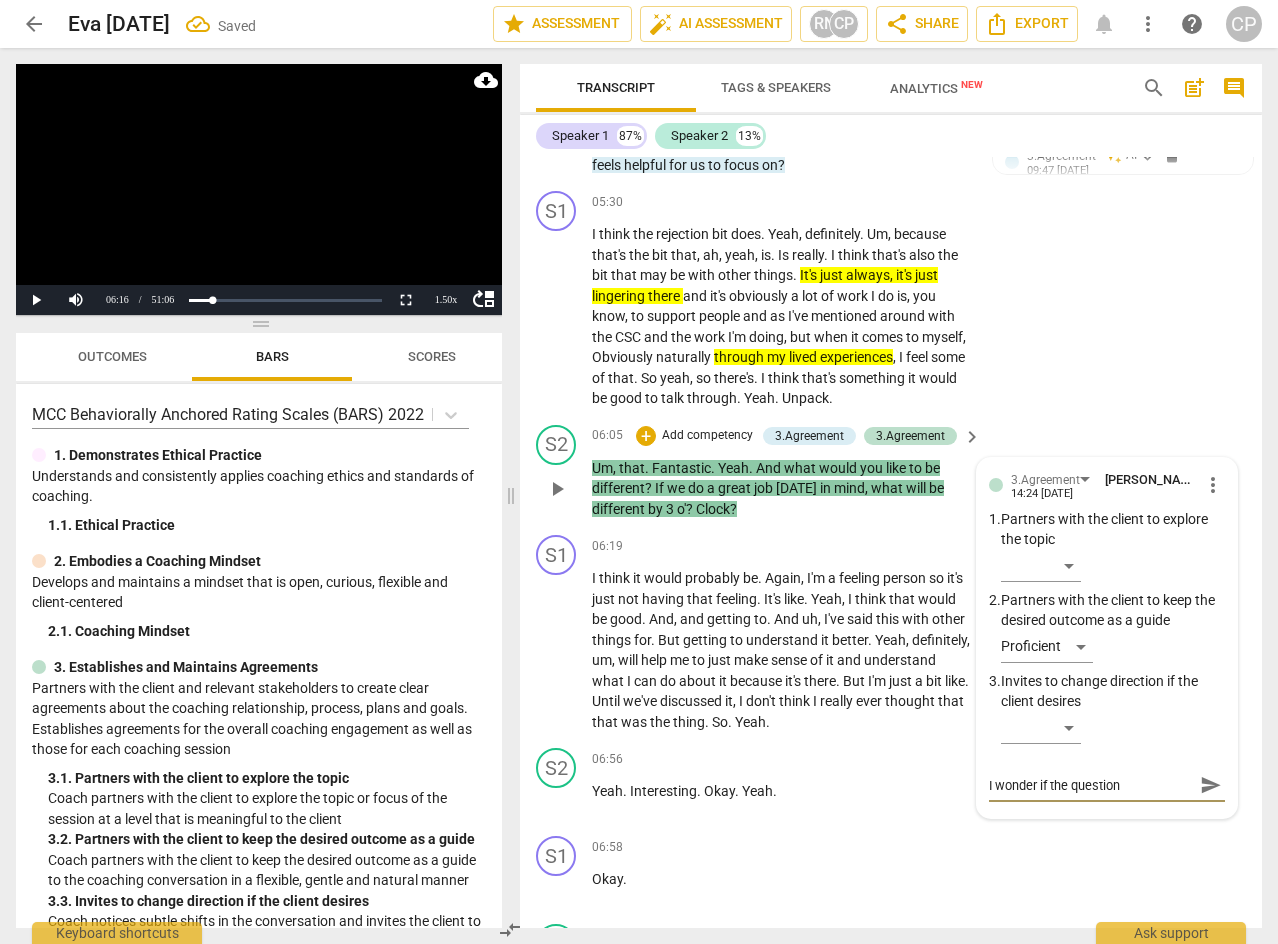 type on "I wonder if the question" 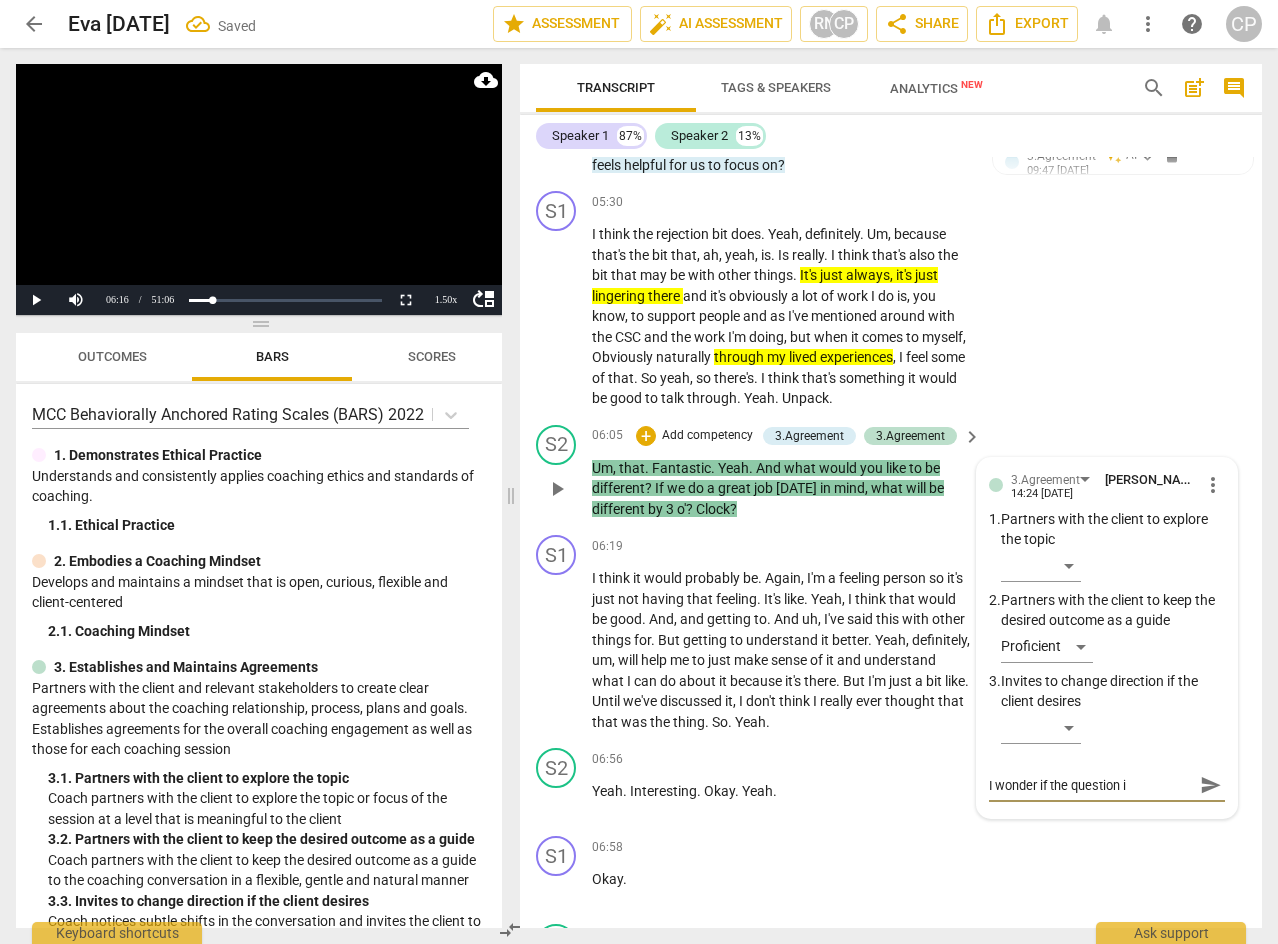 type on "I wonder if the question is" 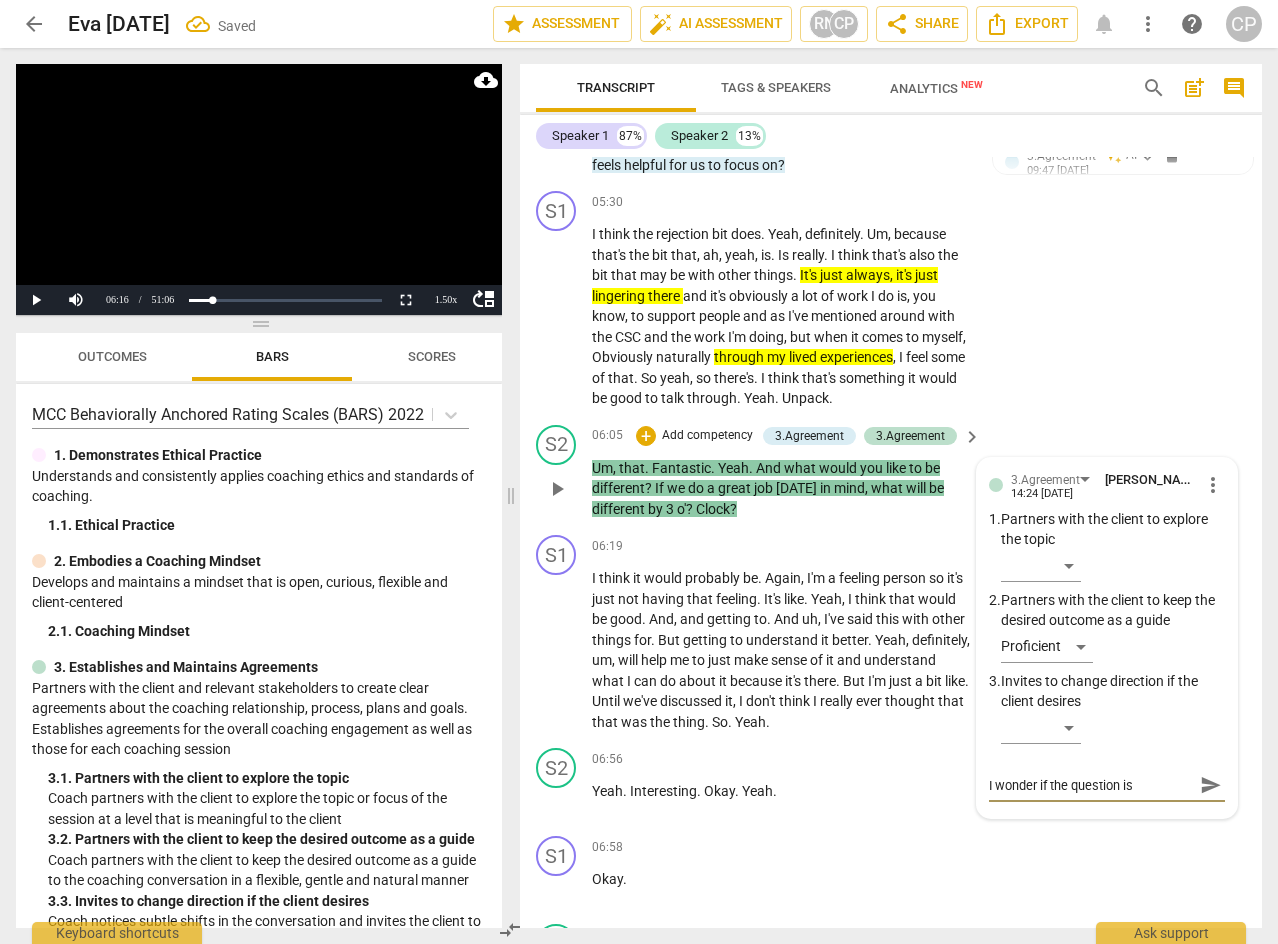 type on "I wonder if the question is" 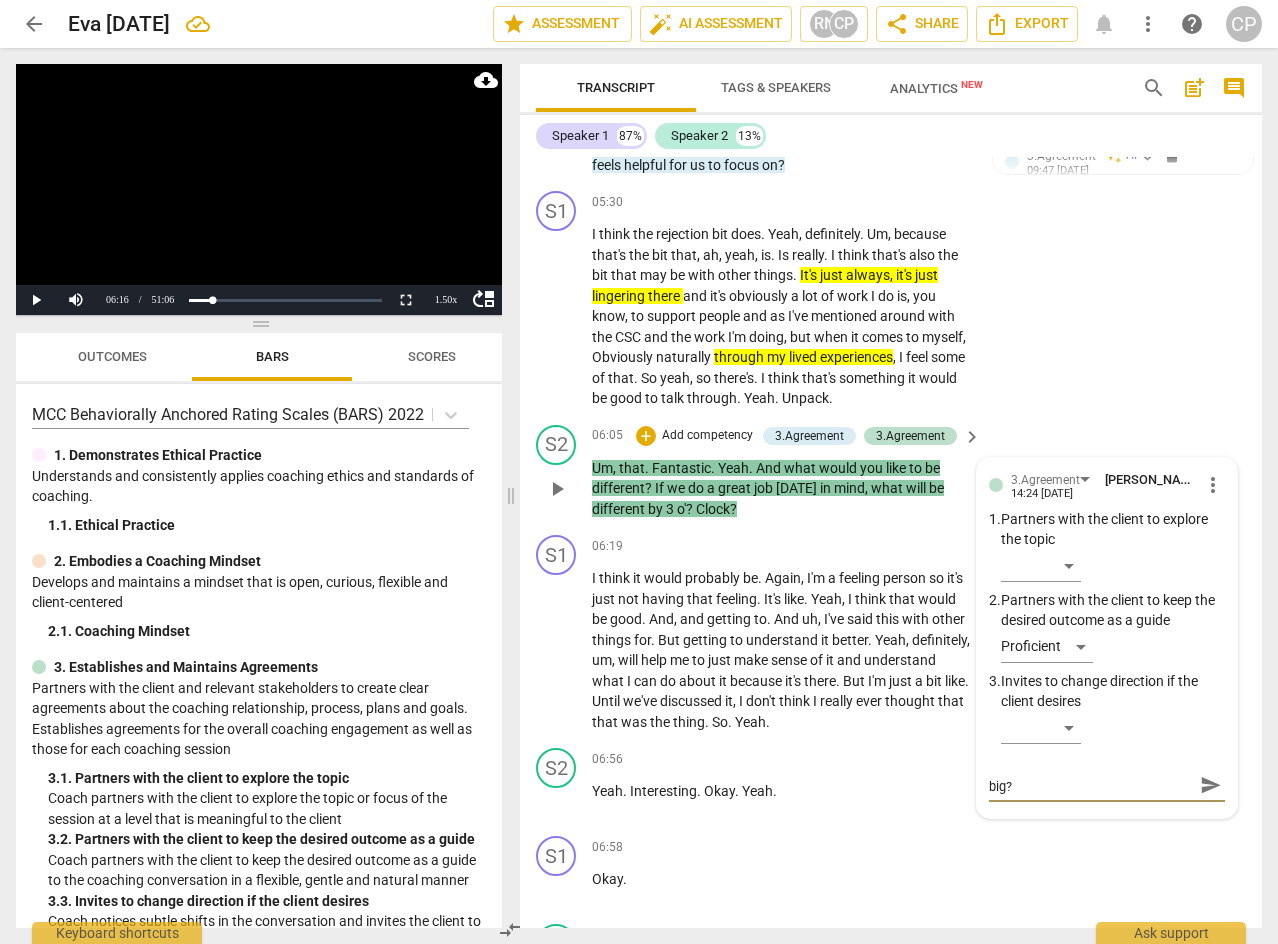 scroll, scrollTop: 19, scrollLeft: 0, axis: vertical 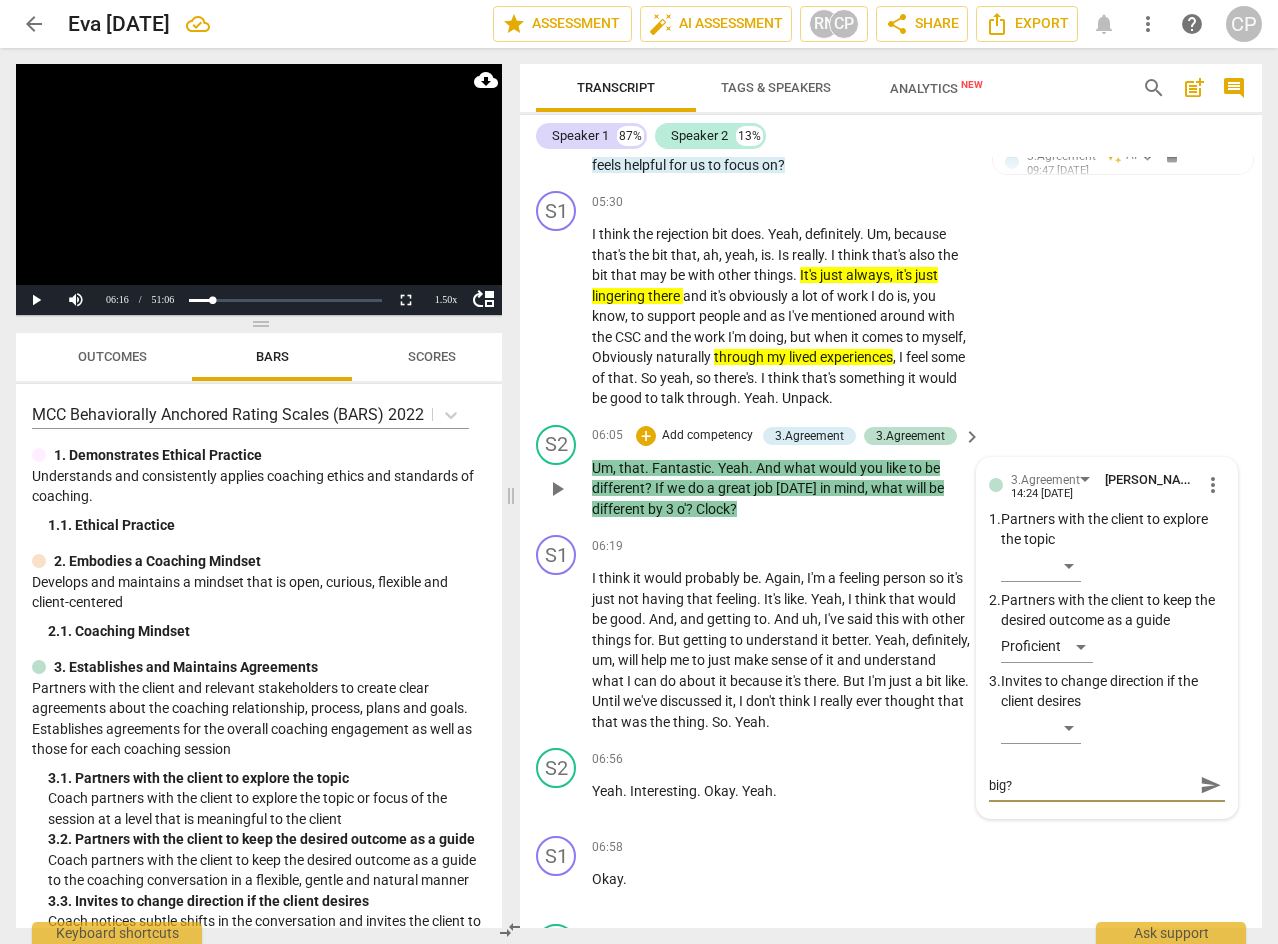 click on "send" at bounding box center (1211, 785) 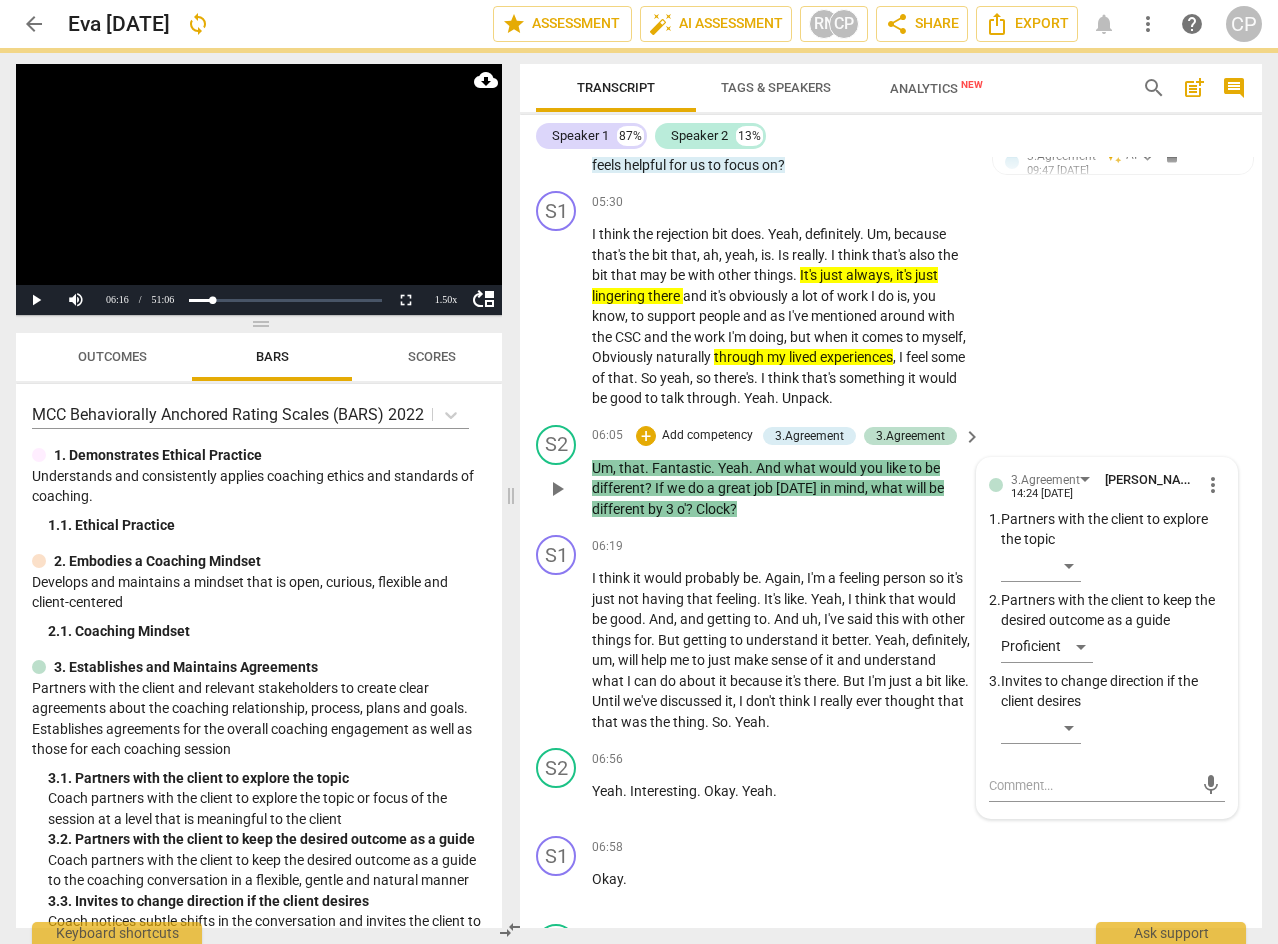 scroll, scrollTop: 0, scrollLeft: 0, axis: both 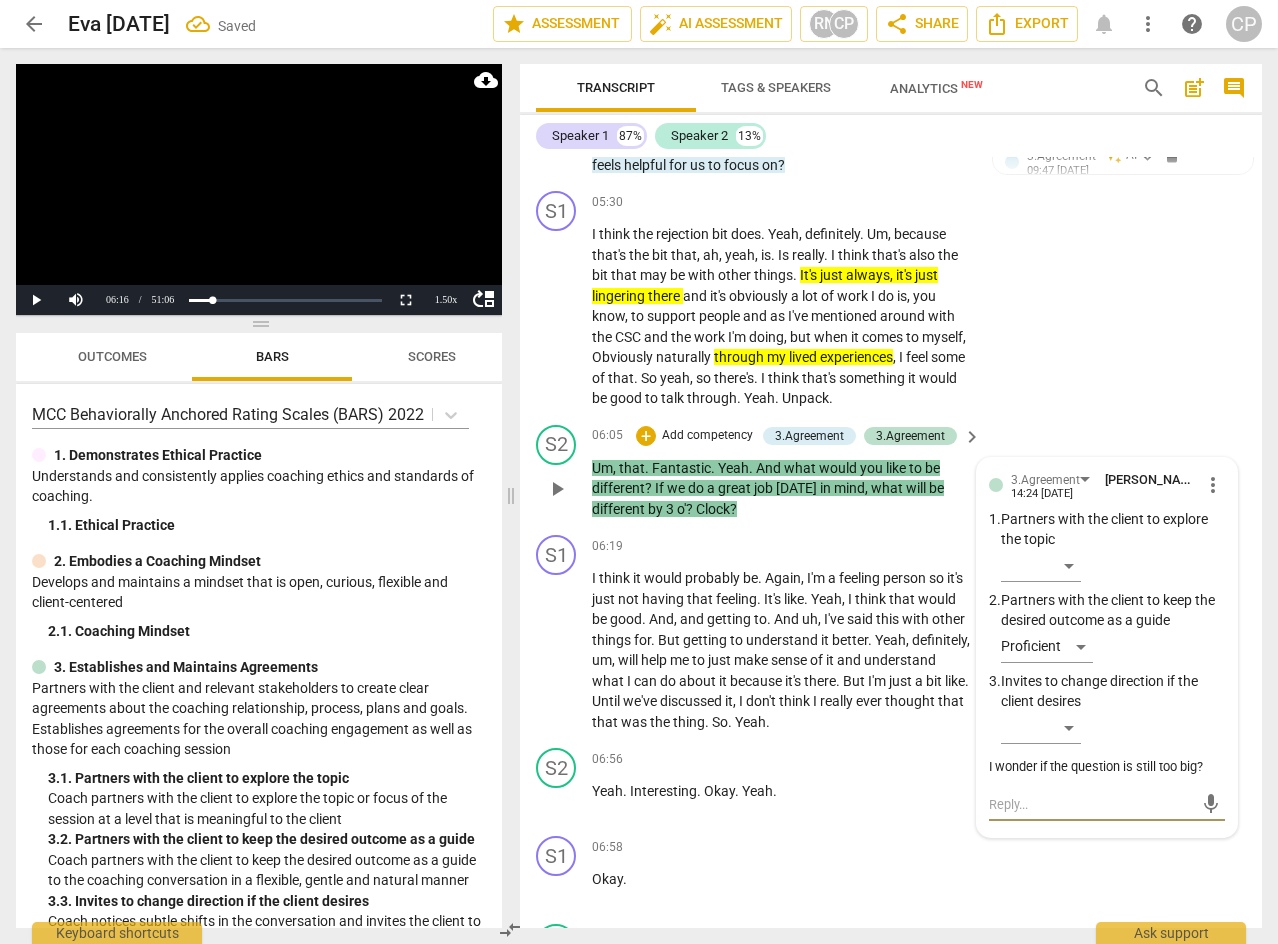 click at bounding box center [1091, 804] 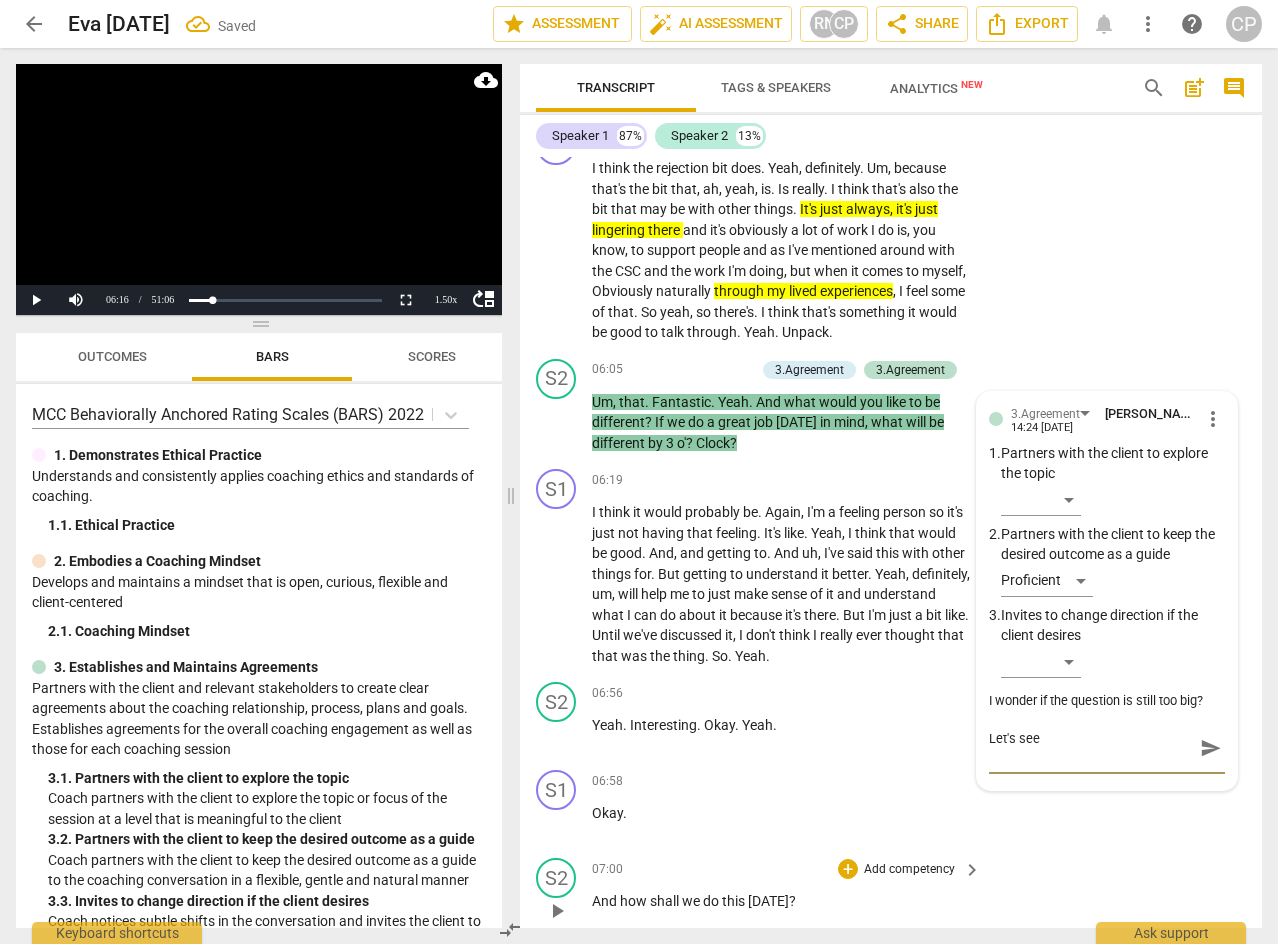 scroll, scrollTop: 2500, scrollLeft: 0, axis: vertical 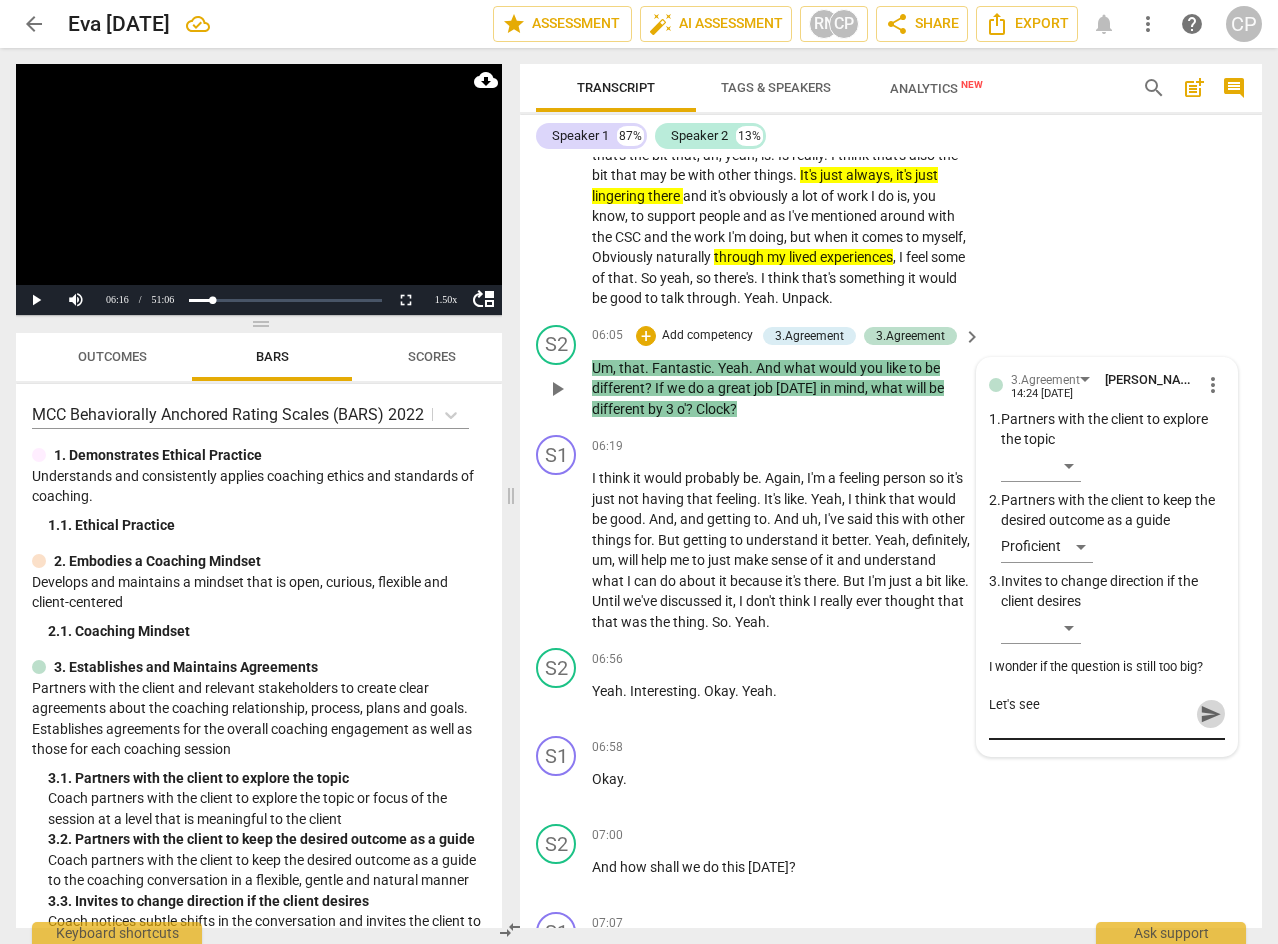 click on "send" at bounding box center (1211, 714) 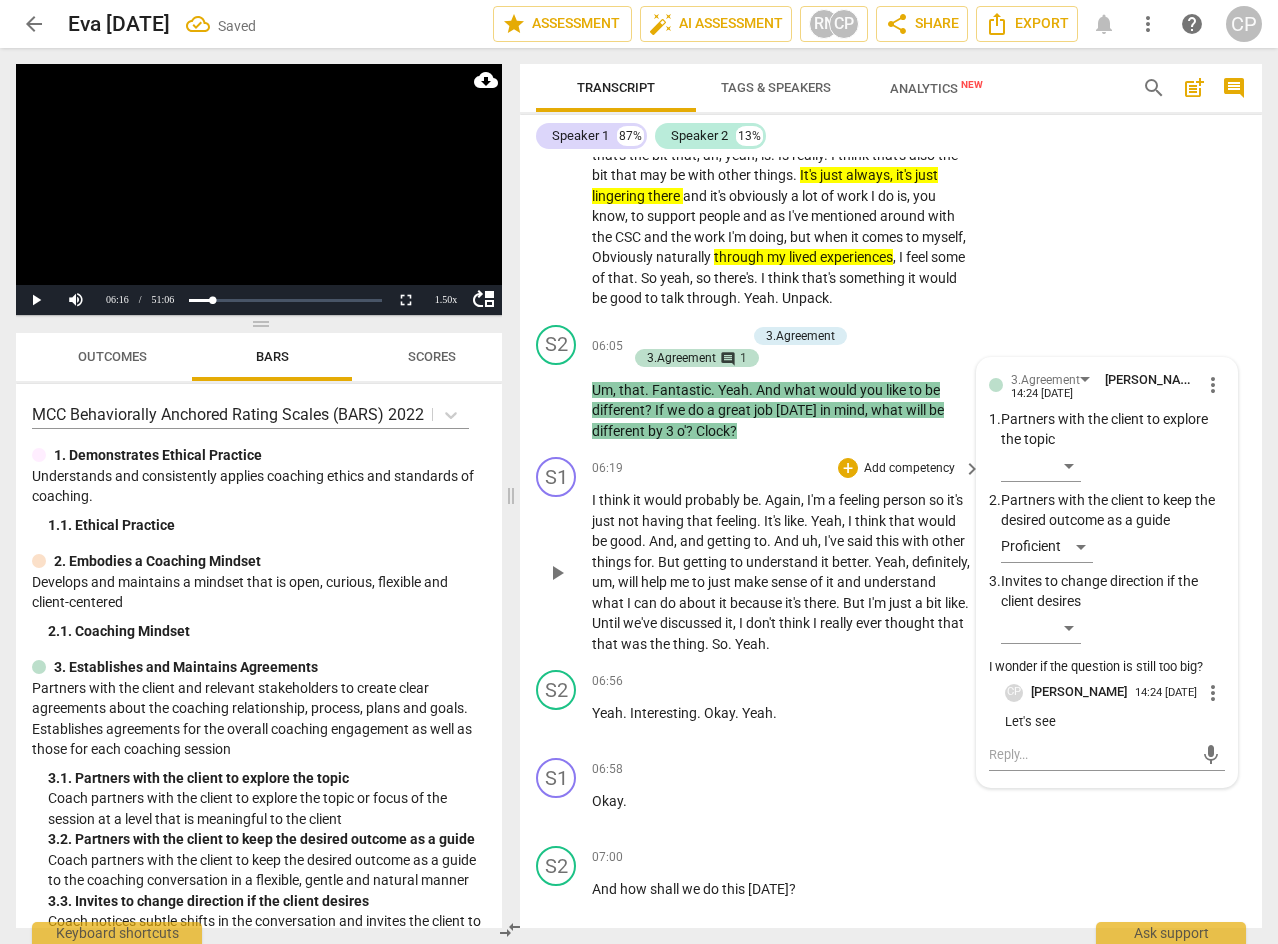 click on "play_arrow" at bounding box center (557, 573) 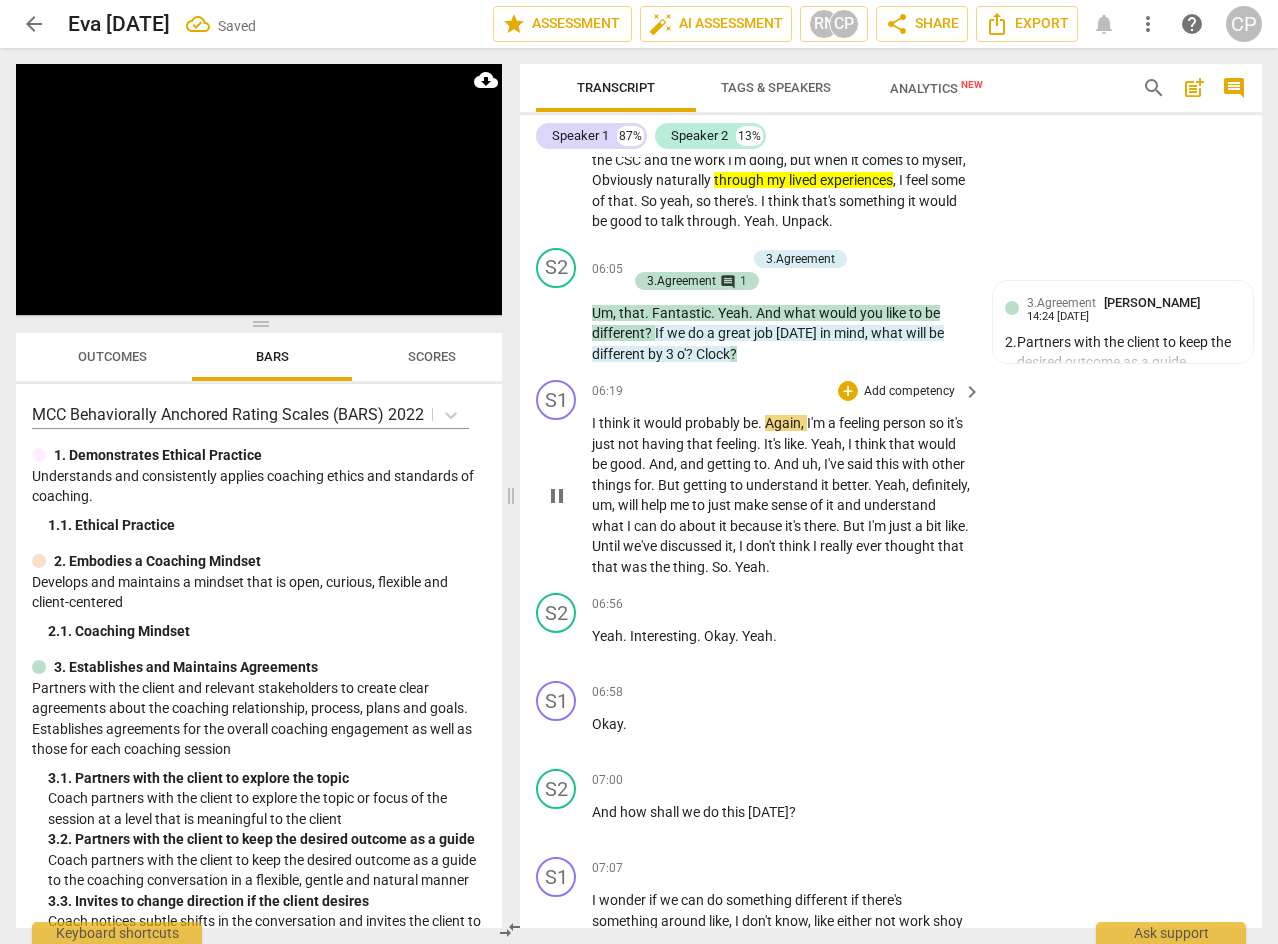 scroll, scrollTop: 2600, scrollLeft: 0, axis: vertical 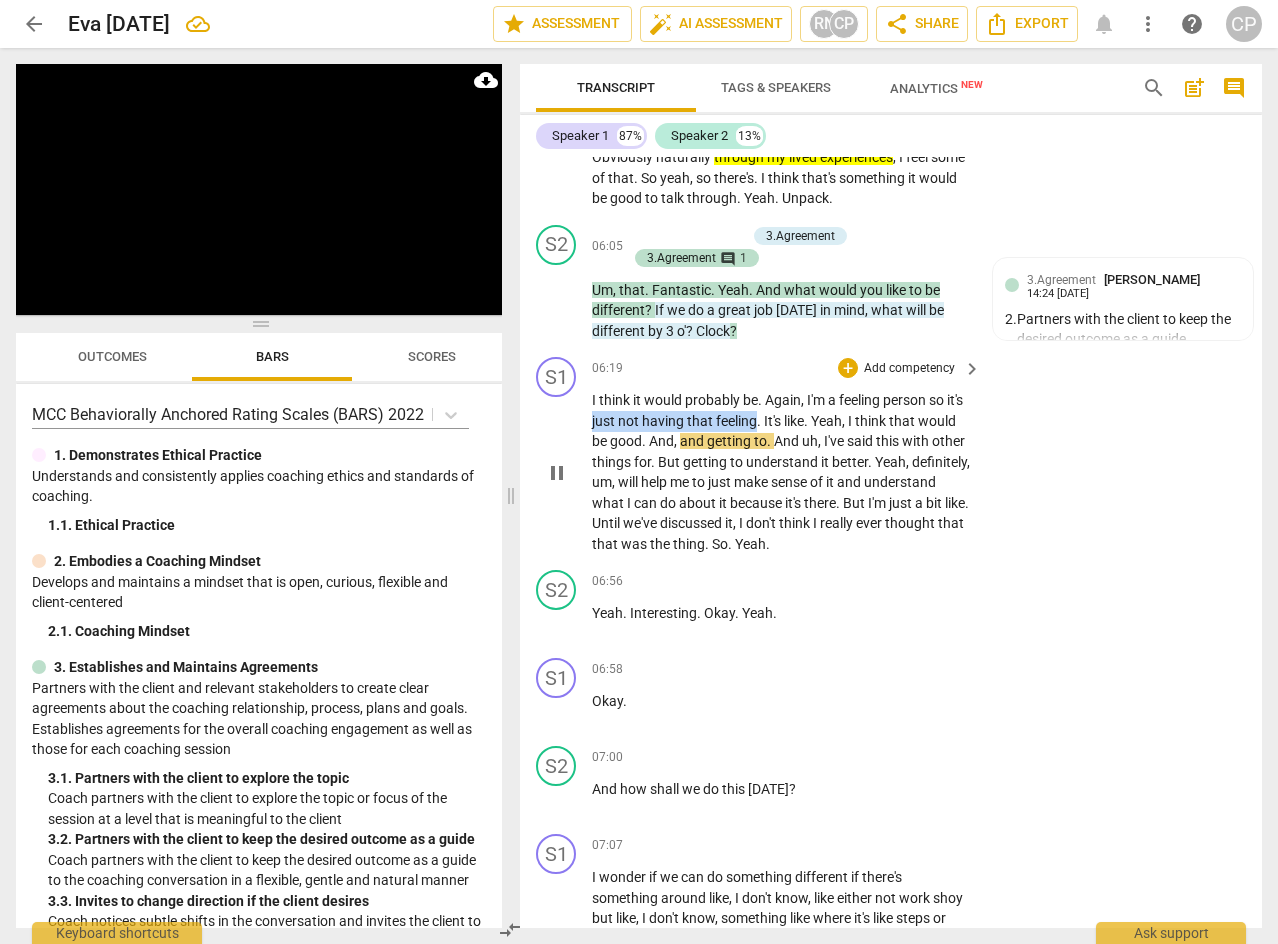 drag, startPoint x: 612, startPoint y: 442, endPoint x: 776, endPoint y: 446, distance: 164.04877 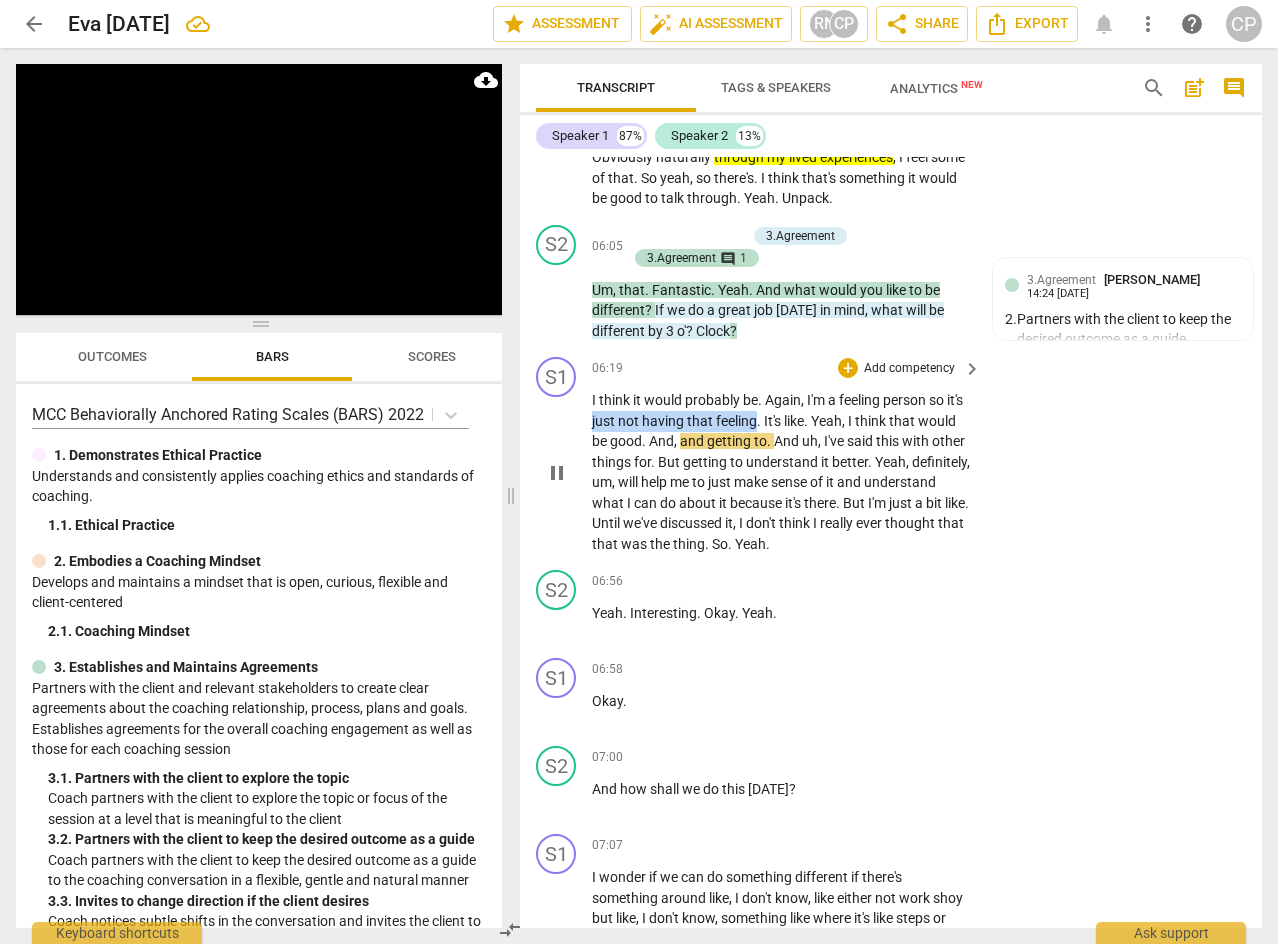 click on "I   think   it   would   probably   be .   Again ,   I'm   a   feeling   person   so   it's   just   not   having   that   feeling .   It's   like .   Yeah ,   I   think   that   would   be   good .   And ,   and   getting   to .   And   uh ,   I've   said   this   with   other   things   for .   But   getting   to   understand   it   better .   Yeah ,   definitely ,   um ,   will   help   me   to   just   make   sense   of   it   and   understand   what   I   can   do   about   it   because   it's   there .   But   I'm   just   a   bit   like .   Until   we've   discussed   it ,   I   don't   think   I   really   ever   thought   that   that   was   the   thing .   So .   Yeah ." at bounding box center [781, 472] 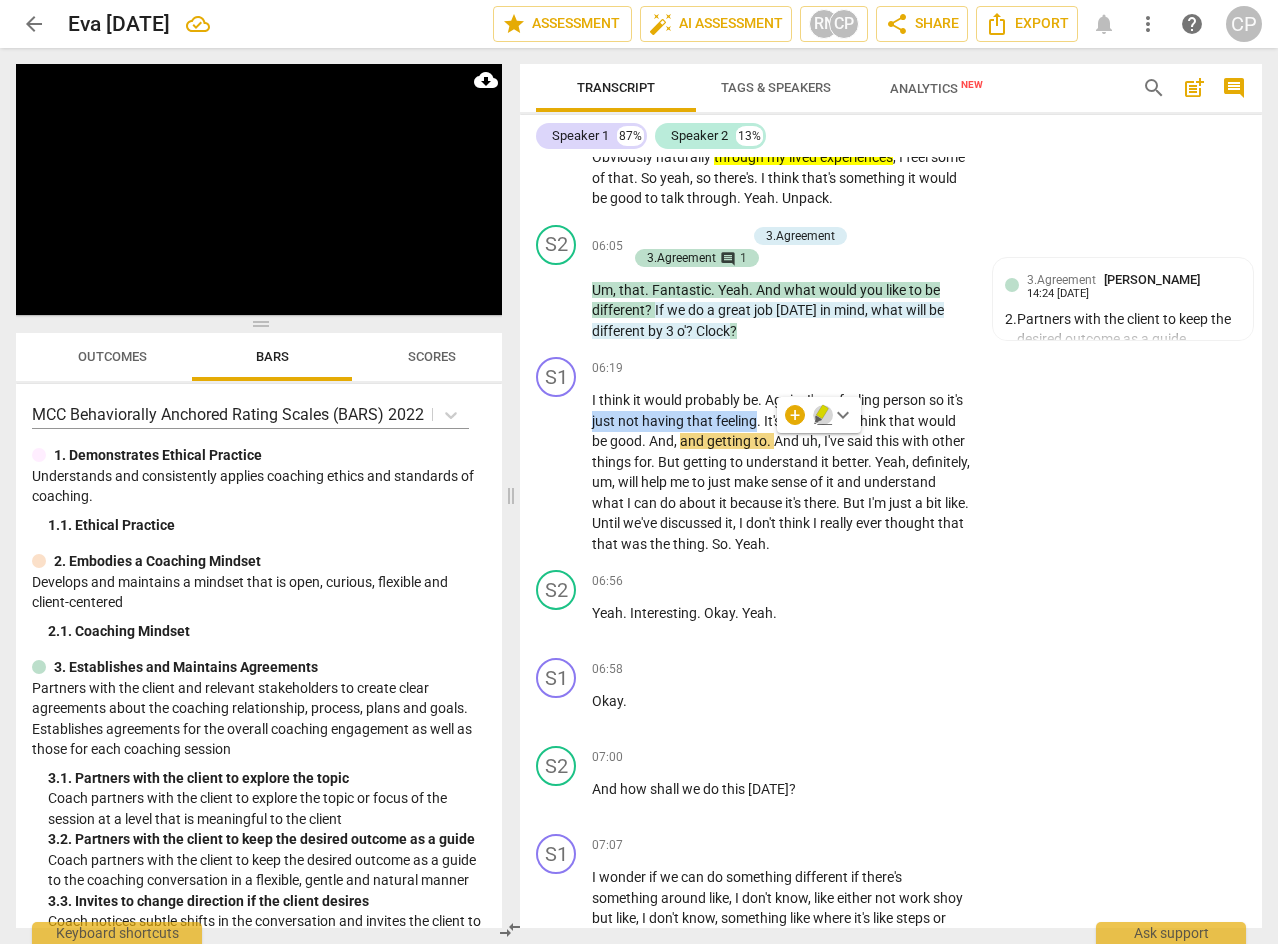 click 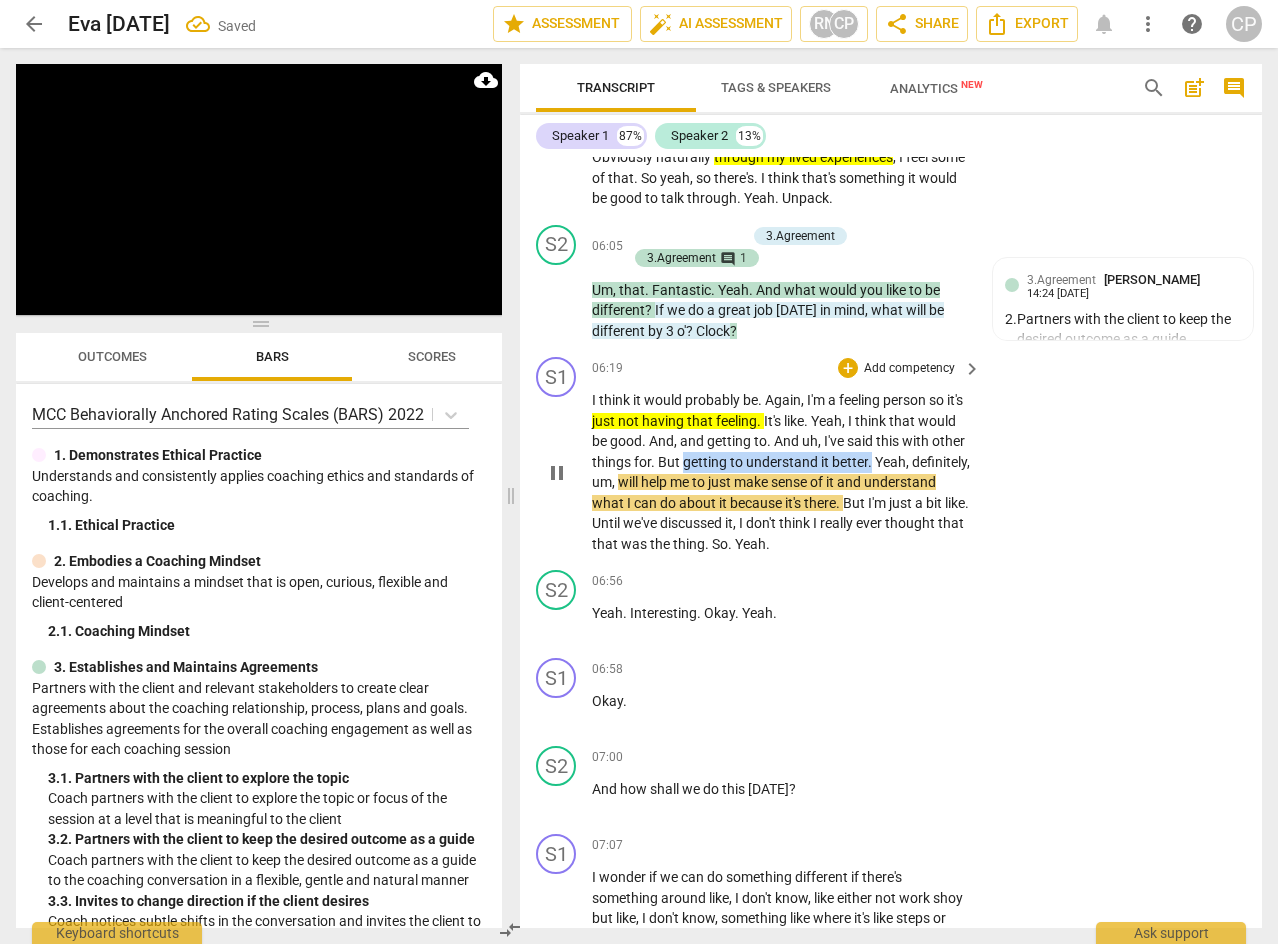 drag, startPoint x: 751, startPoint y: 483, endPoint x: 936, endPoint y: 483, distance: 185 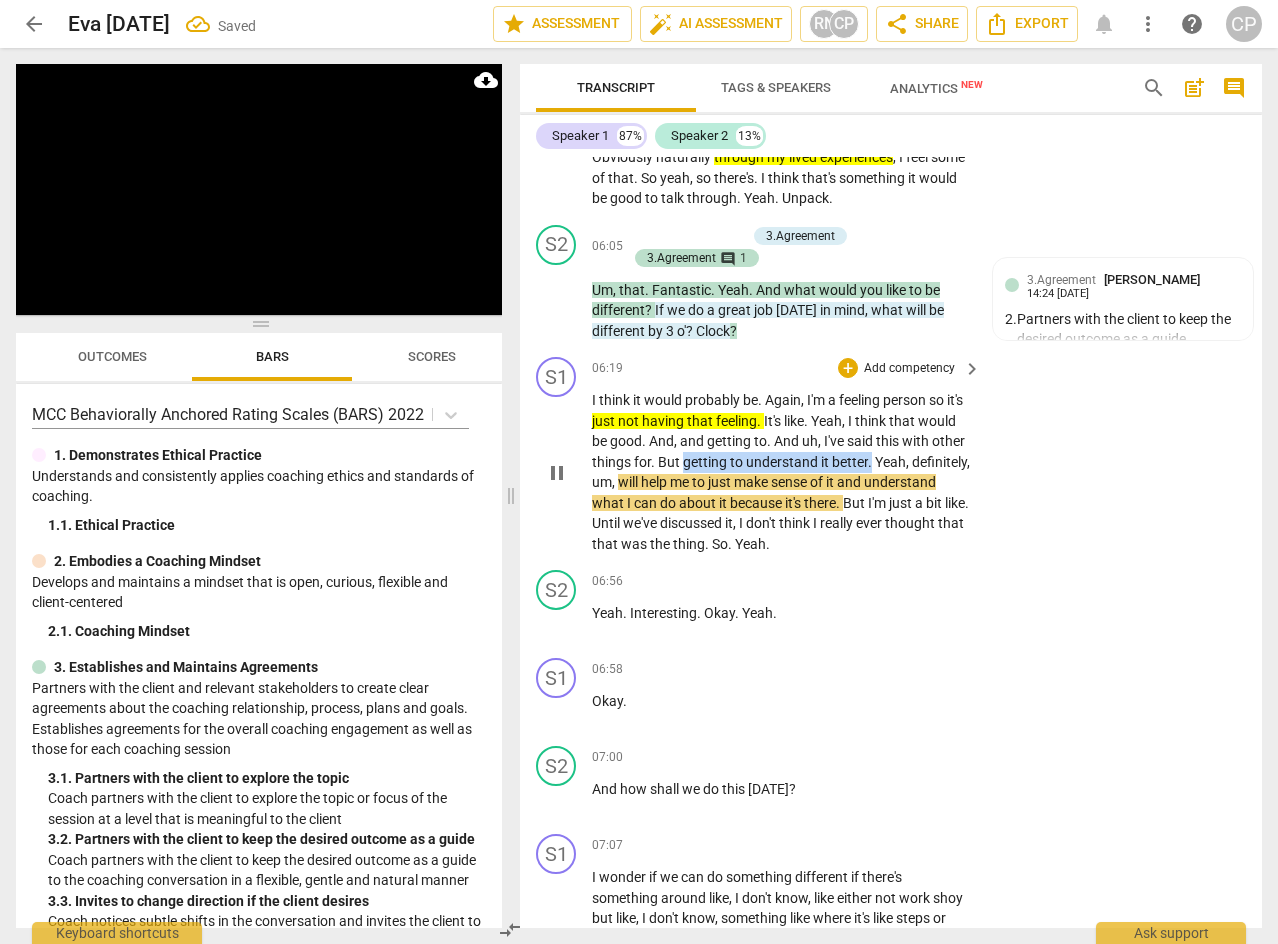 click on "I   think   it   would   probably   be .   Again ,   I'm   a   feeling   person   so   it's   just   not   having   that   feeling .   It's   like .   Yeah ,   I   think   that   would   be   good .   And ,   and   getting   to .   And   uh ,   I've   said   this   with   other   things   for .   But   getting   to   understand   it   better .   Yeah ,   definitely ,   um ,   will   help   me   to   just   make   sense   of   it   and   understand   what   I   can   do   about   it   because   it's   there .   But   I'm   just   a   bit   like .   Until   we've   discussed   it ,   I   don't   think   I   really   ever   thought   that   that   was   the   thing .   So .   Yeah ." at bounding box center (781, 472) 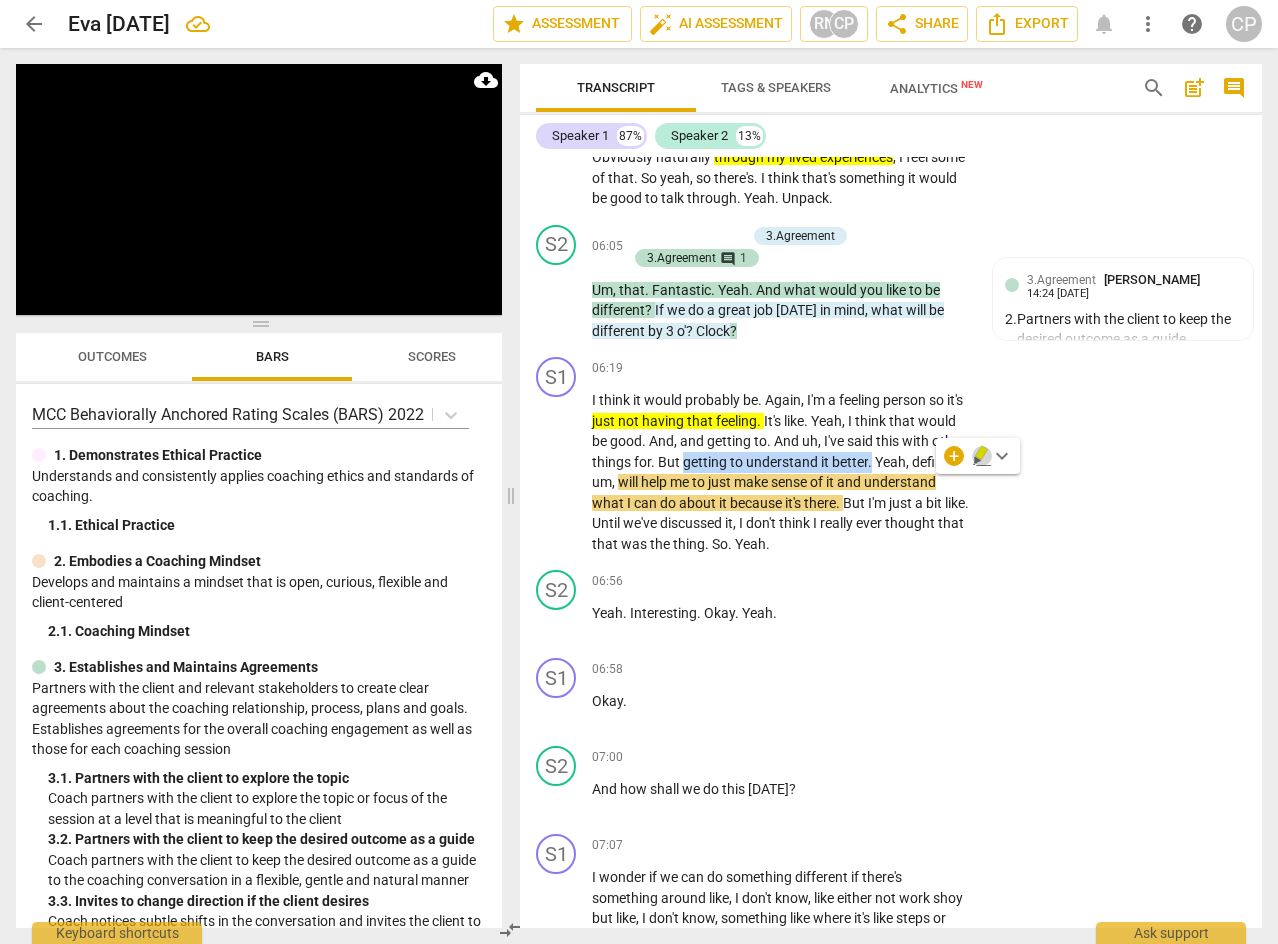 click 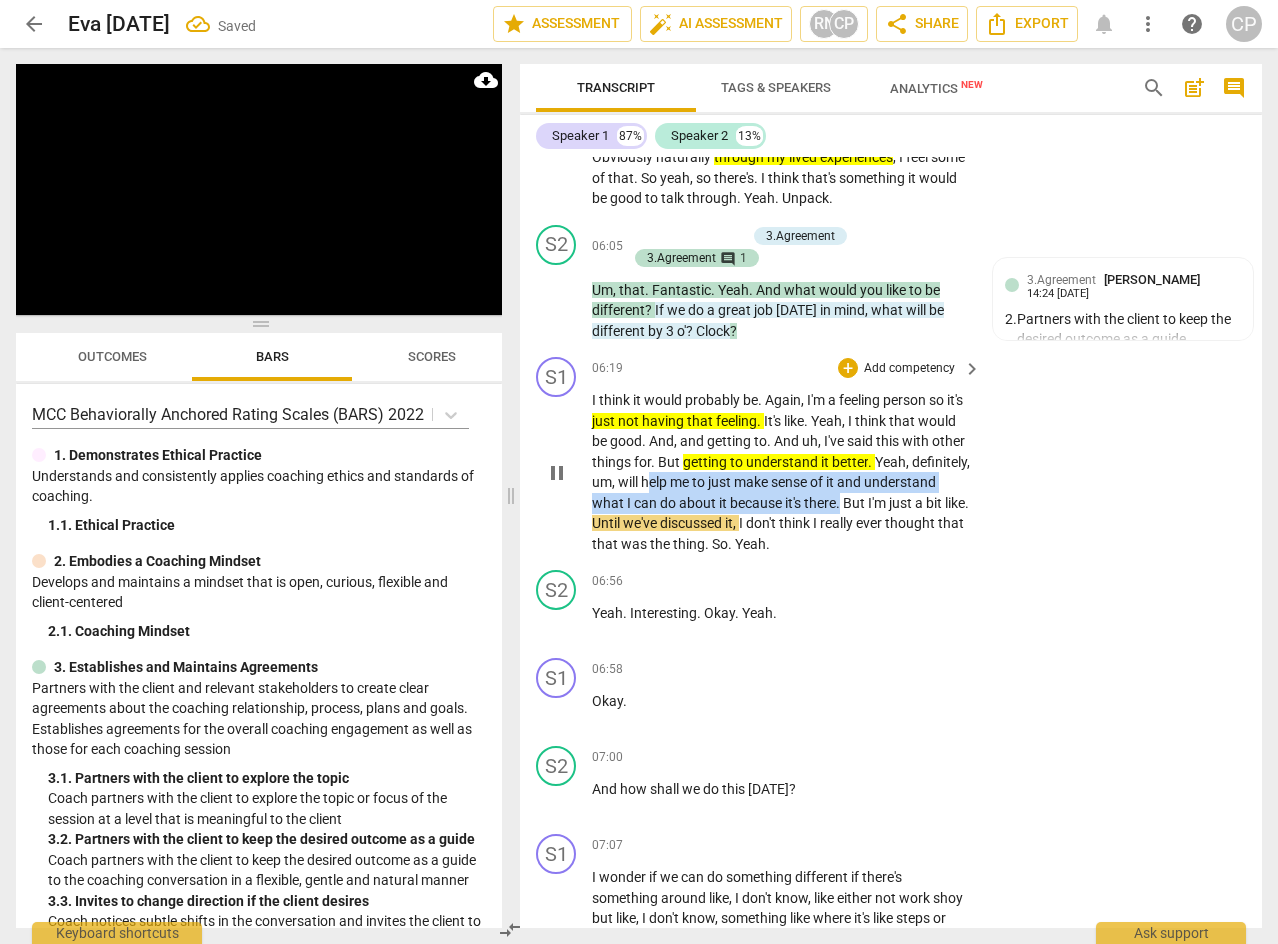 drag, startPoint x: 746, startPoint y: 502, endPoint x: 914, endPoint y: 527, distance: 169.84993 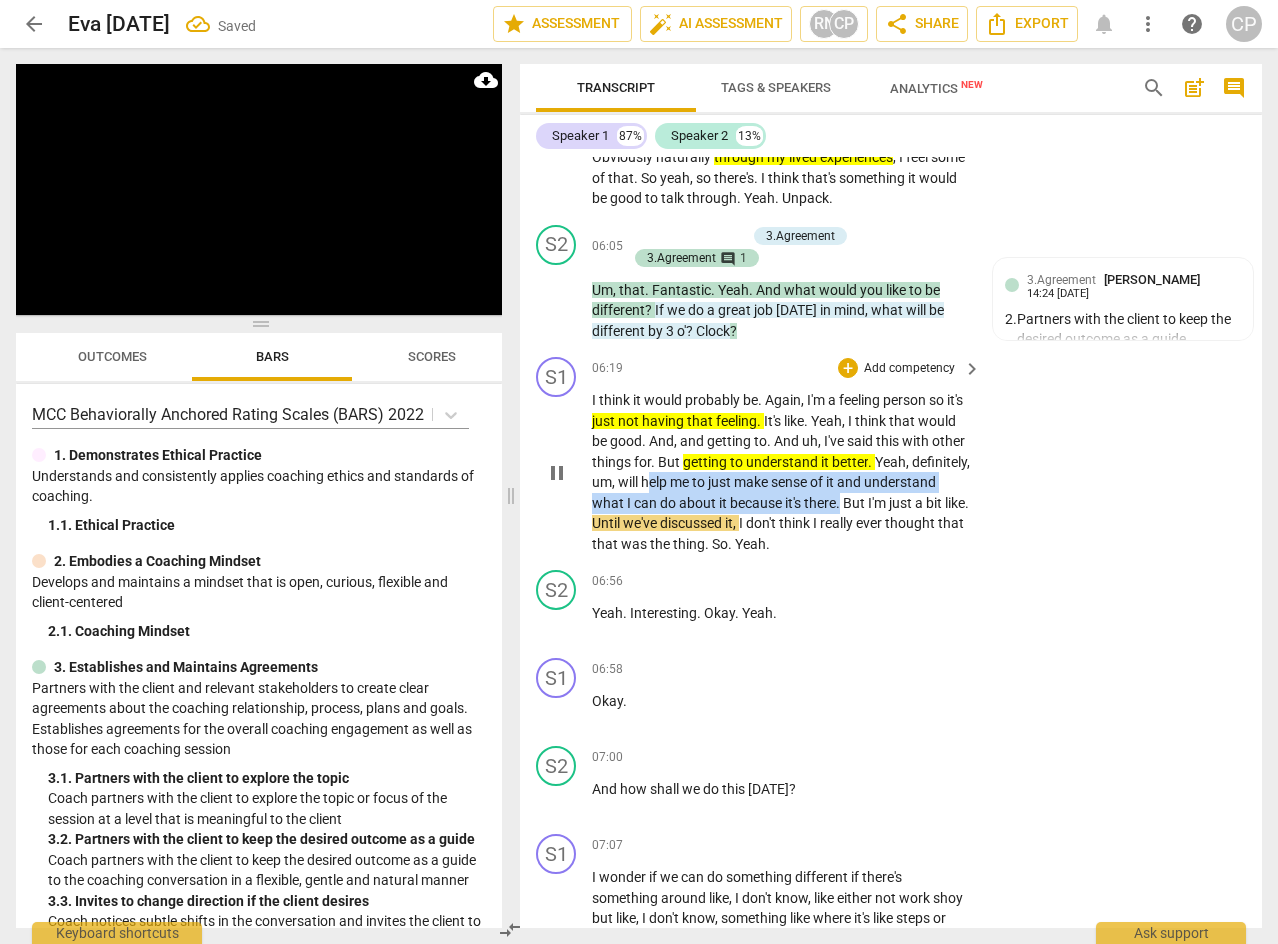 click on "I   think   it   would   probably   be .   Again ,   I'm   a   feeling   person   so   it's   just   not   having   that   feeling .   It's   like .   Yeah ,   I   think   that   would   be   good .   And ,   and   getting   to .   And   uh ,   I've   said   this   with   other   things   for .   But   getting   to   understand   it   better .   Yeah ,   definitely ,   um ,   will   help   me   to   just   make   sense   of   it   and   understand   what   I   can   do   about   it   because   it's   there .   But   I'm   just   a   bit   like .   Until   we've   discussed   it ,   I   don't   think   I   really   ever   thought   that   that   was   the   thing .   So .   Yeah ." at bounding box center [781, 472] 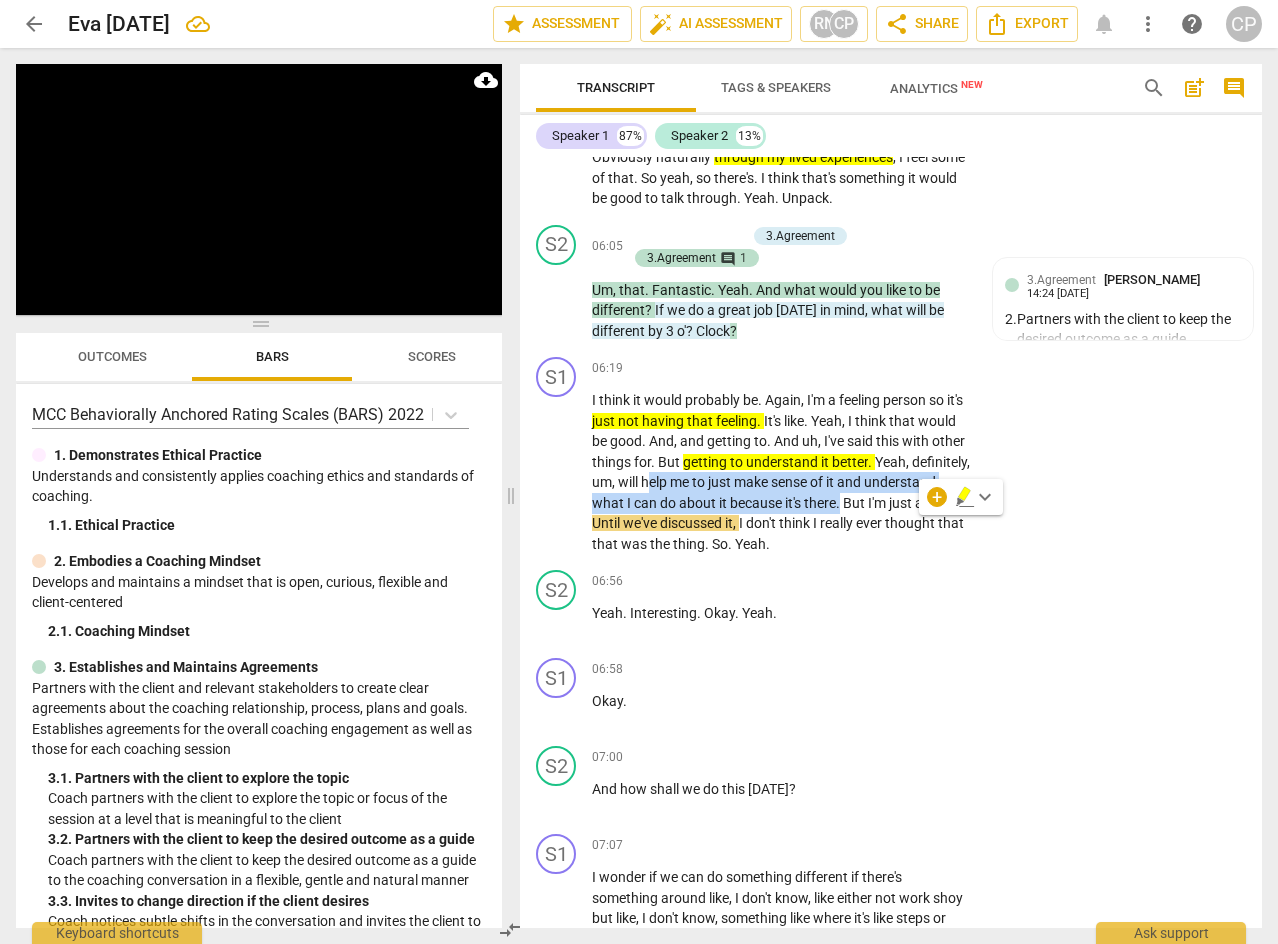 click 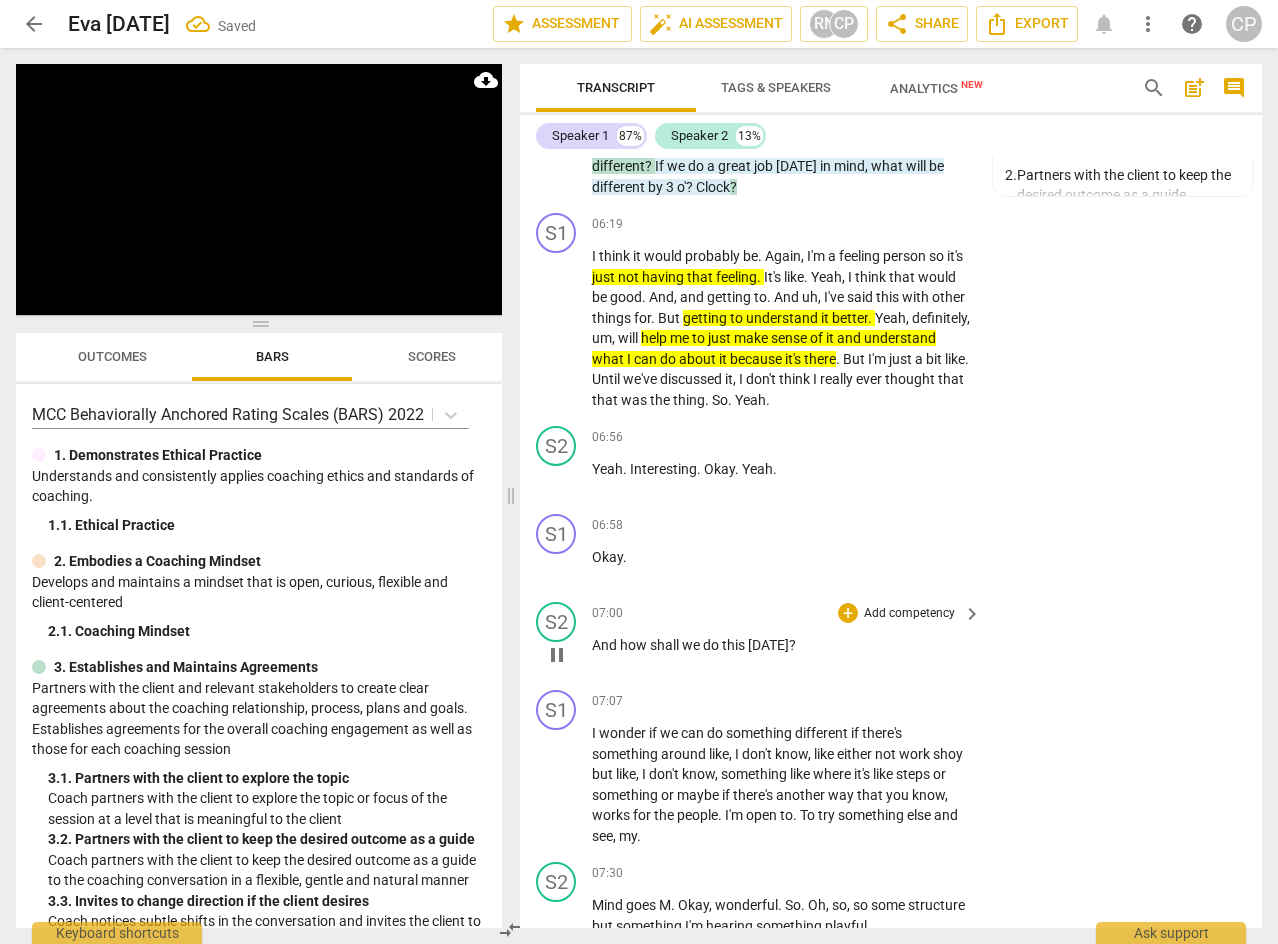 scroll, scrollTop: 2800, scrollLeft: 0, axis: vertical 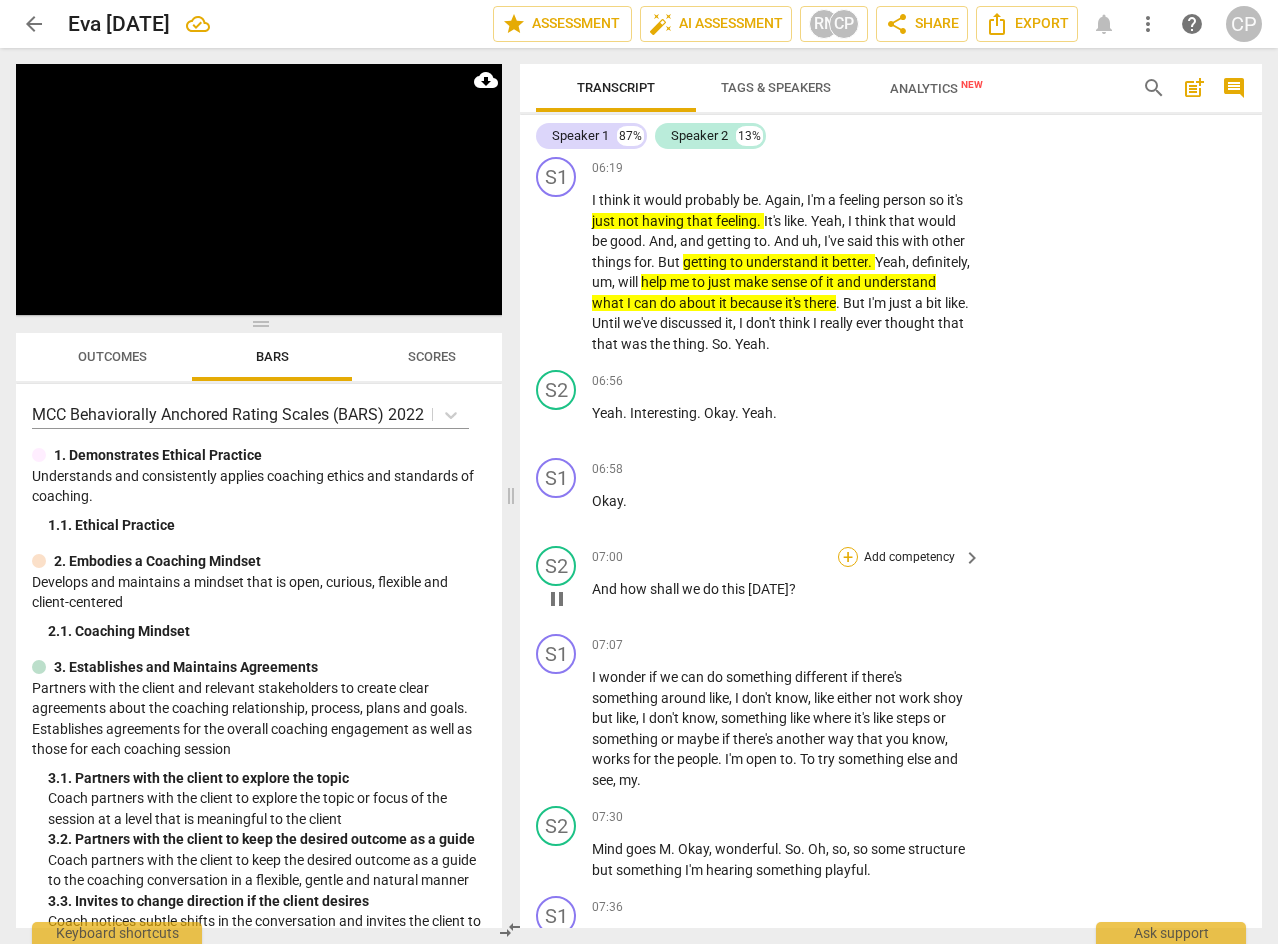 click on "+" at bounding box center (848, 557) 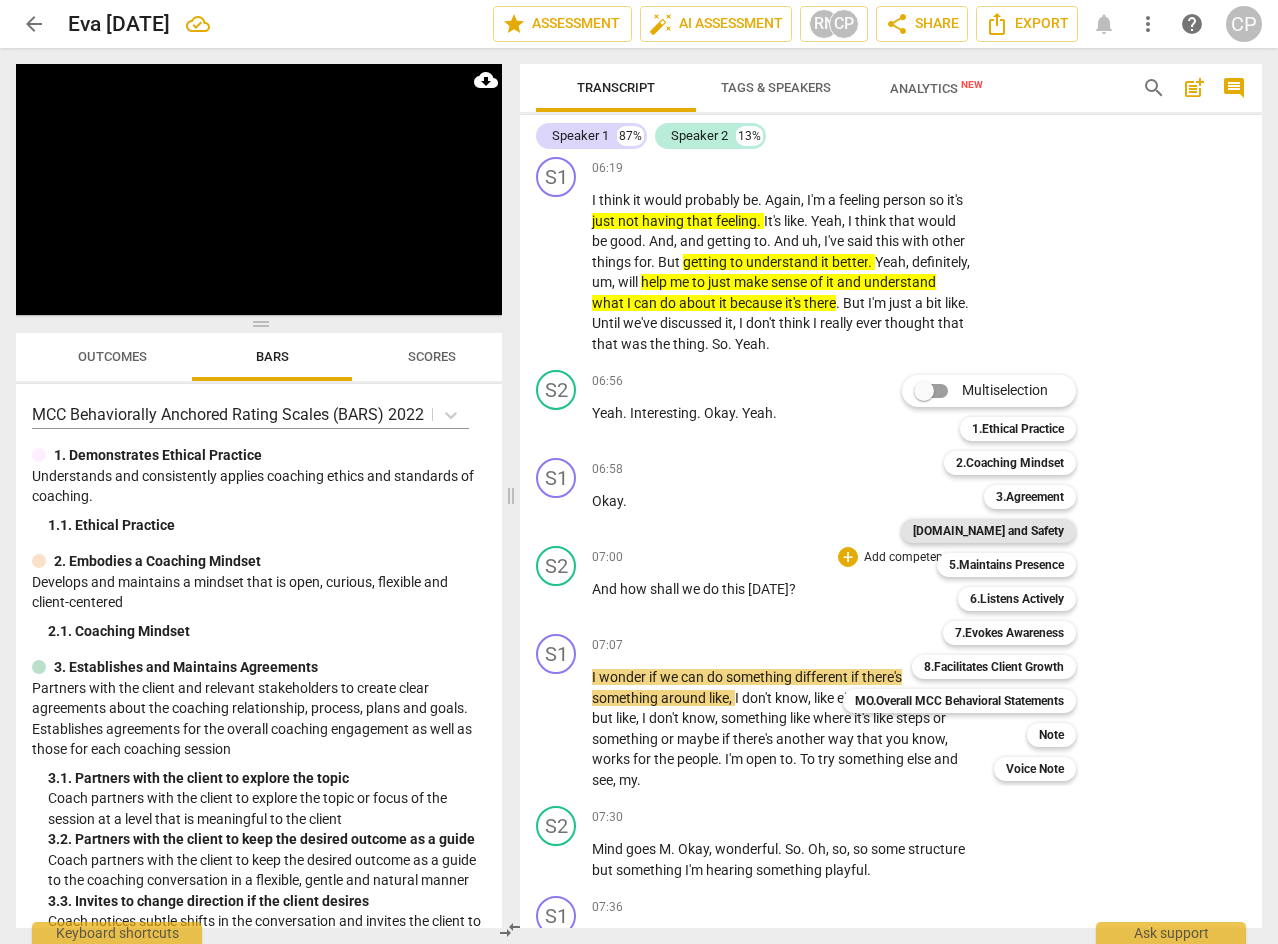 click on "[DOMAIN_NAME] and Safety" at bounding box center [988, 531] 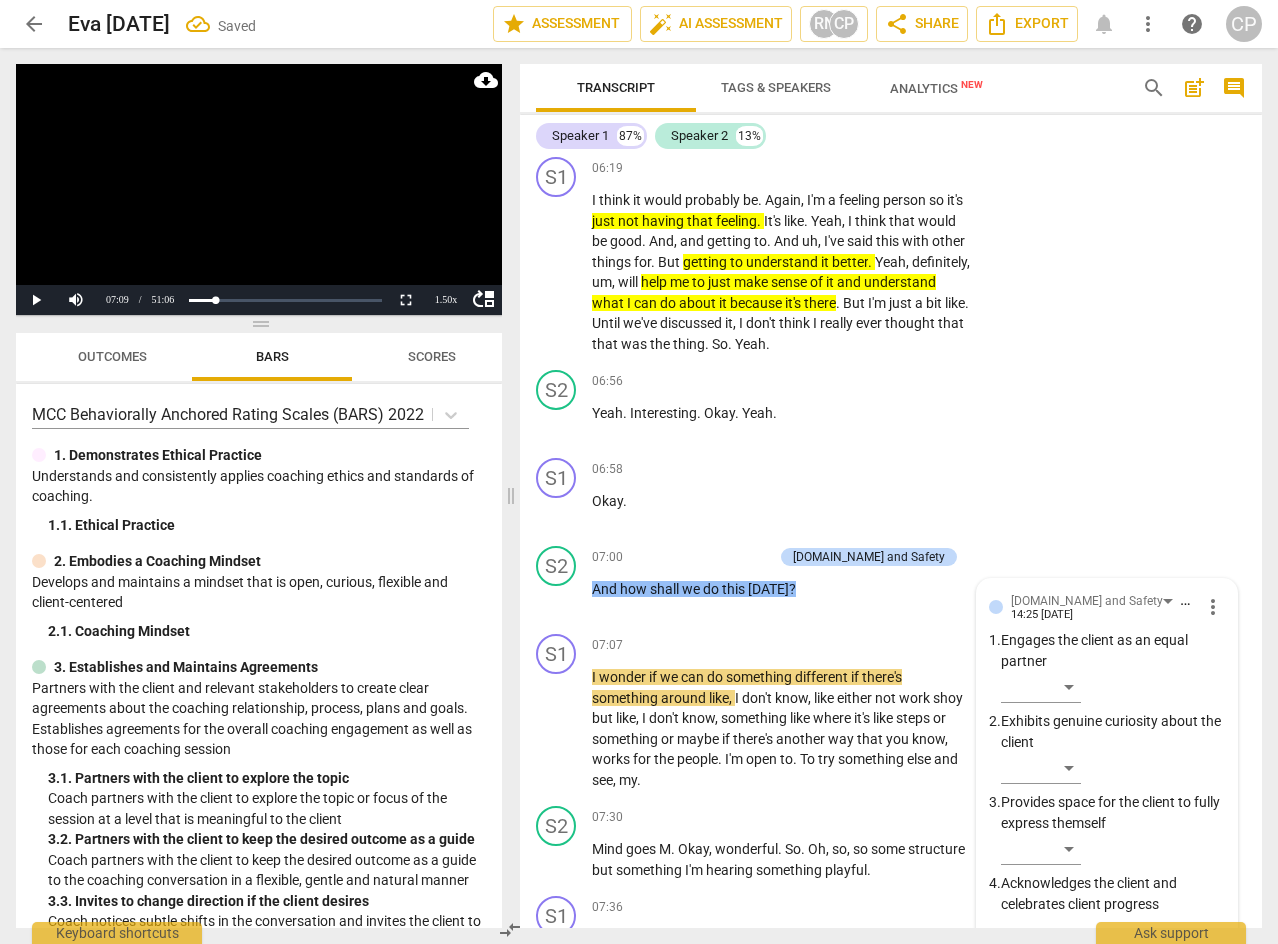 scroll, scrollTop: 3266, scrollLeft: 0, axis: vertical 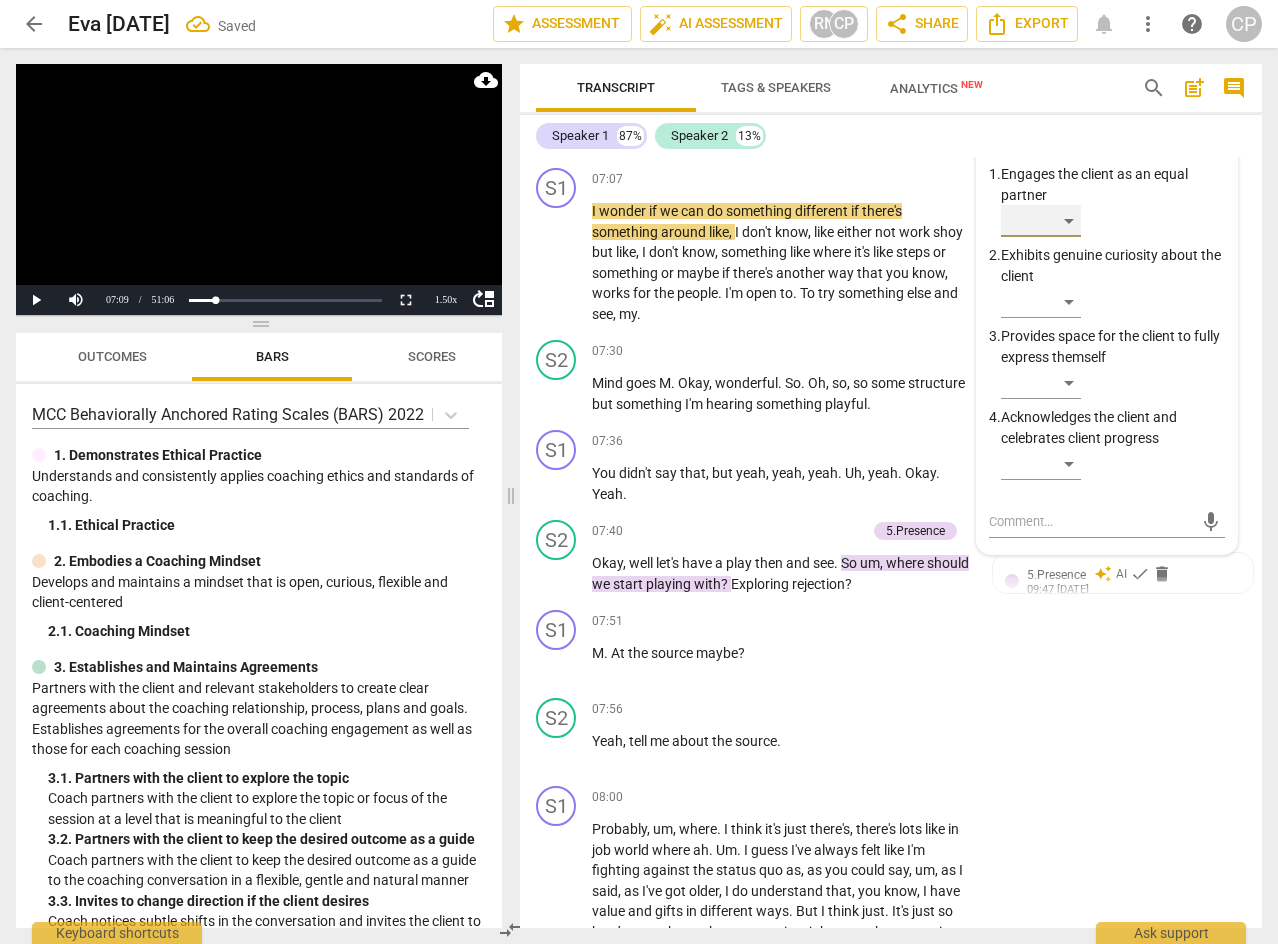 click on "​" at bounding box center (1041, 221) 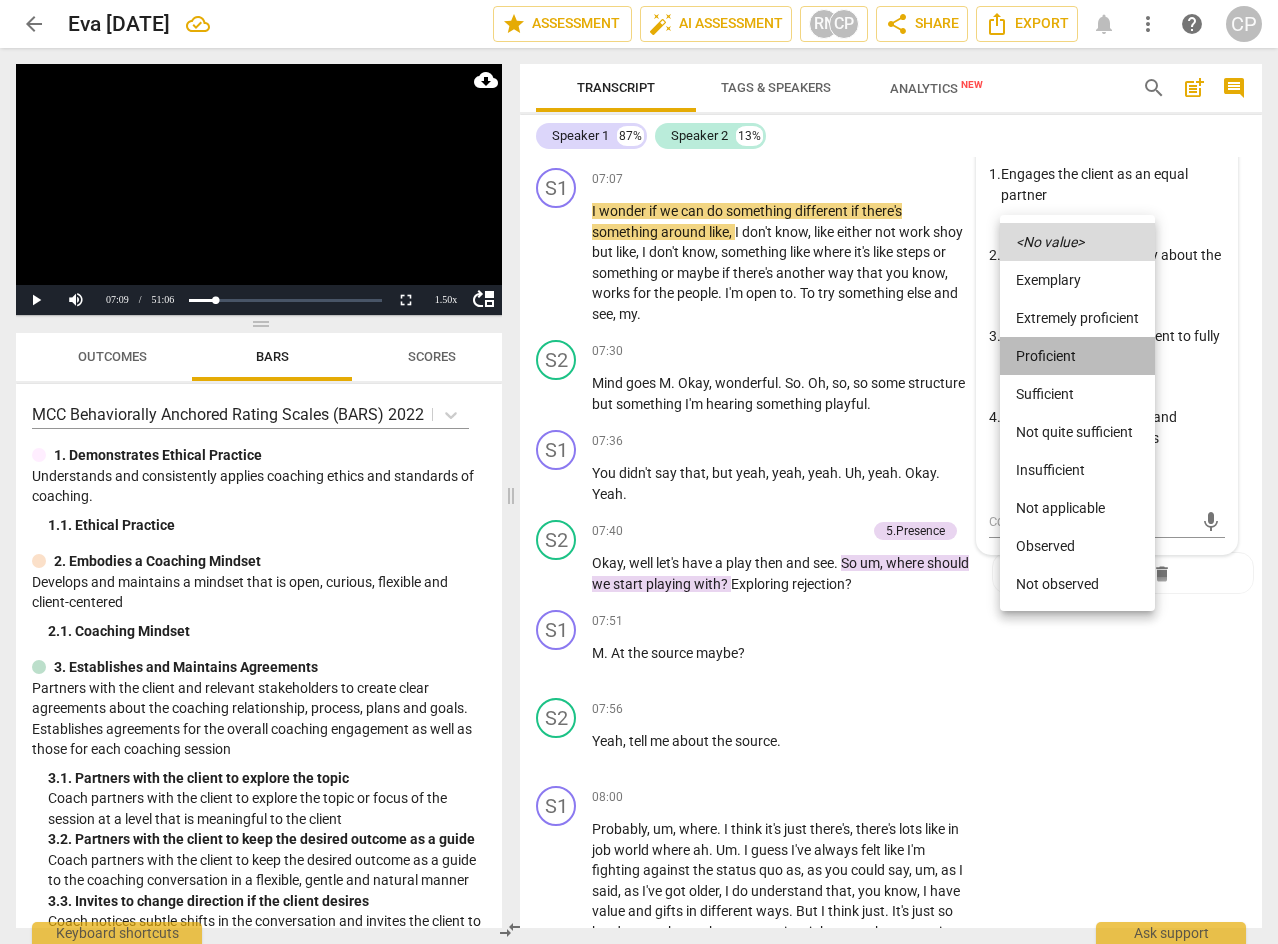 click on "Proficient" at bounding box center (1077, 356) 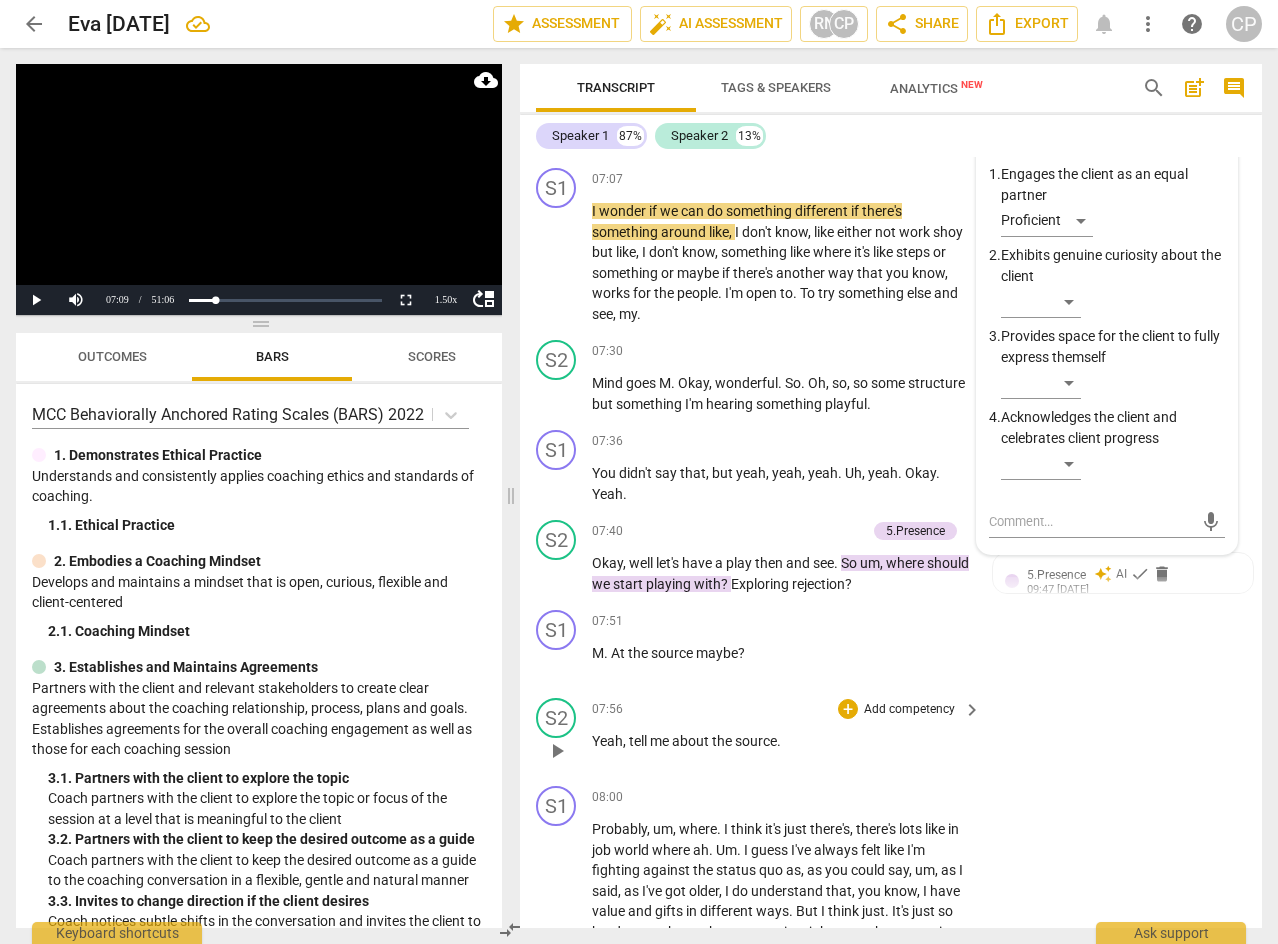 click on "S2 play_arrow pause 07:56 + Add competency keyboard_arrow_right Yeah ,   tell   me   about   the   source ." at bounding box center (891, 734) 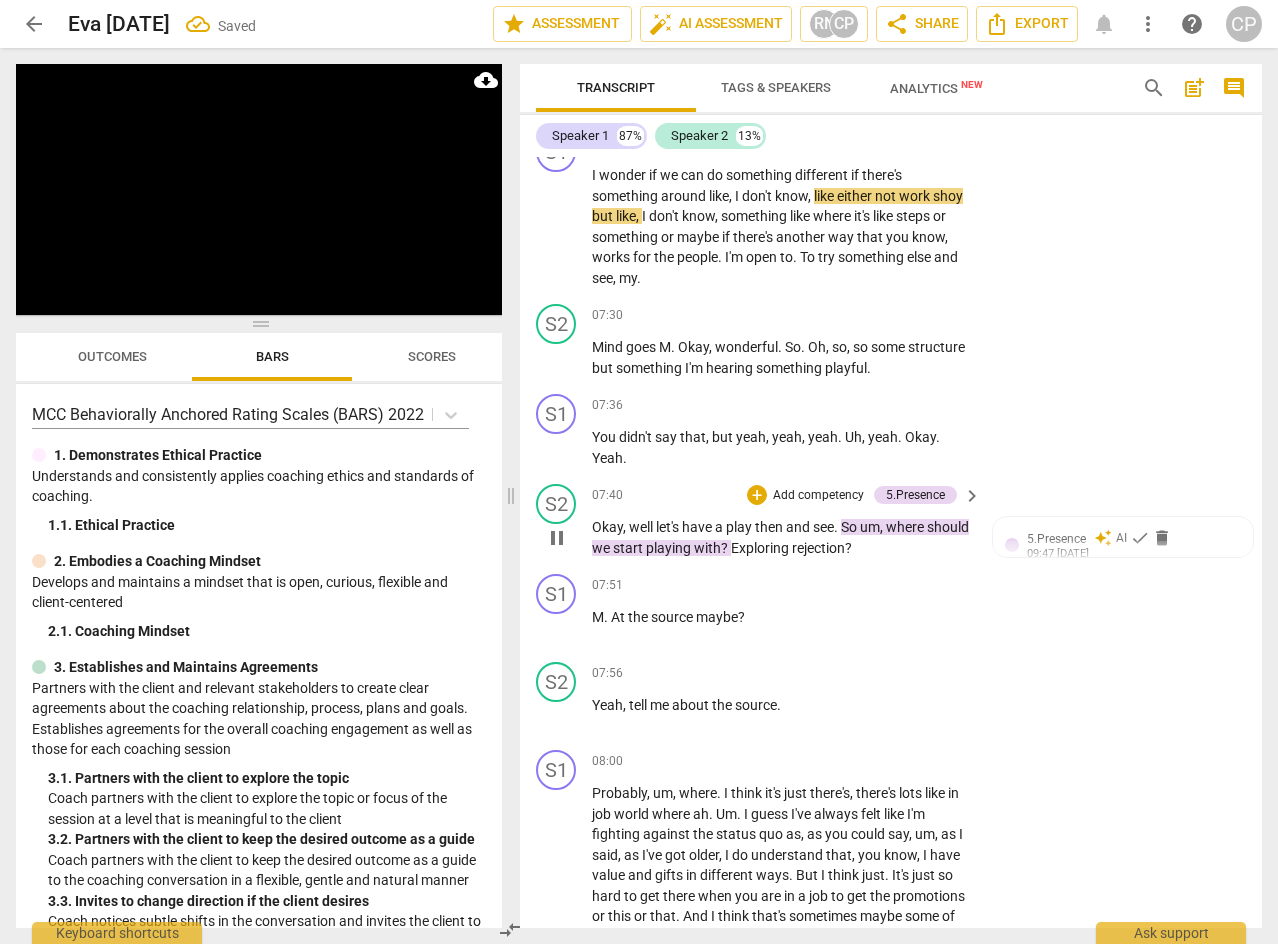 scroll, scrollTop: 3266, scrollLeft: 0, axis: vertical 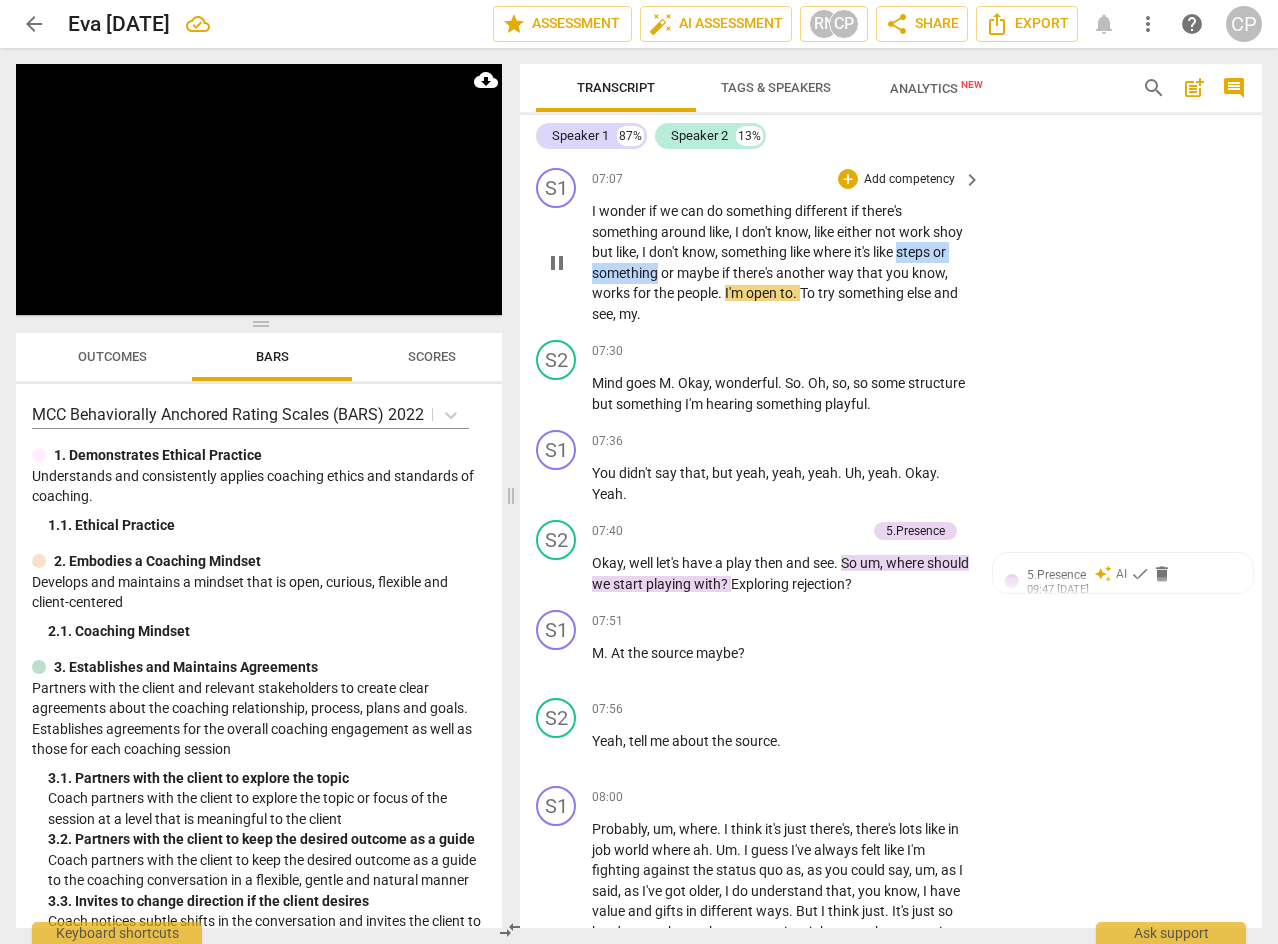 drag, startPoint x: 903, startPoint y: 271, endPoint x: 657, endPoint y: 297, distance: 247.37016 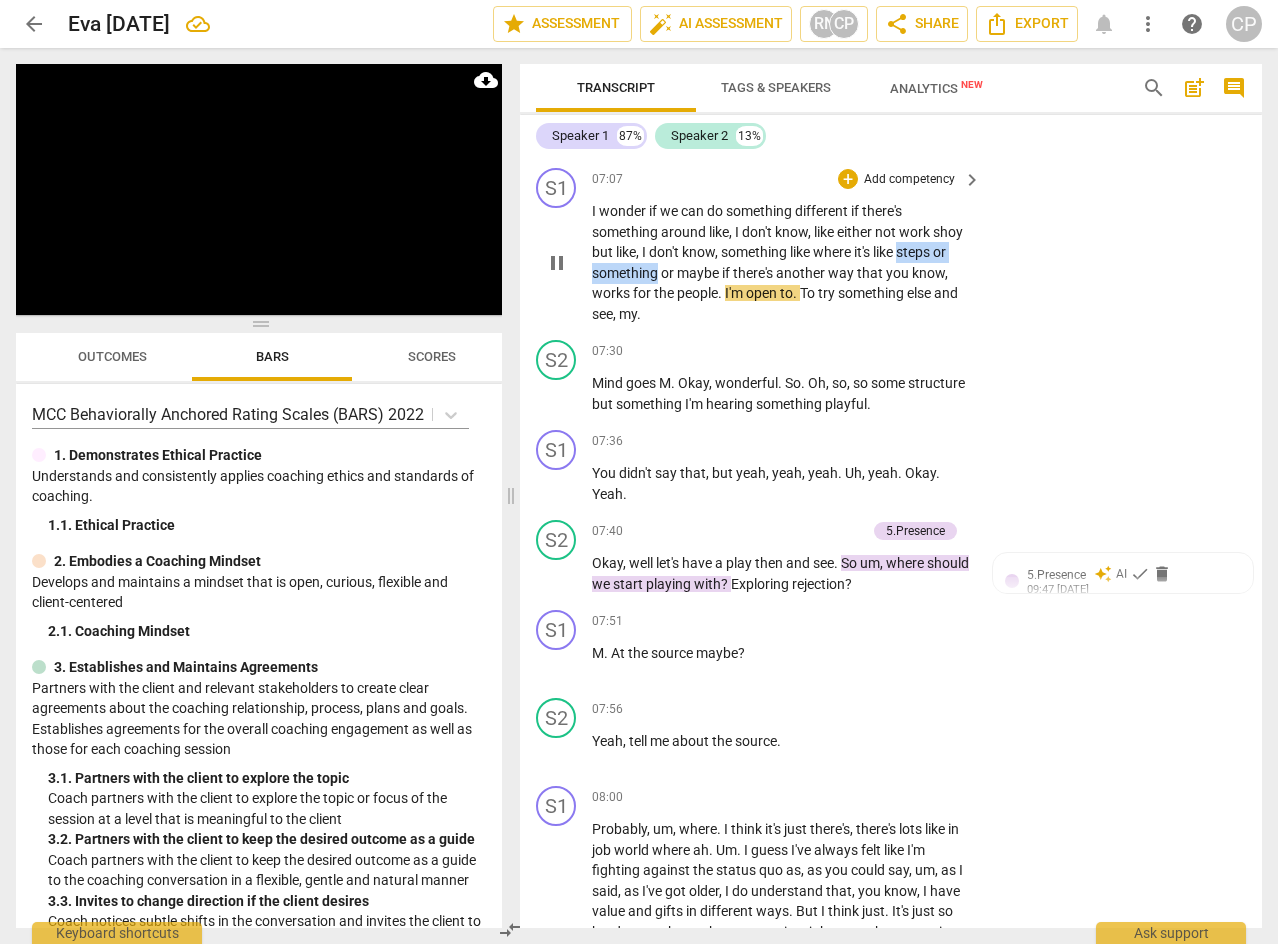 click on "I   wonder   if   we   can   do   something   different   if   there's   something   around   like ,   I   don't   know ,   like   either   not   work   shoy   but   like ,   I   don't   know ,   something   like   where   it's   like   steps   or   something   or   maybe   if   there's   another   way   that   you   know ,   works   for   the   people .   I'm   open   to .   To   try   something   else   and   see ,   my ." at bounding box center (781, 262) 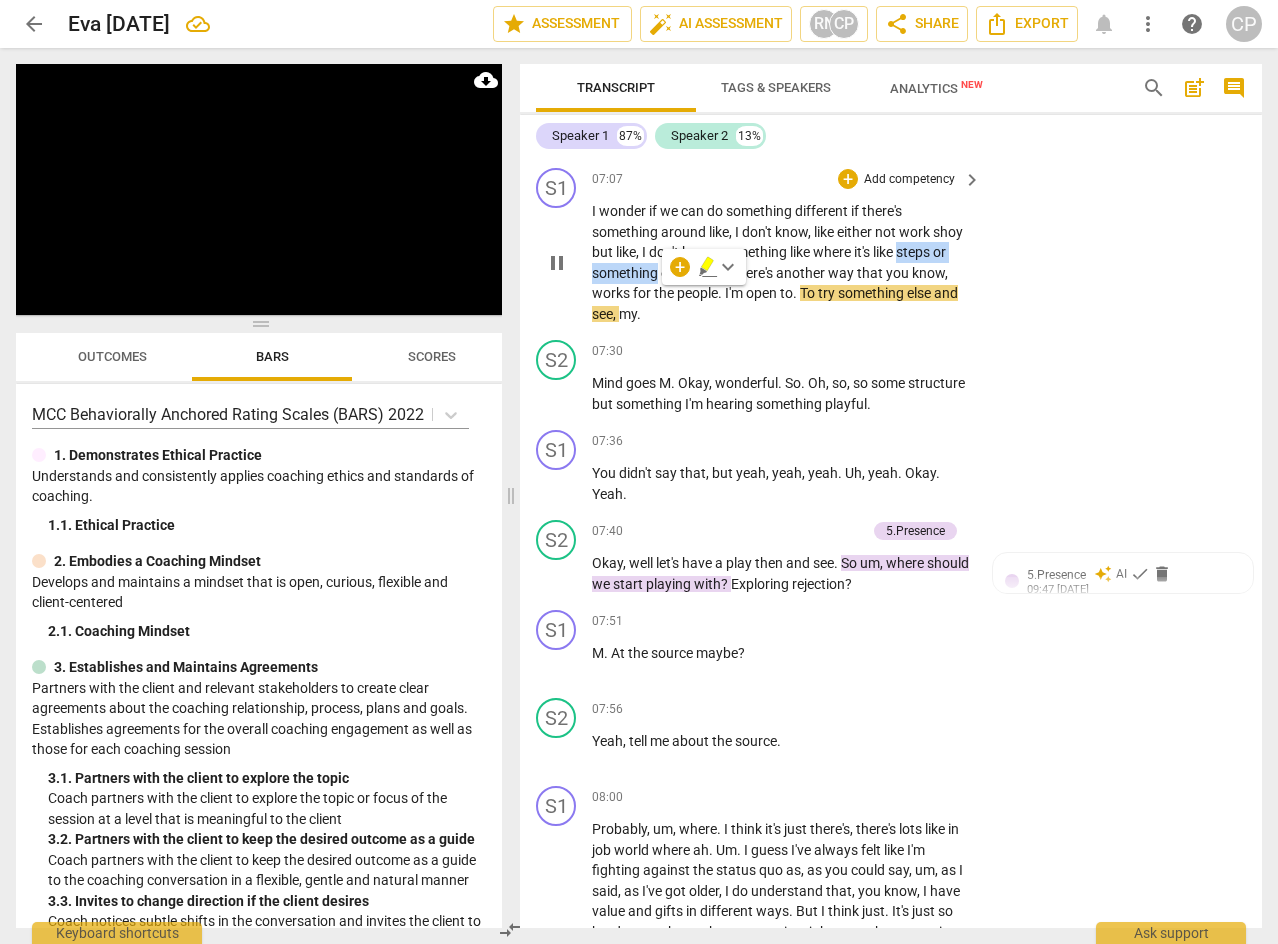 click 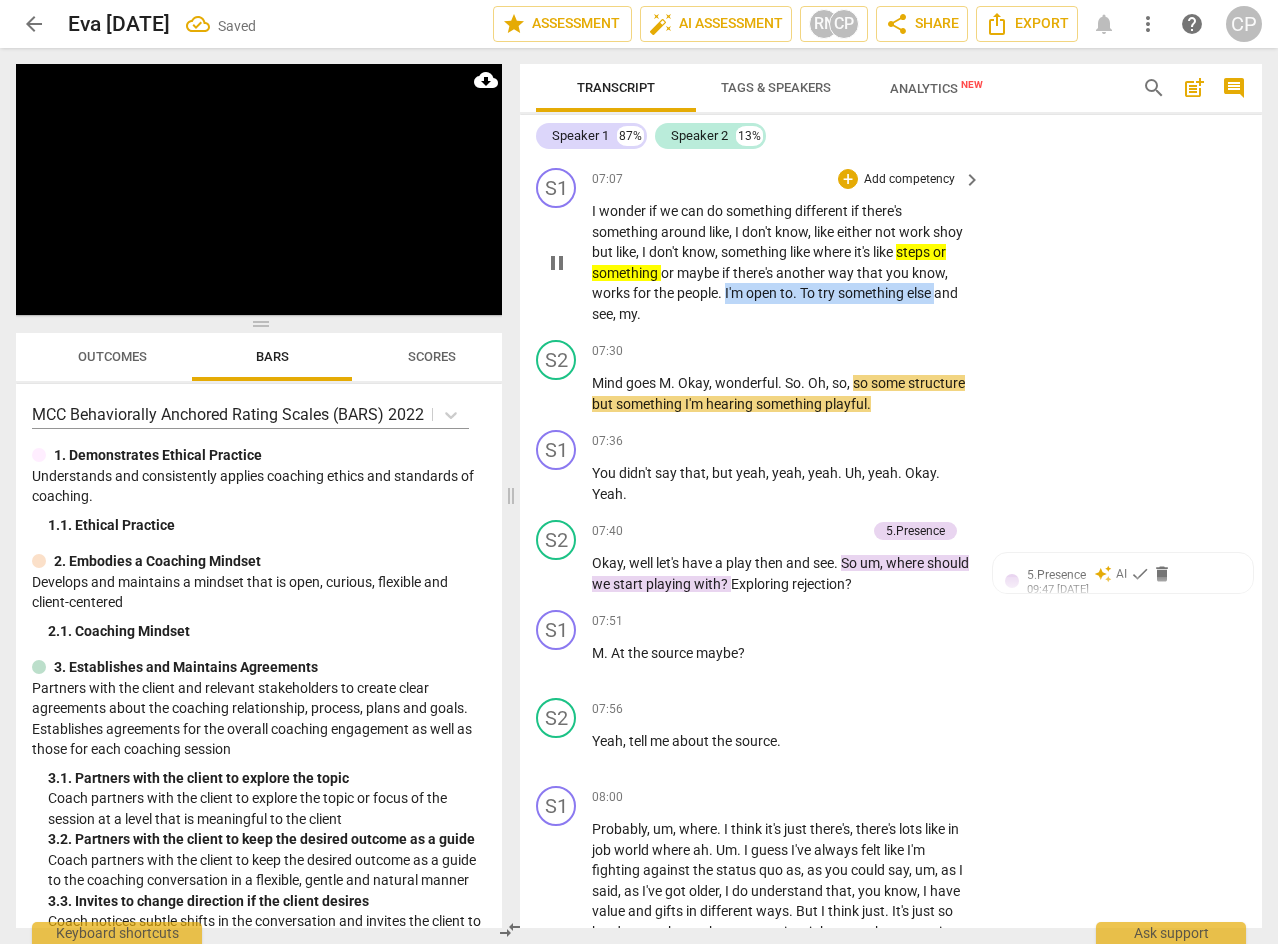 drag, startPoint x: 728, startPoint y: 313, endPoint x: 938, endPoint y: 316, distance: 210.02142 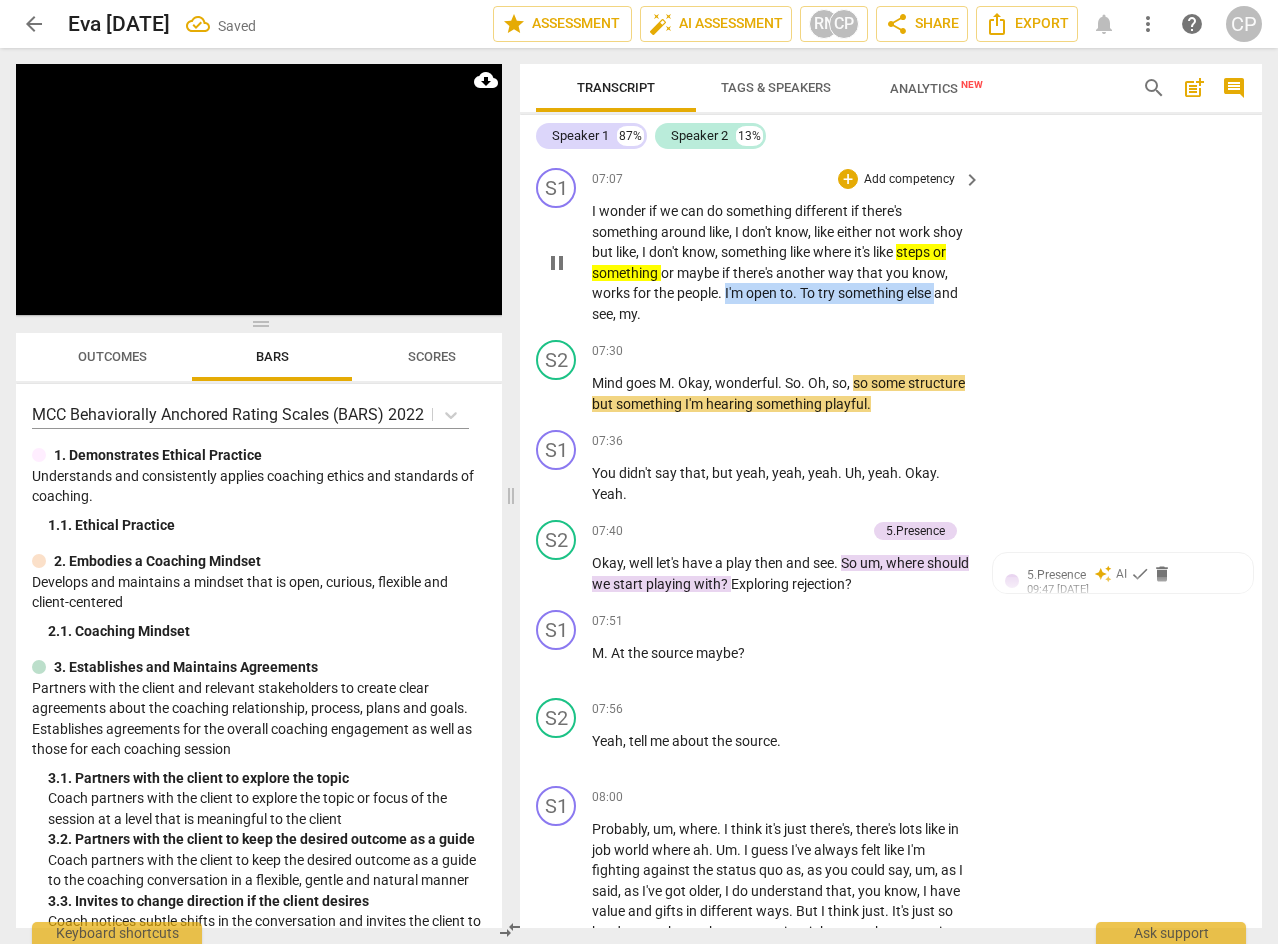 click on "I   wonder   if   we   can   do   something   different   if   there's   something   around   like ,   I   don't   know ,   like   either   not   work   shoy   but   like ,   I   don't   know ,   something   like   where   it's   like   steps   or   something   or   maybe   if   there's   another   way   that   you   know ,   works   for   the   people .   I'm   open   to .   To   try   something   else   and   see ,   my ." at bounding box center (781, 262) 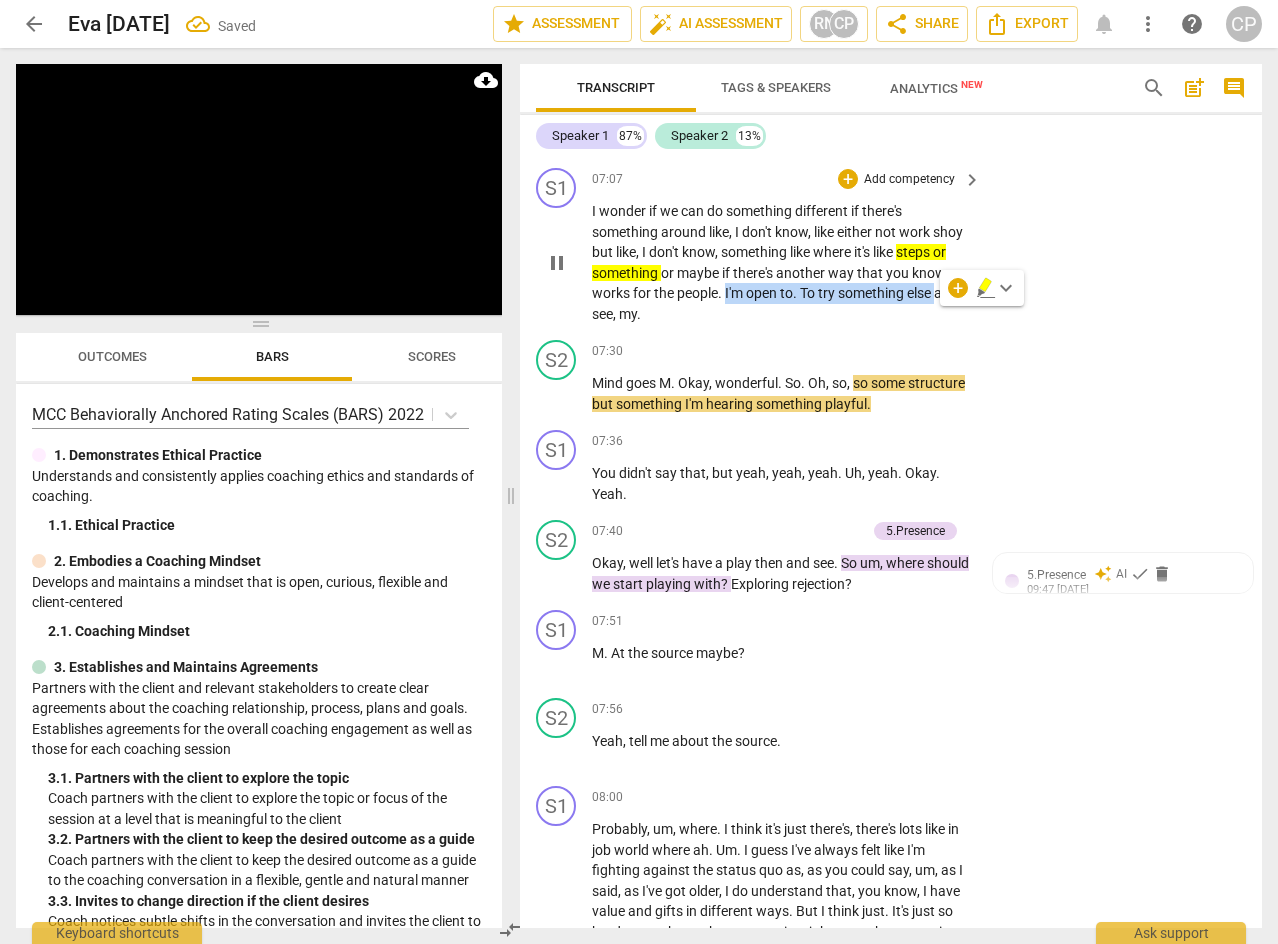 click 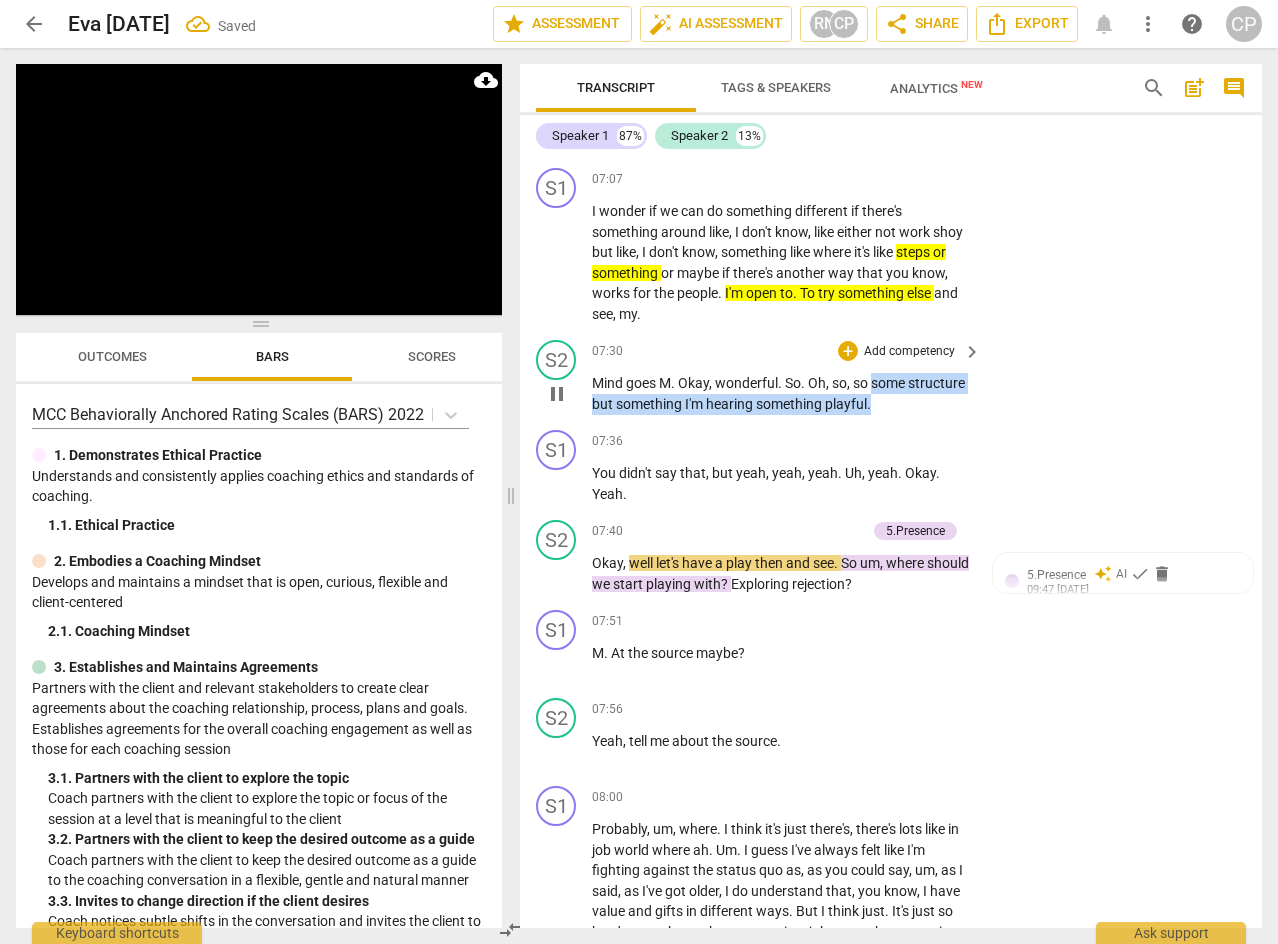 drag, startPoint x: 873, startPoint y: 400, endPoint x: 936, endPoint y: 418, distance: 65.52099 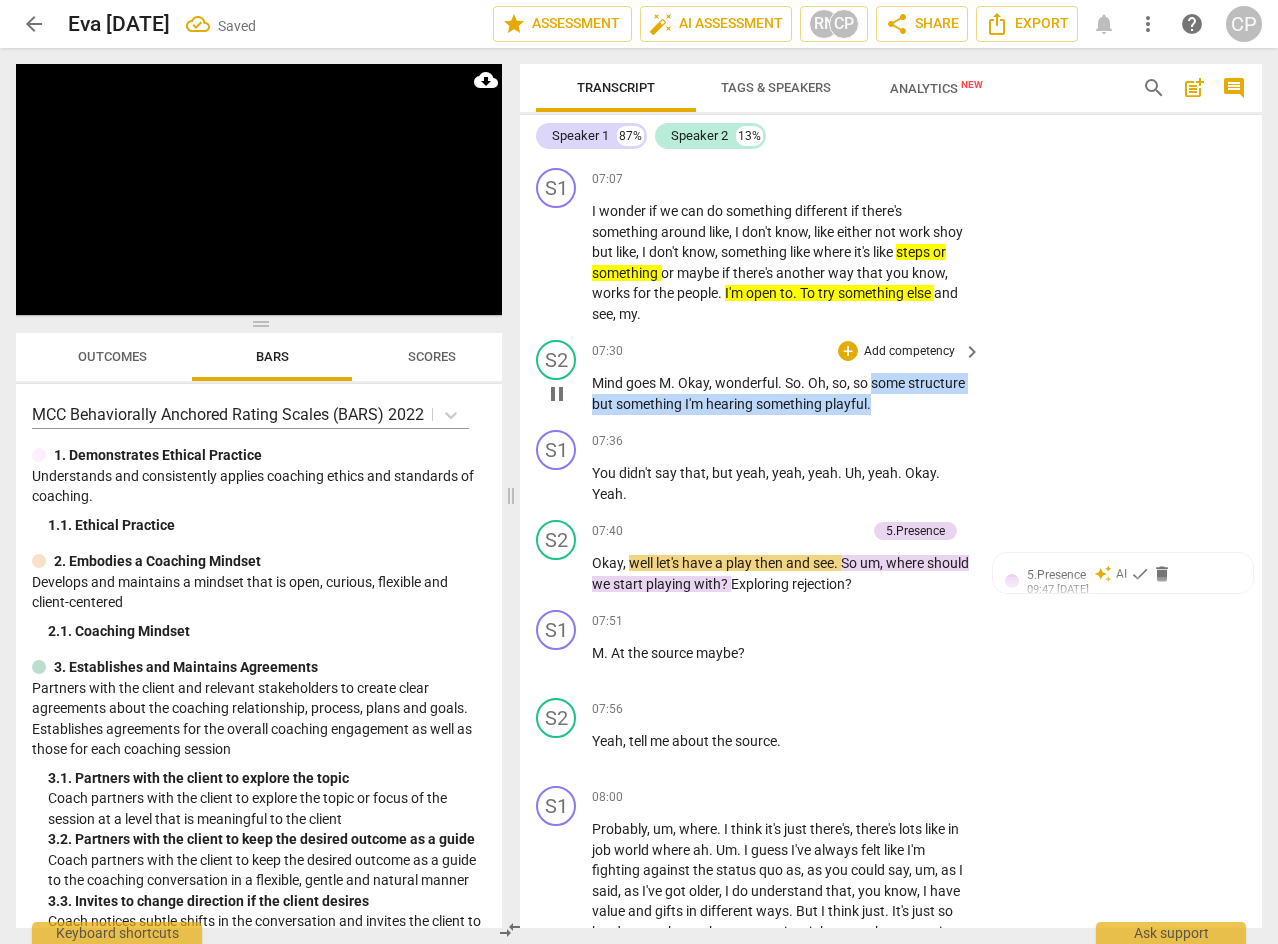 click on "Mind   goes   M .   Okay ,   wonderful .   So .   Oh ,   so ,   so   some   structure   but   something   I'm   hearing   something   playful ." at bounding box center [781, 393] 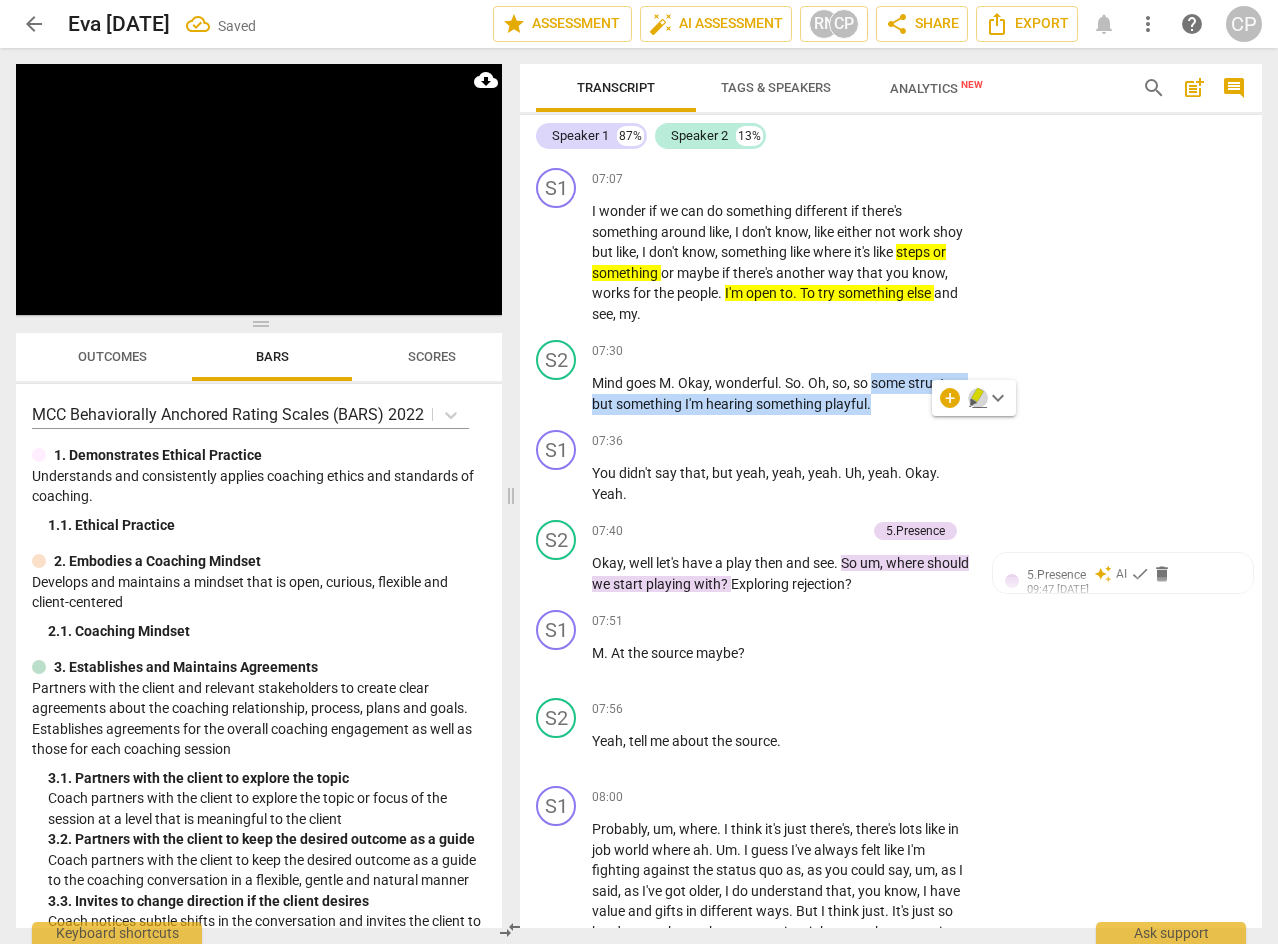 click 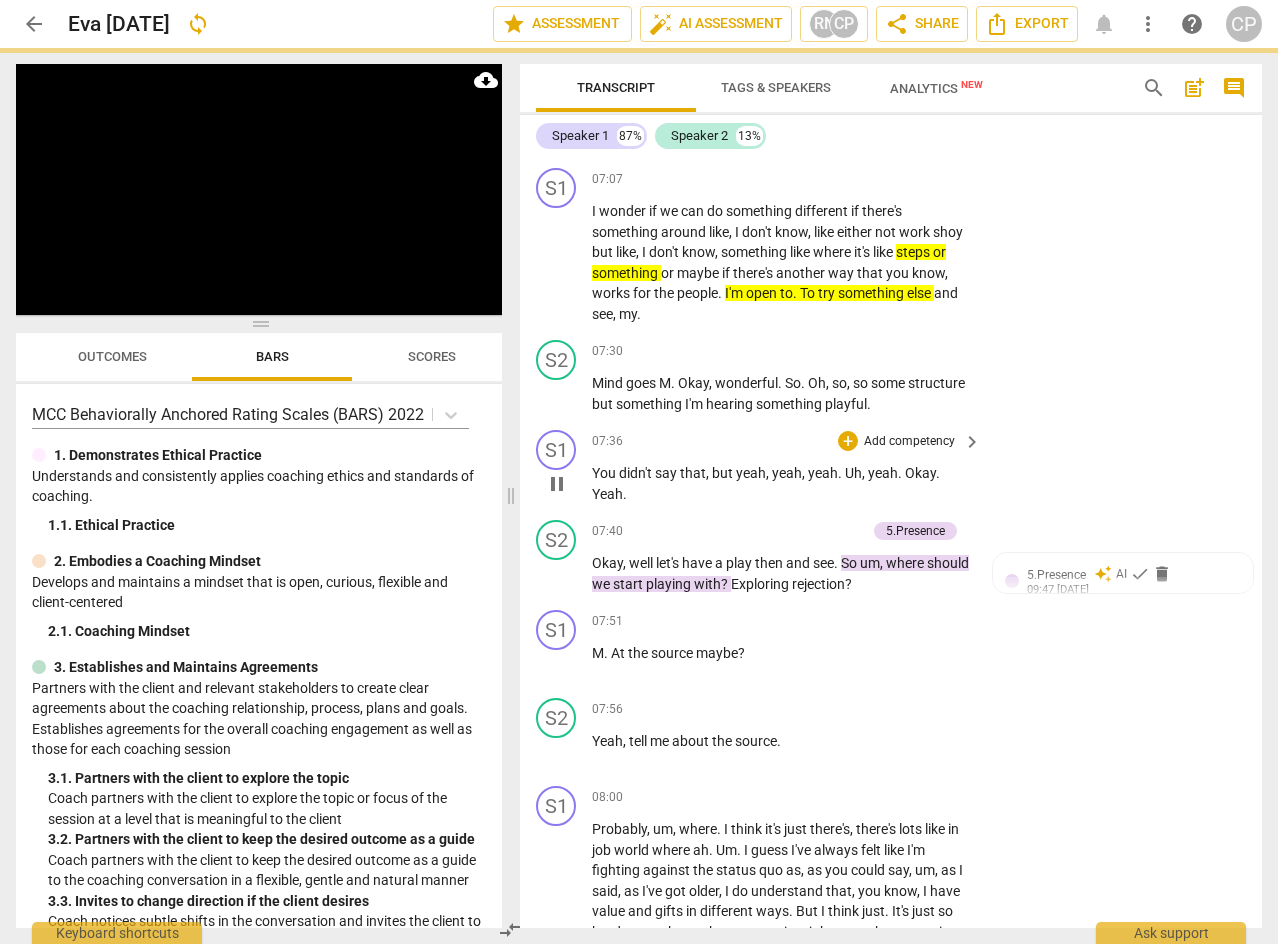 click on "S1 play_arrow pause 07:36 + Add competency keyboard_arrow_right You   didn't   say   that ,   but   yeah ,   yeah ,   yeah .   Uh ,   yeah .   Okay .   Yeah ." at bounding box center (891, 467) 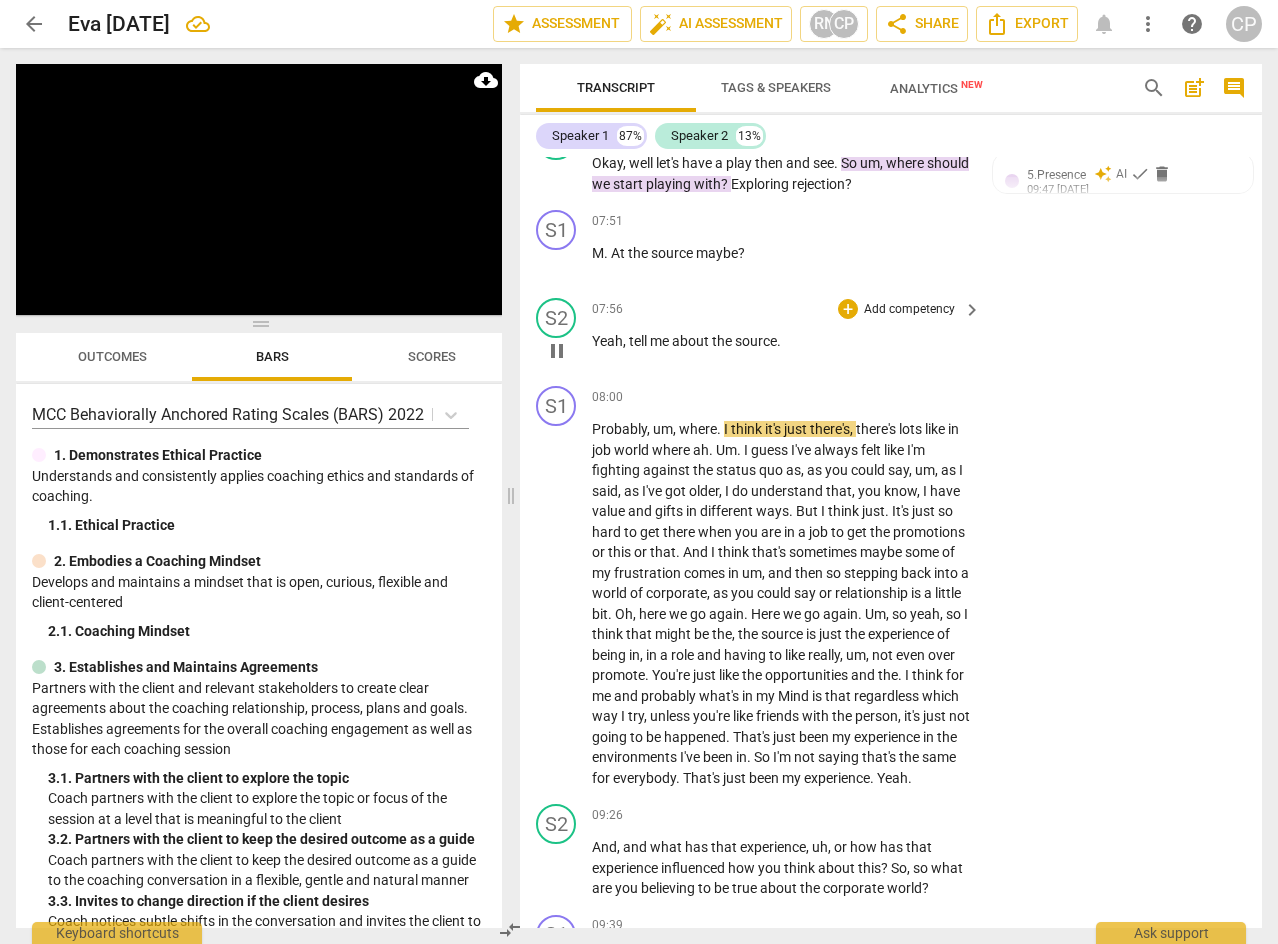 scroll, scrollTop: 3766, scrollLeft: 0, axis: vertical 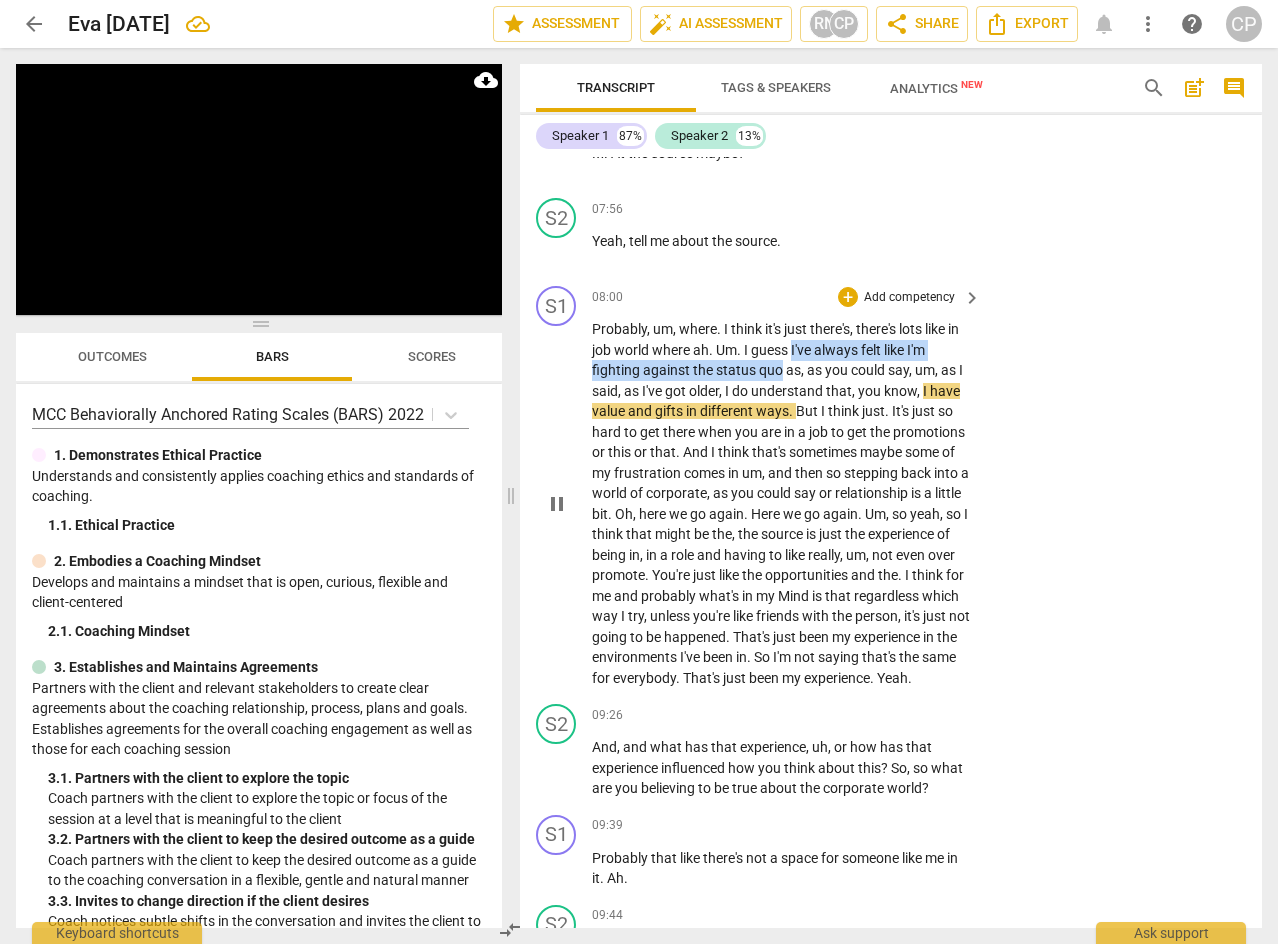 drag, startPoint x: 793, startPoint y: 368, endPoint x: 782, endPoint y: 391, distance: 25.495098 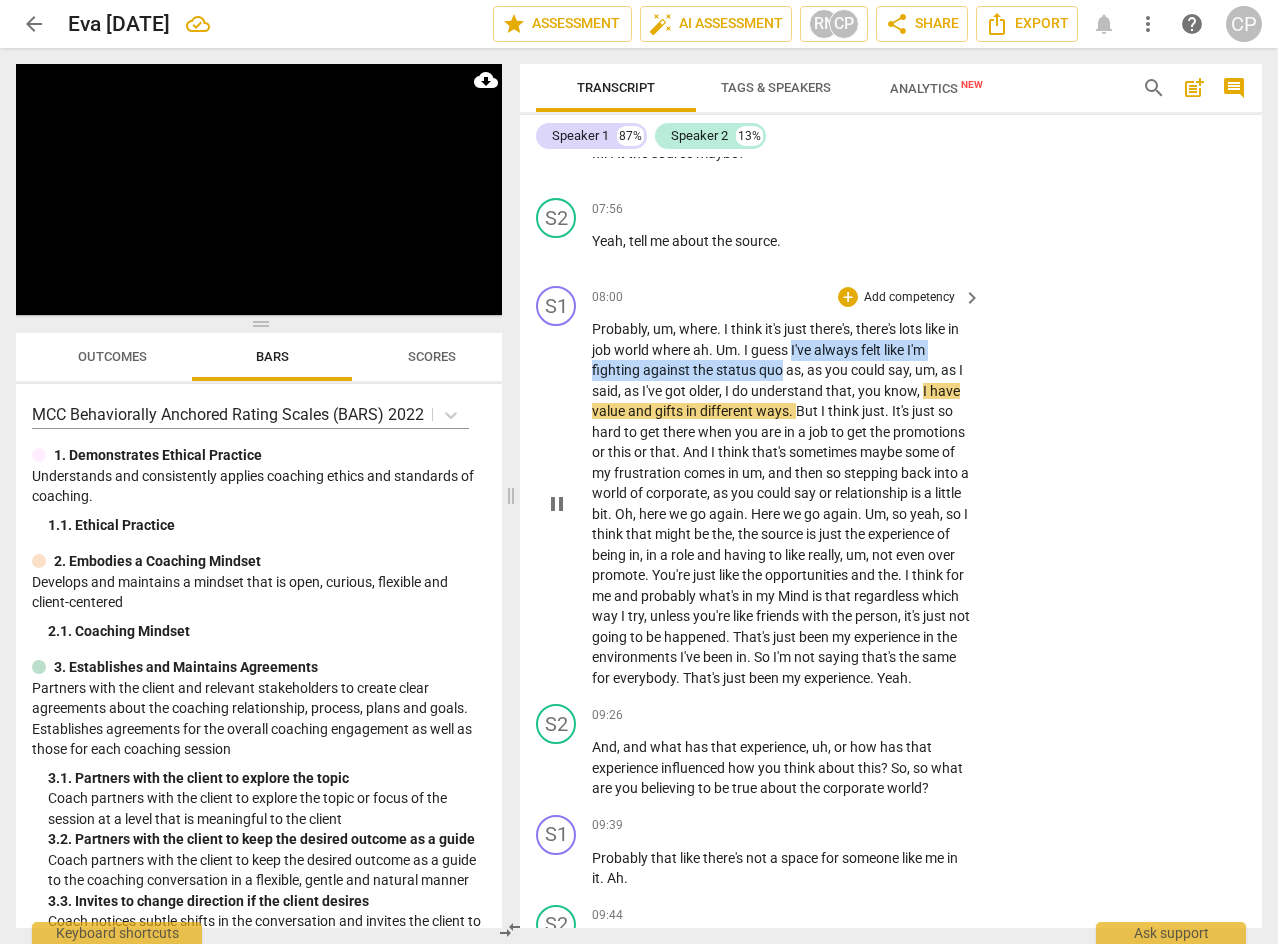 click on "Probably ,   um ,   where .   I   think   it's   just   there's ,   there's   lots   like   in   job   world   where   ah .   Um .   I   guess   I've   always   felt   like   I'm   fighting   against   the   status   quo   as ,   as   you   could   say ,   um ,   as   I   said ,   as   I've   got   older ,   I   do   understand   that ,   you   know ,   I   have   value   and   gifts   in   different   ways .   But   I   think   just .   It's   just   so   hard   to   get   there   when   you   are   in   a   job   to   get   the   promotions   or   this   or   that .   And   I   think   that's   sometimes   maybe   some   of   my   frustration   comes   in   um ,   and   then   so   stepping   back   into   a   world   of   corporate ,   as   you   could   say   or   relationship   is   a   little   bit .   Oh ,   here   we   go   again .   Here   we   go   again .   Um ,   so   yeah ,   so   I   think   that   might   be   the ,   the   source   is   just   the   experience   of   being   in ,   in   a" at bounding box center (781, 503) 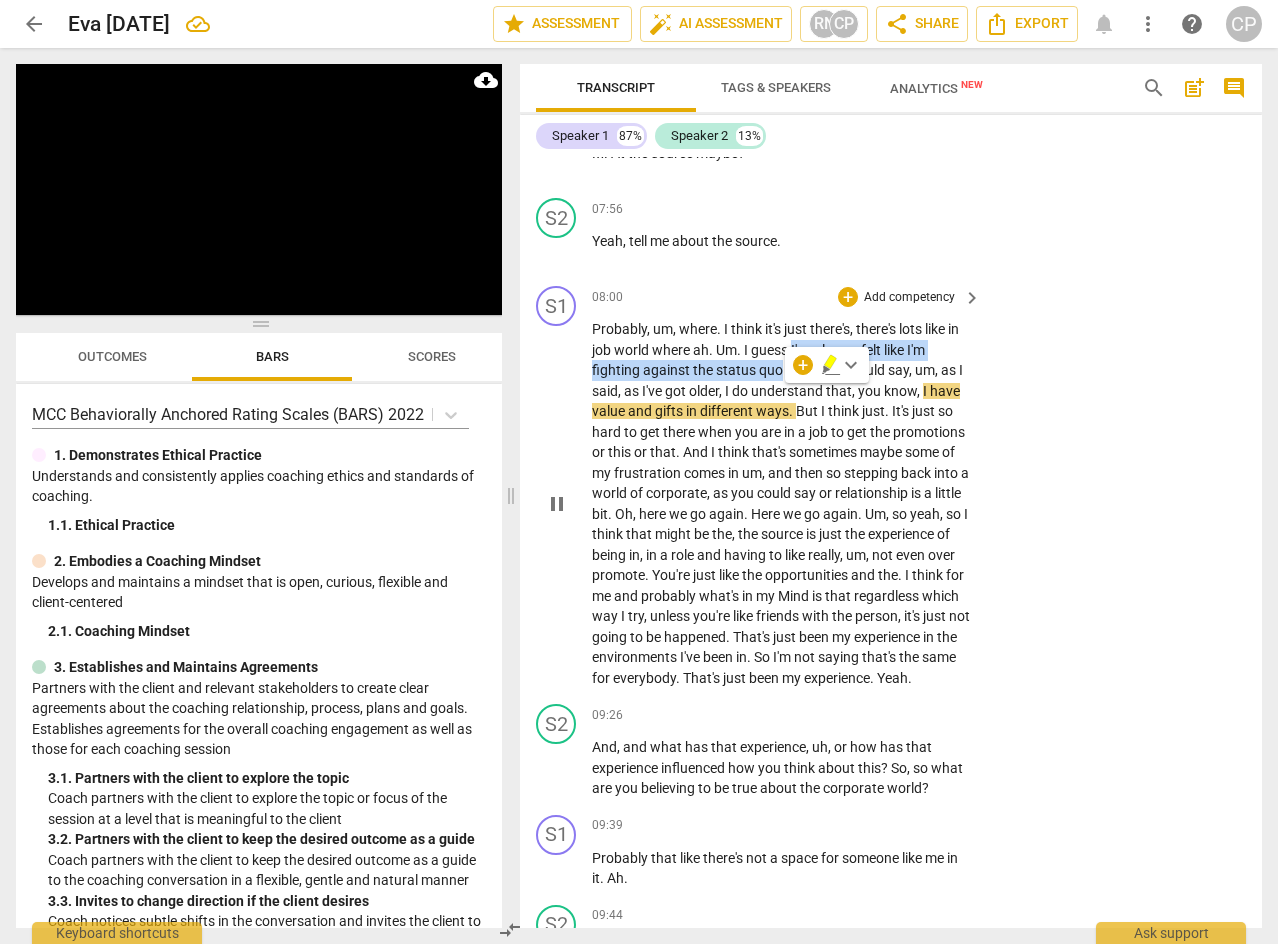 click 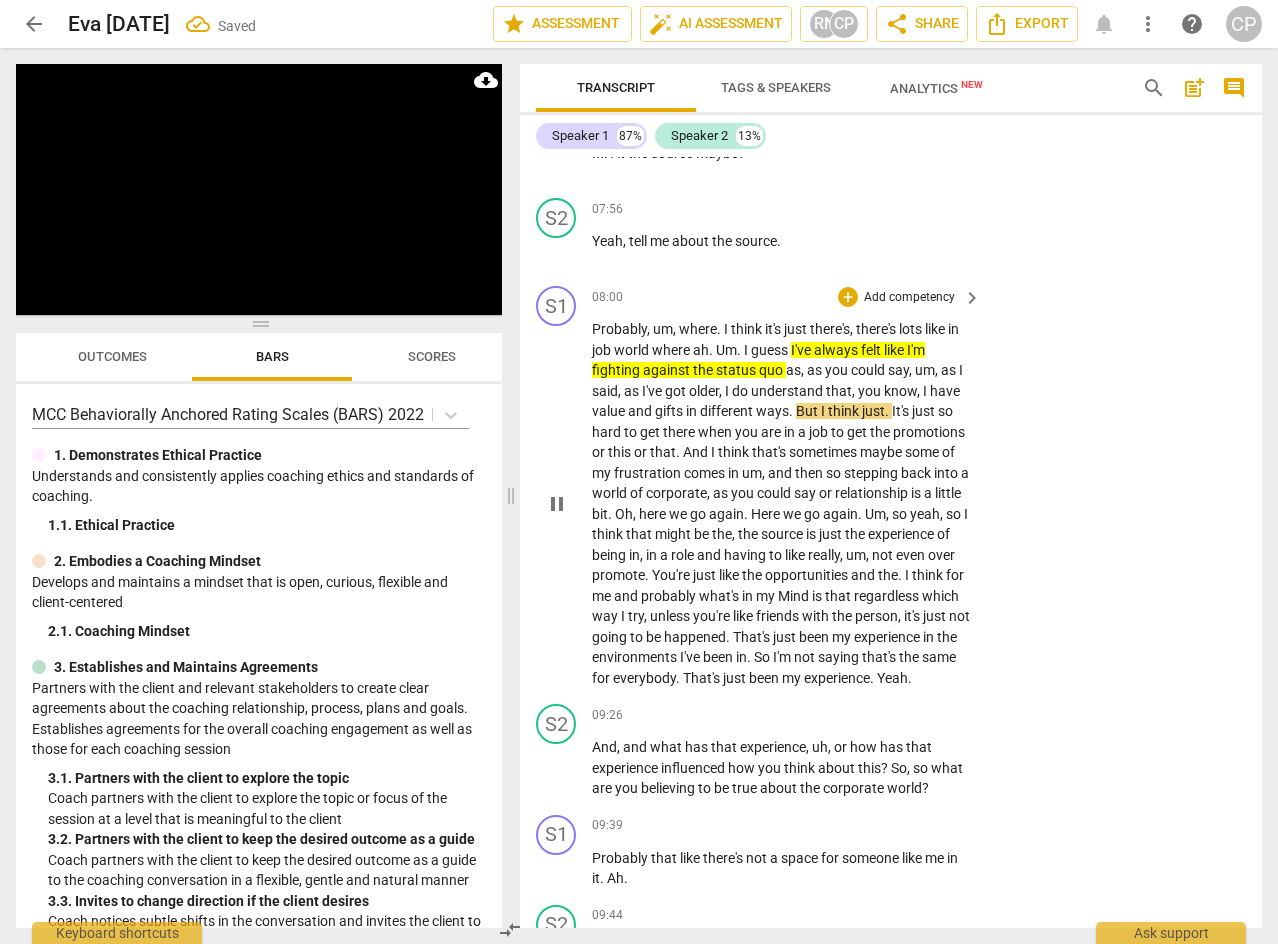 click on "I" at bounding box center (728, 391) 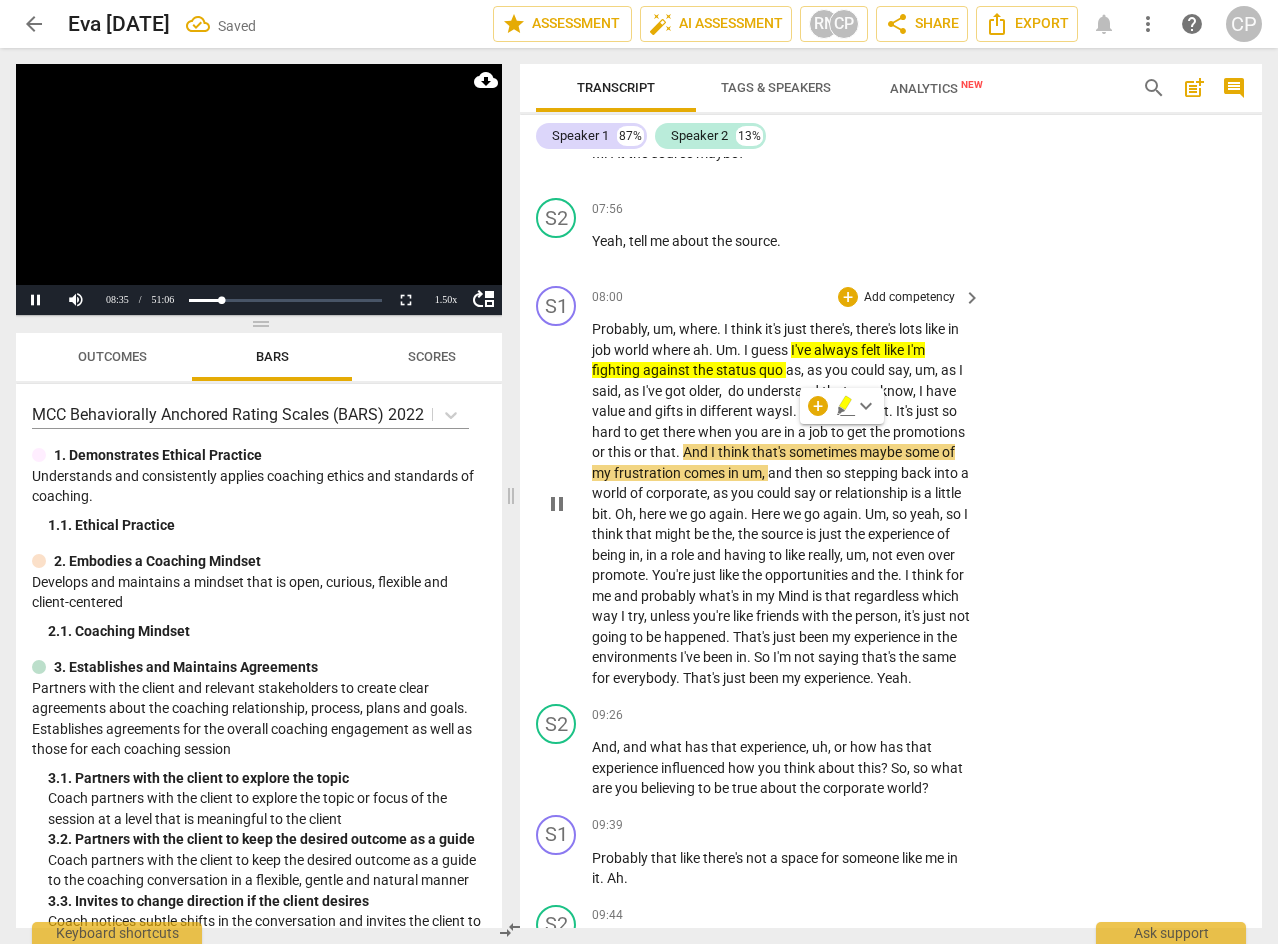 click on "S1 play_arrow pause 08:00 + Add competency keyboard_arrow_right Probably ,   um ,   where .   I   think   it's   just   there's ,   there's   lots   like   in   job   world   where   ah .   Um .   I   guess   I've   always   felt   like   I'm   fighting   against   the   status   quo   as ,   as   you   could   say ,   um ,   as   I   said ,   as   I've   got   older ,     do   understand   that ,   you   know ,   I   have   value   and   gifts   in   different   ways I .   But   I   think   just .   It's   just   so   hard   to   get   there   when   you   are   in   a   job   to   get   the   promotions   or   this   or   that .   And   I   think   that's   sometimes   maybe   some   of   my   frustration   comes   in   um ,   and   then   so   stepping   back   into   a   world   of   corporate ,   as   you   could   say   or   relationship   is   a   little   bit .   Oh ,   here   we   go   again .   Here   we   go   again .   Um ,   so   yeah ,   so   I   think   that   might   be   the ,   the   source" at bounding box center (891, 487) 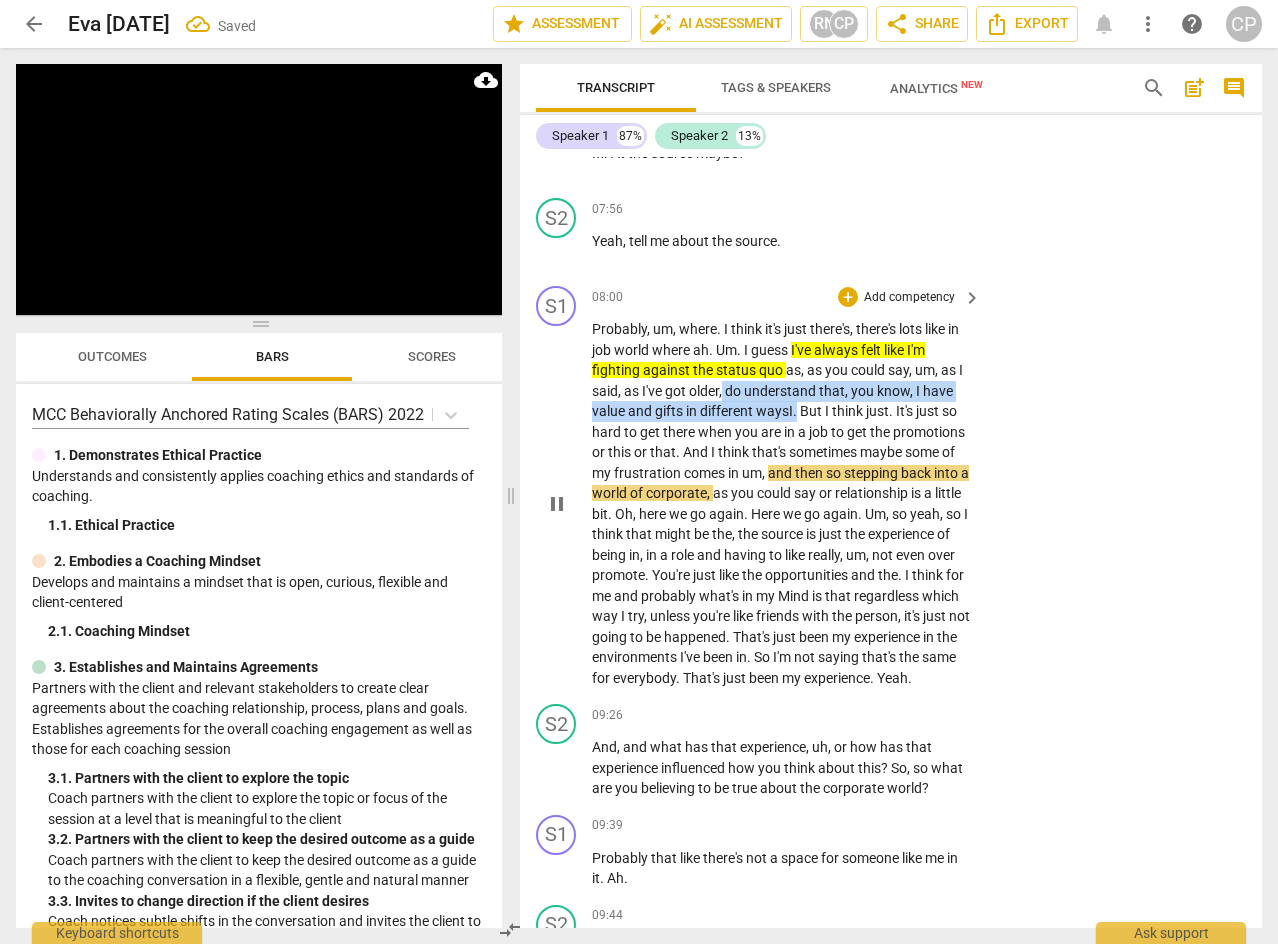 drag, startPoint x: 725, startPoint y: 409, endPoint x: 795, endPoint y: 429, distance: 72.8011 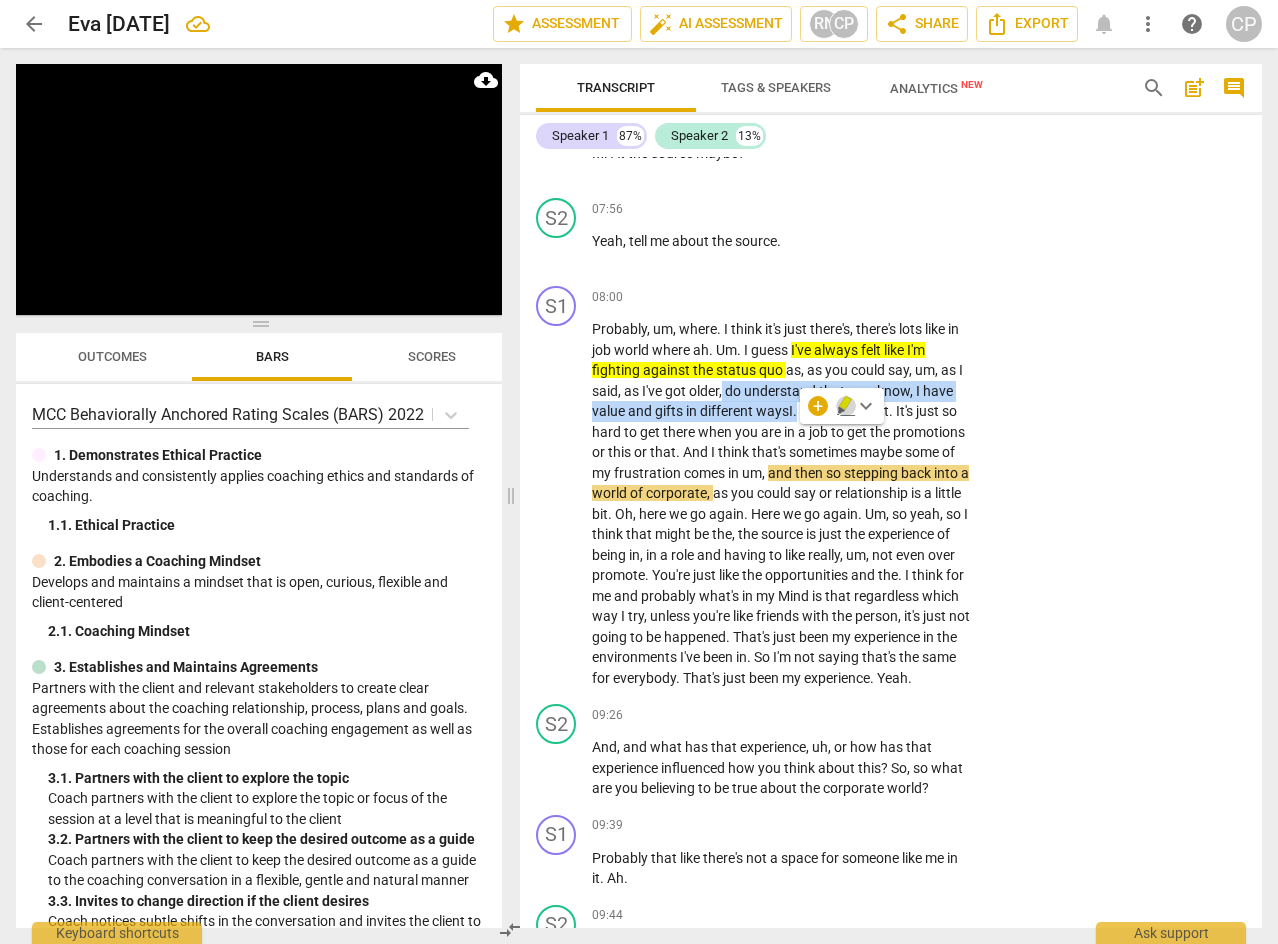 click 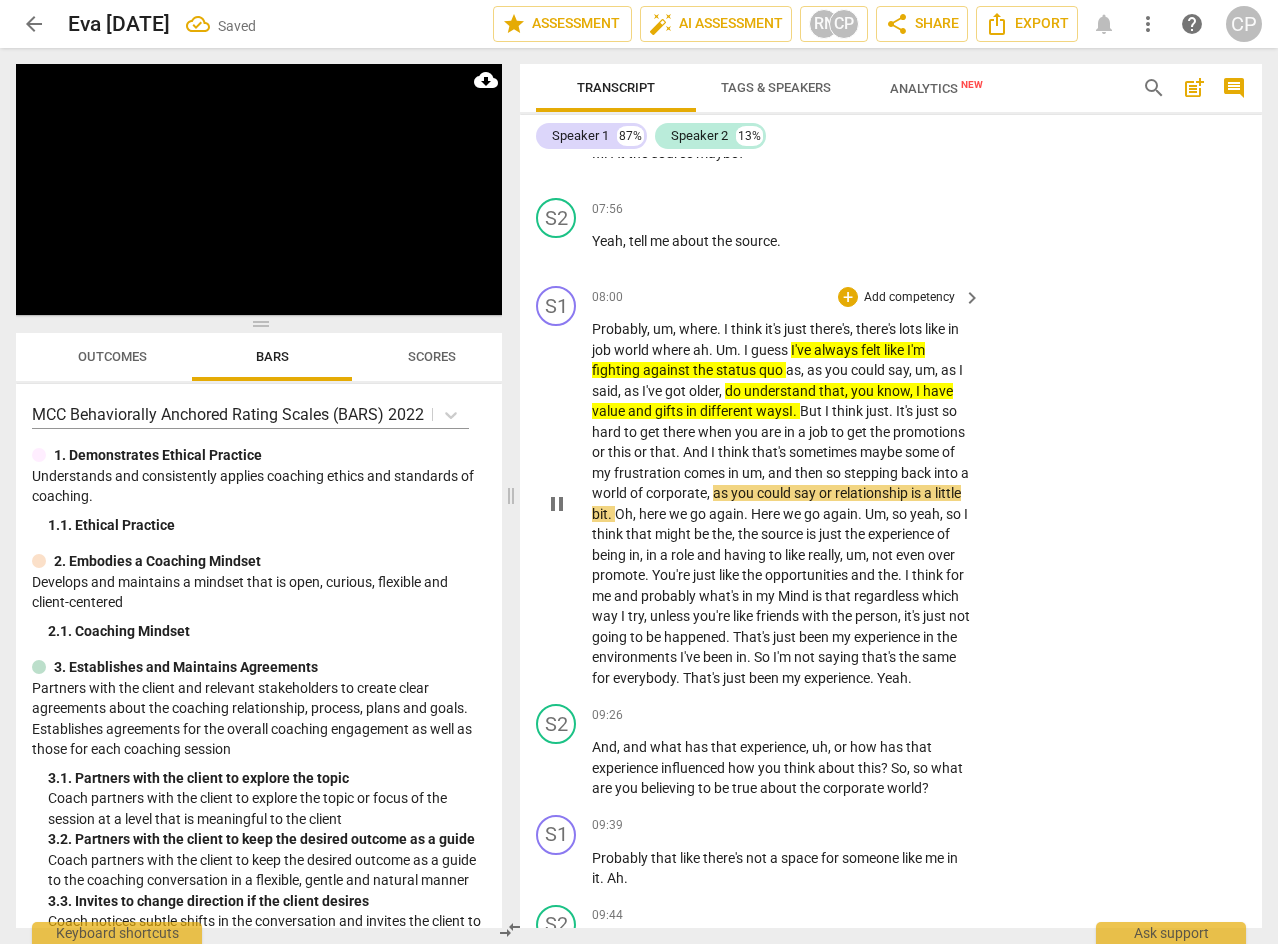 click on "S1 play_arrow pause 08:00 + Add competency keyboard_arrow_right Probably ,   um ,   where .   I   think   it's   just   there's ,   there's   lots   like   in   job   world   where   ah .   Um .   I   guess   I've   always   felt   like   I'm   fighting   against   the   status   quo   as ,   as   you   could   say ,   um ,   as   I   said ,   as   I've   got   older ,   do   understand   that ,   you   know ,   I   have   value   and   gifts   in   different   waysI .   But   I   think   just .   It's   just   so   hard   to   get   there   when   you   are   in   a   job   to   get   the   promotions   or   this   or   that .   And   I   think   that's   sometimes   maybe   some   of   my   frustration   comes   in   um ,   and   then   so   stepping   back   into   a   world   of   corporate ,   as   you   could   say   or   relationship   is   a   little   bit .   Oh ,   here   we   go   again .   Here   we   go   again .   Um ,   so   yeah ,   so   I   think   that   might   be   the ,   the   source" at bounding box center [891, 487] 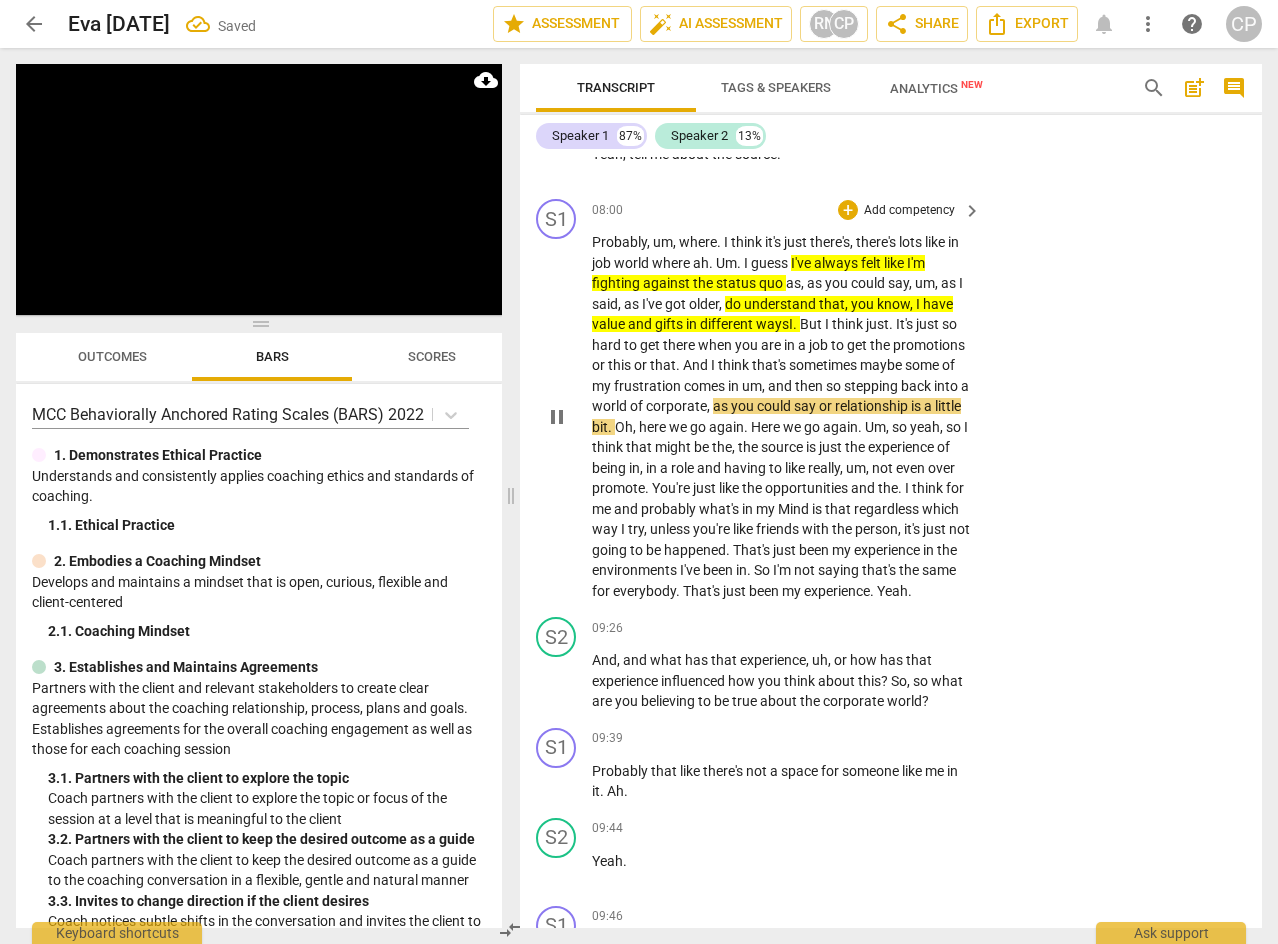 scroll, scrollTop: 3866, scrollLeft: 0, axis: vertical 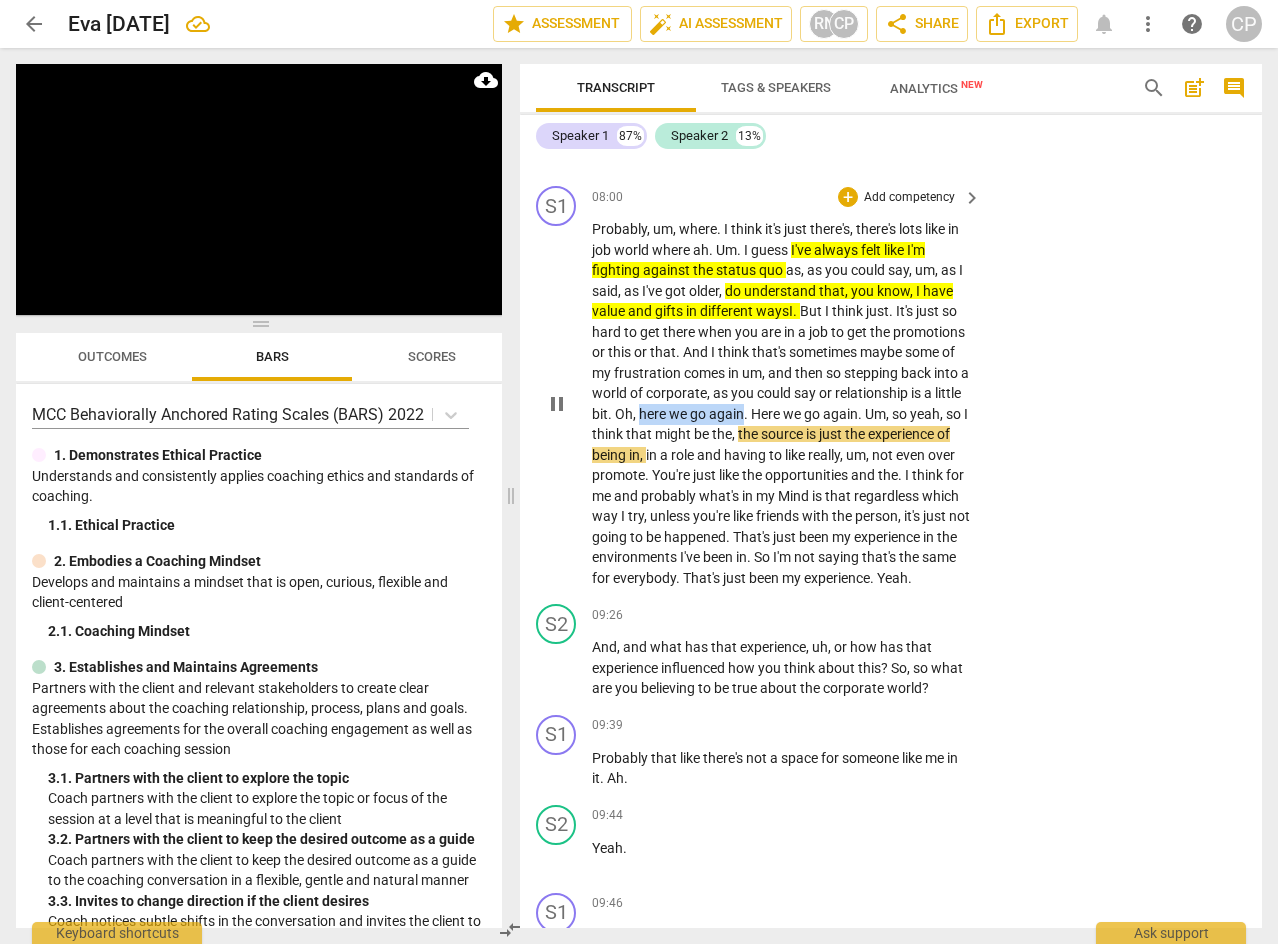 drag, startPoint x: 668, startPoint y: 437, endPoint x: 775, endPoint y: 437, distance: 107 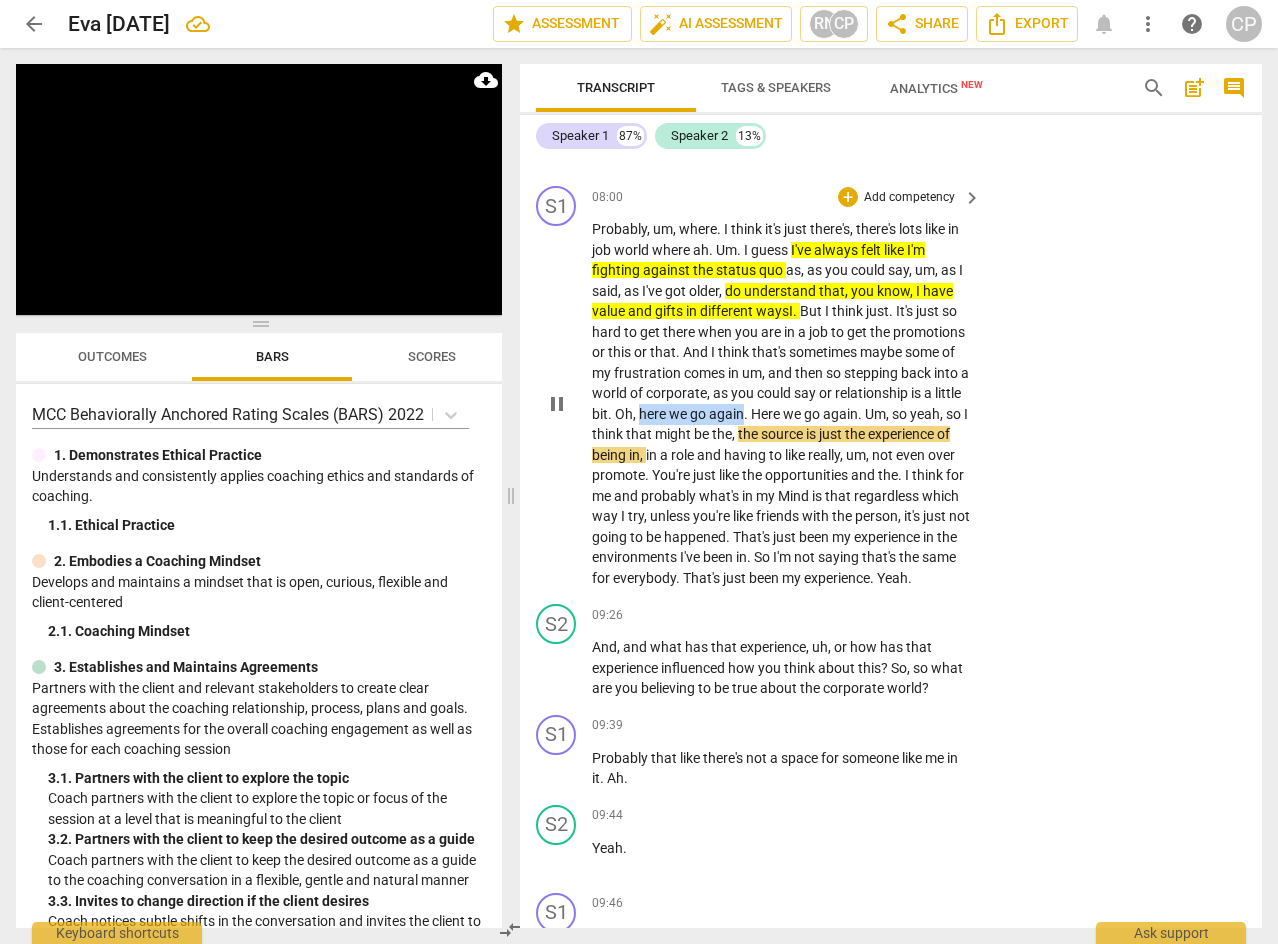 click on "Probably ,   um ,   where .   I   think   it's   just   there's ,   there's   lots   like   in   job   world   where   ah .   Um .   I   guess   I've   always   felt   like   I'm   fighting   against   the   status   quo   as ,   as   you   could   say ,   um ,   as   I   said ,   as   I've   got   older ,   do   understand   that ,   you   know ,   I   have   value   and   gifts   in   different   waysI .   But   I   think   just .   It's   just   so   hard   to   get   there   when   you   are   in   a   job   to   get   the   promotions   or   this   or   that .   And   I   think   that's   sometimes   maybe   some   of   my   frustration   comes   in   um ,   and   then   so   stepping   back   into   a   world   of   corporate ,   as   you   could   say   or   relationship   is   a   little   bit .   Oh ,   here   we   go   again .   Here   we   go   again .   Um ,   so   yeah ,   so   I   think   that   might   be   the ,   the   source   is   just   the   experience   of   being   in ,   in   a   role" at bounding box center (781, 403) 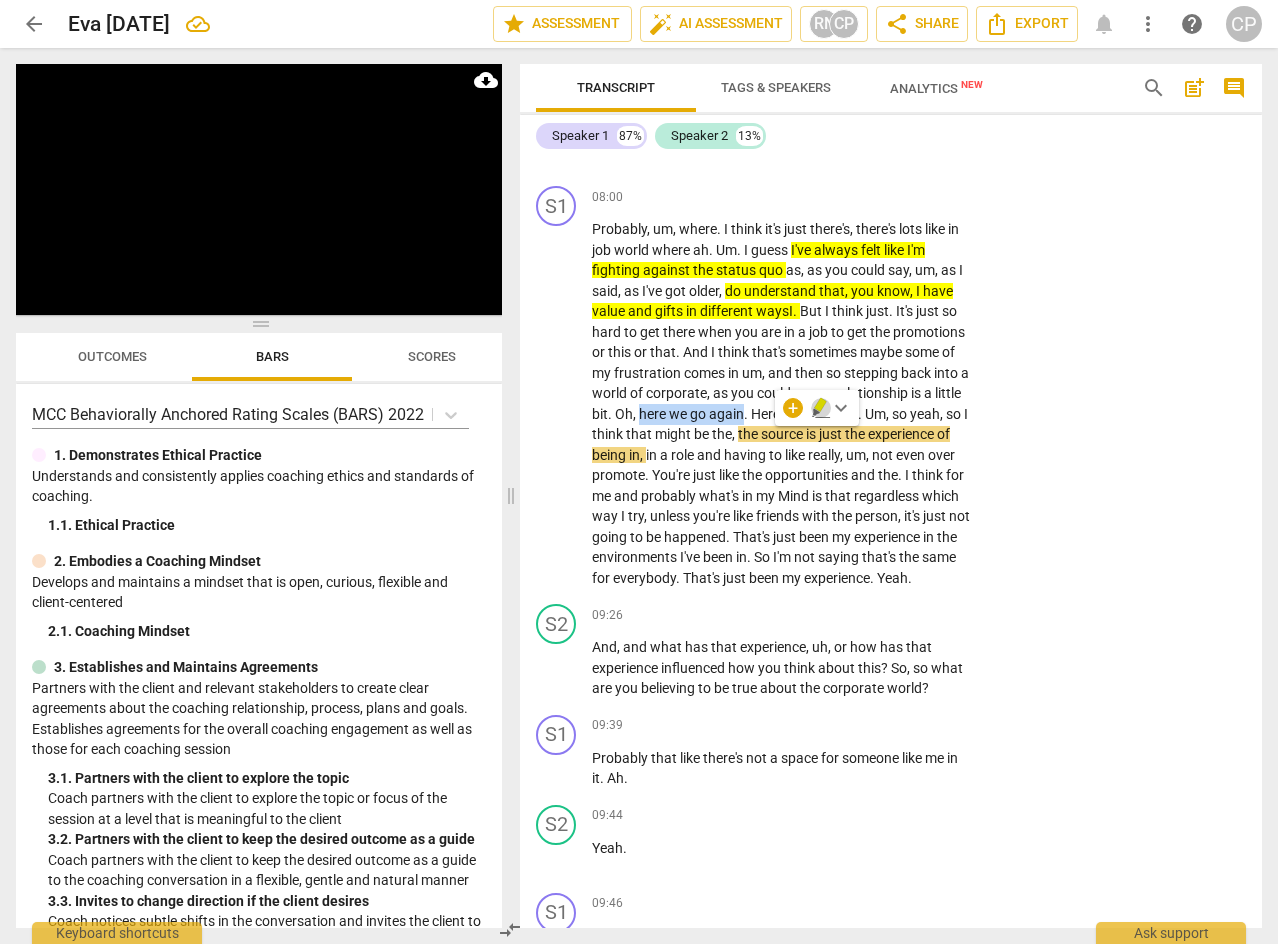 click 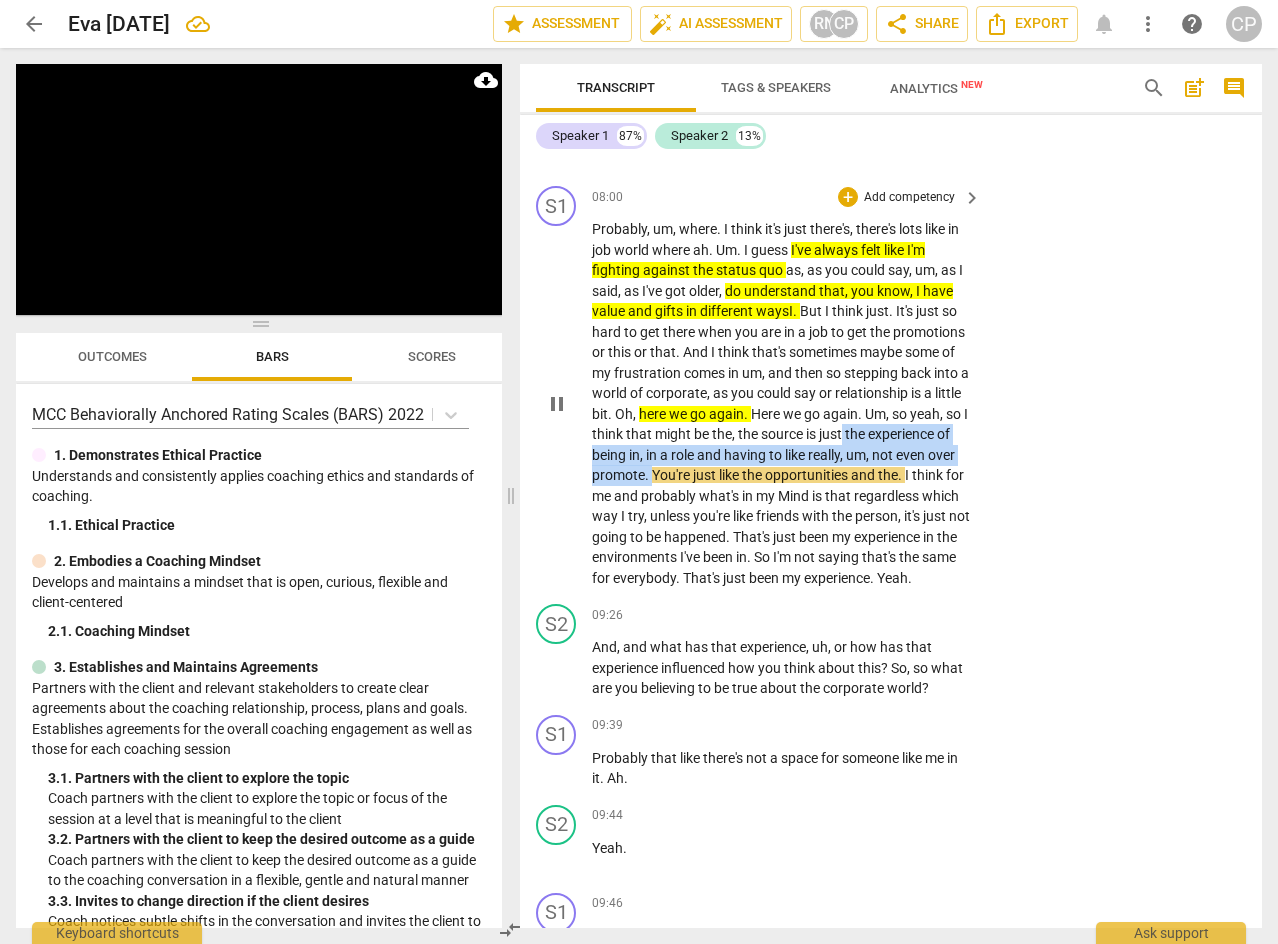 drag, startPoint x: 907, startPoint y: 452, endPoint x: 738, endPoint y: 496, distance: 174.6339 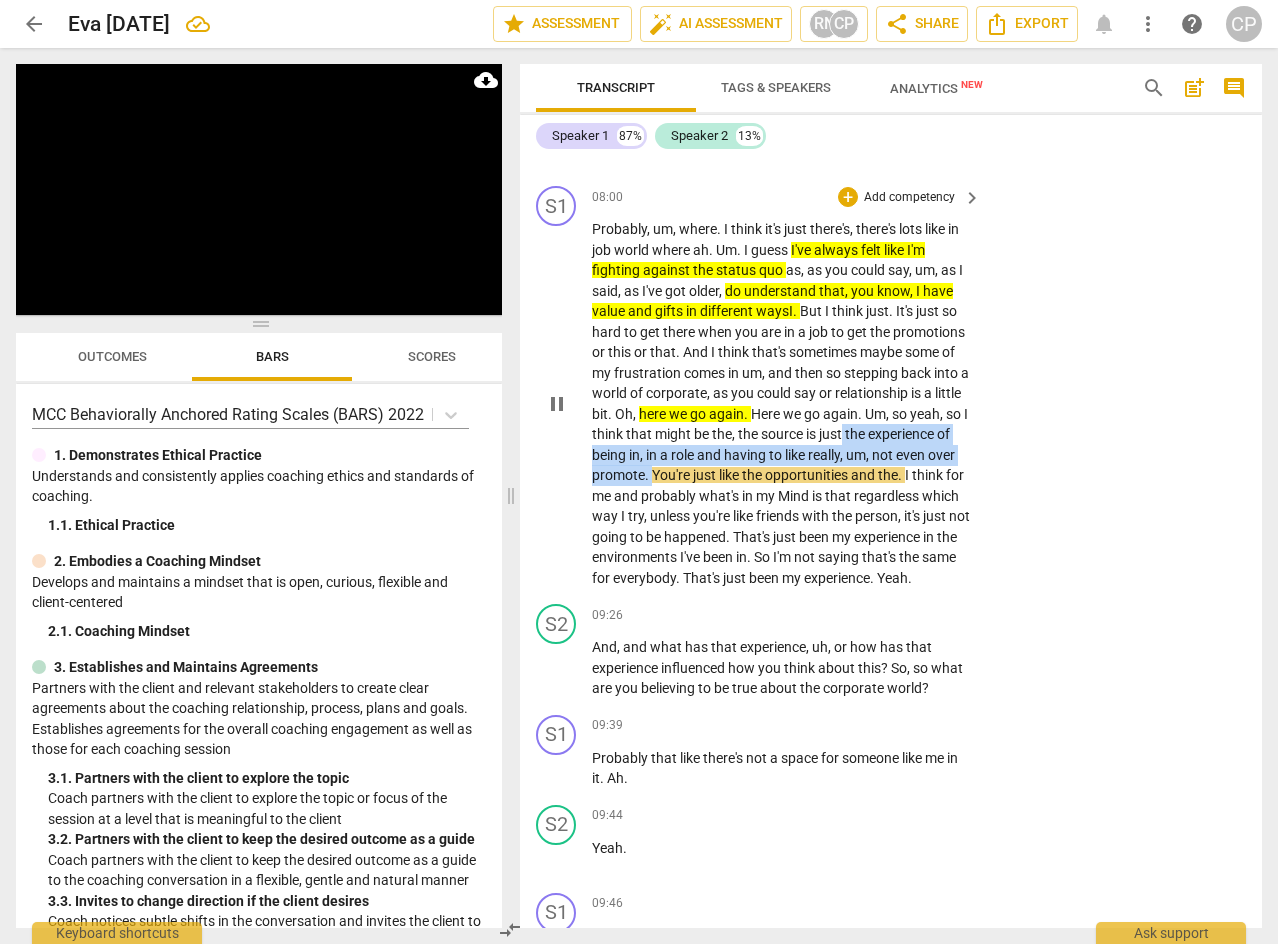 click on "Probably ,   um ,   where .   I   think   it's   just   there's ,   there's   lots   like   in   job   world   where   ah .   Um .   I   guess   I've   always   felt   like   I'm   fighting   against   the   status   quo   as ,   as   you   could   say ,   um ,   as   I   said ,   as   I've   got   older ,   do   understand   that ,   you   know ,   I   have   value   and   gifts   in   different   waysI .   But   I   think   just .   It's   just   so   hard   to   get   there   when   you   are   in   a   job   to   get   the   promotions   or   this   or   that .   And   I   think   that's   sometimes   maybe   some   of   my   frustration   comes   in   um ,   and   then   so   stepping   back   into   a   world   of   corporate ,   as   you   could   say   or   relationship   is   a   little   bit .   Oh ,   here   we   go   again .   Here   we   go   again .   Um ,   so   yeah ,   so   I   think   that   might   be   the ,   the   source   is   just   the   experience   of   being   in ,   in   a   role" at bounding box center [781, 403] 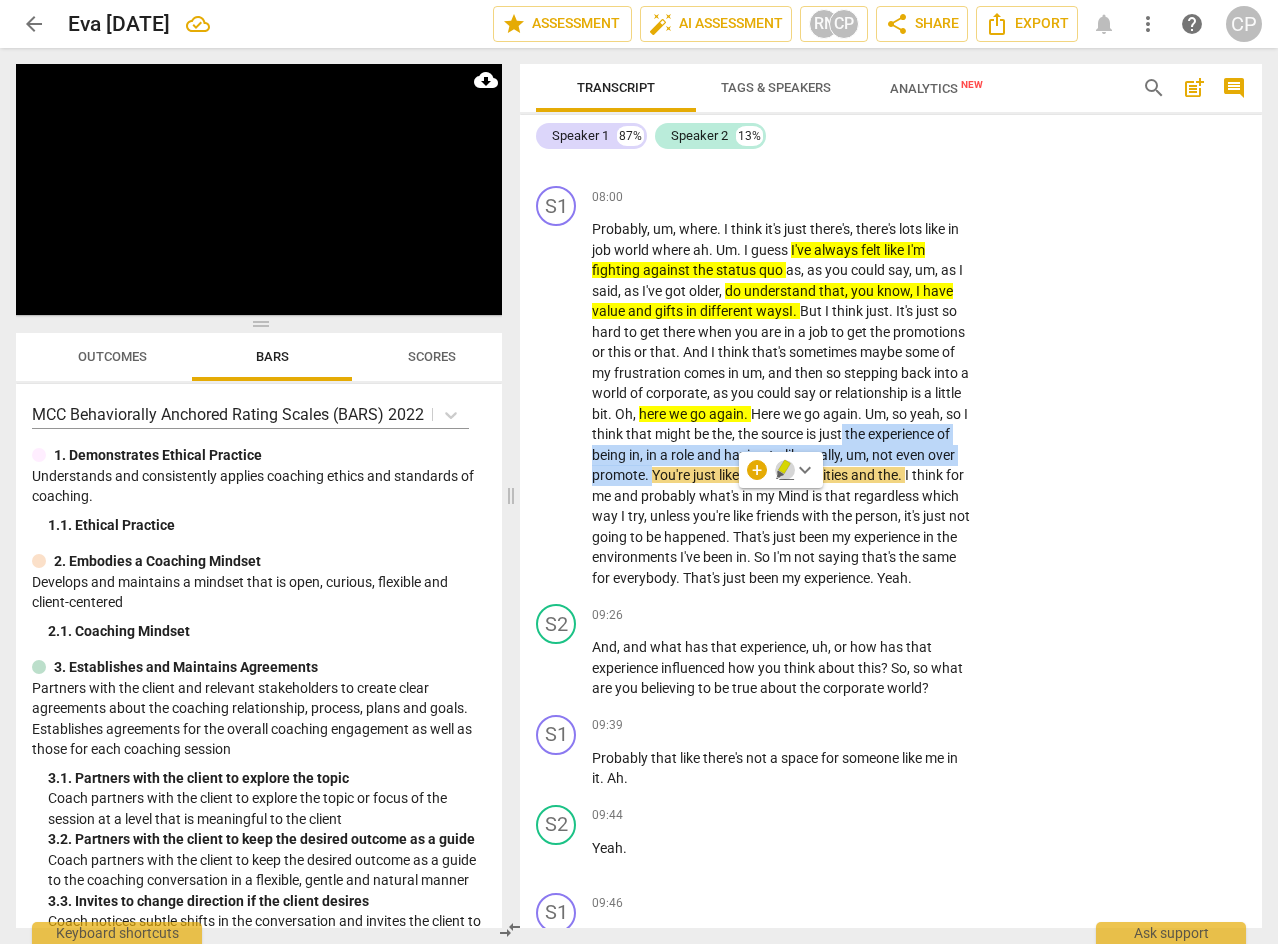click 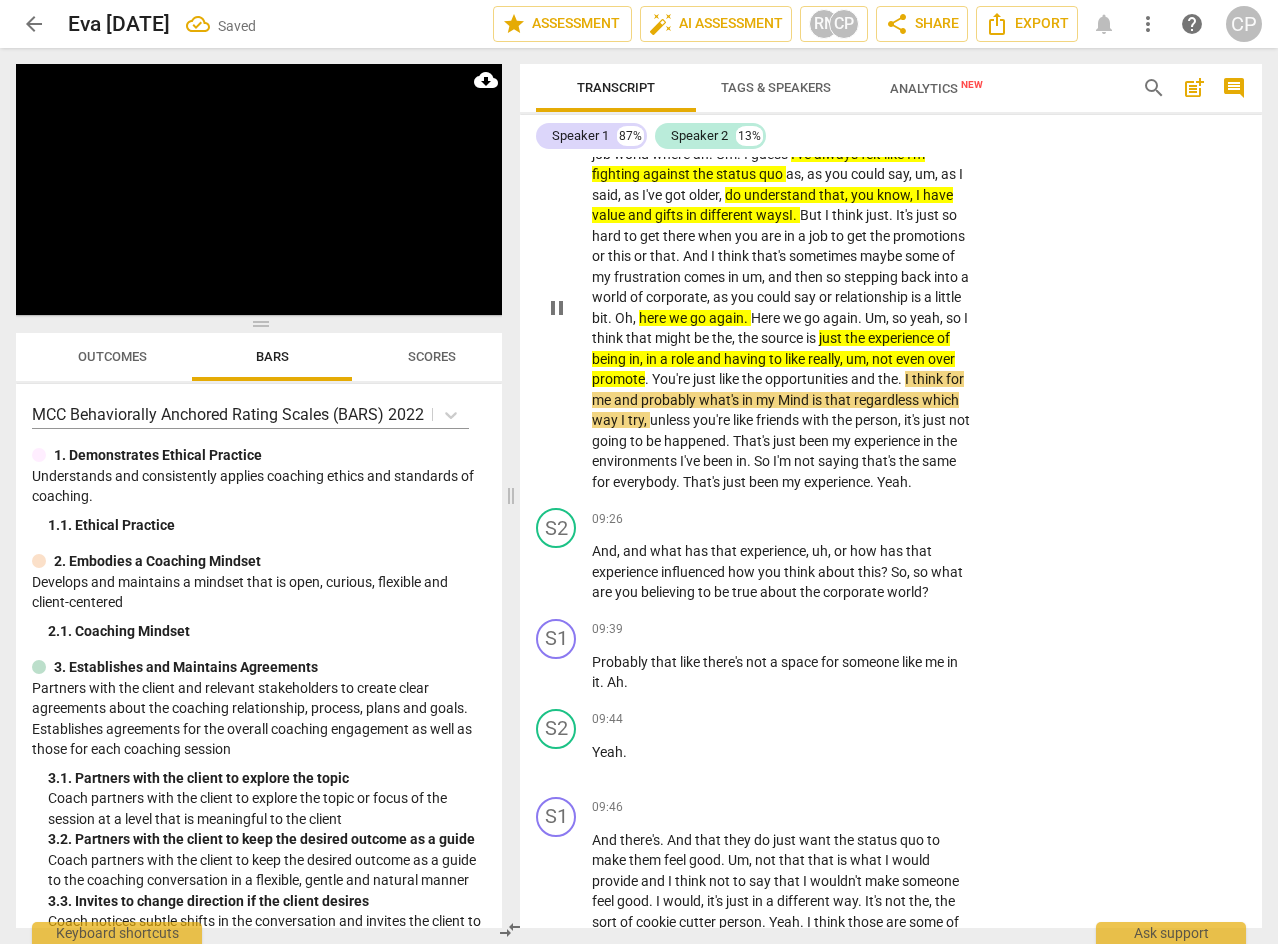 scroll, scrollTop: 3966, scrollLeft: 0, axis: vertical 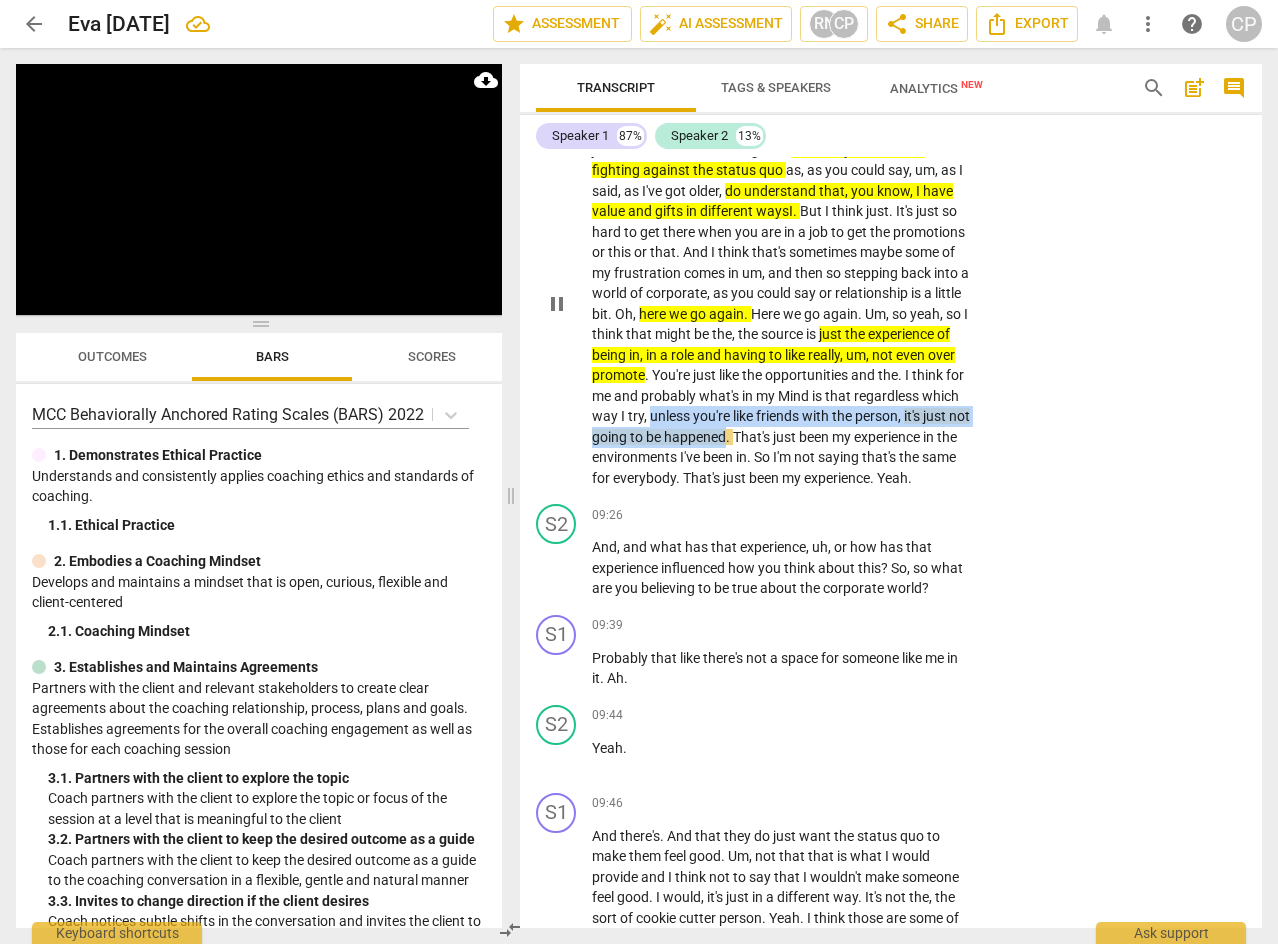 drag, startPoint x: 761, startPoint y: 433, endPoint x: 846, endPoint y: 458, distance: 88.60023 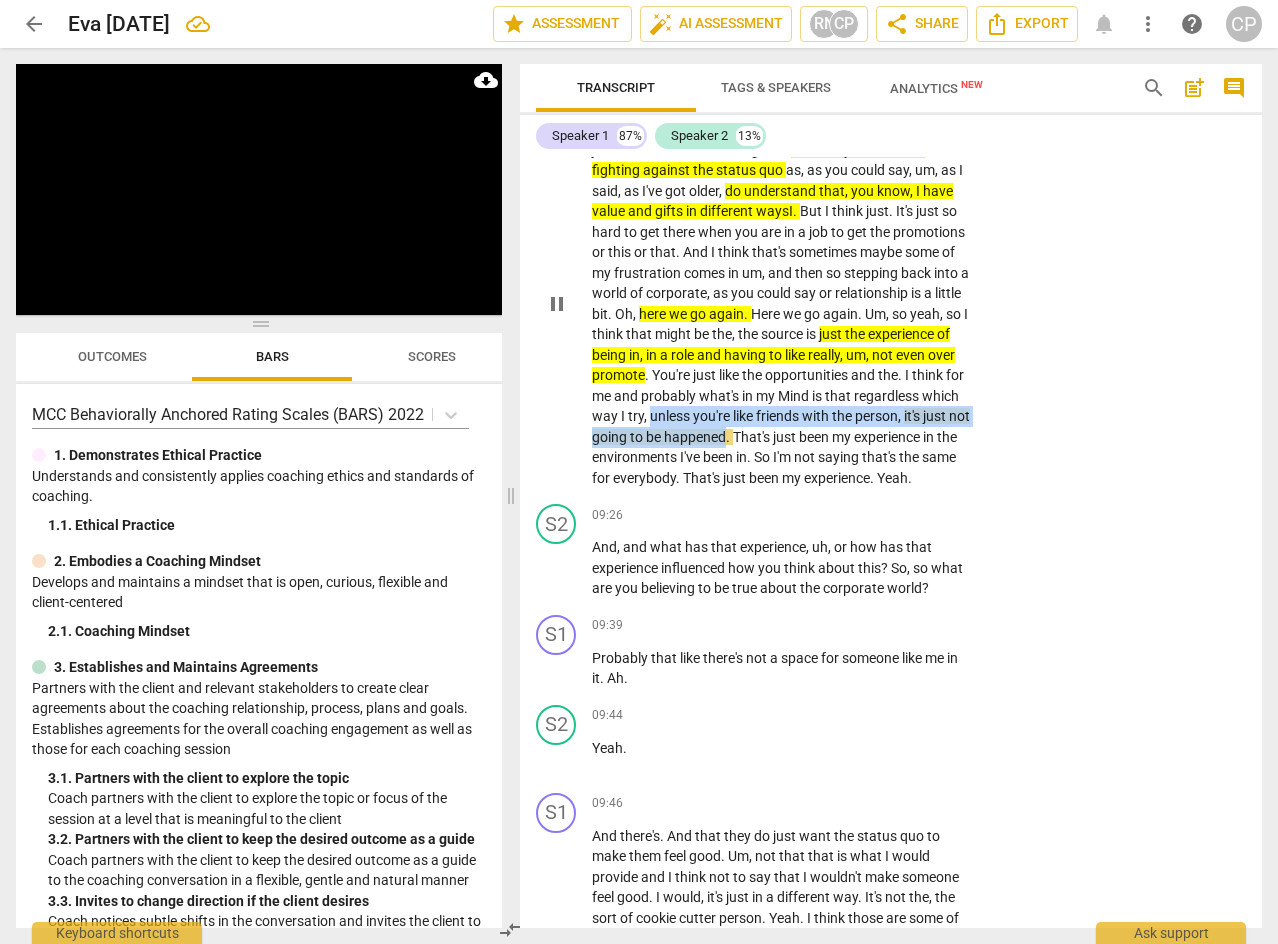 click on "Probably ,   um ,   where .   I   think   it's   just   there's ,   there's   lots   like   in   job   world   where   ah .   Um .   I   guess   I've   always   felt   like   I'm   fighting   against   the   status   quo   as ,   as   you   could   say ,   um ,   as   I   said ,   as   I've   got   older ,   do   understand   that ,   you   know ,   I   have   value   and   gifts   in   different   waysI .   But   I   think   just .   It's   just   so   hard   to   get   there   when   you   are   in   a   job   to   get   the   promotions   or   this   or   that .   And   I   think   that's   sometimes   maybe   some   of   my   frustration   comes   in   um ,   and   then   so   stepping   back   into   a   world   of   corporate ,   as   you   could   say   or   relationship   is   a   little   bit .   Oh ,   here   we   go   again .   Here   we   go   again .   Um ,   so   yeah ,   so   I   think   that   might   be   the ,   the   source   is   just   the   experience   of   being   in ,   in   a   role" at bounding box center (781, 303) 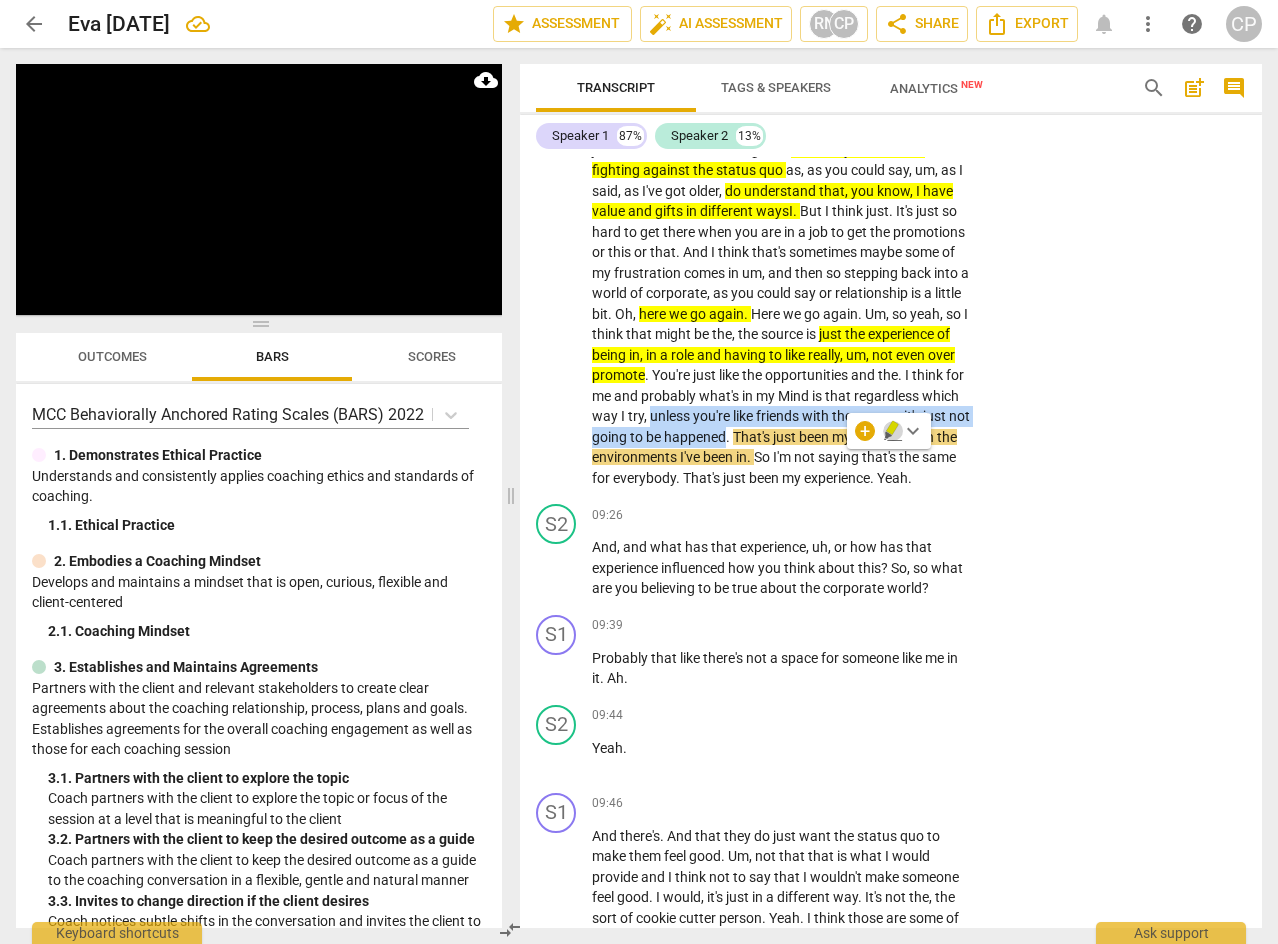 click 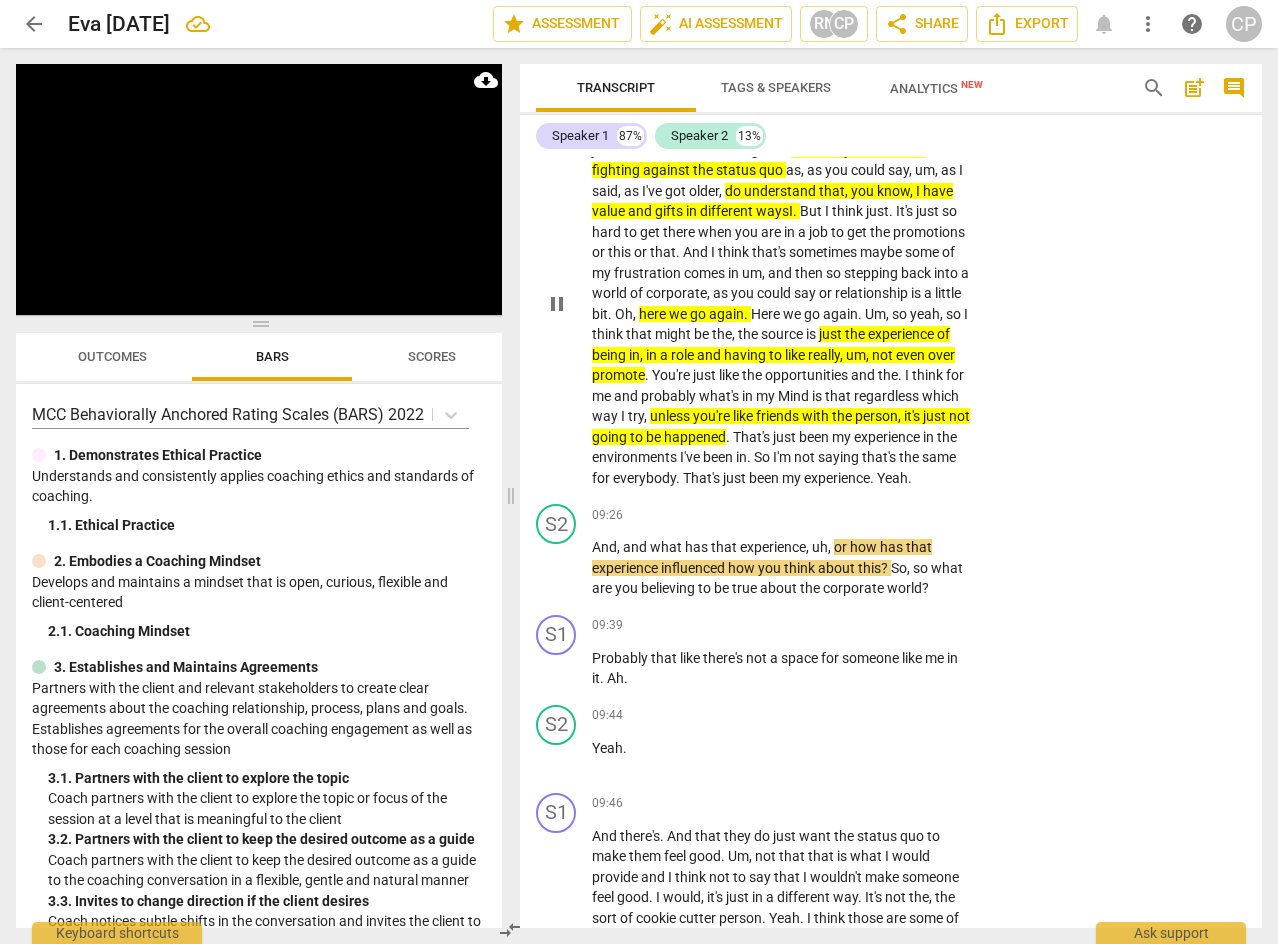 scroll, scrollTop: 4166, scrollLeft: 0, axis: vertical 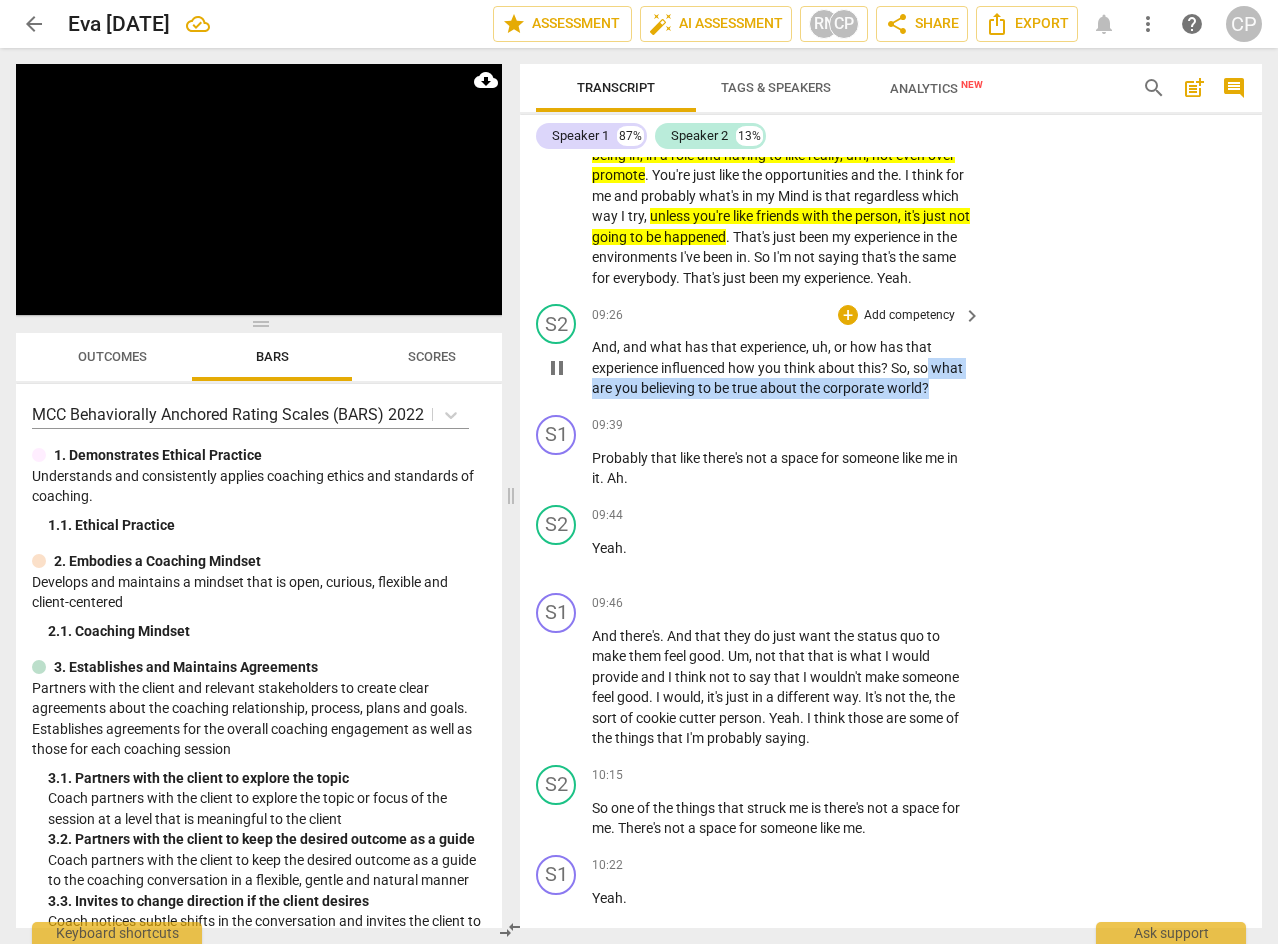 drag, startPoint x: 932, startPoint y: 412, endPoint x: 945, endPoint y: 427, distance: 19.849434 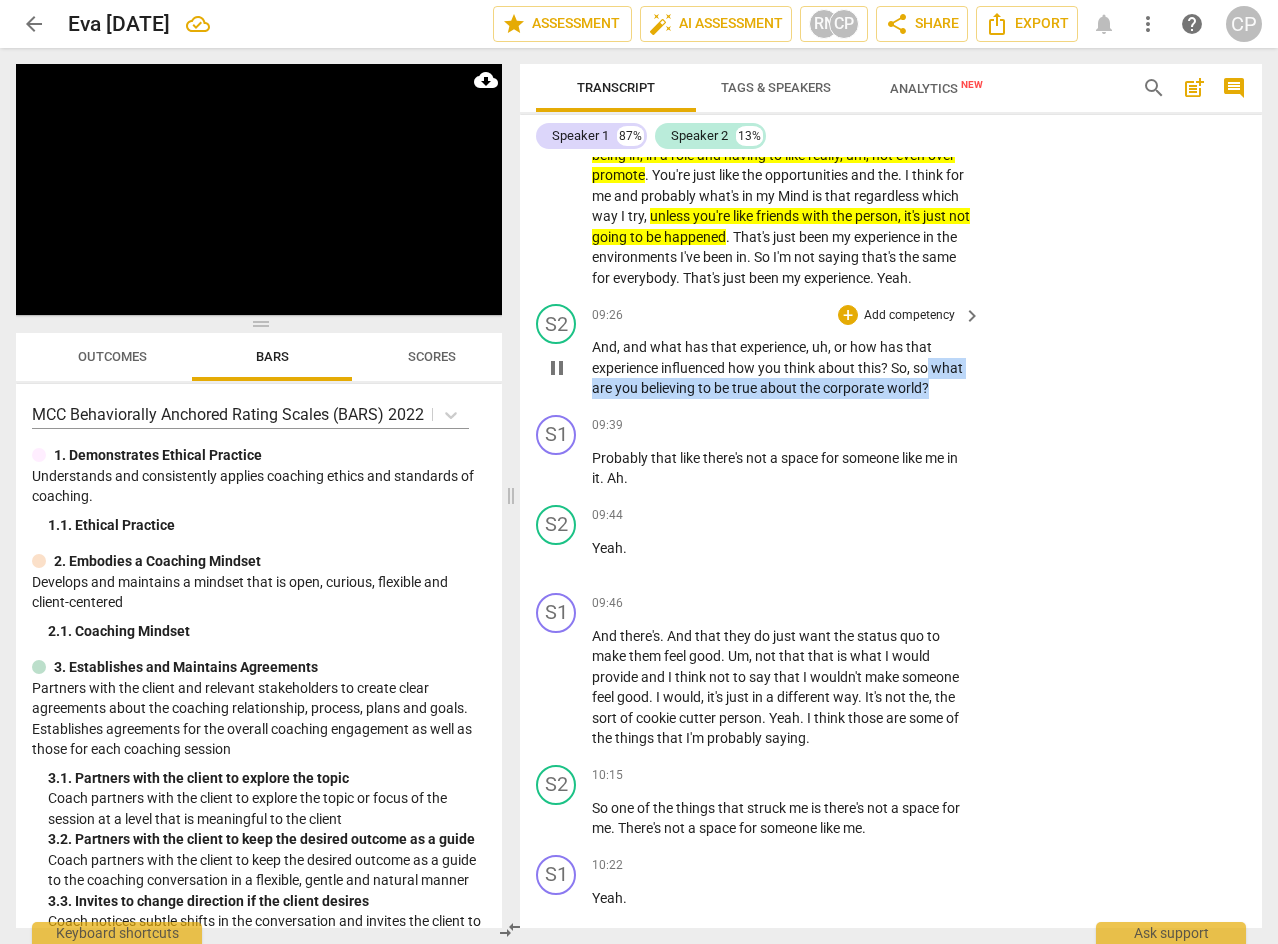 click on "And ,   and   what   has   that   experience ,   uh ,   or   how   has   that   experience   influenced   how   you   think   about   this ?   So ,   so   what   are   you   believing   to   be   true   about   the   corporate   world ?" at bounding box center (781, 368) 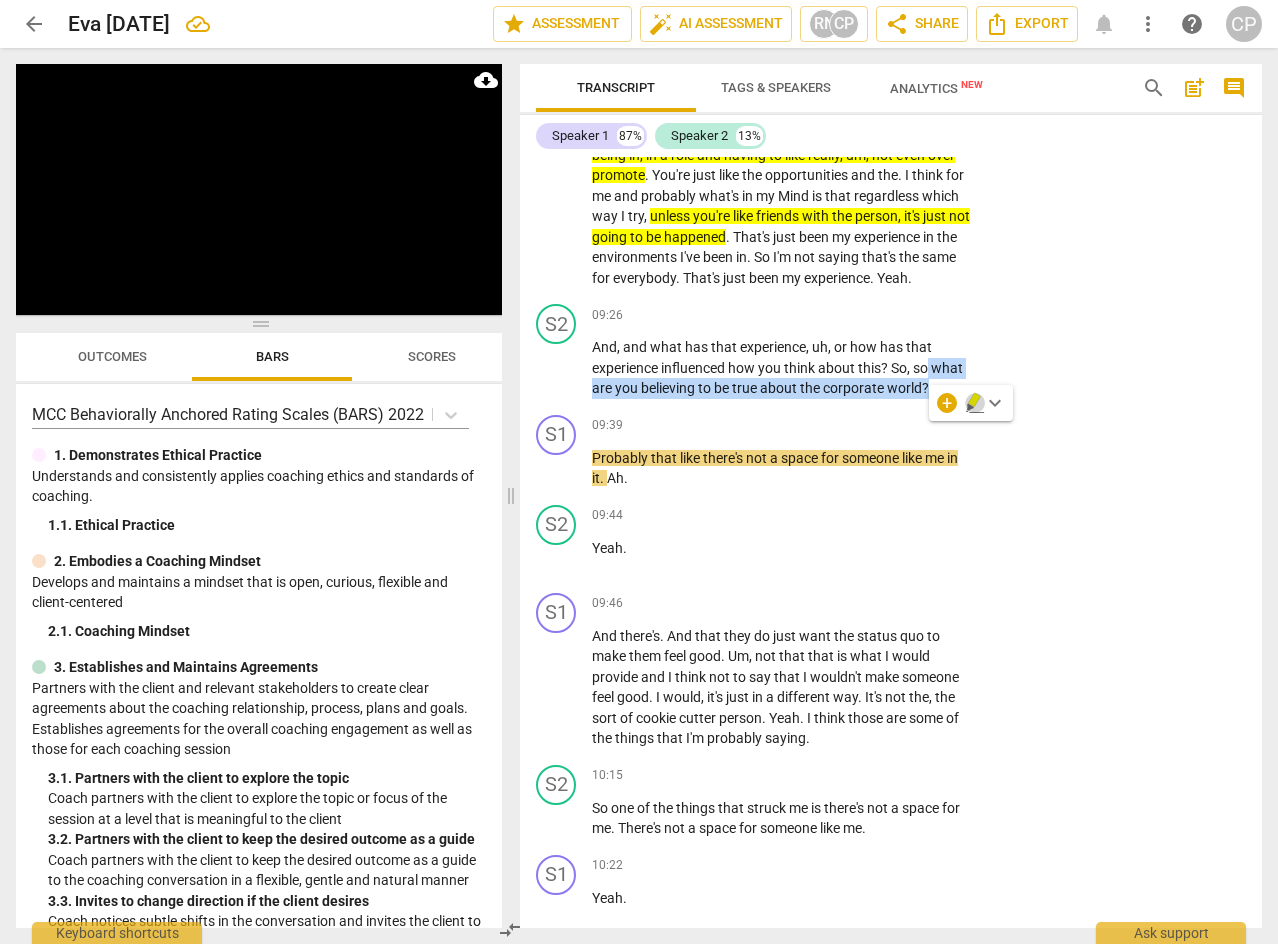 click 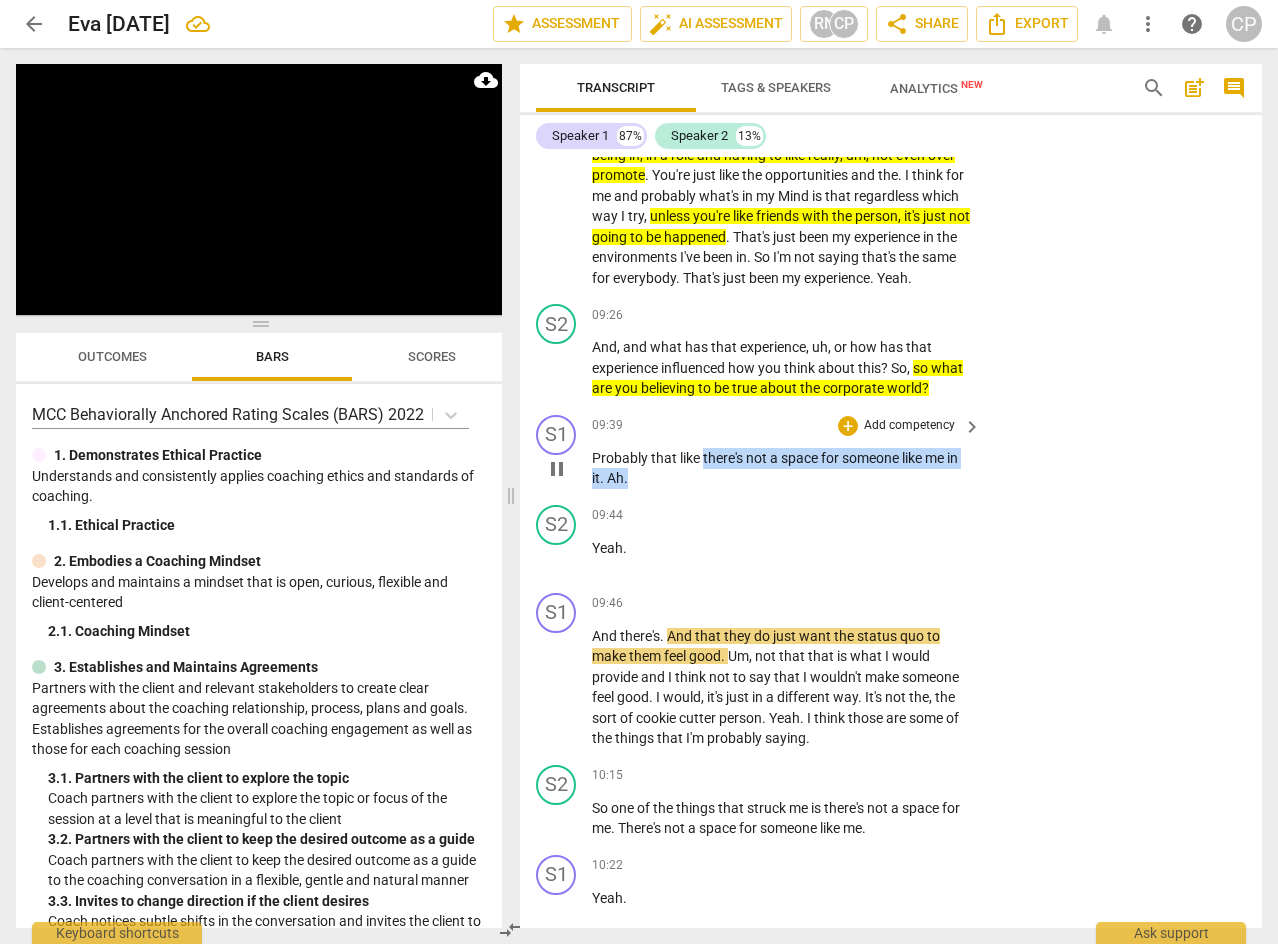 drag, startPoint x: 703, startPoint y: 501, endPoint x: 715, endPoint y: 517, distance: 20 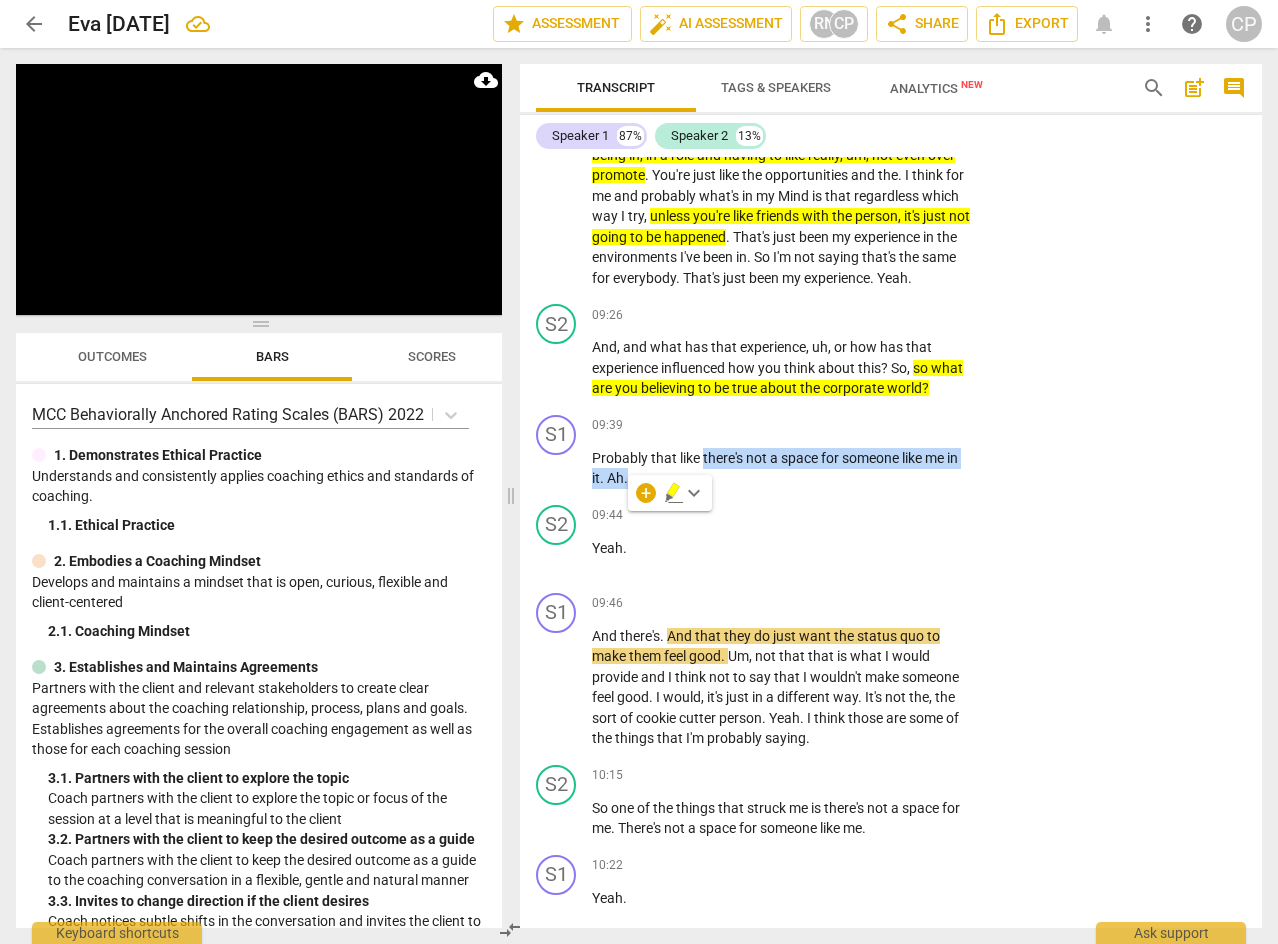 click 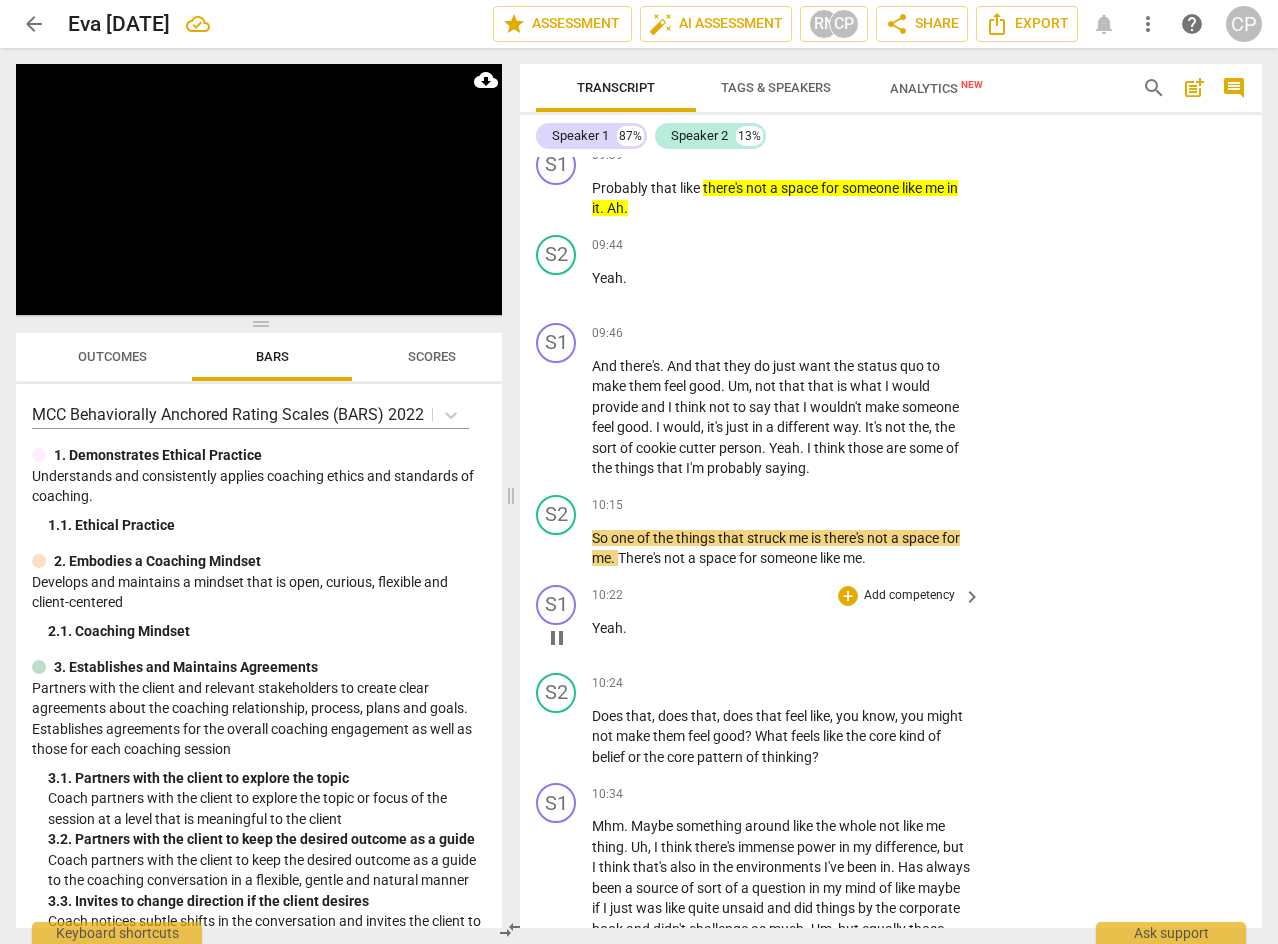 scroll, scrollTop: 4466, scrollLeft: 0, axis: vertical 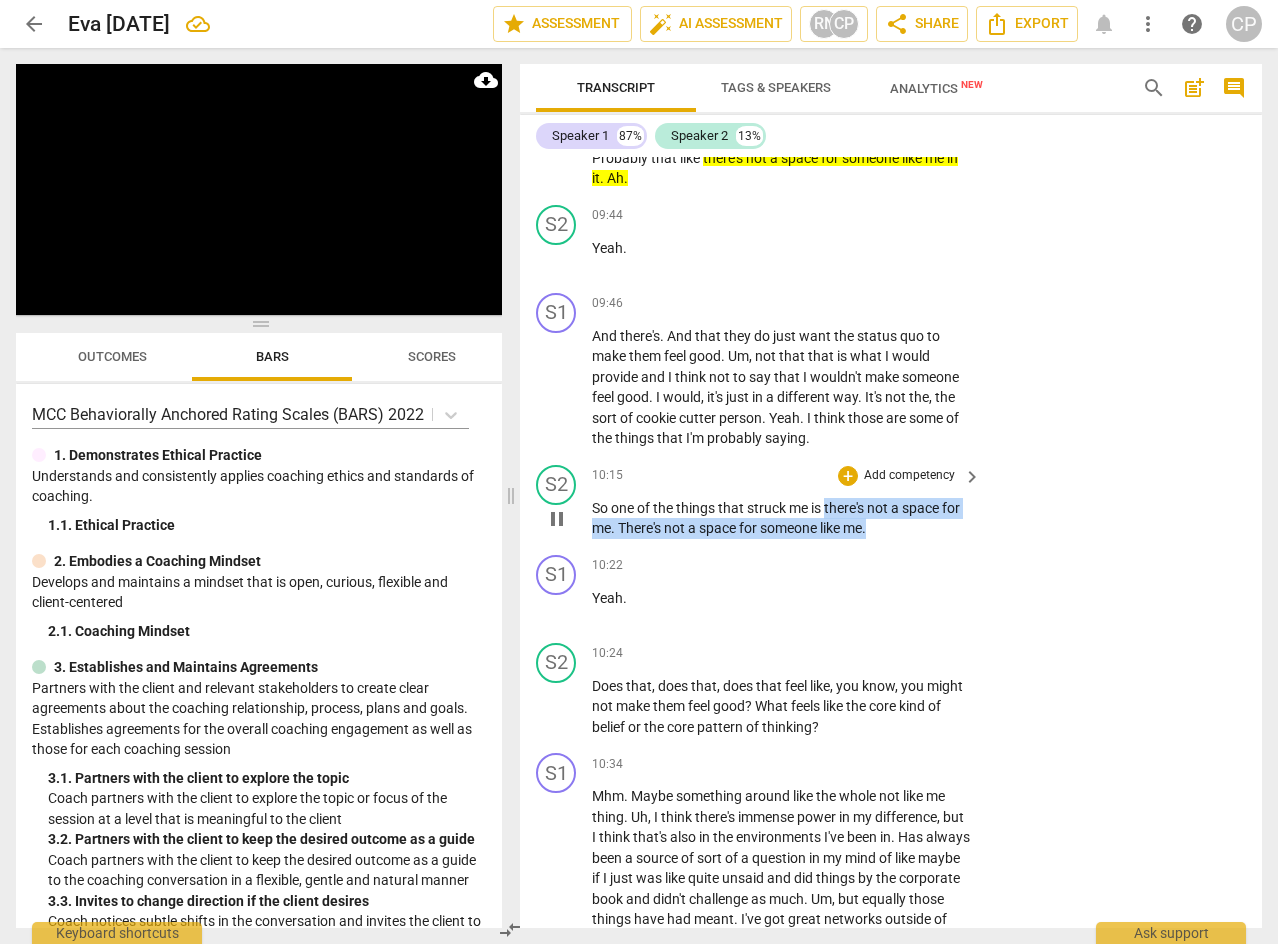 drag, startPoint x: 827, startPoint y: 548, endPoint x: 873, endPoint y: 569, distance: 50.566788 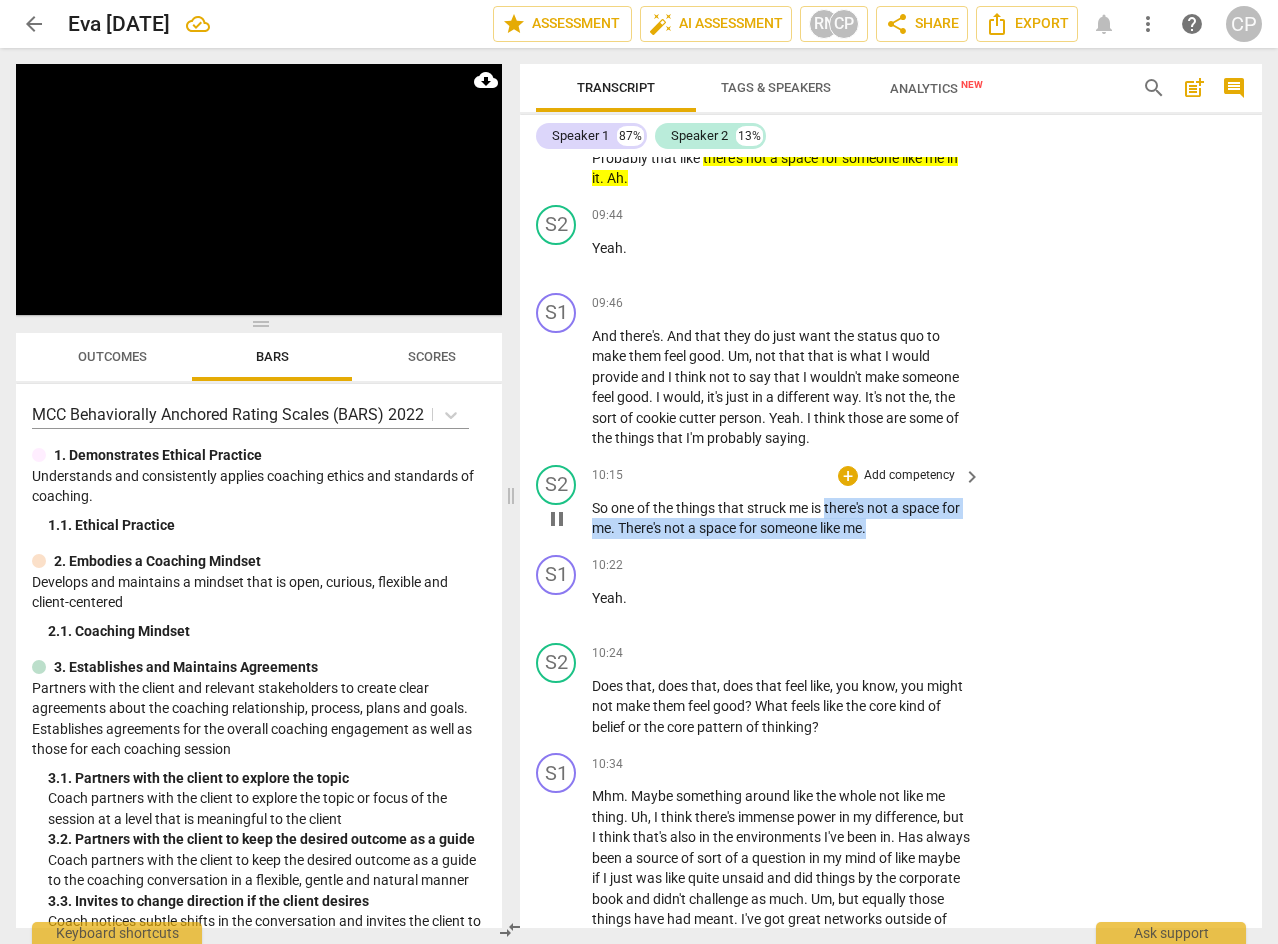 click on "So   one   of   the   things   that   struck   me   is   there's   not   a   space   for   me .   There's   not   a   space   for   someone   like   me ." at bounding box center [781, 518] 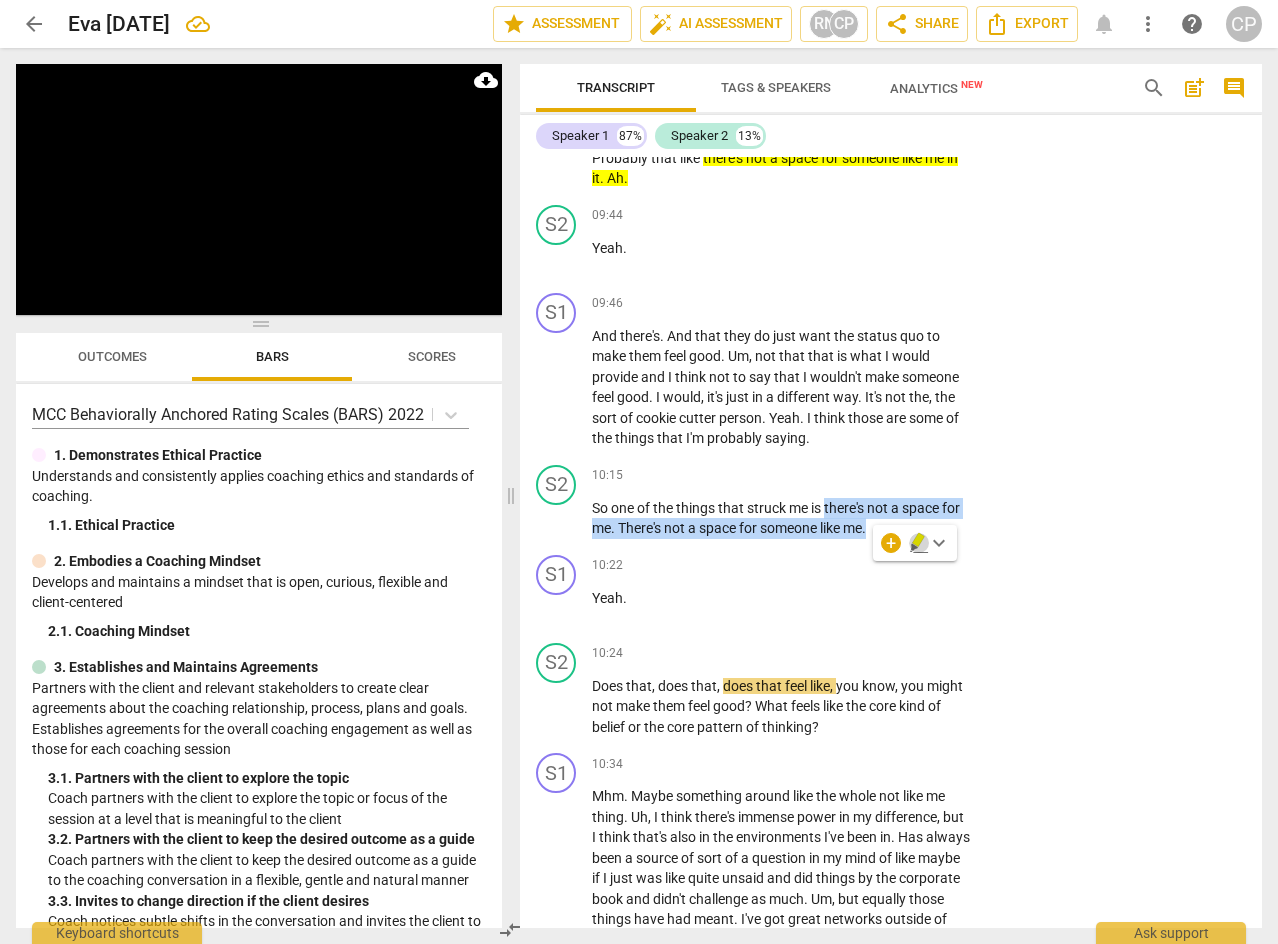click 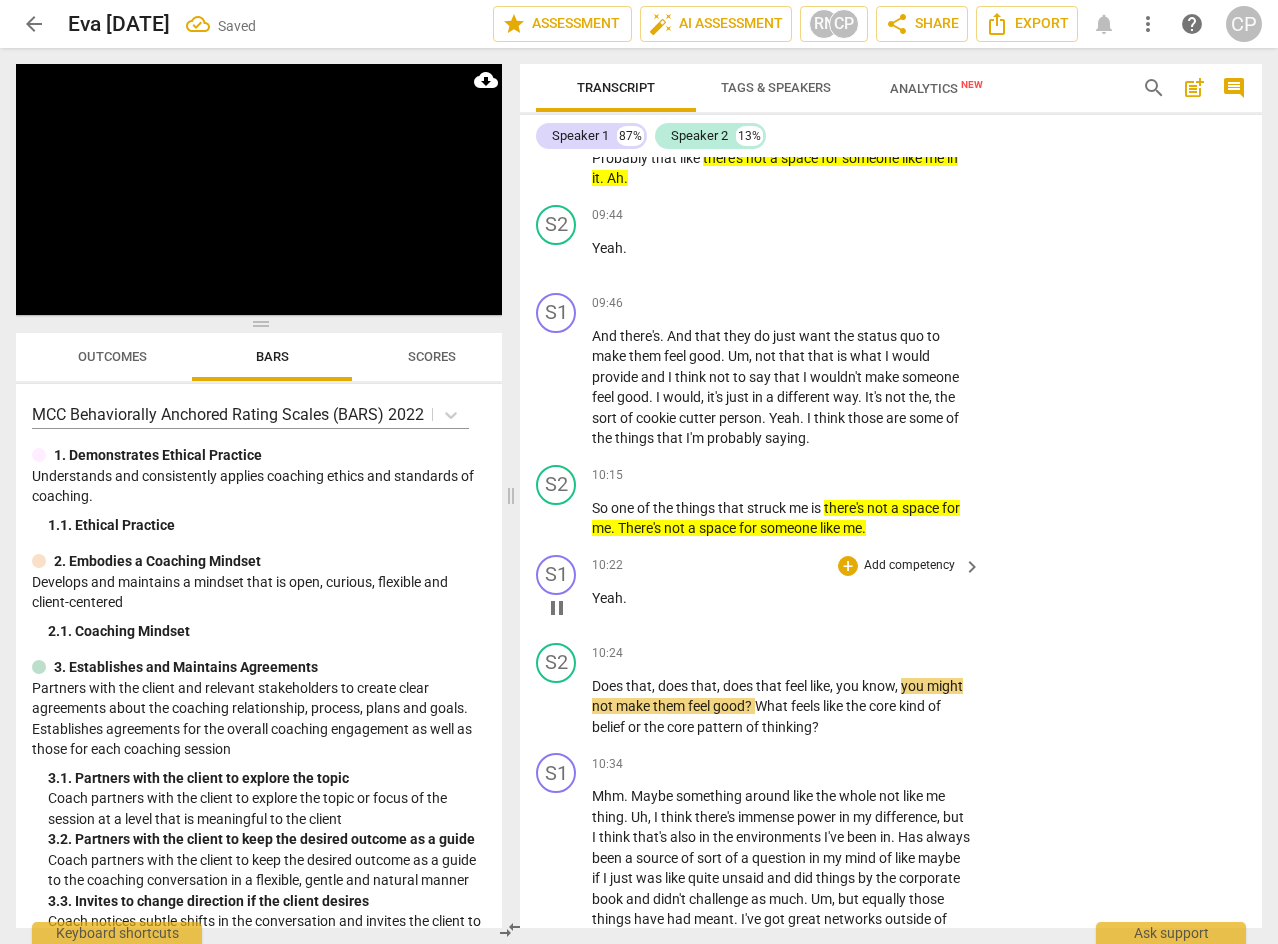 click on "S1 play_arrow pause 10:22 + Add competency keyboard_arrow_right Yeah ." at bounding box center (891, 591) 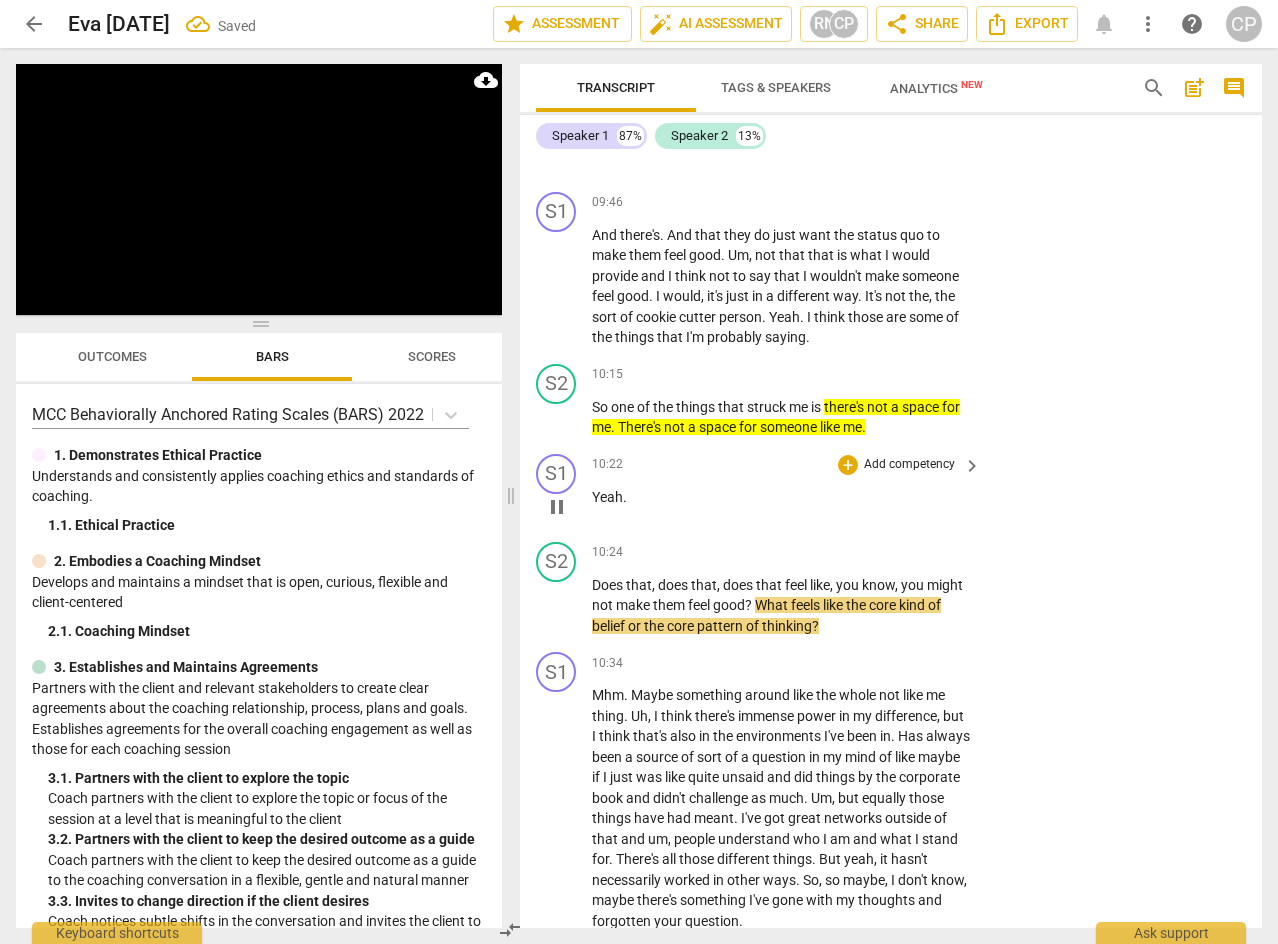 scroll, scrollTop: 4666, scrollLeft: 0, axis: vertical 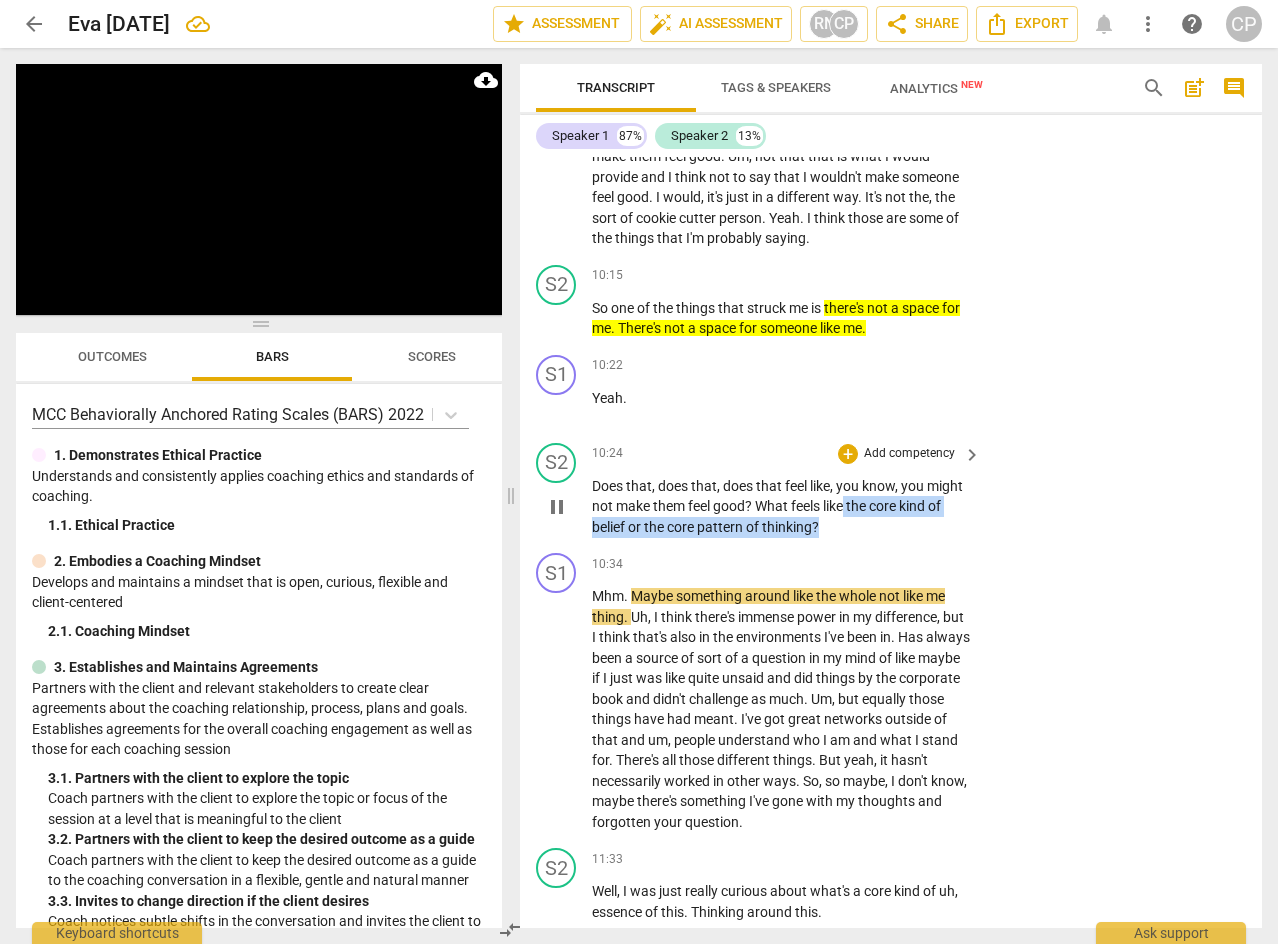 drag, startPoint x: 849, startPoint y: 544, endPoint x: 859, endPoint y: 566, distance: 24.166092 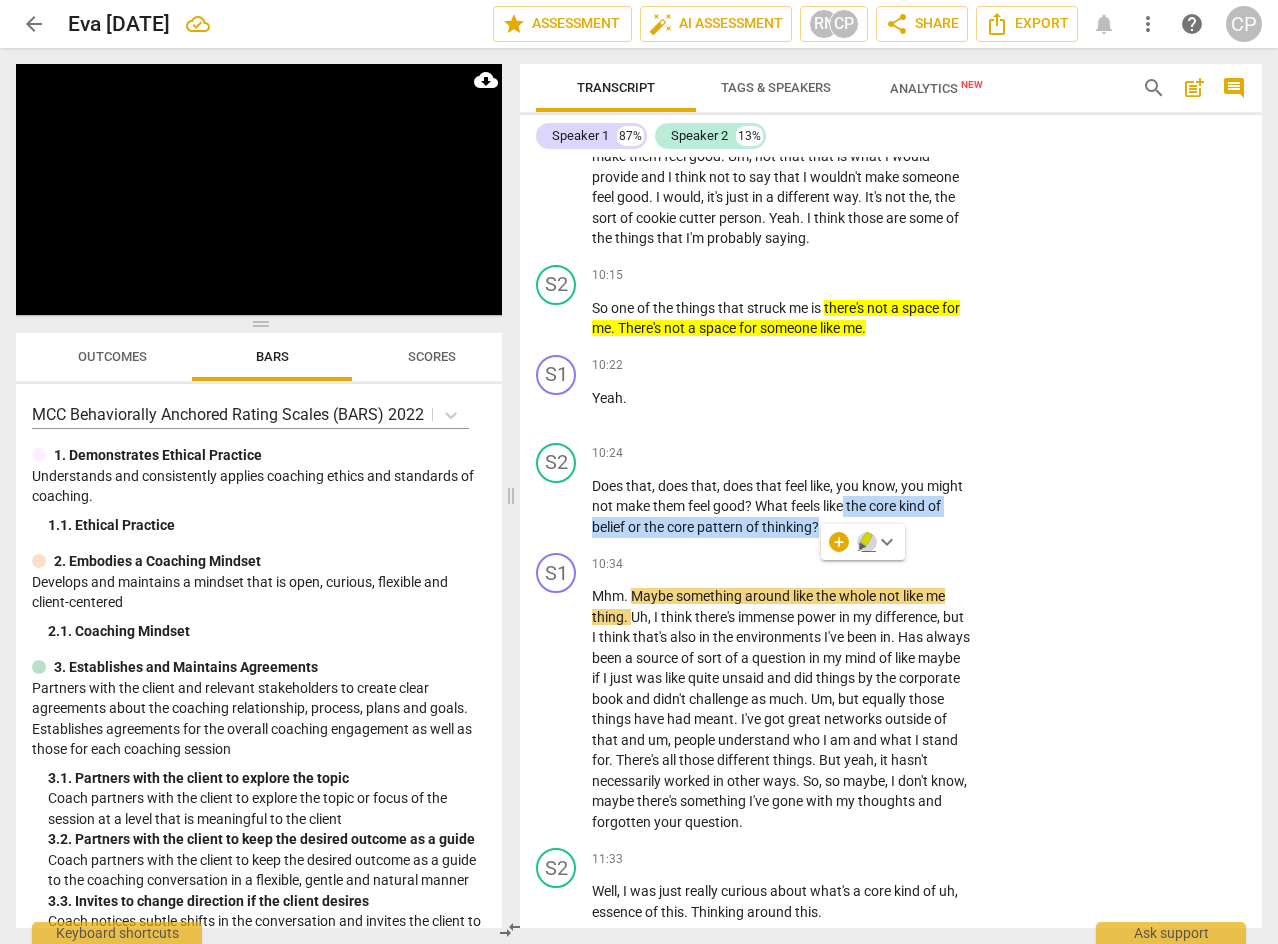 click 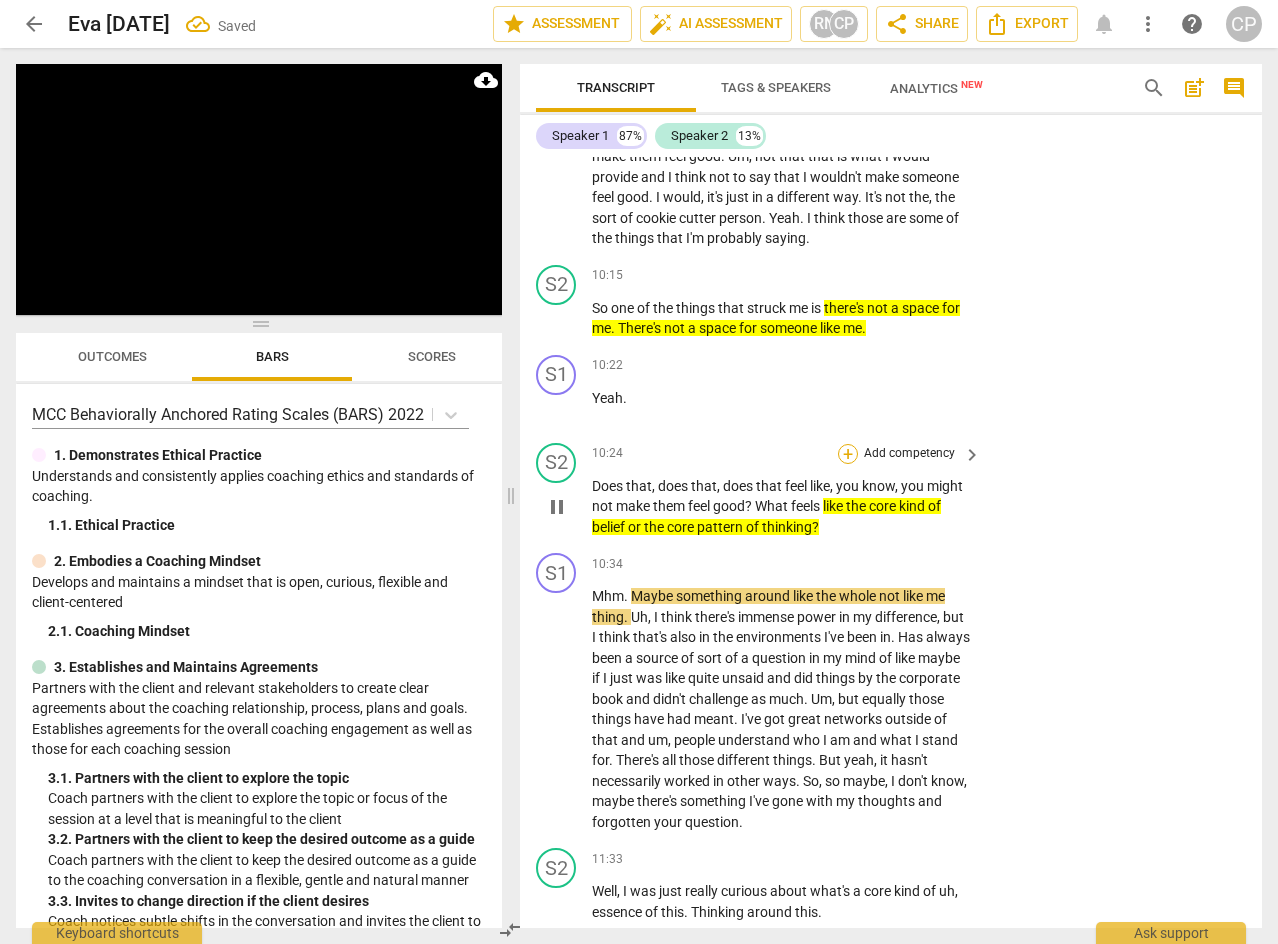 click on "+" at bounding box center [848, 454] 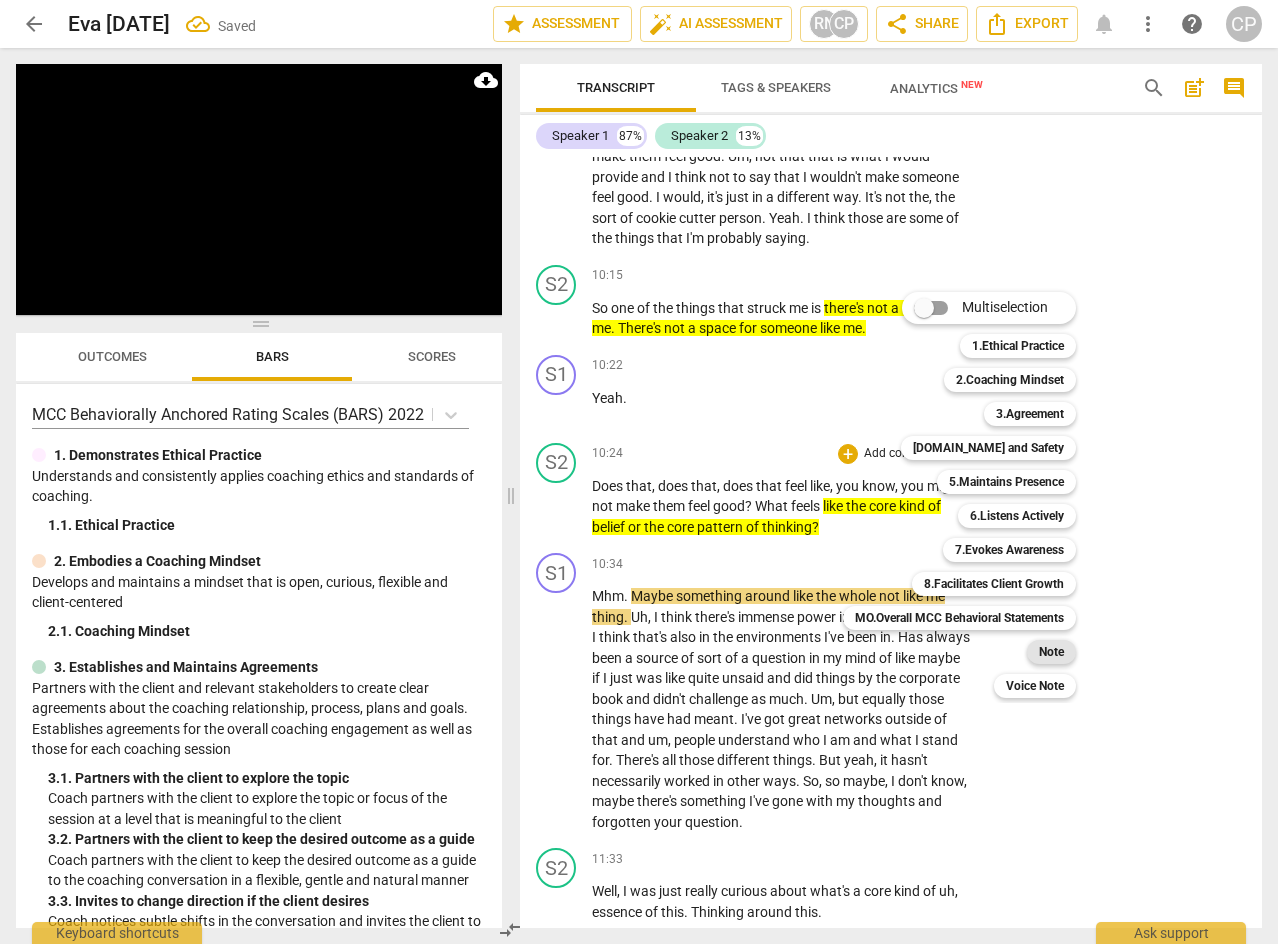 click on "Note" at bounding box center (1051, 652) 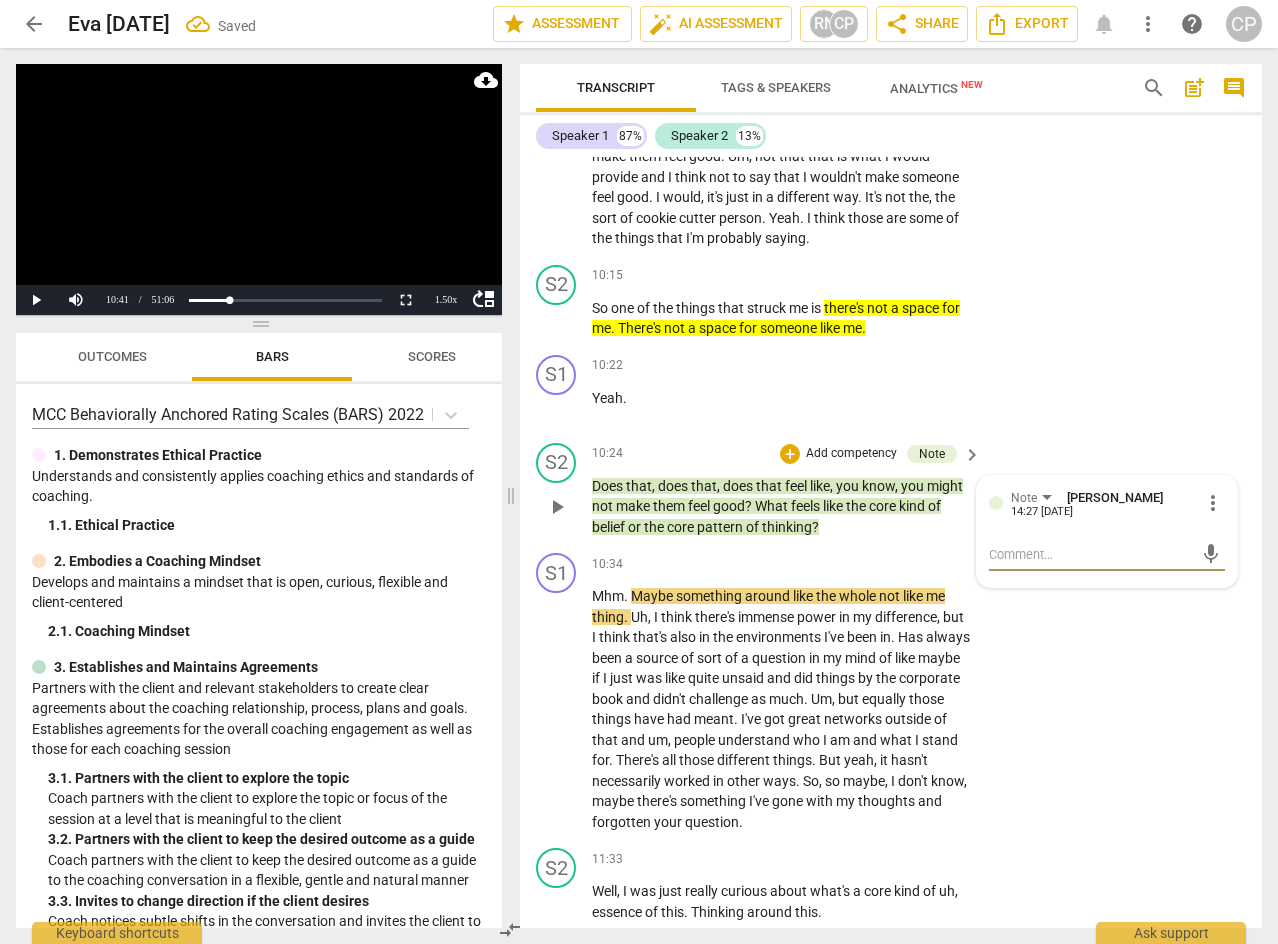 click at bounding box center [1091, 554] 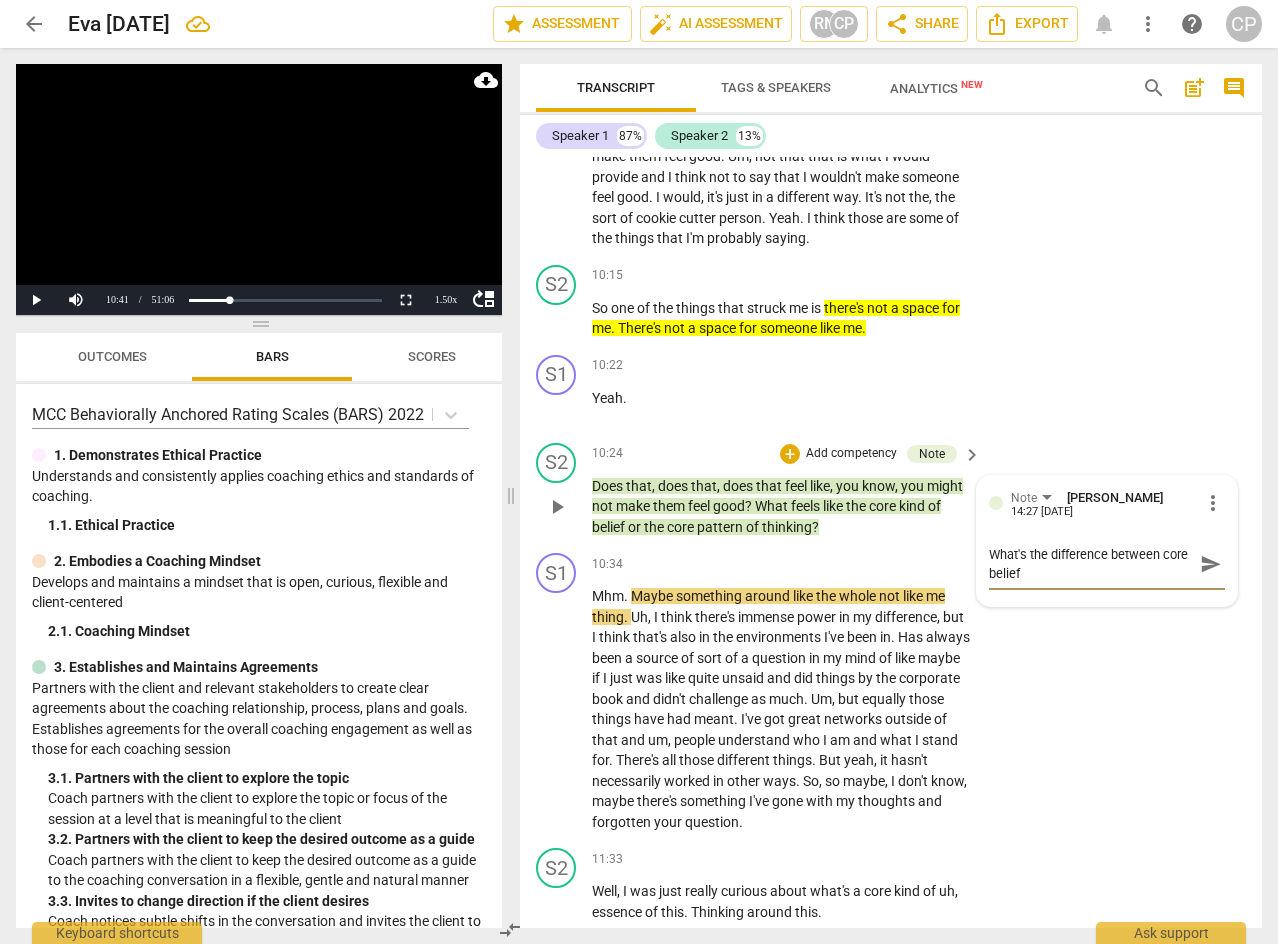 scroll, scrollTop: 0, scrollLeft: 0, axis: both 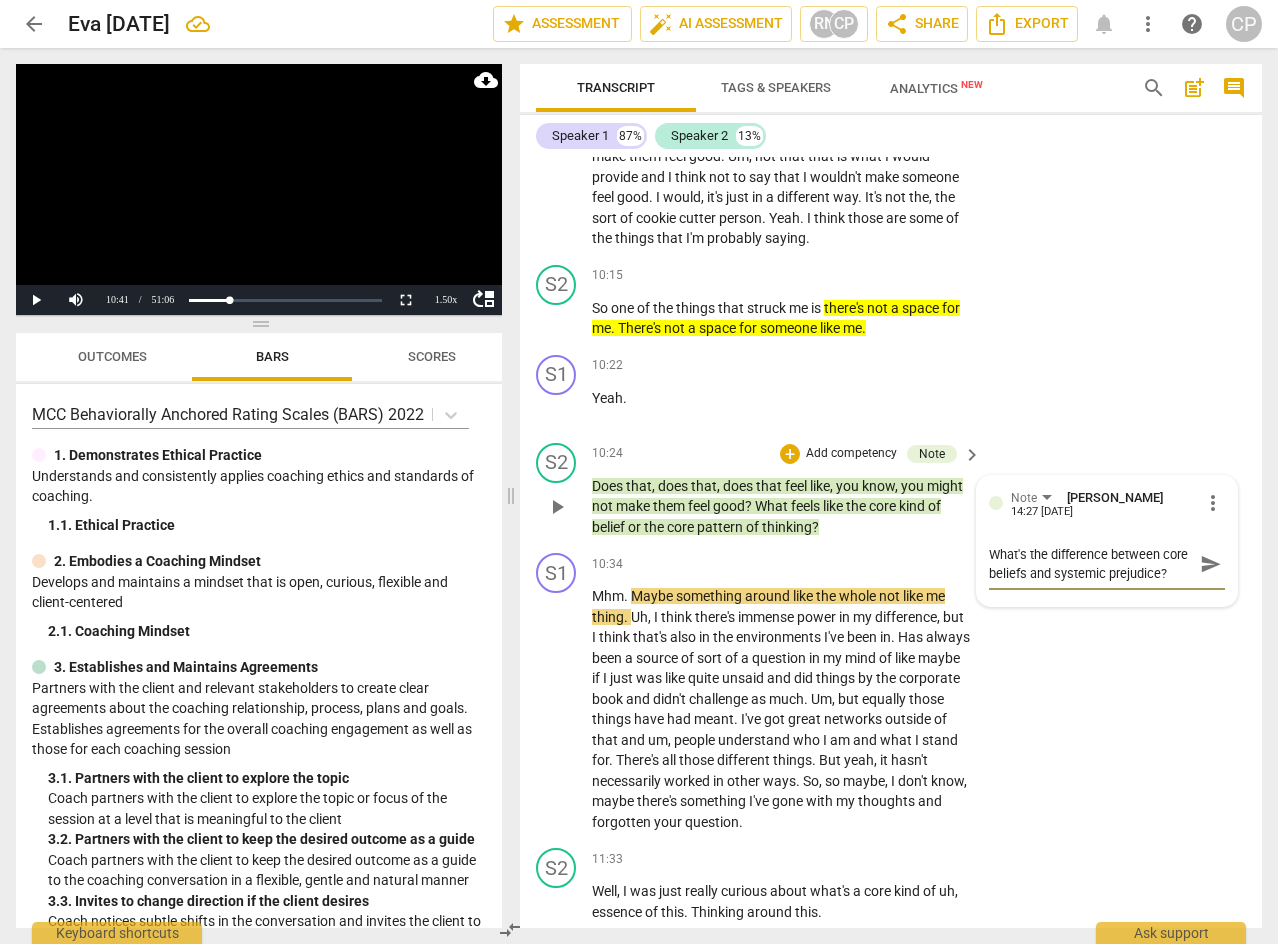 drag, startPoint x: 1108, startPoint y: 611, endPoint x: 1204, endPoint y: 675, distance: 115.37764 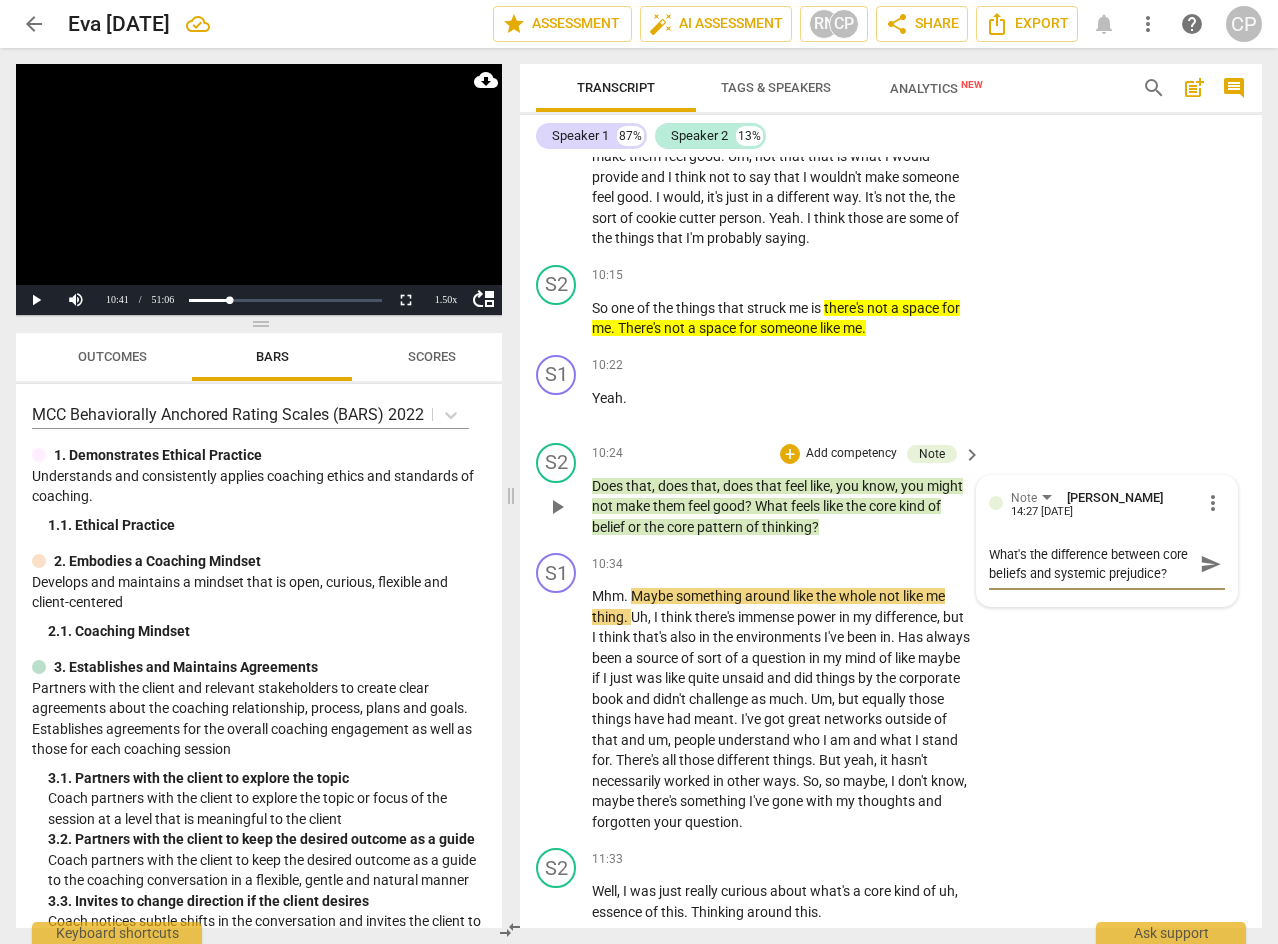 click on "What's the difference between core beliefs and systemic prejudice?" at bounding box center [1091, 564] 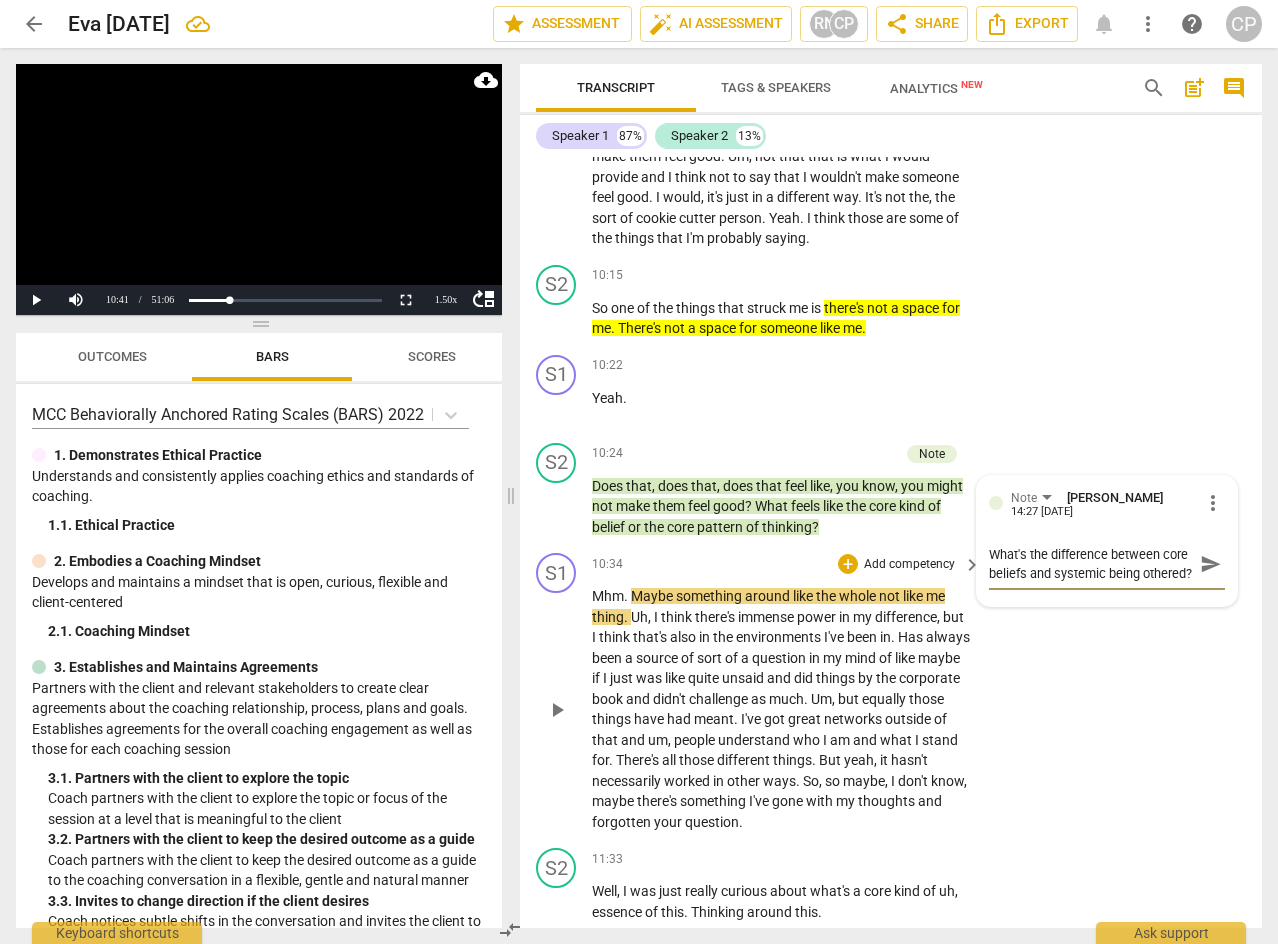 scroll, scrollTop: 17, scrollLeft: 0, axis: vertical 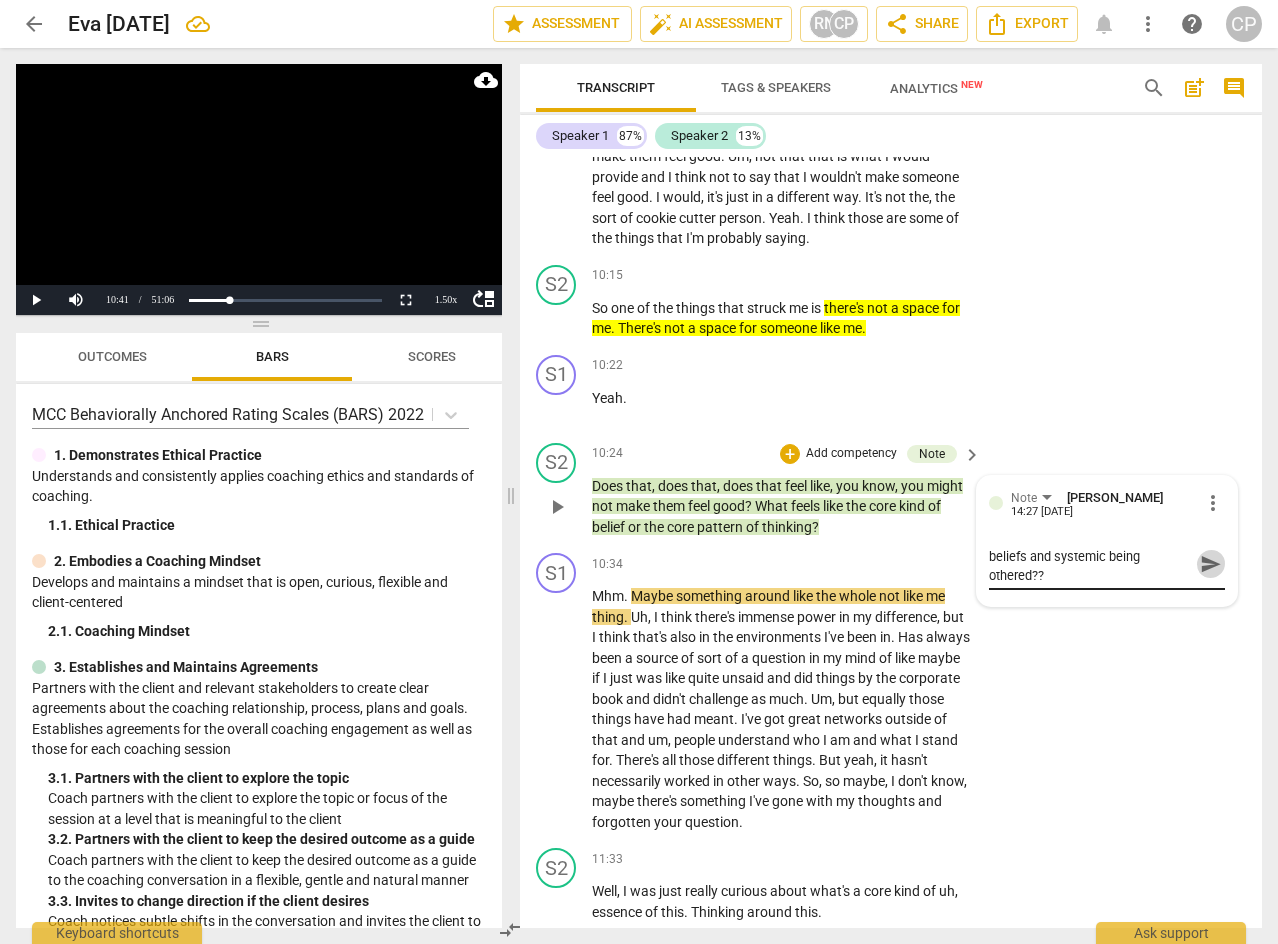 click on "send" at bounding box center [1211, 564] 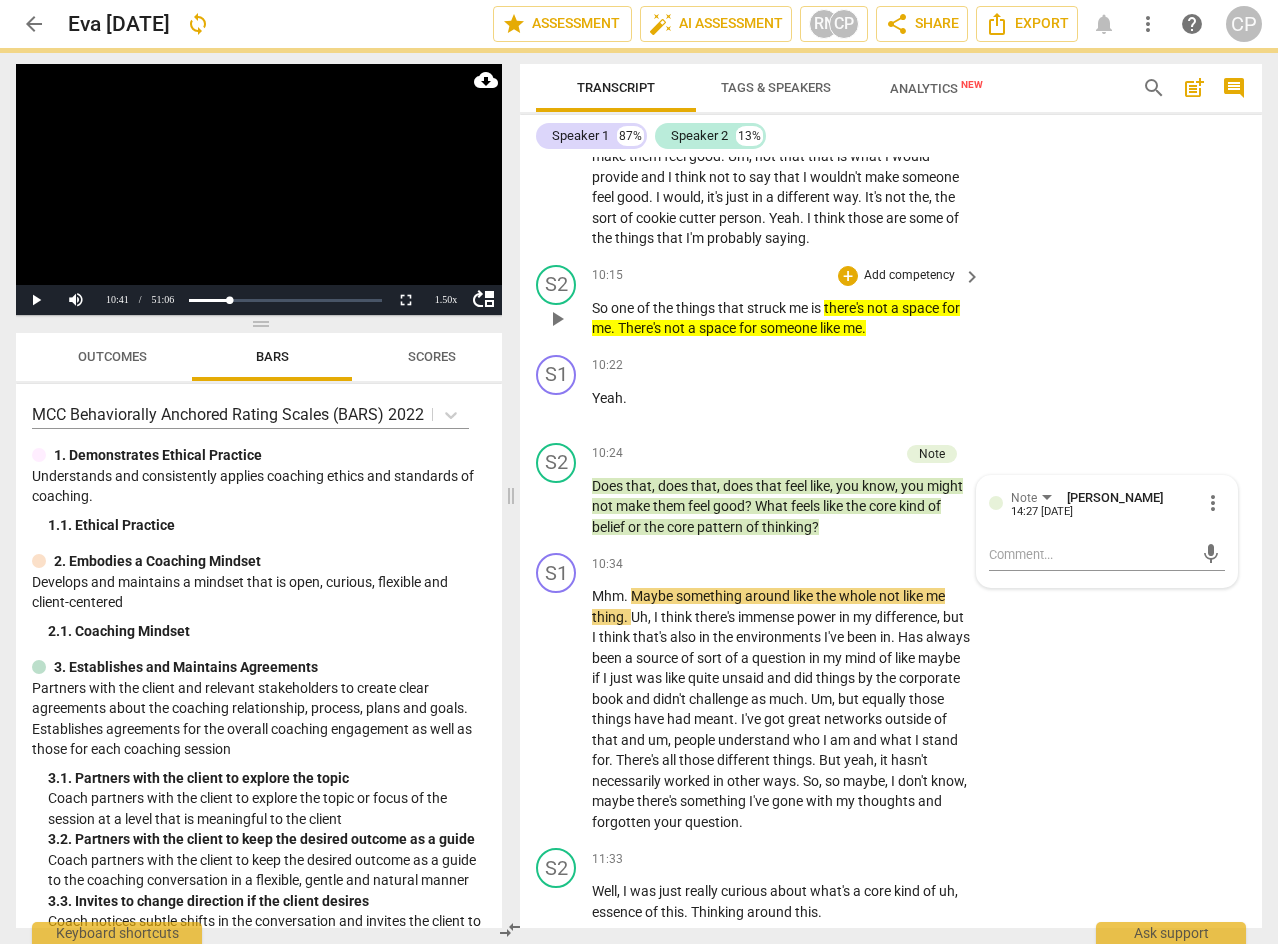 scroll, scrollTop: 0, scrollLeft: 0, axis: both 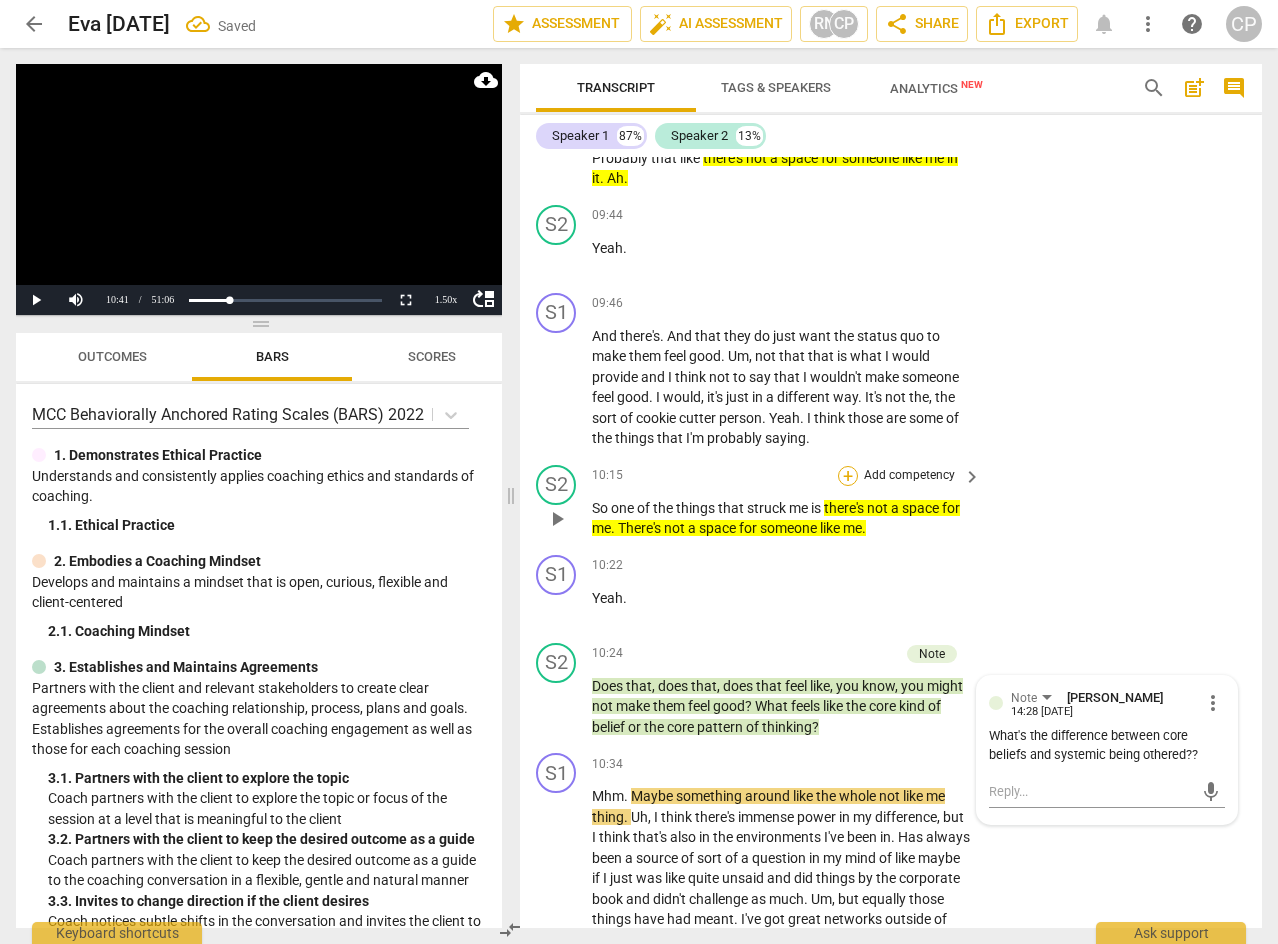click on "+" at bounding box center (848, 476) 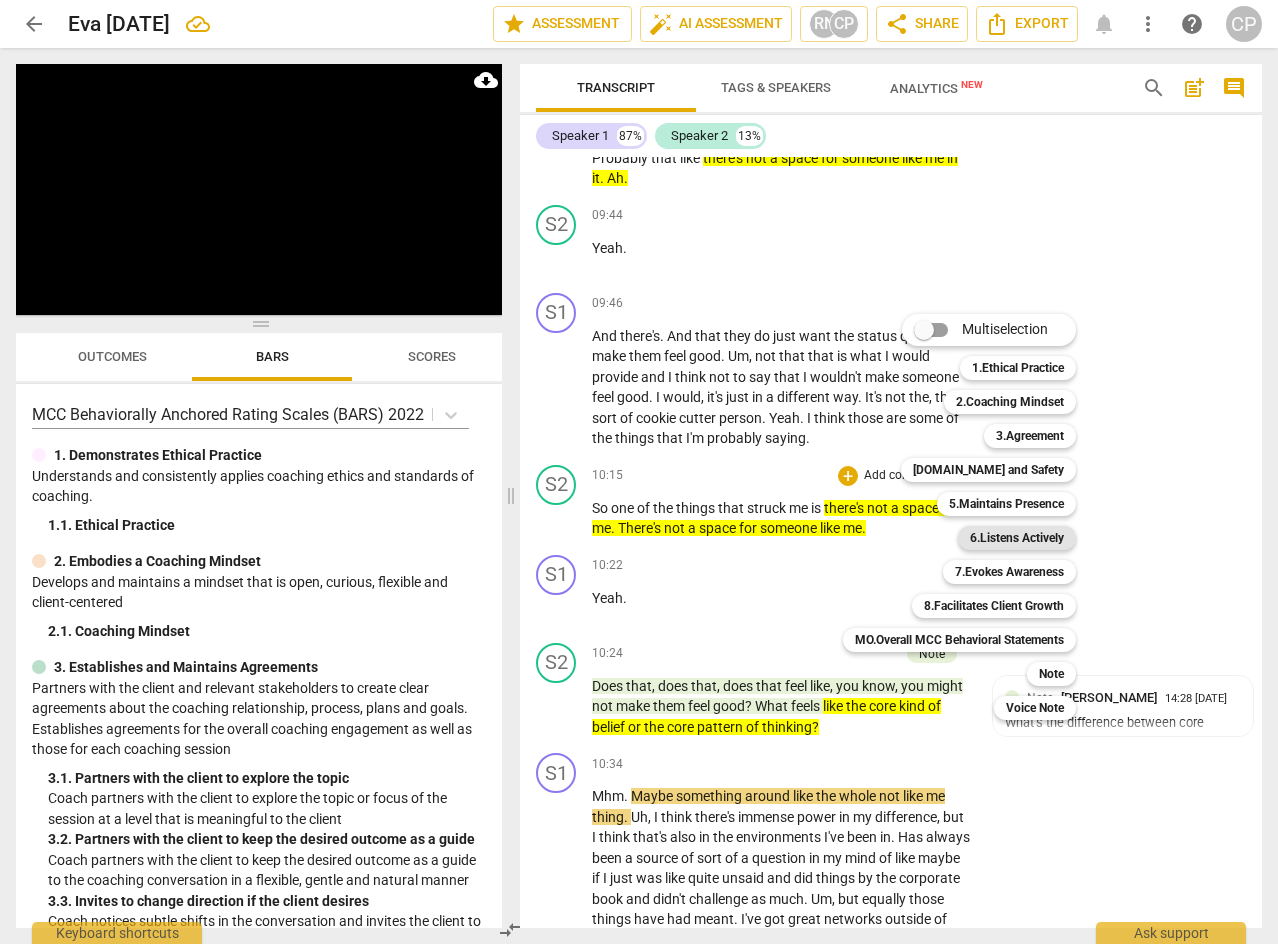 click on "6.Listens Actively" at bounding box center (1017, 538) 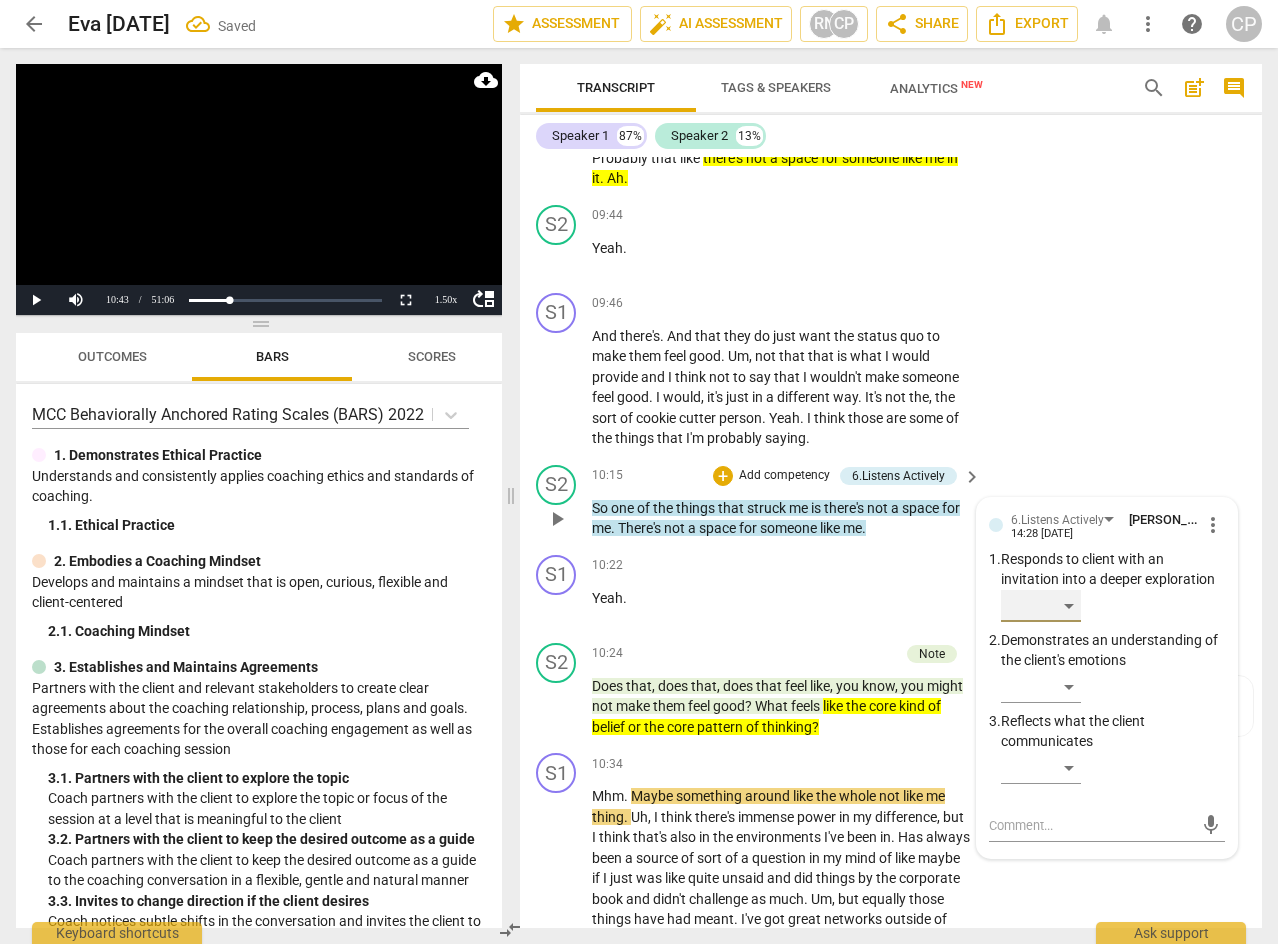 click on "​" at bounding box center [1041, 606] 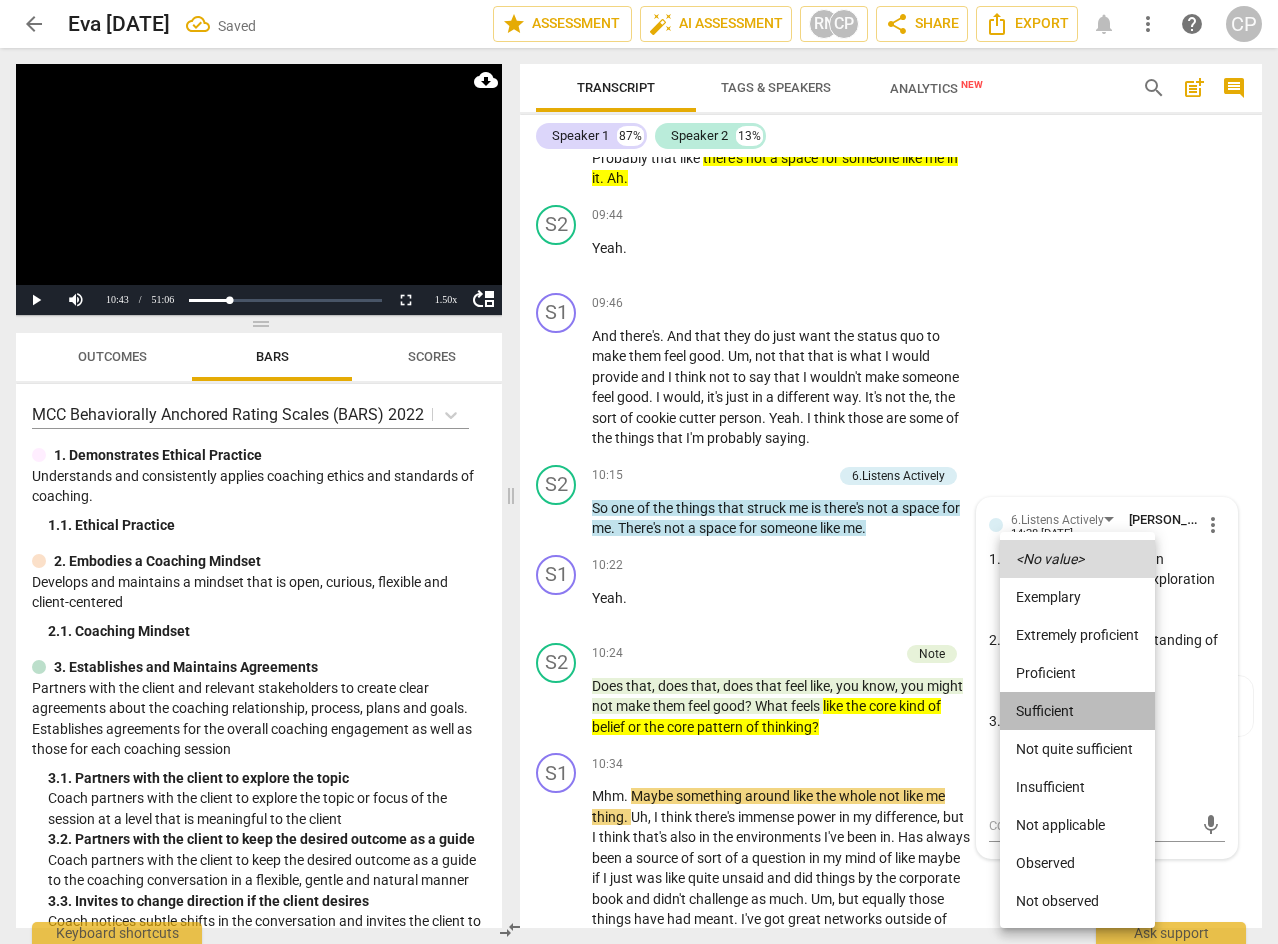 click on "Sufficient" at bounding box center [1077, 711] 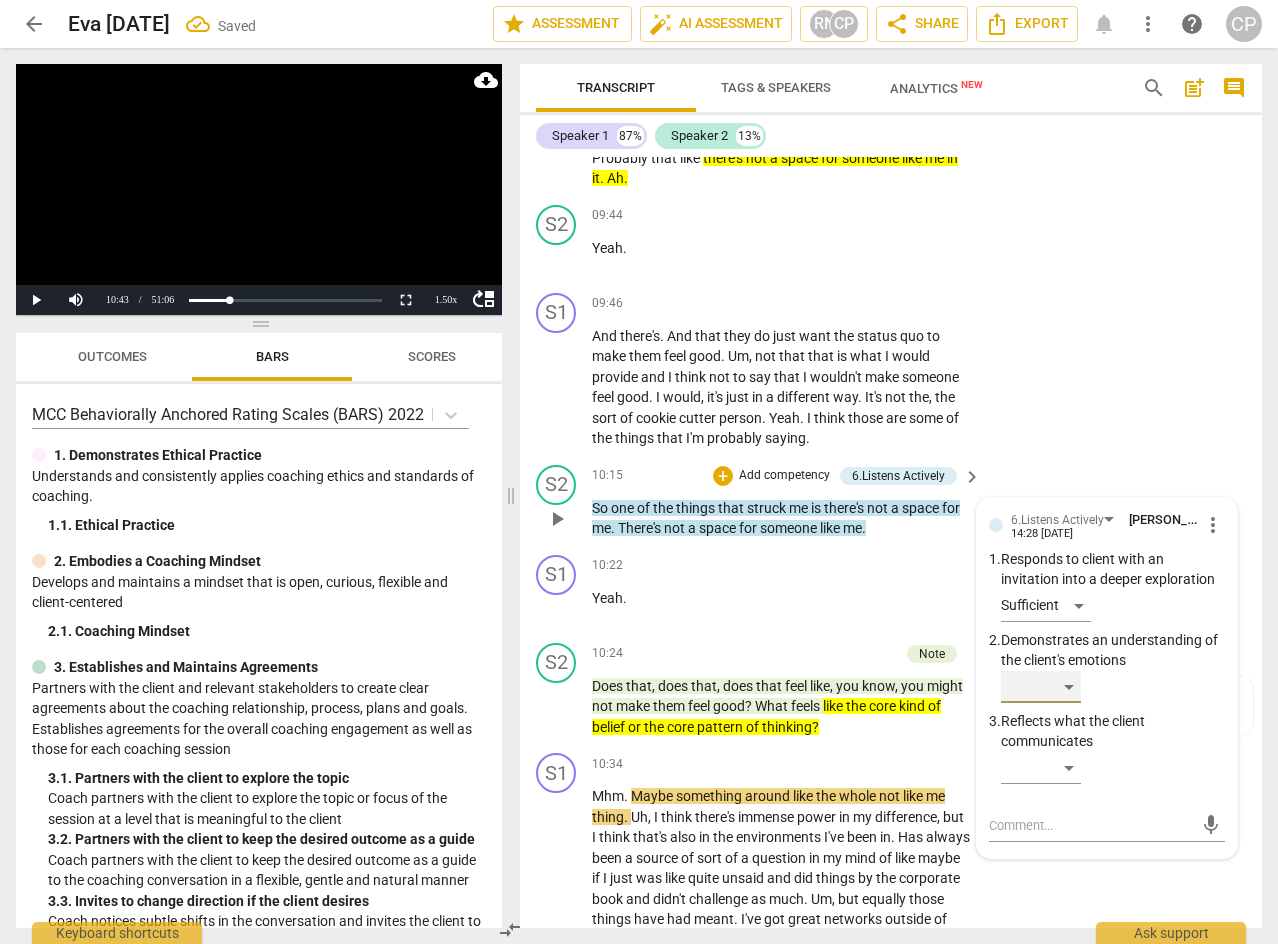click on "​" at bounding box center (1041, 687) 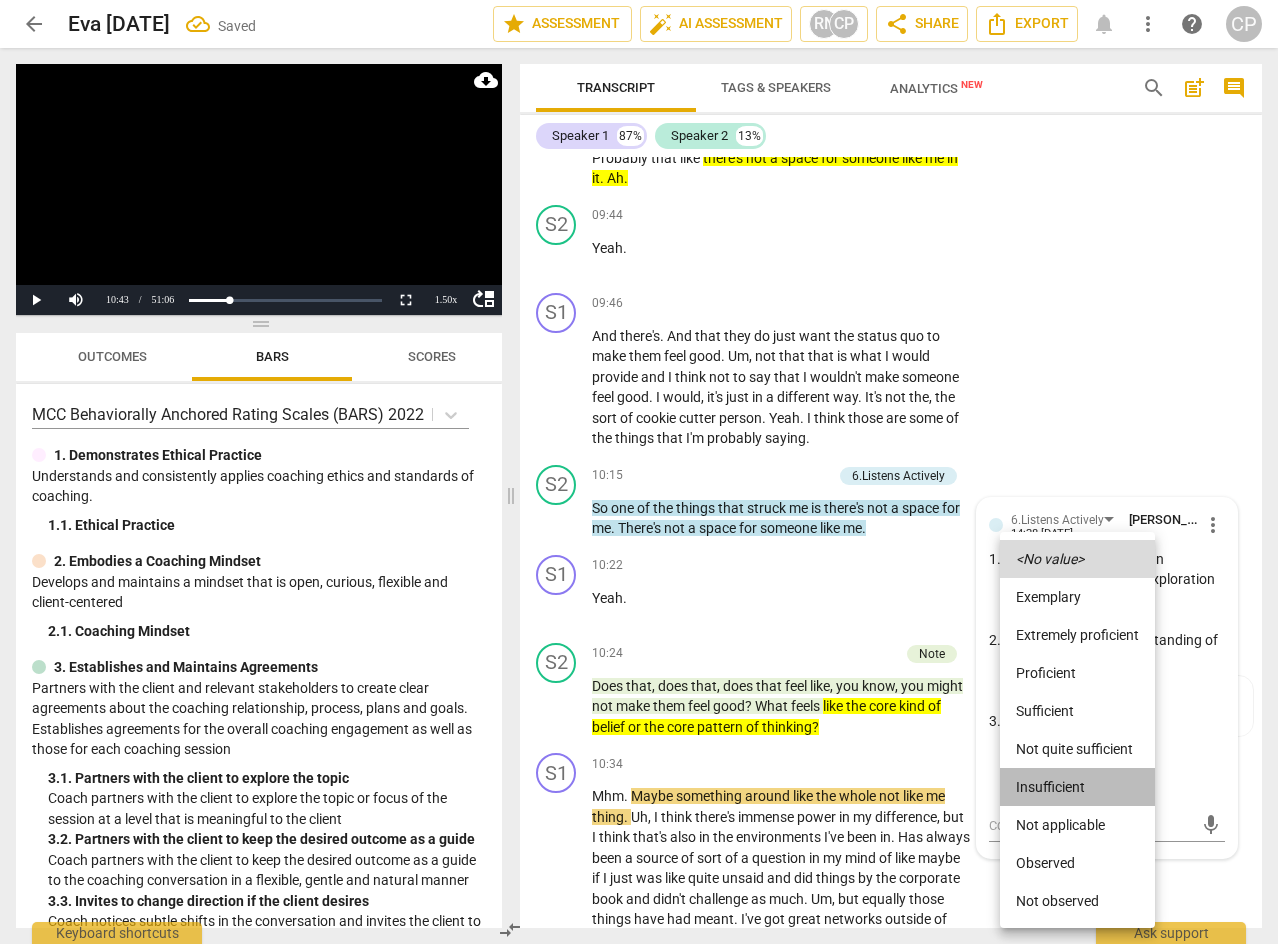 click on "Insufficient" at bounding box center (1077, 787) 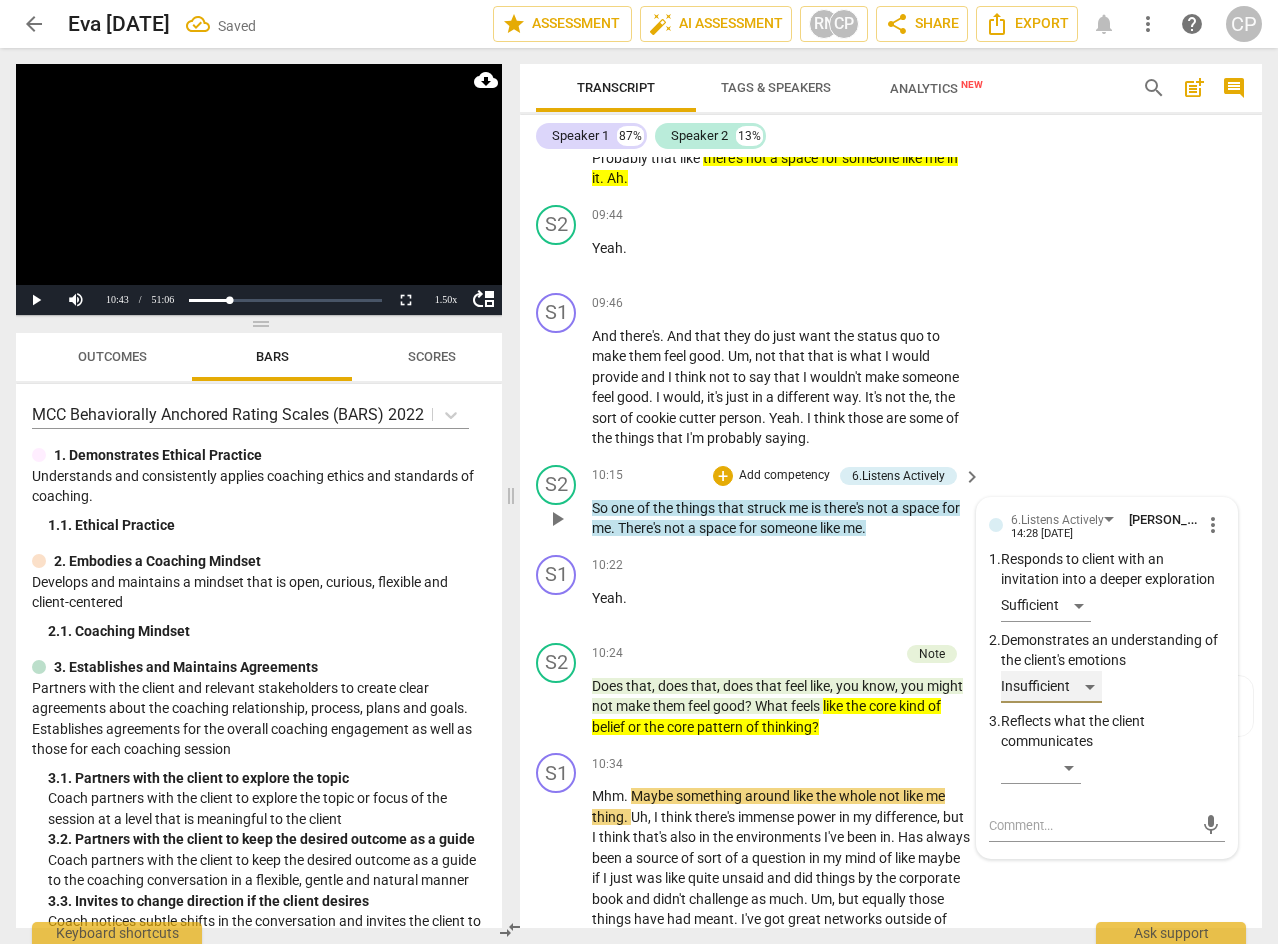 click on "Insufficient" at bounding box center [1051, 687] 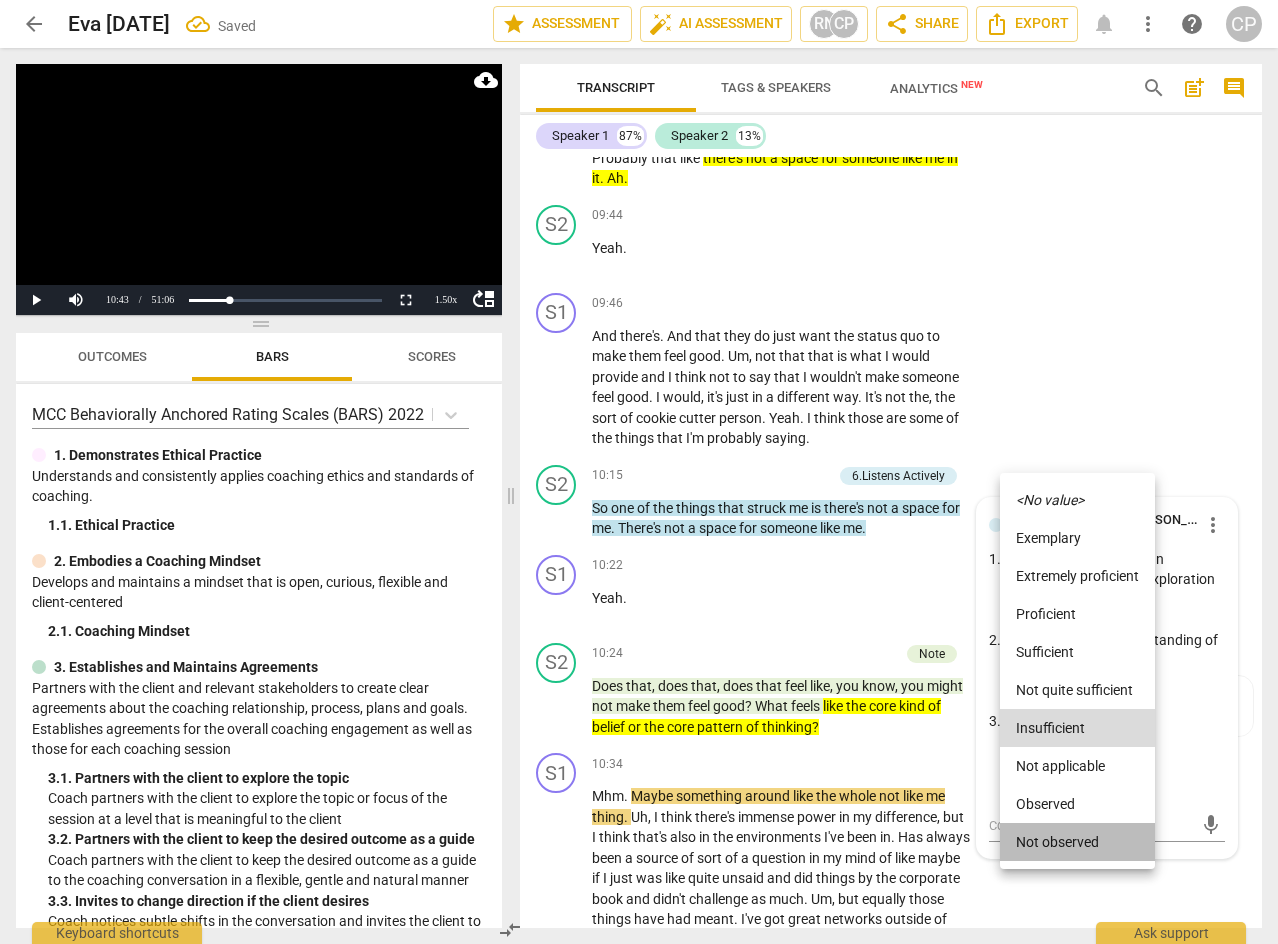 click on "Not observed" at bounding box center [1077, 842] 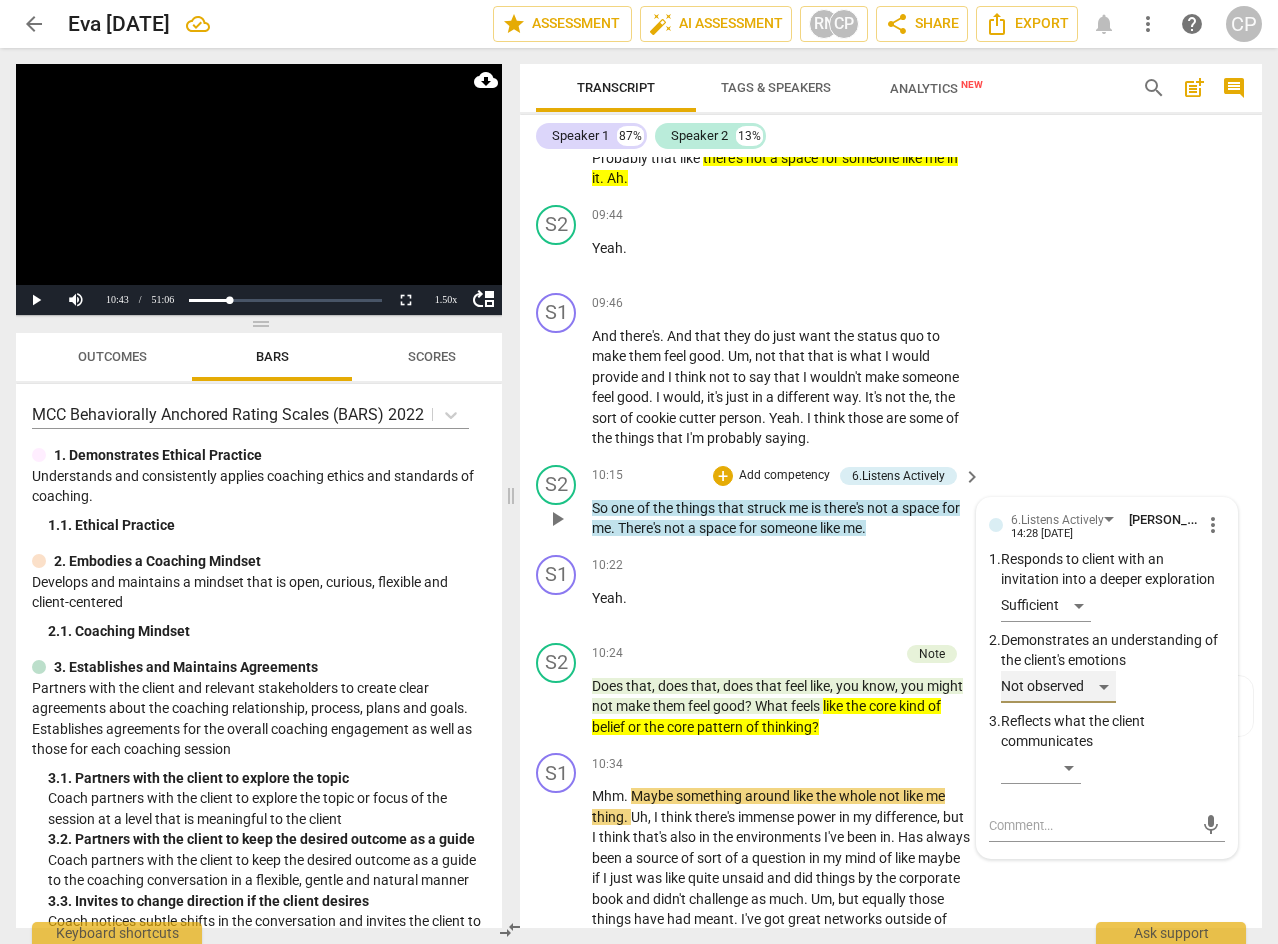 click on "Not observed" at bounding box center (1058, 687) 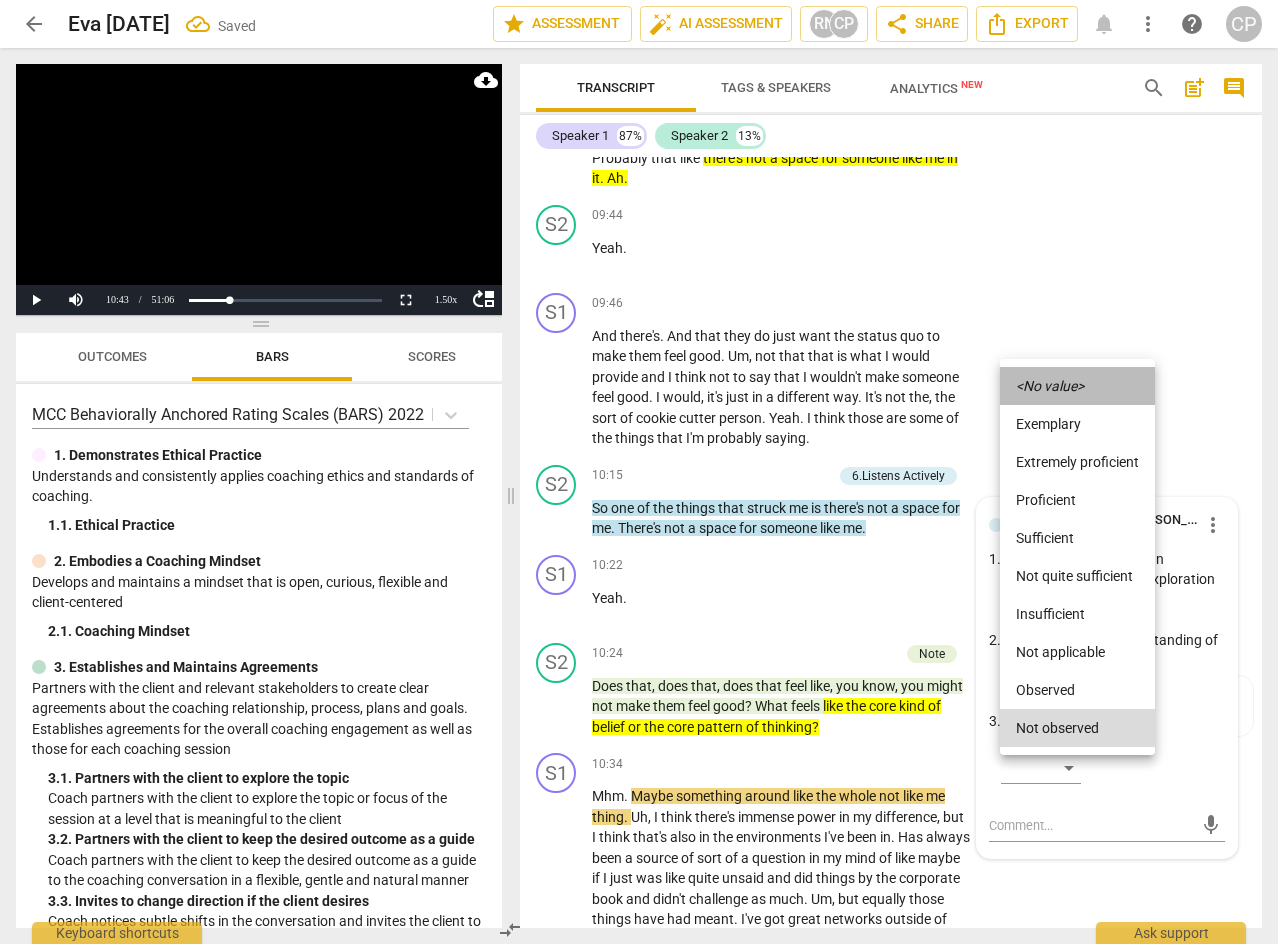 click on "<No value>" at bounding box center (1077, 386) 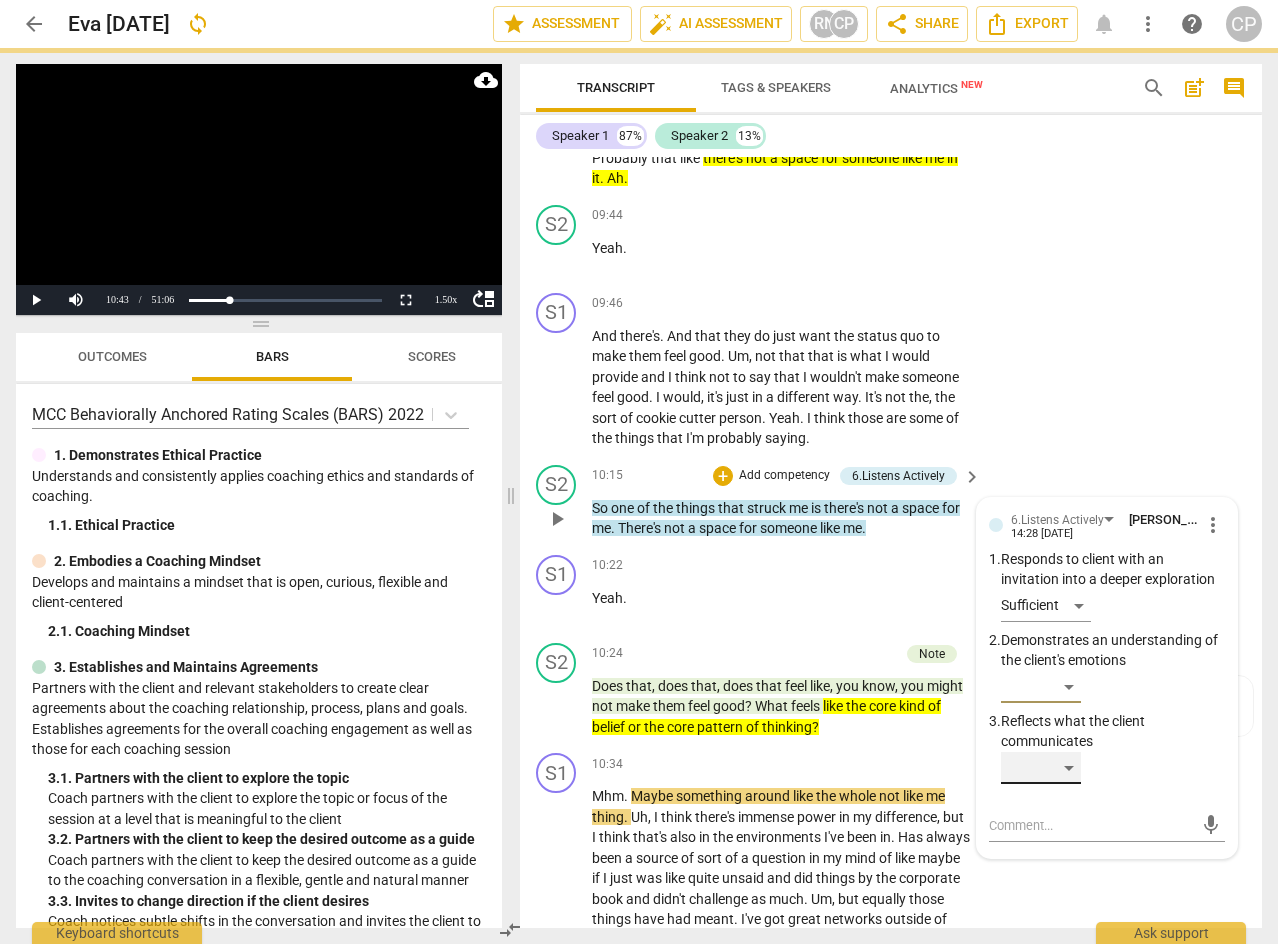 click on "​" at bounding box center [1041, 768] 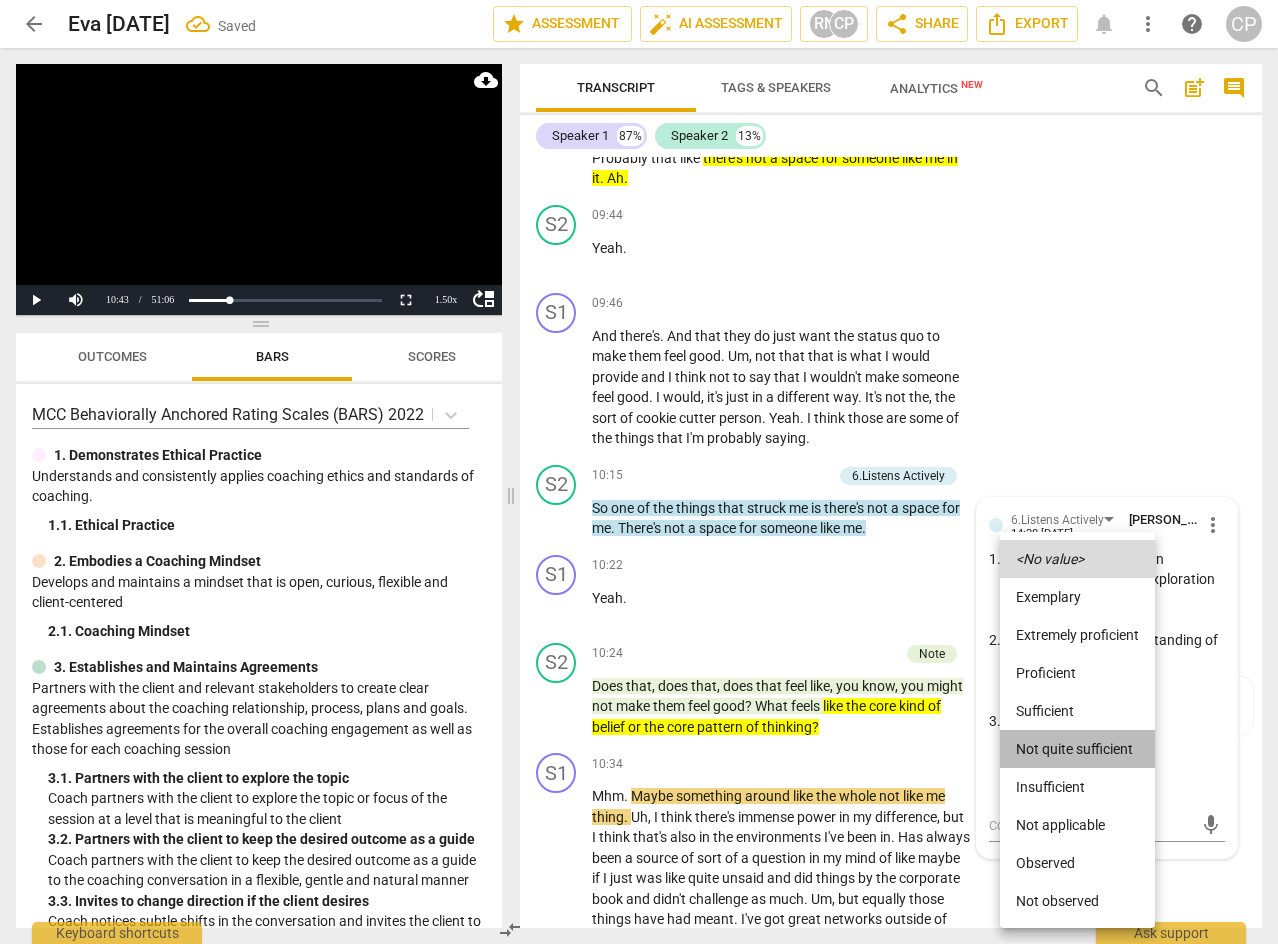 click on "Not quite sufficient" at bounding box center [1077, 749] 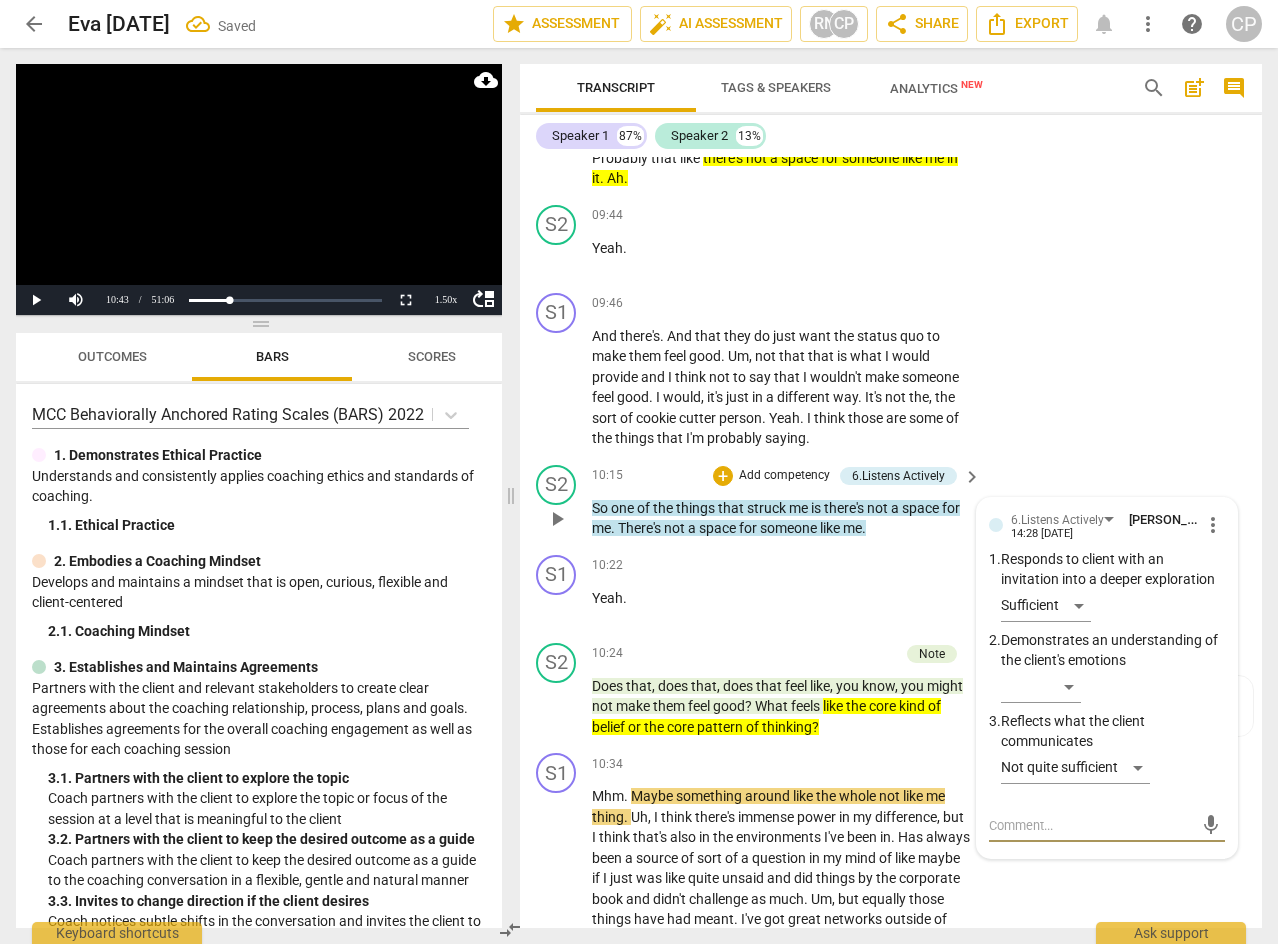 click at bounding box center [1091, 825] 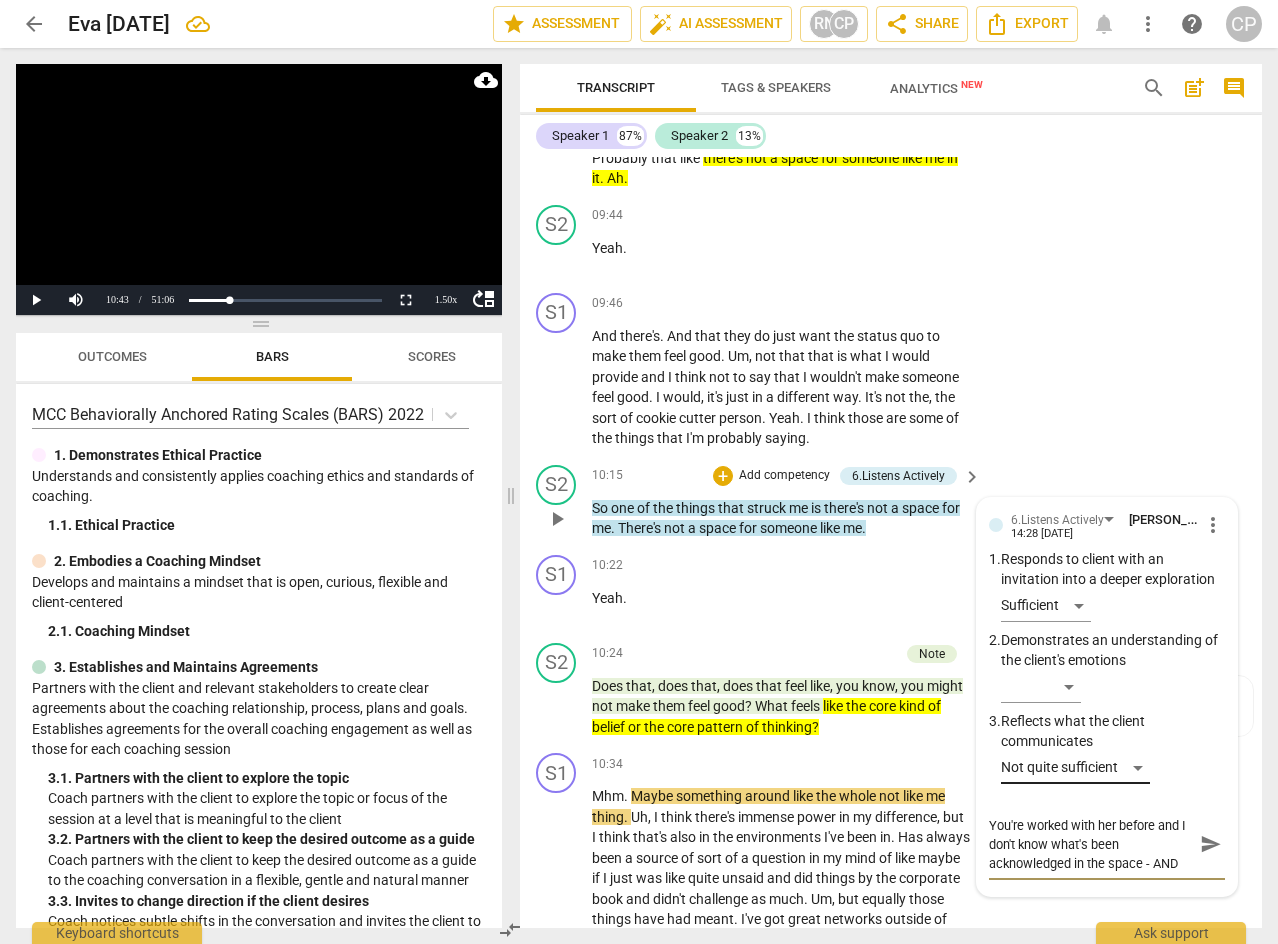 scroll, scrollTop: 17, scrollLeft: 0, axis: vertical 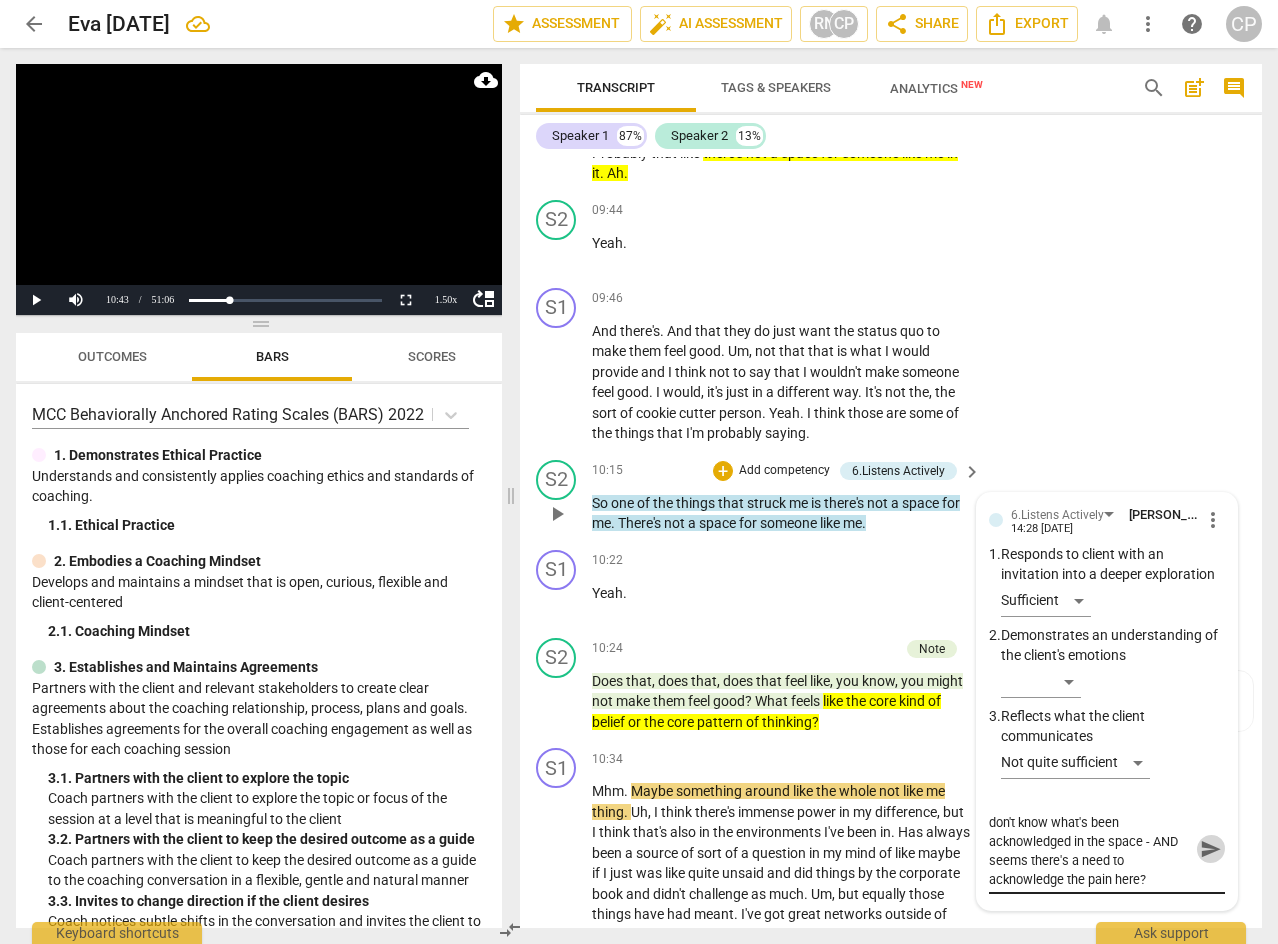 click on "send" at bounding box center (1211, 849) 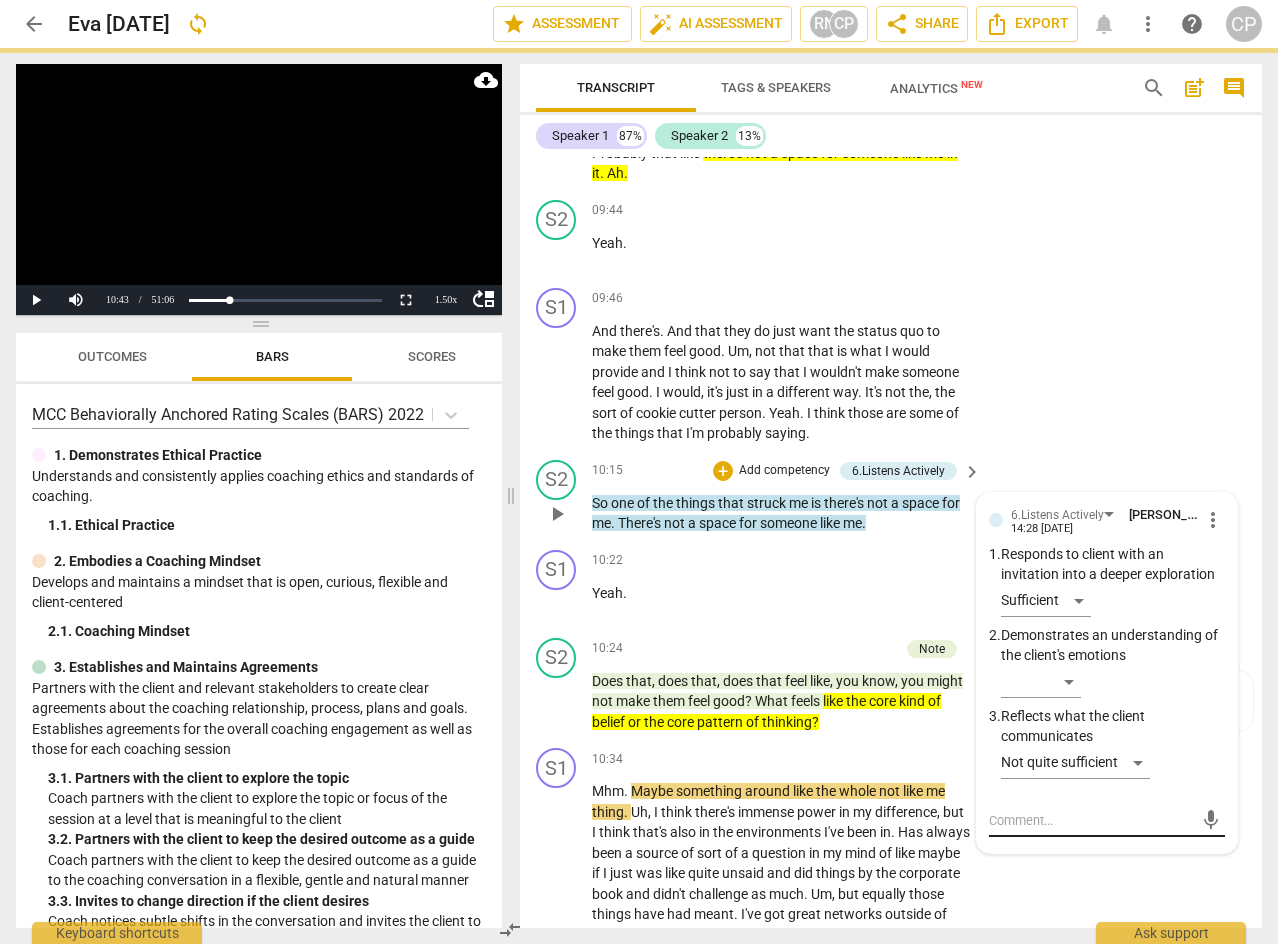 scroll, scrollTop: 0, scrollLeft: 0, axis: both 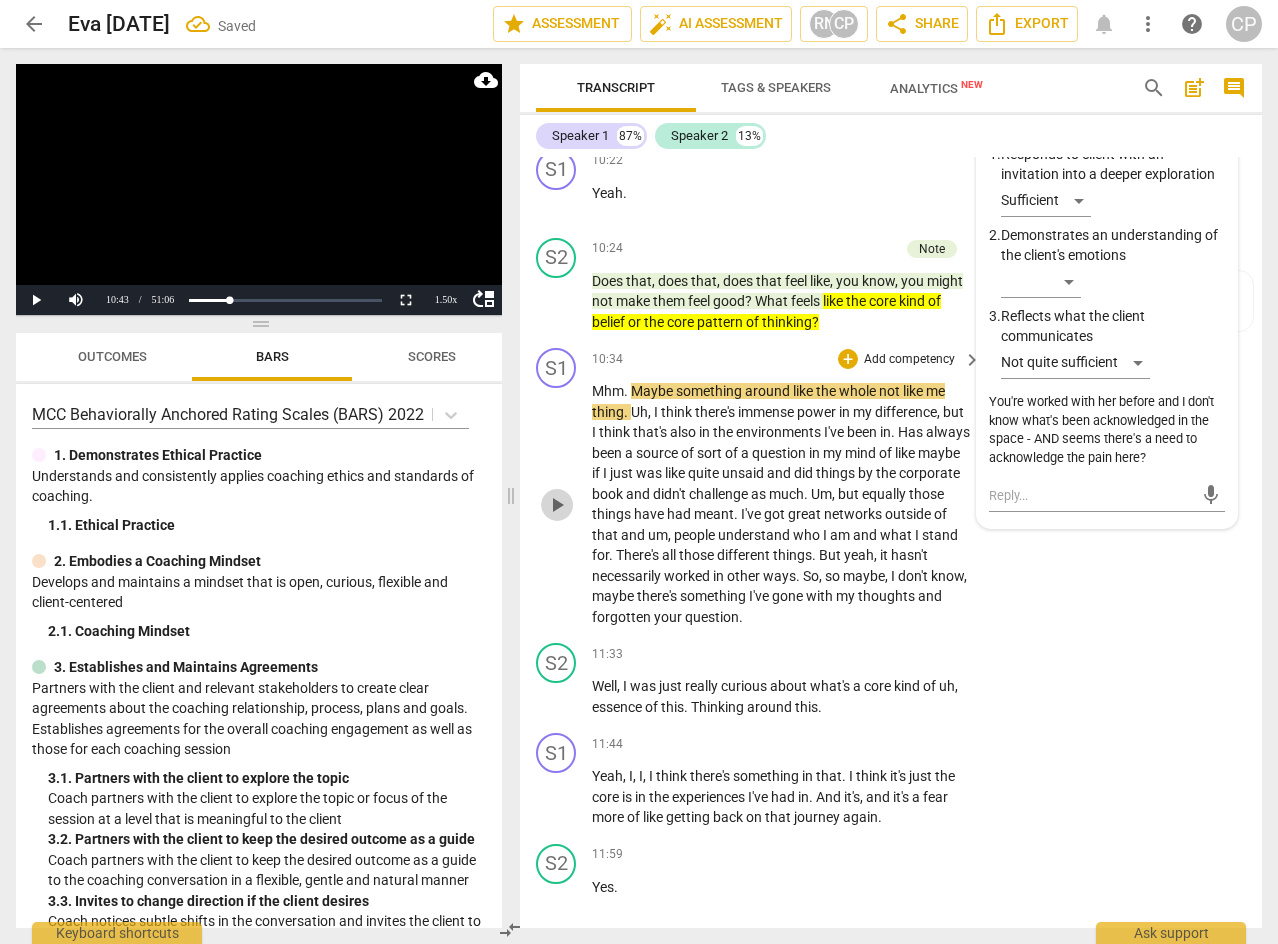 click on "play_arrow" at bounding box center (557, 505) 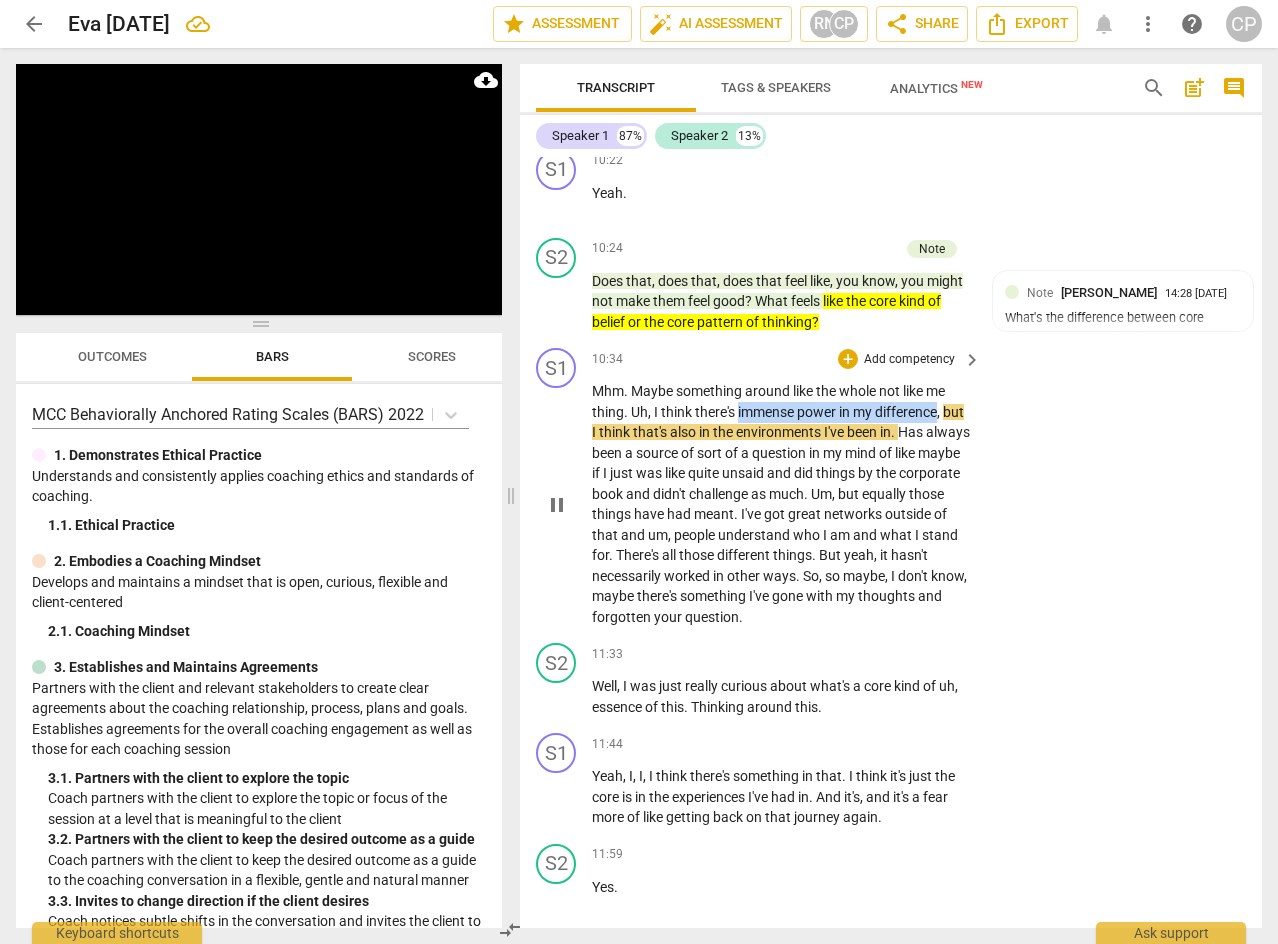 drag, startPoint x: 739, startPoint y: 452, endPoint x: 943, endPoint y: 456, distance: 204.03922 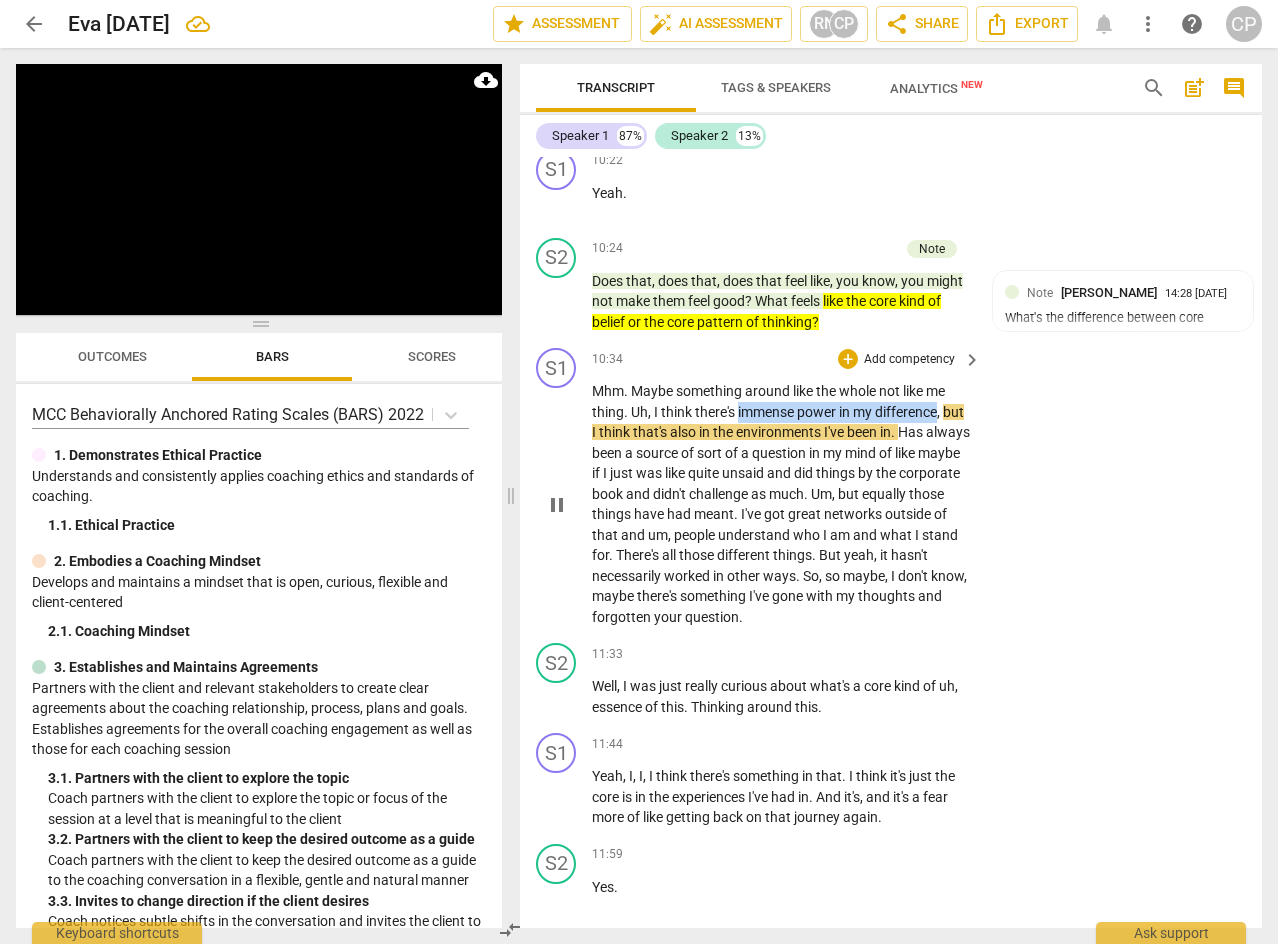 click on "Mhm .   Maybe   something   around   like   the   whole   not   like   me   thing .   [PERSON_NAME] ,   I   think   there's   immense   power   in   my   difference ,   but   I   think   that's   also   in   the   environments   I've   been   in .   Has   always   been   a   source   of   sort   of   a   question   in   my   mind   of   like   maybe   if   I   just   was   like   quite   unsaid   and   did   things   by   the   corporate   book   and   didn't   challenge   as   much .   Um ,   but   equally   those   things   have   had   meant .   I've   got   great   networks   outside   of   that   and   um ,   people   understand   who   I   am   and   what   I   stand   for .   There's   all   those   different   things .   But   yeah ,   it   hasn't   necessarily   worked   in   other   ways .   So ,   so   maybe ,   I   don't   know ,   maybe   there's   something   I've   gone   with   my   thoughts   and   forgotten   your   question ." at bounding box center (781, 504) 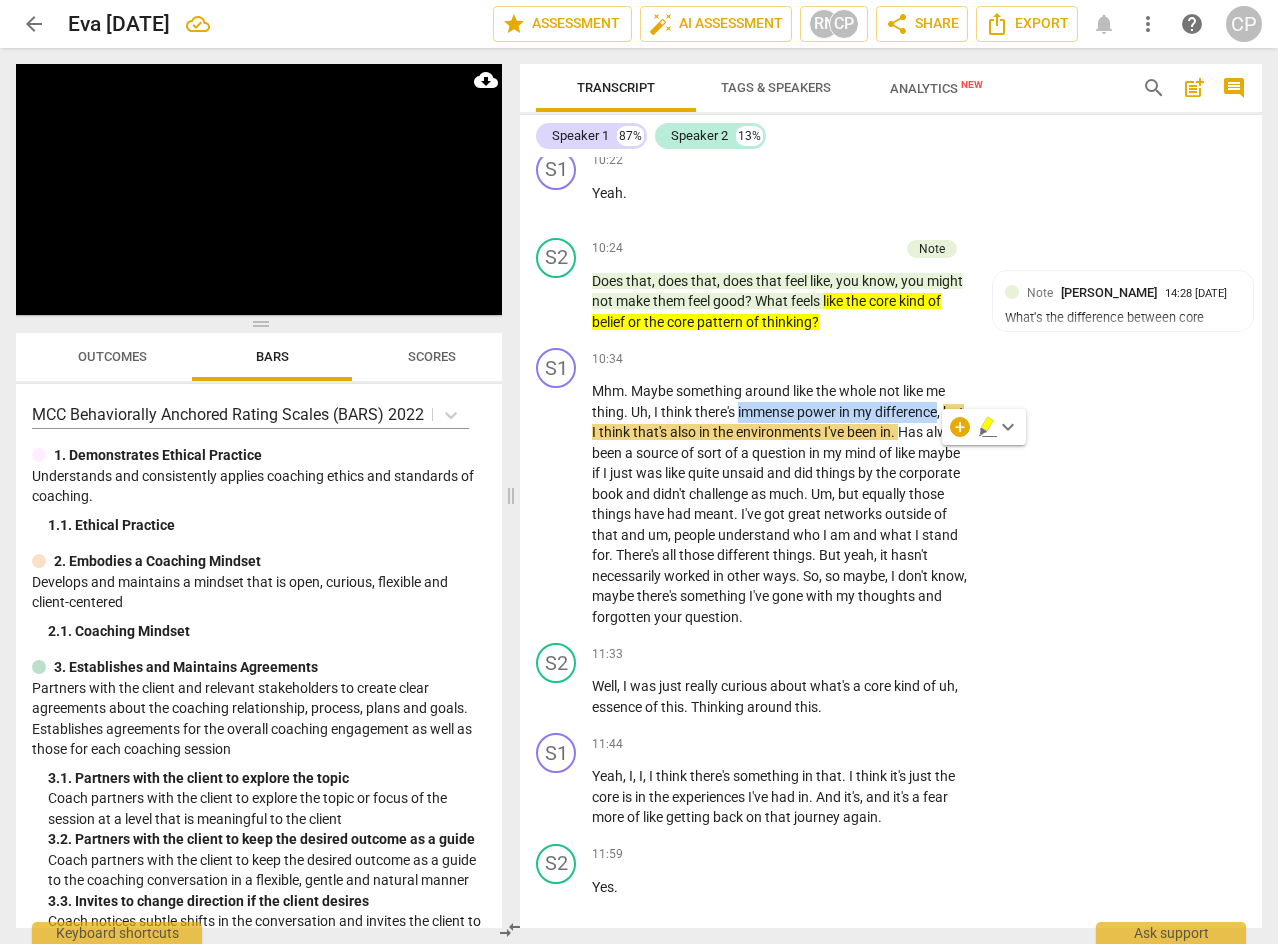 click 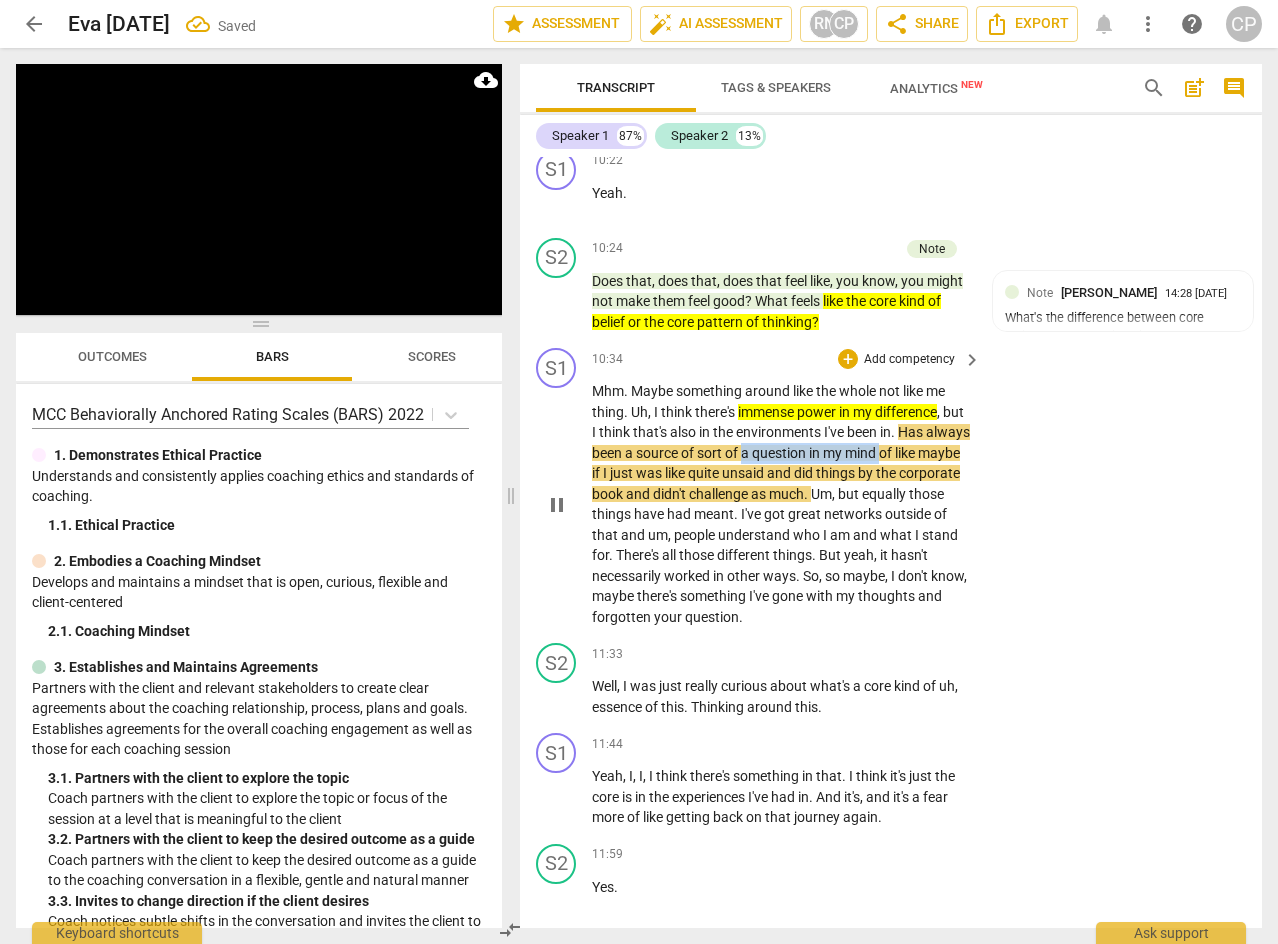 drag, startPoint x: 792, startPoint y: 495, endPoint x: 930, endPoint y: 499, distance: 138.05795 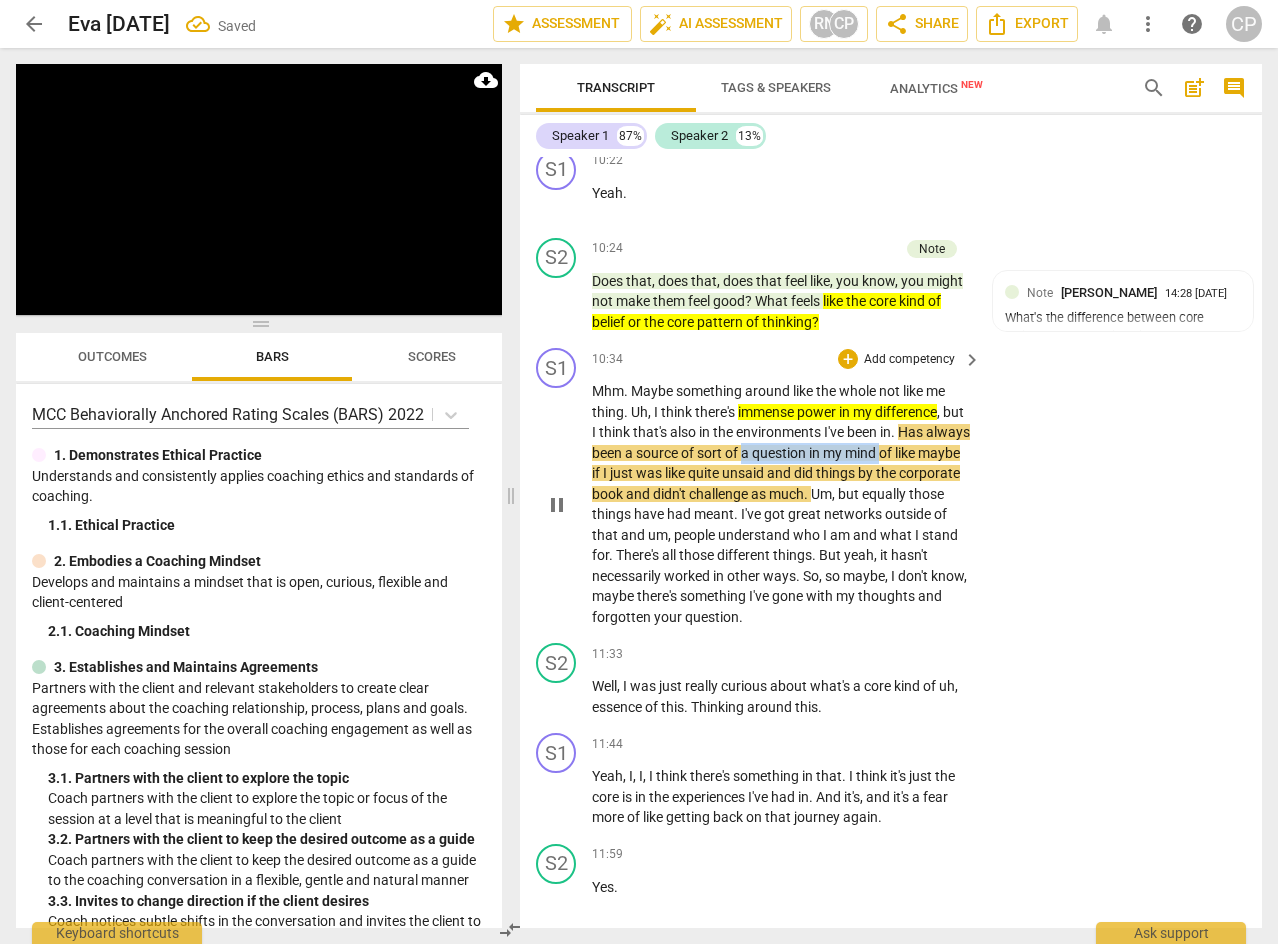 click on "Mhm .   Maybe   something   around   like   the   whole   not   like   me   thing .   [PERSON_NAME] ,   I   think   there's   immense   power   in   my   difference ,   but   I   think   that's   also   in   the   environments   I've   been   in .   Has   always   been   a   source   of   sort   of   a   question   in   my   mind   of   like   maybe   if   I   just   was   like   quite   unsaid   and   did   things   by   the   corporate   book   and   didn't   challenge   as   much .   Um ,   but   equally   those   things   have   had   meant .   I've   got   great   networks   outside   of   that   and   um ,   people   understand   who   I   am   and   what   I   stand   for .   There's   all   those   different   things .   But   yeah ,   it   hasn't   necessarily   worked   in   other   ways .   So ,   so   maybe ,   I   don't   know ,   maybe   there's   something   I've   gone   with   my   thoughts   and   forgotten   your   question ." at bounding box center (781, 504) 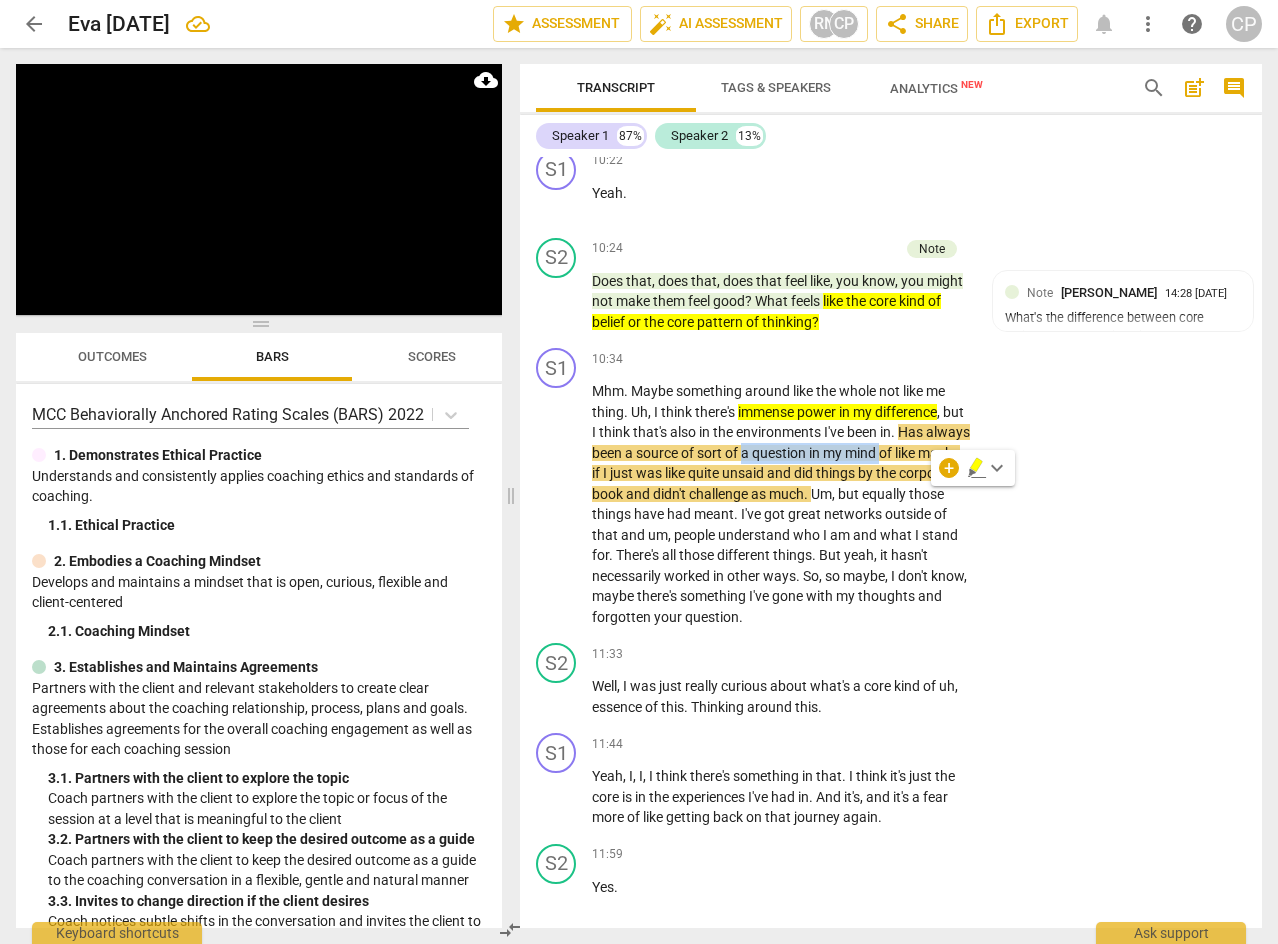 click 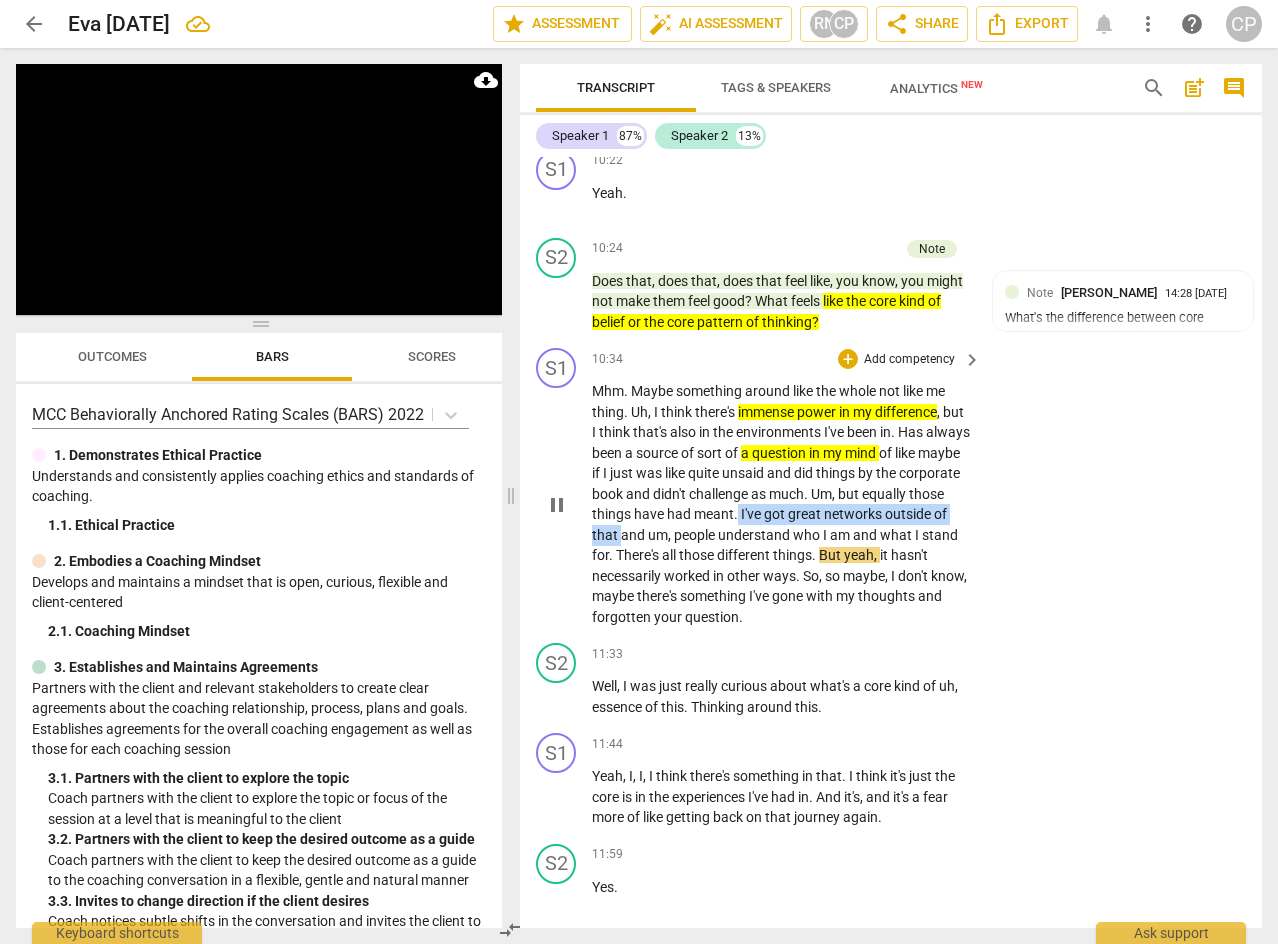 drag, startPoint x: 824, startPoint y: 551, endPoint x: 746, endPoint y: 570, distance: 80.280754 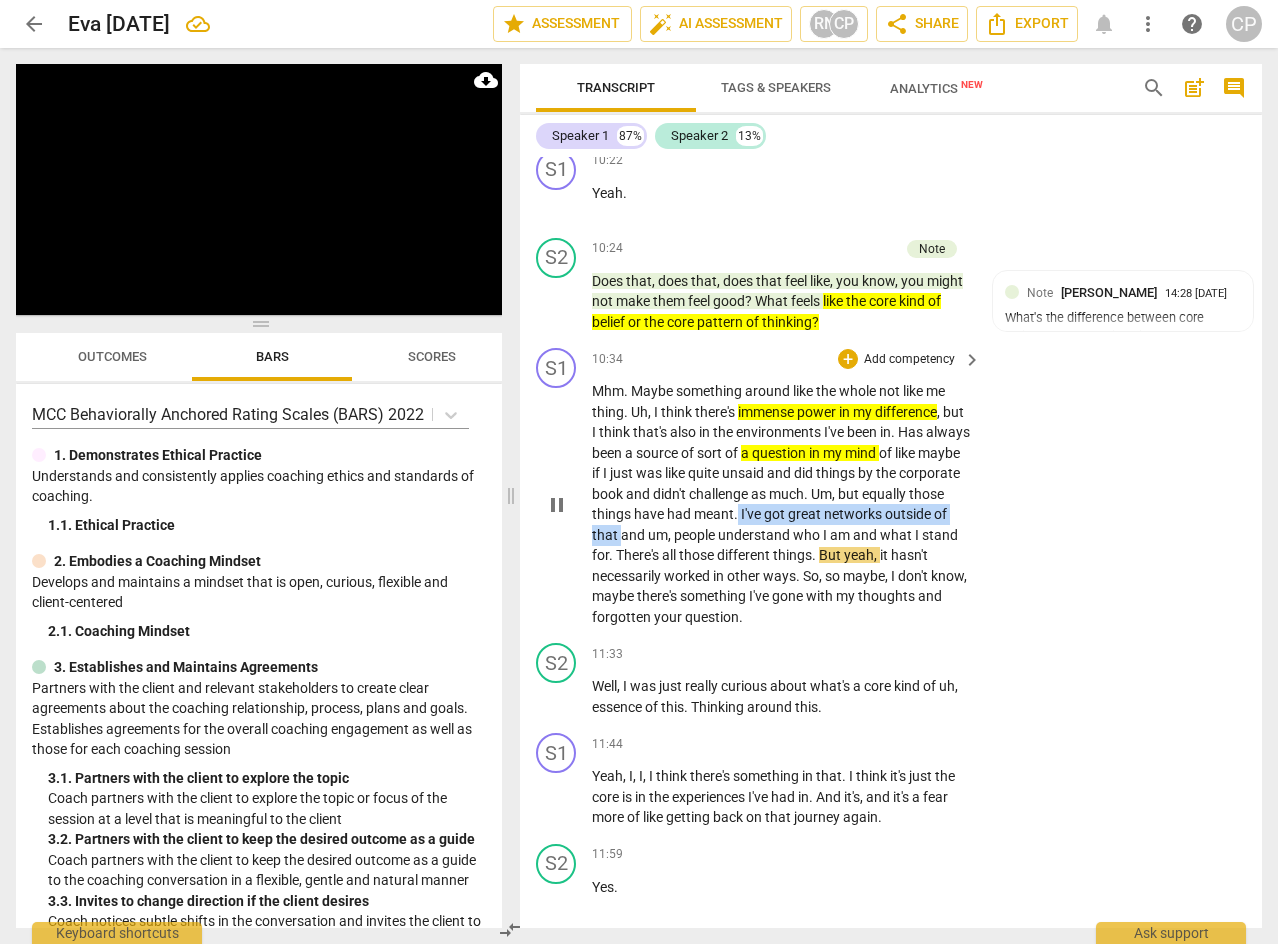 click on "Mhm .   Maybe   something   around   like   the   whole   not   like   me   thing .   [PERSON_NAME] ,   I   think   there's   immense   power   in   my   difference ,   but   I   think   that's   also   in   the   environments   I've   been   in .   Has   always   been   a   source   of   sort   of   a   question   in   my   mind   of   like   maybe   if   I   just   was   like   quite   unsaid   and   did   things   by   the   corporate   book   and   didn't   challenge   as   much .   Um ,   but   equally   those   things   have   had   meant .   I've   got   great   networks   outside   of   that   and   um ,   people   understand   who   I   am   and   what   I   stand   for .   There's   all   those   different   things .   But   yeah ,   it   hasn't   necessarily   worked   in   other   ways .   So ,   so   maybe ,   I   don't   know ,   maybe   there's   something   I've   gone   with   my   thoughts   and   forgotten   your   question ." at bounding box center (781, 504) 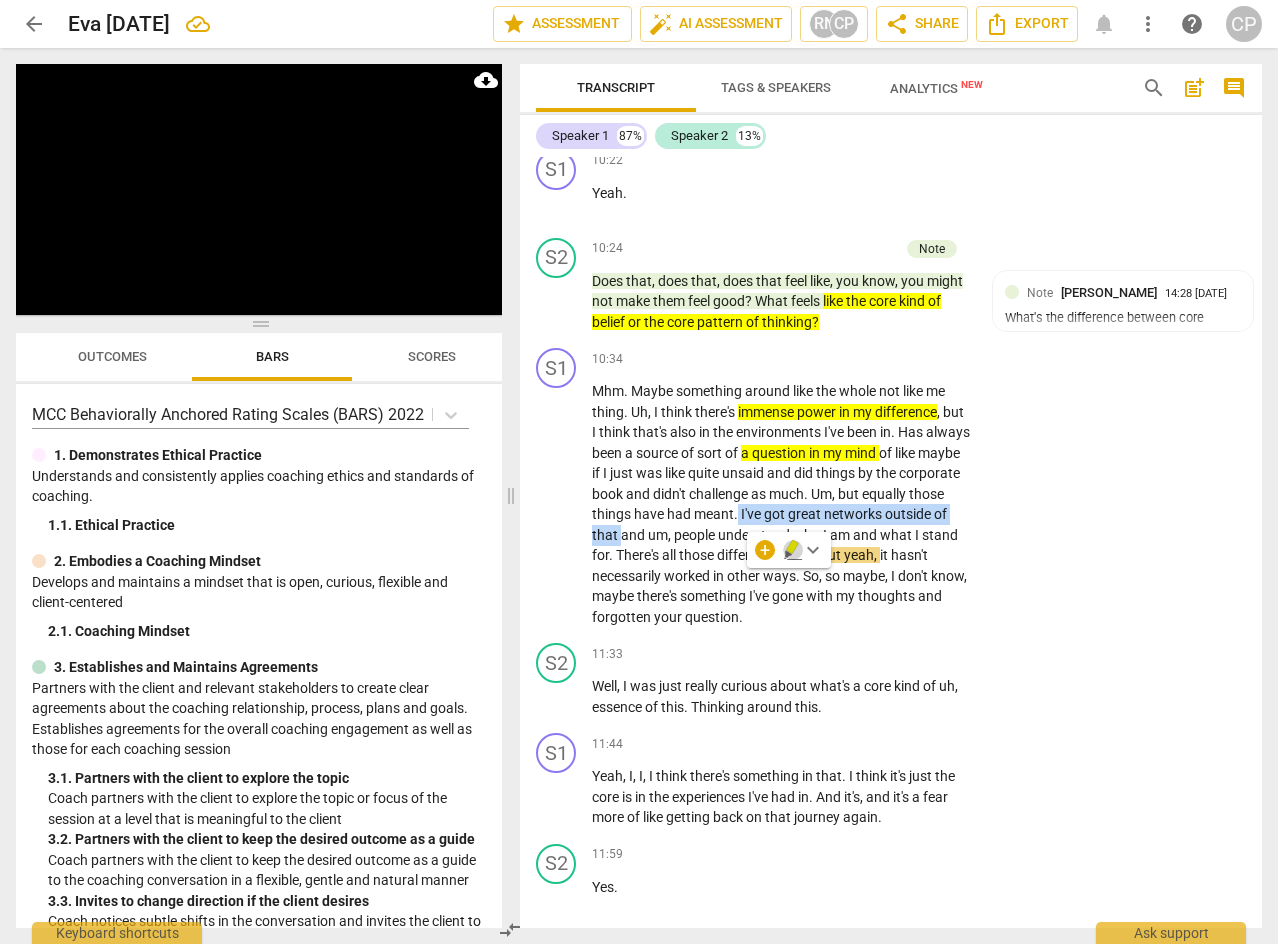 click 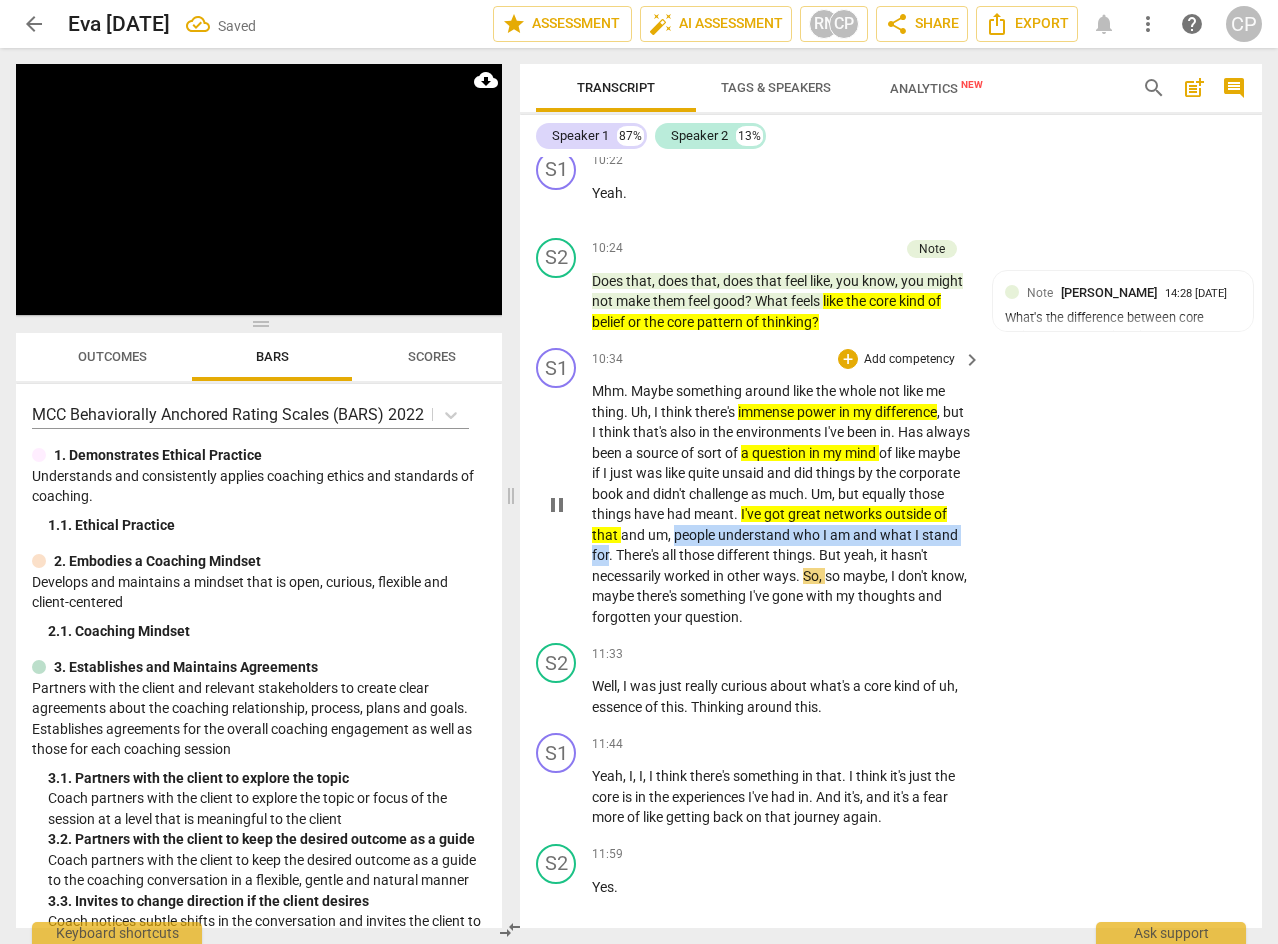 drag, startPoint x: 802, startPoint y: 572, endPoint x: 739, endPoint y: 599, distance: 68.54196 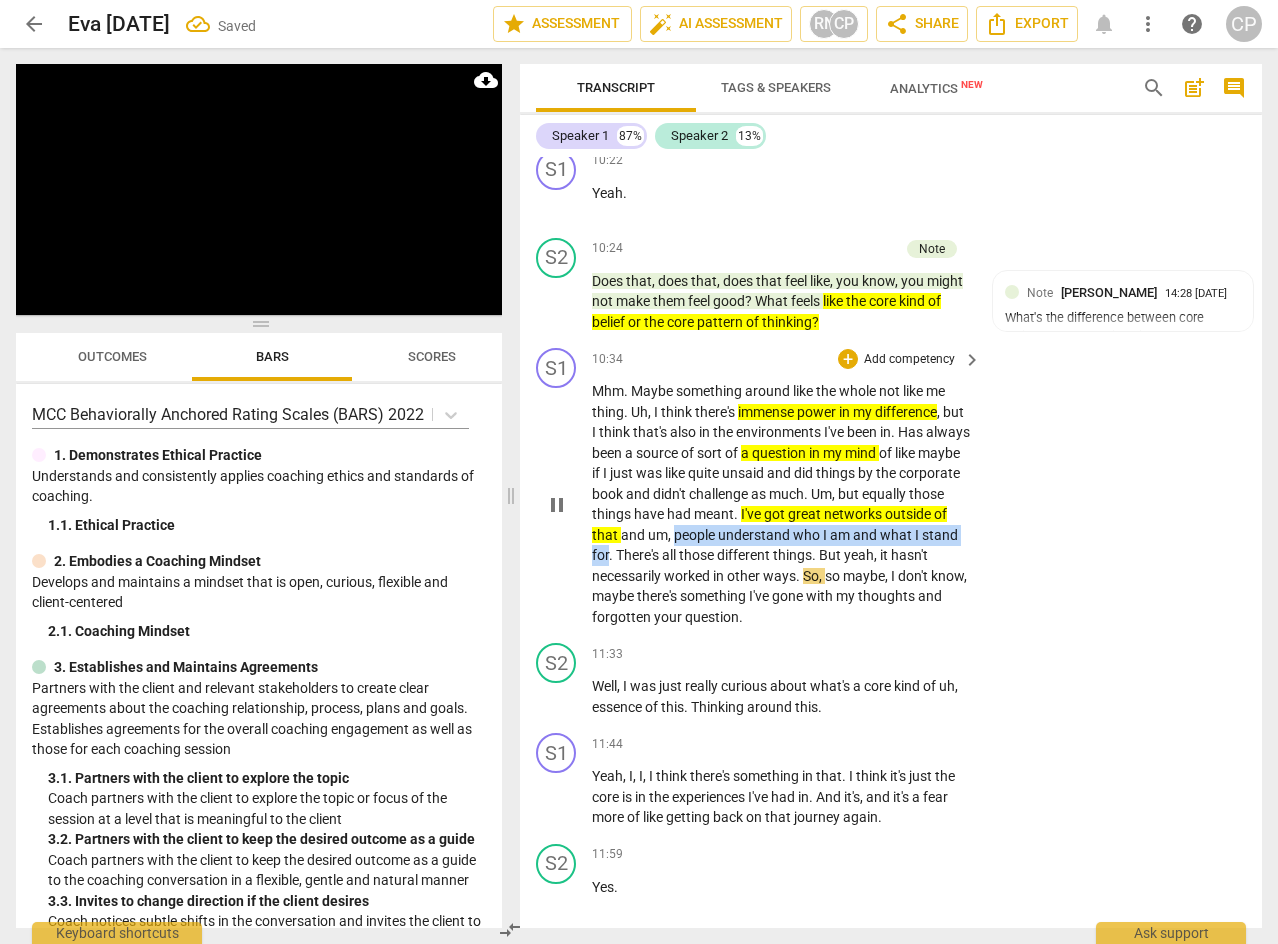 click on "Mhm .   Maybe   something   around   like   the   whole   not   like   me   thing .   [PERSON_NAME] ,   I   think   there's   immense   power   in   my   difference ,   but   I   think   that's   also   in   the   environments   I've   been   in .   Has   always   been   a   source   of   sort   of   a   question   in   my   mind   of   like   maybe   if   I   just   was   like   quite   unsaid   and   did   things   by   the   corporate   book   and   didn't   challenge   as   much .   Um ,   but   equally   those   things   have   had   meant .   I've   got   great   networks   outside   of   that   and   um ,   people   understand   who   I   am   and   what   I   stand   for .   There's   all   those   different   things .   But   yeah ,   it   hasn't   necessarily   worked   in   other   ways .   So ,   so   maybe ,   I   don't   know ,   maybe   there's   something   I've   gone   with   my   thoughts   and   forgotten   your   question ." at bounding box center (781, 504) 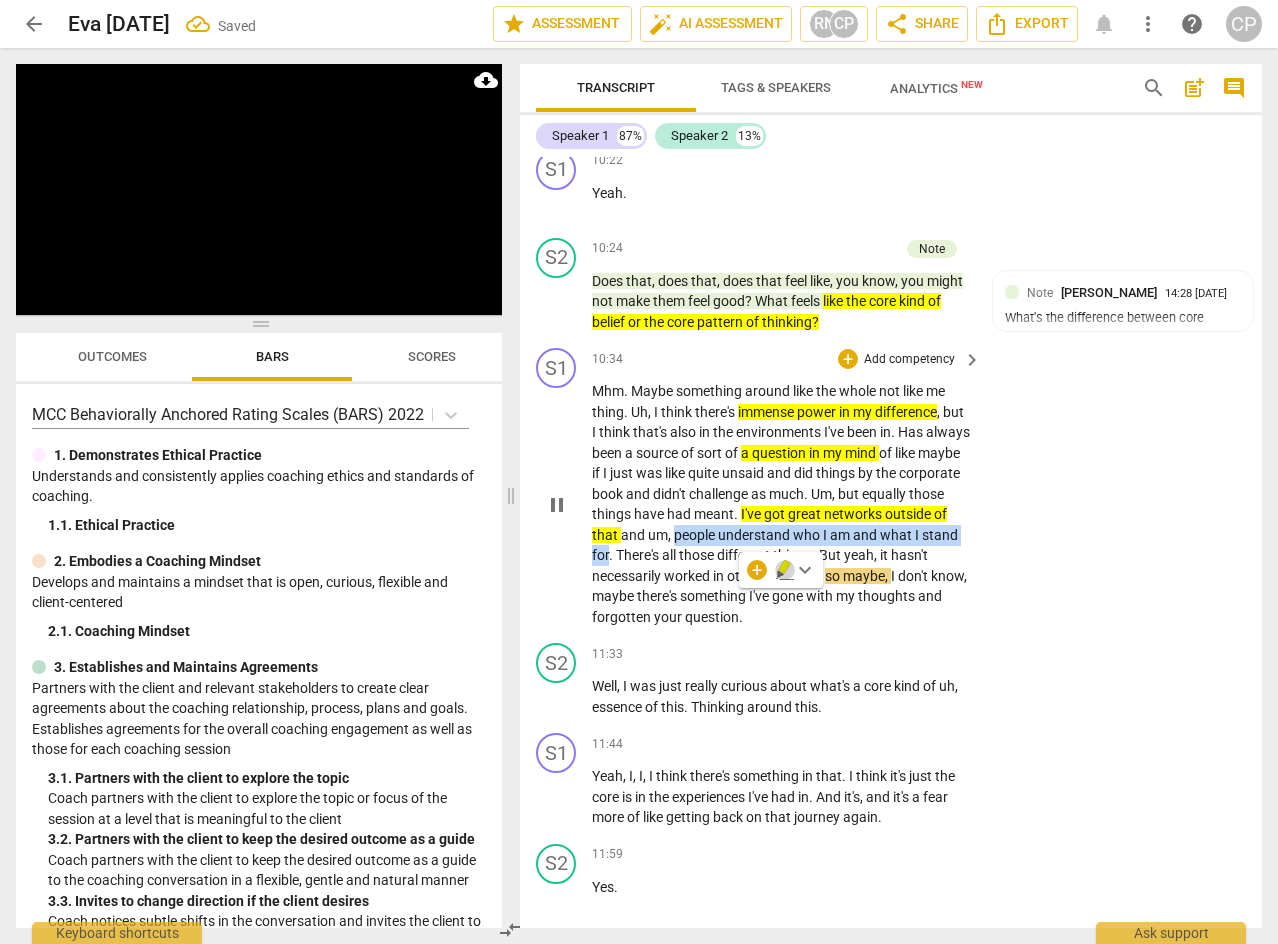 click 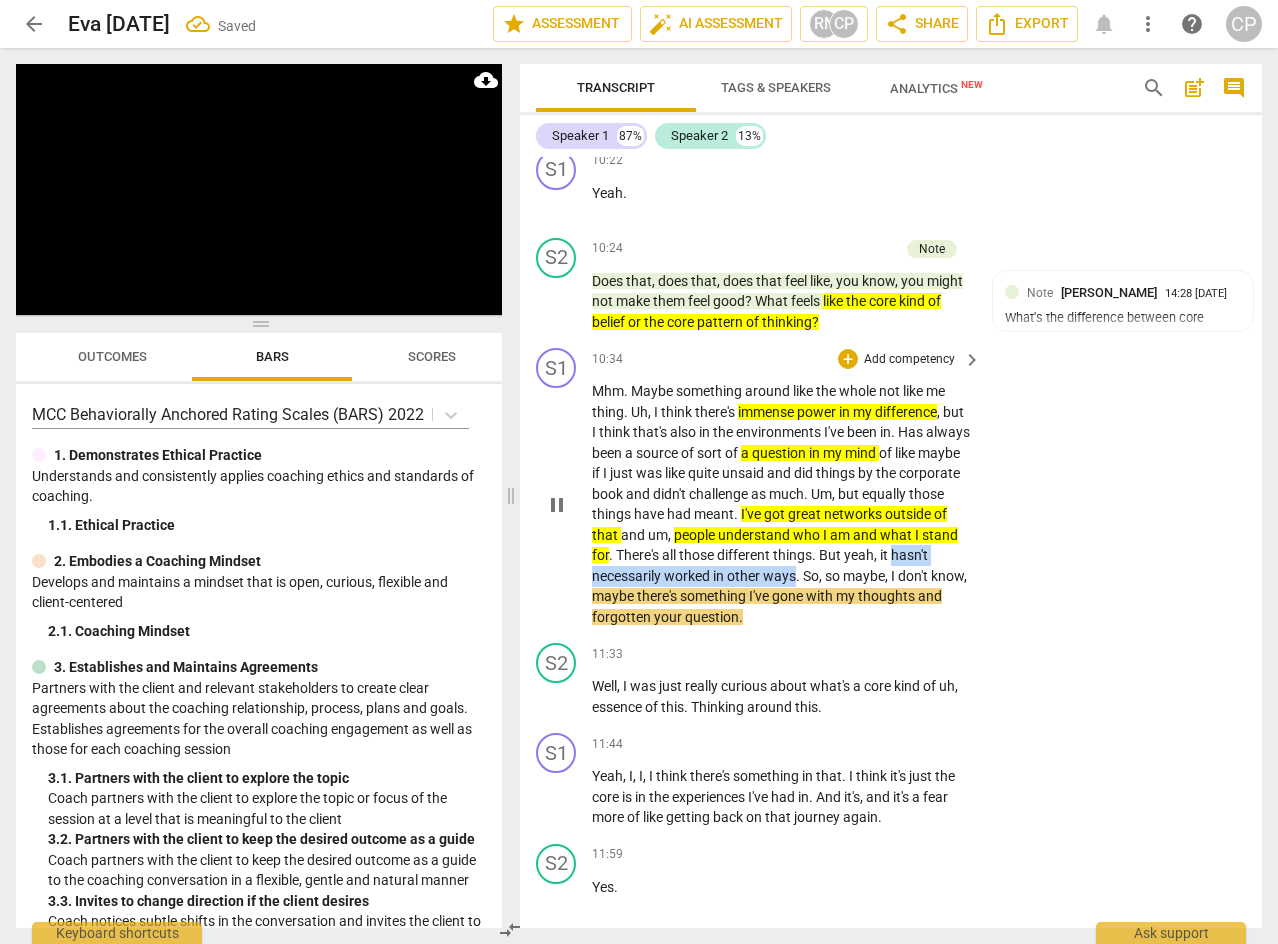 drag, startPoint x: 667, startPoint y: 615, endPoint x: 910, endPoint y: 613, distance: 243.00822 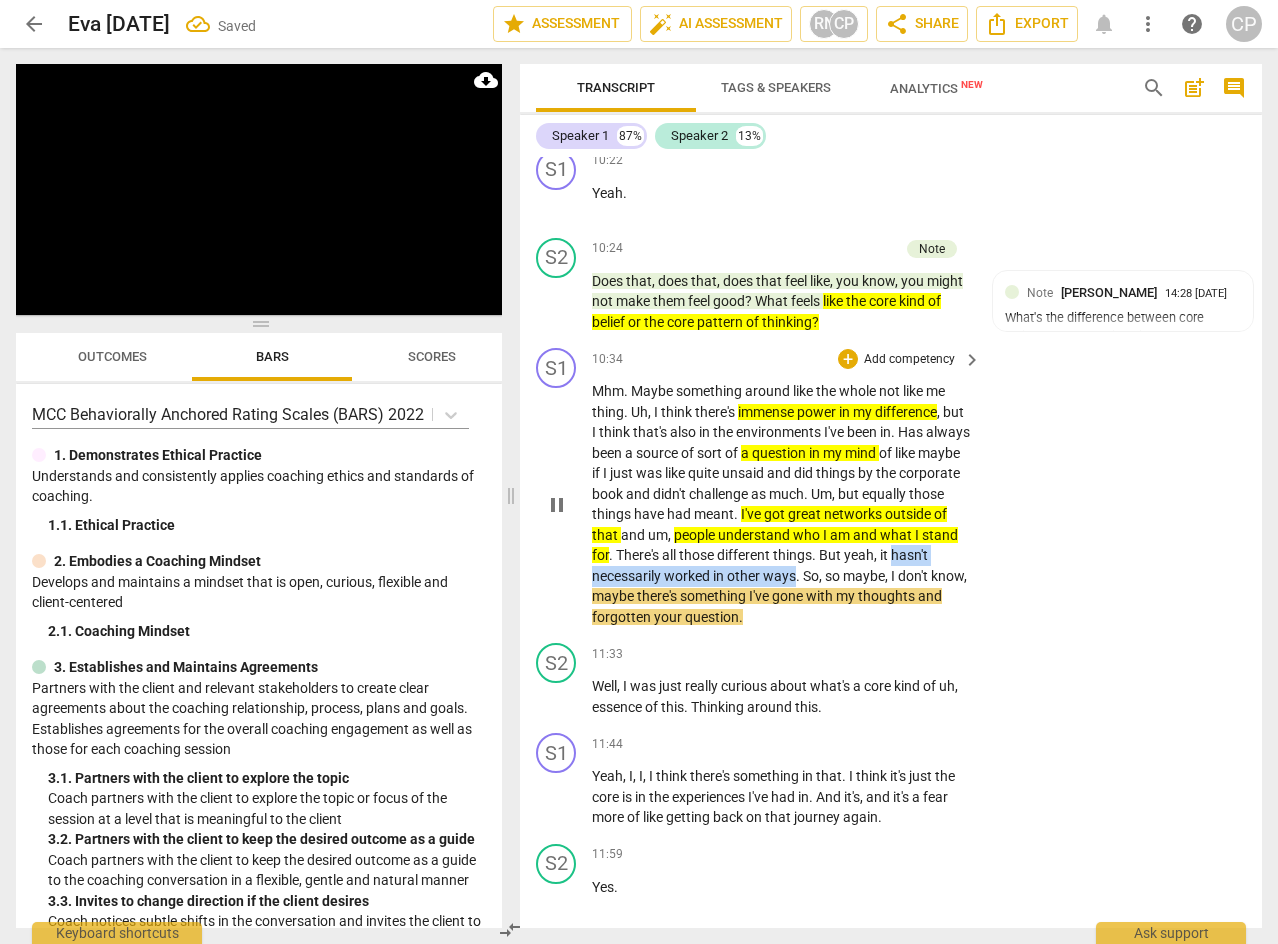 click on "Mhm .   Maybe   something   around   like   the   whole   not   like   me   thing .   [PERSON_NAME] ,   I   think   there's   immense   power   in   my   difference ,   but   I   think   that's   also   in   the   environments   I've   been   in .   Has   always   been   a   source   of   sort   of   a   question   in   my   mind   of   like   maybe   if   I   just   was   like   quite   unsaid   and   did   things   by   the   corporate   book   and   didn't   challenge   as   much .   Um ,   but   equally   those   things   have   had   meant .   I've   got   great   networks   outside   of   that   and   um ,   people   understand   who   I   am   and   what   I   stand   for .   There's   all   those   different   things .   But   yeah ,   it   hasn't   necessarily   worked   in   other   ways .   So ,   so   maybe ,   I   don't   know ,   maybe   there's   something   I've   gone   with   my   thoughts   and   forgotten   your   question ." at bounding box center [781, 504] 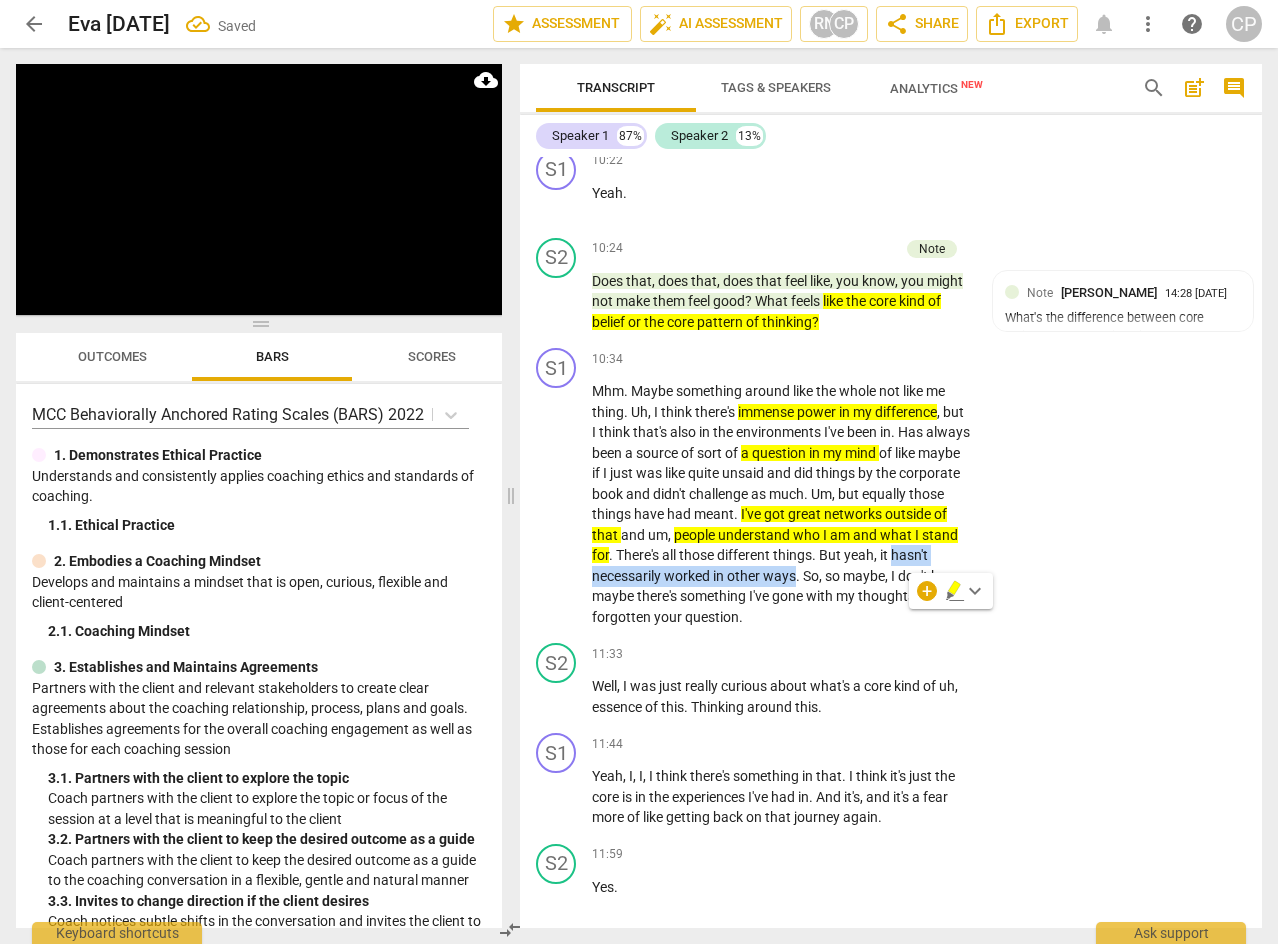 click 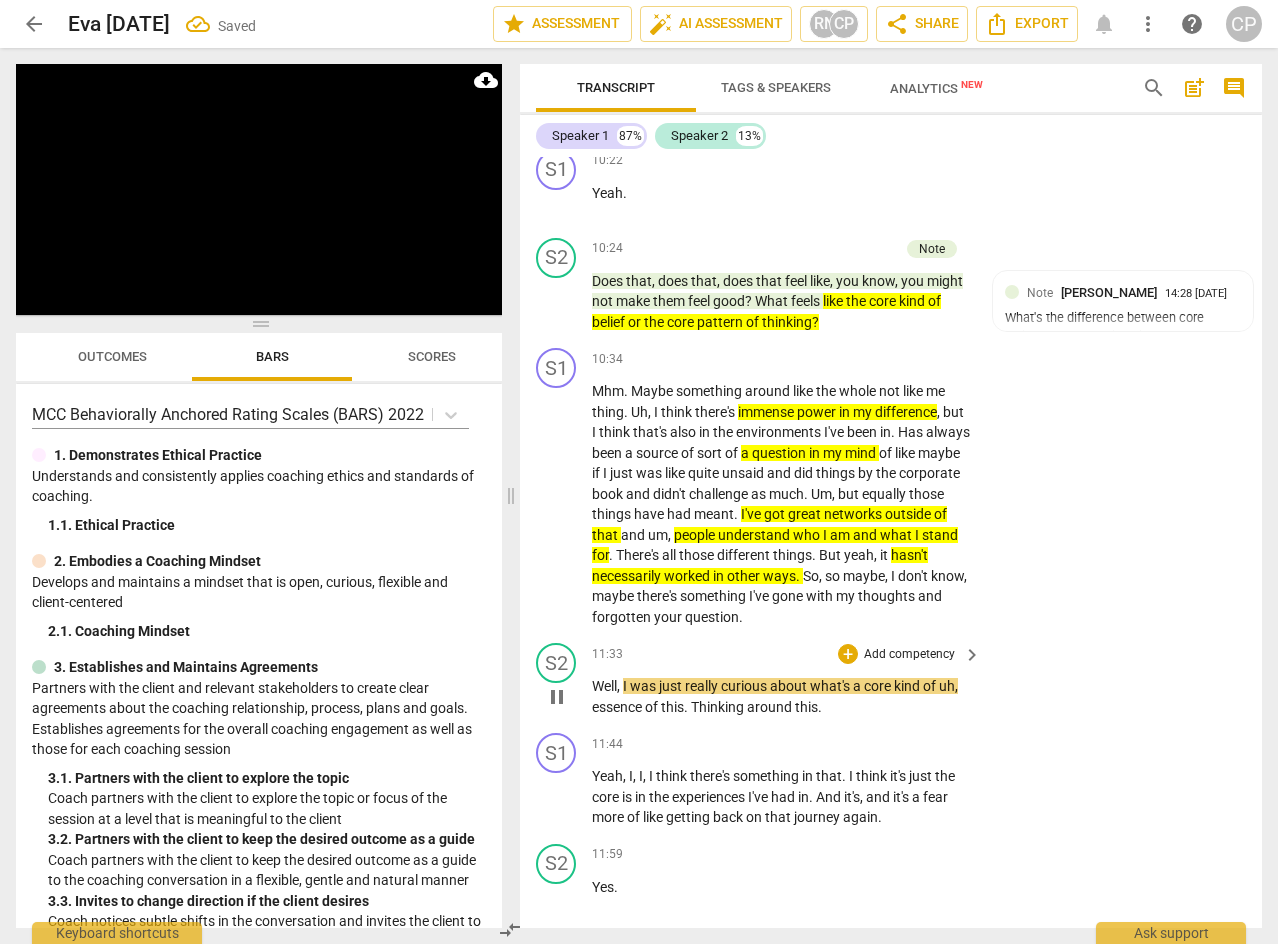 click on "S2 play_arrow pause 11:33 + Add competency keyboard_arrow_right Well ,   I   was   just   really   curious   about   what's   a   core   kind   of   uh ,   essence   of   this .   Thinking   around   this ." at bounding box center [891, 680] 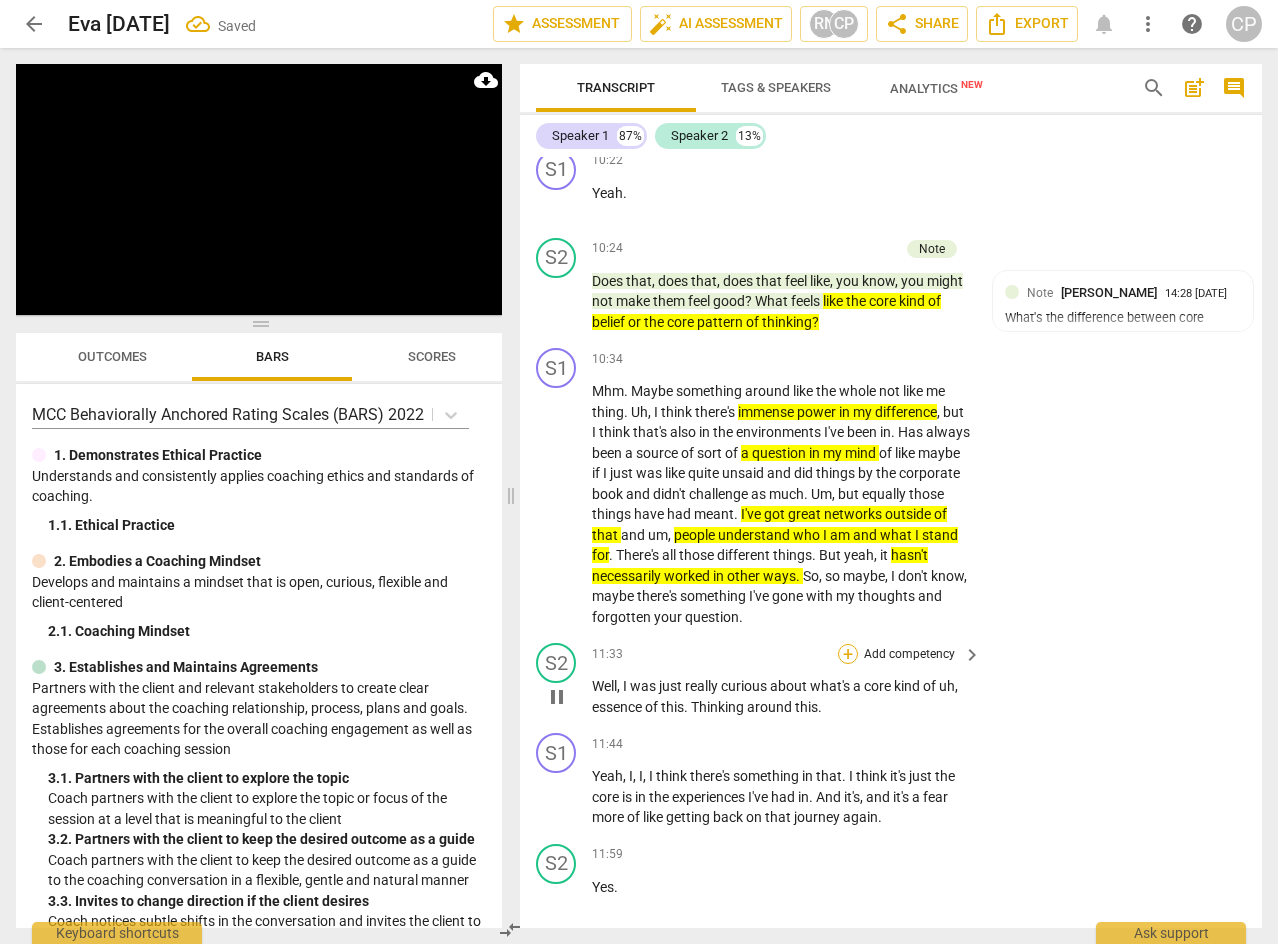 click on "+" at bounding box center [848, 654] 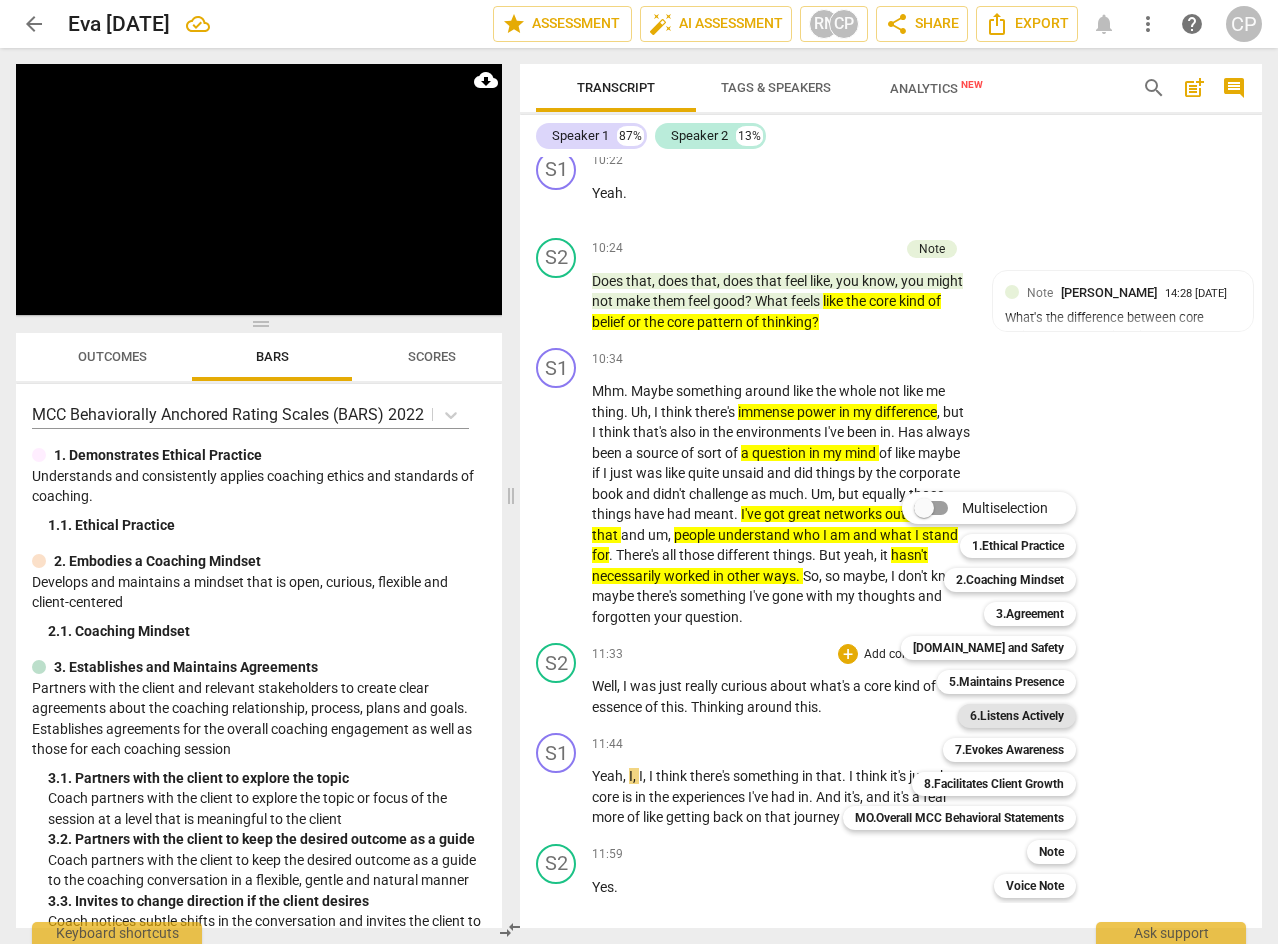 click on "6.Listens Actively" at bounding box center [1017, 716] 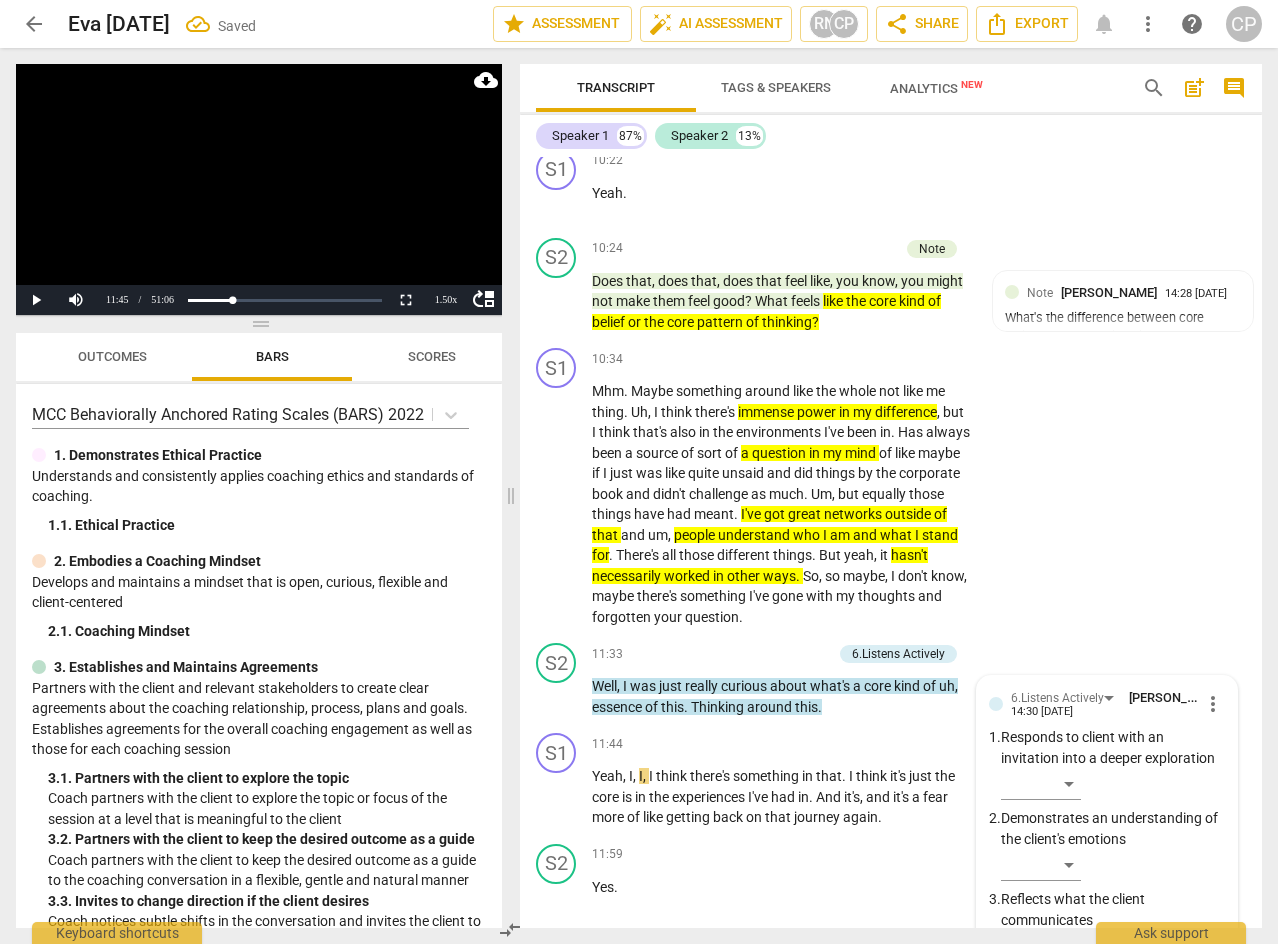 scroll, scrollTop: 5374, scrollLeft: 0, axis: vertical 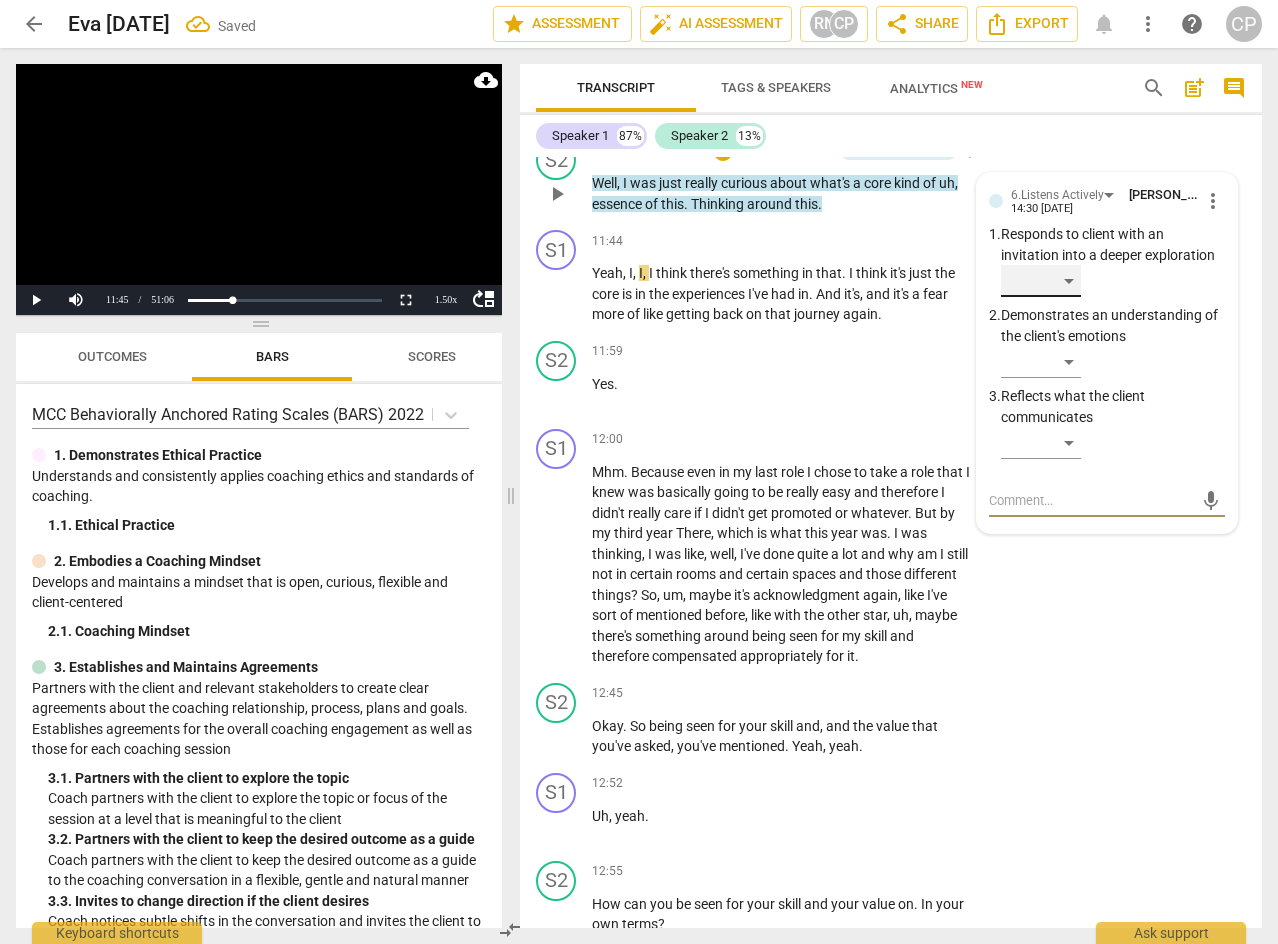 click on "​" at bounding box center [1041, 281] 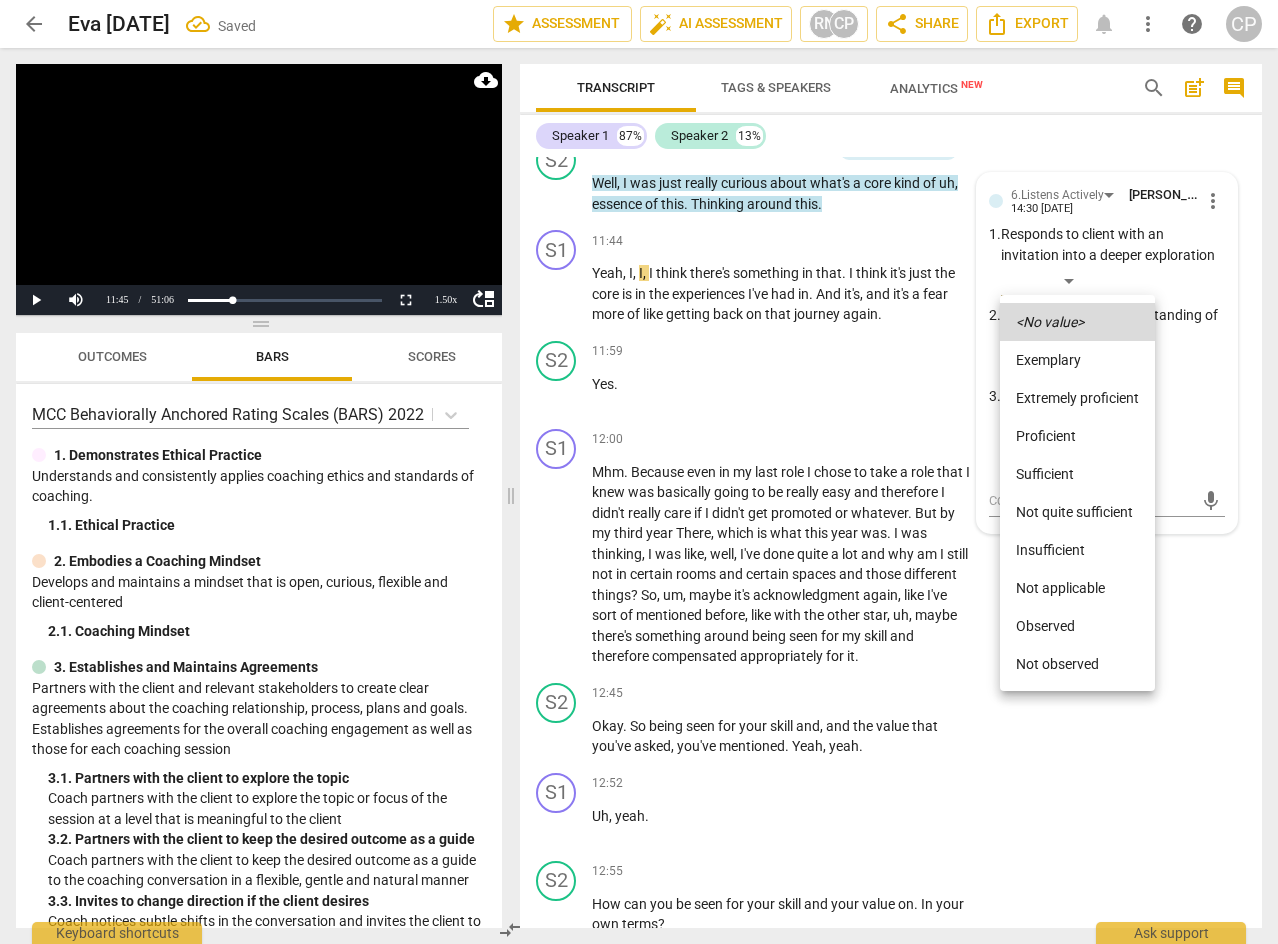 click on "Sufficient" at bounding box center [1077, 474] 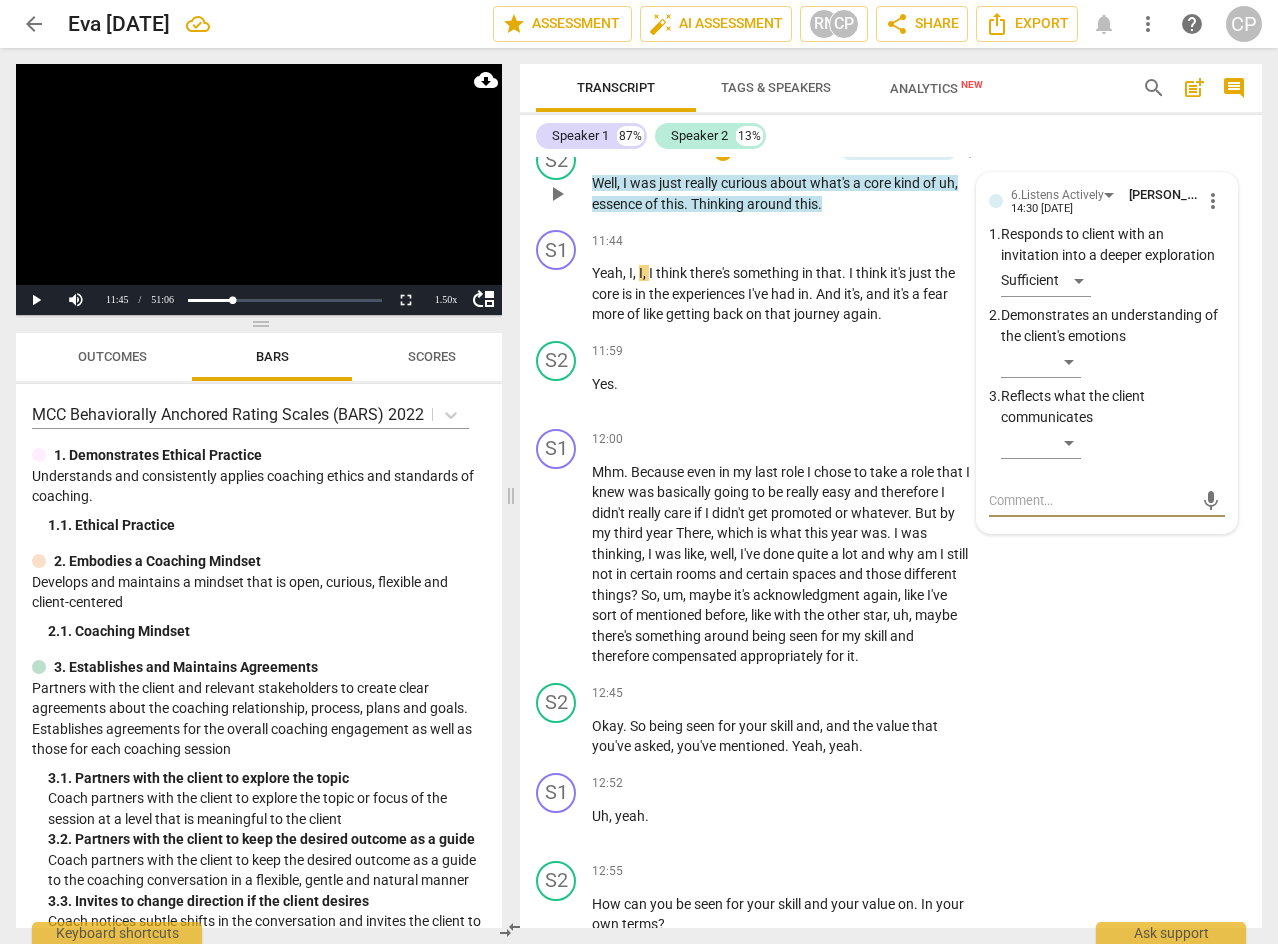 drag, startPoint x: 1012, startPoint y: 536, endPoint x: 1047, endPoint y: 542, distance: 35.510563 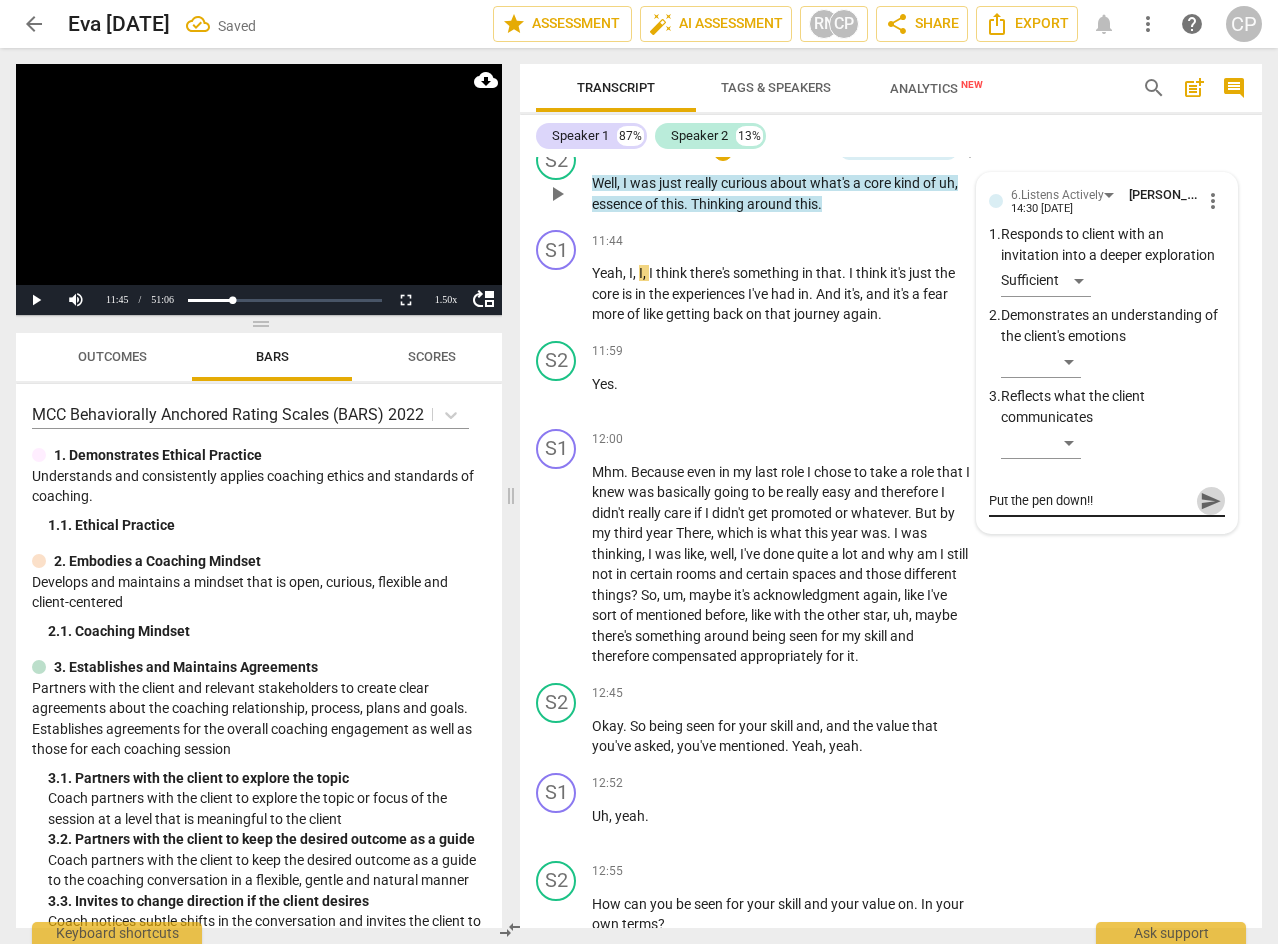 drag, startPoint x: 1217, startPoint y: 542, endPoint x: 1183, endPoint y: 531, distance: 35.735138 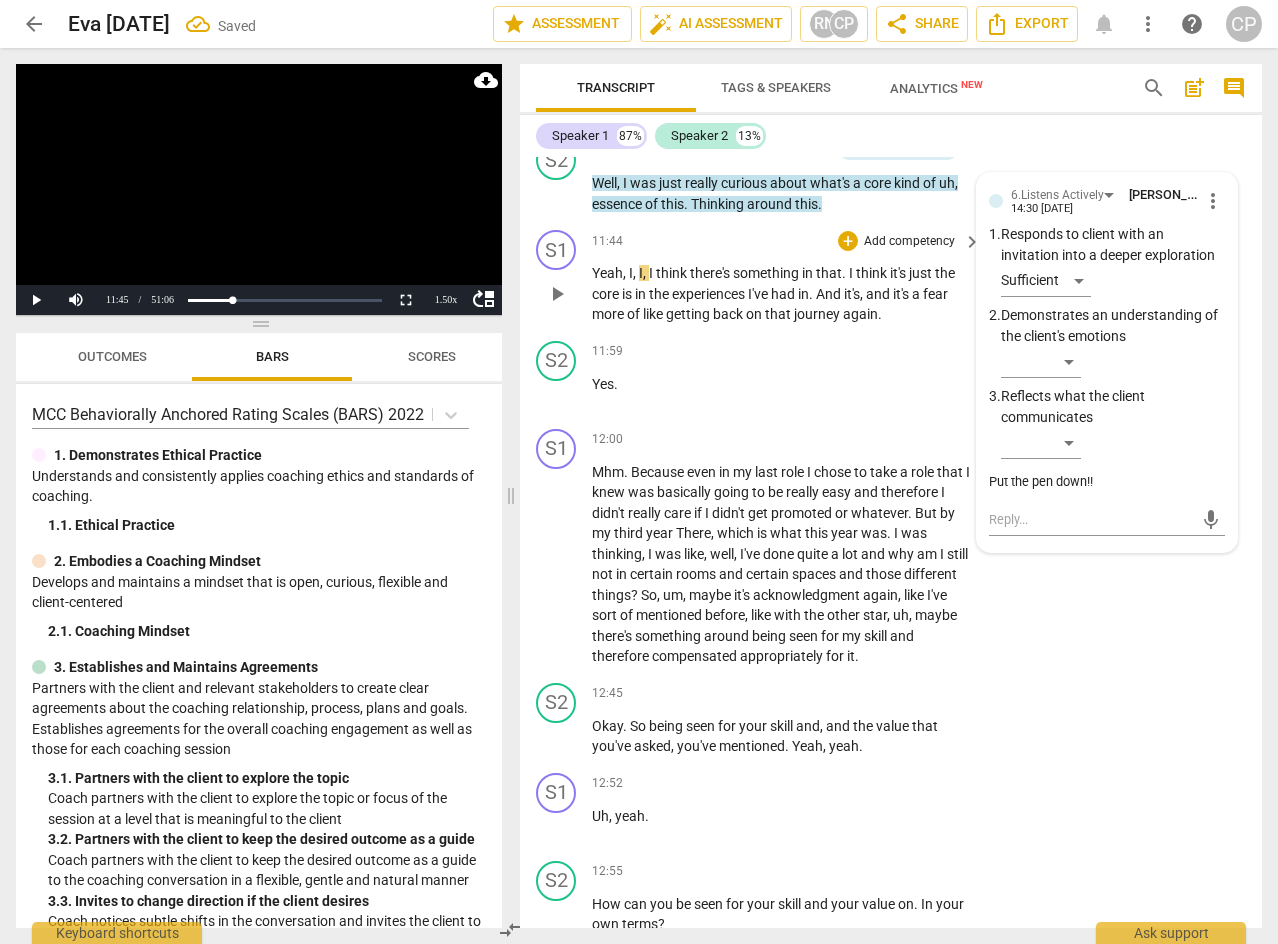 click on "play_arrow" at bounding box center (557, 294) 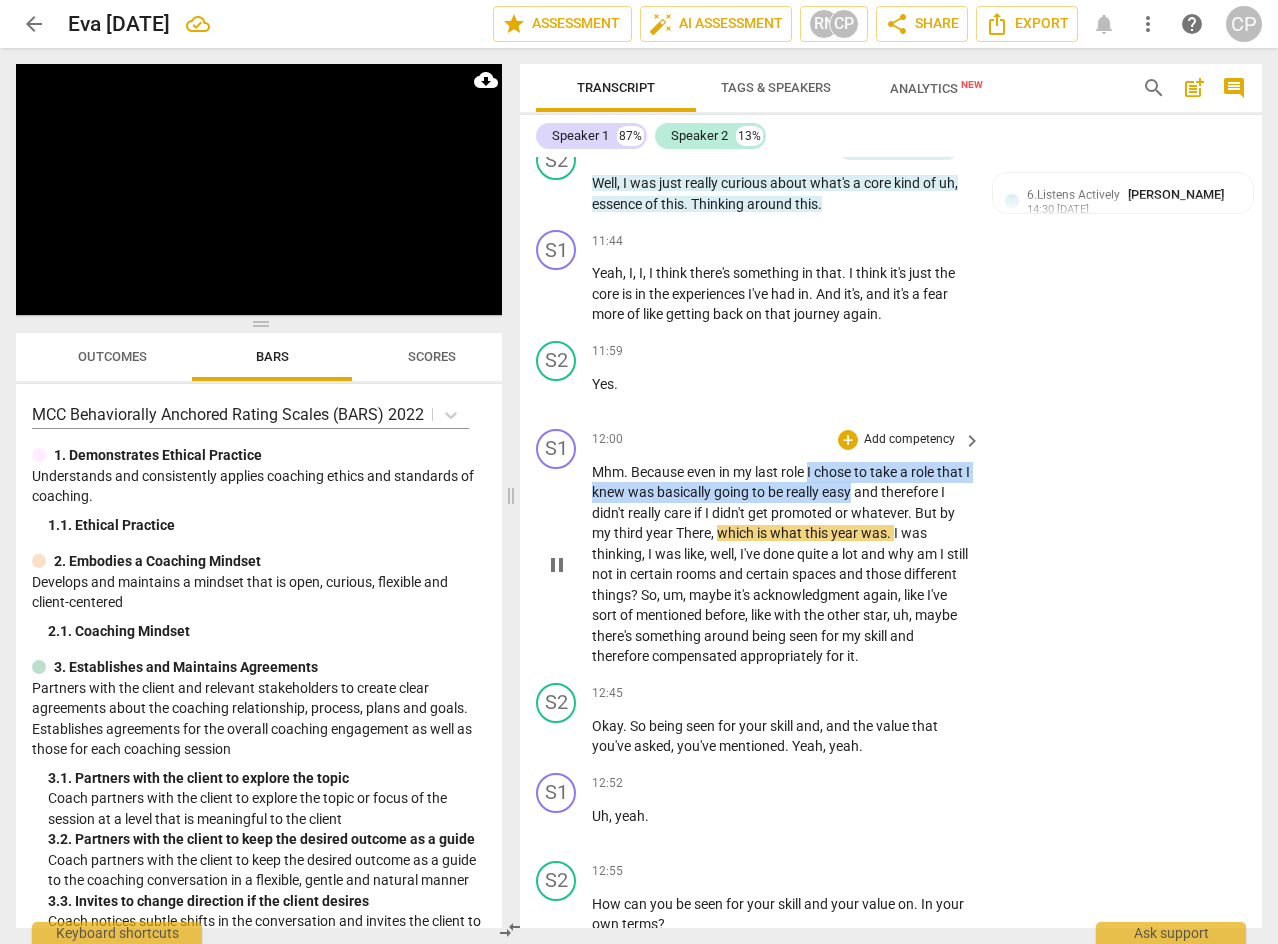 drag, startPoint x: 812, startPoint y: 511, endPoint x: 890, endPoint y: 534, distance: 81.32035 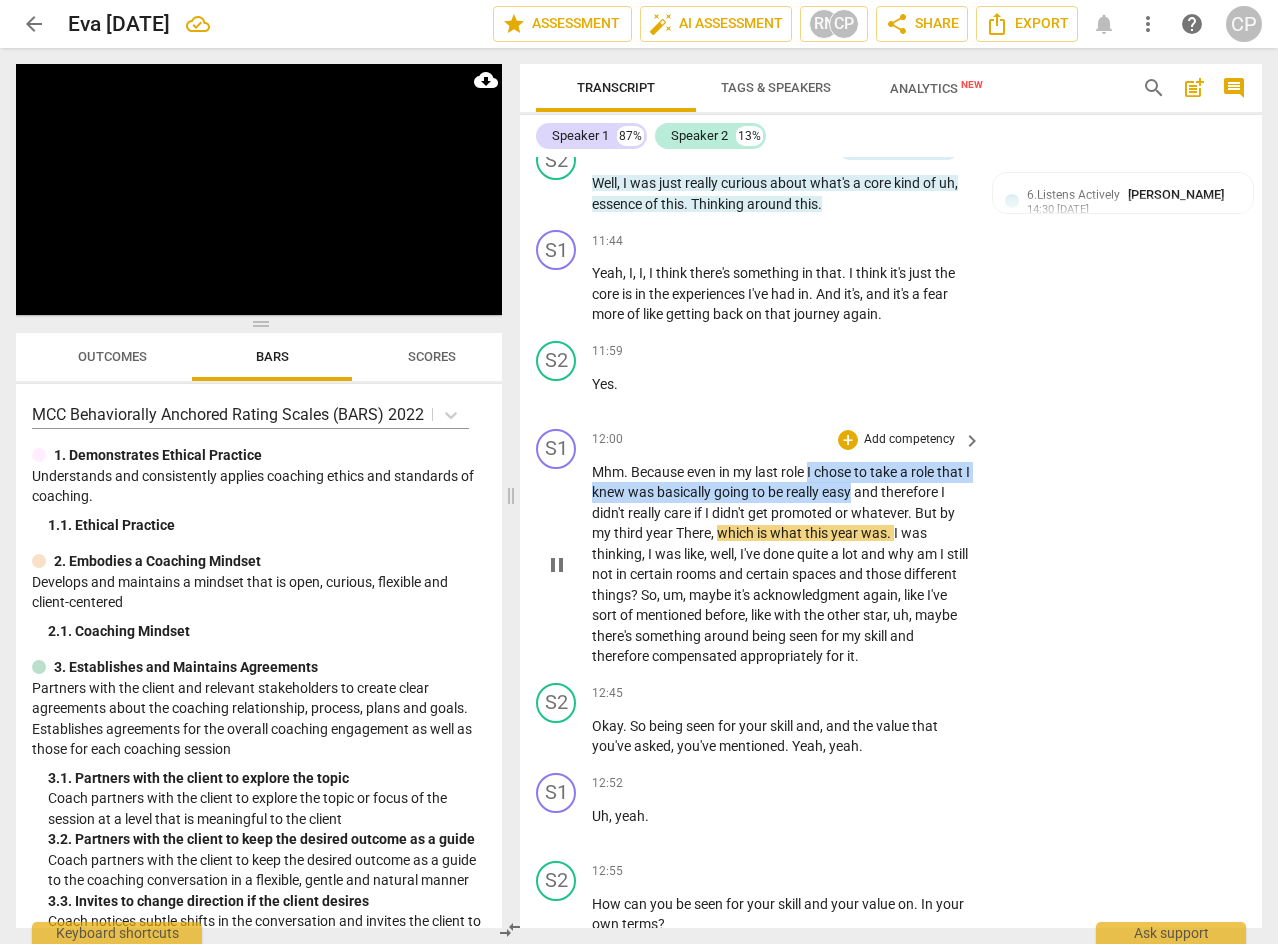 click on "Mhm .   Because   even   in   my   last   role   I   chose   to   take   a   role   that   I   knew   was   basically   going   to   be   really   easy   and   therefore   I   didn't   really   care   if   I   didn't   get   promoted   or   whatever .   But   by   my   third   year   There ,   which   is   what   this   year   was .   I   was   thinking ,   I   was   like ,   well ,   I've   done   quite   a   lot   and   why   am   I   still   not   in   certain   rooms   and   certain   spaces   and   those   different   things ?   So ,   um ,   maybe   it's   acknowledgment   again ,   like   I've   sort   of   mentioned   before ,   like   with   the   other   star ,   uh ,   maybe   there's   something   around   being   seen   for   my   skill   and   therefore   compensated   appropriately   for   it ." at bounding box center [781, 564] 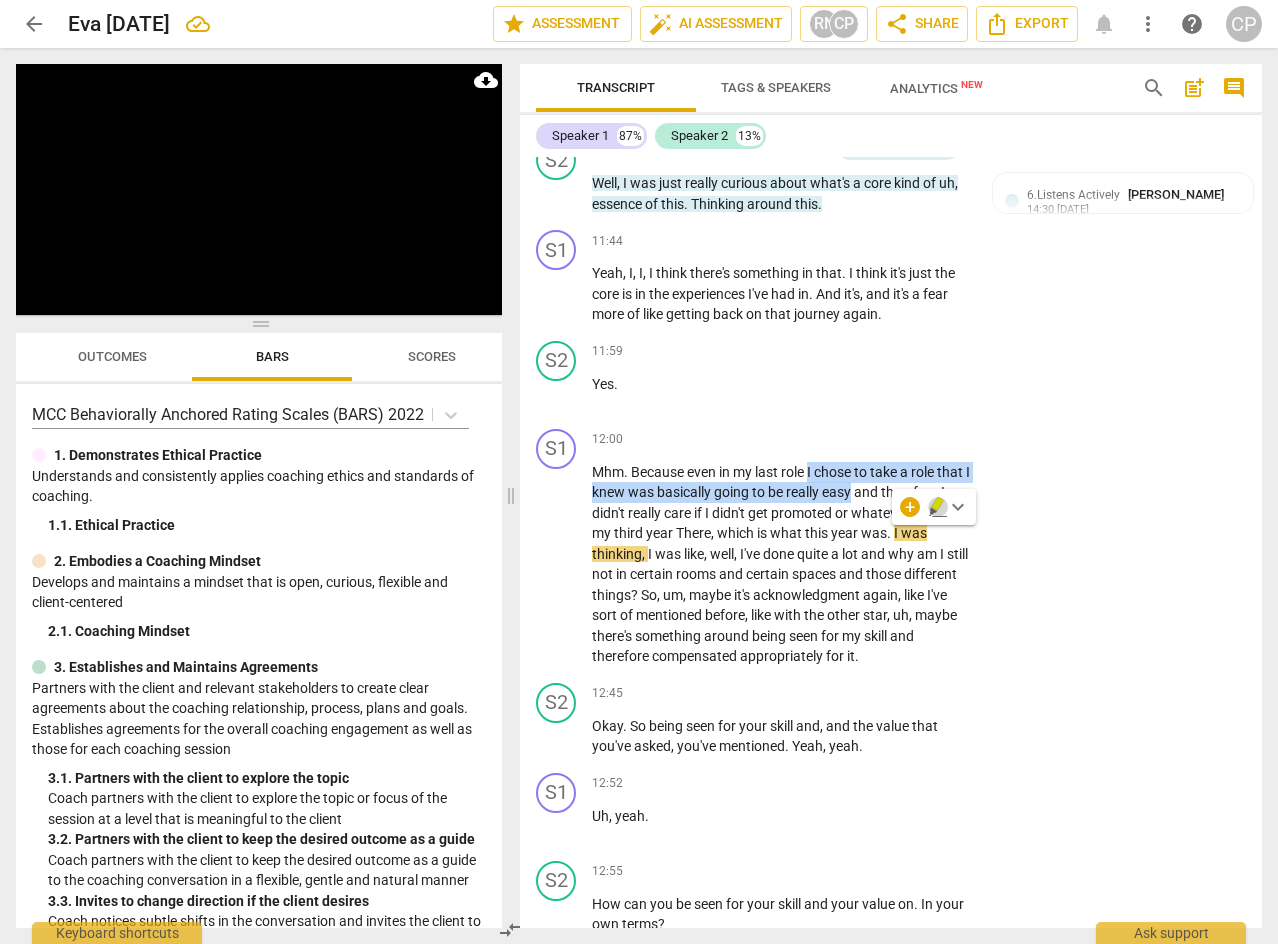 click 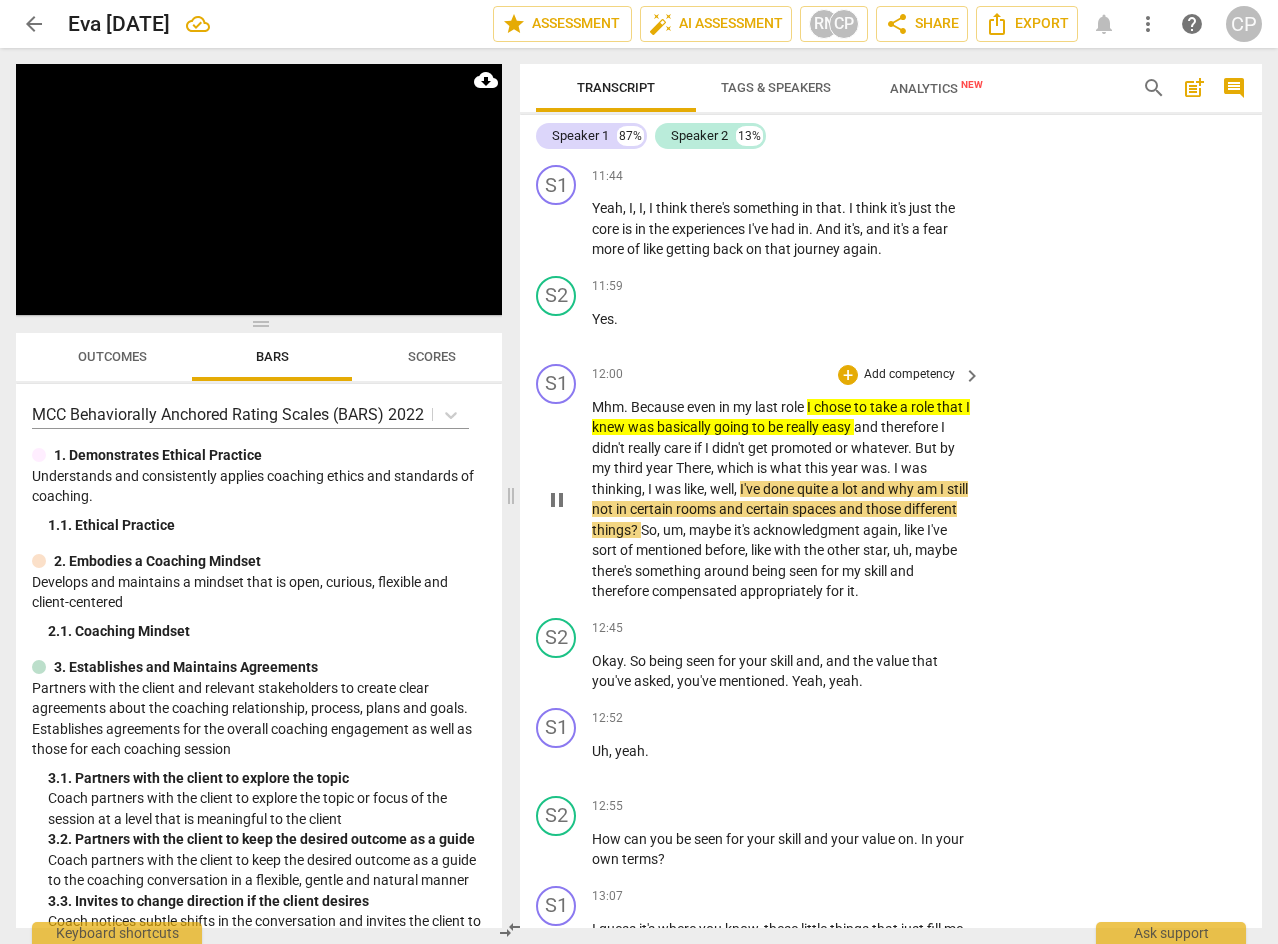 scroll, scrollTop: 5474, scrollLeft: 0, axis: vertical 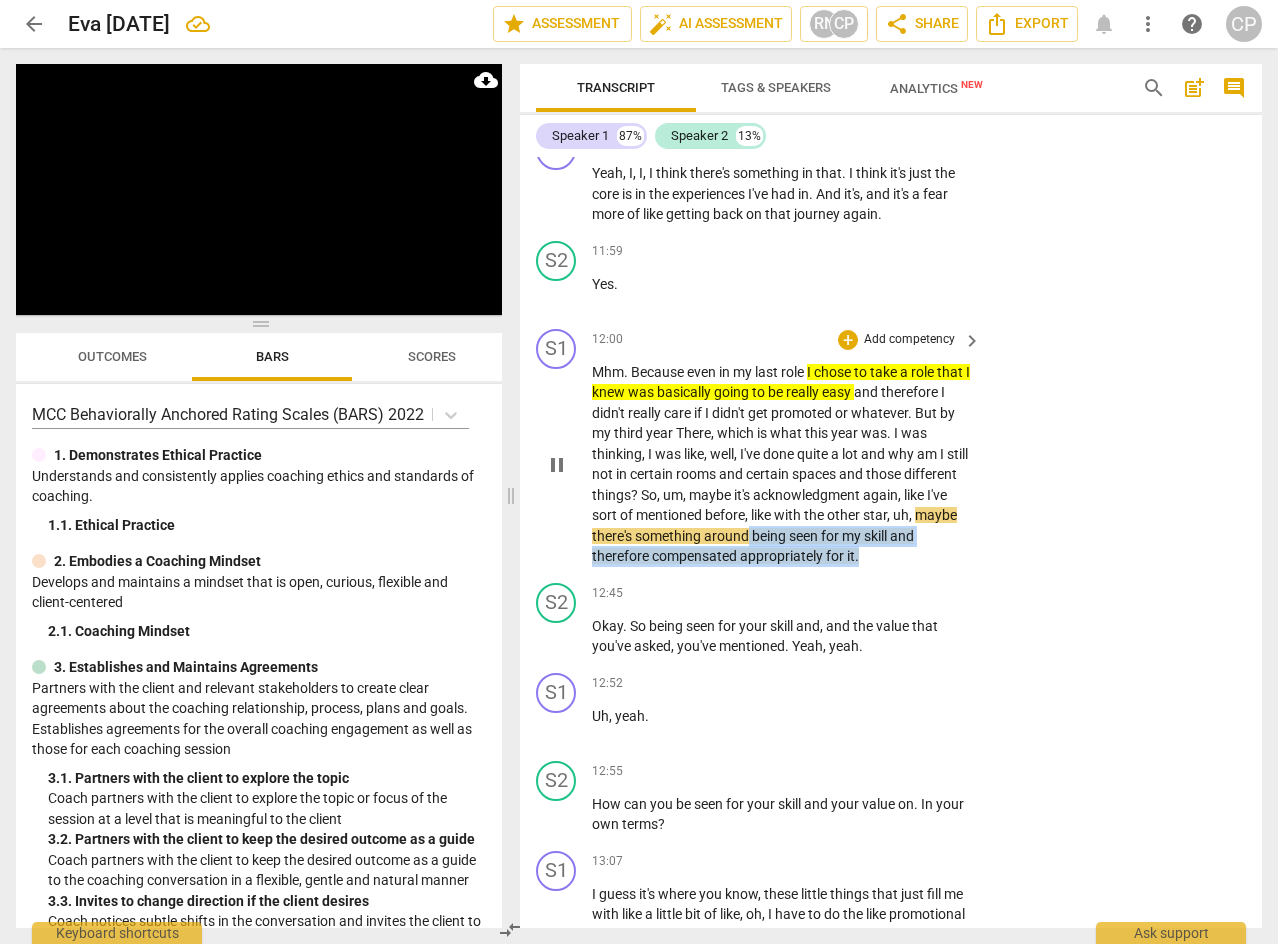 drag, startPoint x: 847, startPoint y: 578, endPoint x: 914, endPoint y: 593, distance: 68.65858 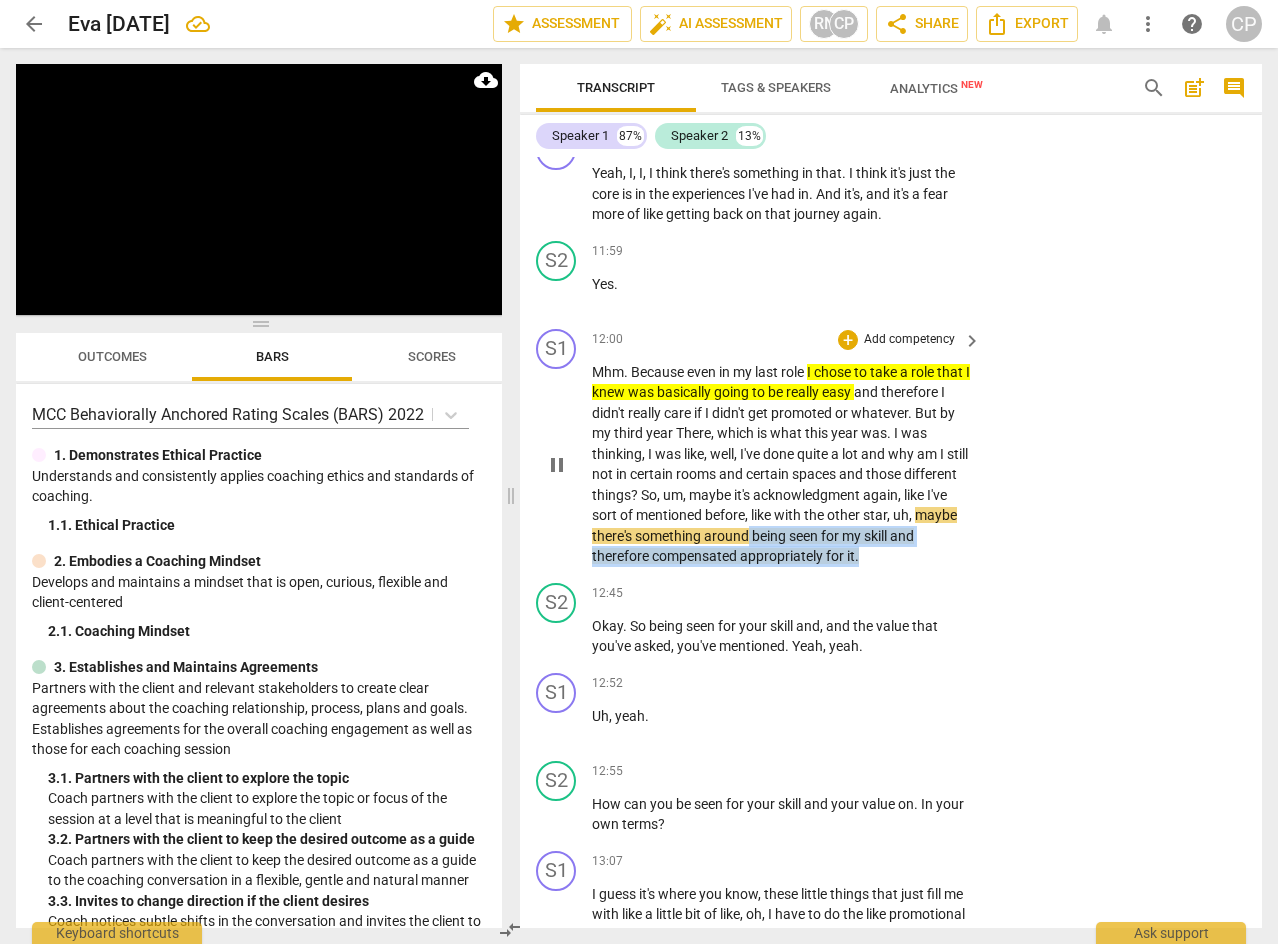 click on "Mhm .   Because   even   in   my   last   role   I   chose   to   take   a   role   that   I   knew   was   basically   going   to   be   really   easy   and   therefore   I   didn't   really   care   if   I   didn't   get   promoted   or   whatever .   But   by   my   third   year   There ,   which   is   what   this   year   was .   I   was   thinking ,   I   was   like ,   well ,   I've   done   quite   a   lot   and   why   am   I   still   not   in   certain   rooms   and   certain   spaces   and   those   different   things ?   So ,   um ,   maybe   it's   acknowledgment   again ,   like   I've   sort   of   mentioned   before ,   like   with   the   other   star ,   uh ,   maybe   there's   something   around   being   seen   for   my   skill   and   therefore   compensated   appropriately   for   it ." at bounding box center [781, 464] 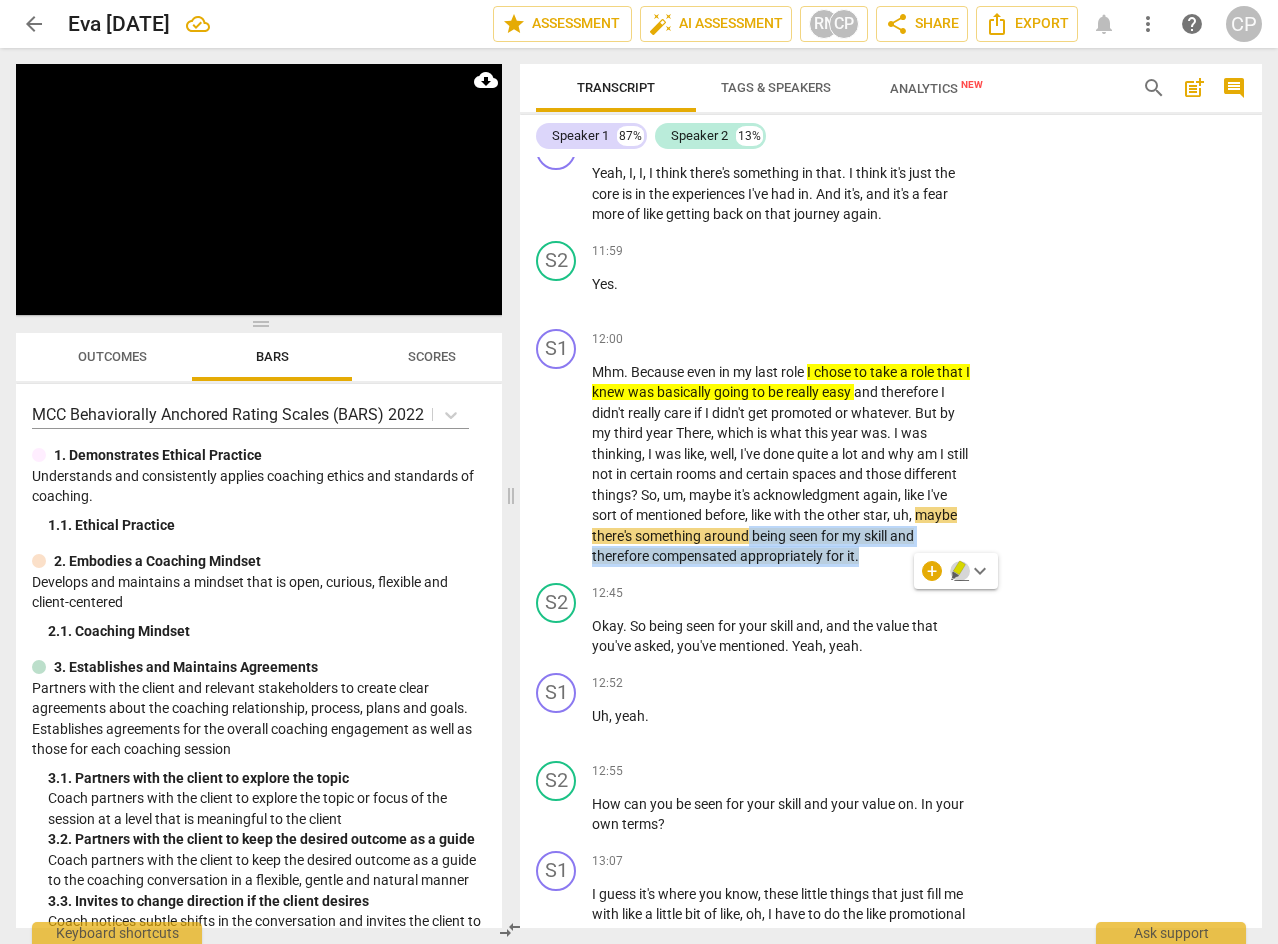 click 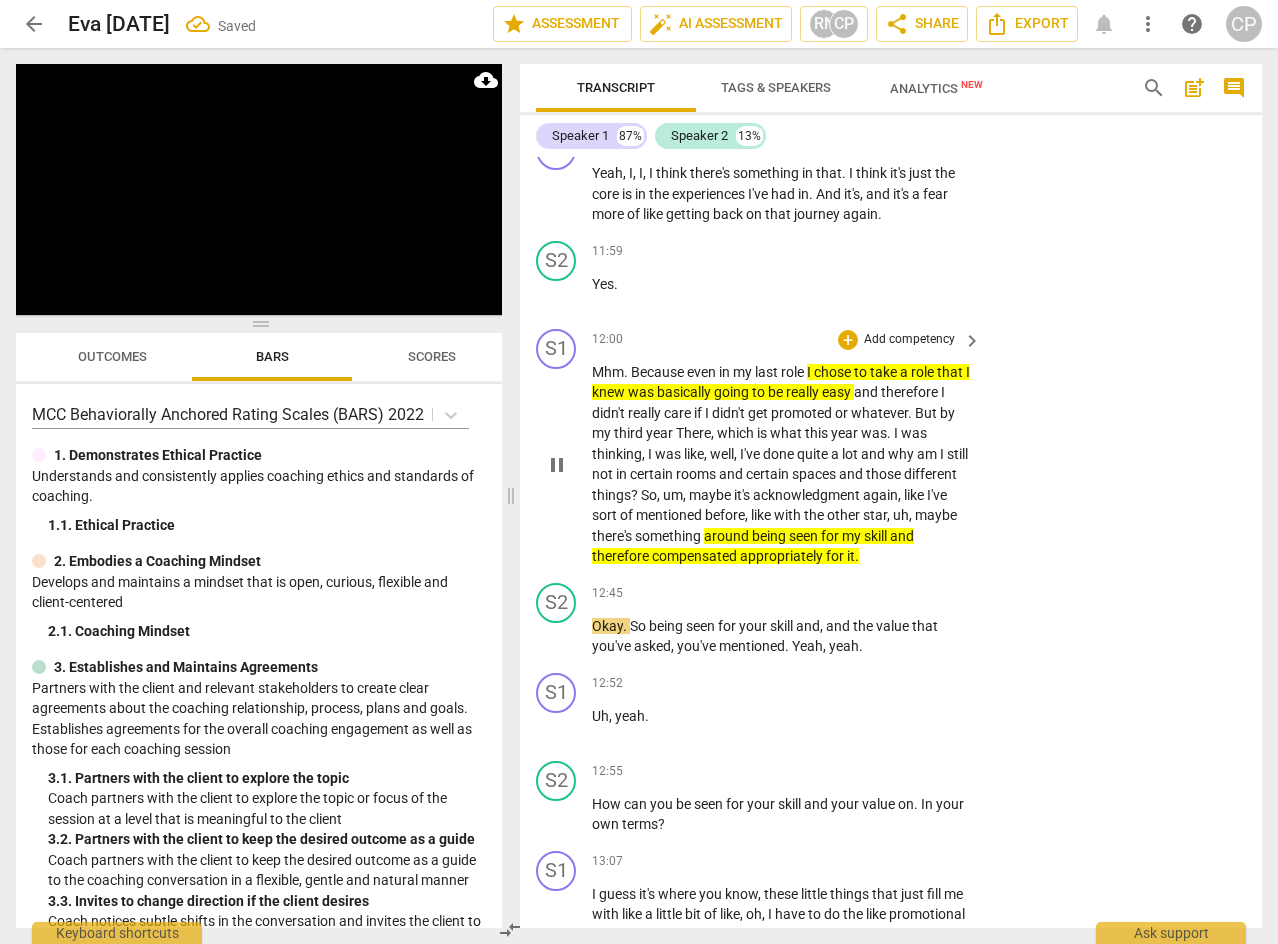 click on "S1 play_arrow pause 12:00 + Add competency keyboard_arrow_right Mhm .   Because   even   in   my   last   role   I   chose   to   take   a   role   that   I   knew   was   basically   going   to   be   really   easy   and   therefore   I   didn't   really   care   if   I   didn't   get   promoted   or   whatever .   But   by   my   third   year   There ,   which   is   what   this   year   was .   I   was   thinking ,   I   was   like ,   well ,   I've   done   quite   a   lot   and   why   am   I   still   not   in   certain   rooms   and   certain   spaces   and   those   different   things ?   So ,   um ,   maybe   it's   acknowledgment   again ,   like   I've   sort   of   mentioned   before ,   like   with   the   other   star ,   uh ,   maybe   there's   something   around   being   seen   for   my   skill   and   therefore   compensated   appropriately   for   it ." at bounding box center [891, 448] 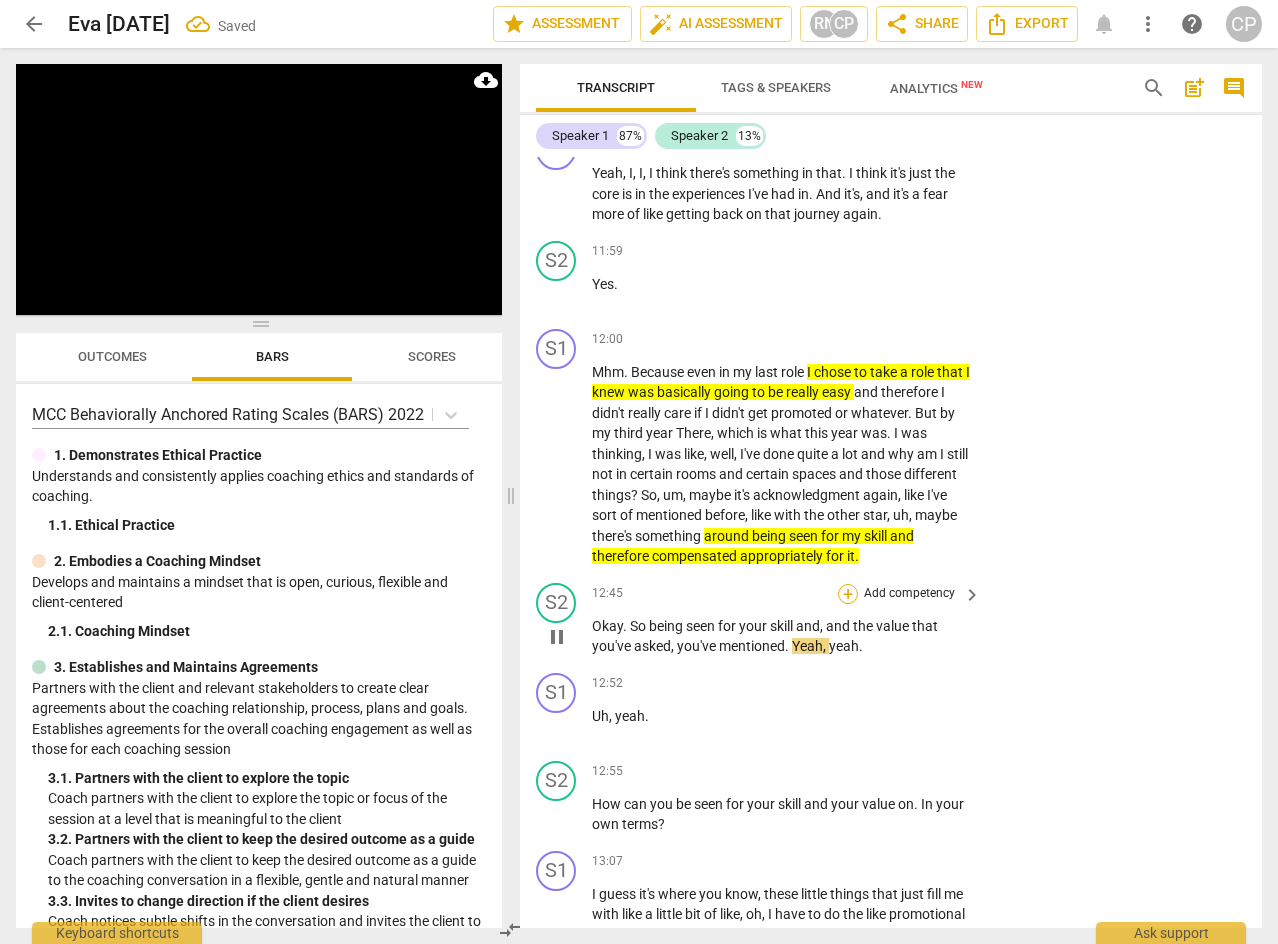 click on "+" at bounding box center [848, 594] 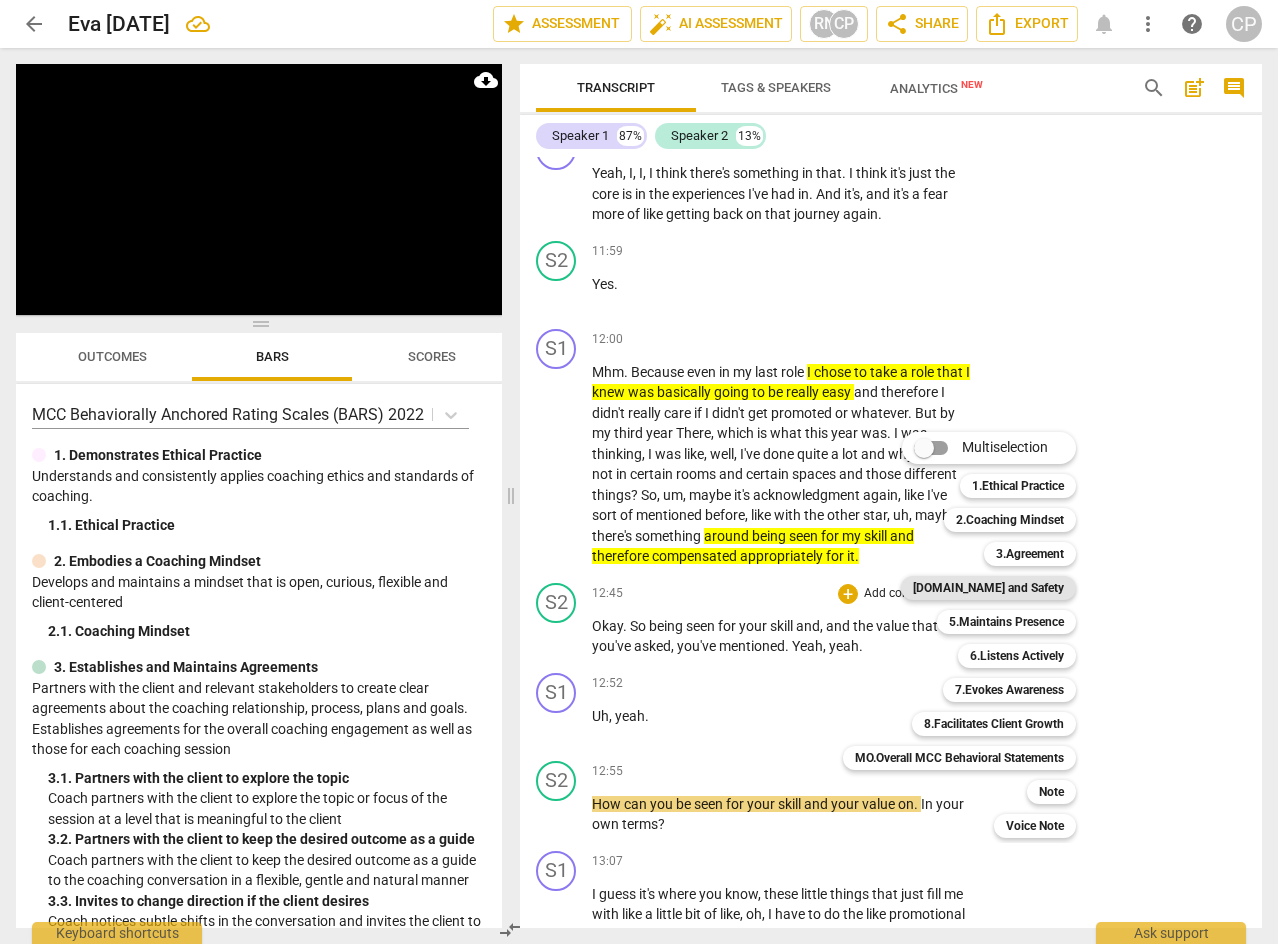 click on "[DOMAIN_NAME] and Safety" at bounding box center [988, 588] 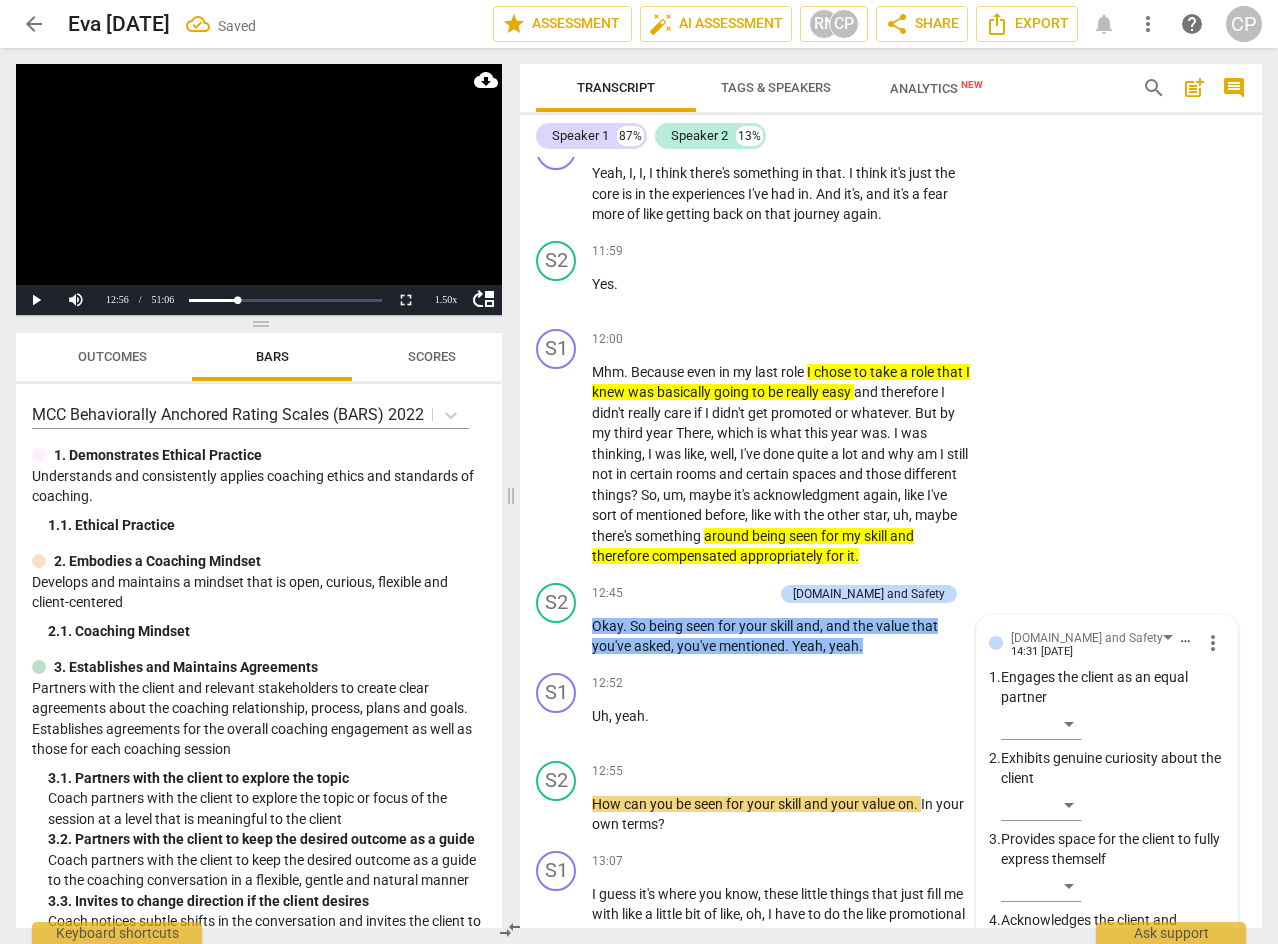 scroll, scrollTop: 5997, scrollLeft: 0, axis: vertical 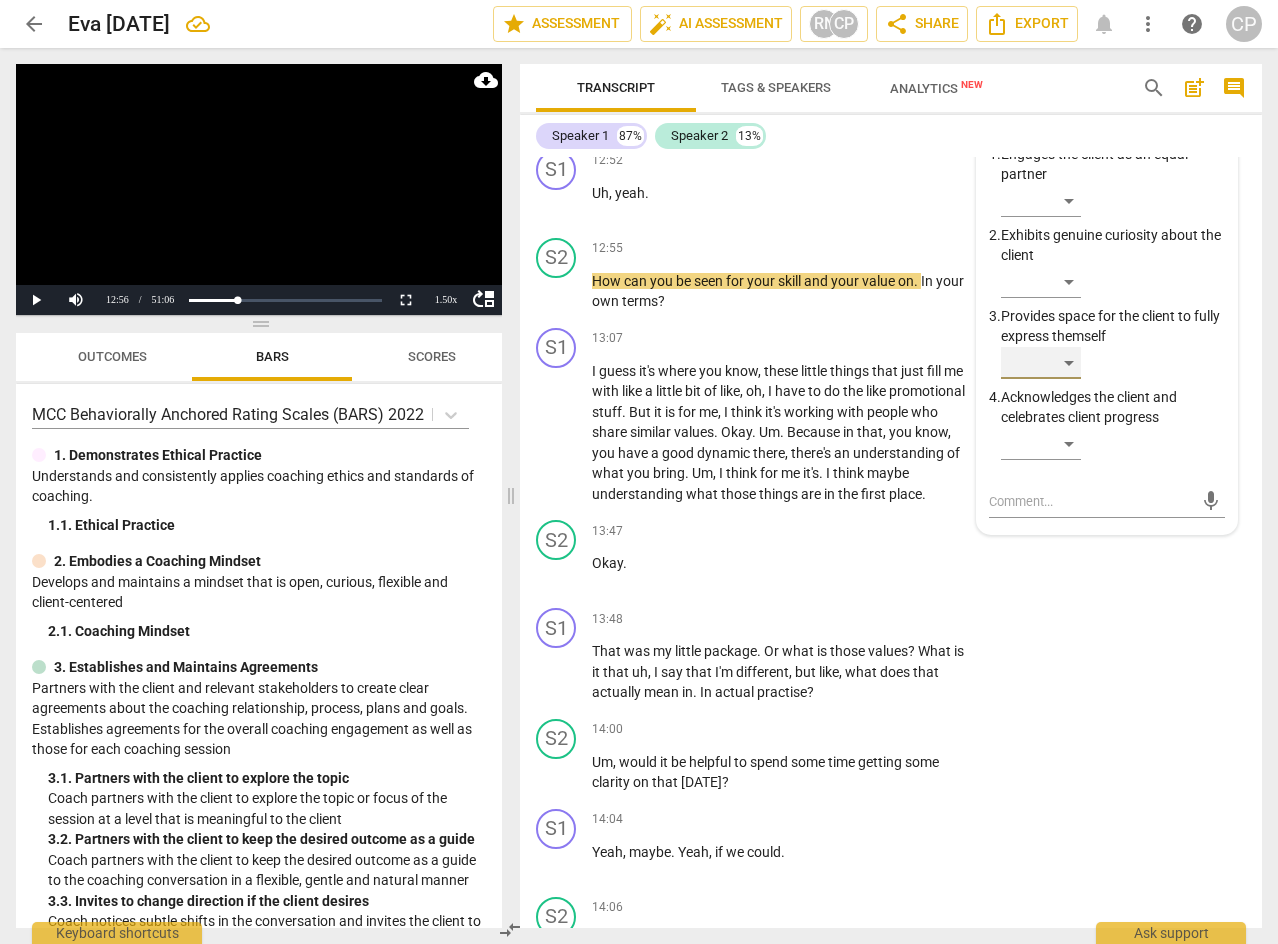 click on "​" at bounding box center (1041, 363) 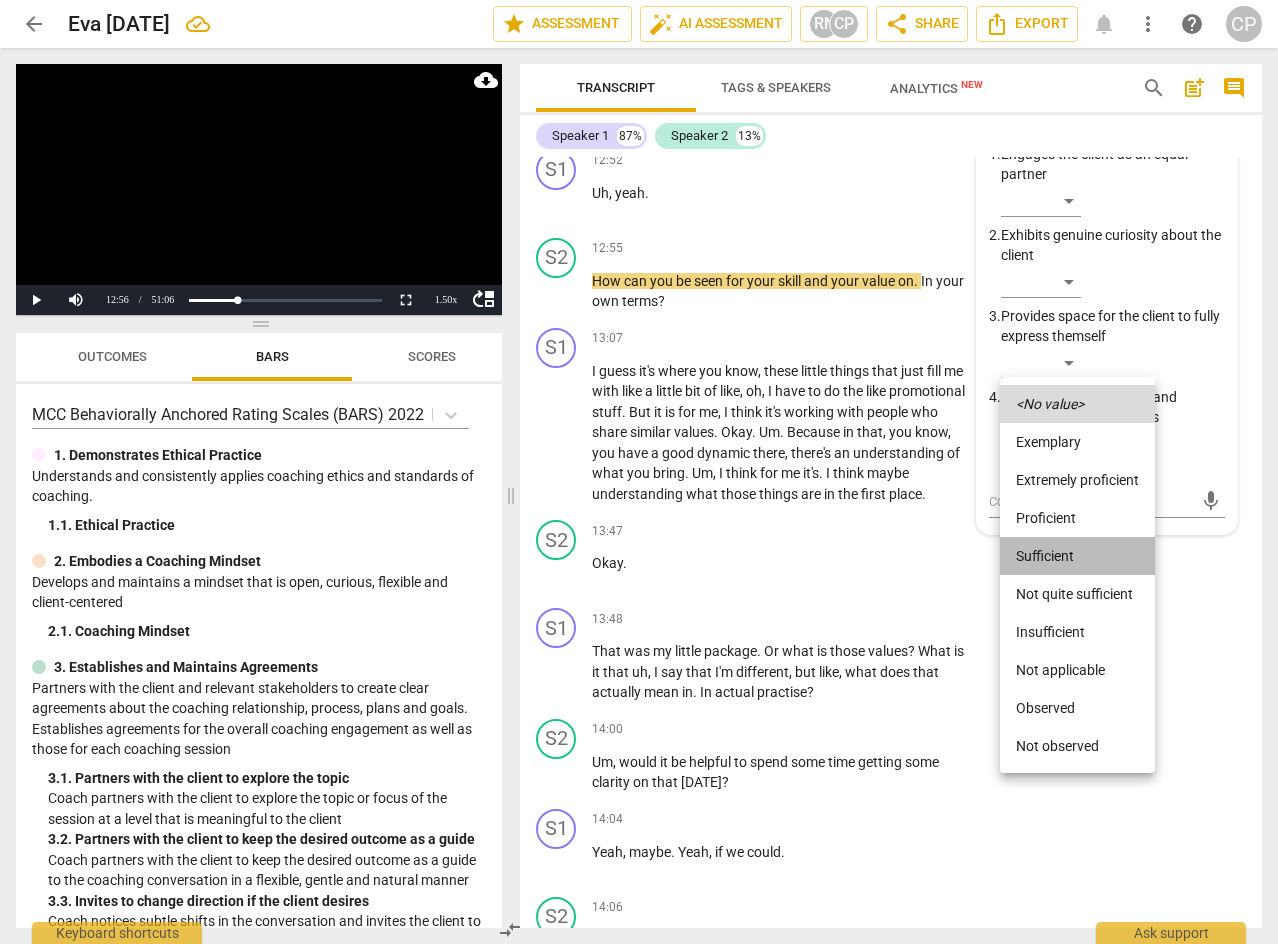 click on "Sufficient" at bounding box center [1077, 556] 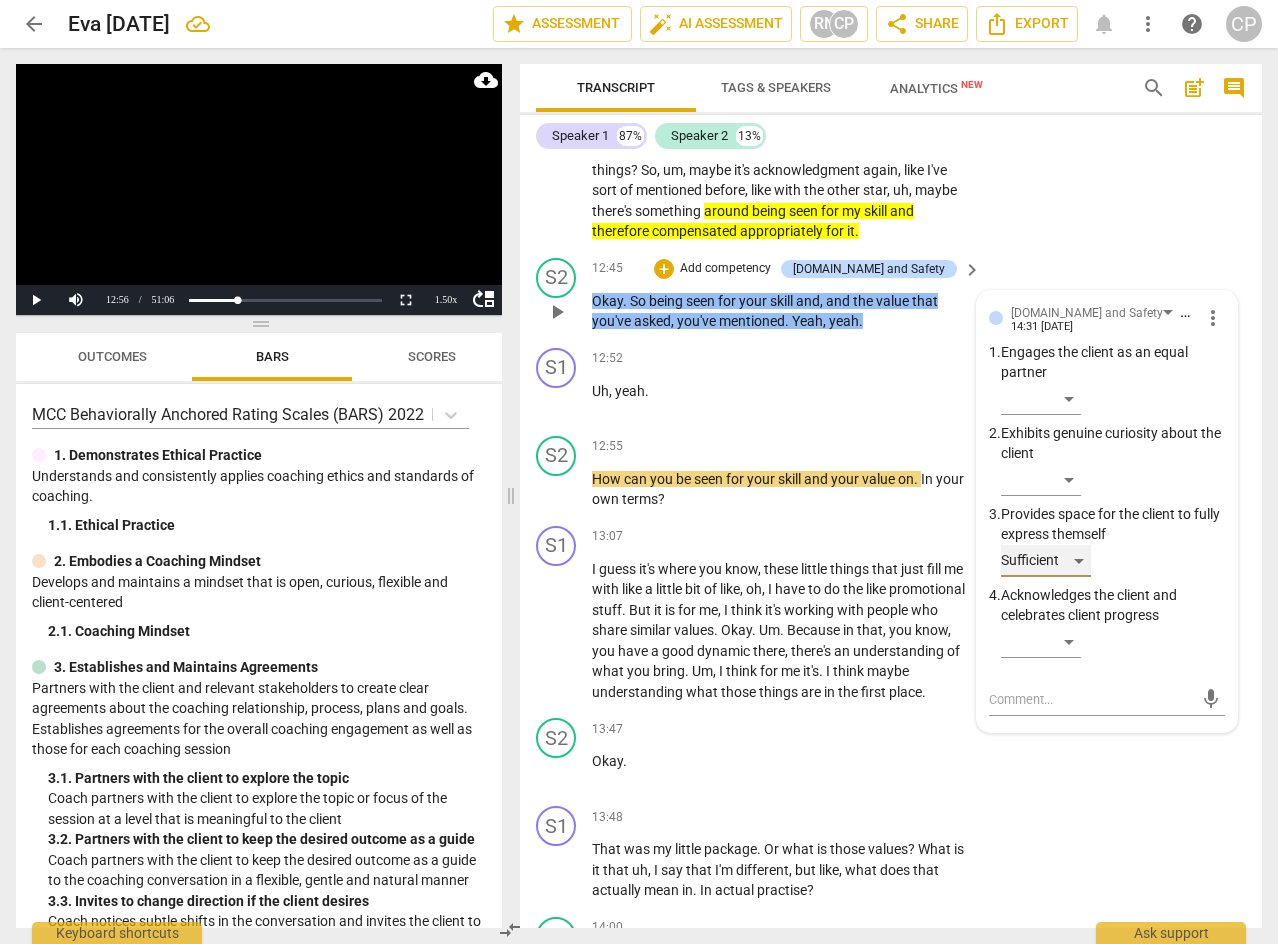 scroll, scrollTop: 5797, scrollLeft: 0, axis: vertical 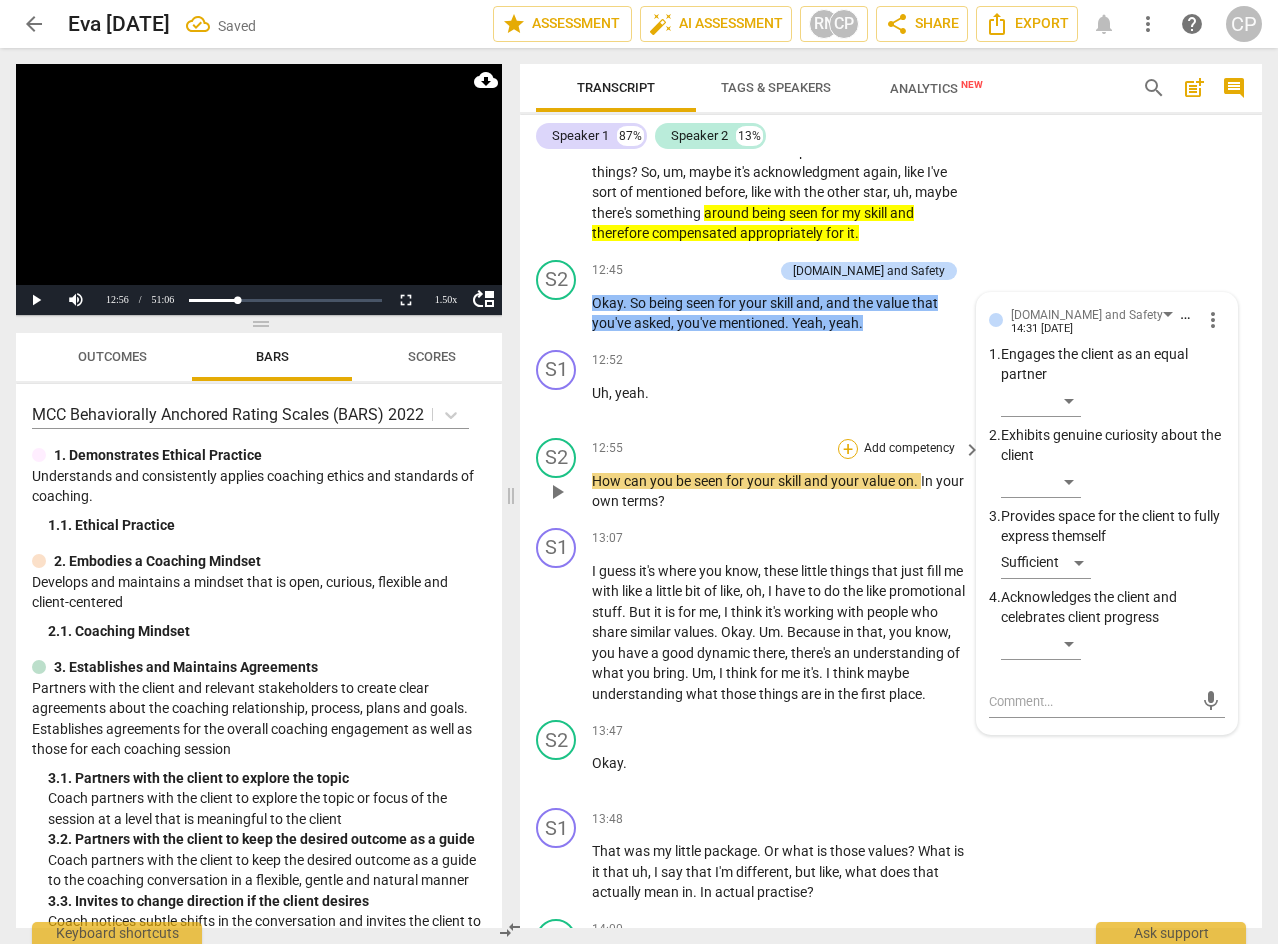 click on "+" at bounding box center [848, 449] 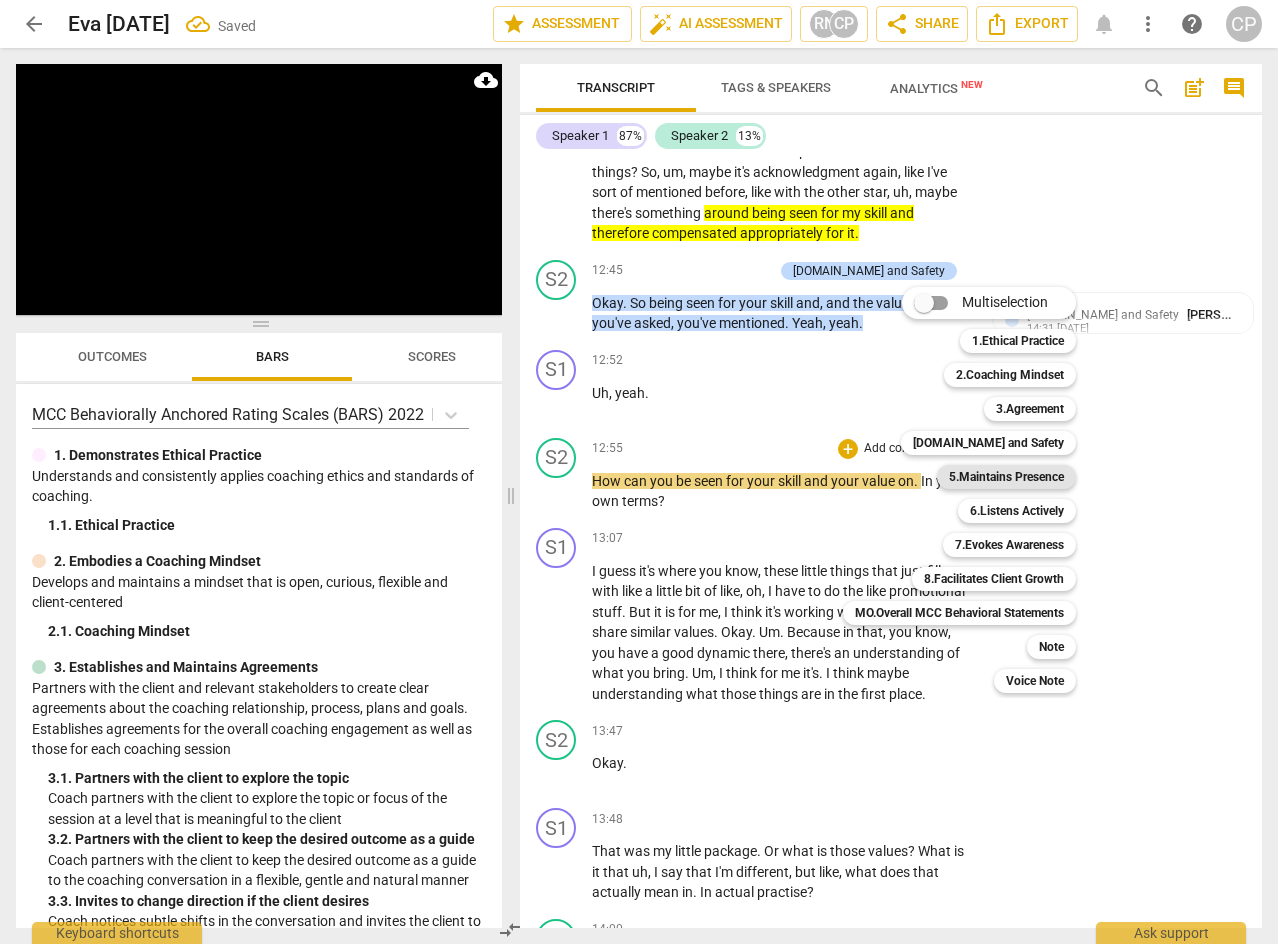 click on "5.Maintains Presence" at bounding box center (1006, 477) 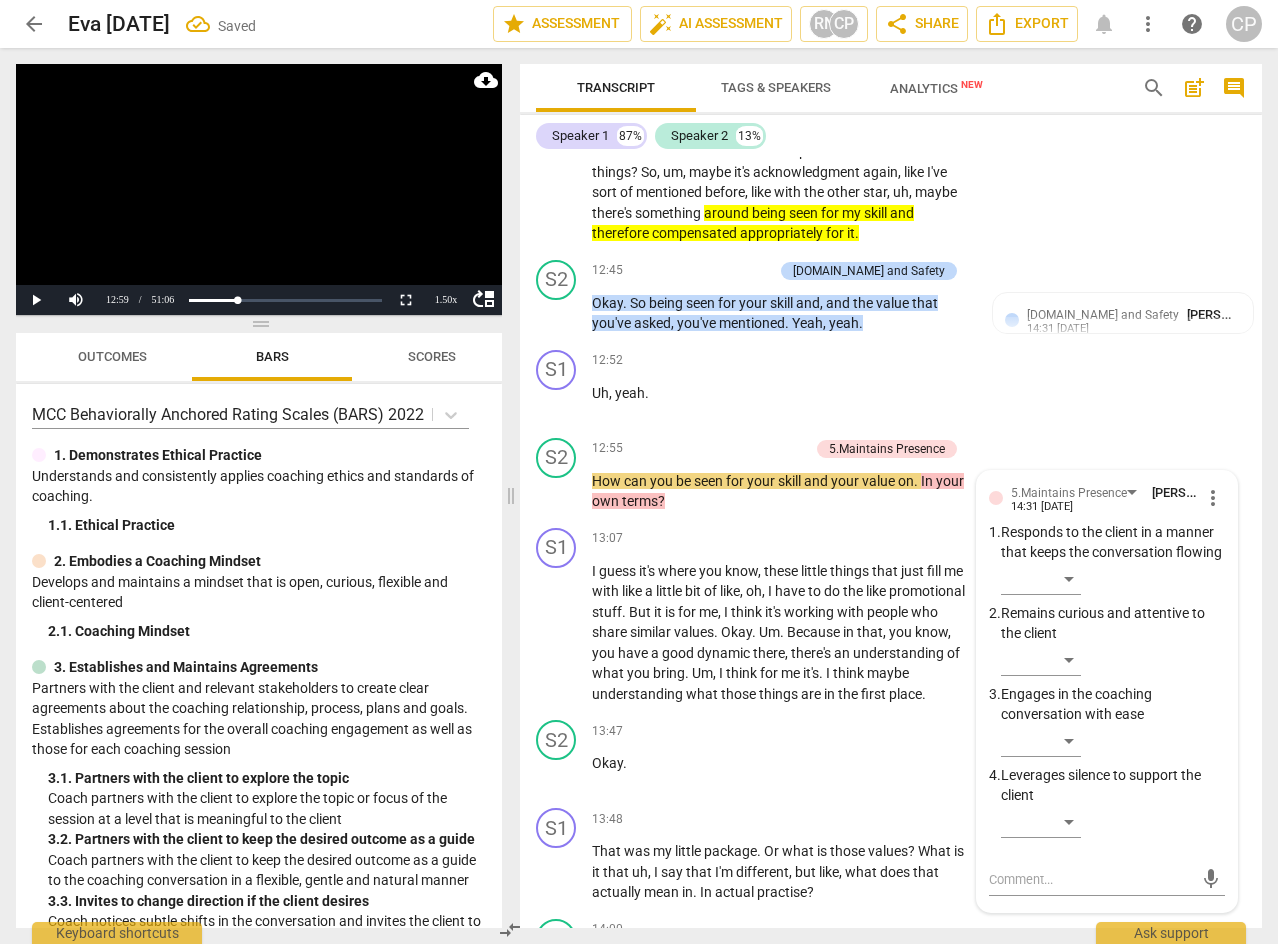 scroll, scrollTop: 6196, scrollLeft: 0, axis: vertical 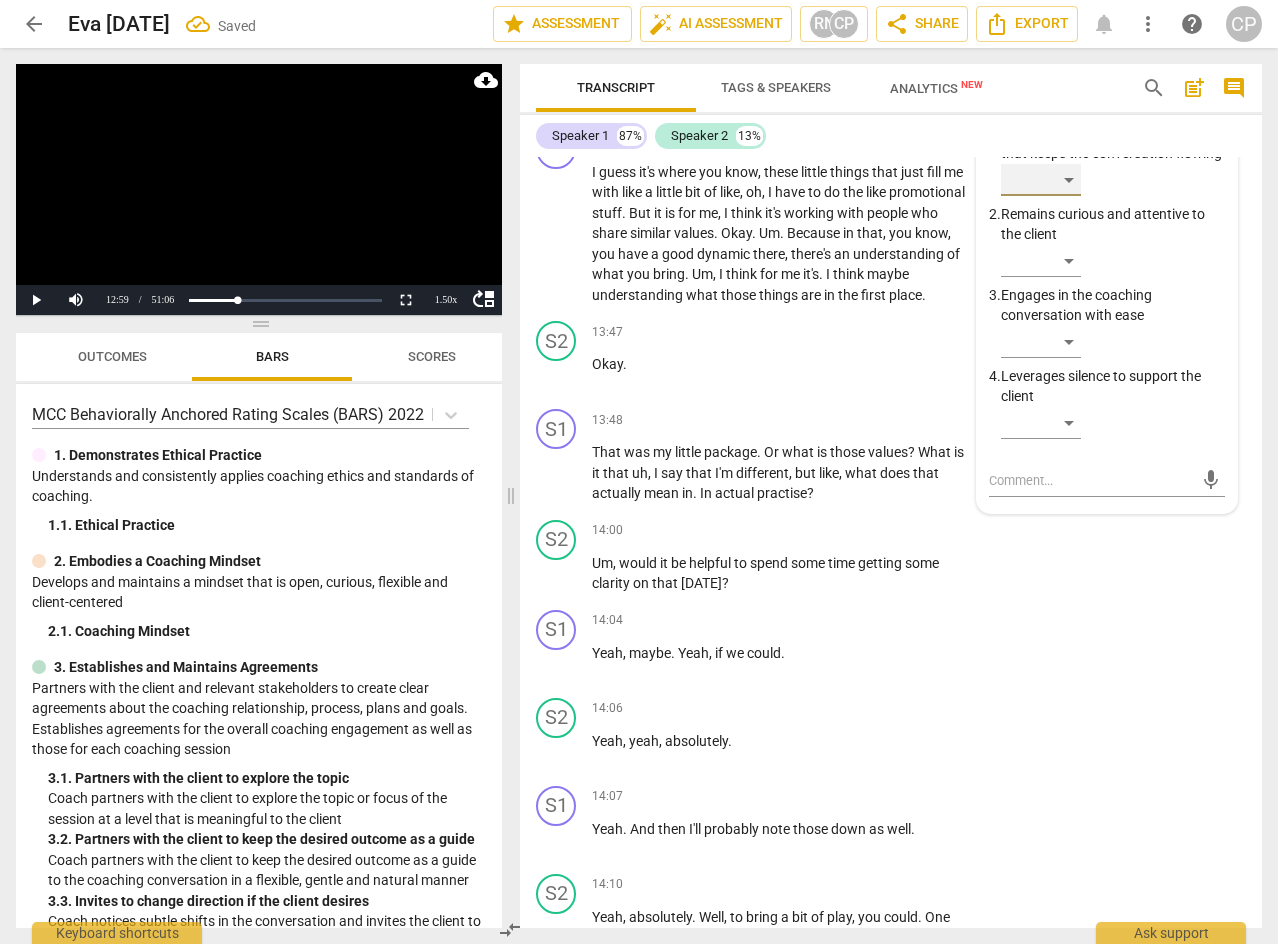 click on "​" at bounding box center [1041, 180] 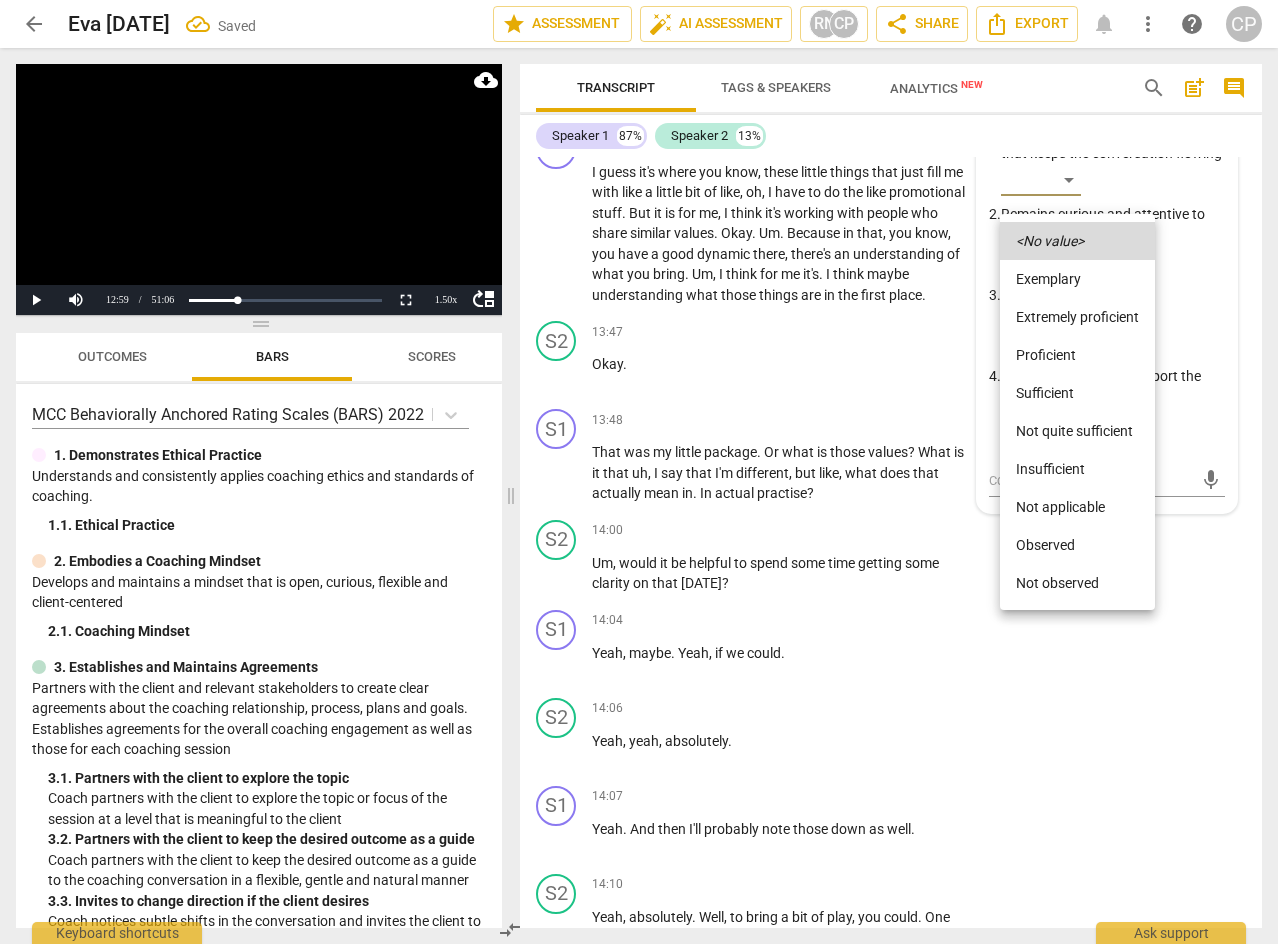 click on "Proficient" at bounding box center [1077, 355] 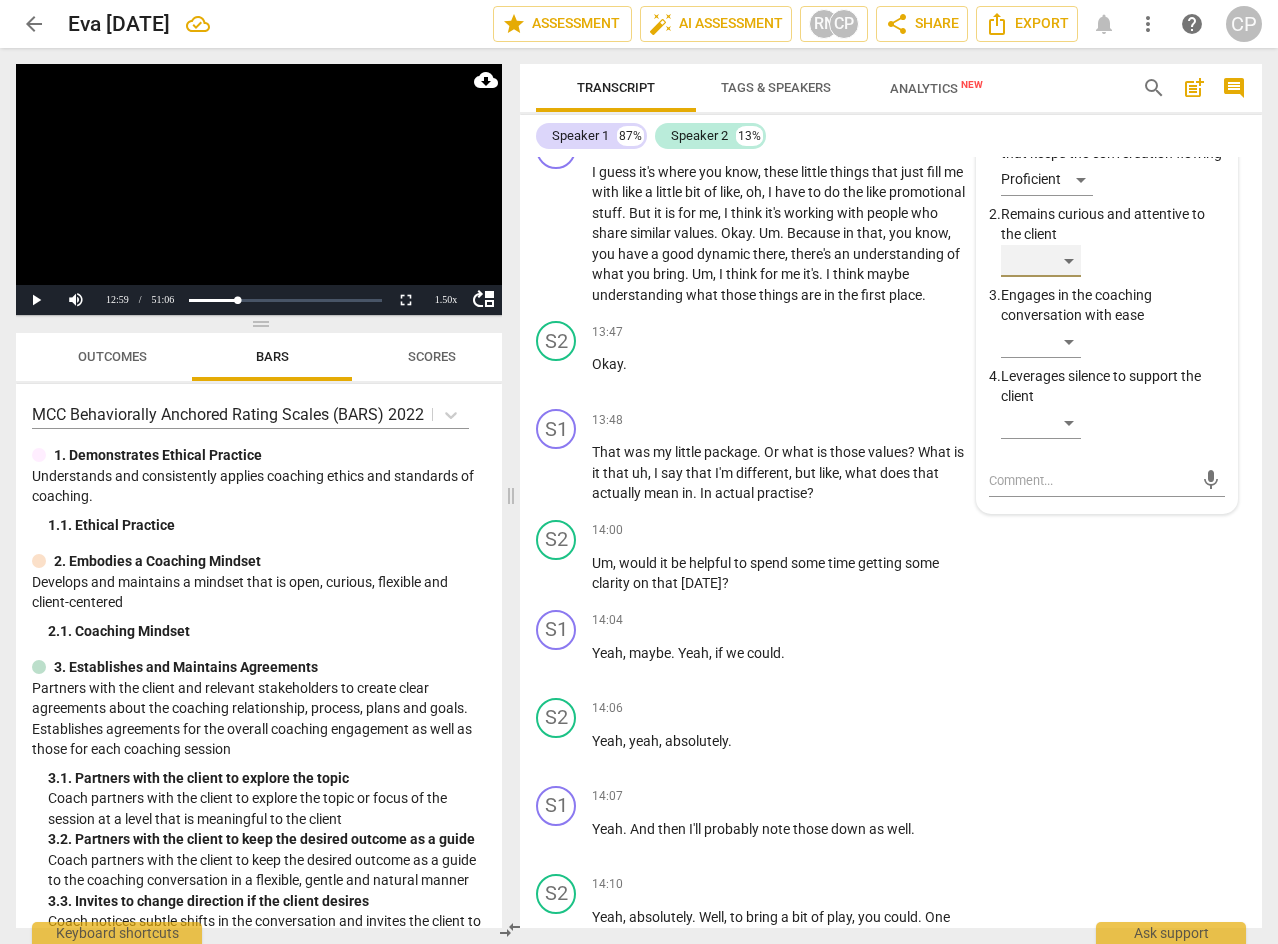 click on "​" at bounding box center (1041, 261) 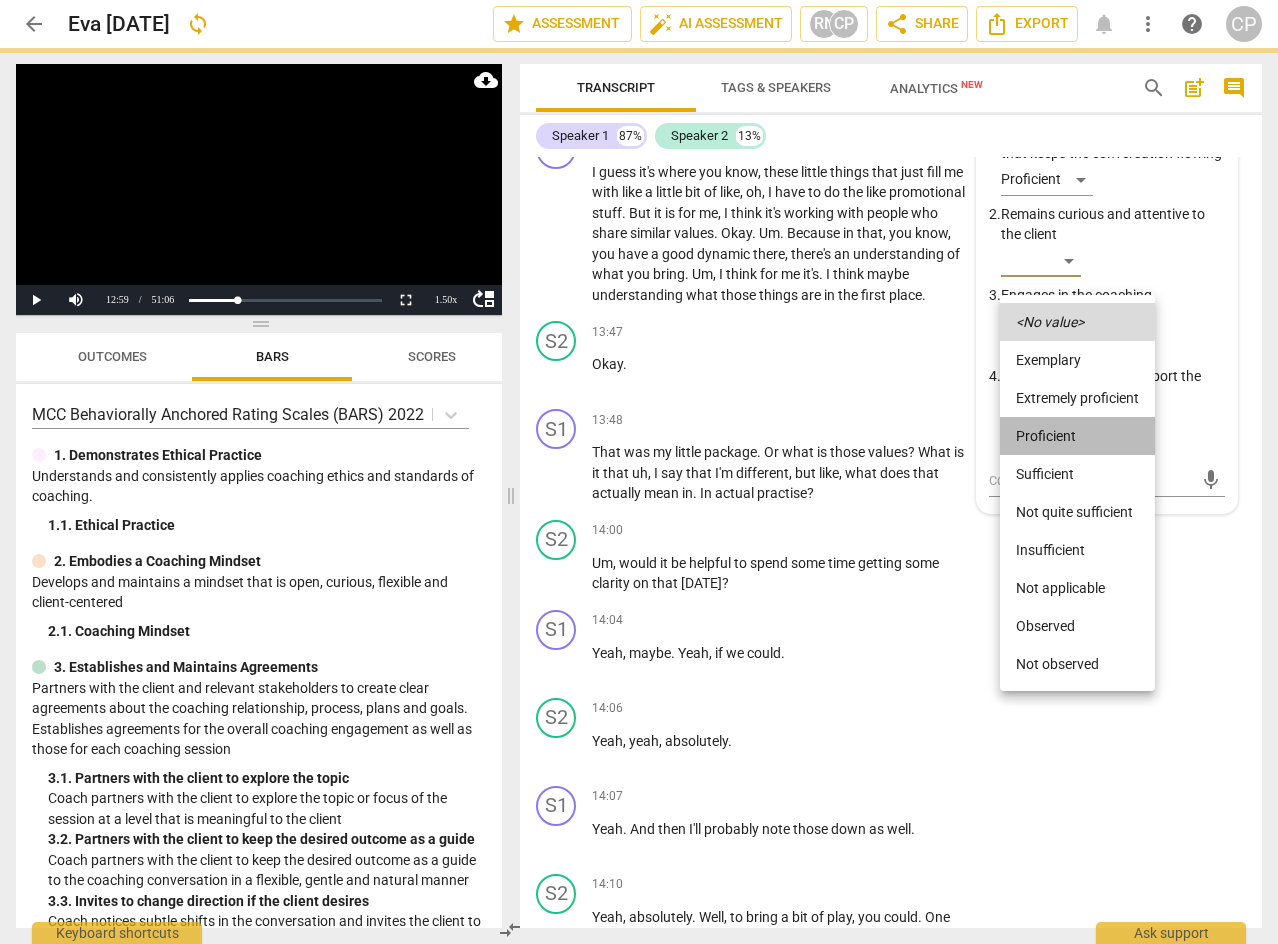 click on "Proficient" at bounding box center (1077, 436) 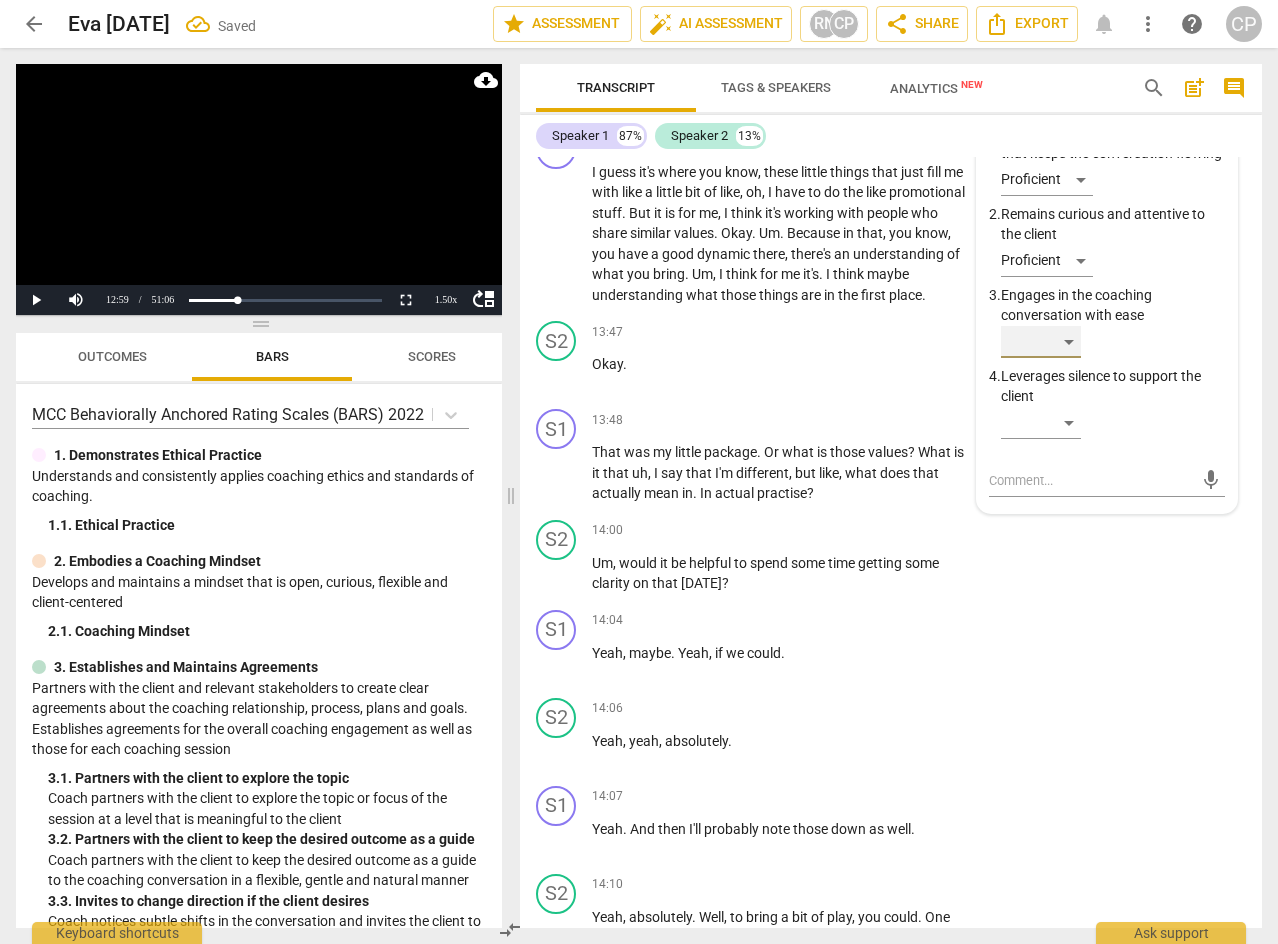 click on "​" at bounding box center (1041, 342) 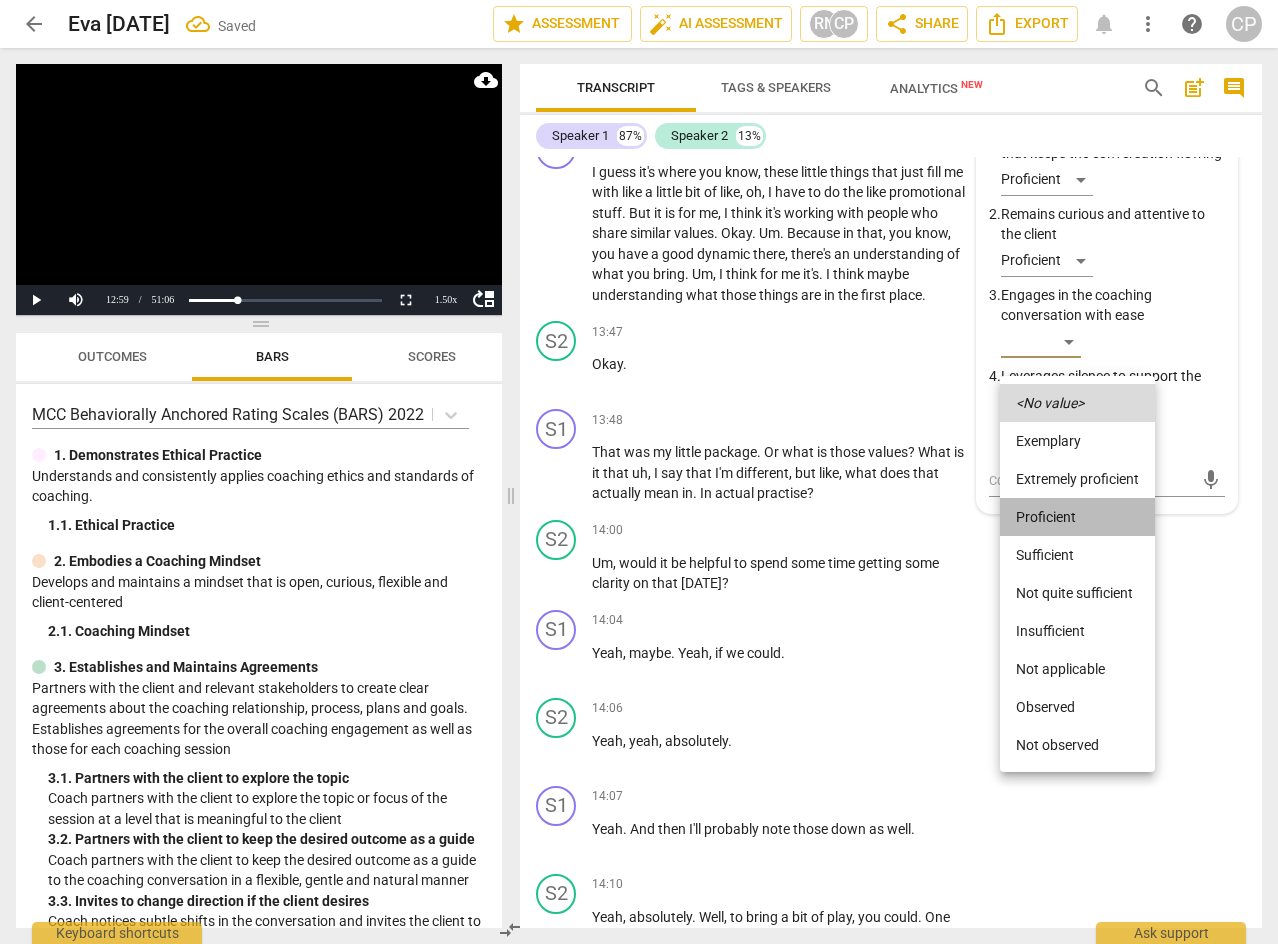 click on "Proficient" at bounding box center [1077, 517] 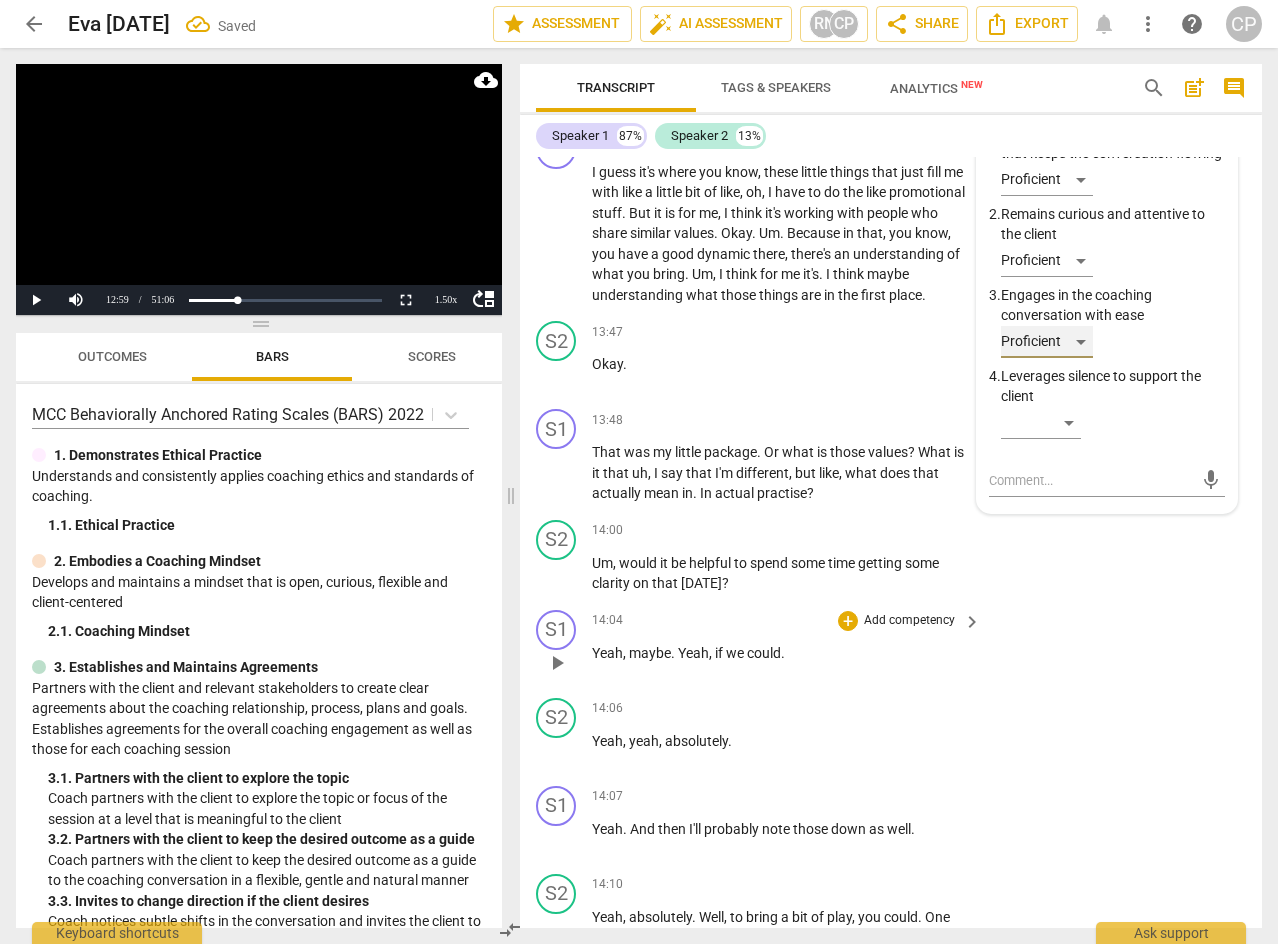 drag, startPoint x: 995, startPoint y: 731, endPoint x: 914, endPoint y: 664, distance: 105.11898 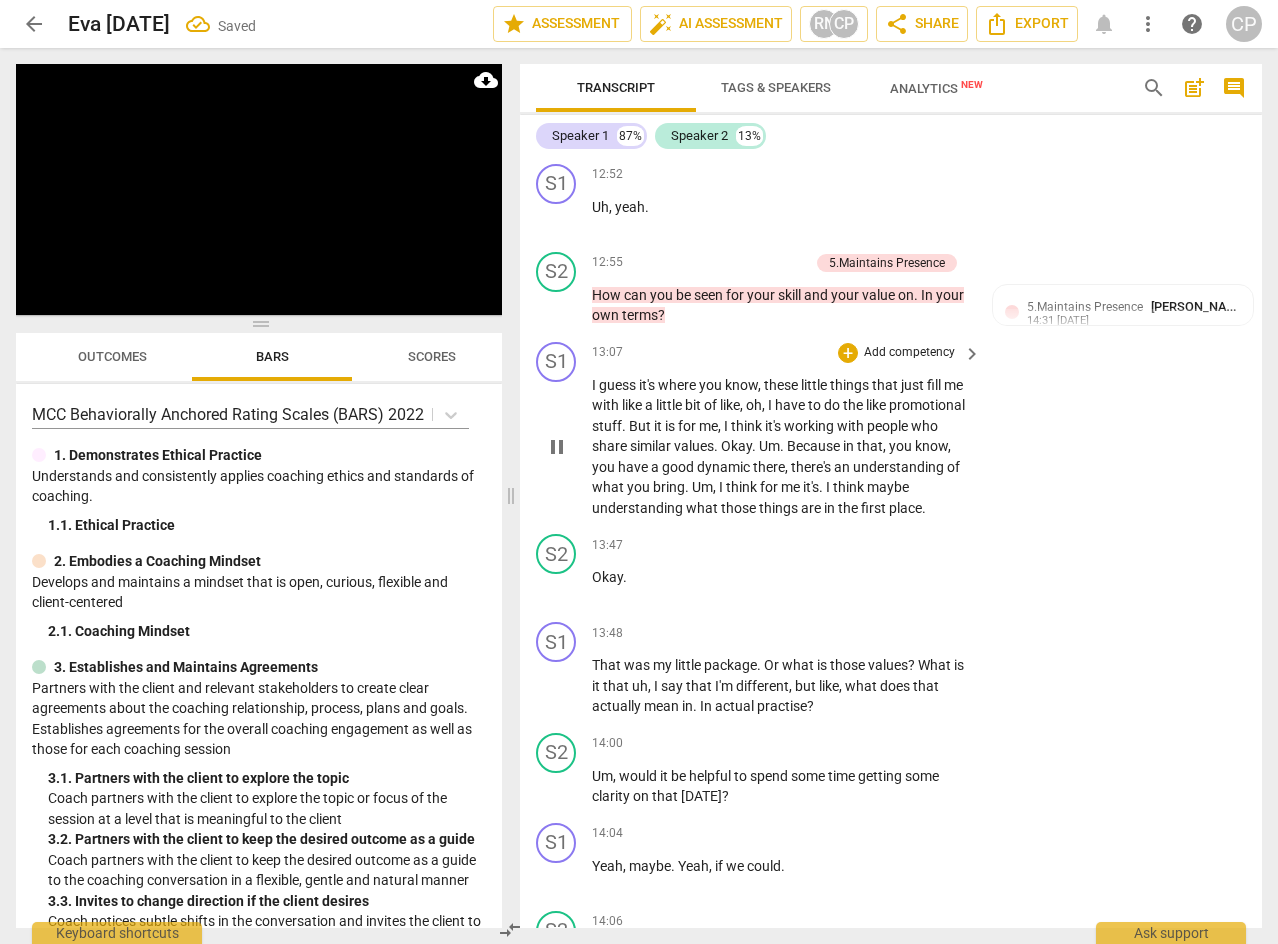 scroll, scrollTop: 5996, scrollLeft: 0, axis: vertical 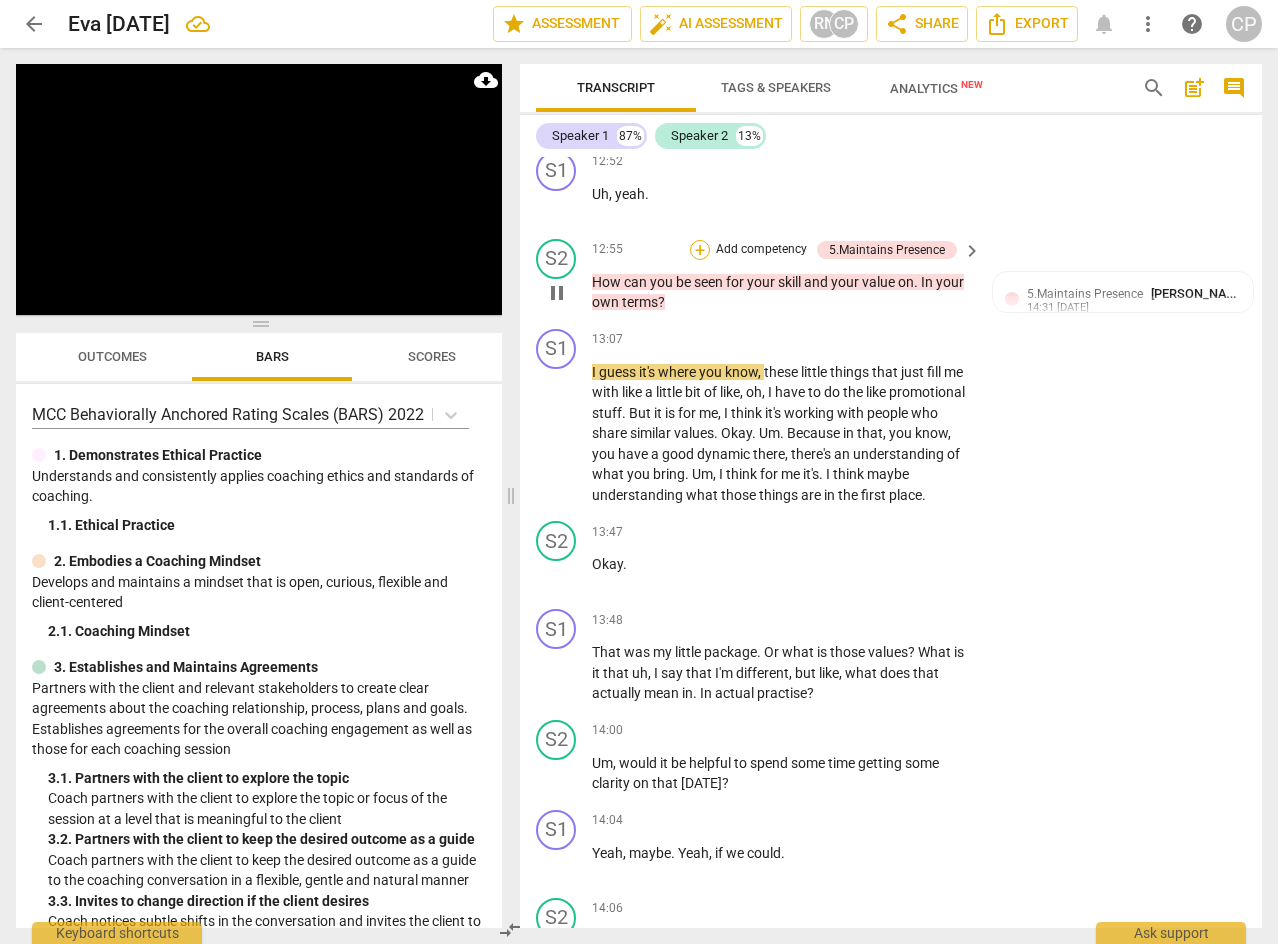 click on "+" at bounding box center (700, 250) 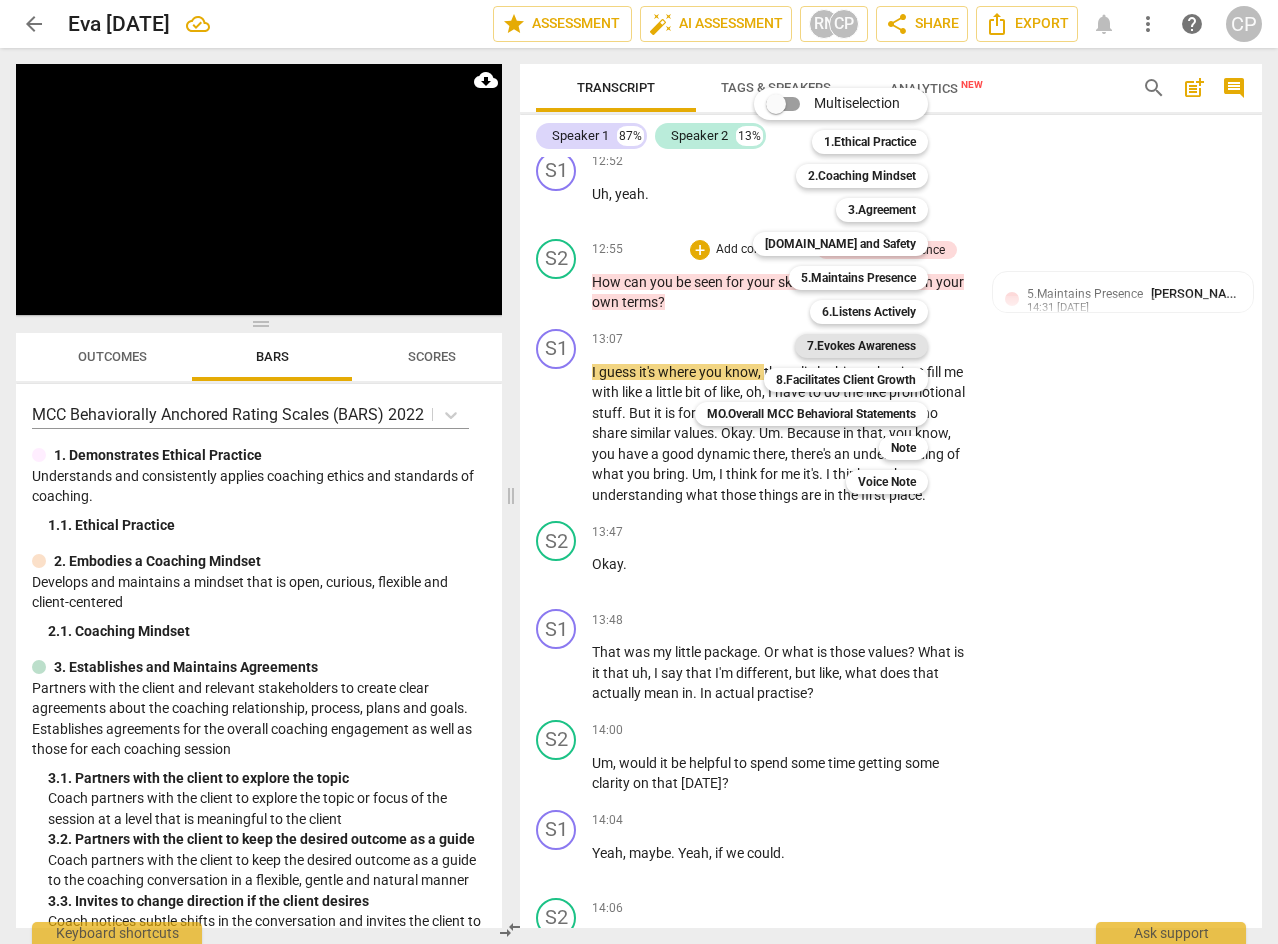 click on "7.Evokes Awareness" at bounding box center (861, 346) 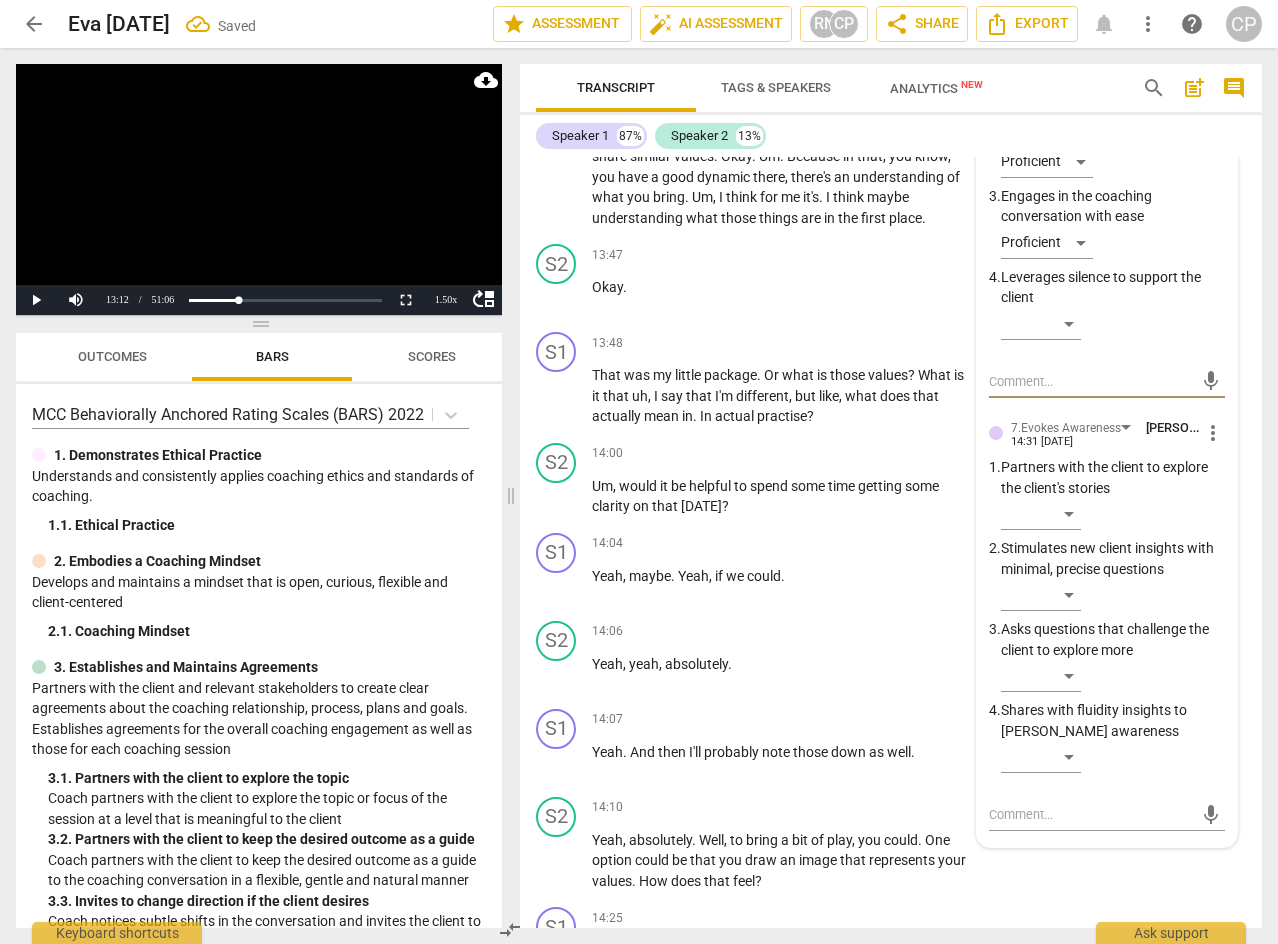 scroll, scrollTop: 6296, scrollLeft: 0, axis: vertical 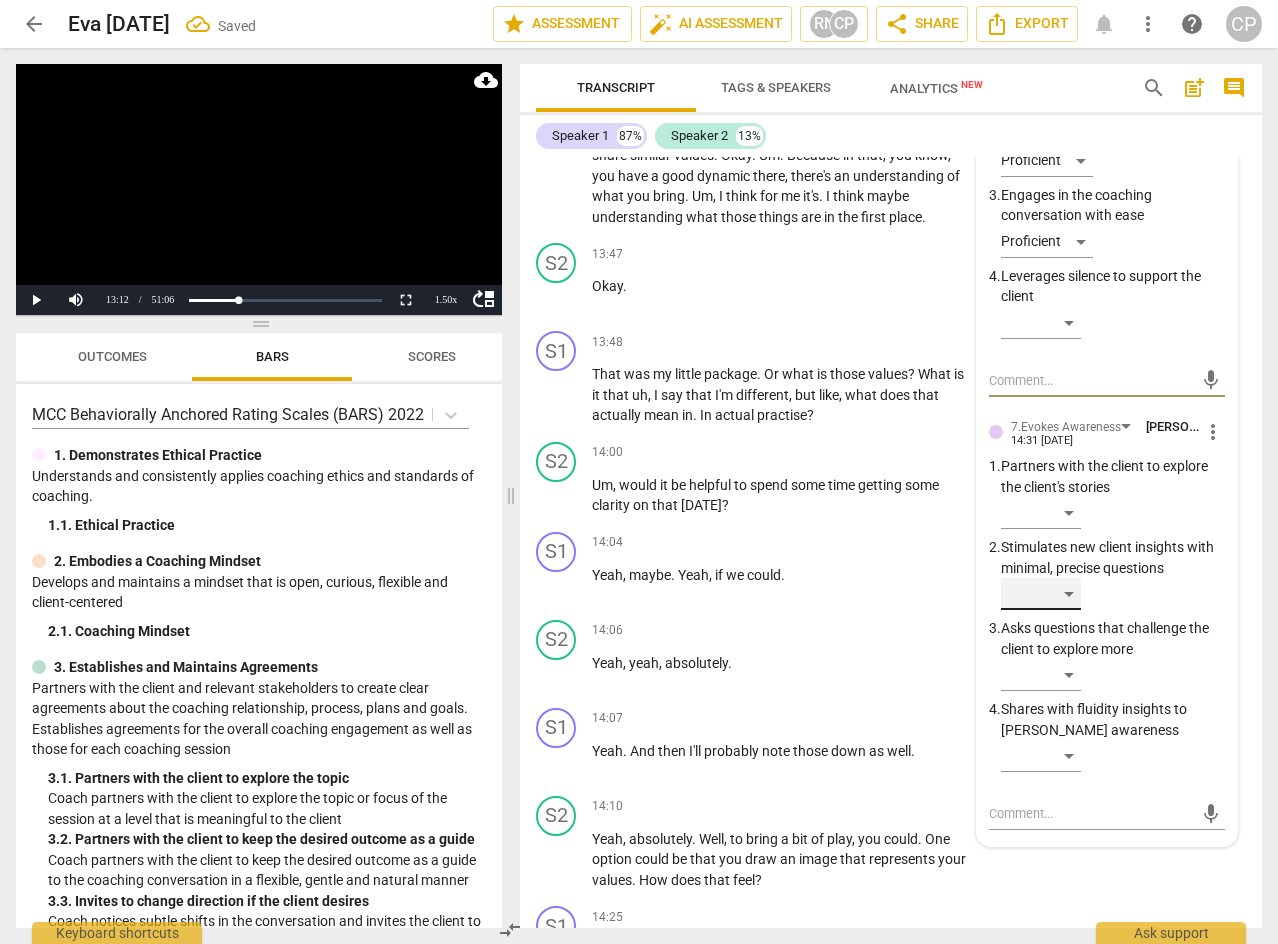 click on "​" at bounding box center (1041, 594) 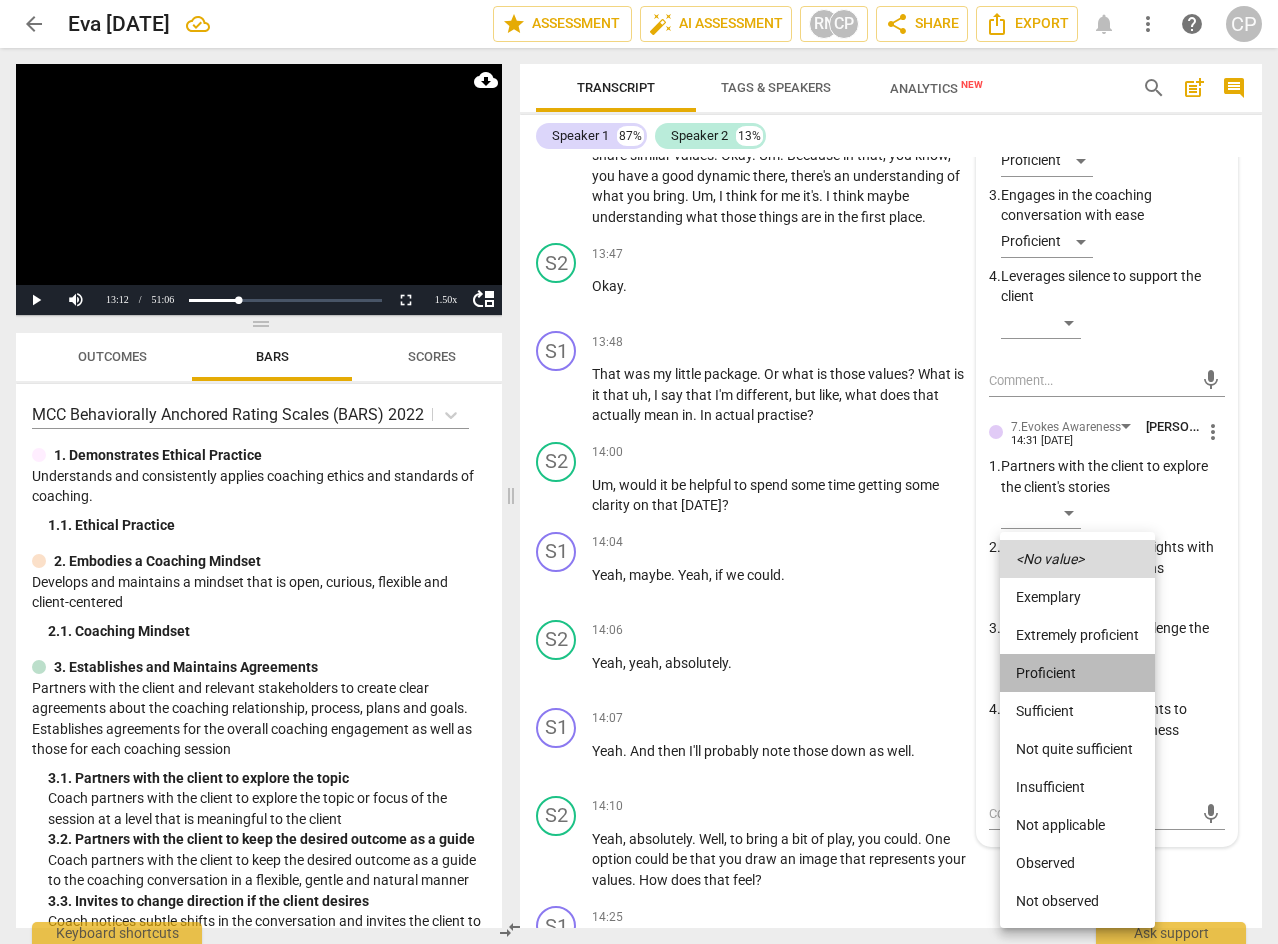 click on "Proficient" at bounding box center (1077, 673) 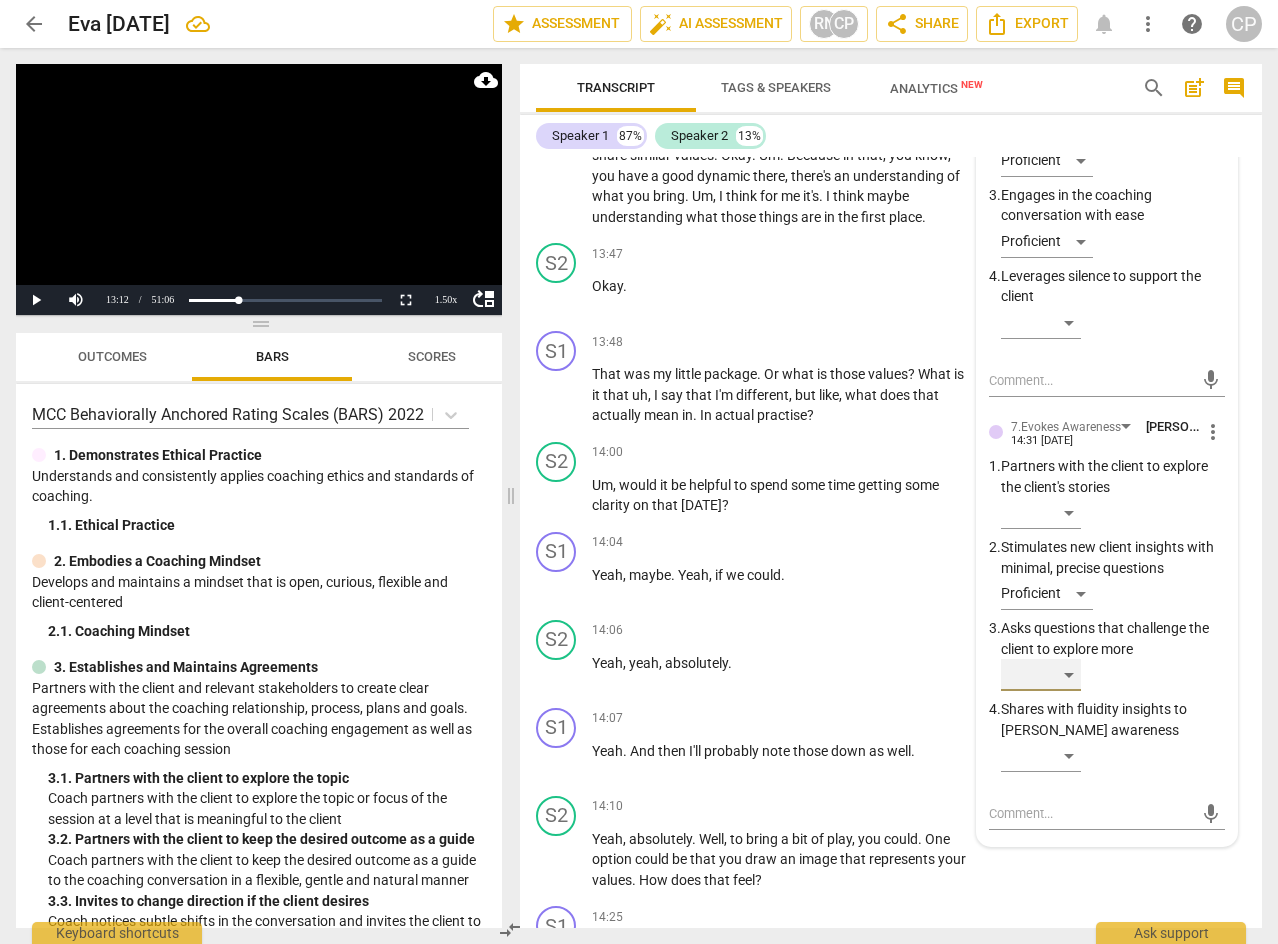 click on "​" at bounding box center [1041, 675] 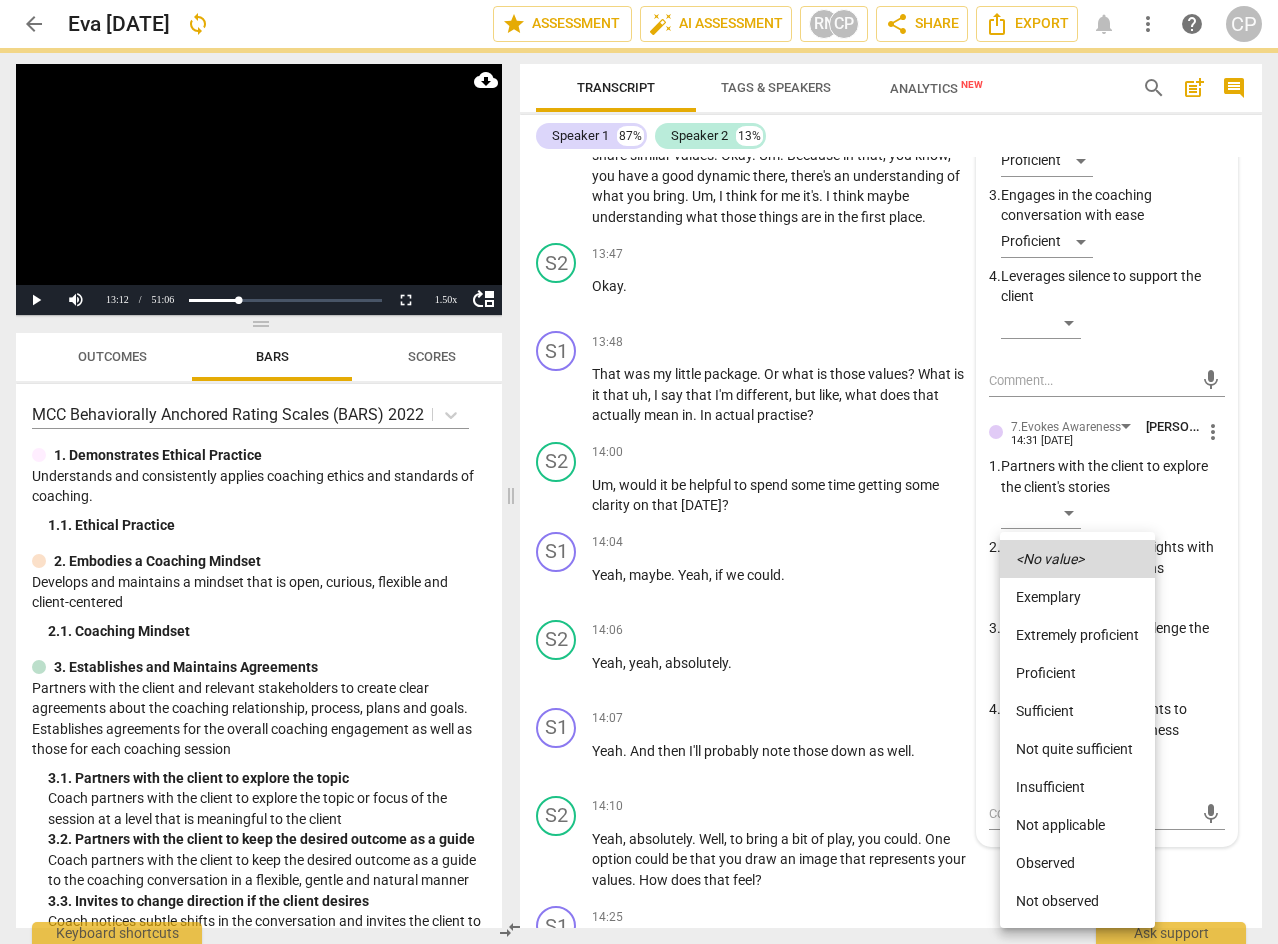 click on "Proficient" at bounding box center (1077, 673) 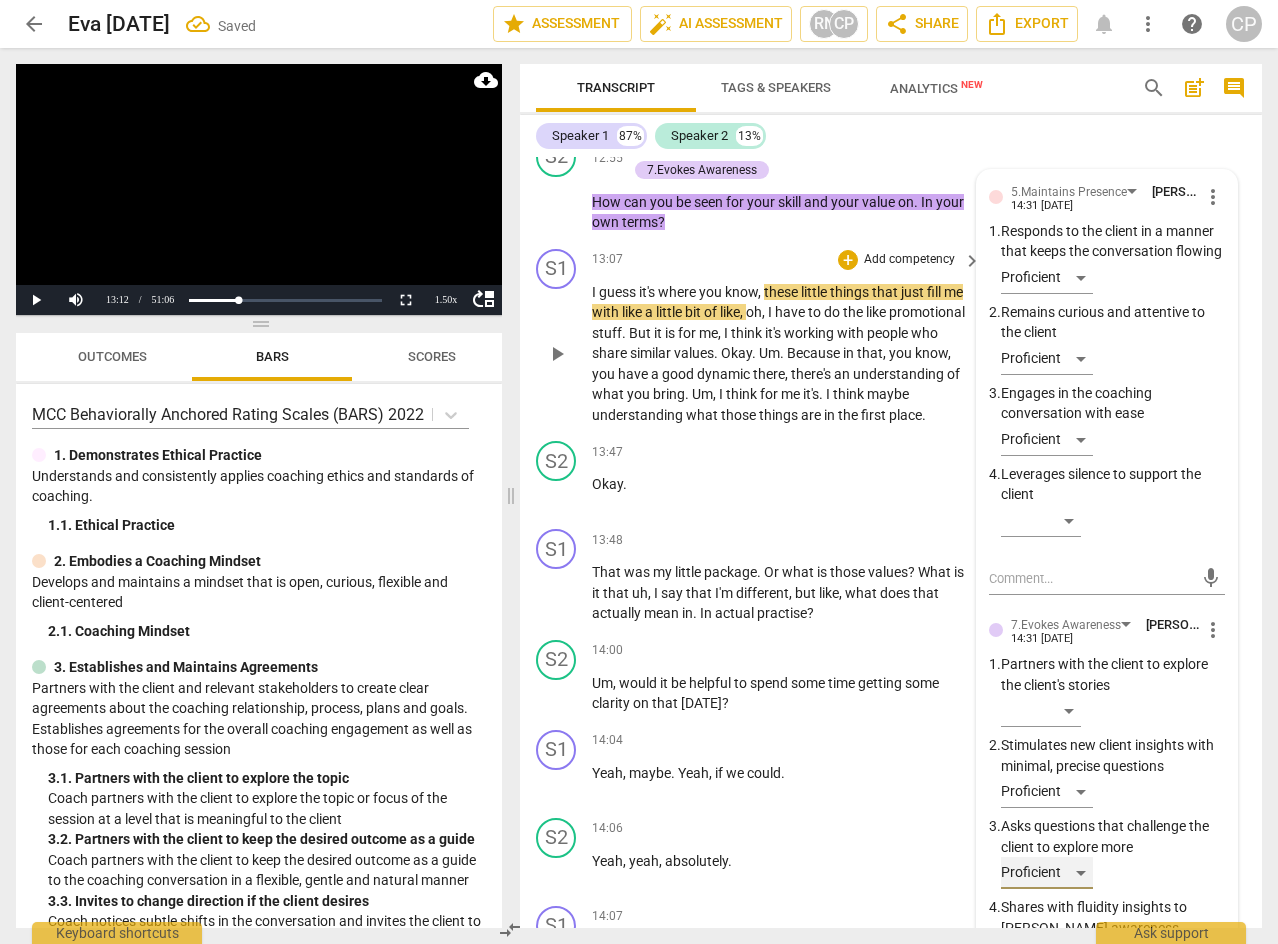 scroll, scrollTop: 6096, scrollLeft: 0, axis: vertical 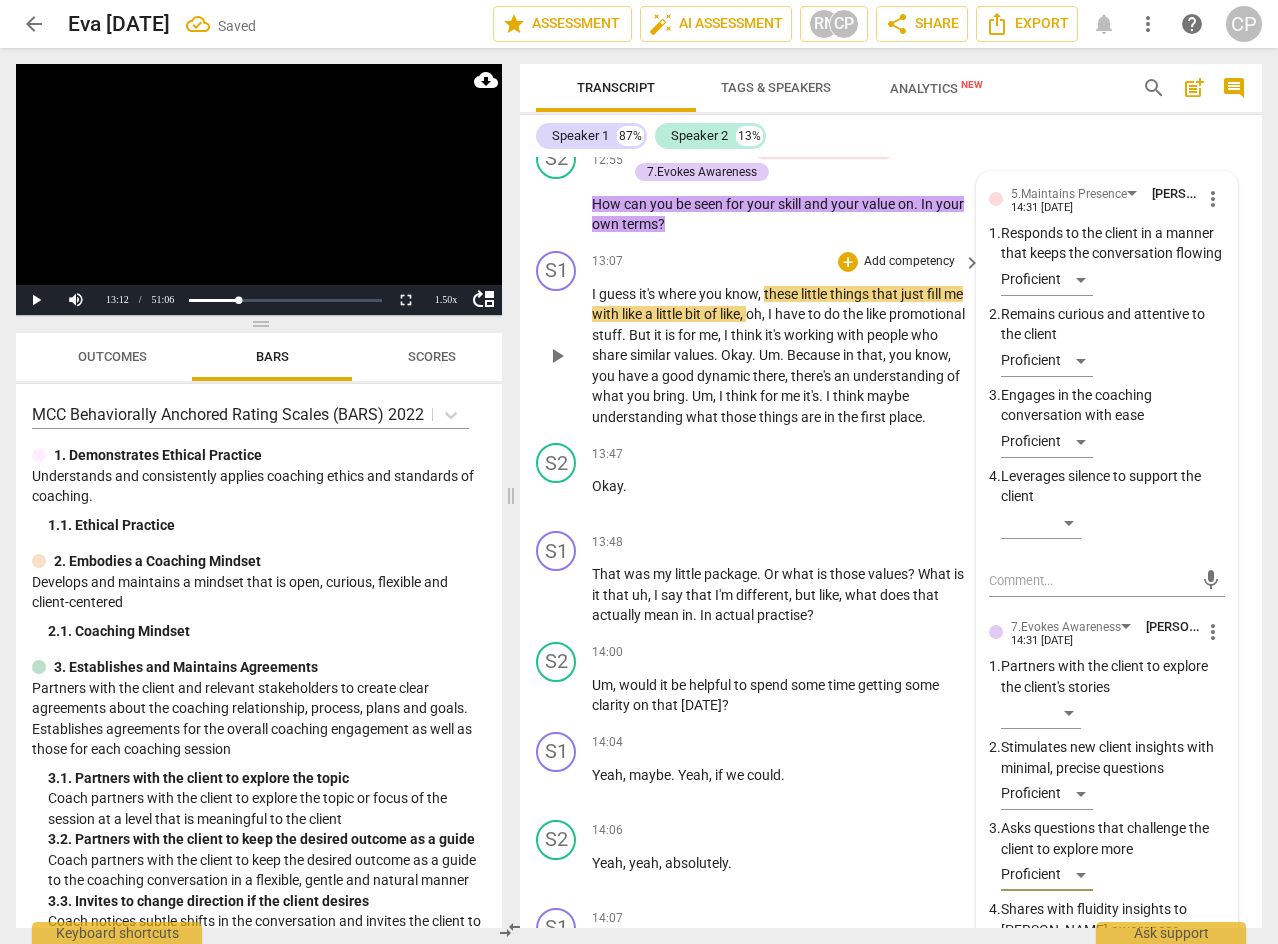 click on "play_arrow" at bounding box center [557, 356] 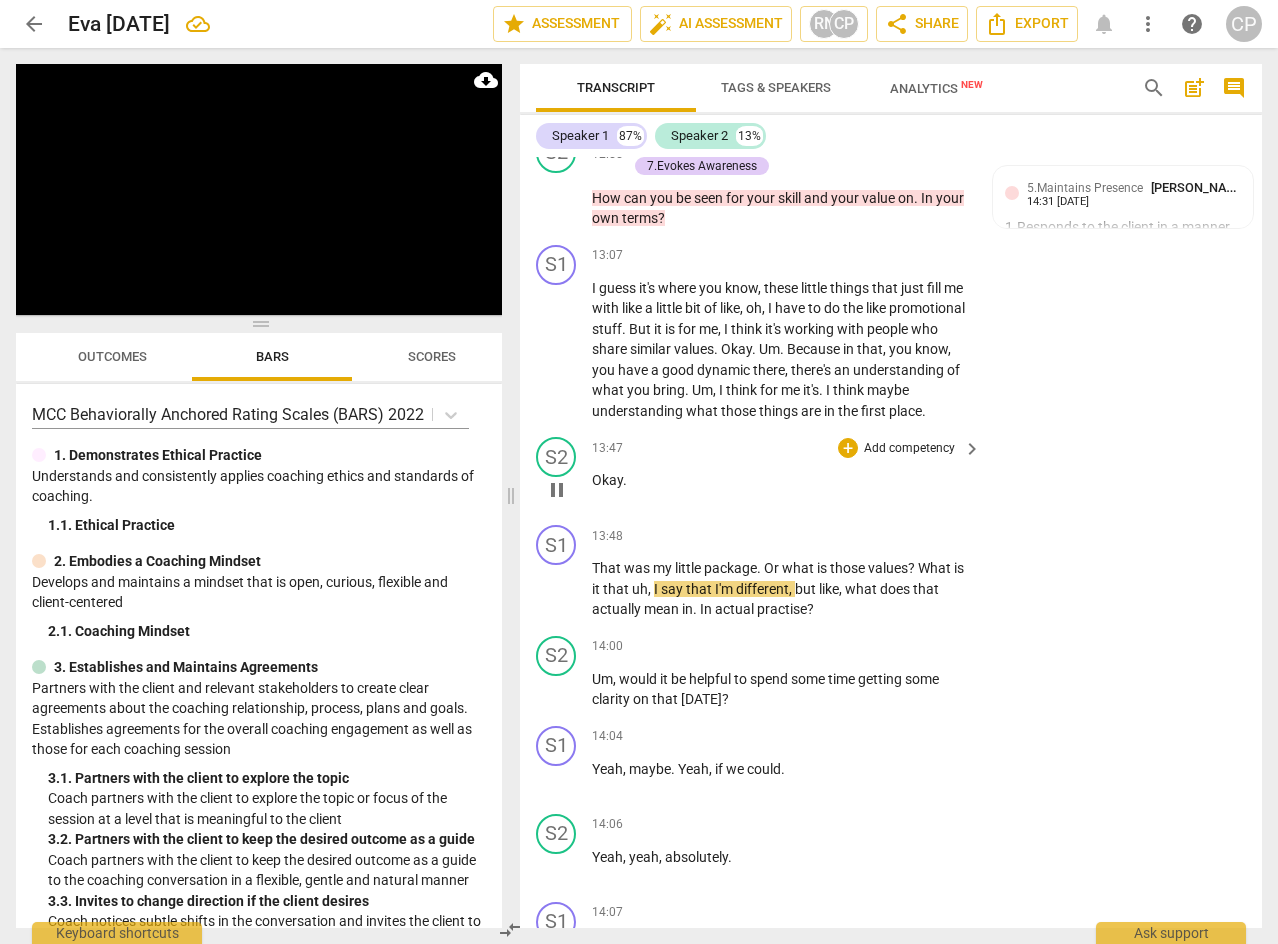 scroll, scrollTop: 6096, scrollLeft: 0, axis: vertical 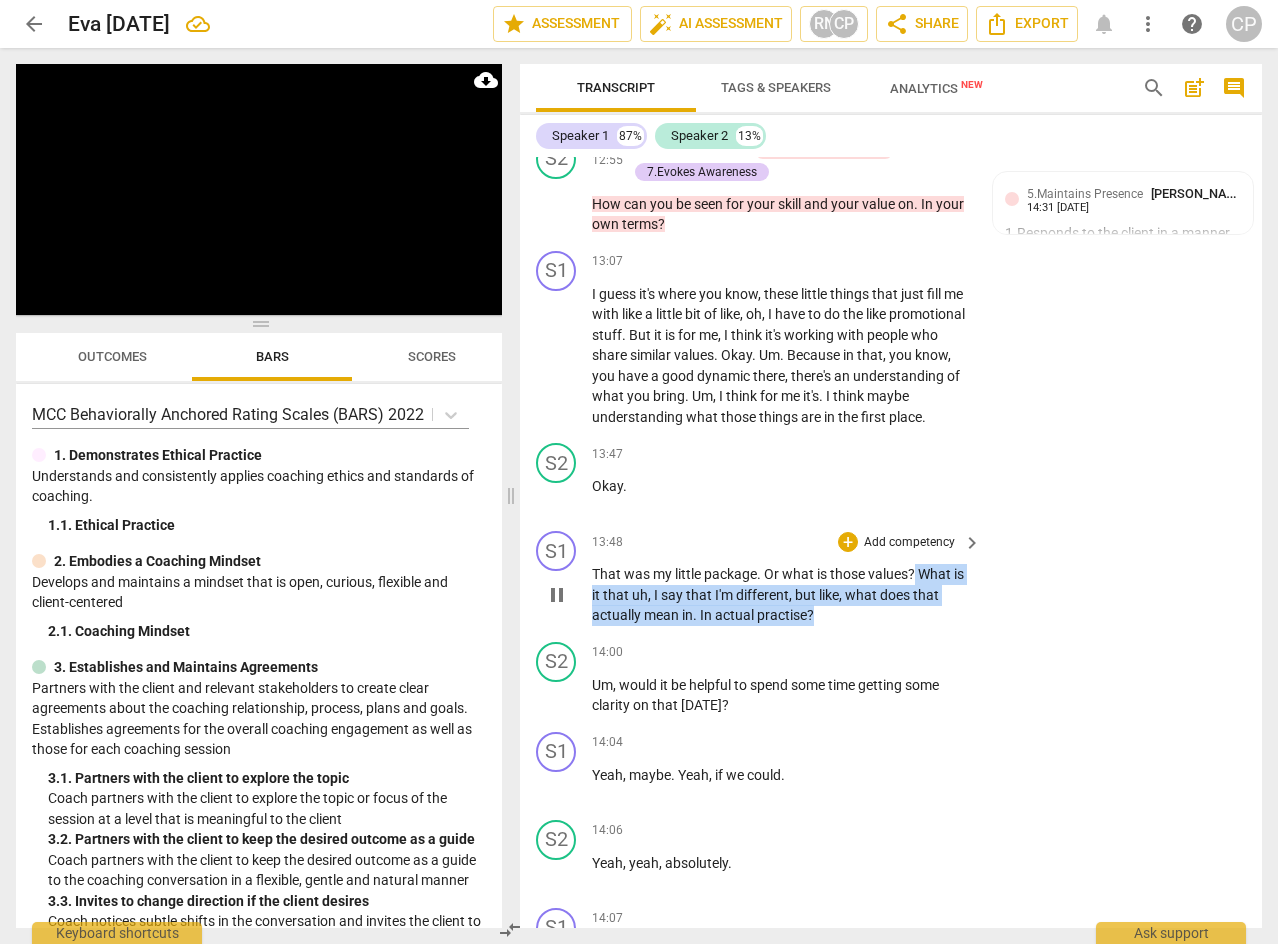 drag, startPoint x: 918, startPoint y: 634, endPoint x: 811, endPoint y: 686, distance: 118.966385 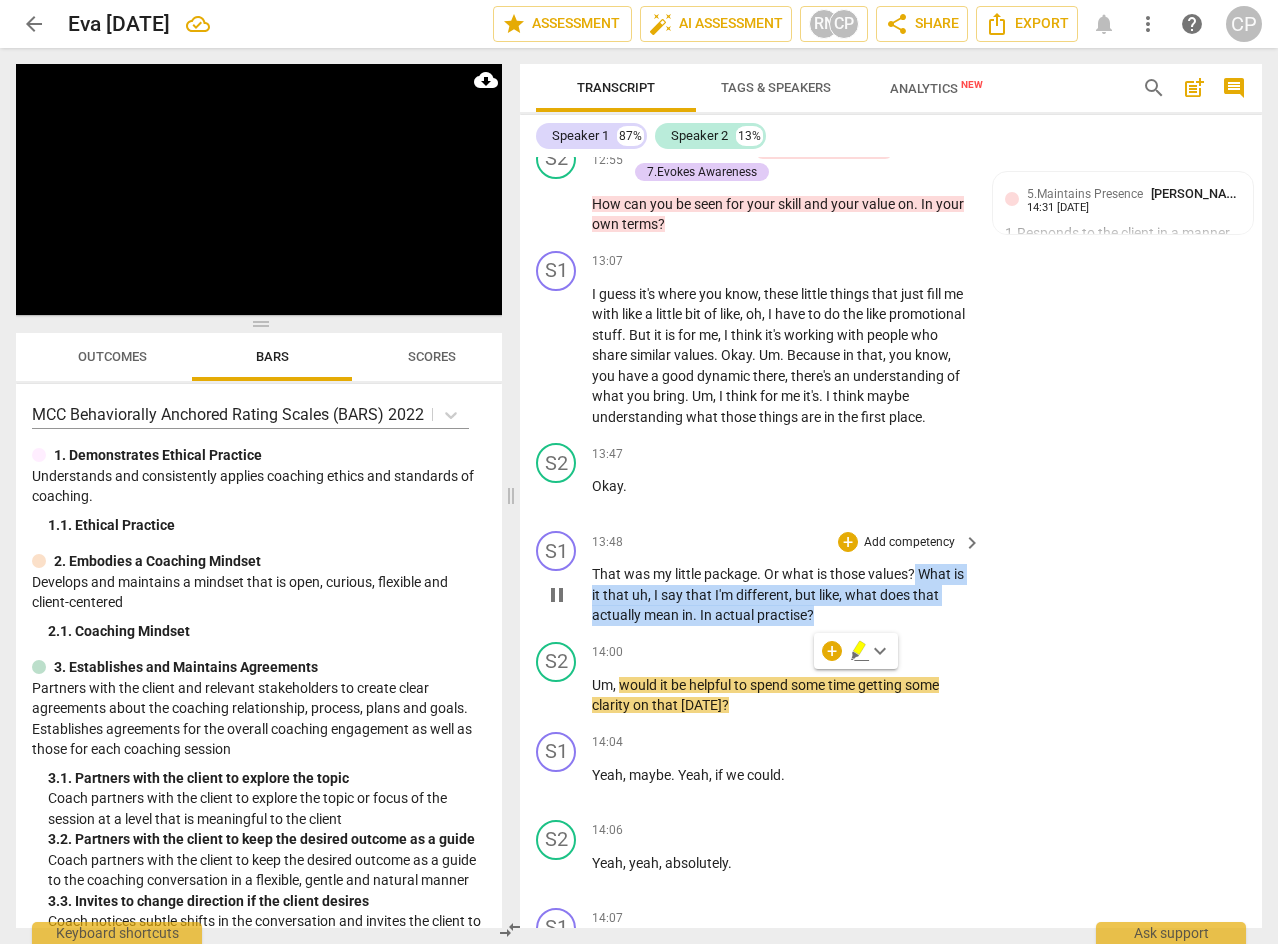 click 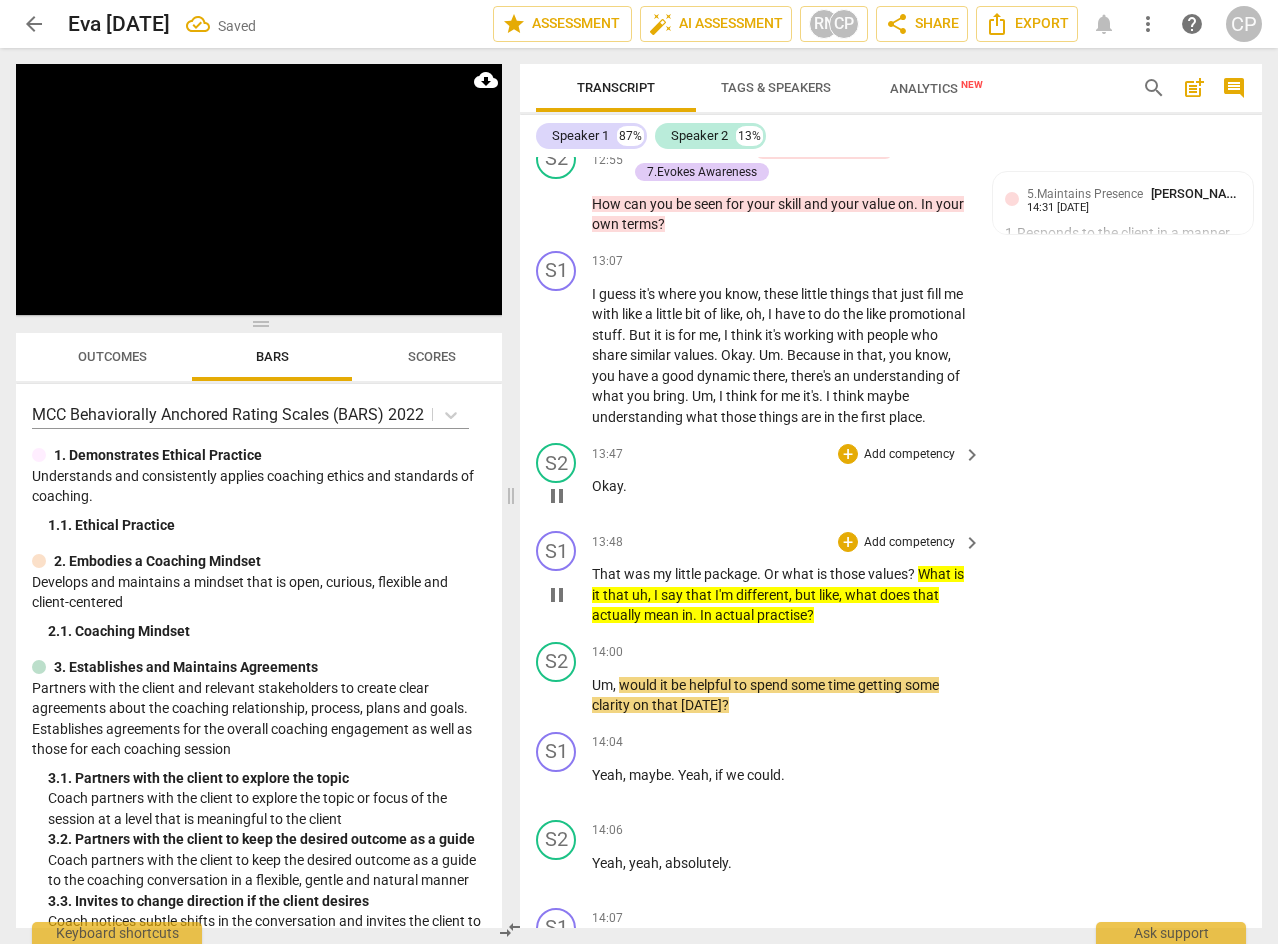 click on "S2 play_arrow pause 13:47 + Add competency keyboard_arrow_right Okay ." at bounding box center (891, 479) 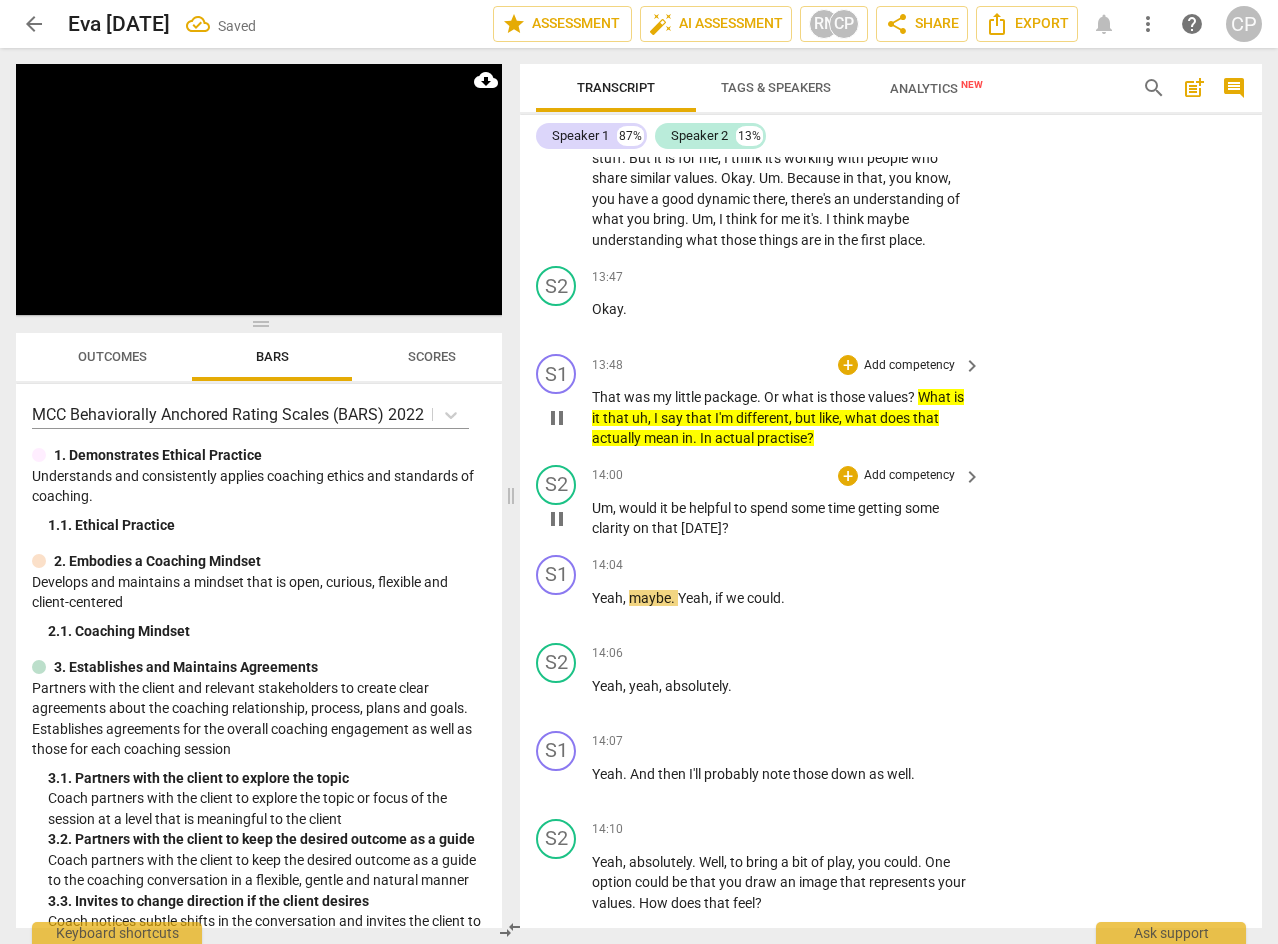 scroll, scrollTop: 6296, scrollLeft: 0, axis: vertical 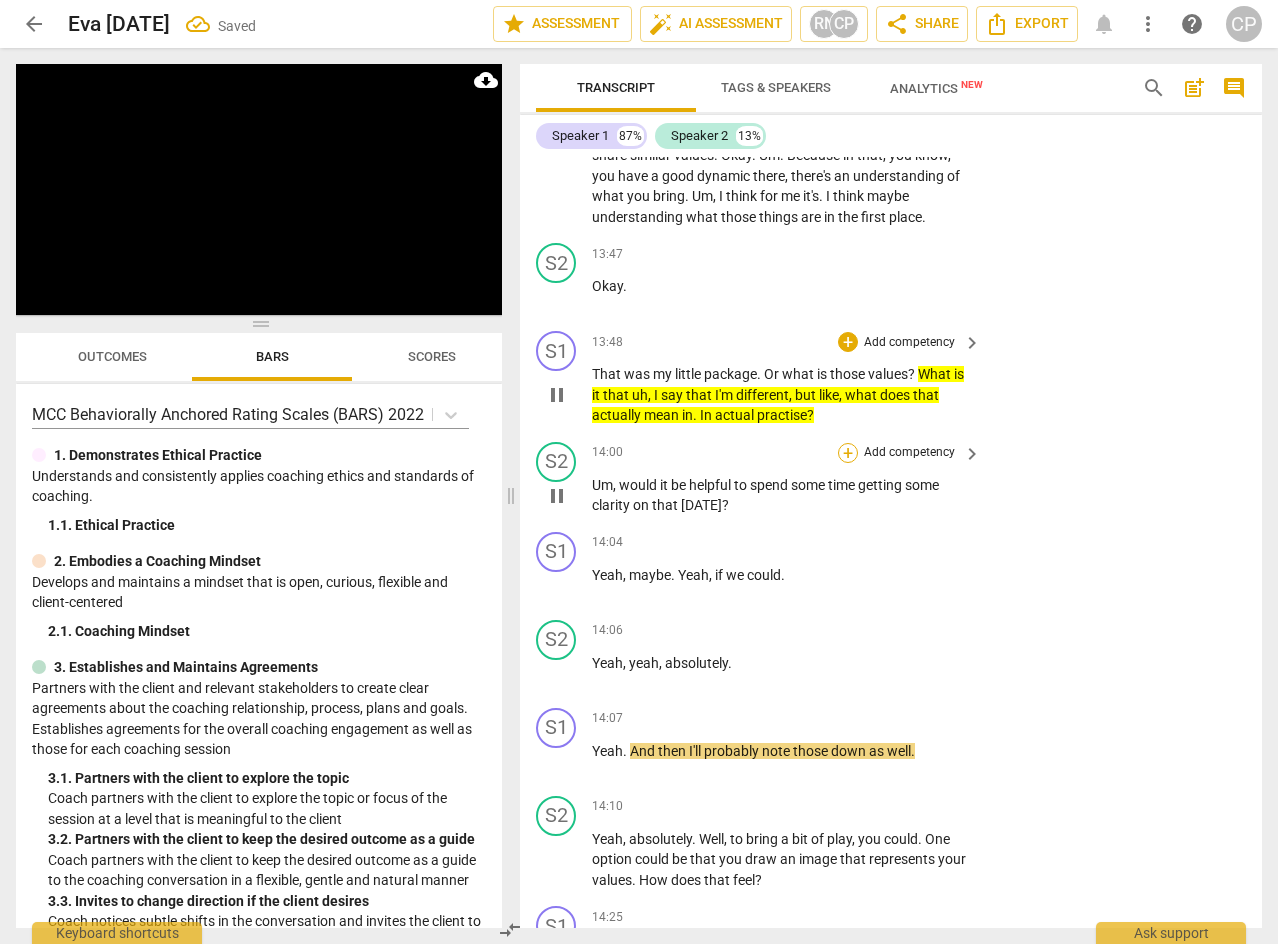 click on "+" at bounding box center (848, 453) 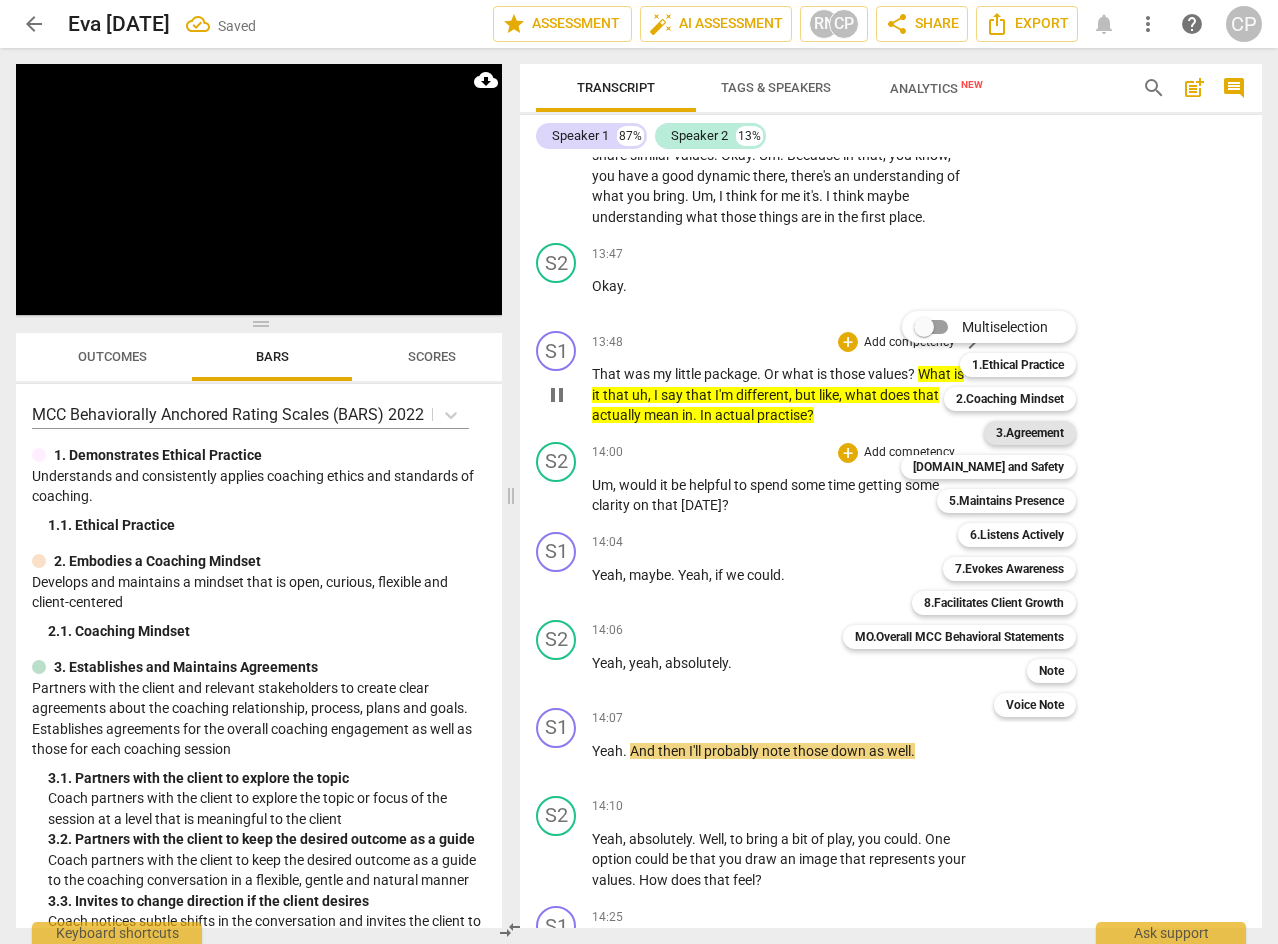 click on "3.Agreement" at bounding box center (1030, 433) 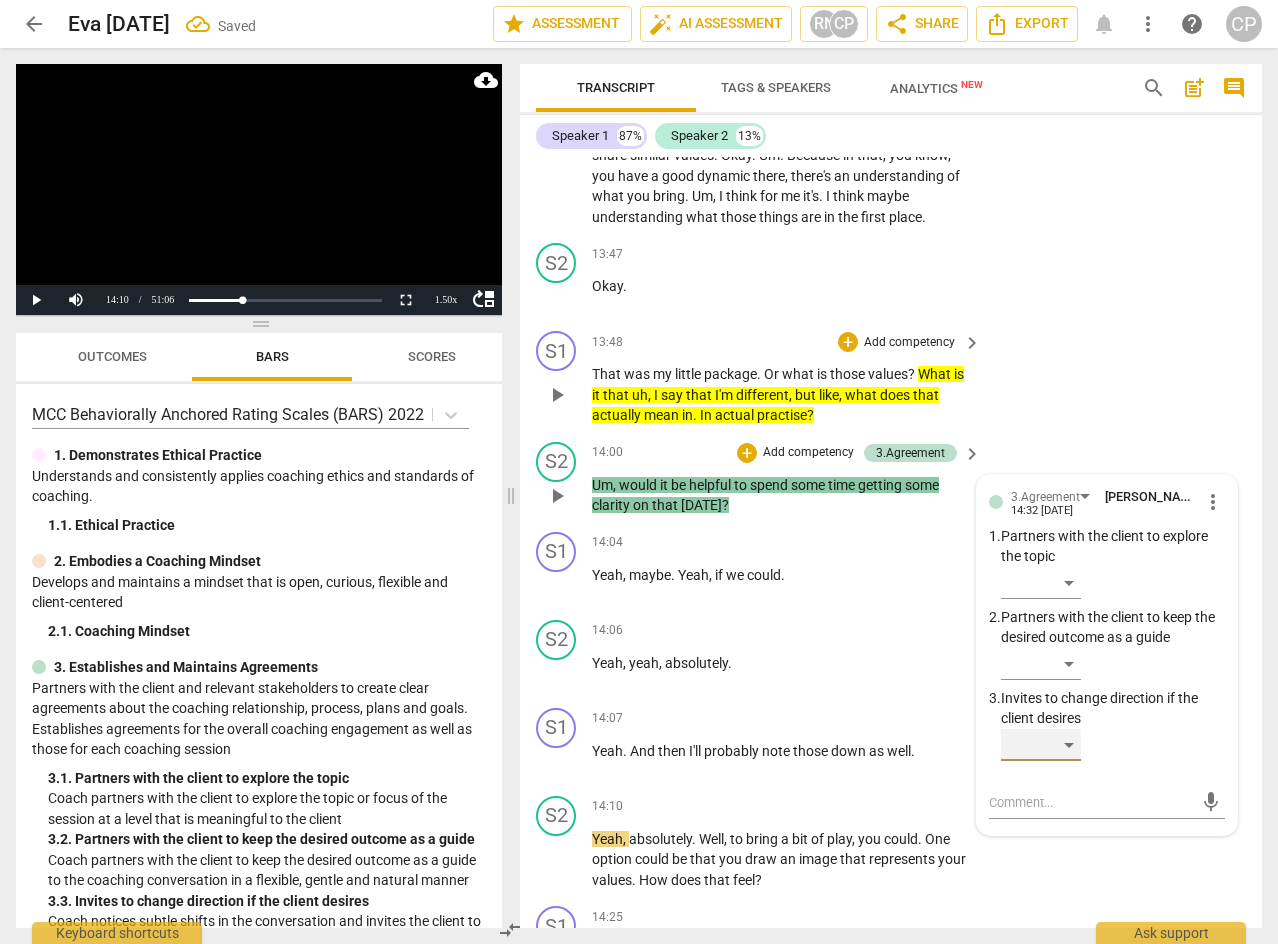 click on "​" at bounding box center [1041, 745] 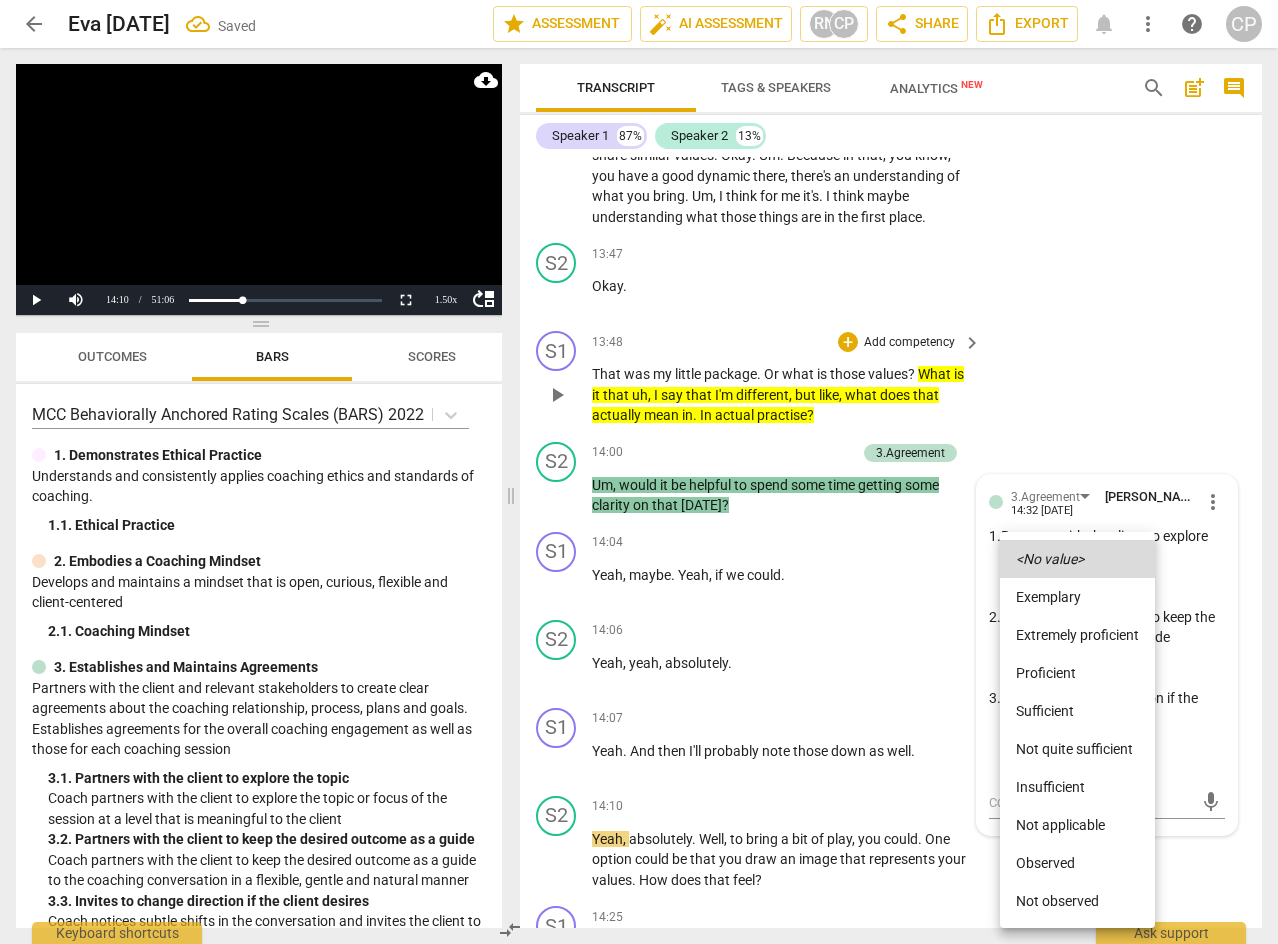click on "Extremely proficient" at bounding box center (1077, 635) 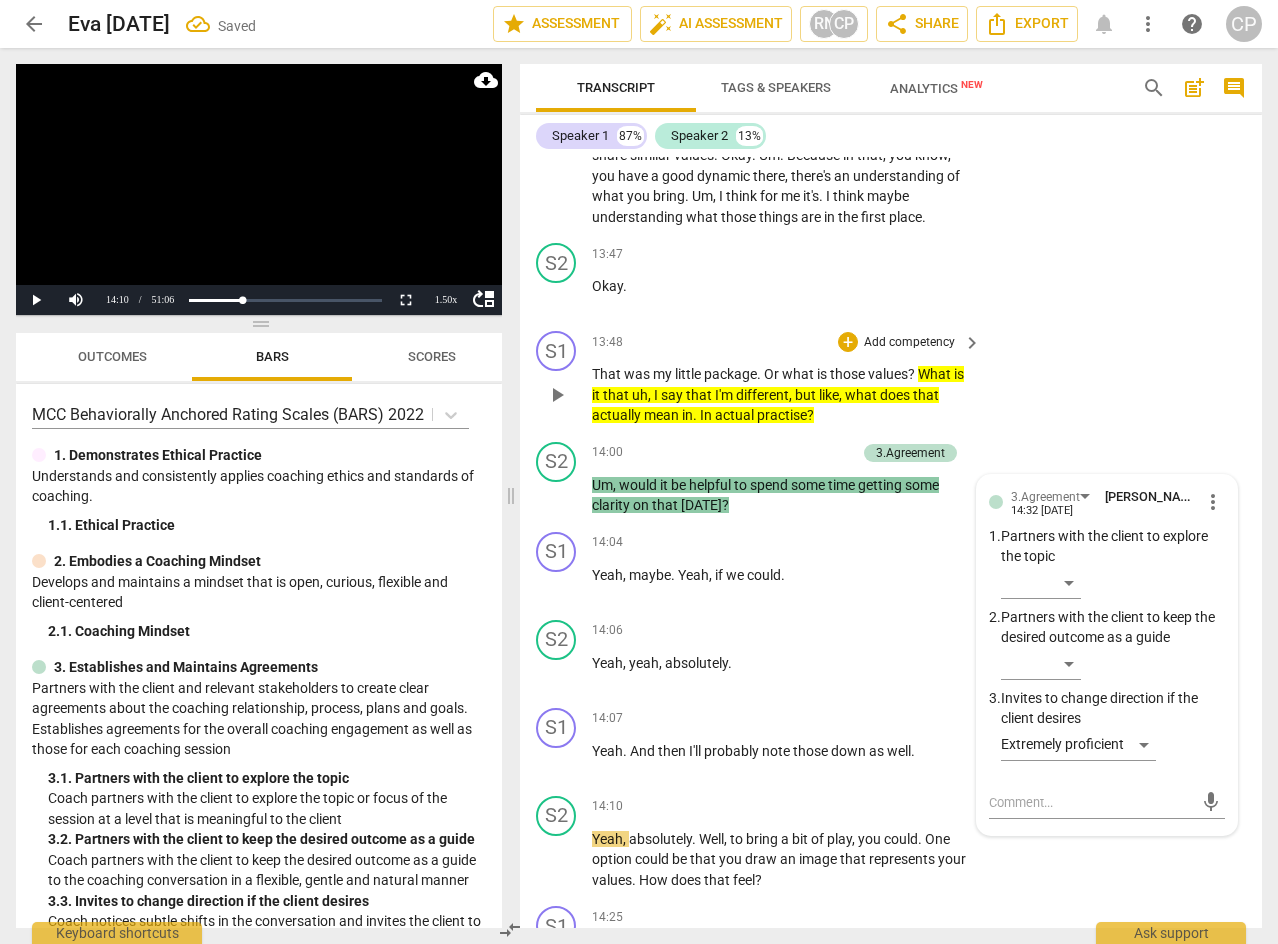 click on "S1 play_arrow pause 13:48 + Add competency keyboard_arrow_right That   was   my   little   package .   Or   what   is   those   values ?   What   is   it   that   uh ,   I   say   that   I'm   different ,   but   like ,   what   does   that   actually   mean   in .   In   actual   practise ?" at bounding box center [891, 378] 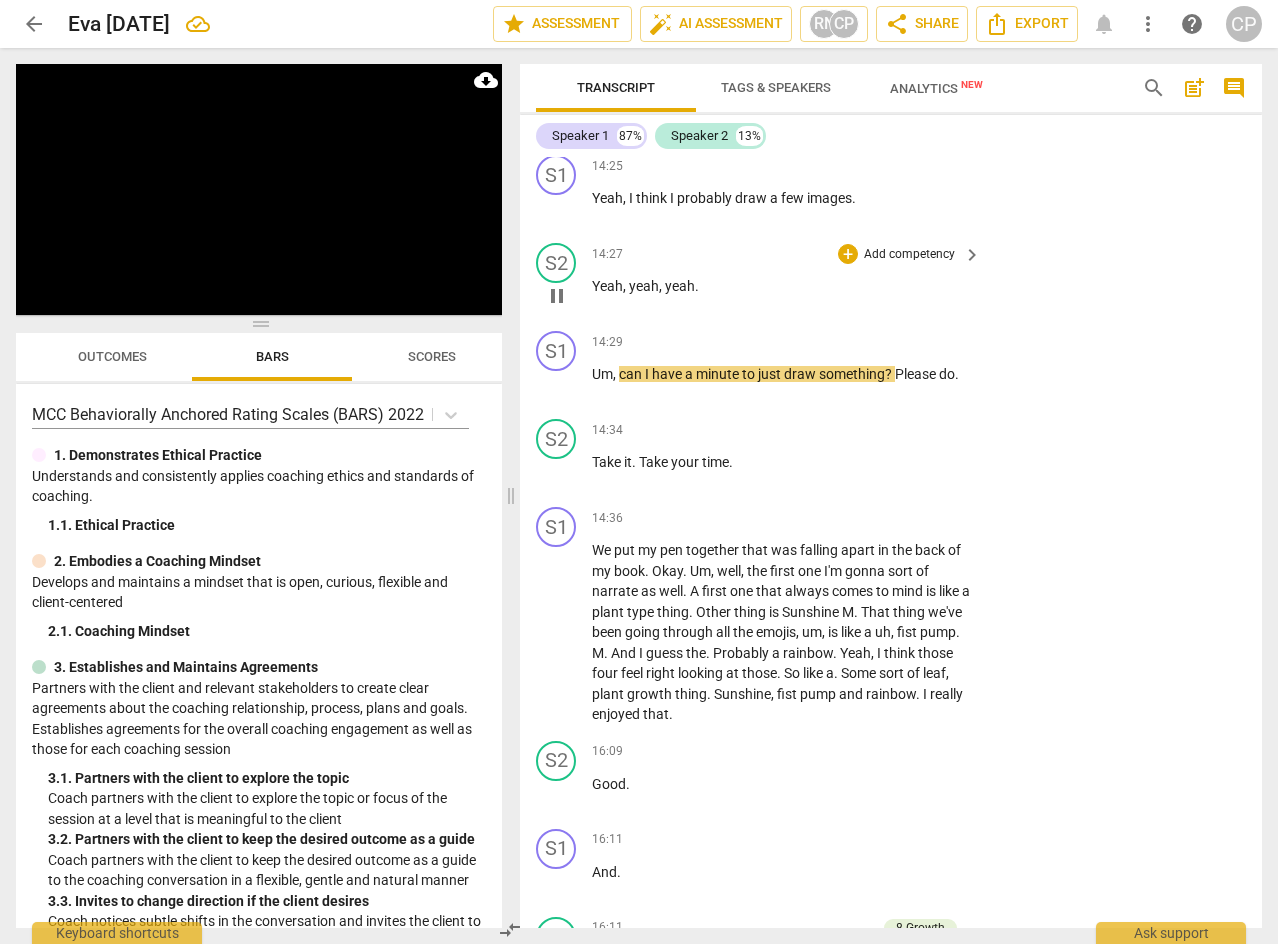 scroll, scrollTop: 6917, scrollLeft: 0, axis: vertical 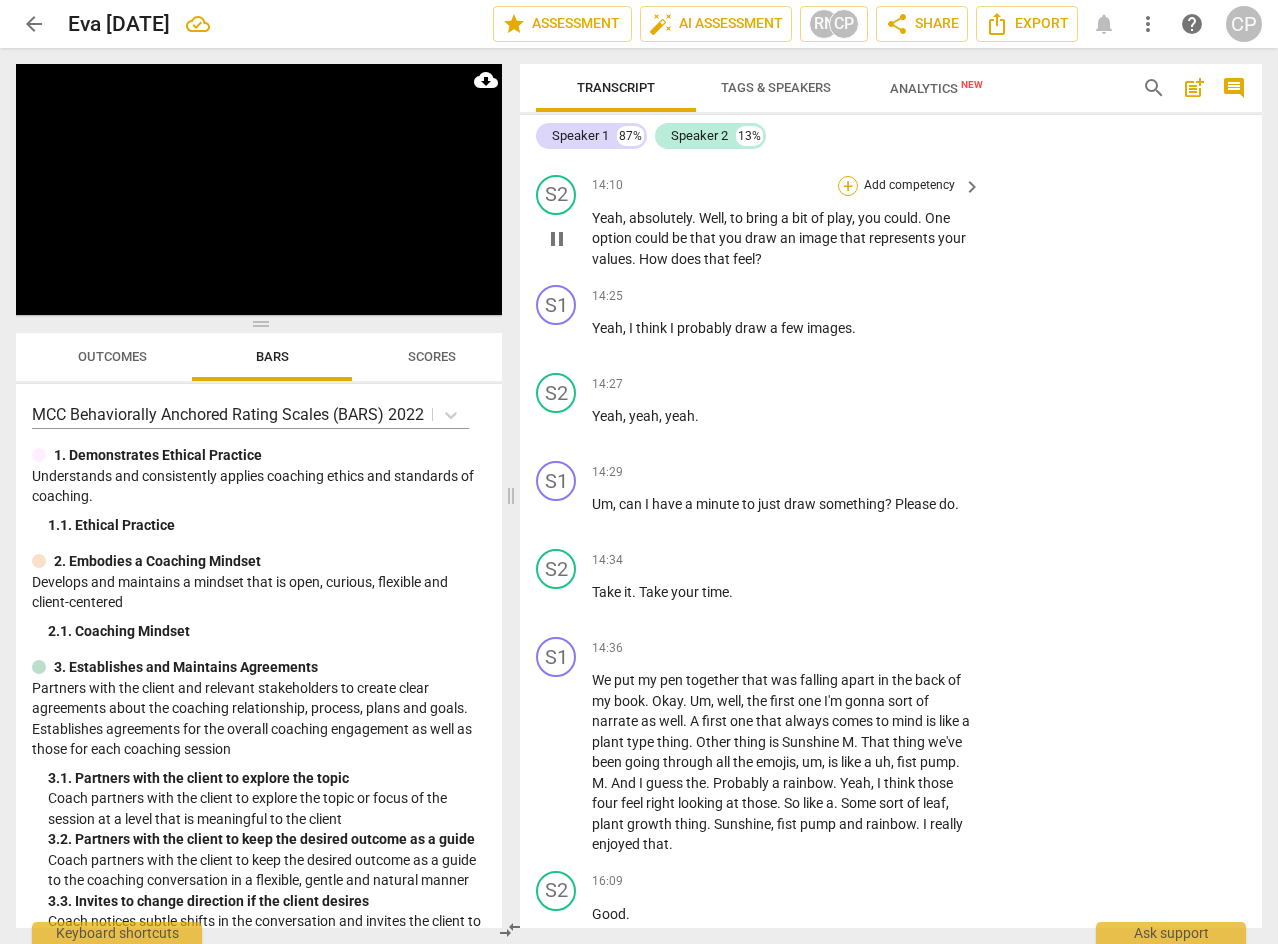 click on "+" at bounding box center (848, 186) 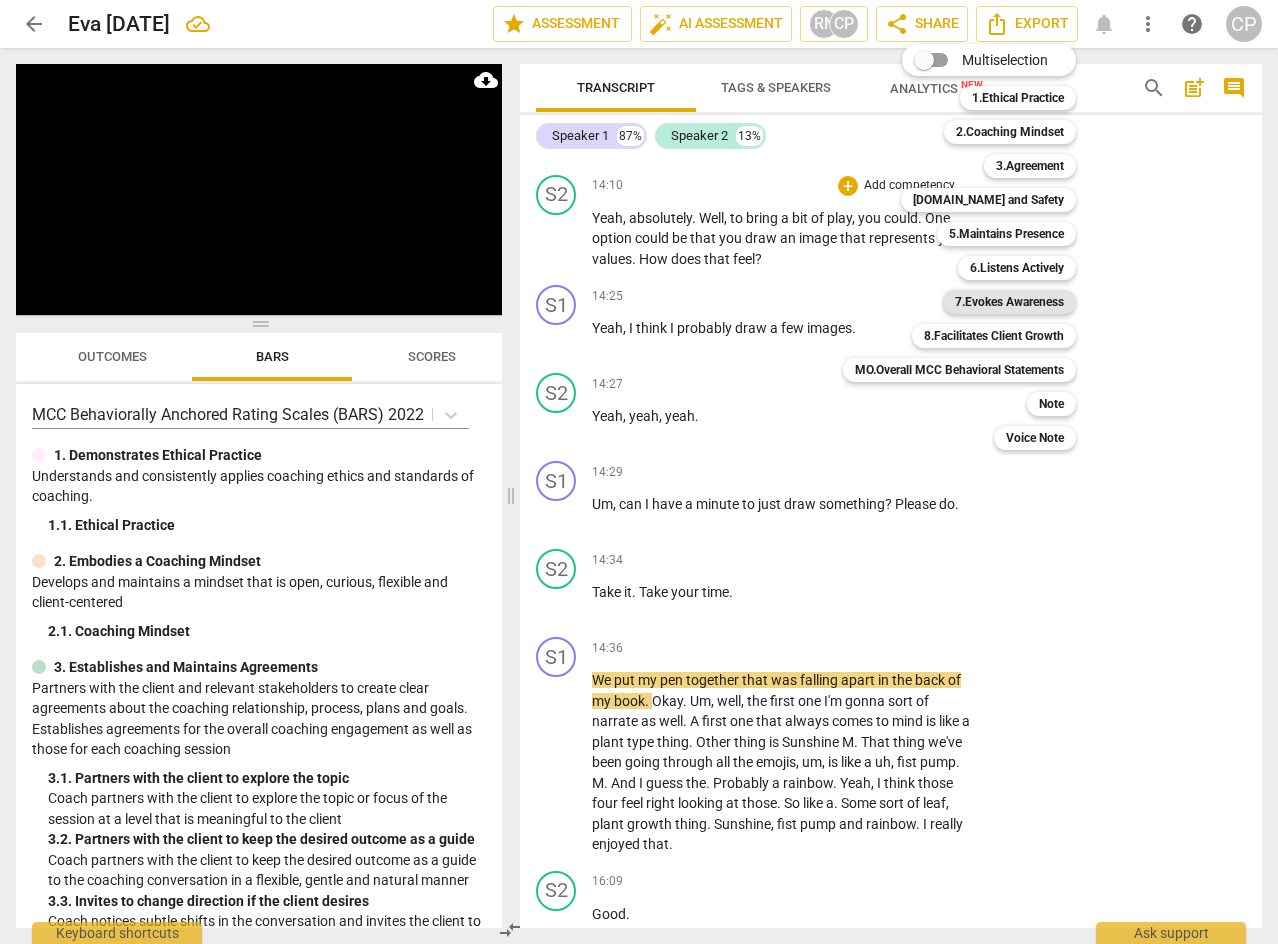 click on "7.Evokes Awareness" at bounding box center (1009, 302) 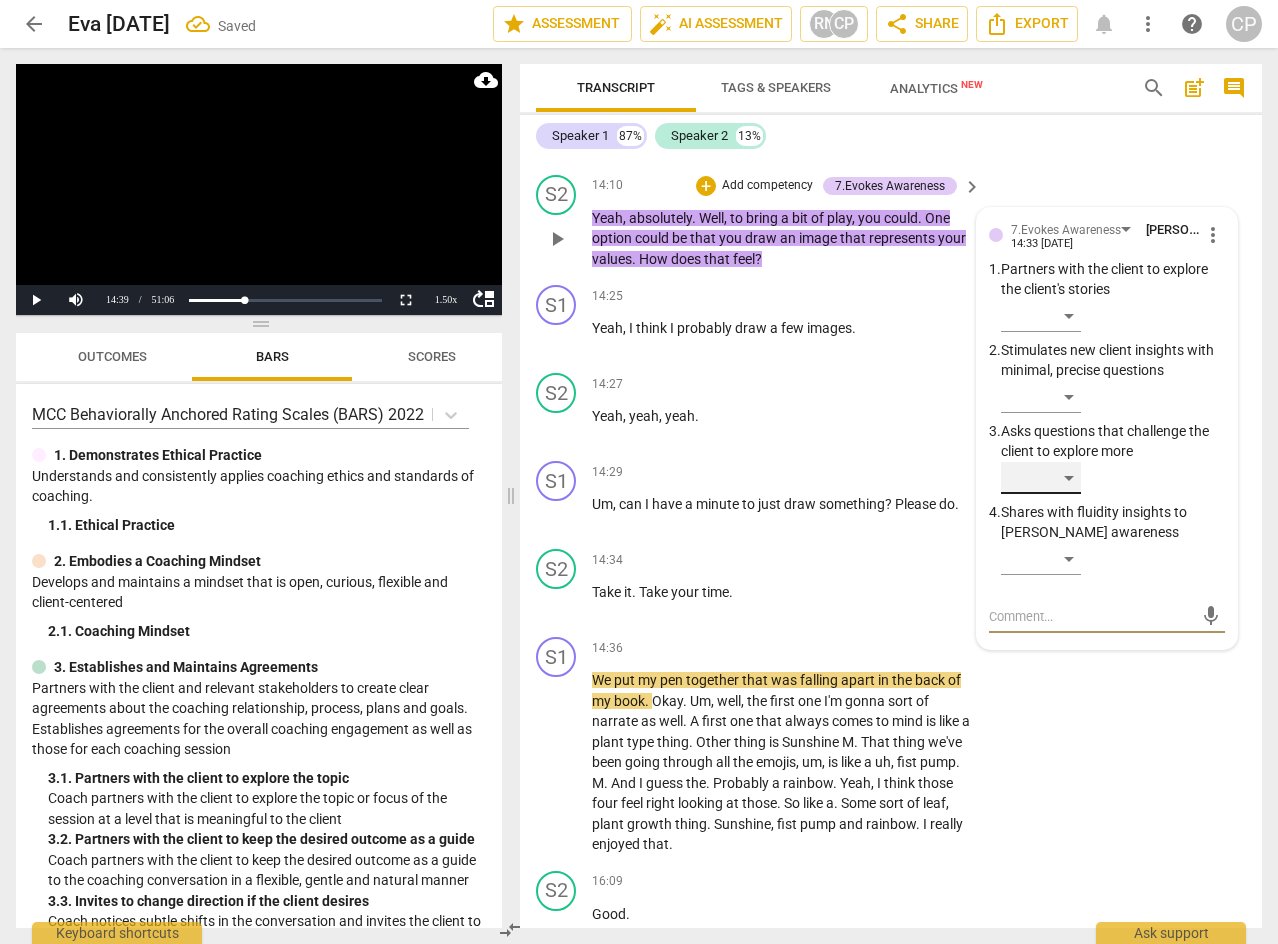 click on "​" at bounding box center [1041, 478] 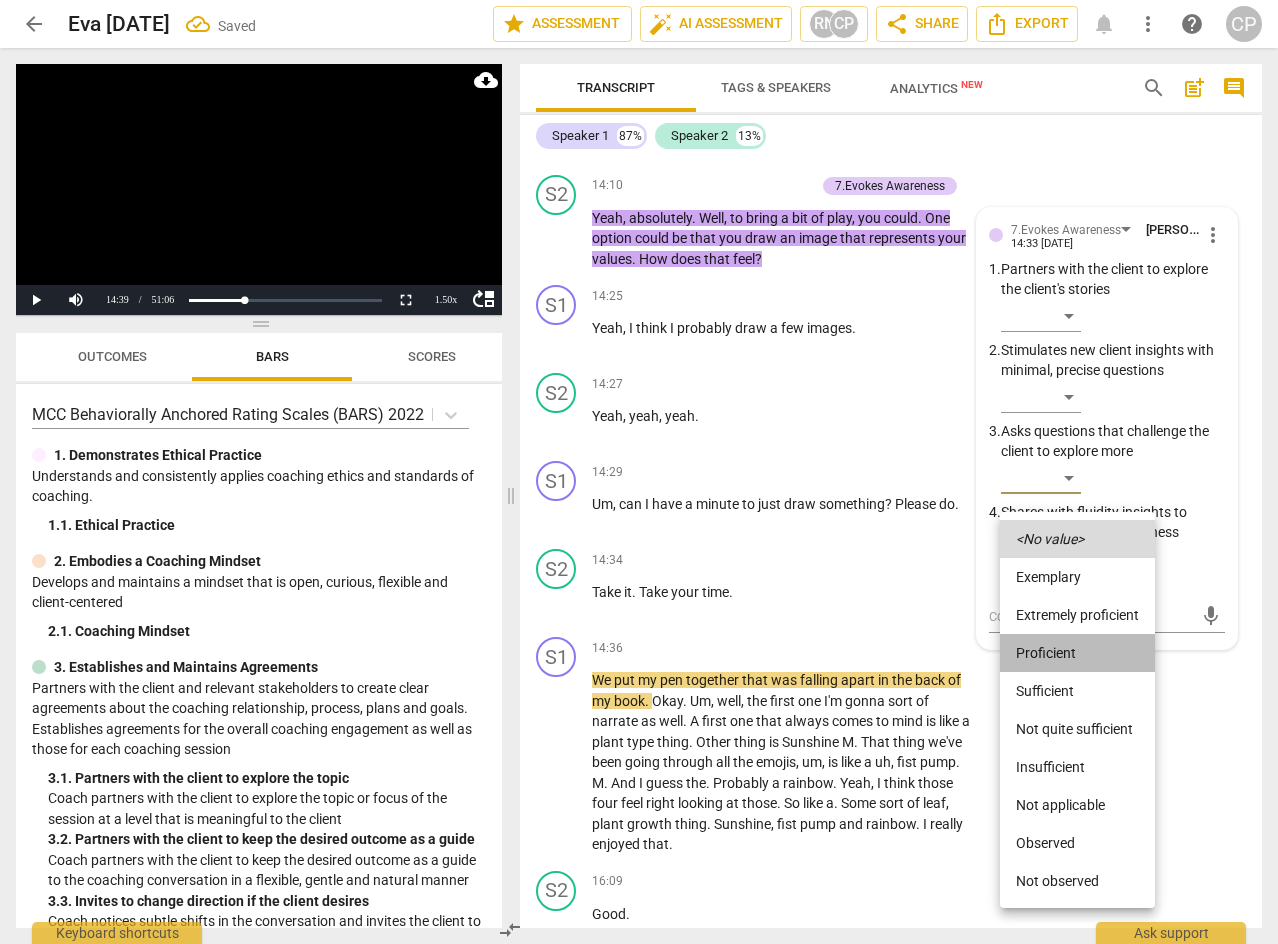 click on "Proficient" at bounding box center [1077, 653] 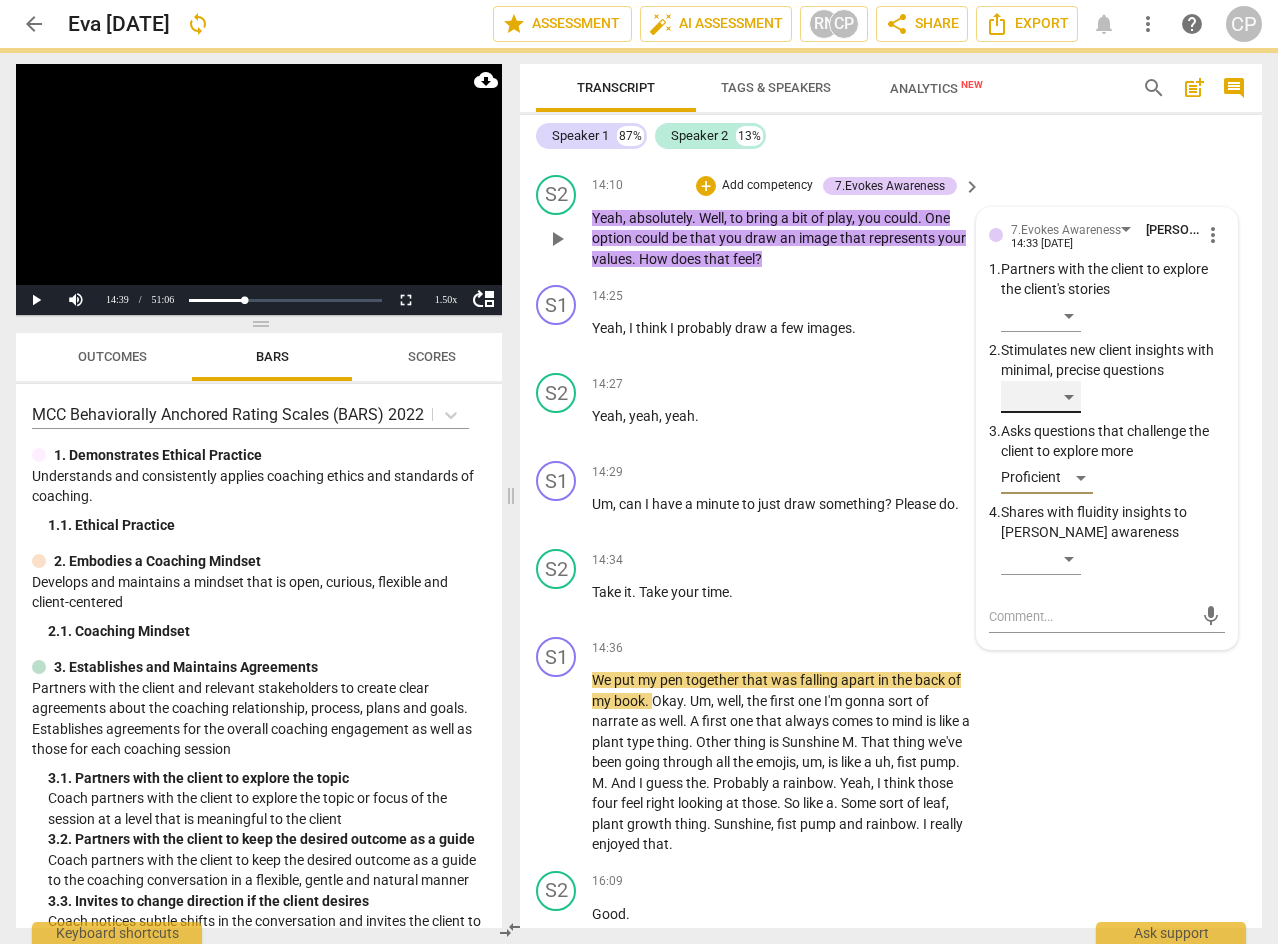 click on "​" at bounding box center [1041, 397] 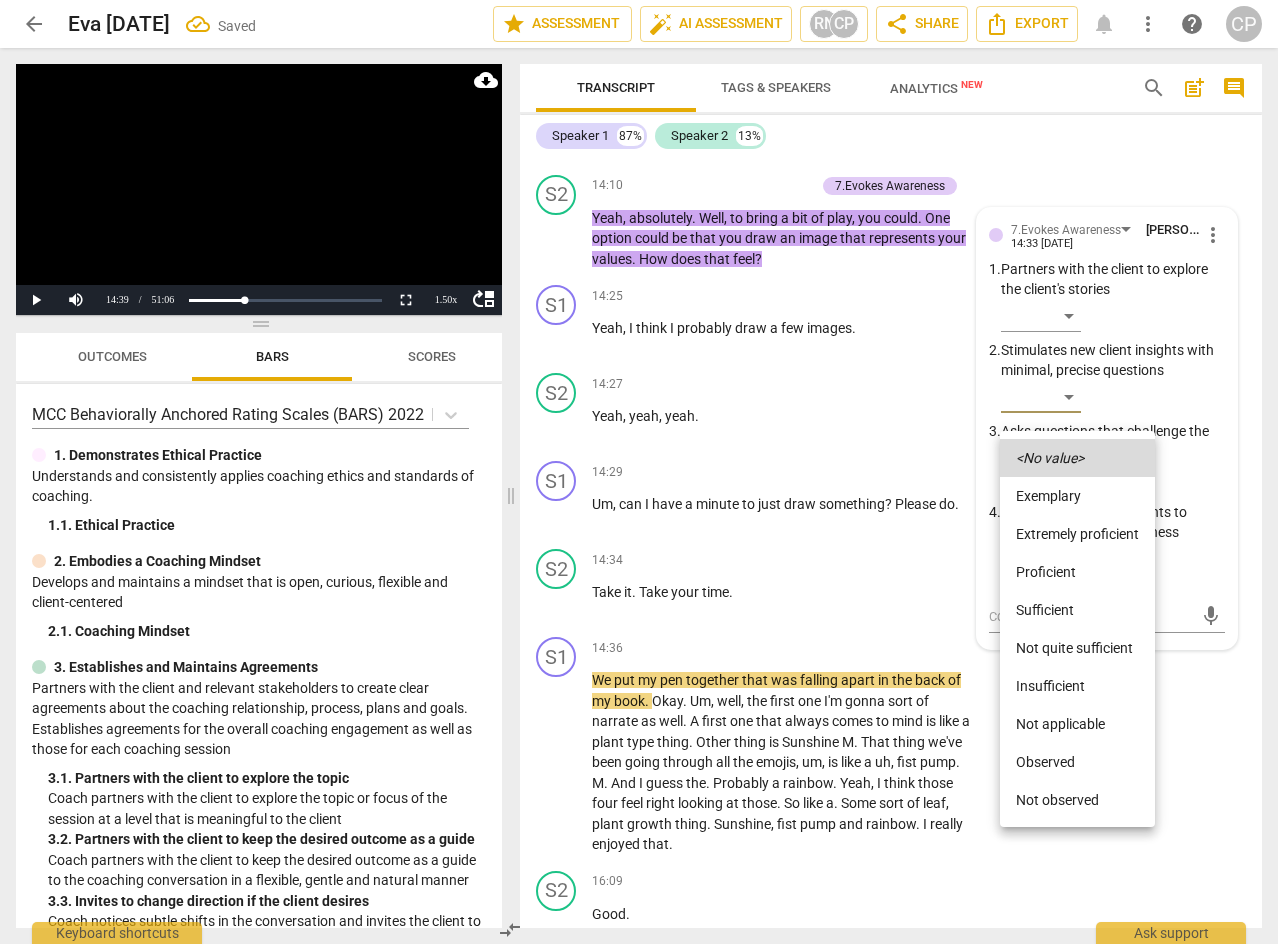 click at bounding box center (639, 472) 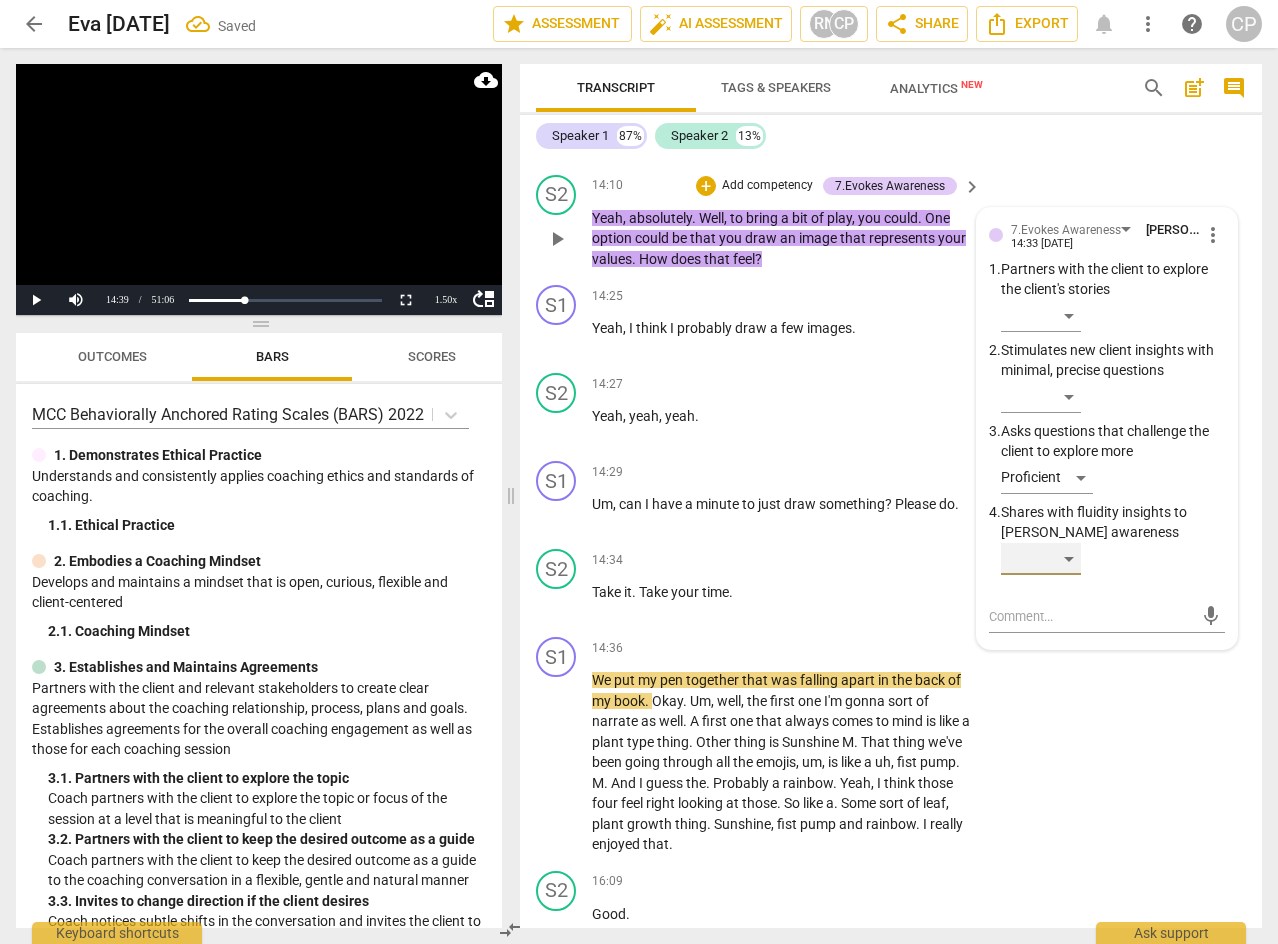 click on "​" at bounding box center (1041, 559) 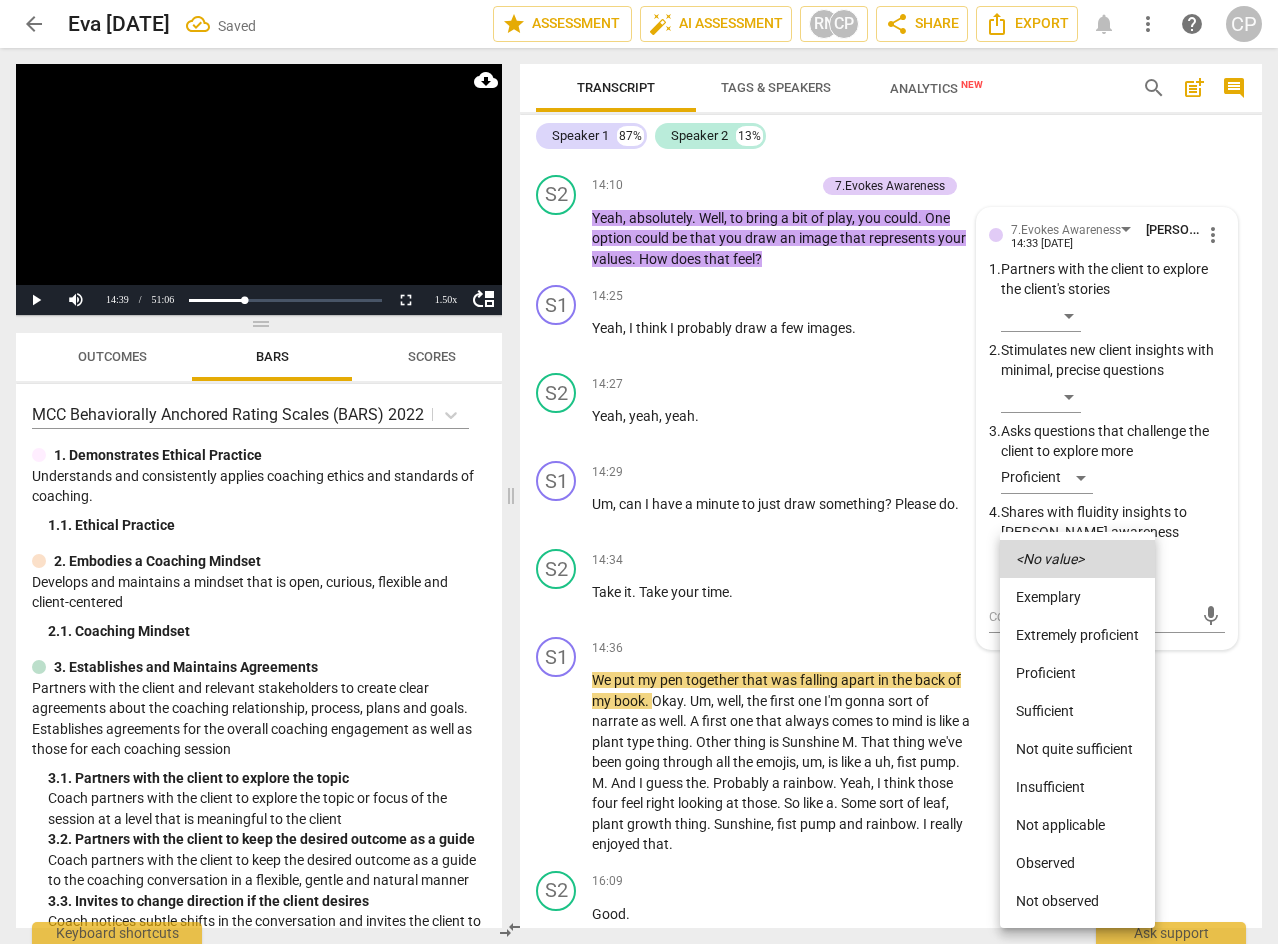 click on "Proficient" at bounding box center [1077, 673] 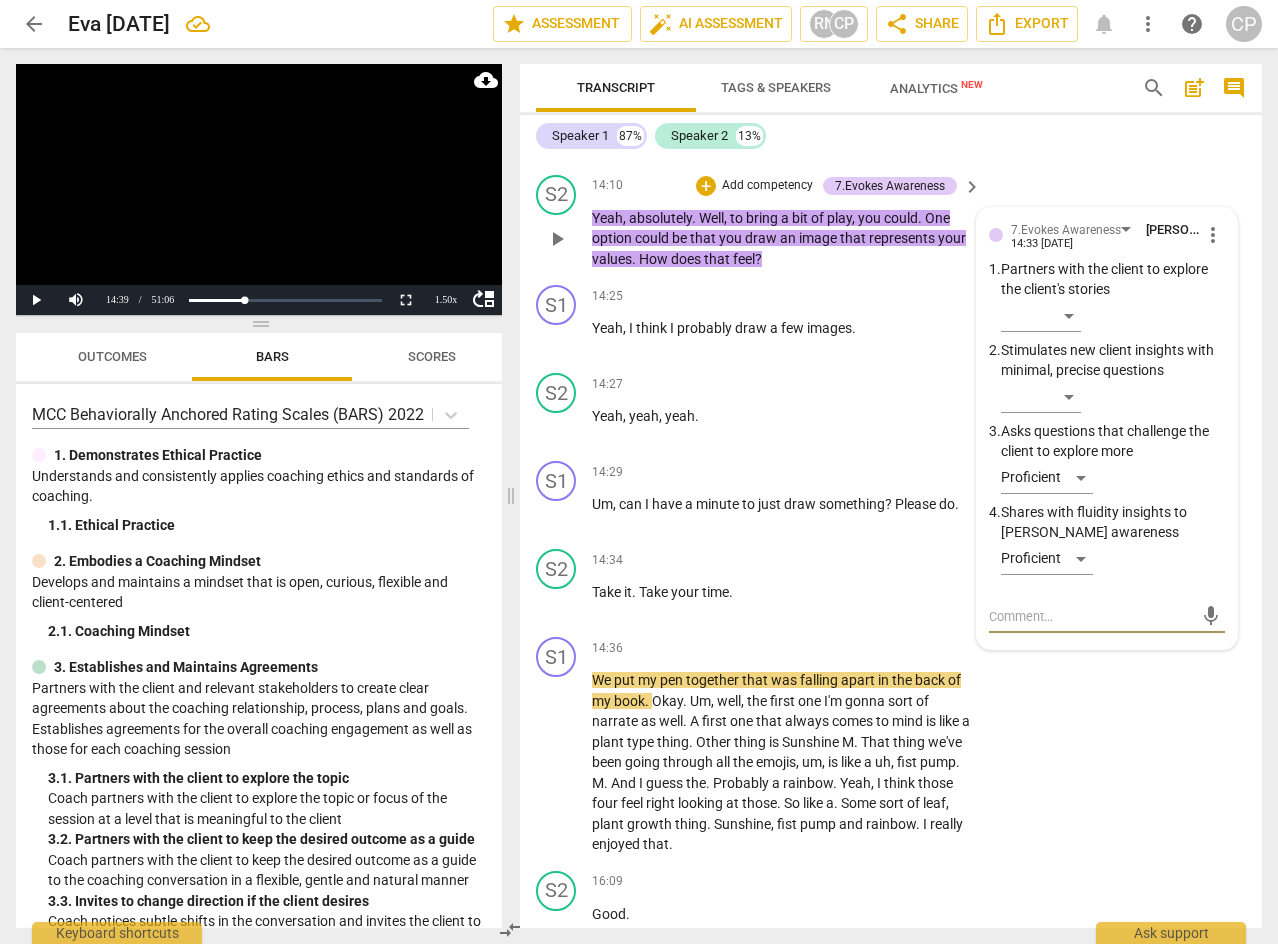 click at bounding box center [1091, 616] 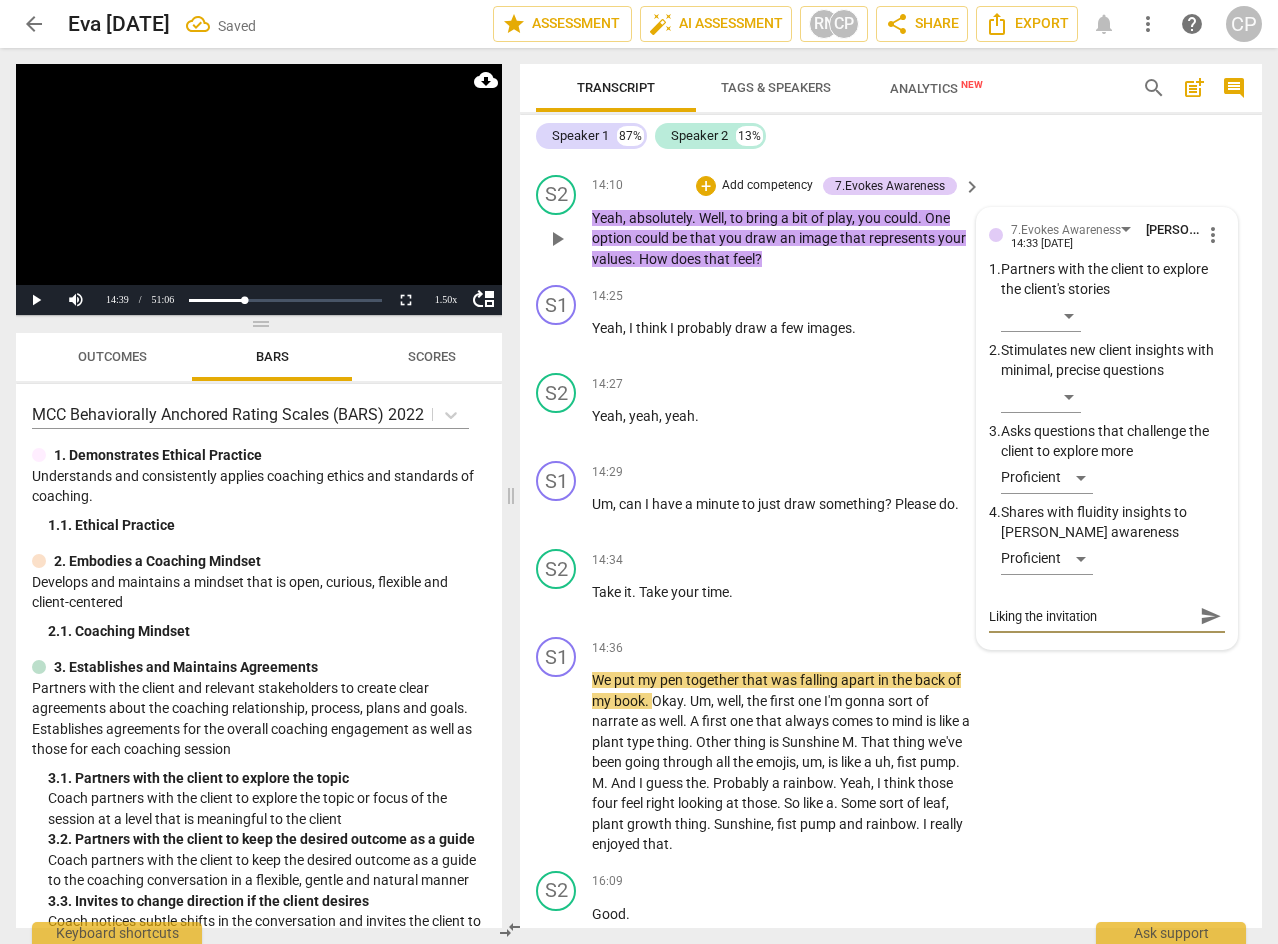 click on "send" at bounding box center [1211, 616] 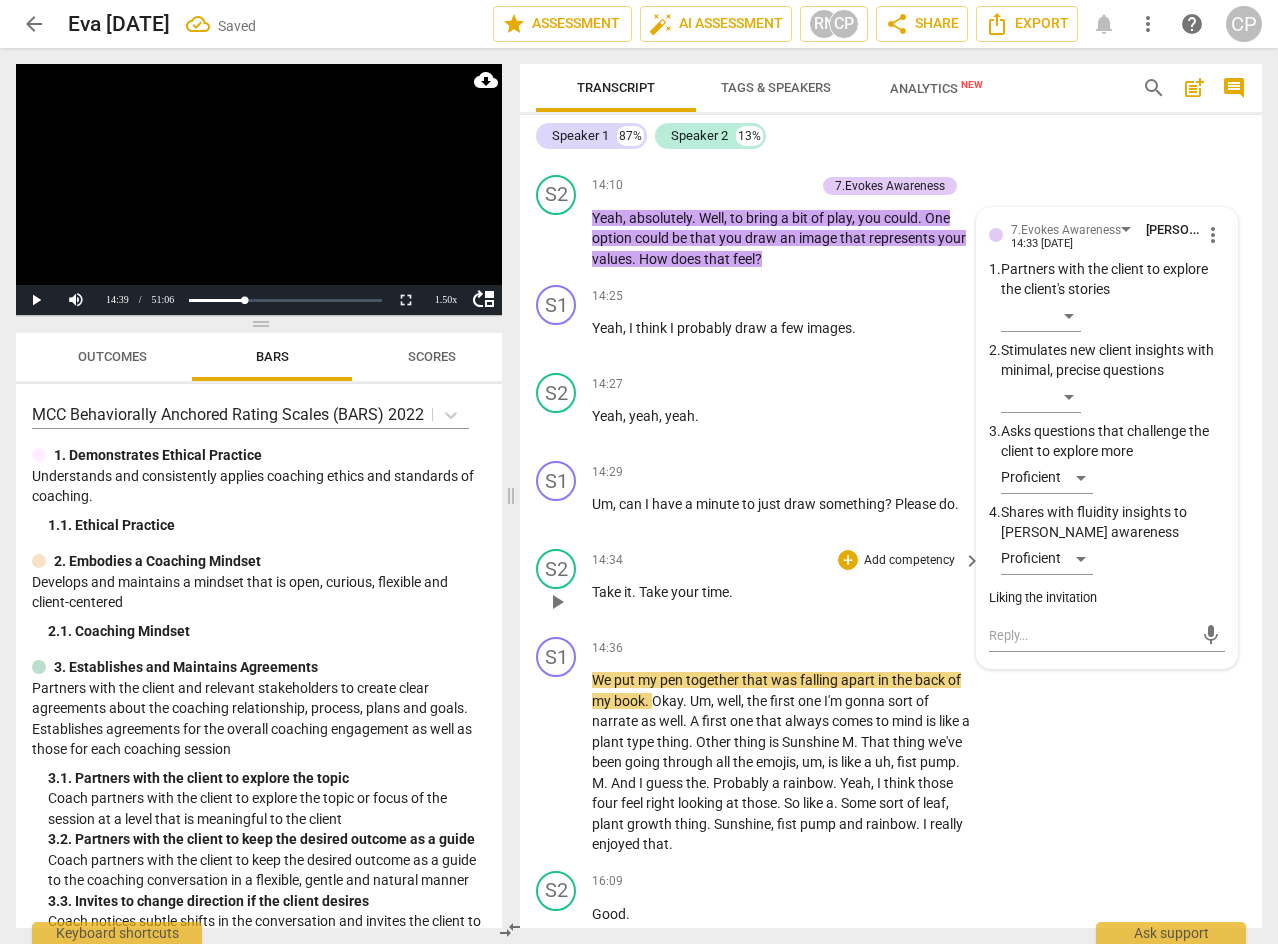 drag, startPoint x: 558, startPoint y: 653, endPoint x: 572, endPoint y: 667, distance: 19.79899 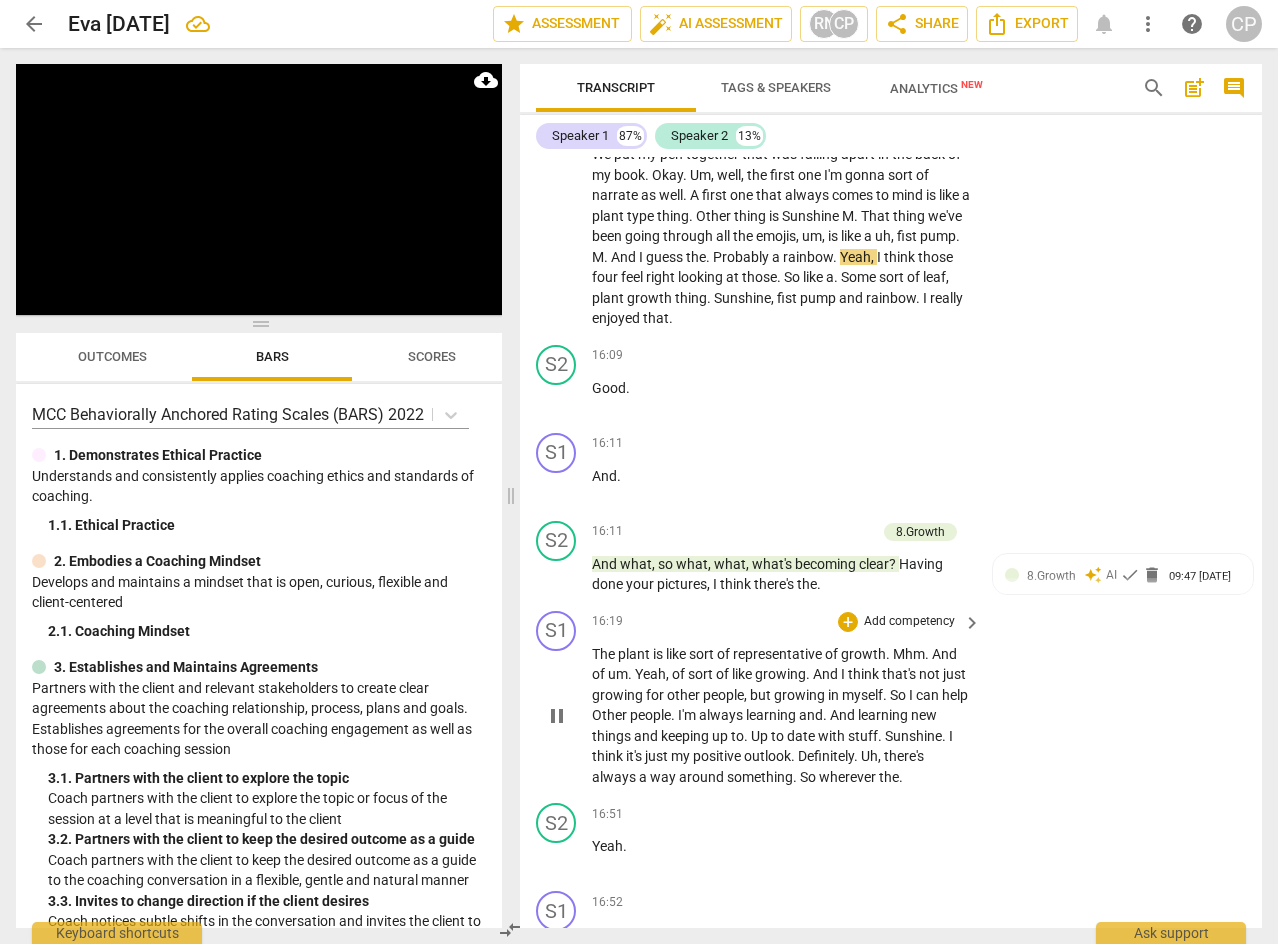 scroll, scrollTop: 7517, scrollLeft: 0, axis: vertical 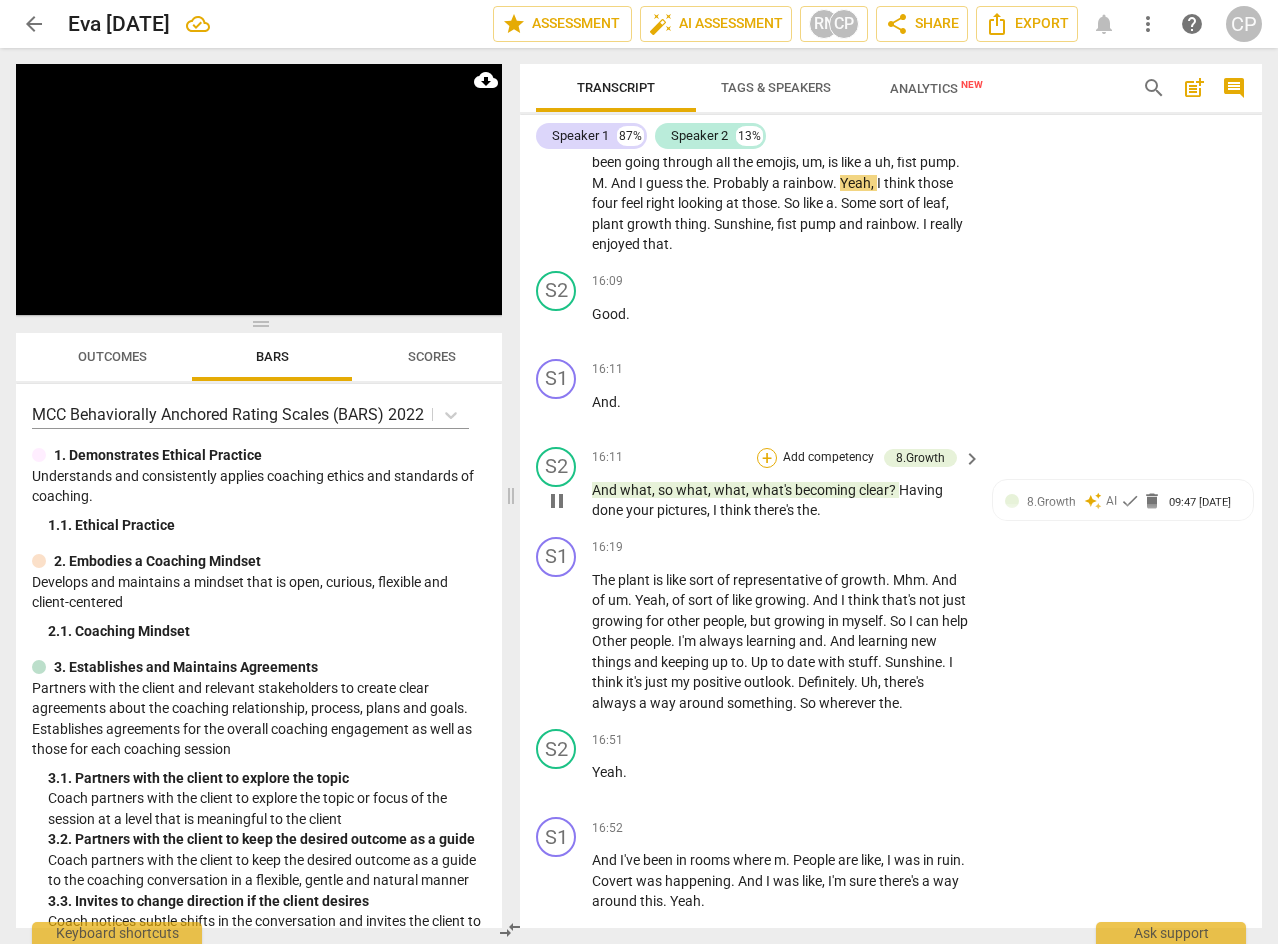 click on "+" at bounding box center [767, 458] 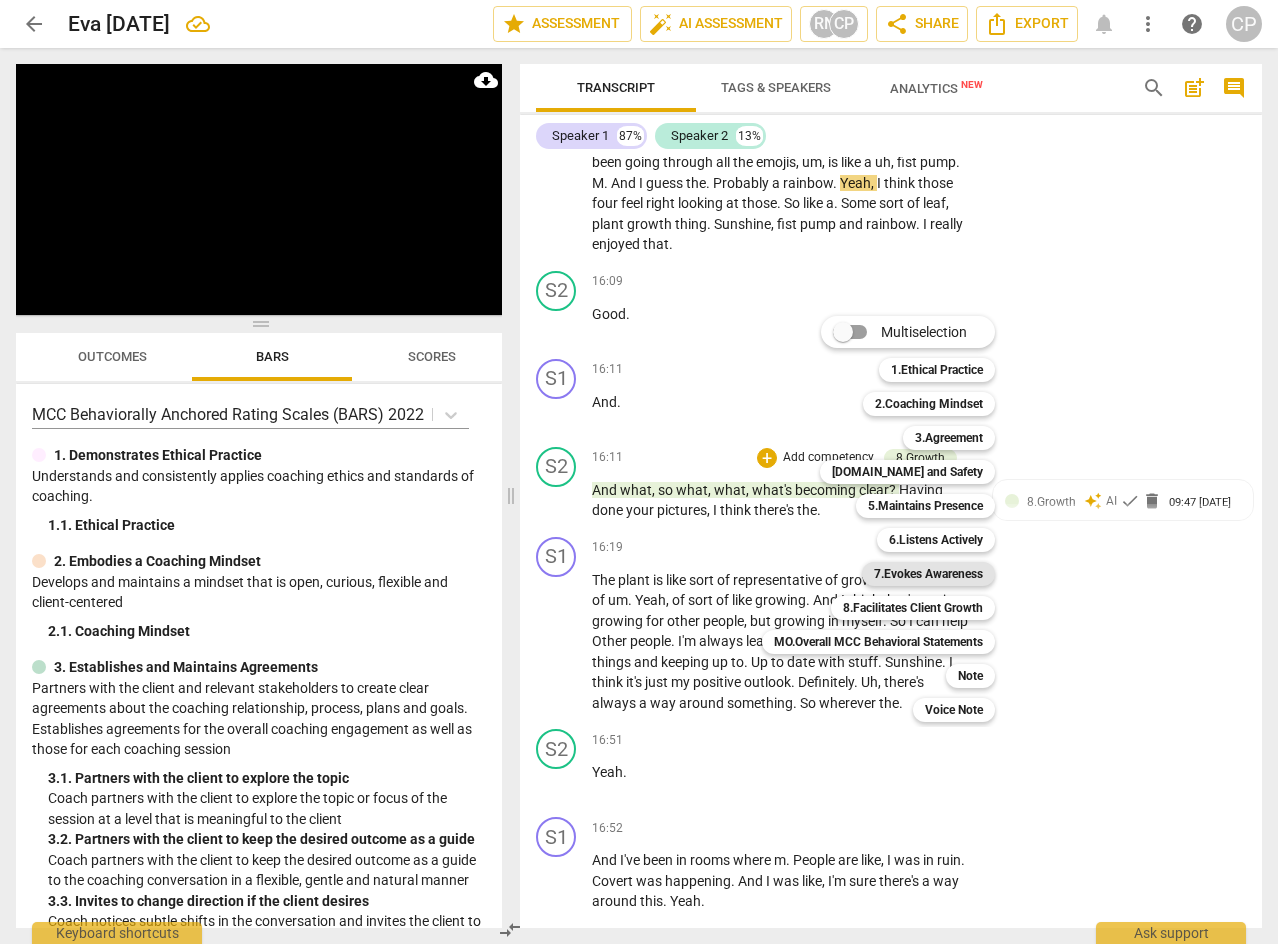 click on "7.Evokes Awareness" at bounding box center (928, 574) 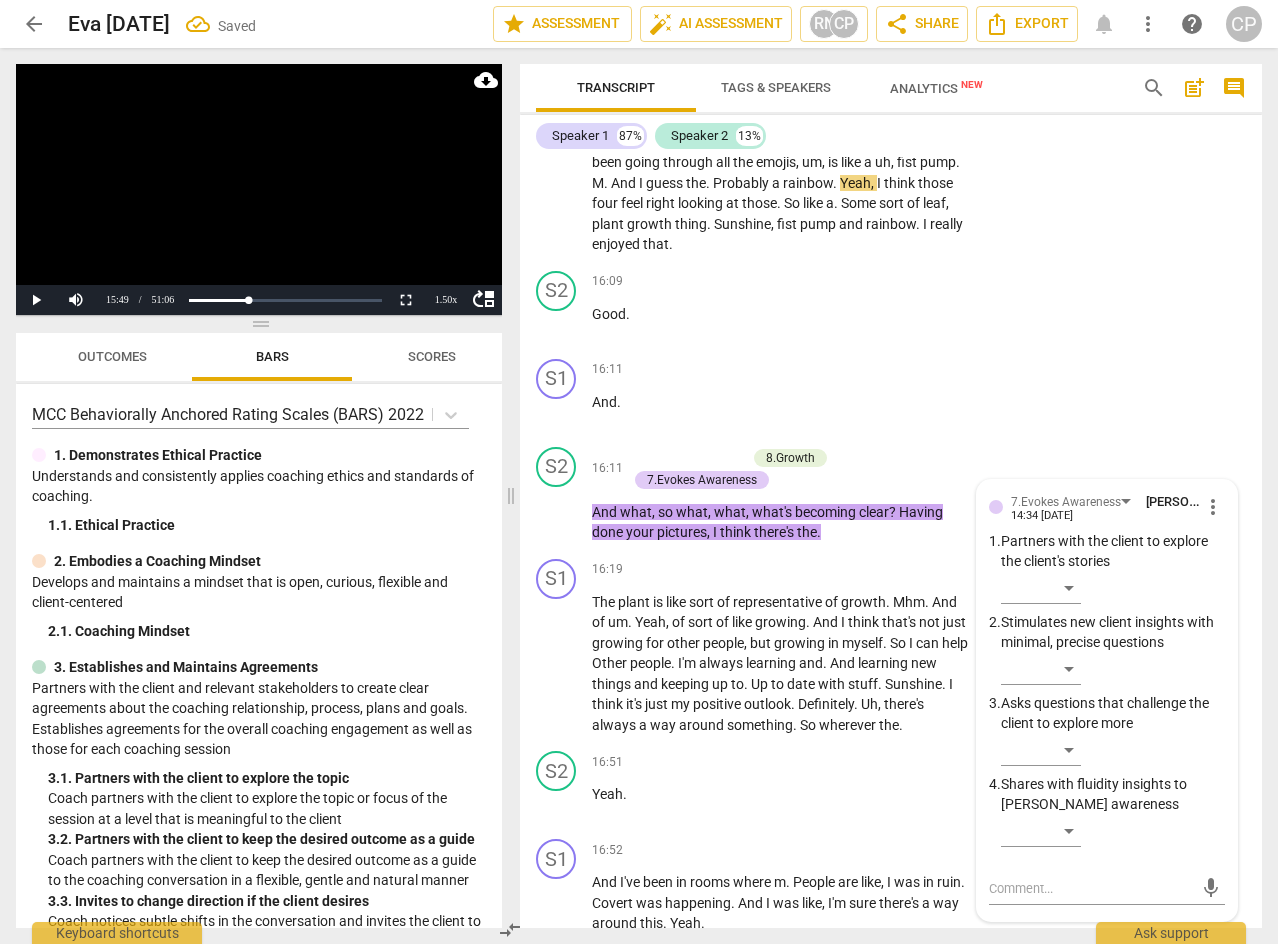 scroll, scrollTop: 7925, scrollLeft: 0, axis: vertical 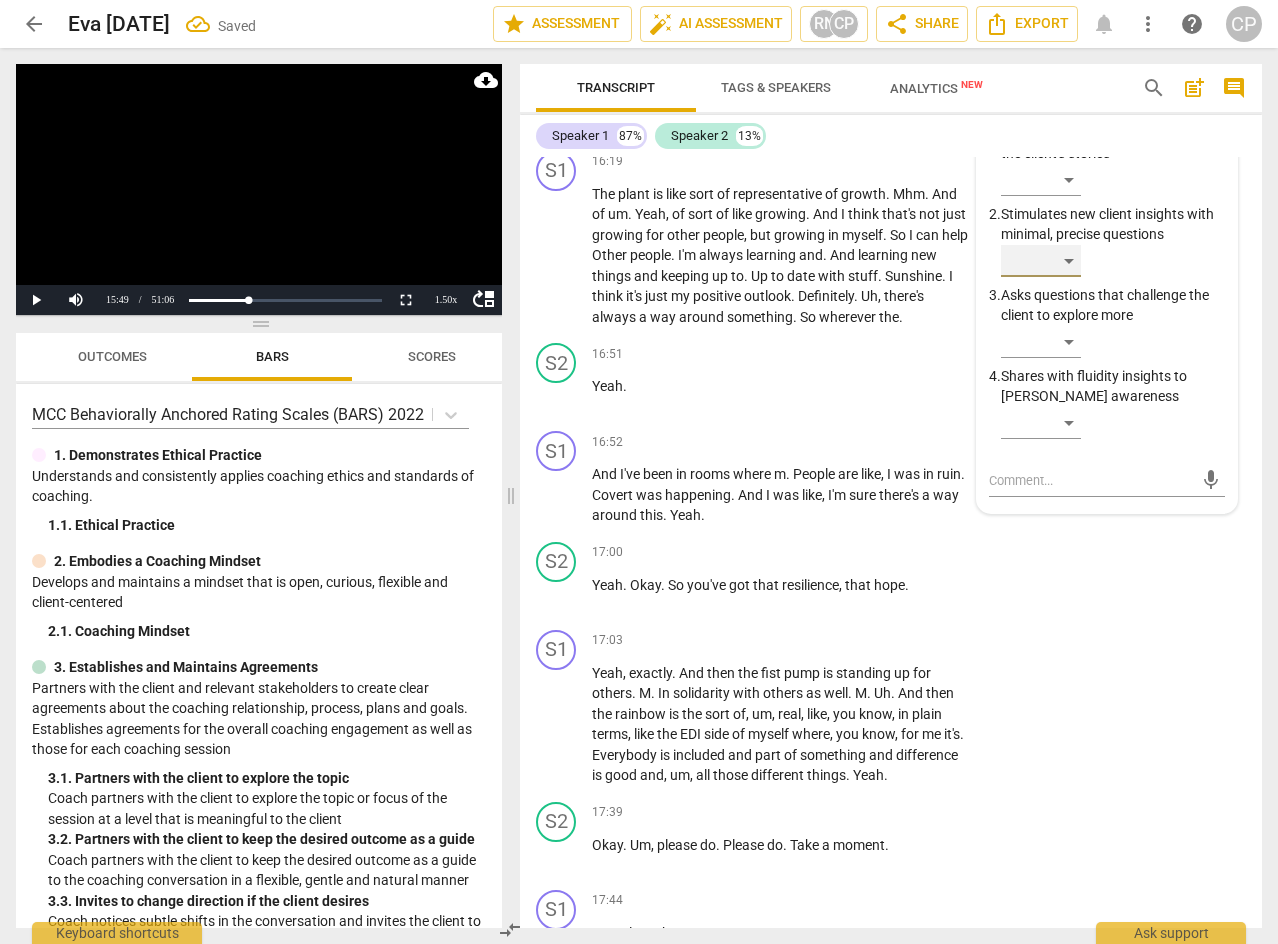 click on "​" at bounding box center [1041, 261] 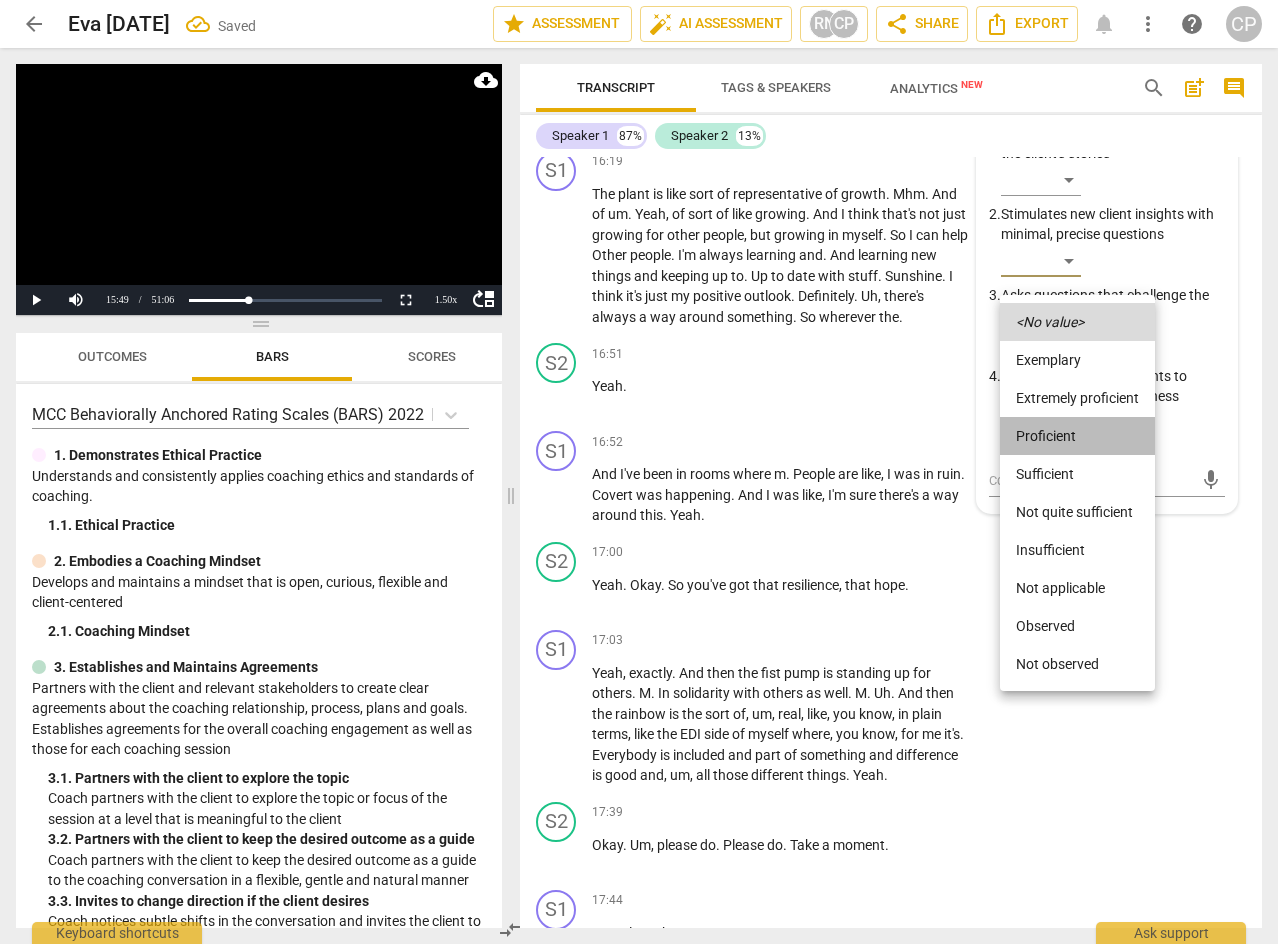 click on "Proficient" at bounding box center [1077, 436] 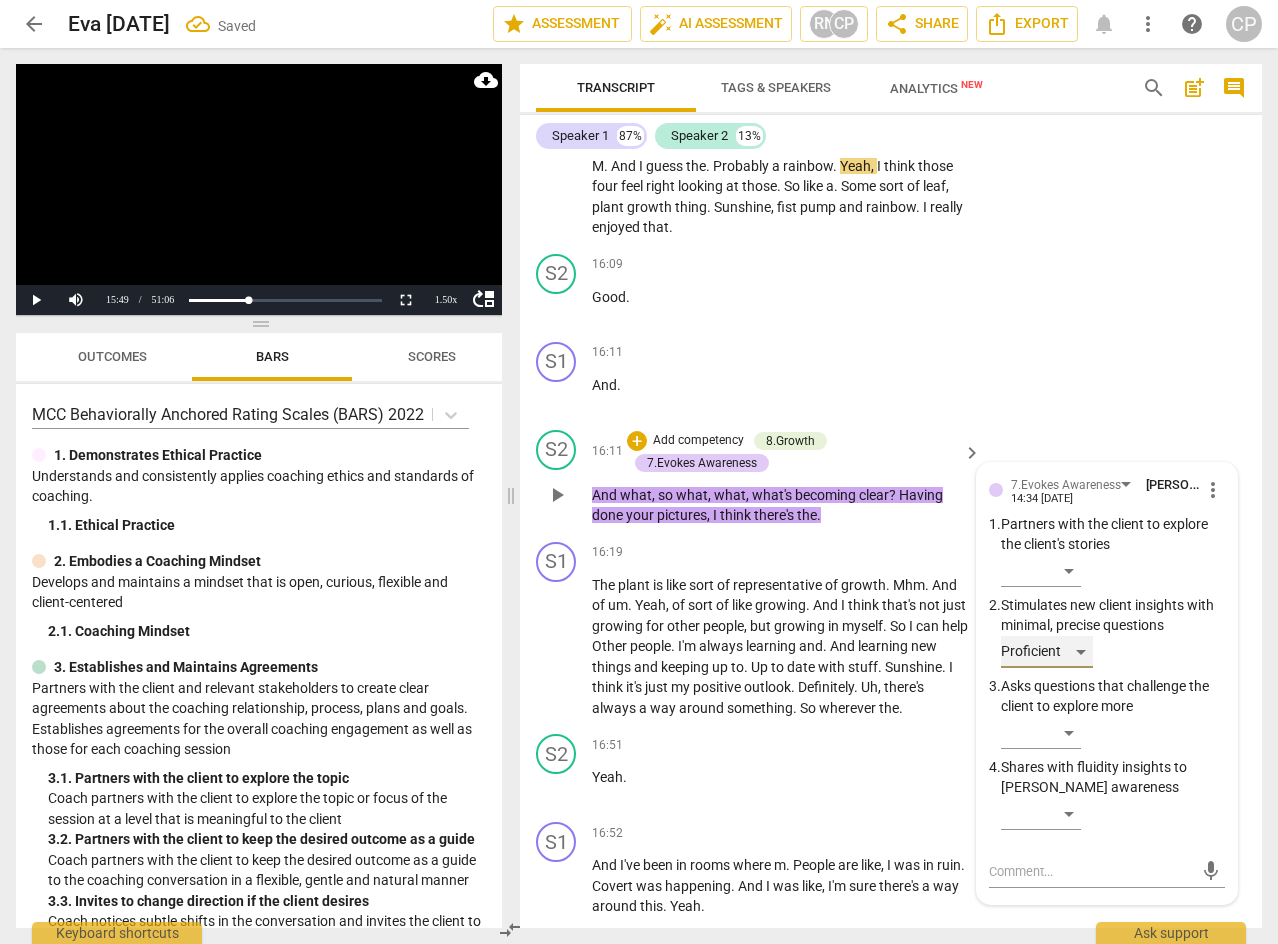 scroll, scrollTop: 7525, scrollLeft: 0, axis: vertical 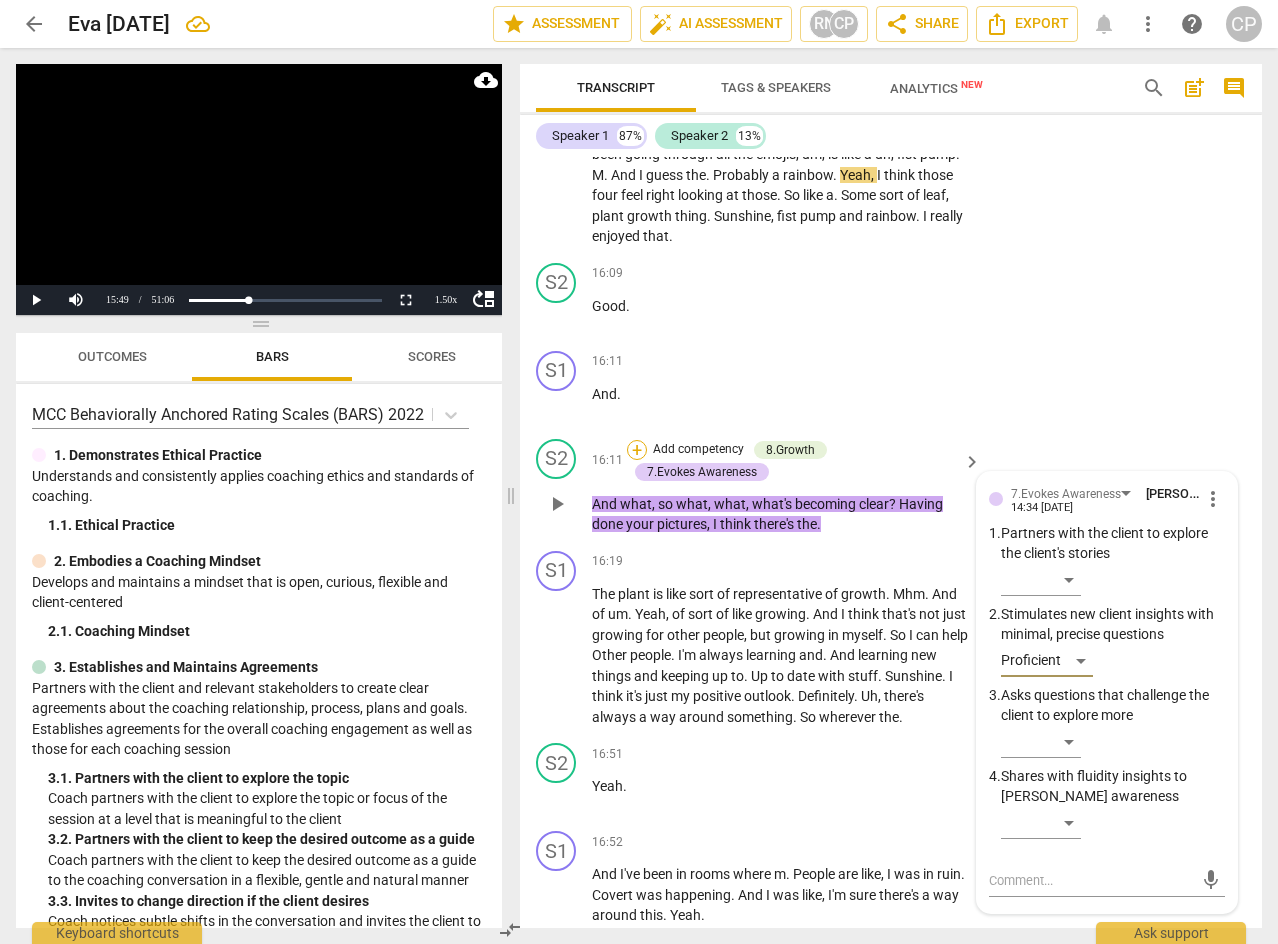click on "+" at bounding box center (637, 450) 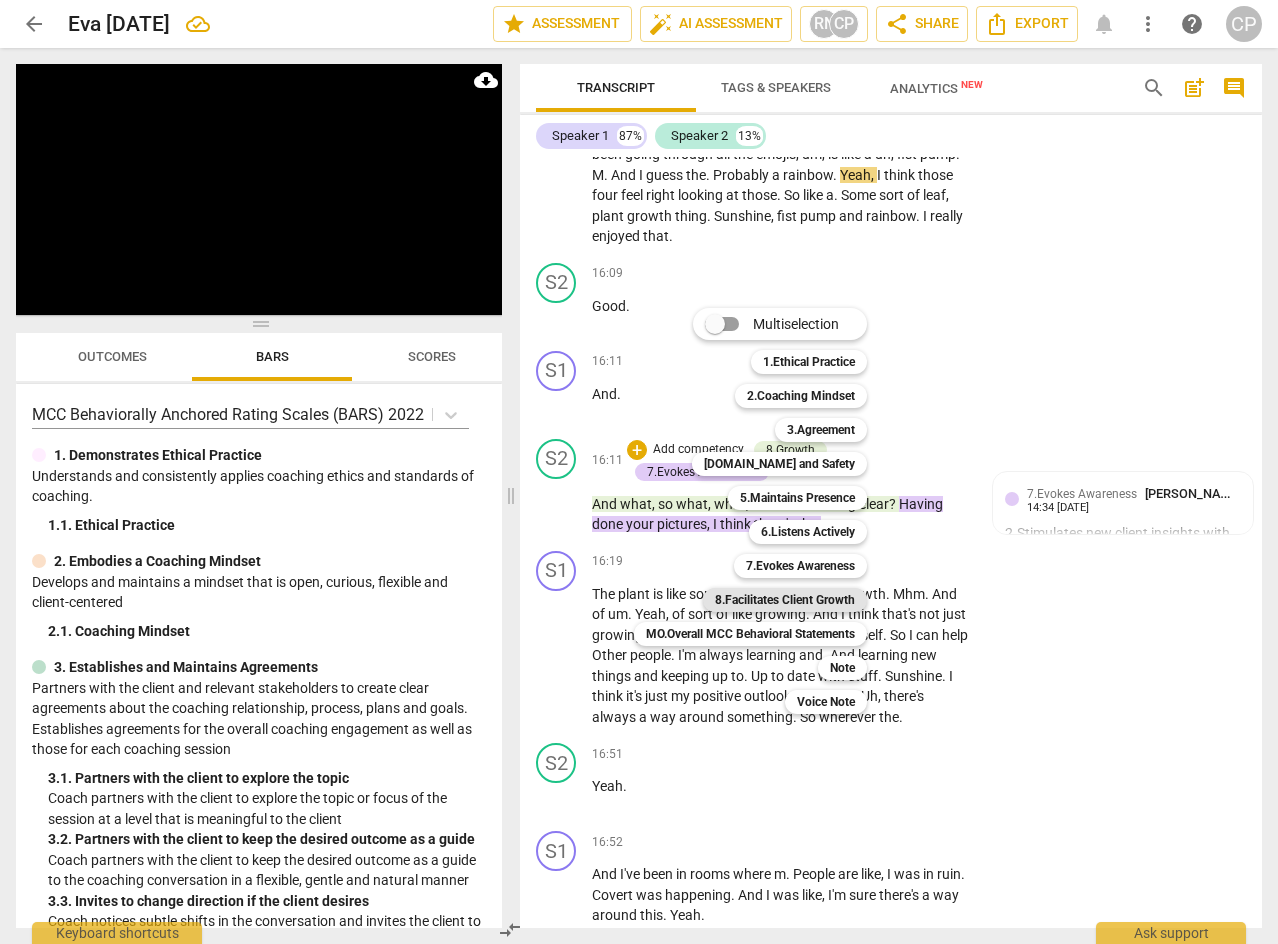 click on "8.Facilitates Client Growth" at bounding box center (785, 600) 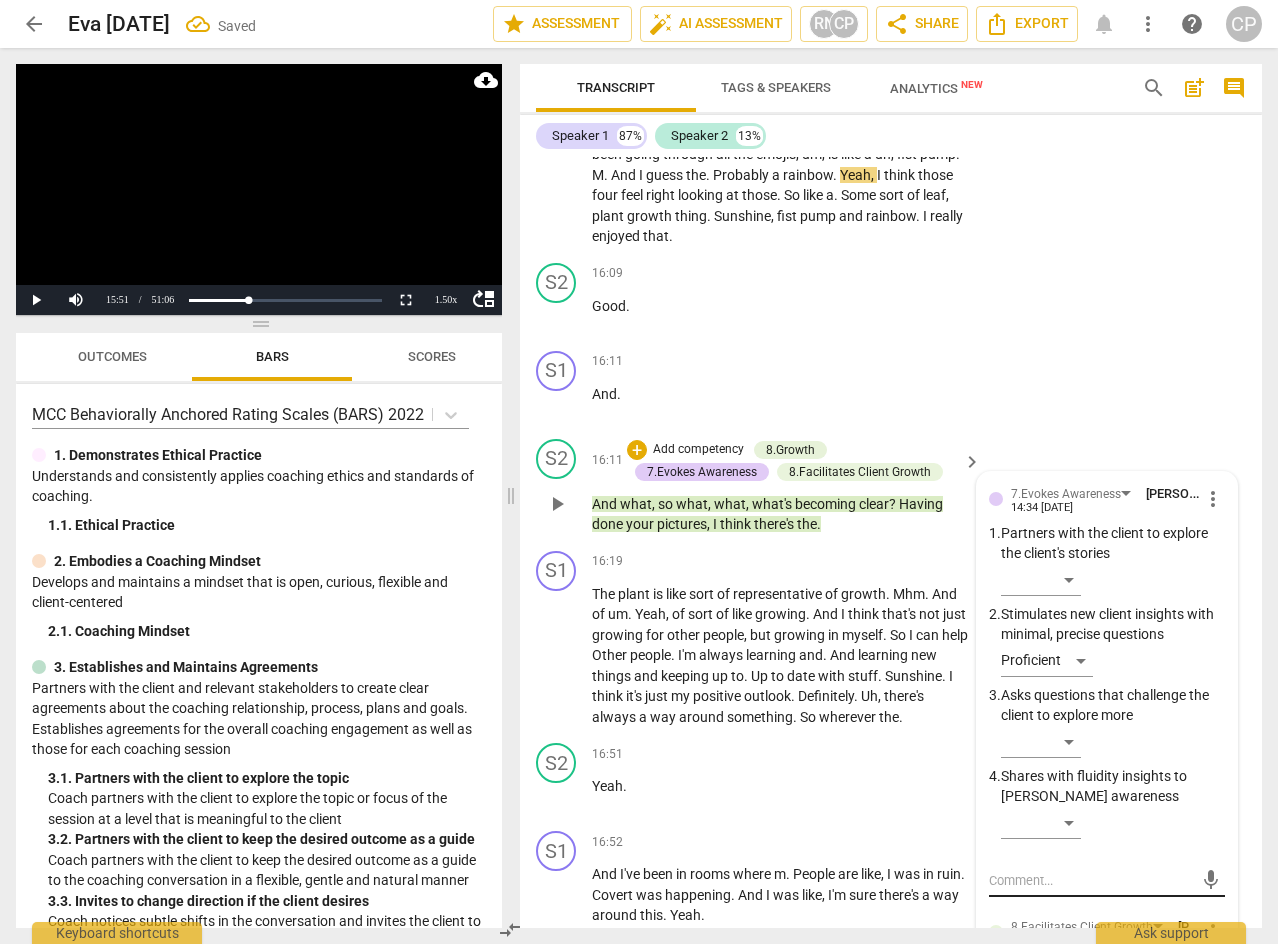 scroll, scrollTop: 7925, scrollLeft: 0, axis: vertical 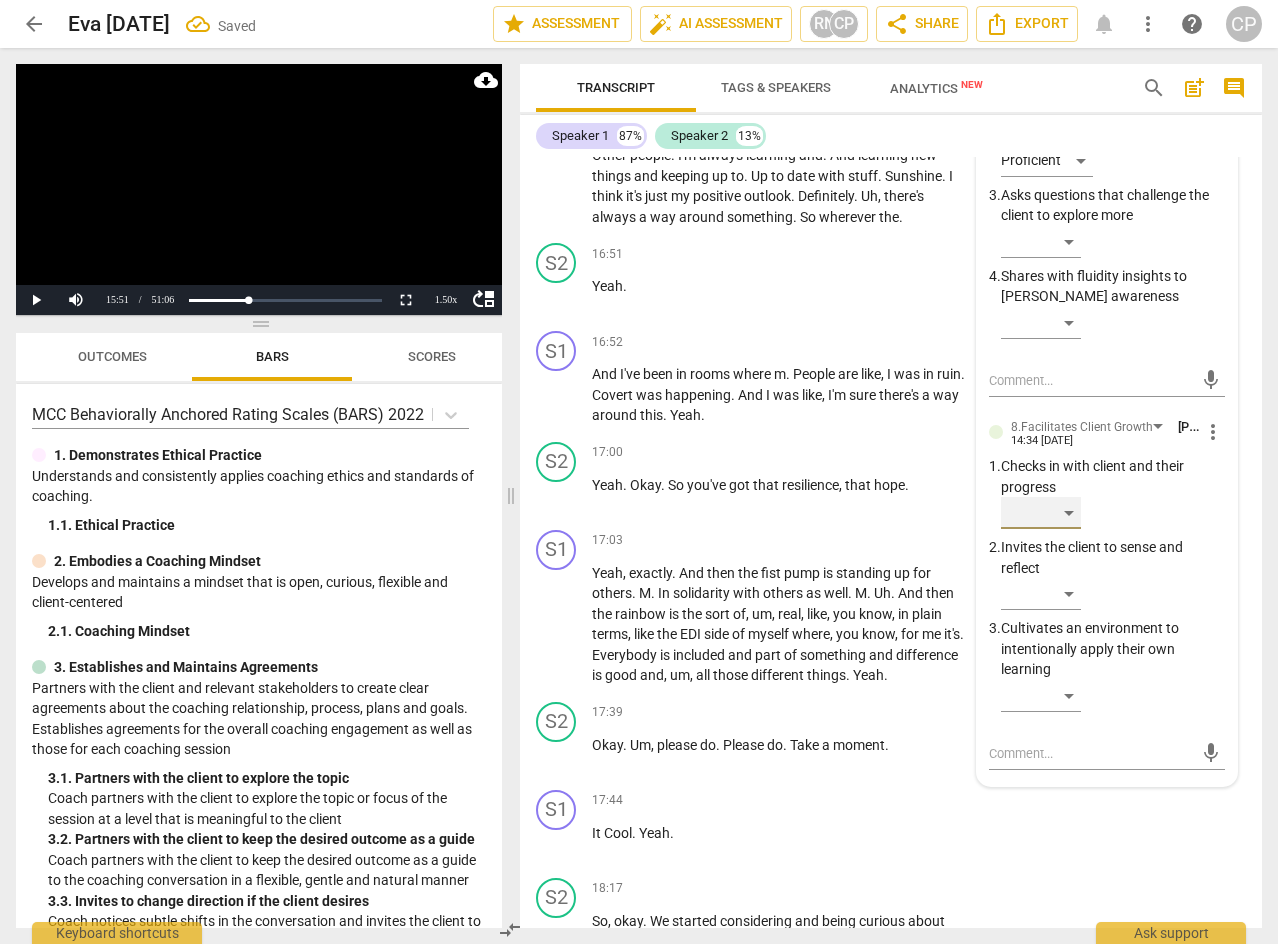 click on "​" at bounding box center [1041, 513] 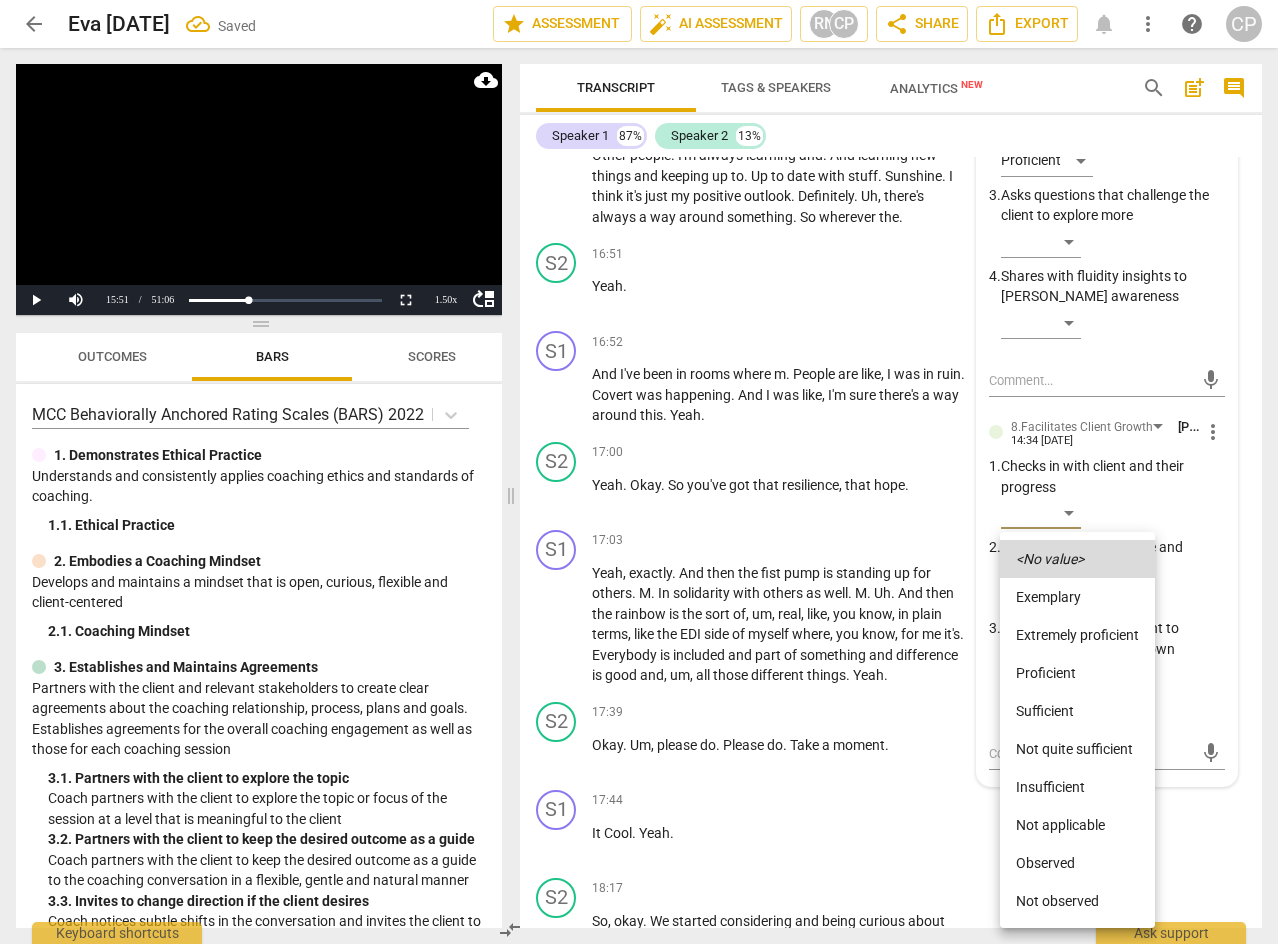 click on "Proficient" at bounding box center [1077, 673] 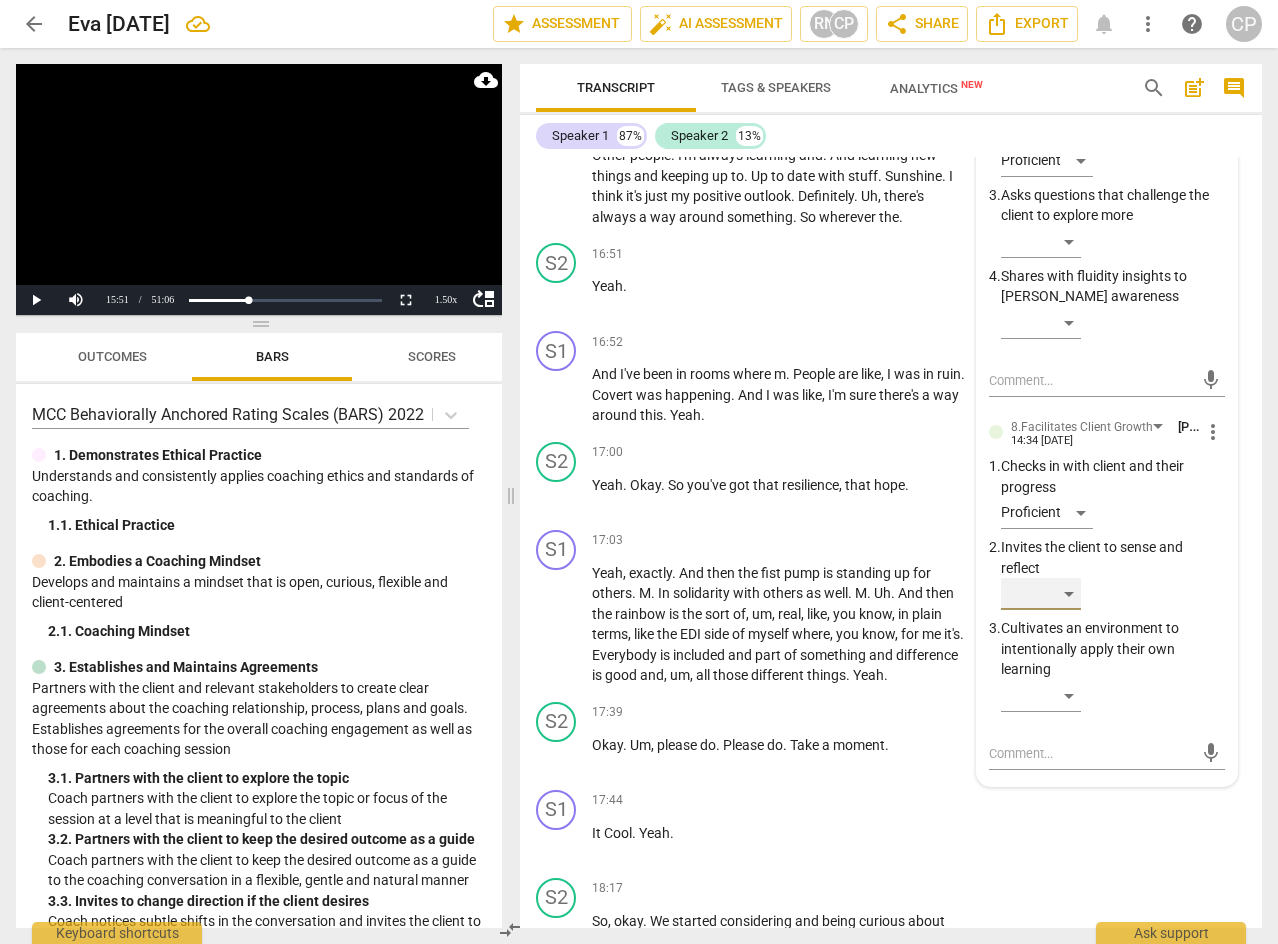 click on "​" at bounding box center [1041, 594] 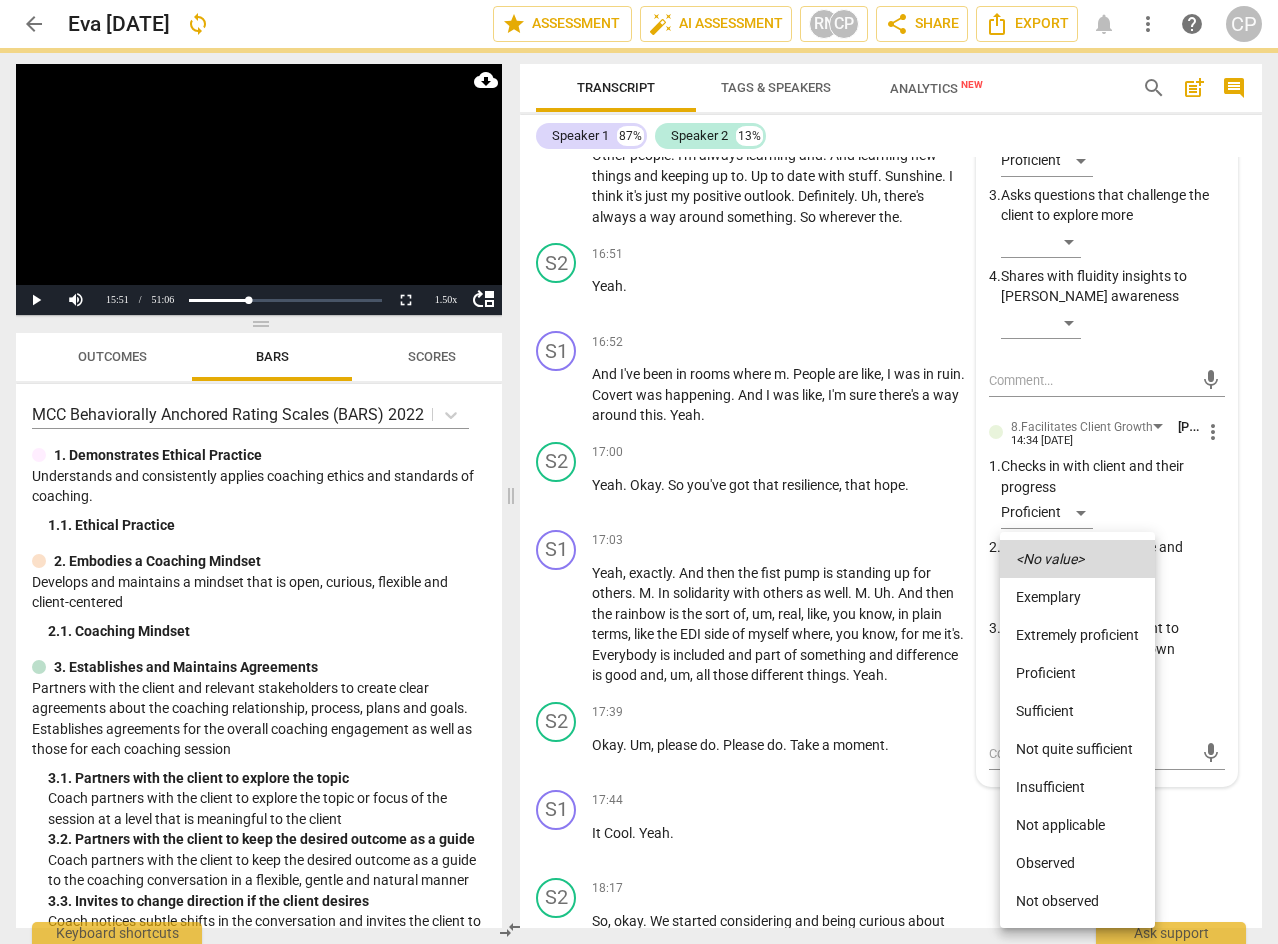 click on "Proficient" at bounding box center (1077, 673) 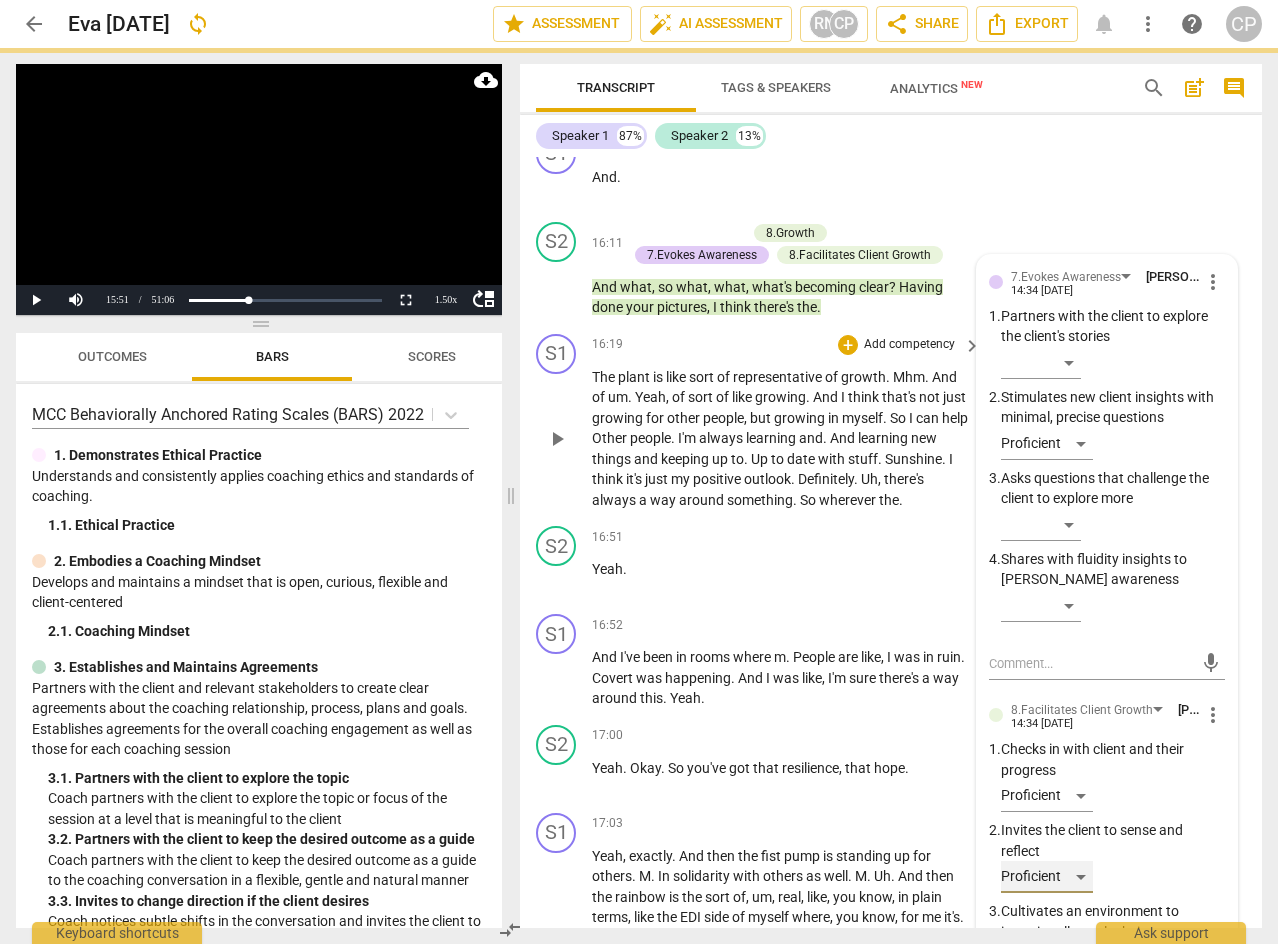 scroll, scrollTop: 7725, scrollLeft: 0, axis: vertical 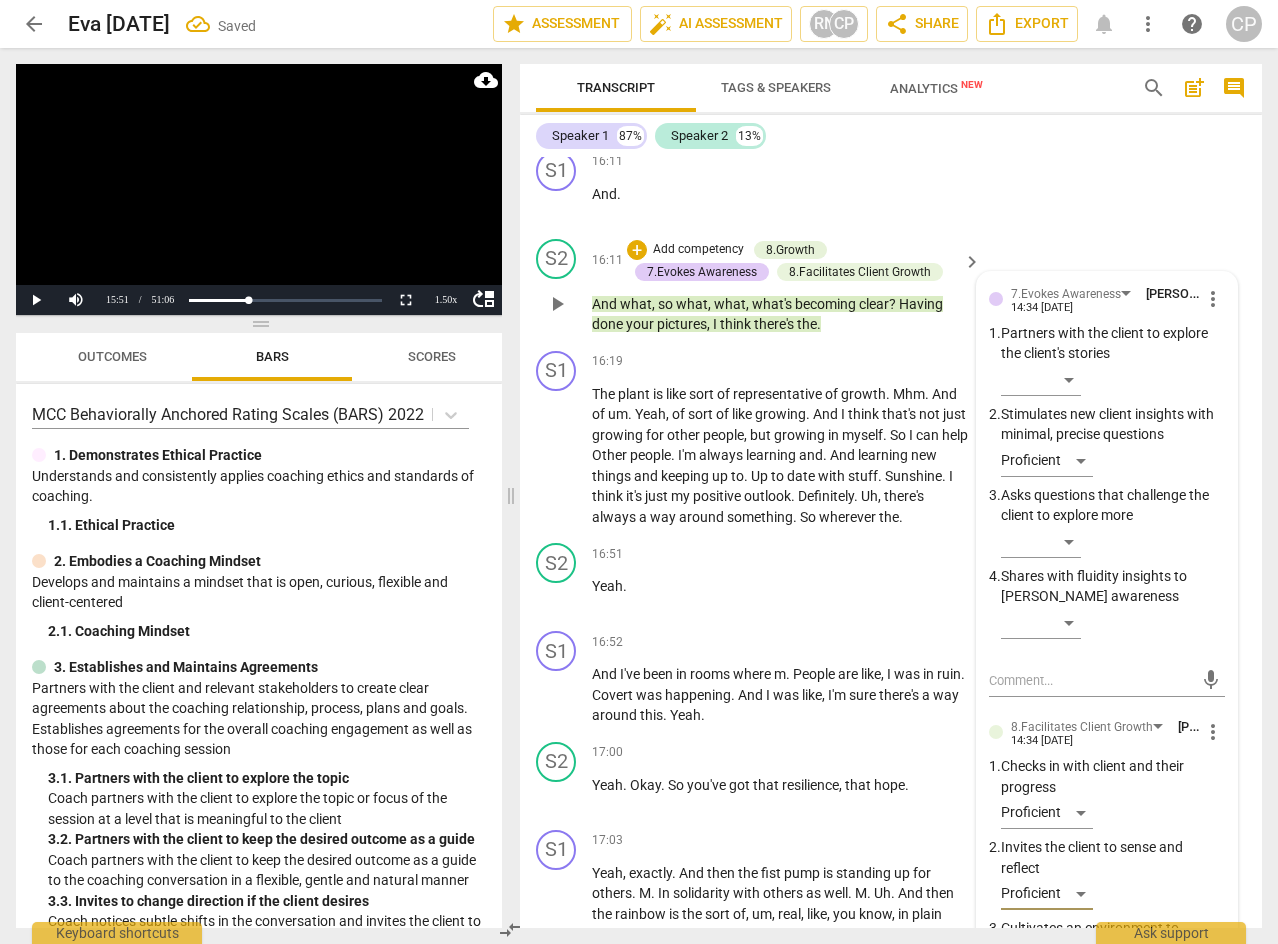 click on "play_arrow" at bounding box center (557, 304) 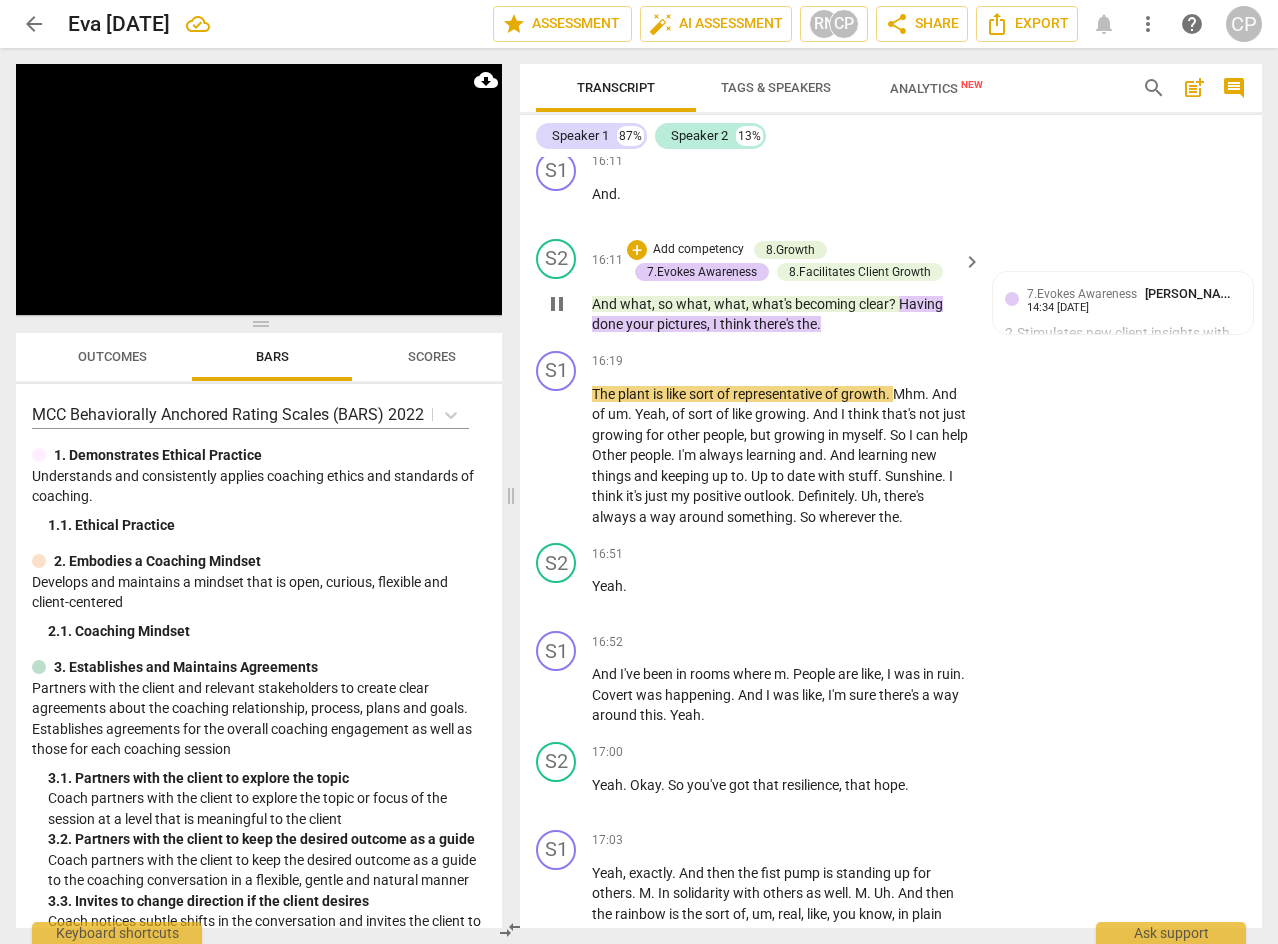 click on "," at bounding box center (710, 324) 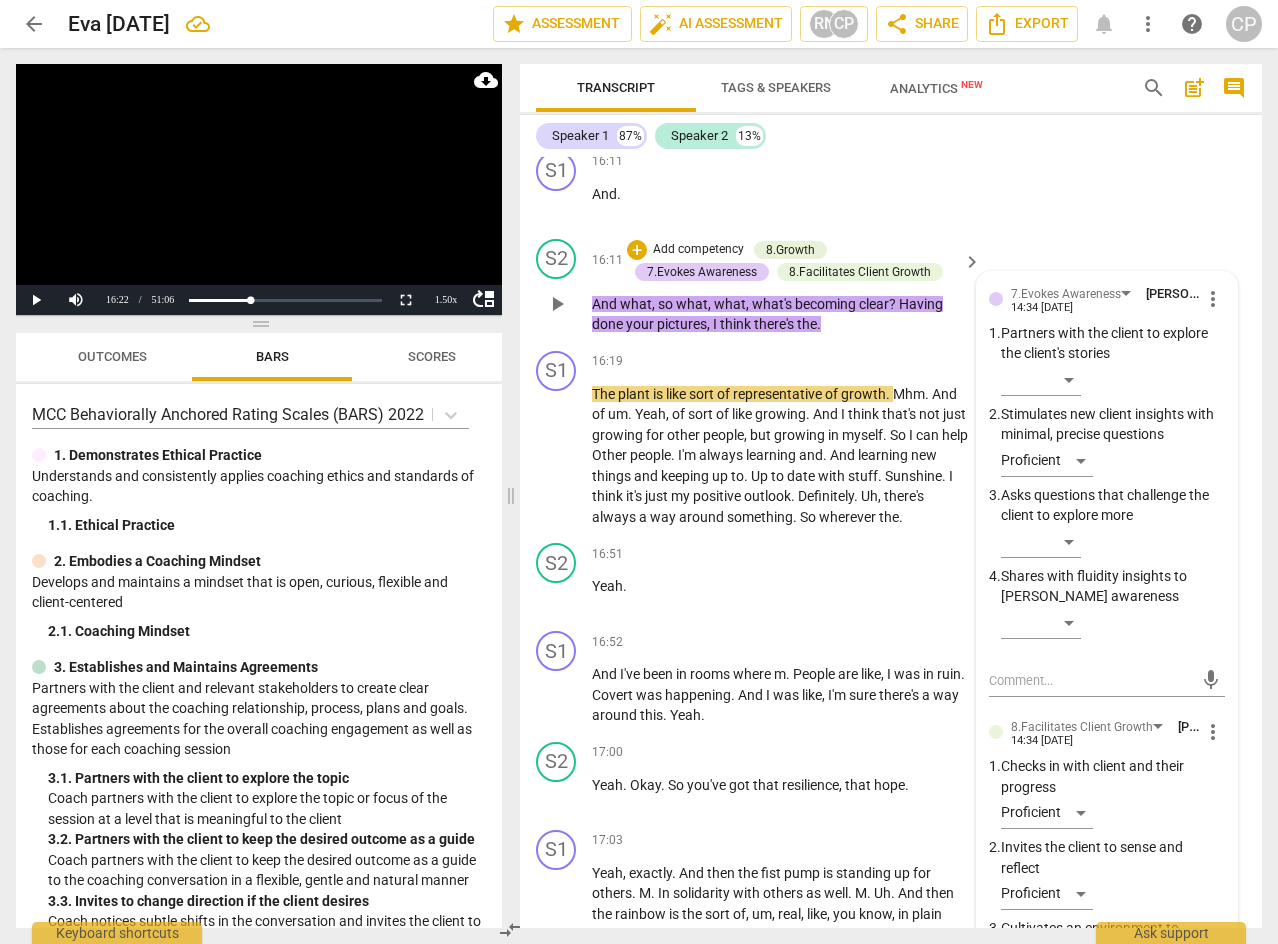 click on "," at bounding box center (710, 324) 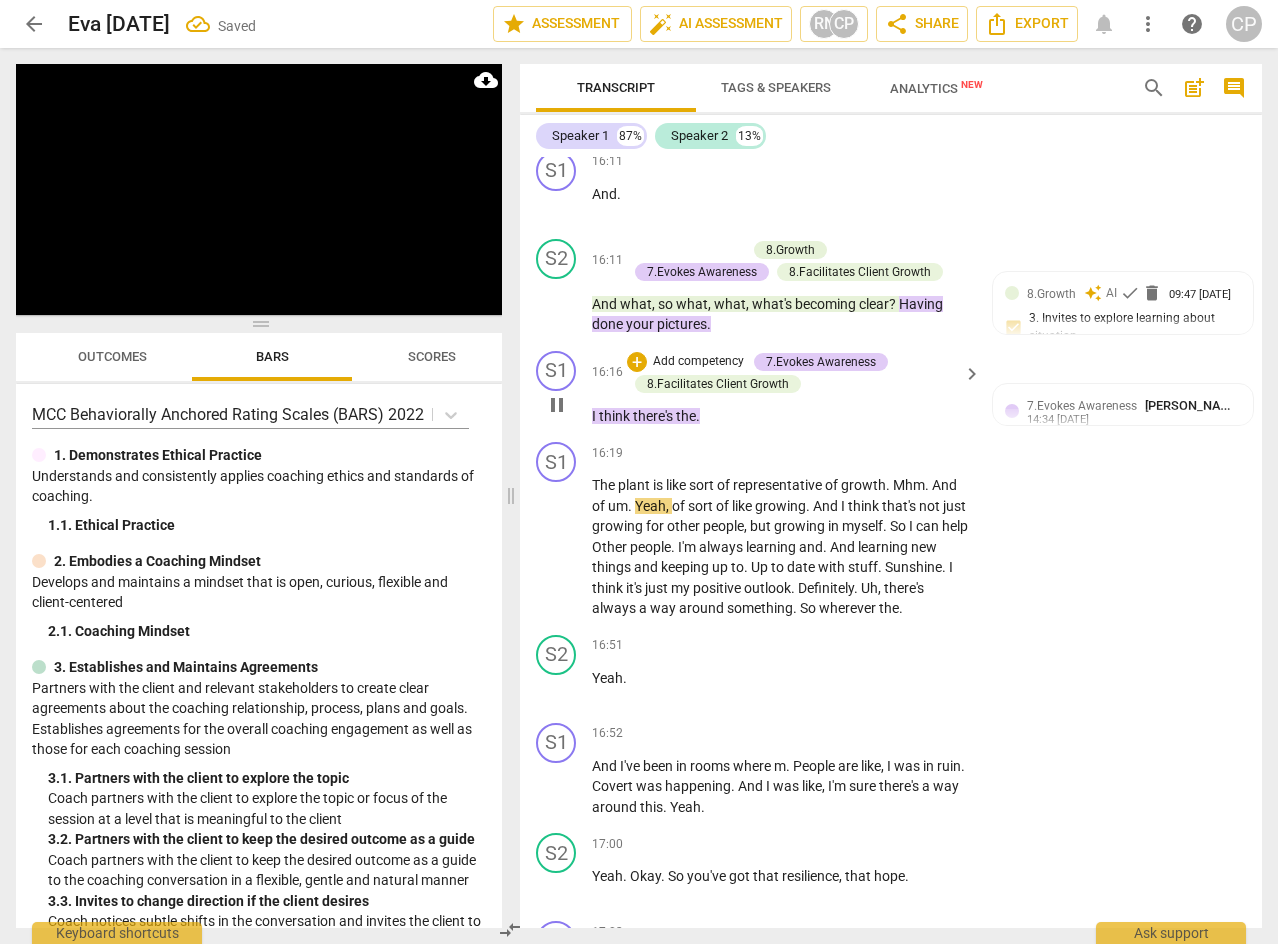 click on "the" at bounding box center (686, 416) 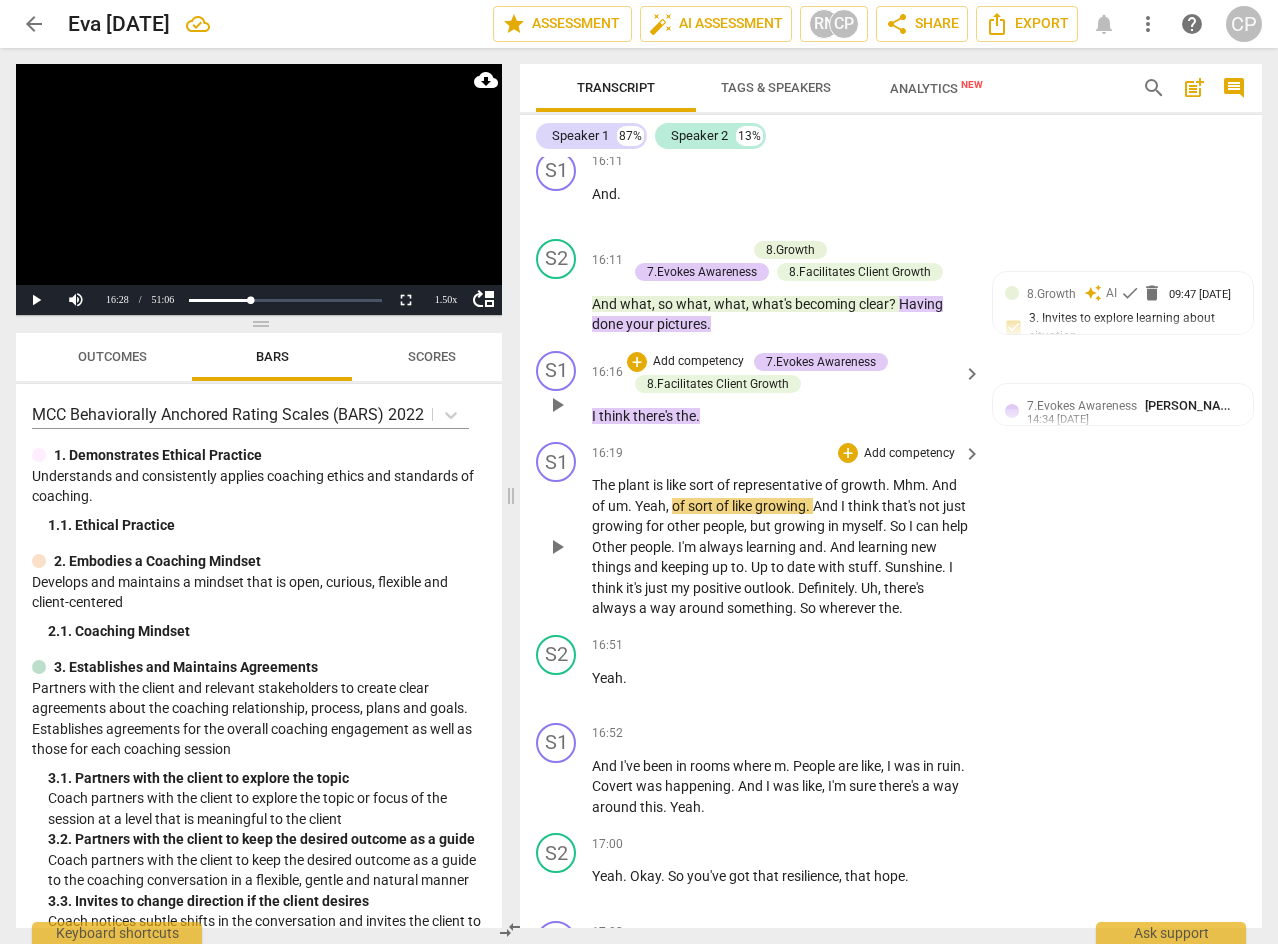 click on "The" at bounding box center [605, 485] 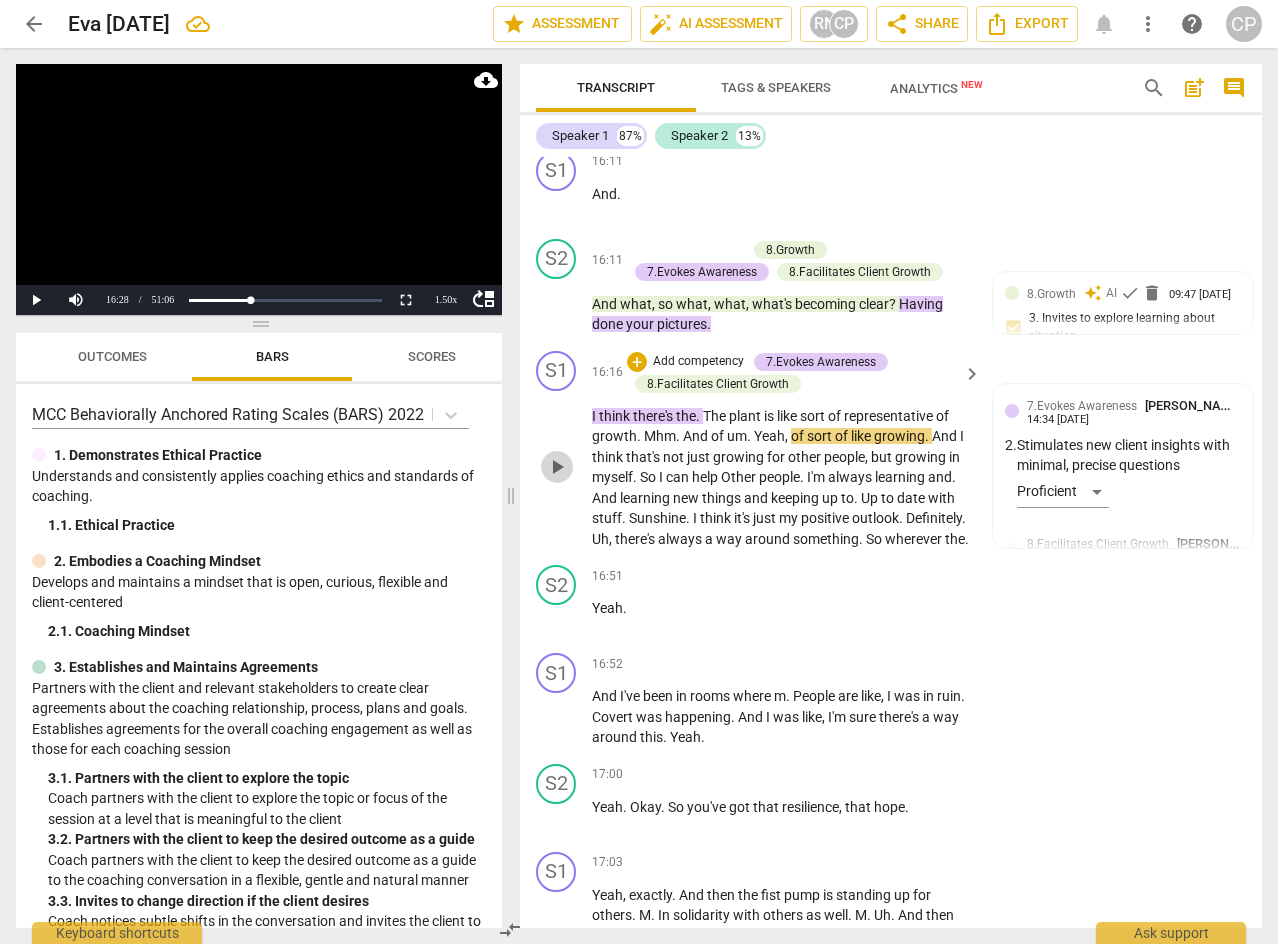 drag, startPoint x: 562, startPoint y: 539, endPoint x: 630, endPoint y: 530, distance: 68.593 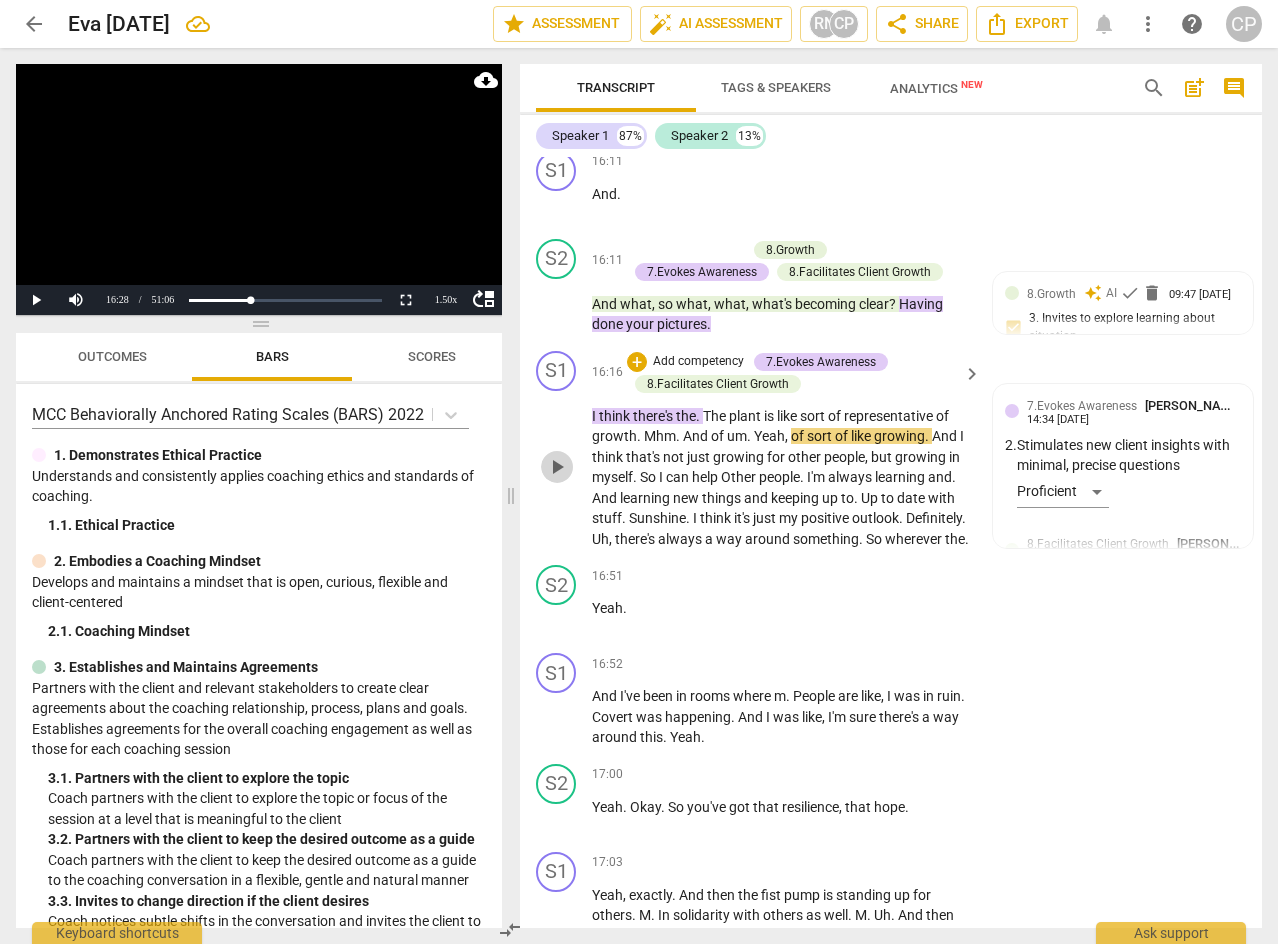 click on "play_arrow" at bounding box center (557, 467) 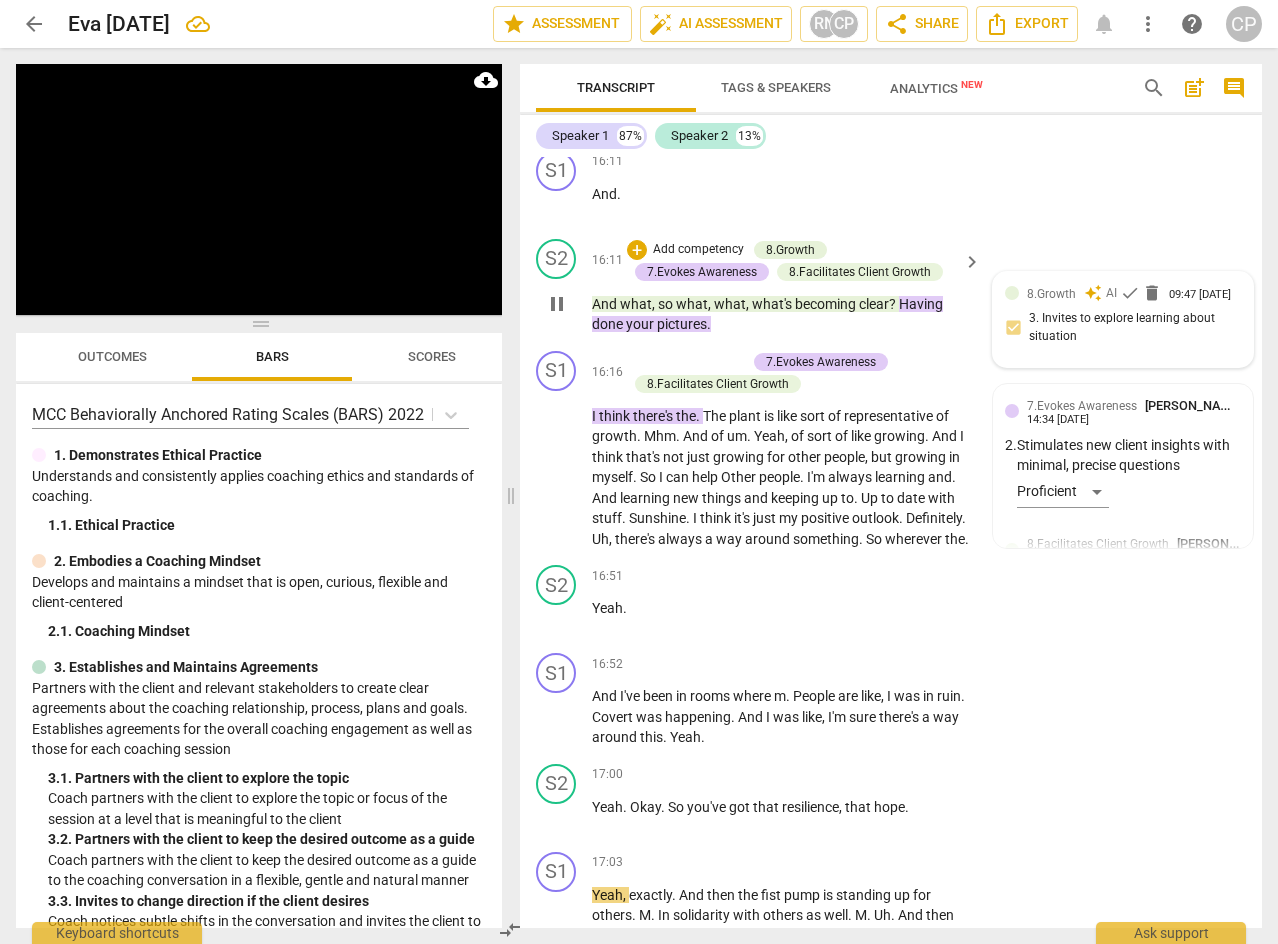 scroll, scrollTop: 8536, scrollLeft: 0, axis: vertical 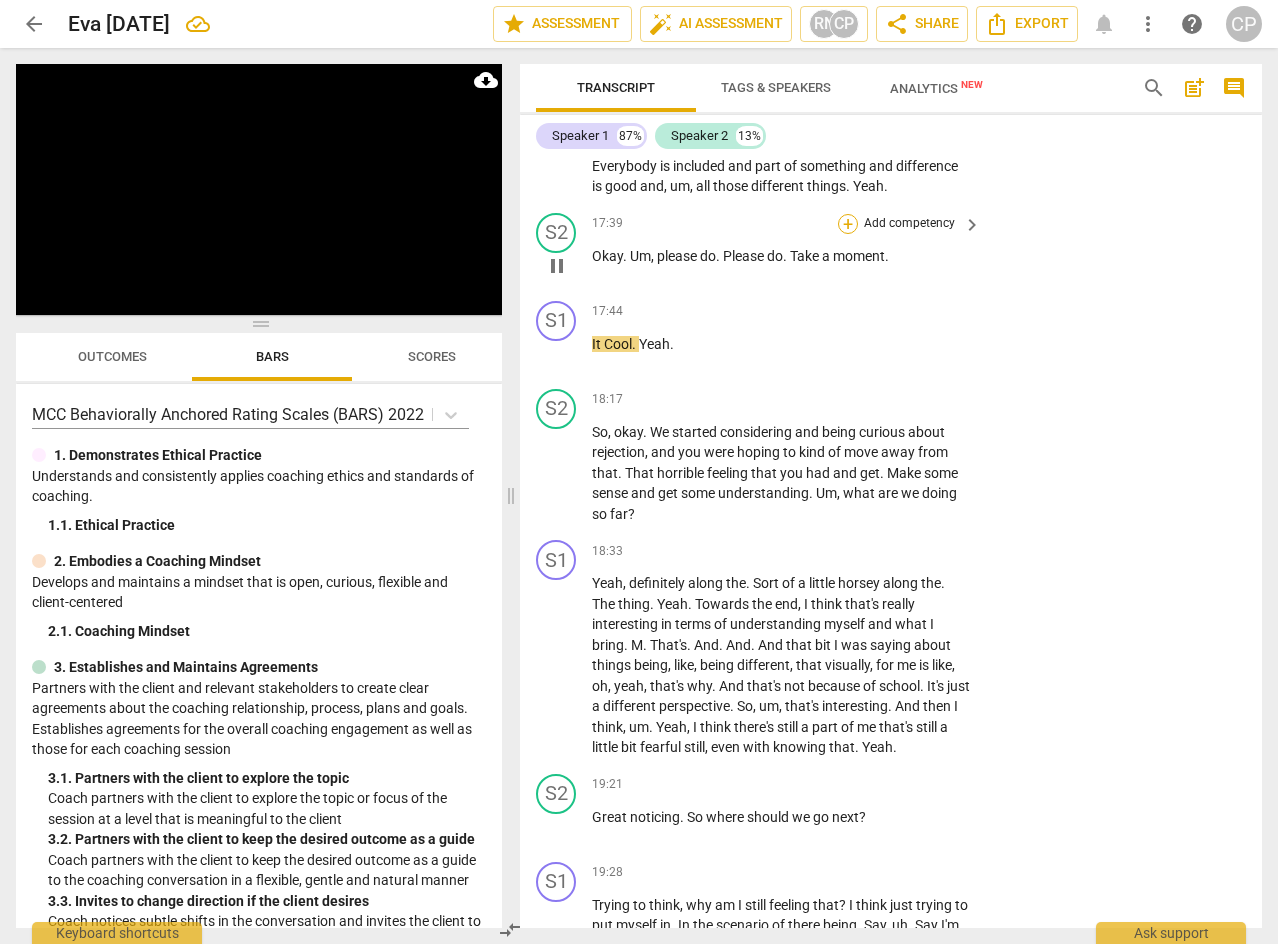 click on "+" at bounding box center (848, 224) 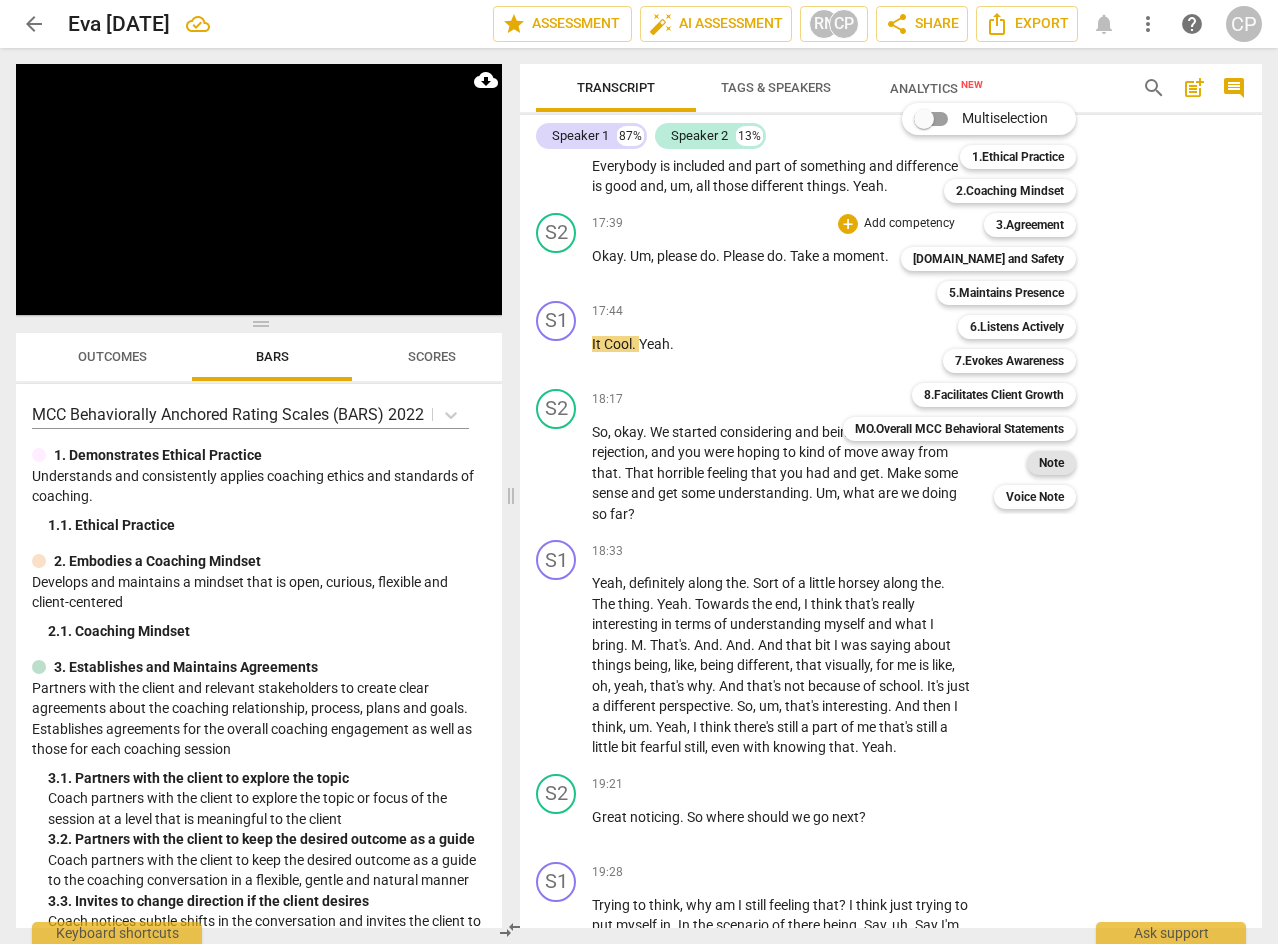click on "Note" at bounding box center (1051, 463) 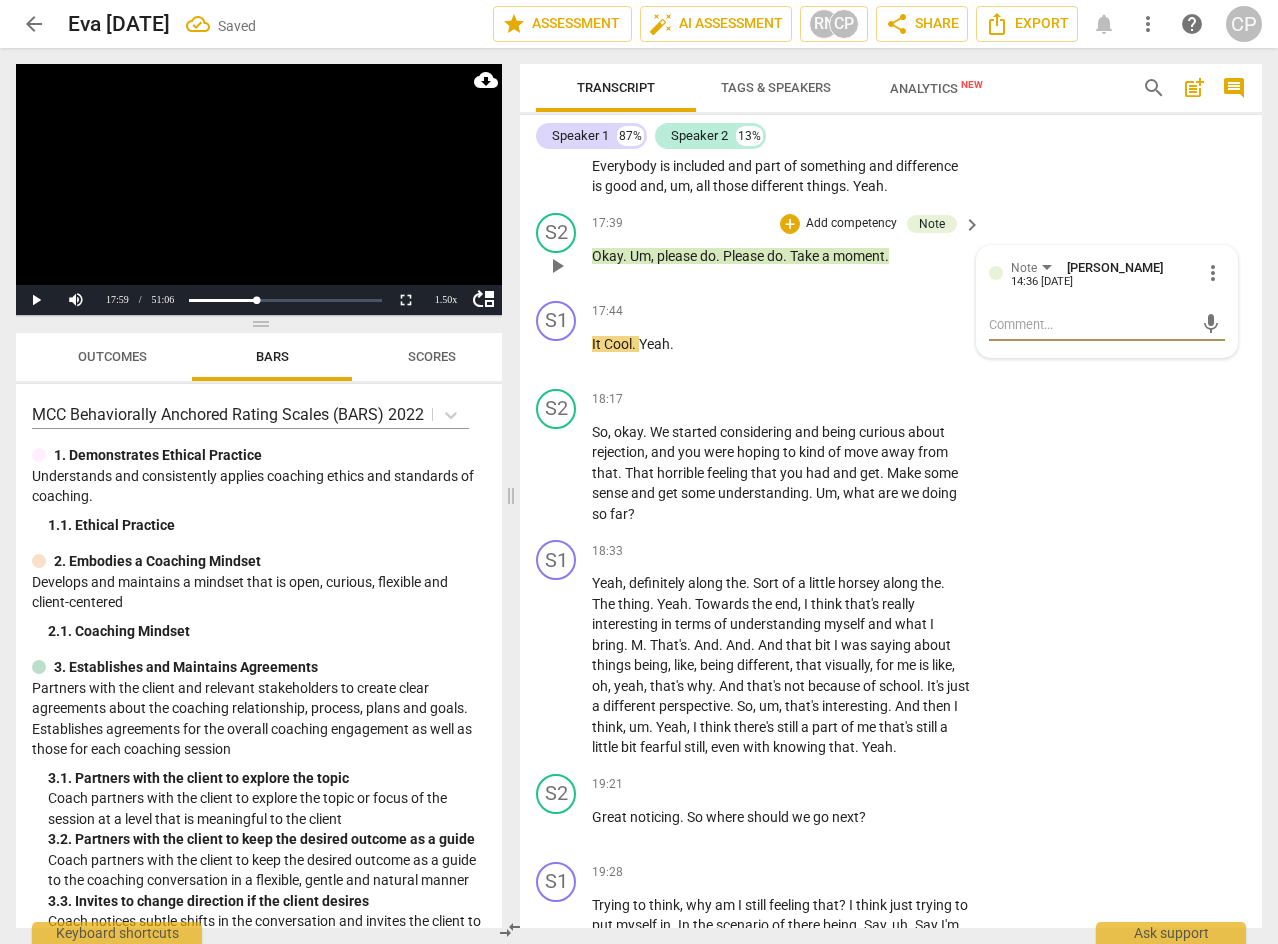 click at bounding box center [1091, 324] 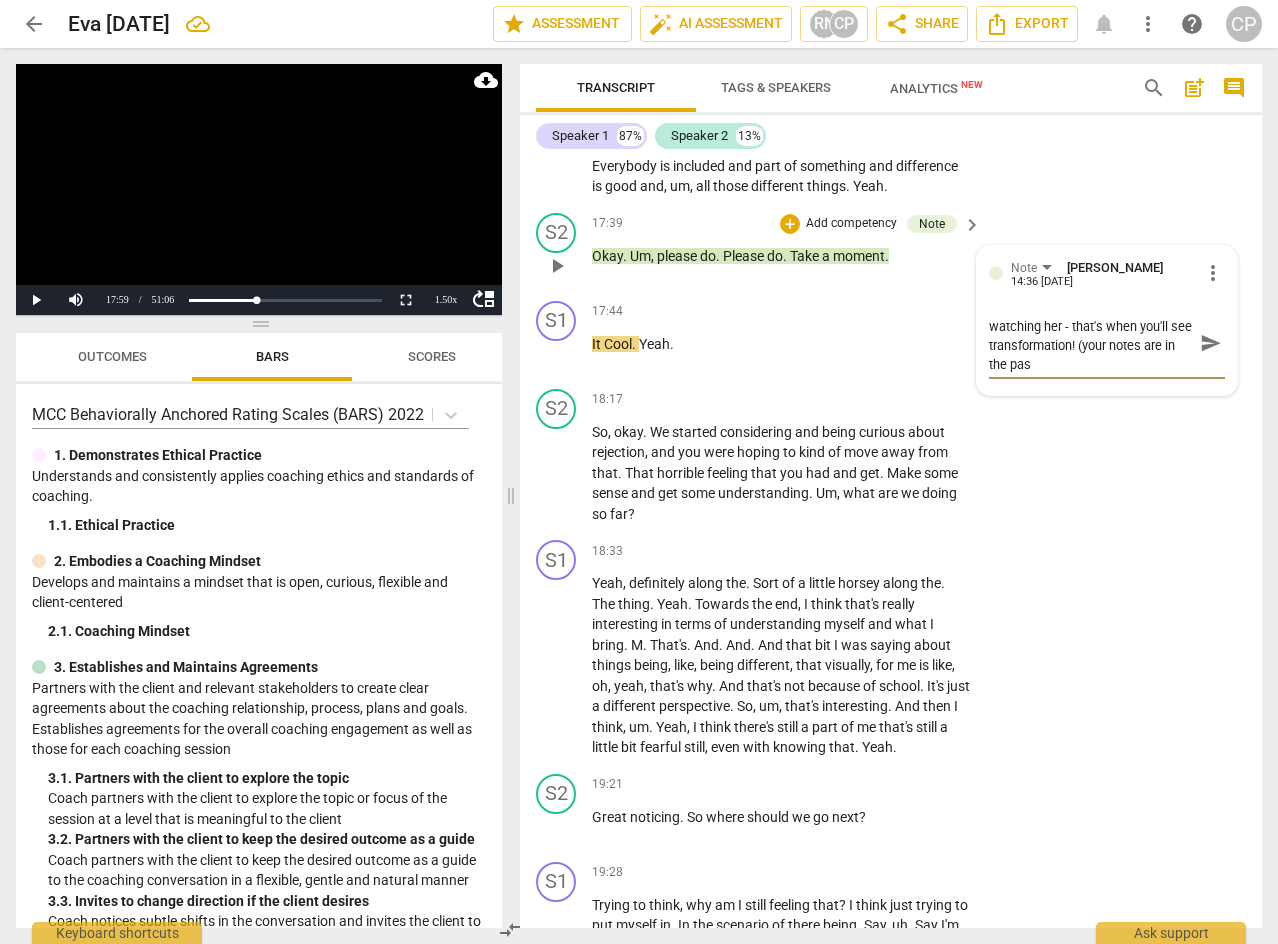 scroll, scrollTop: 0, scrollLeft: 0, axis: both 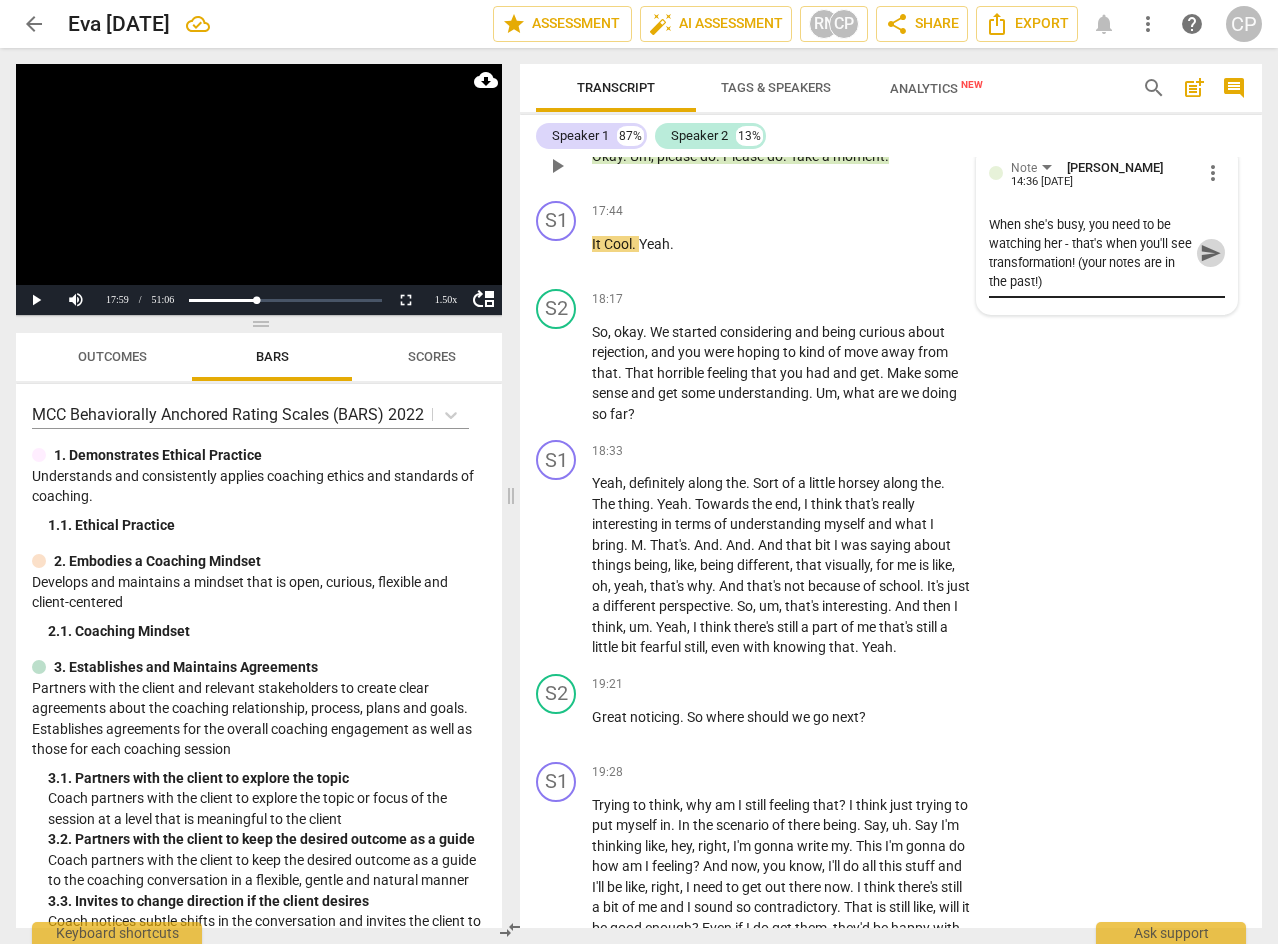 click on "send" at bounding box center [1211, 253] 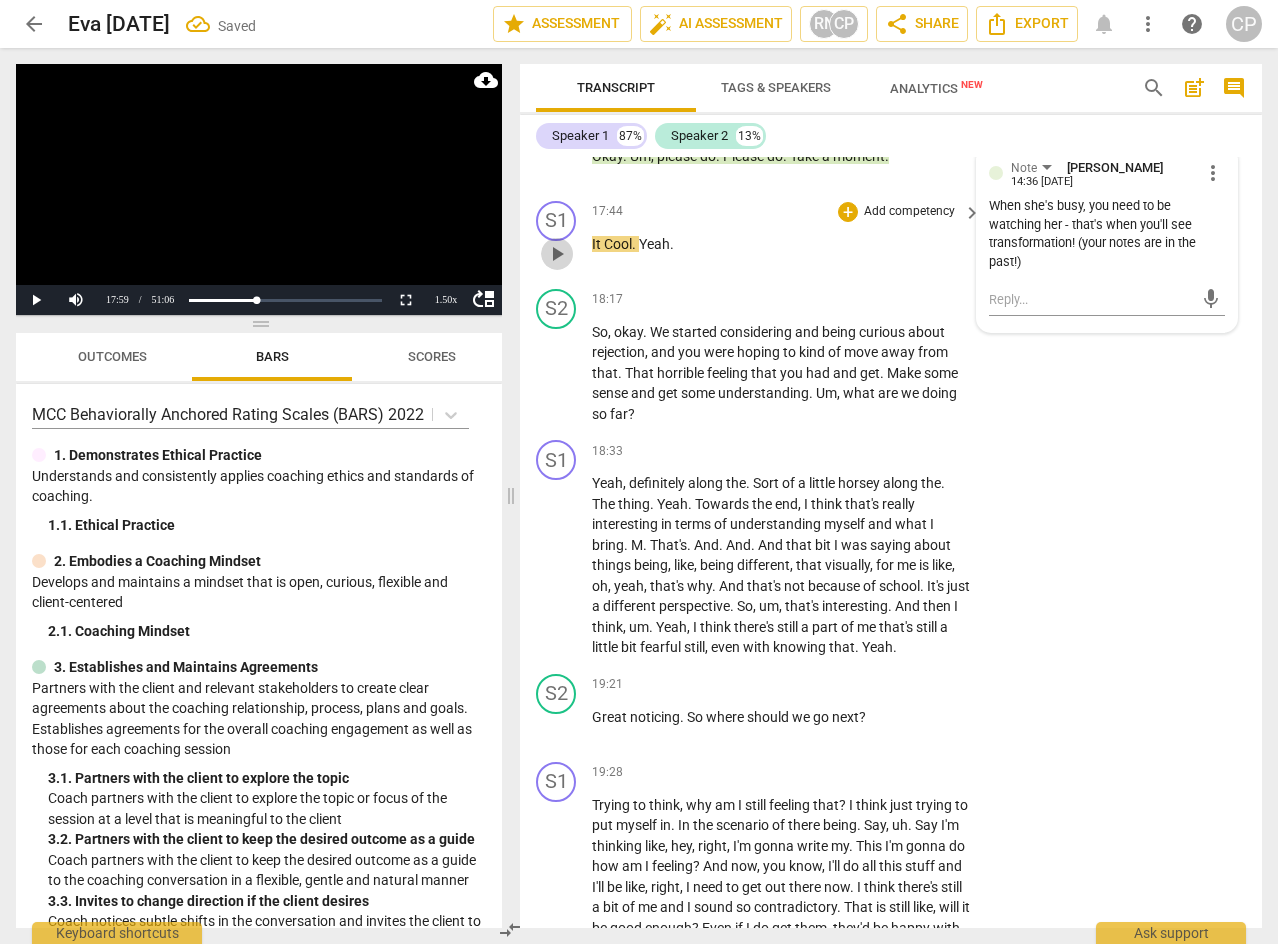 click on "play_arrow" at bounding box center [557, 254] 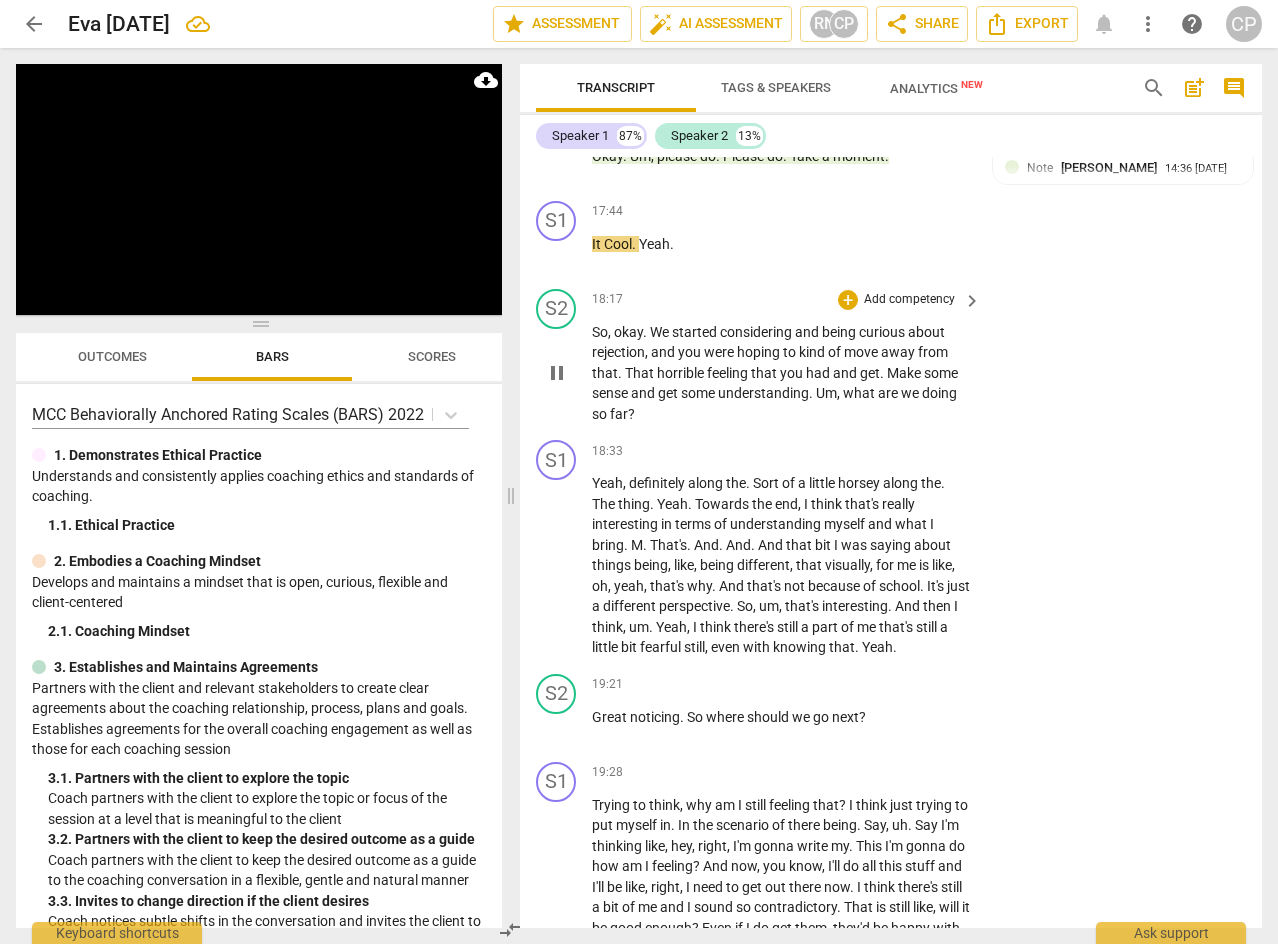 scroll, scrollTop: 8736, scrollLeft: 0, axis: vertical 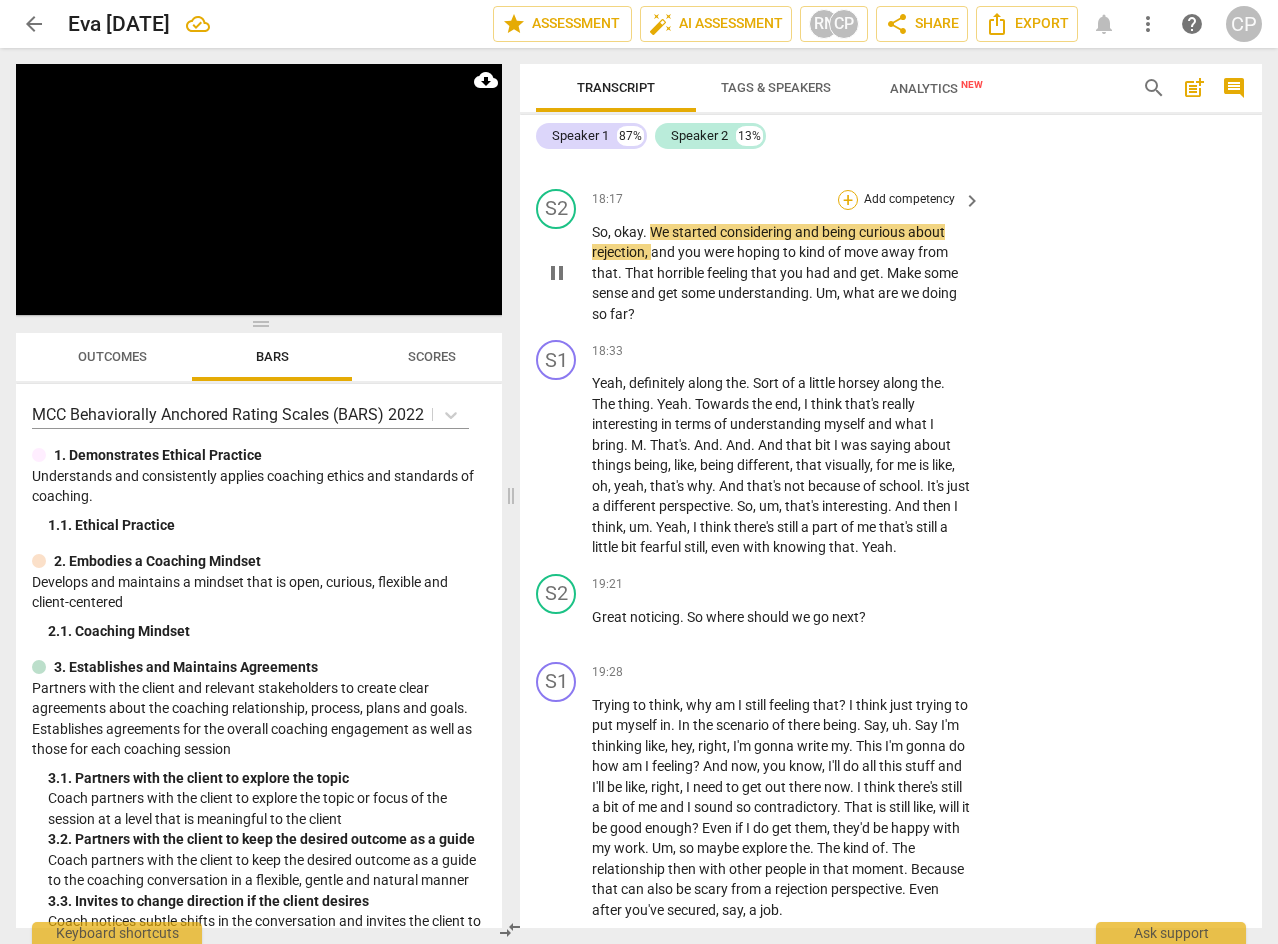 click on "+" at bounding box center [848, 200] 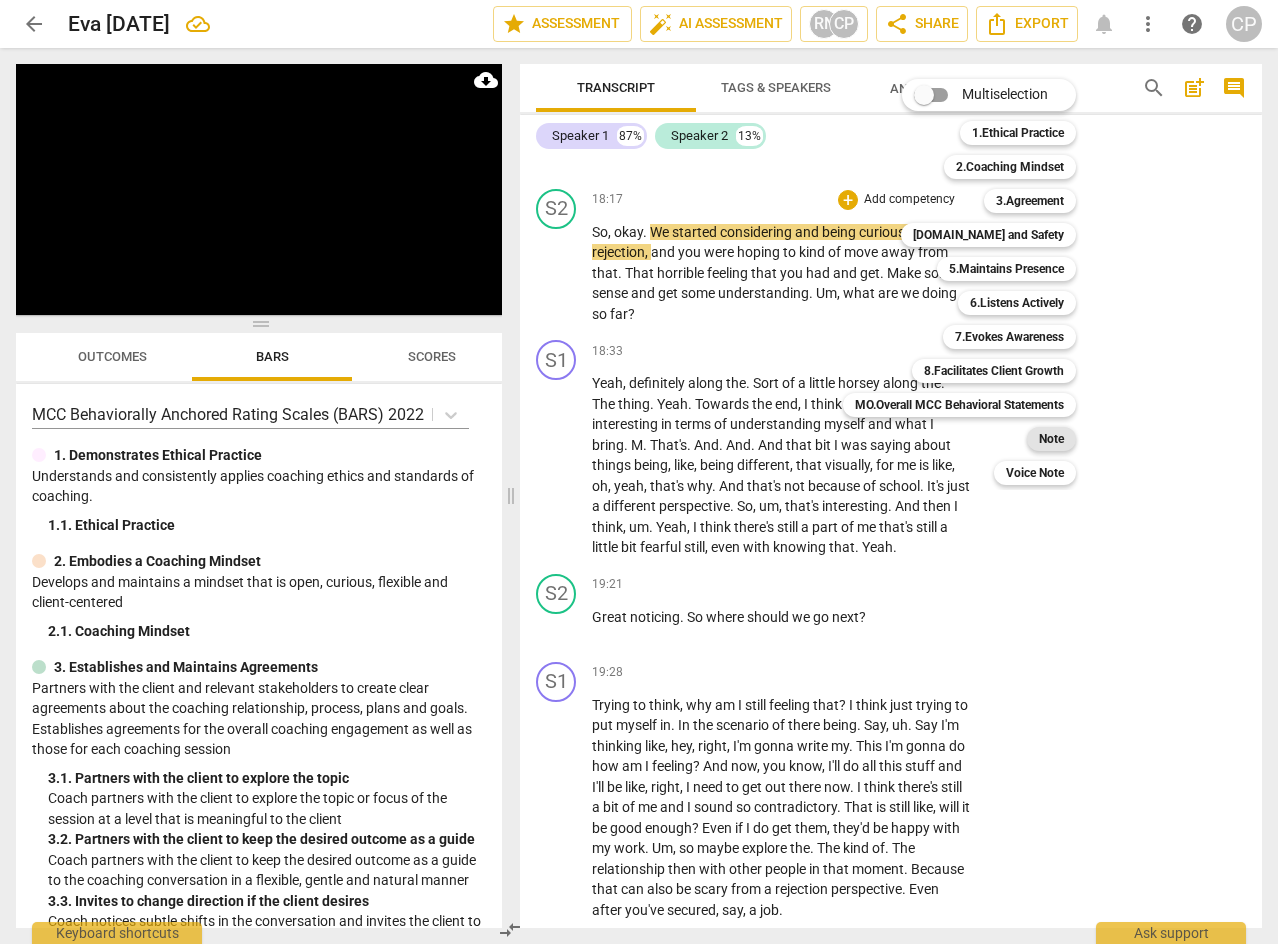 click on "Note" at bounding box center [1051, 439] 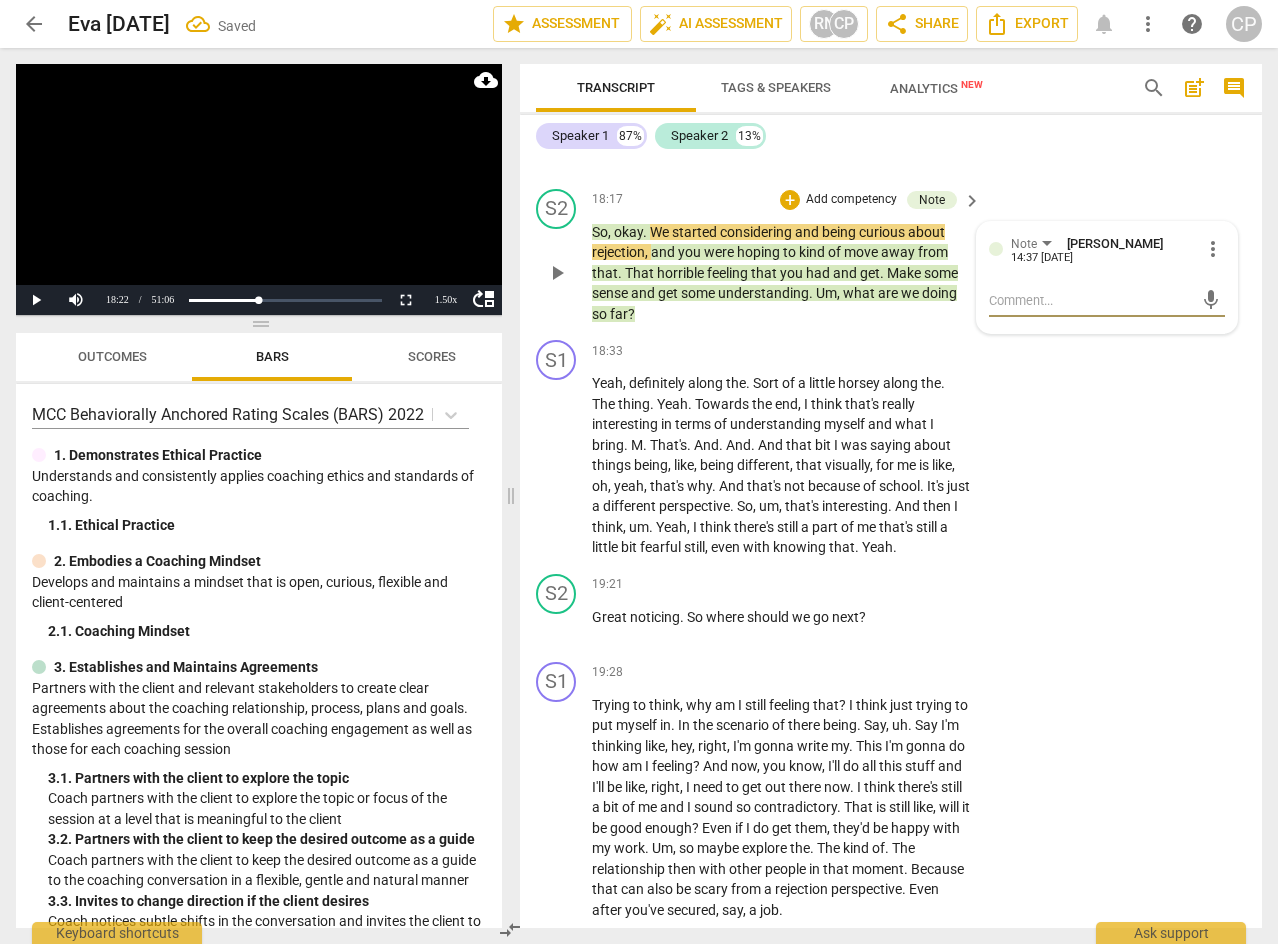 click at bounding box center [1091, 300] 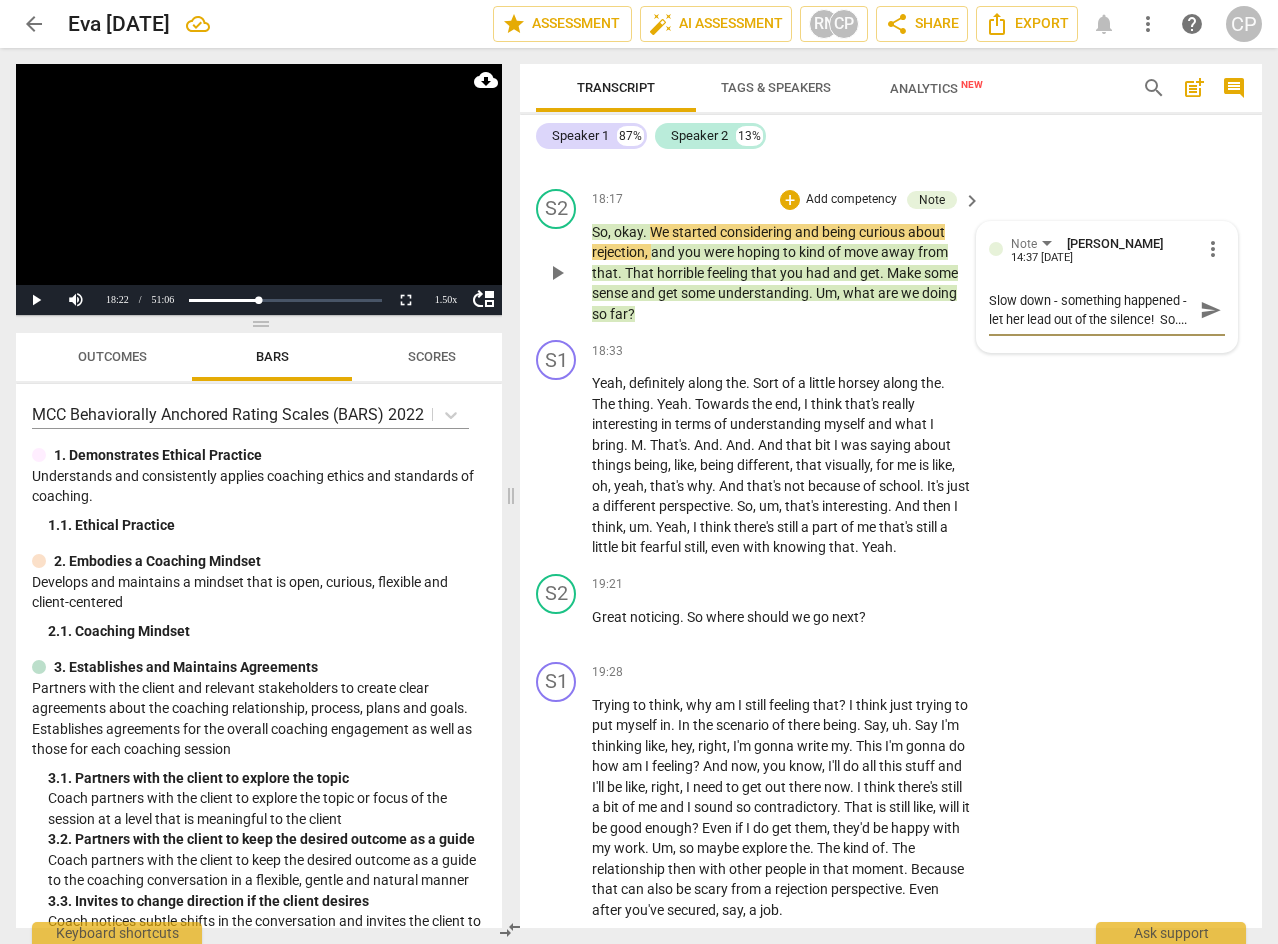 scroll, scrollTop: 17, scrollLeft: 0, axis: vertical 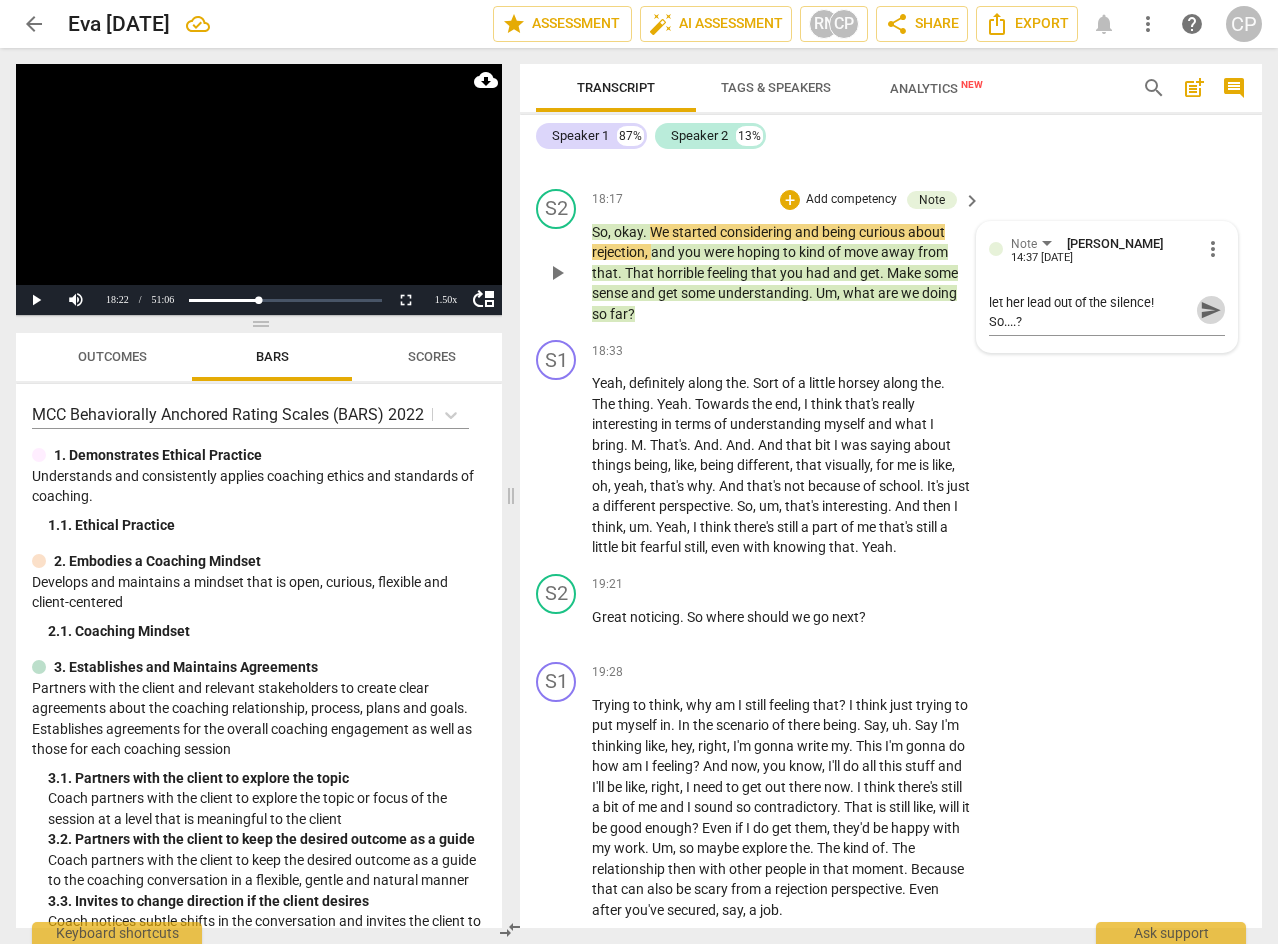 drag, startPoint x: 1199, startPoint y: 381, endPoint x: 934, endPoint y: 344, distance: 267.57056 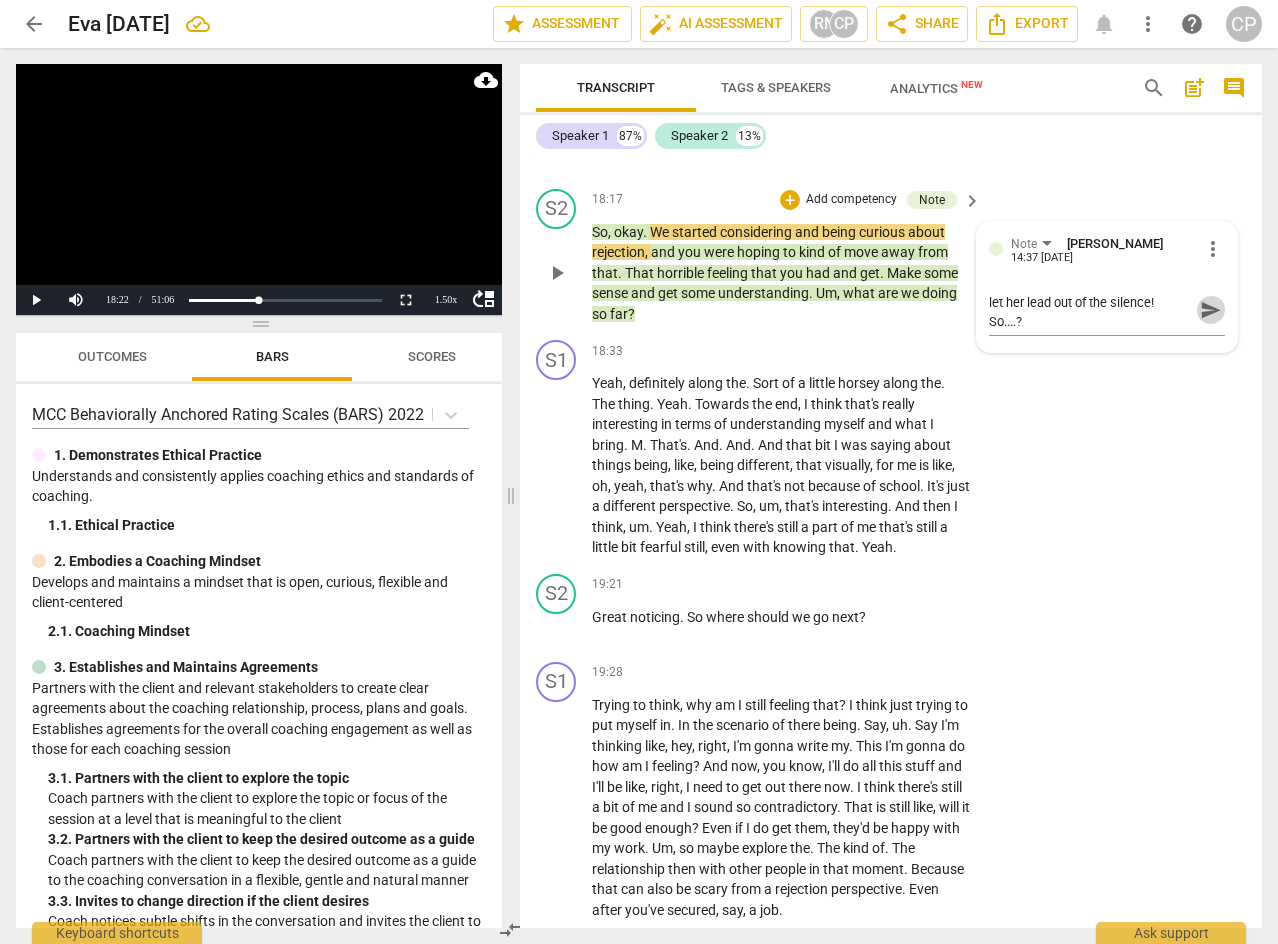 click on "send" at bounding box center [1211, 310] 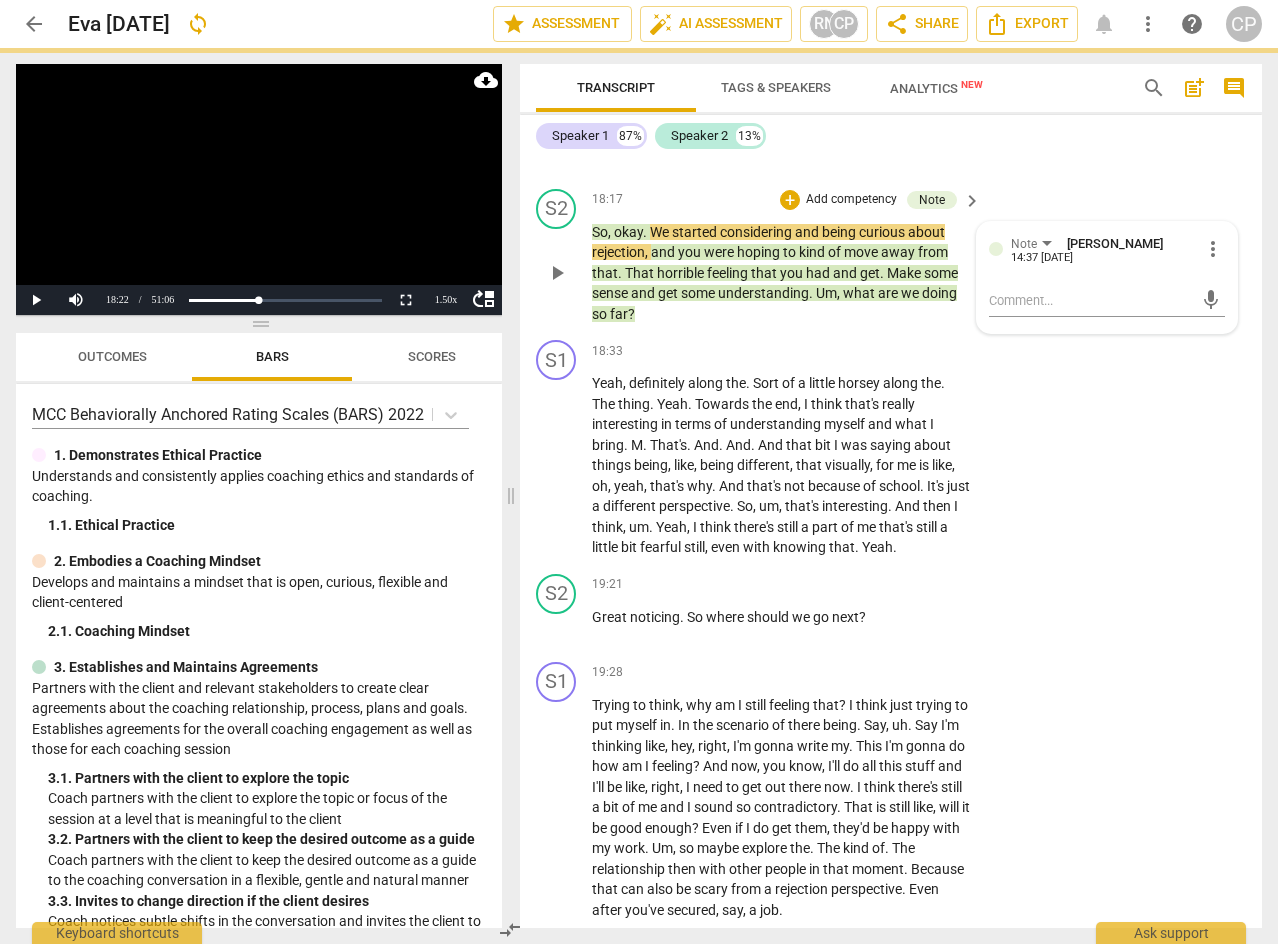 scroll, scrollTop: 0, scrollLeft: 0, axis: both 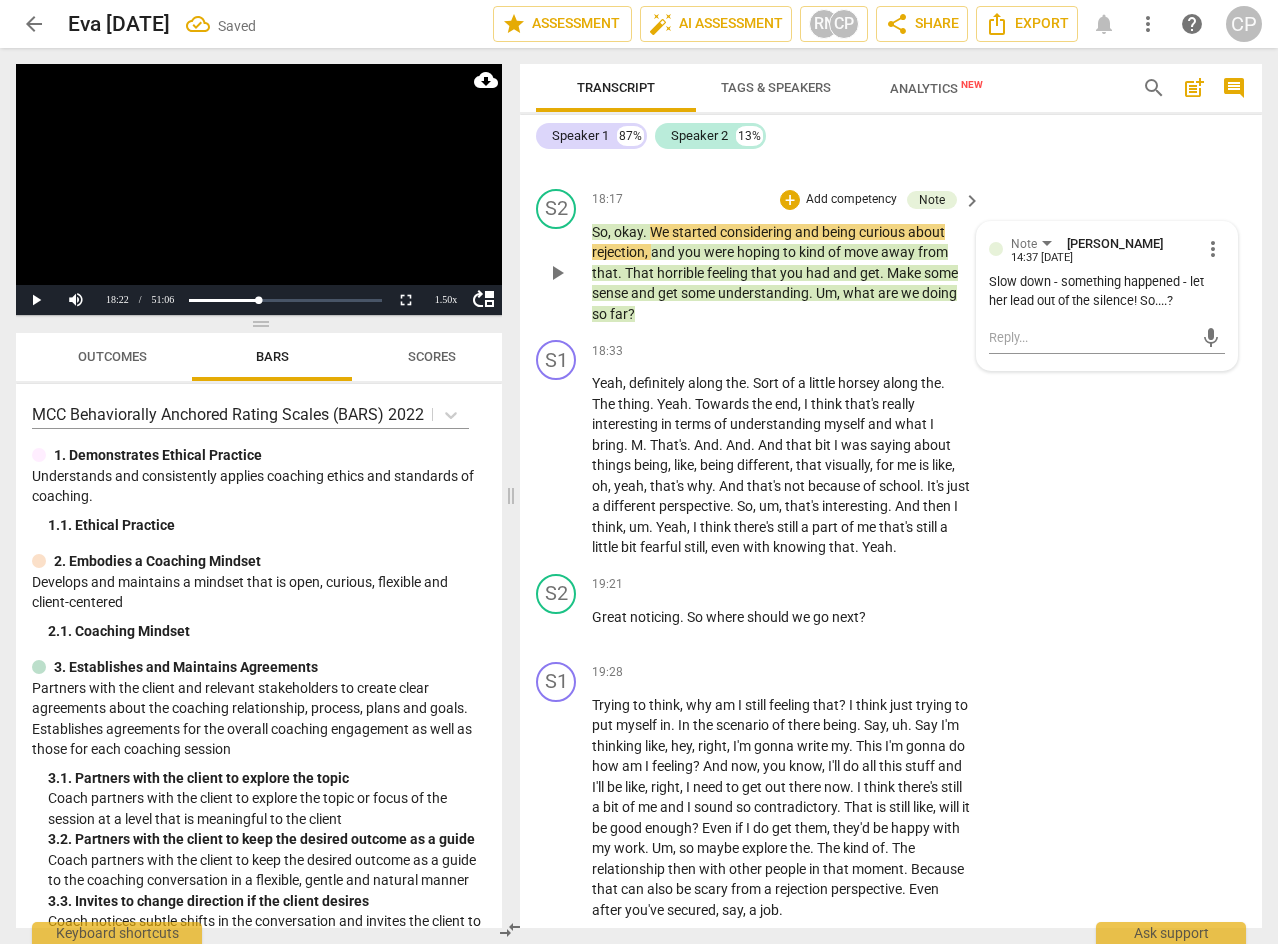 click on "play_arrow" at bounding box center (557, 273) 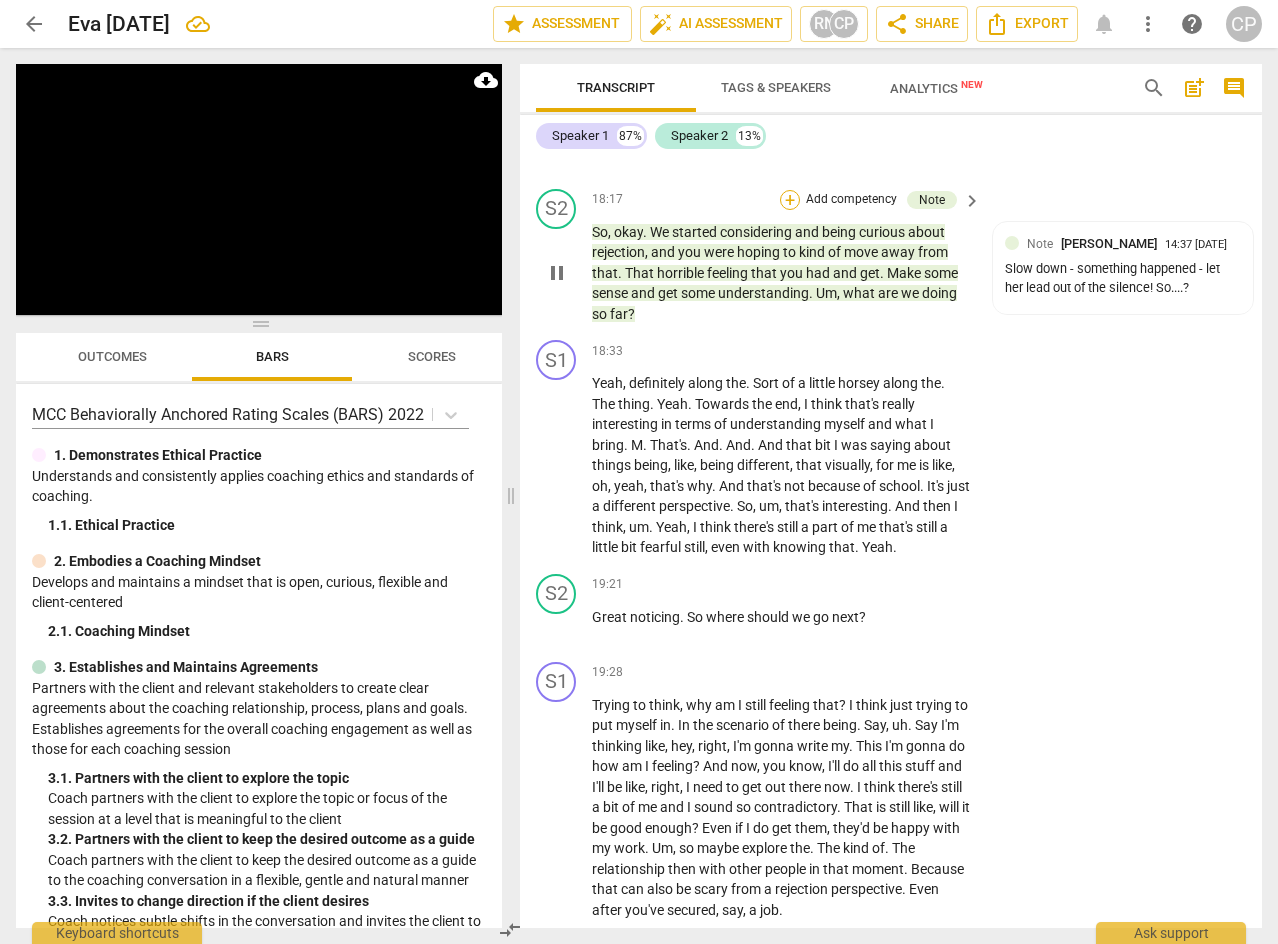 click on "+" at bounding box center (790, 200) 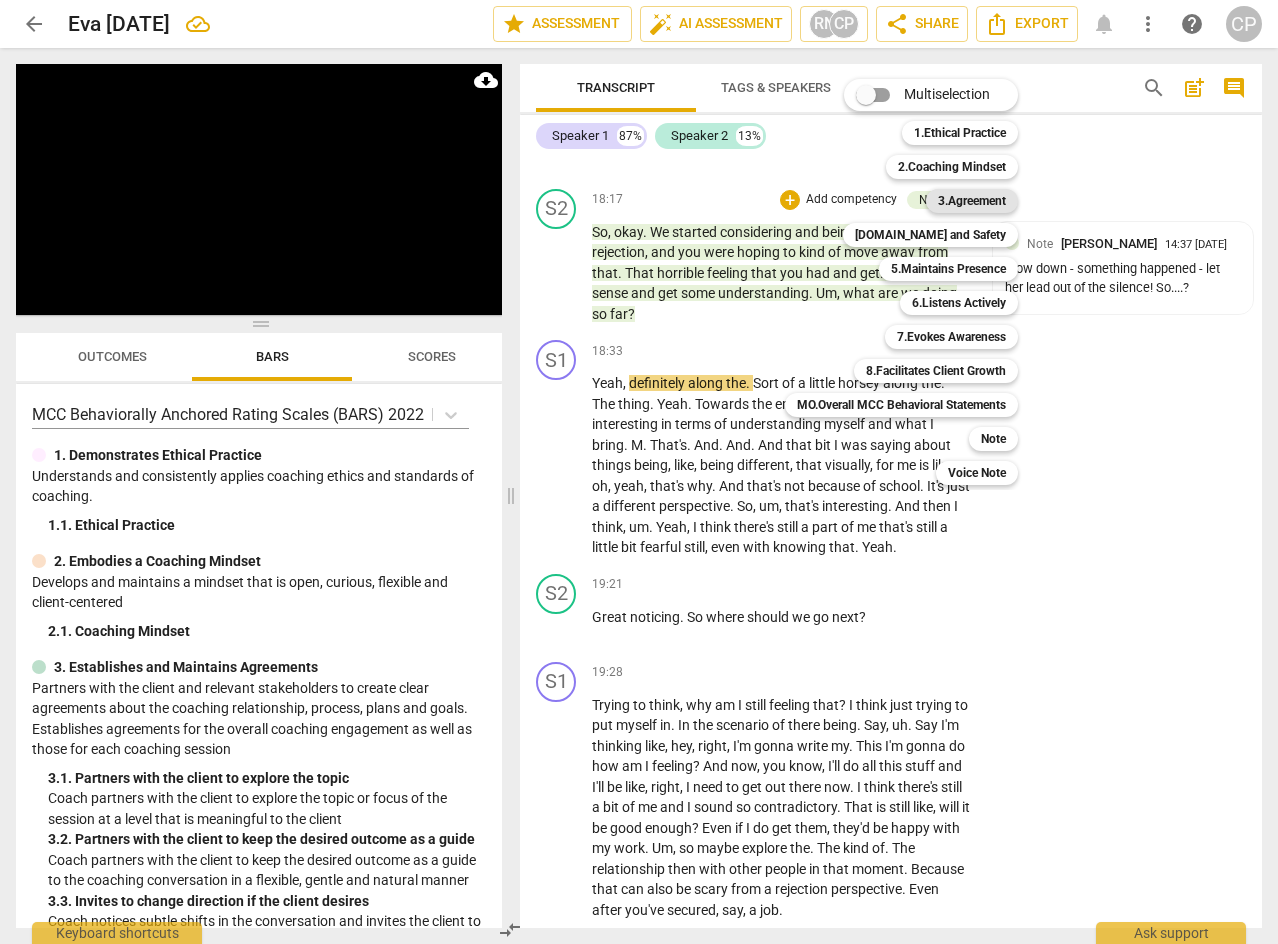 click on "3.Agreement" at bounding box center (972, 201) 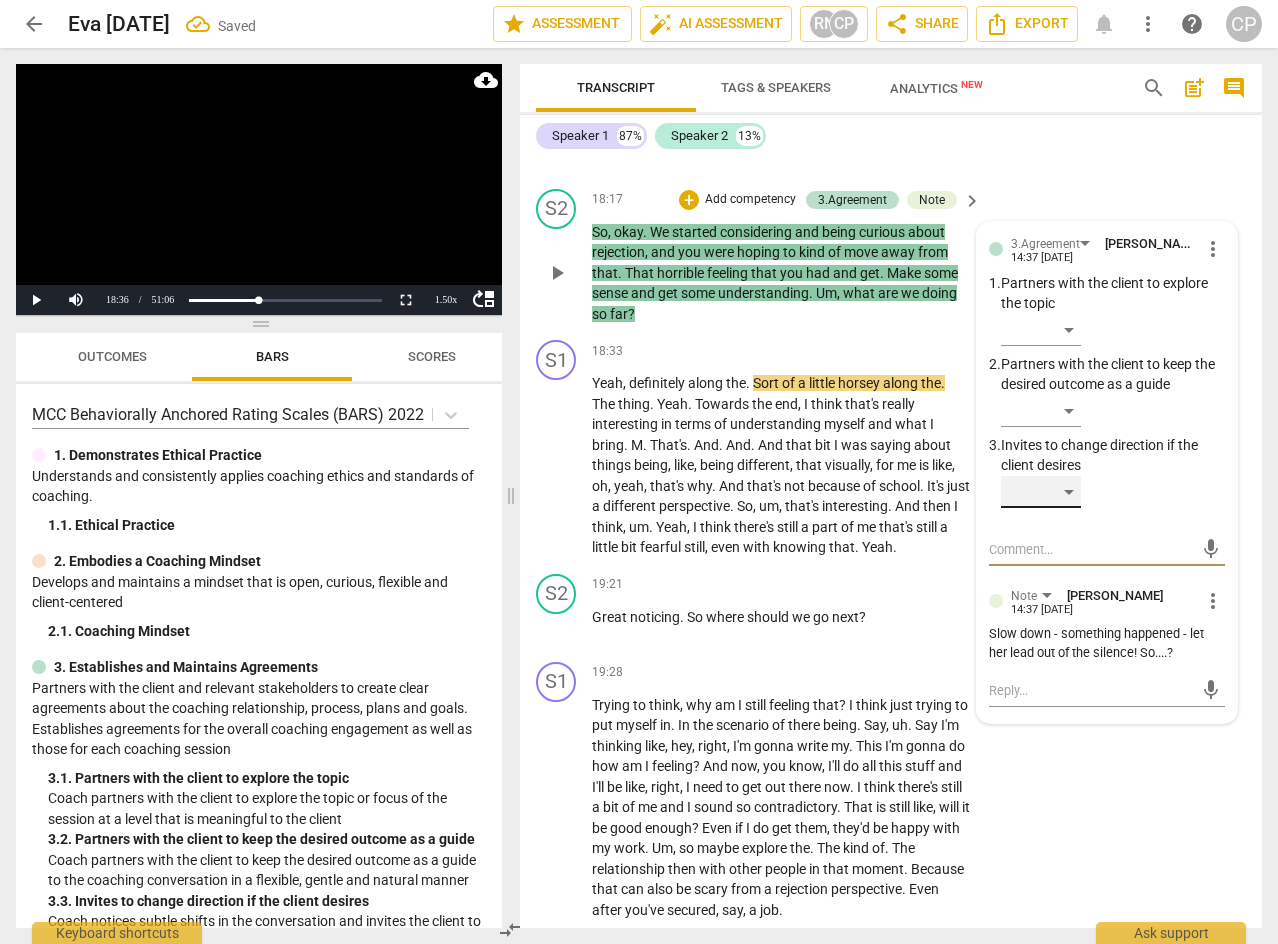 click on "​" at bounding box center [1041, 492] 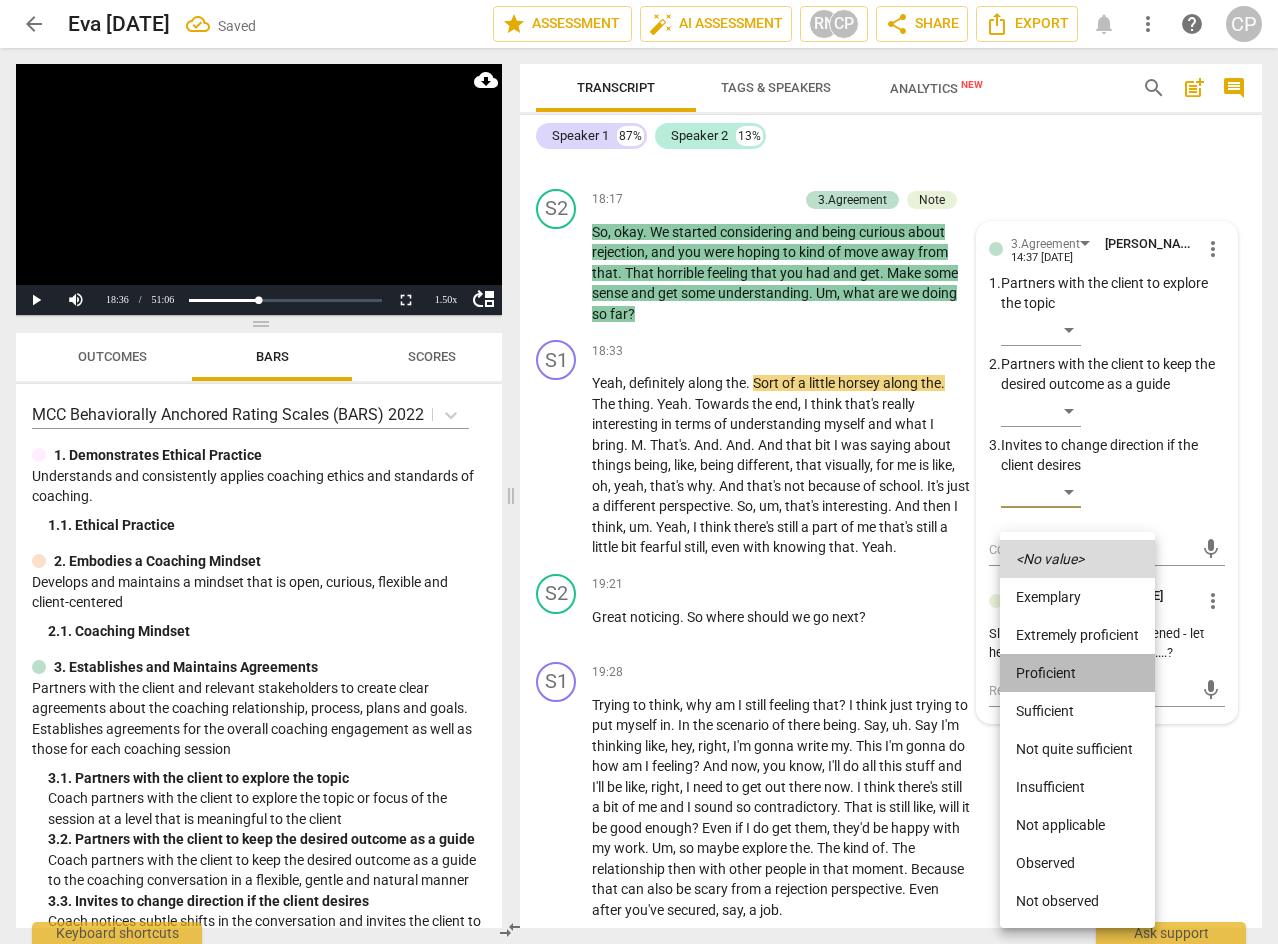 click on "Proficient" at bounding box center (1077, 673) 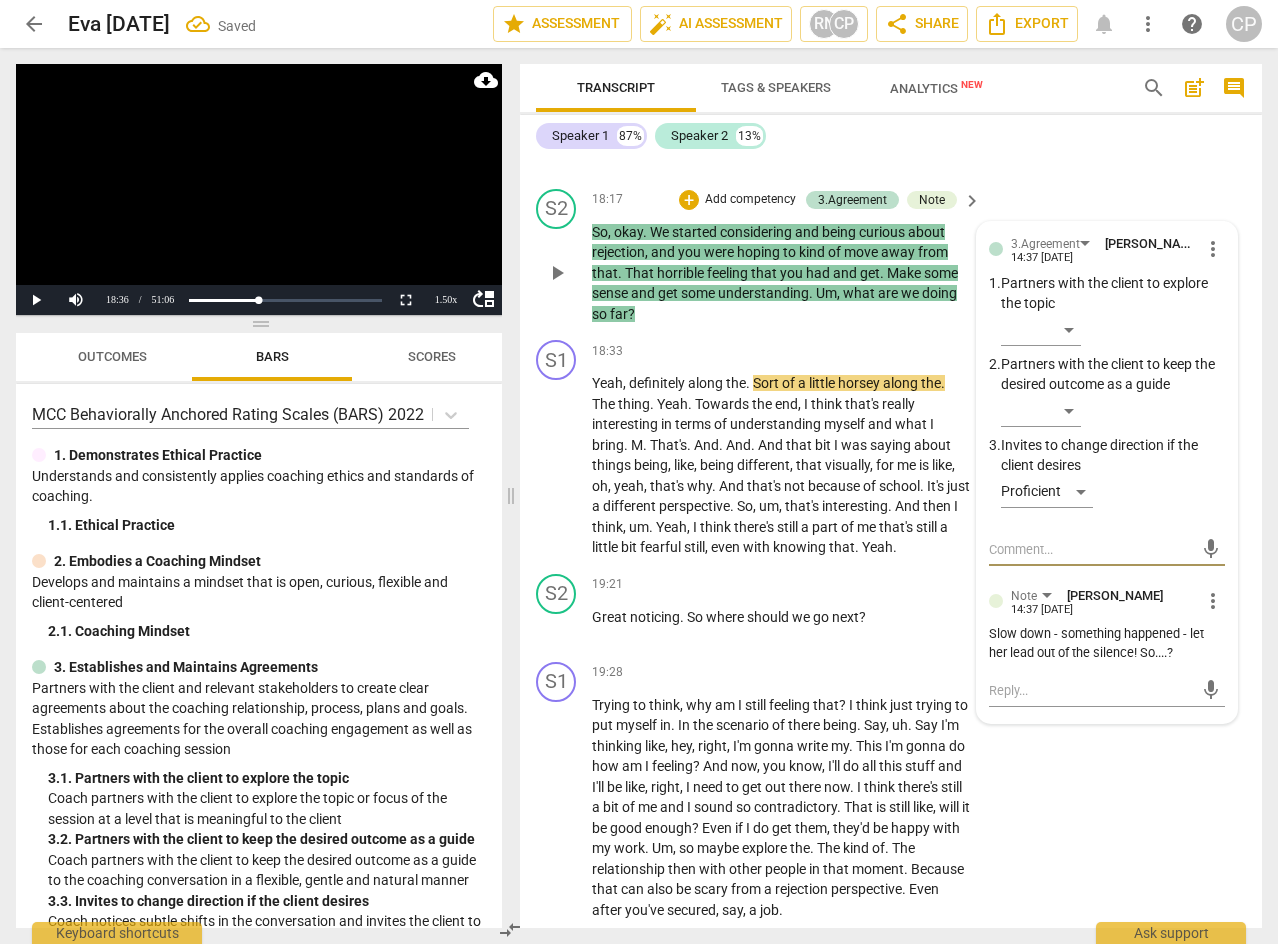 click at bounding box center [1091, 549] 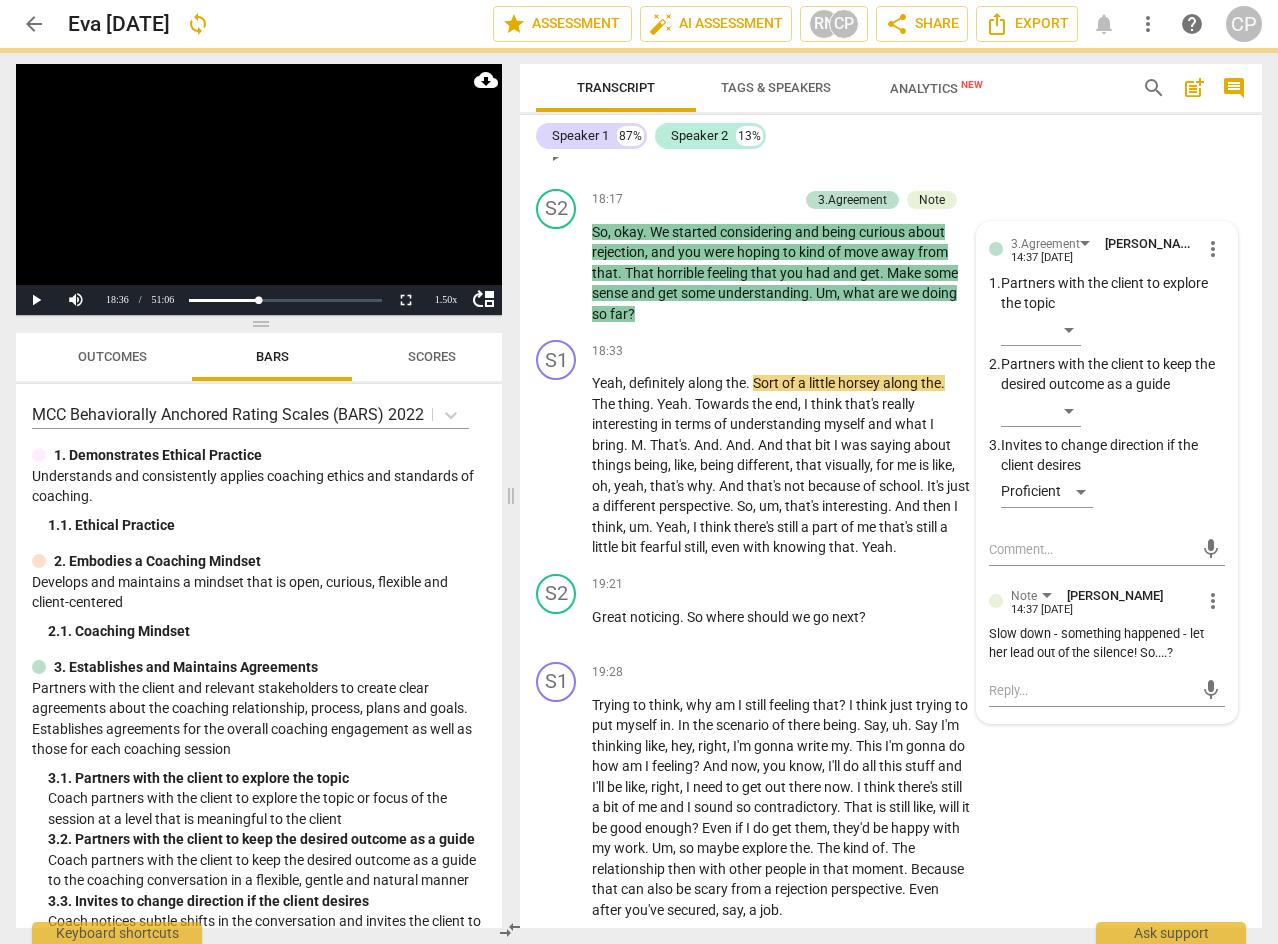 click on "S1 play_arrow pause 17:44 + Add competency keyboard_arrow_right It   Cool .   Yeah ." at bounding box center [891, 137] 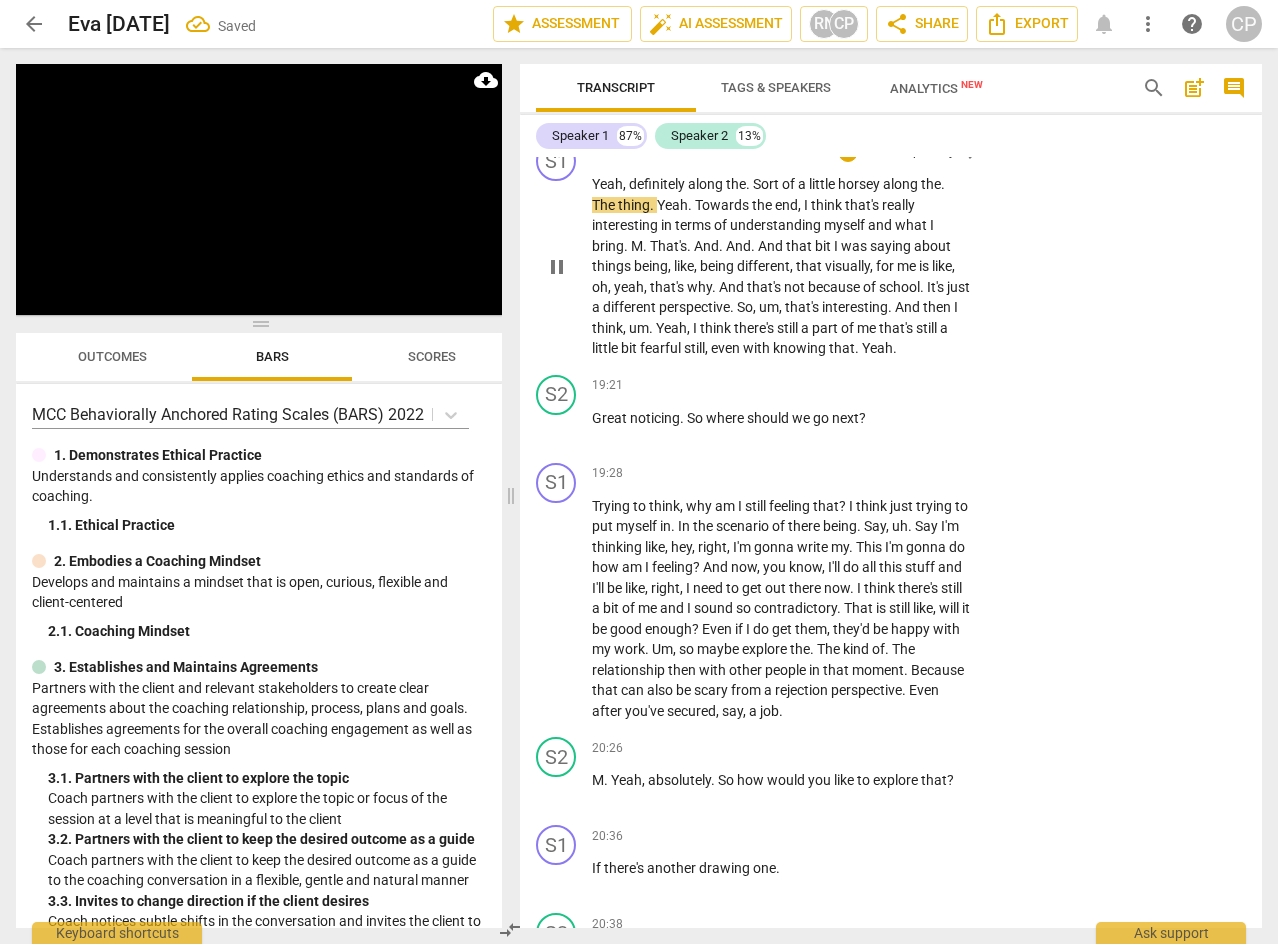 scroll, scrollTop: 8936, scrollLeft: 0, axis: vertical 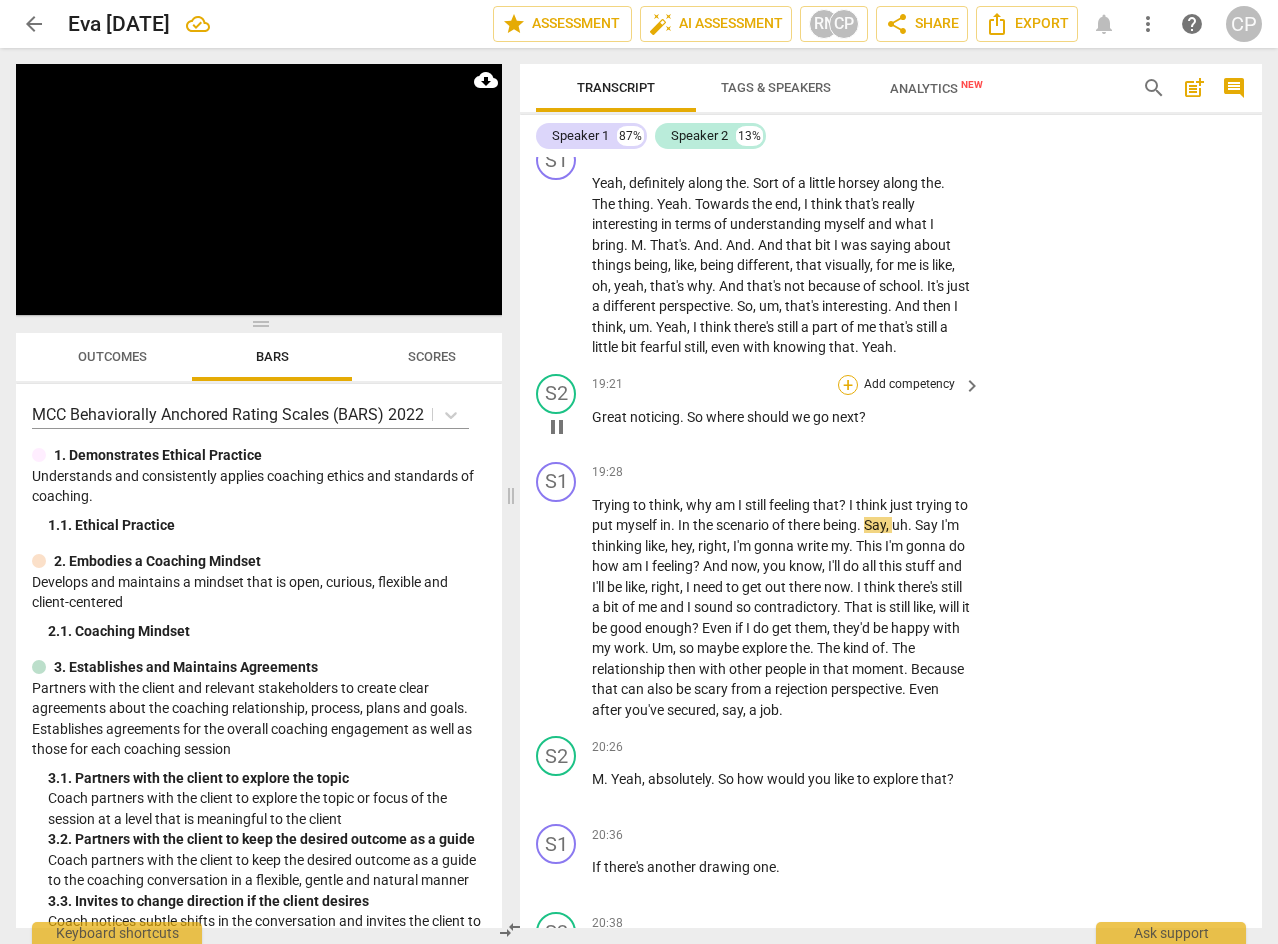 click on "+" at bounding box center [848, 385] 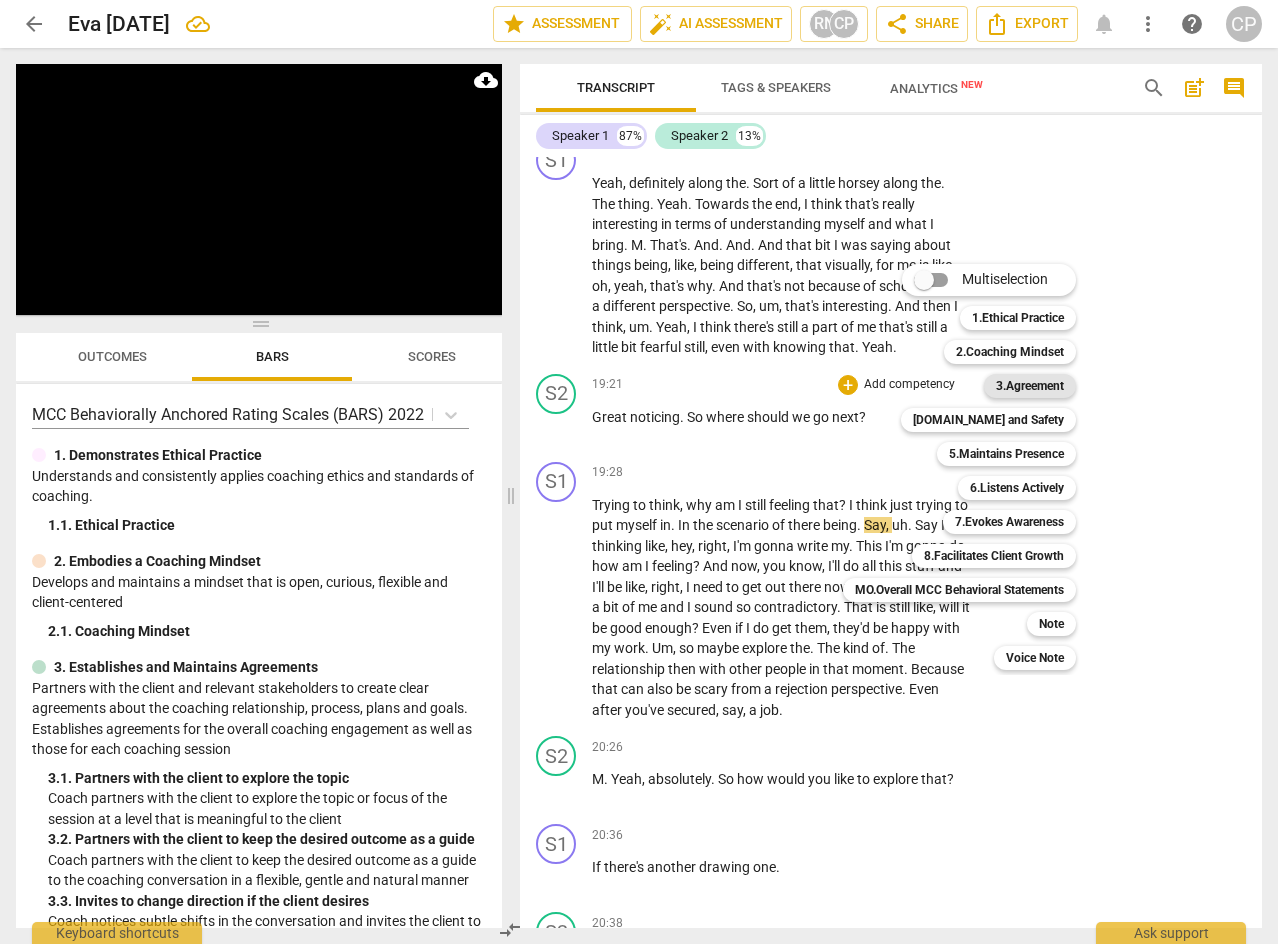 click on "3.Agreement" at bounding box center (1030, 386) 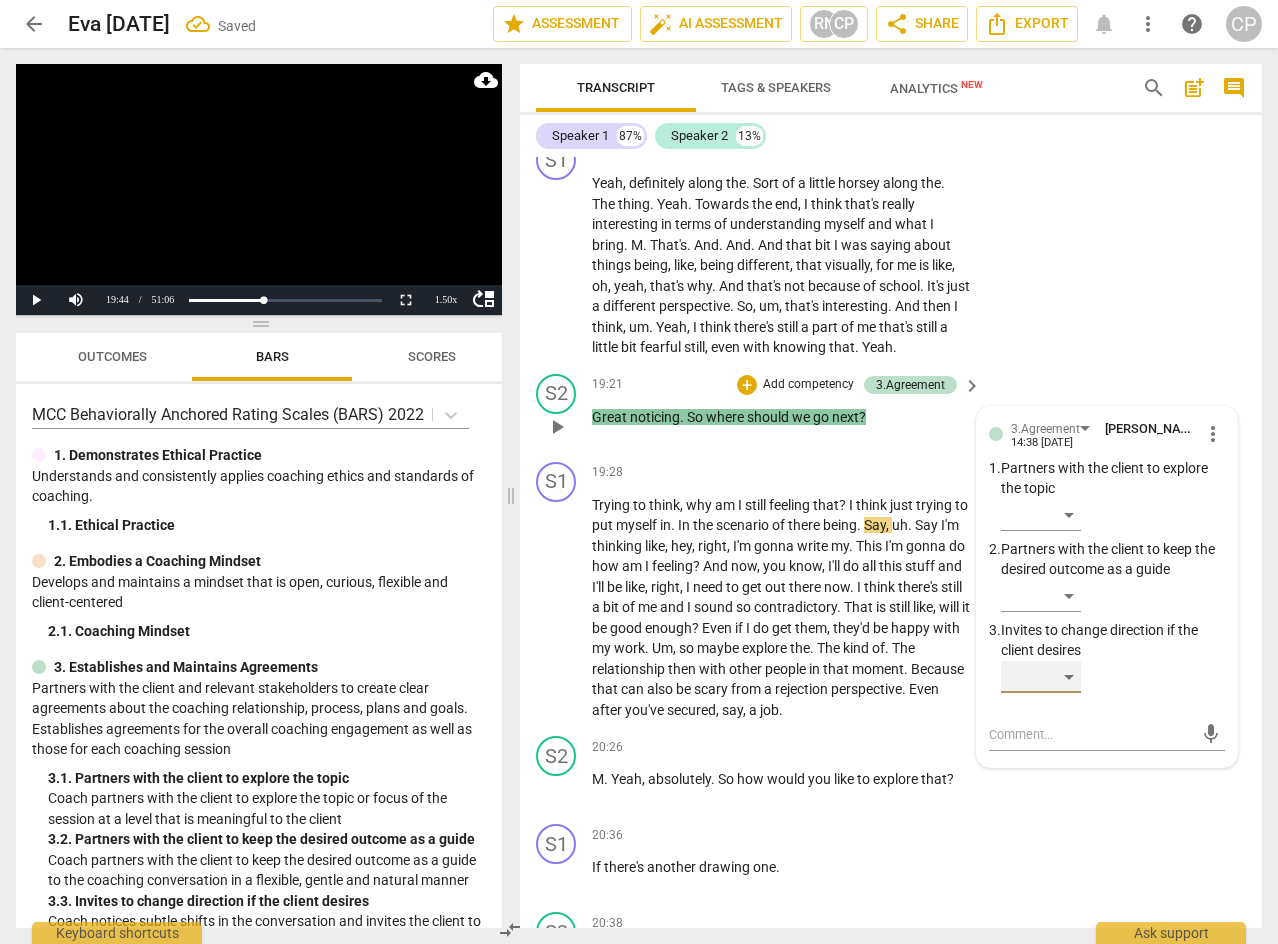 click on "​" at bounding box center (1041, 677) 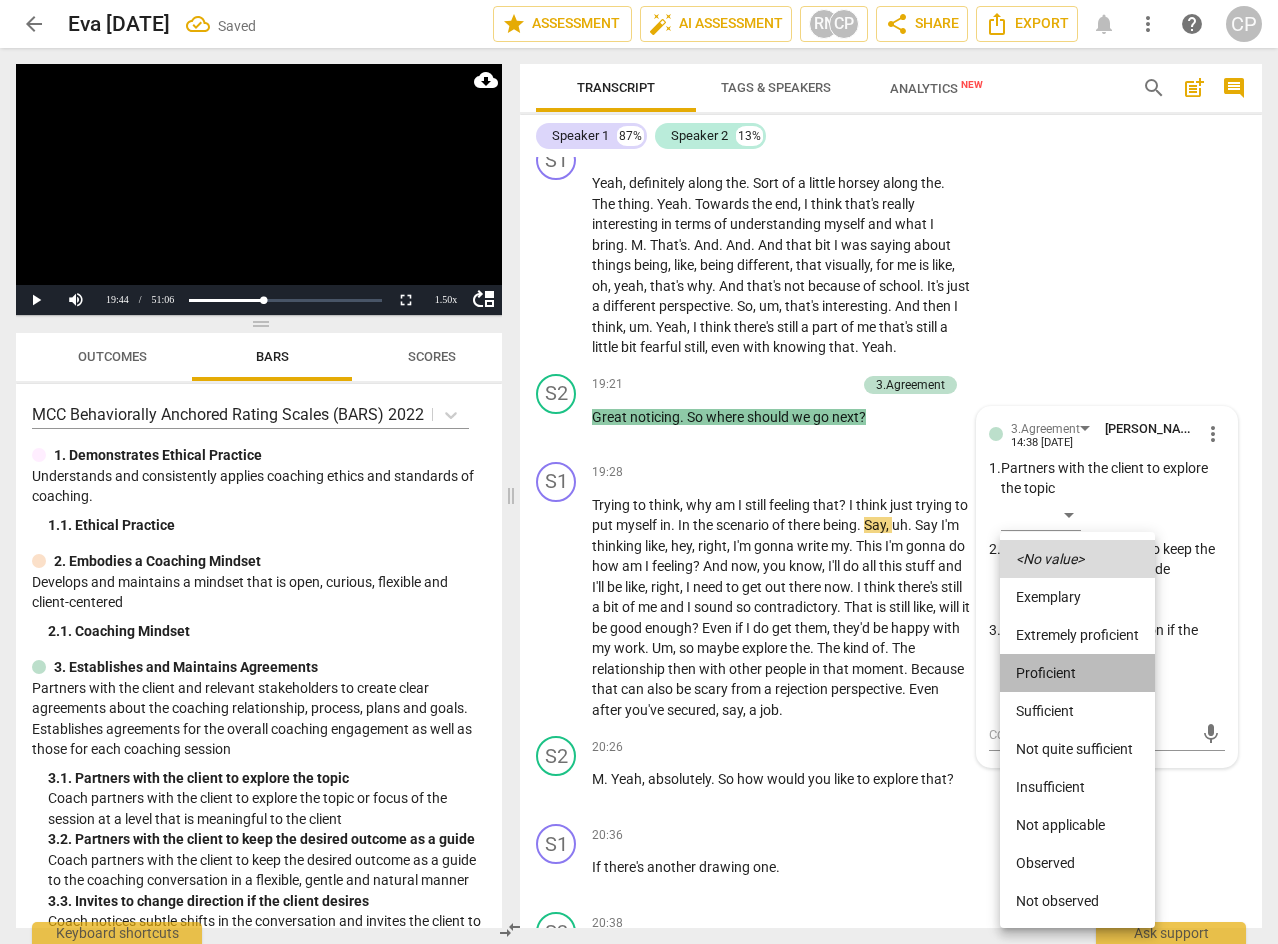 click on "Proficient" at bounding box center (1077, 673) 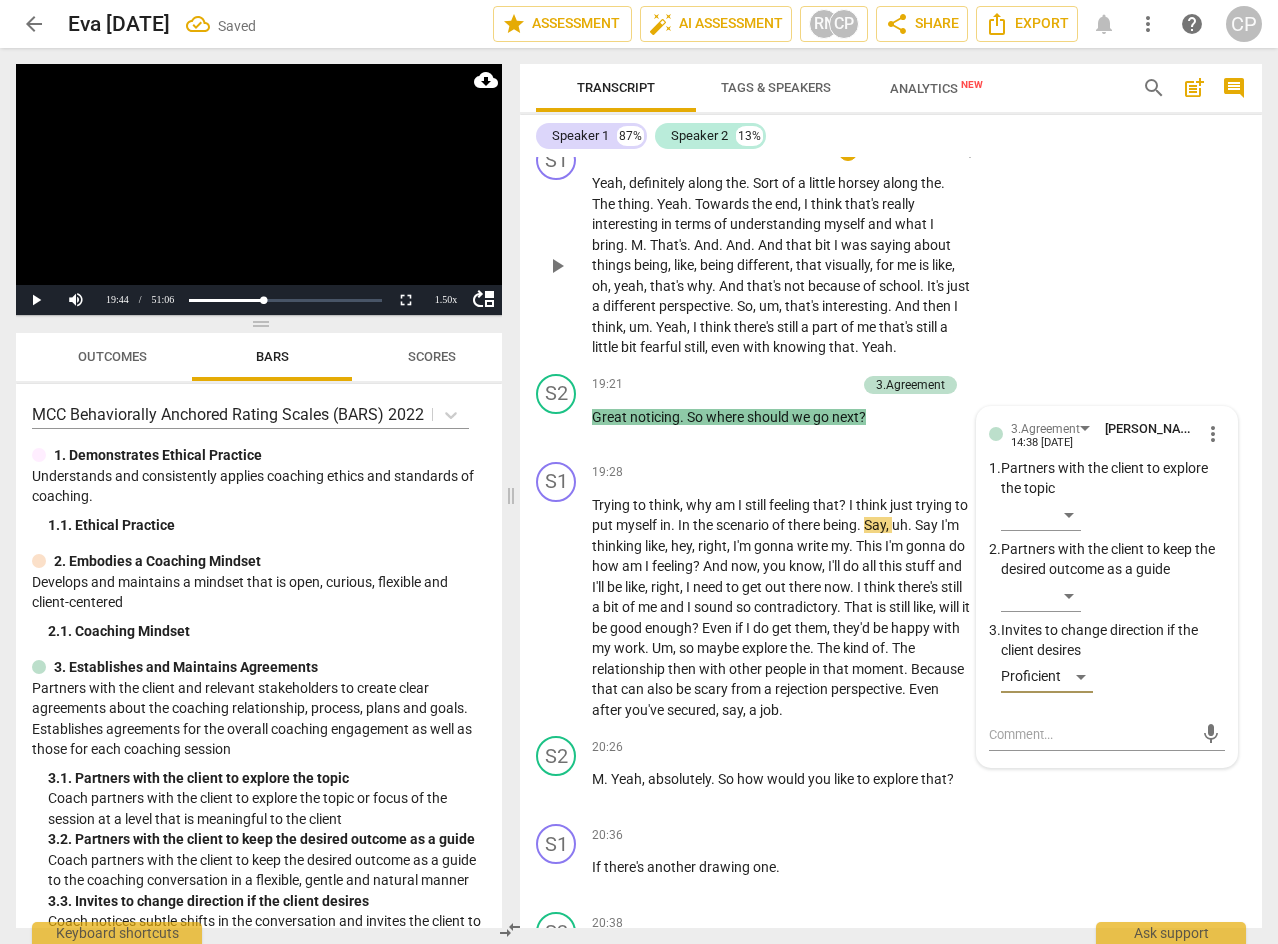 click on "S1 play_arrow pause 18:33 + Add competency keyboard_arrow_right Yeah ,   definitely   along   the .   Sort   of   a   little   horsey   along   the .   The   thing .   Yeah .   Towards   the   end ,   I   think   that's   really   interesting   in   terms   of   understanding   myself   and   what   I   bring .   M .   That's .   And .   And .   And   that   bit   I   was   saying   about   things   being ,   like ,   being   different ,   that   visually ,   for   me   is   like ,   oh ,   yeah ,   that's   why .   And   that's   not   because   of   school .   It's   just   a   different   perspective .   So ,   um ,   that's   interesting .   And   then   I   think ,   um .   Yeah ,   I   think   there's   still   a   part   of   me   that's   still   a   little   bit   fearful   still ,   even   with   knowing   that .   Yeah ." at bounding box center [891, 249] 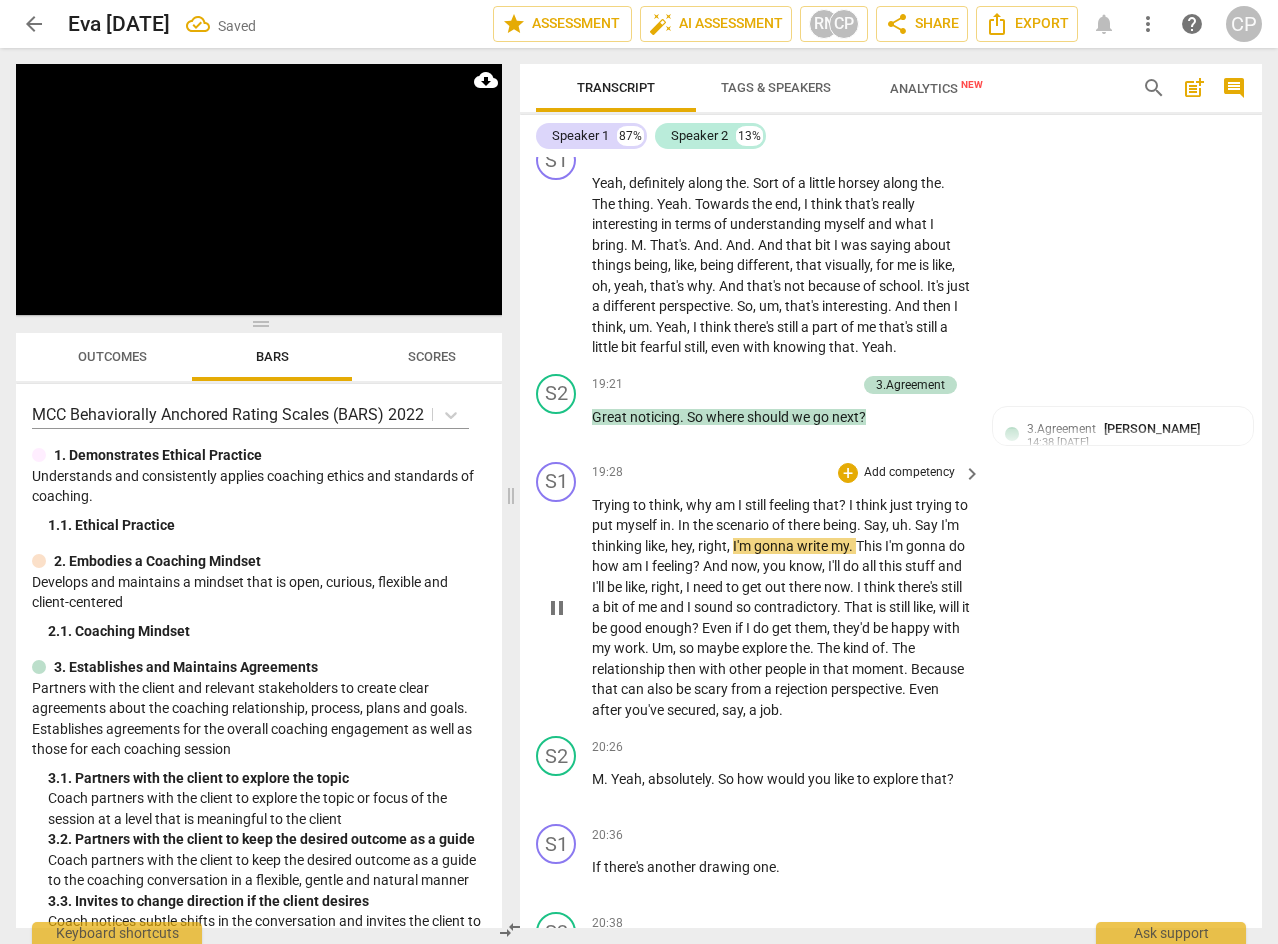 scroll, scrollTop: 9136, scrollLeft: 0, axis: vertical 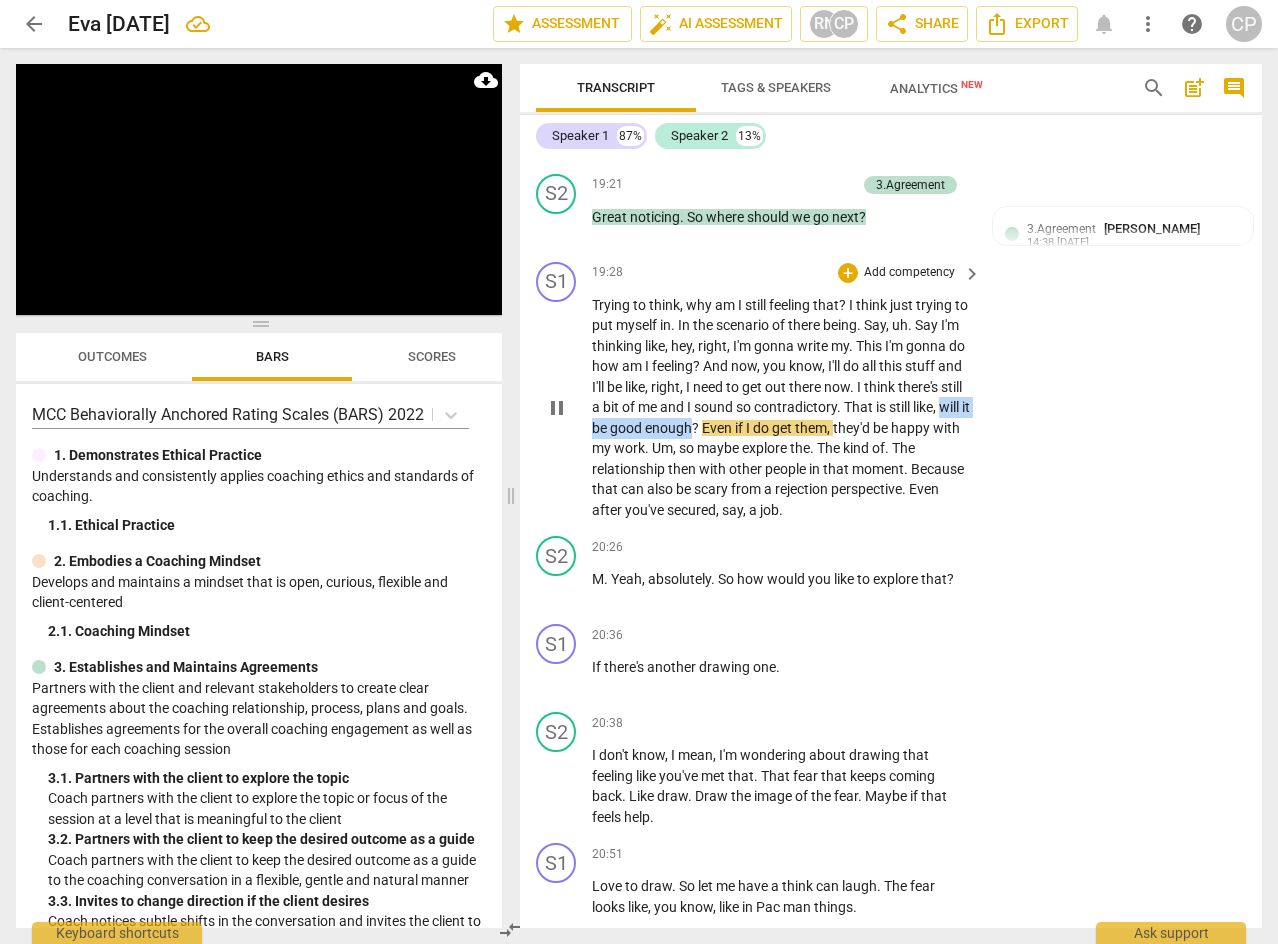 drag, startPoint x: 692, startPoint y: 508, endPoint x: 825, endPoint y: 508, distance: 133 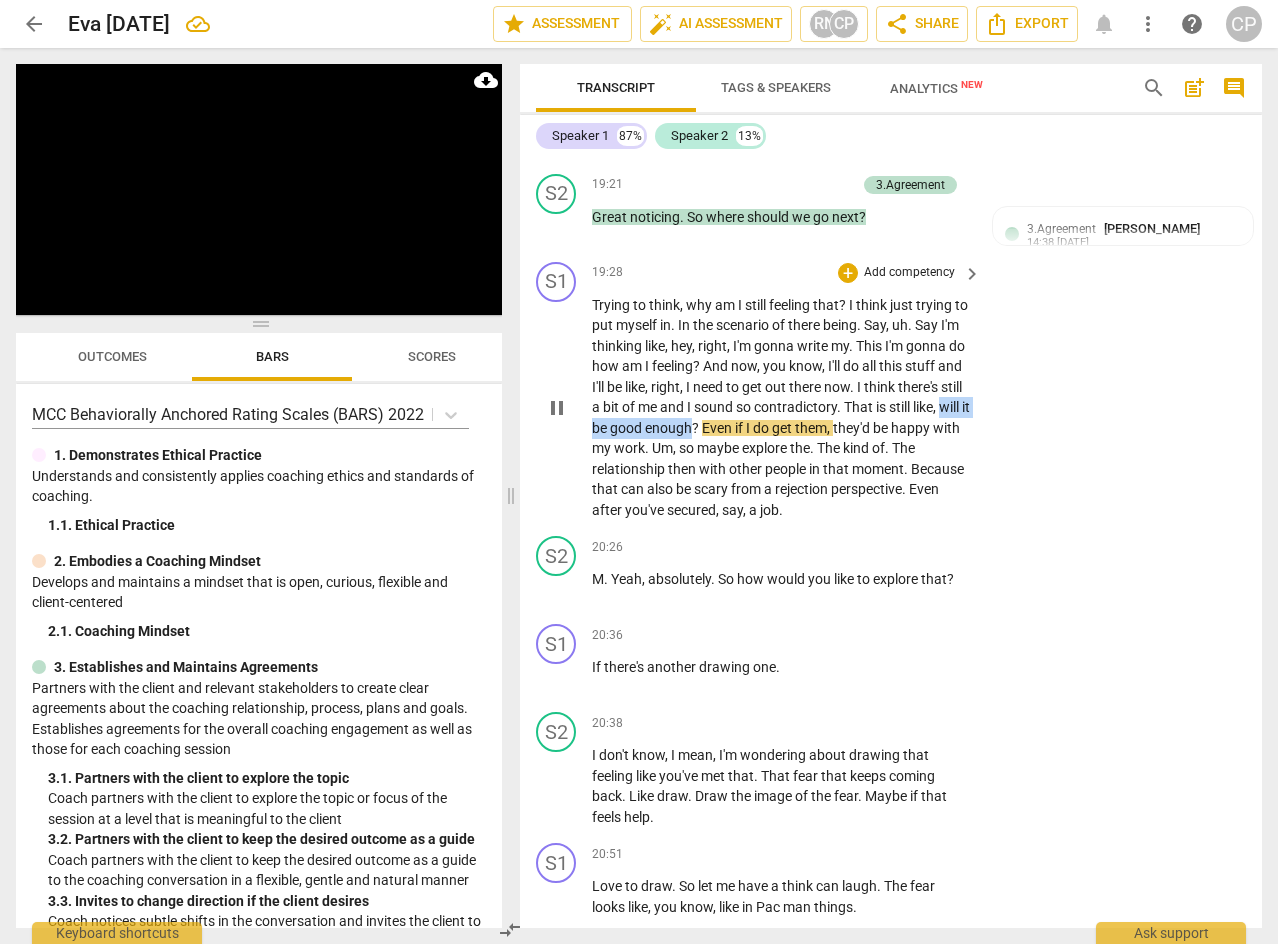 click on "Trying   to   think ,   why   am   I   still   feeling   that ?   I   think   just   trying   to   put   myself   in .   In   the   scenario   of   there   being .   Say ,   uh .   Say   I'm   thinking   like ,   hey ,   right ,   I'm   gonna   write   my .   This   I'm   gonna   do   how   am   I   feeling ?   And   now ,   you   know ,   I'll   do   all   this   stuff   and   I'll   be   like ,   right ,   I   need   to   get   out   there   now .   I   think   there's   still   a   bit   of   me   and   I   sound   so   contradictory .   That   is   still   like ,   will   it   be   good   enough ?   Even   if   I   do   get   them ,   they'd   be   happy   with   my   work .   Um ,   so   maybe   explore   the .   The   kind   of .   The   relationship   then   with   other   people   in   that   moment .   Because   that   can   also   be   scary   from   a   rejection   perspective .   Even   after   you've   secured ,   say ,   a   job ." at bounding box center (781, 408) 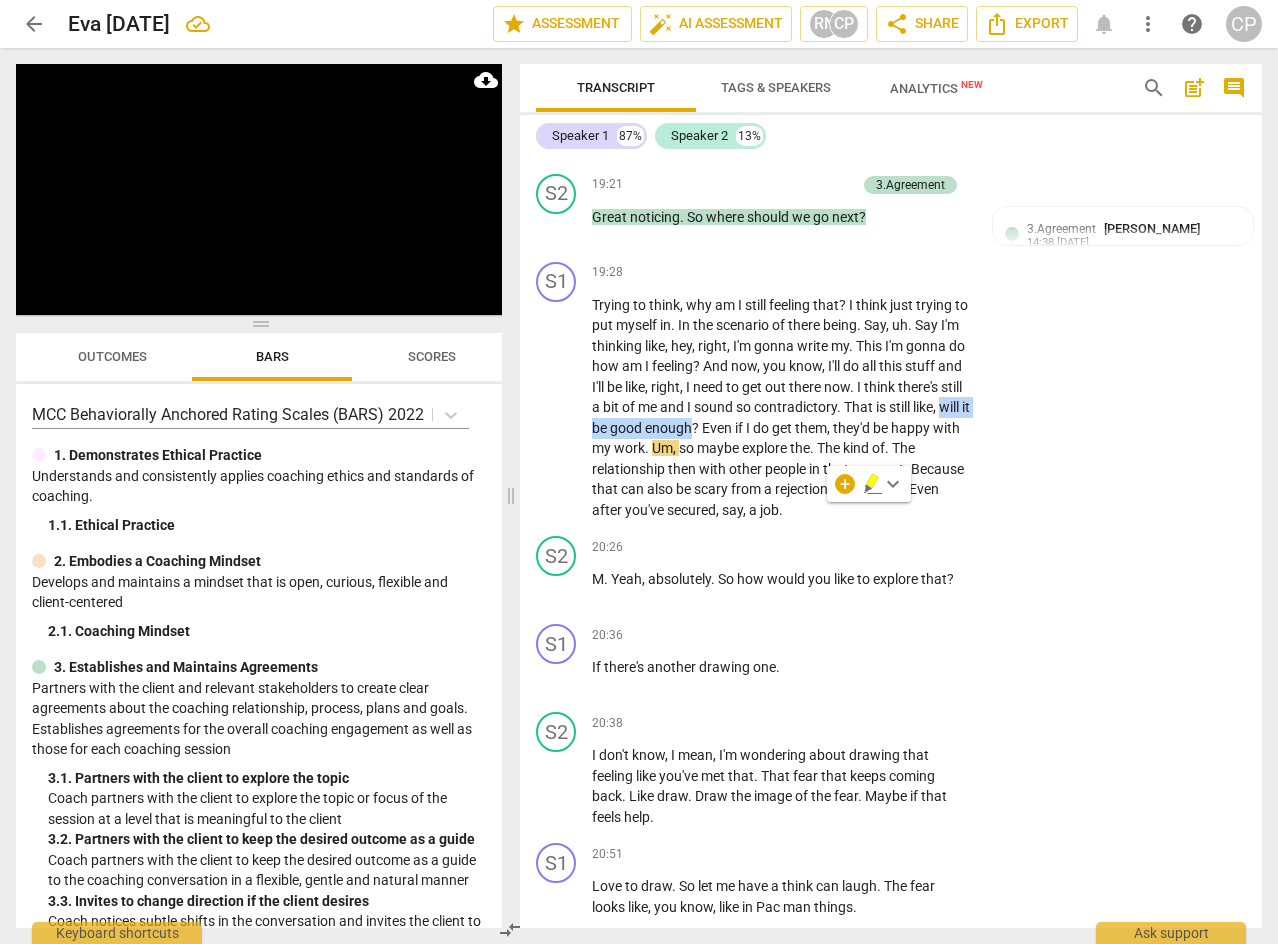 click 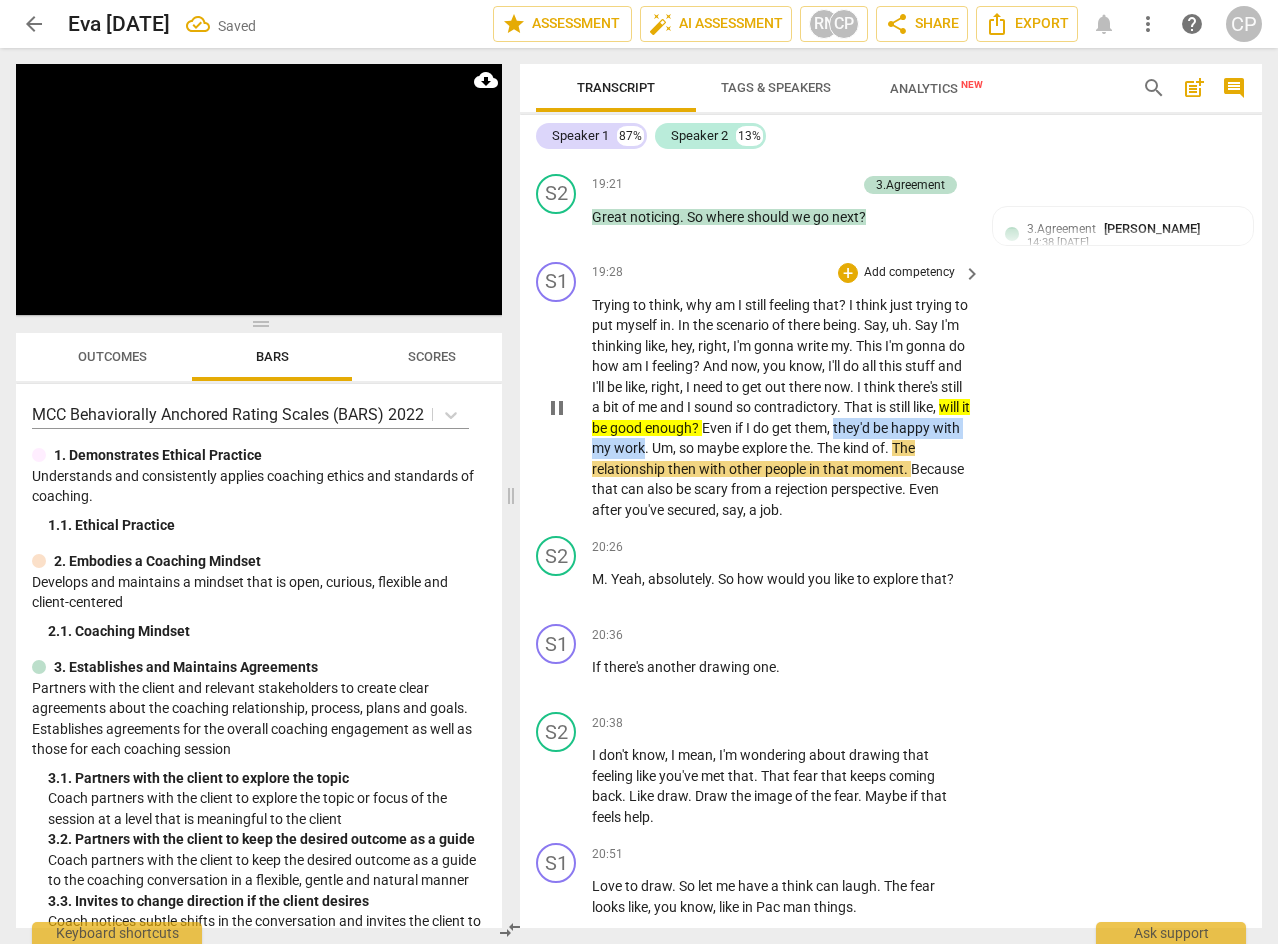 drag, startPoint x: 630, startPoint y: 529, endPoint x: 810, endPoint y: 528, distance: 180.00278 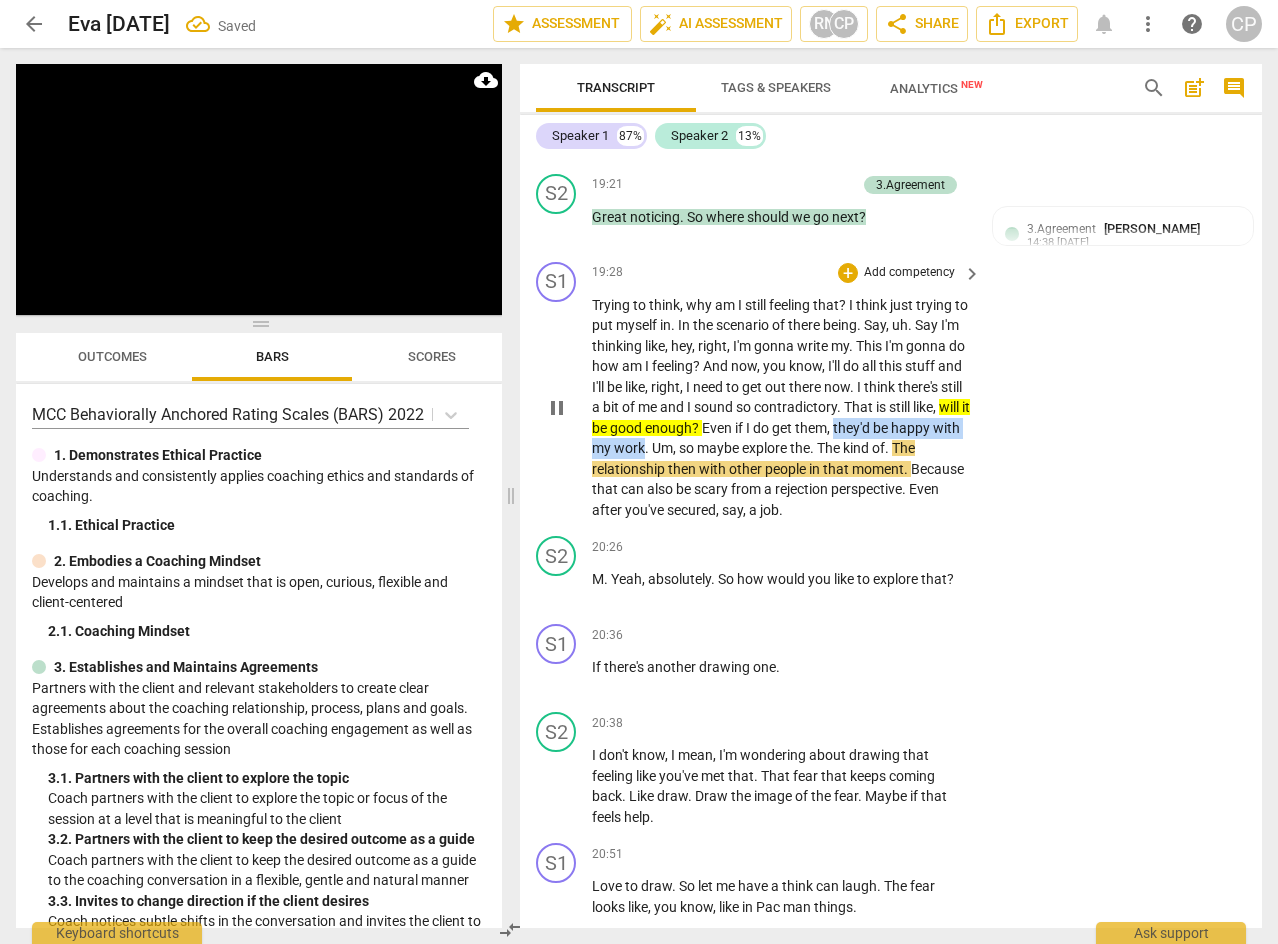 click on "Trying   to   think ,   why   am   I   still   feeling   that ?   I   think   just   trying   to   put   myself   in .   In   the   scenario   of   there   being .   Say ,   uh .   Say   I'm   thinking   like ,   hey ,   right ,   I'm   gonna   write   my .   This   I'm   gonna   do   how   am   I   feeling ?   And   now ,   you   know ,   I'll   do   all   this   stuff   and   I'll   be   like ,   right ,   I   need   to   get   out   there   now .   I   think   there's   still   a   bit   of   me   and   I   sound   so   contradictory .   That   is   still   like ,   will   it   be   good   enough ?   Even   if   I   do   get   them ,   they'd   be   happy   with   my   work .   Um ,   so   maybe   explore   the .   The   kind   of .   The   relationship   then   with   other   people   in   that   moment .   Because   that   can   also   be   scary   from   a   rejection   perspective .   Even   after   you've   secured ,   say ,   a   job ." at bounding box center [781, 408] 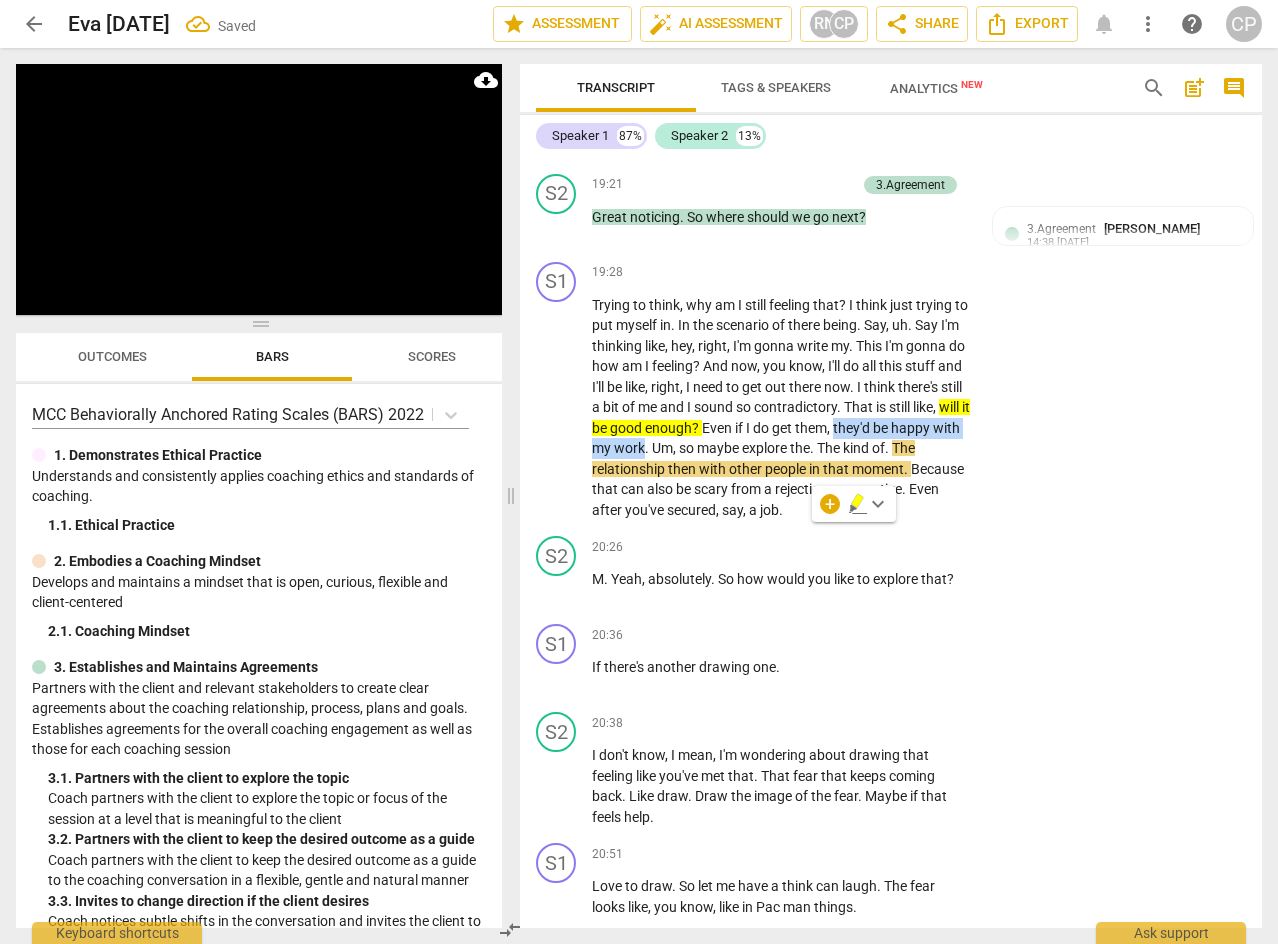 click 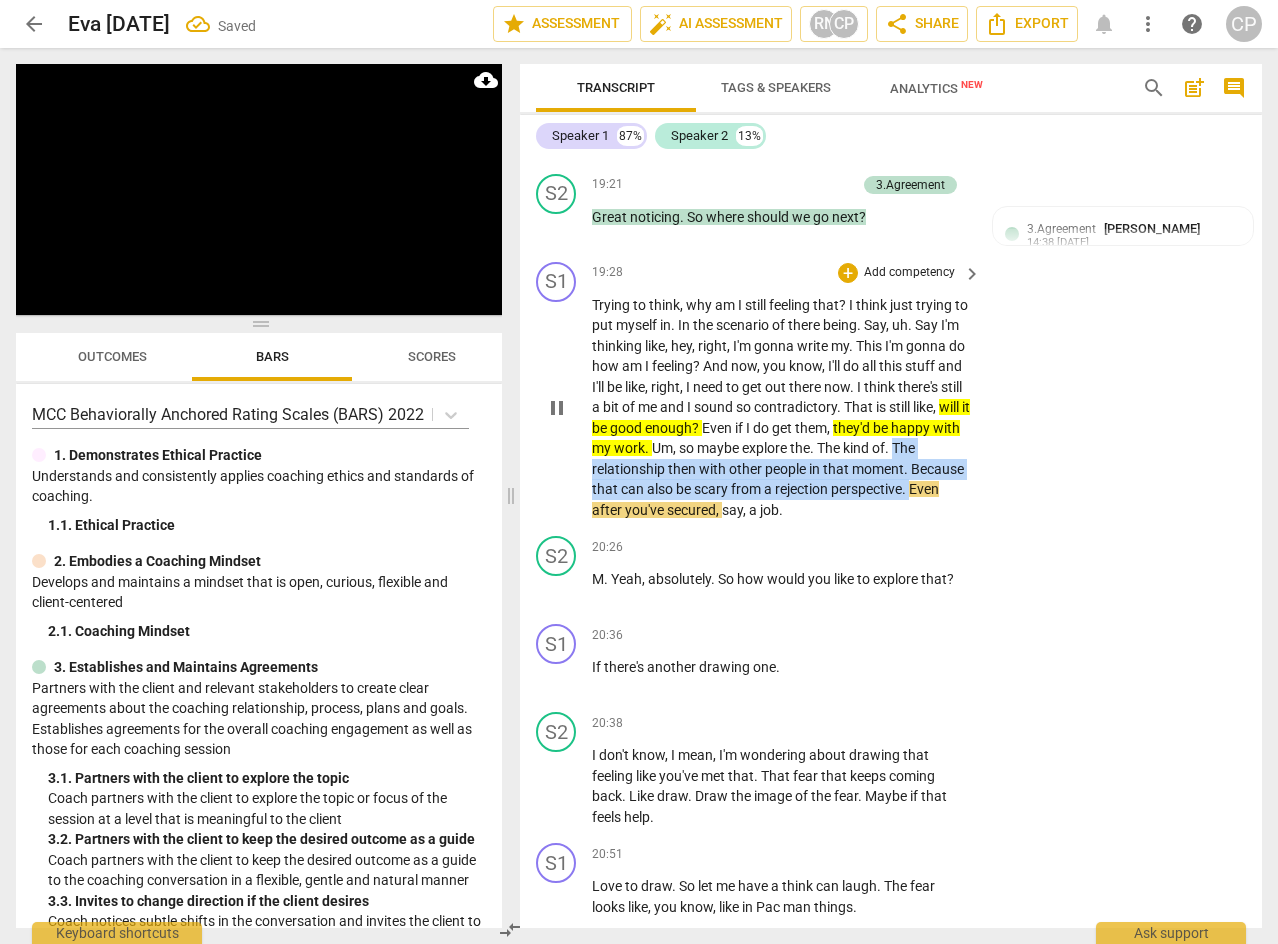 drag, startPoint x: 699, startPoint y: 551, endPoint x: 728, endPoint y: 594, distance: 51.86521 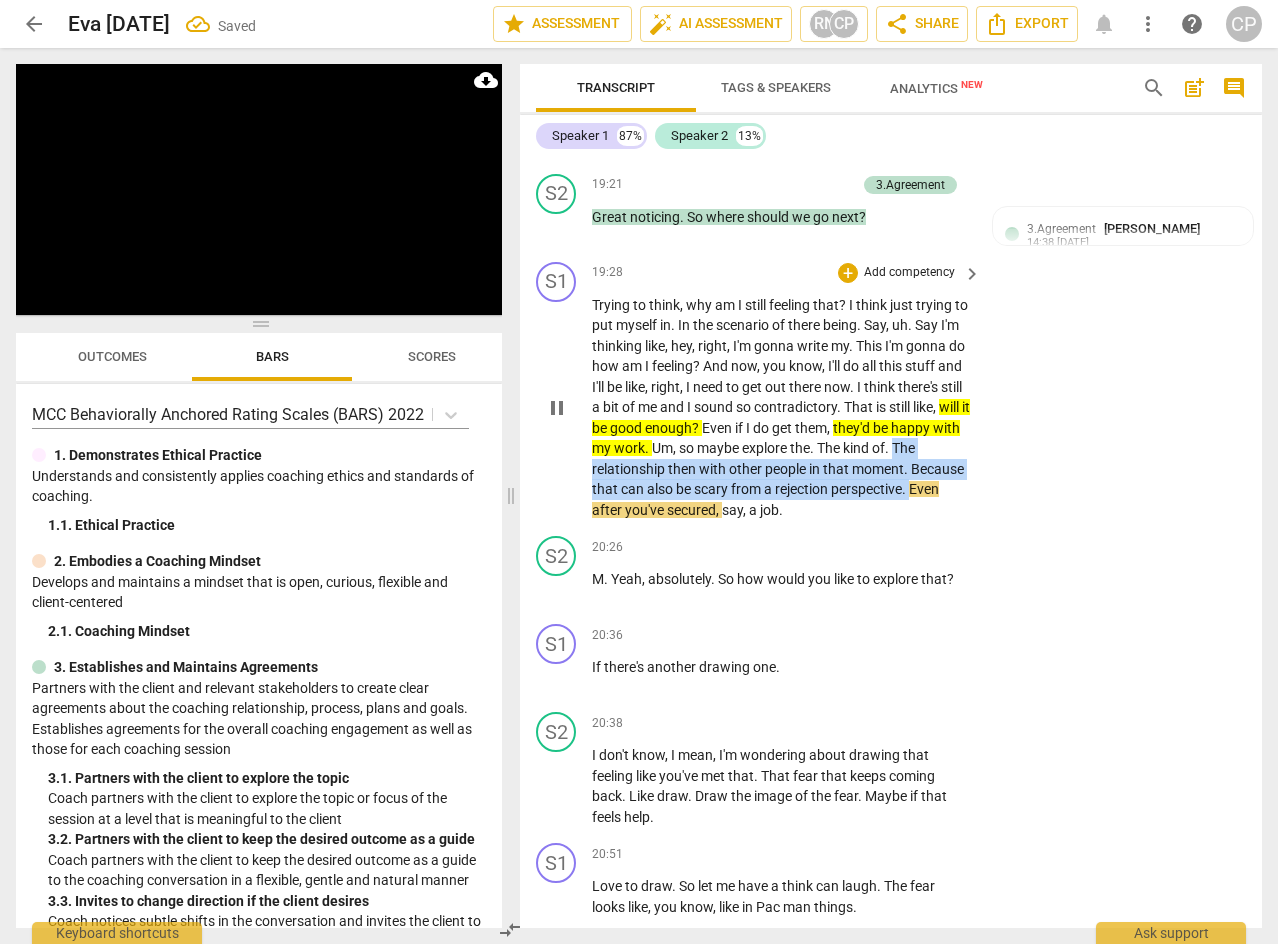 click on "Trying   to   think ,   why   am   I   still   feeling   that ?   I   think   just   trying   to   put   myself   in .   In   the   scenario   of   there   being .   Say ,   uh .   Say   I'm   thinking   like ,   hey ,   right ,   I'm   gonna   write   my .   This   I'm   gonna   do   how   am   I   feeling ?   And   now ,   you   know ,   I'll   do   all   this   stuff   and   I'll   be   like ,   right ,   I   need   to   get   out   there   now .   I   think   there's   still   a   bit   of   me   and   I   sound   so   contradictory .   That   is   still   like ,   will   it   be   good   enough ?   Even   if   I   do   get   them ,   they'd   be   happy   with   my   work .   Um ,   so   maybe   explore   the .   The   kind   of .   The   relationship   then   with   other   people   in   that   moment .   Because   that   can   also   be   scary   from   a   rejection   perspective .   Even   after   you've   secured ,   say ,   a   job ." at bounding box center (781, 408) 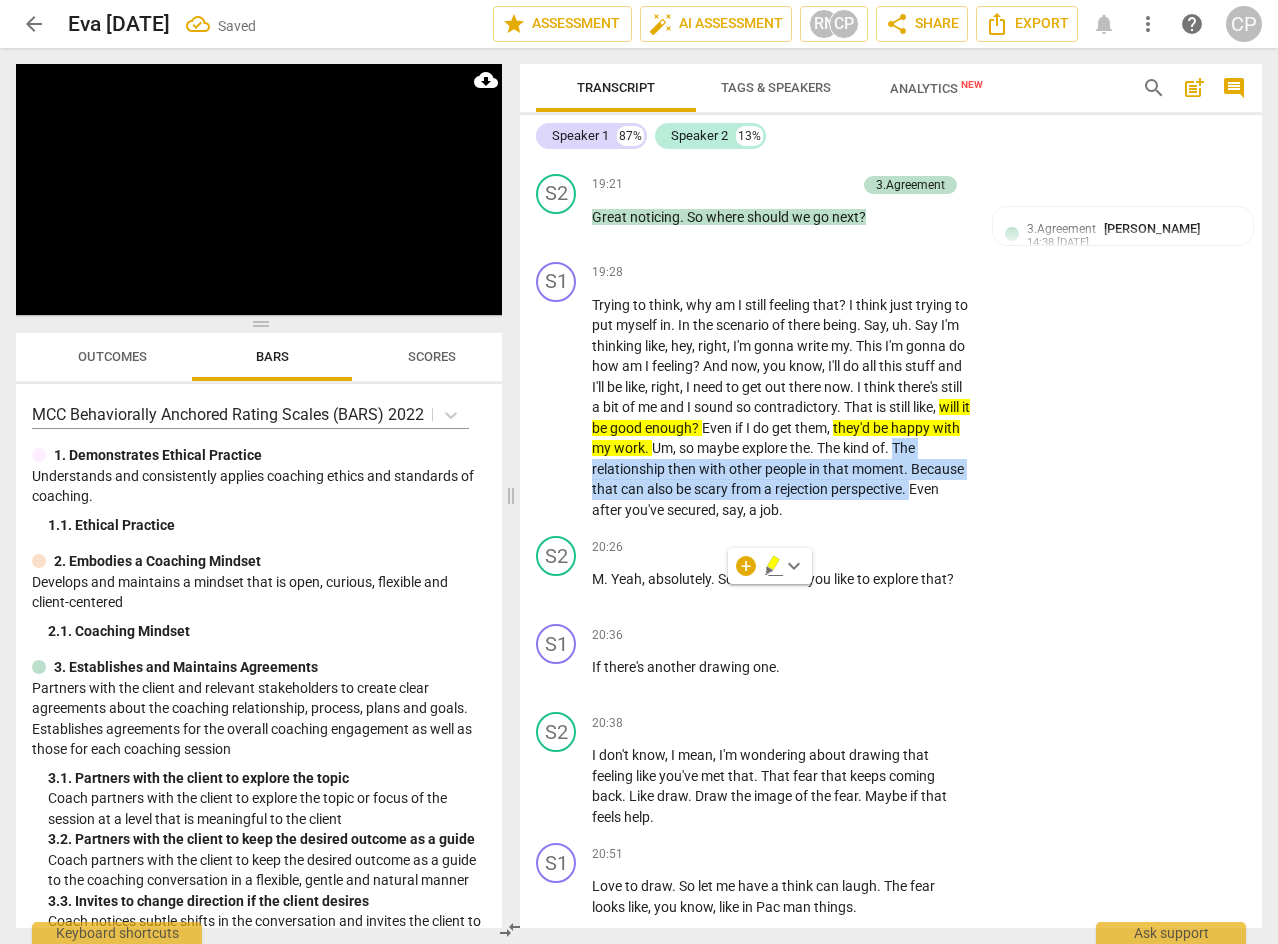click 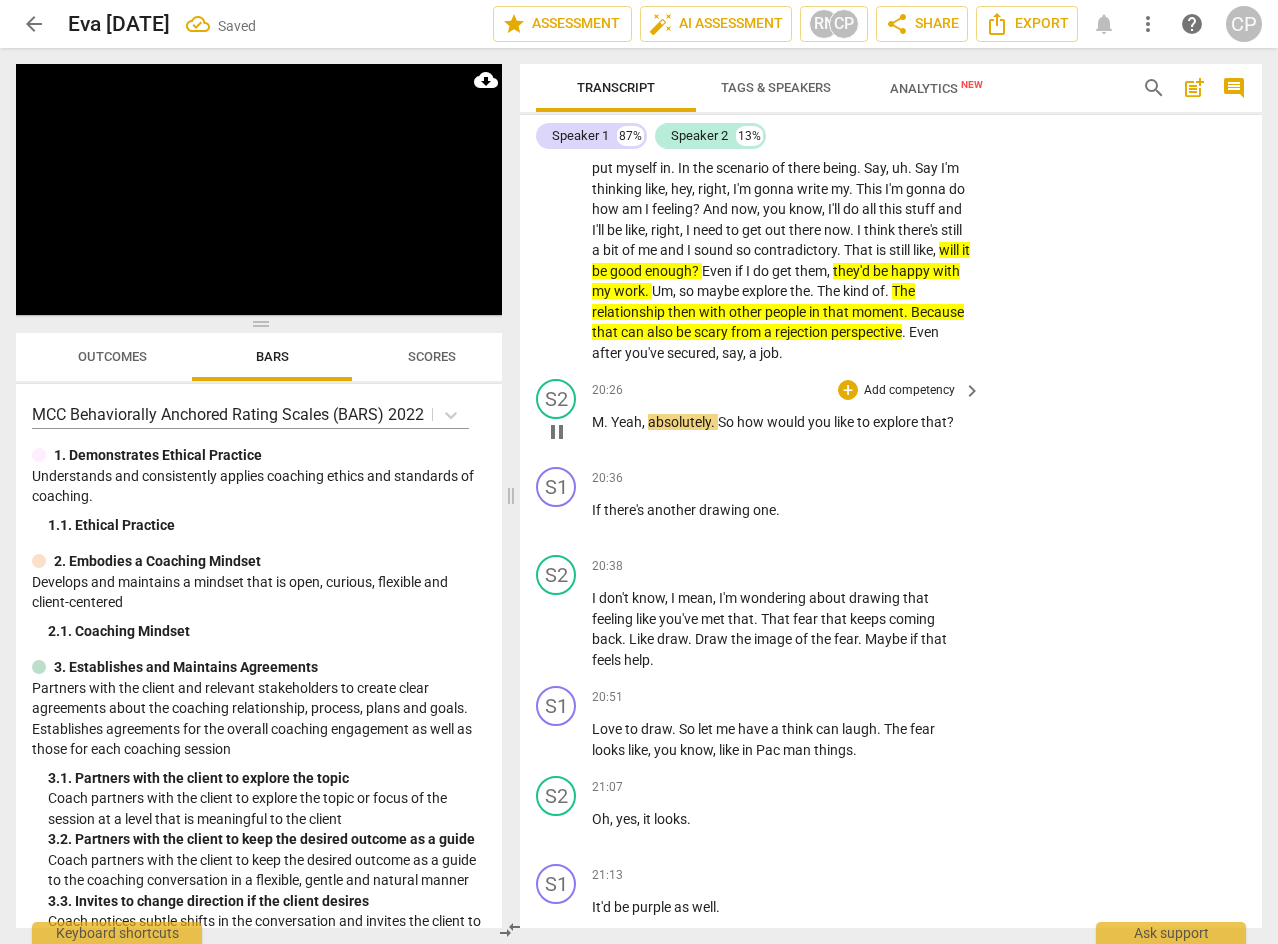 scroll, scrollTop: 9336, scrollLeft: 0, axis: vertical 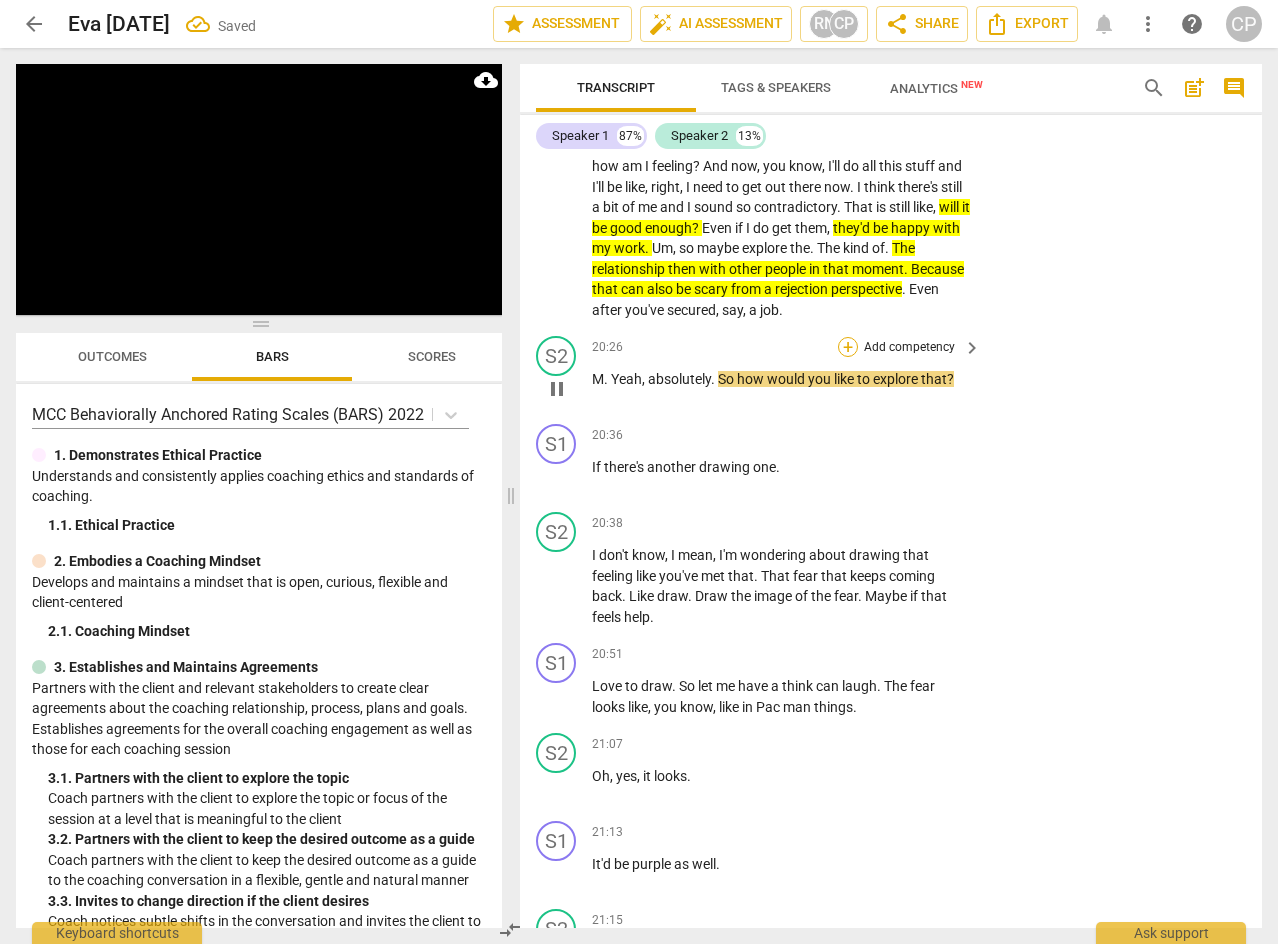 click on "+" at bounding box center (848, 347) 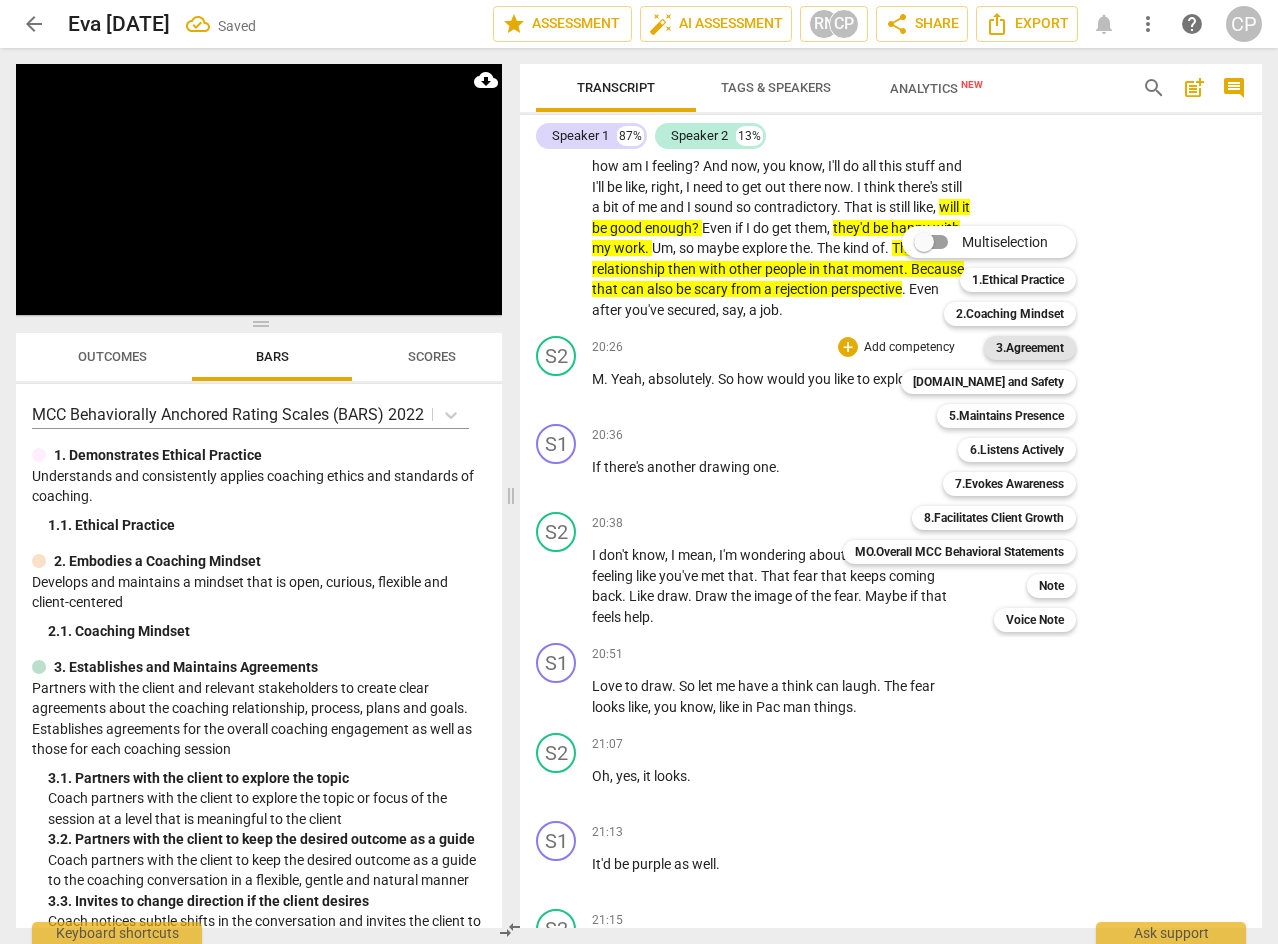 click on "3.Agreement" at bounding box center [1030, 348] 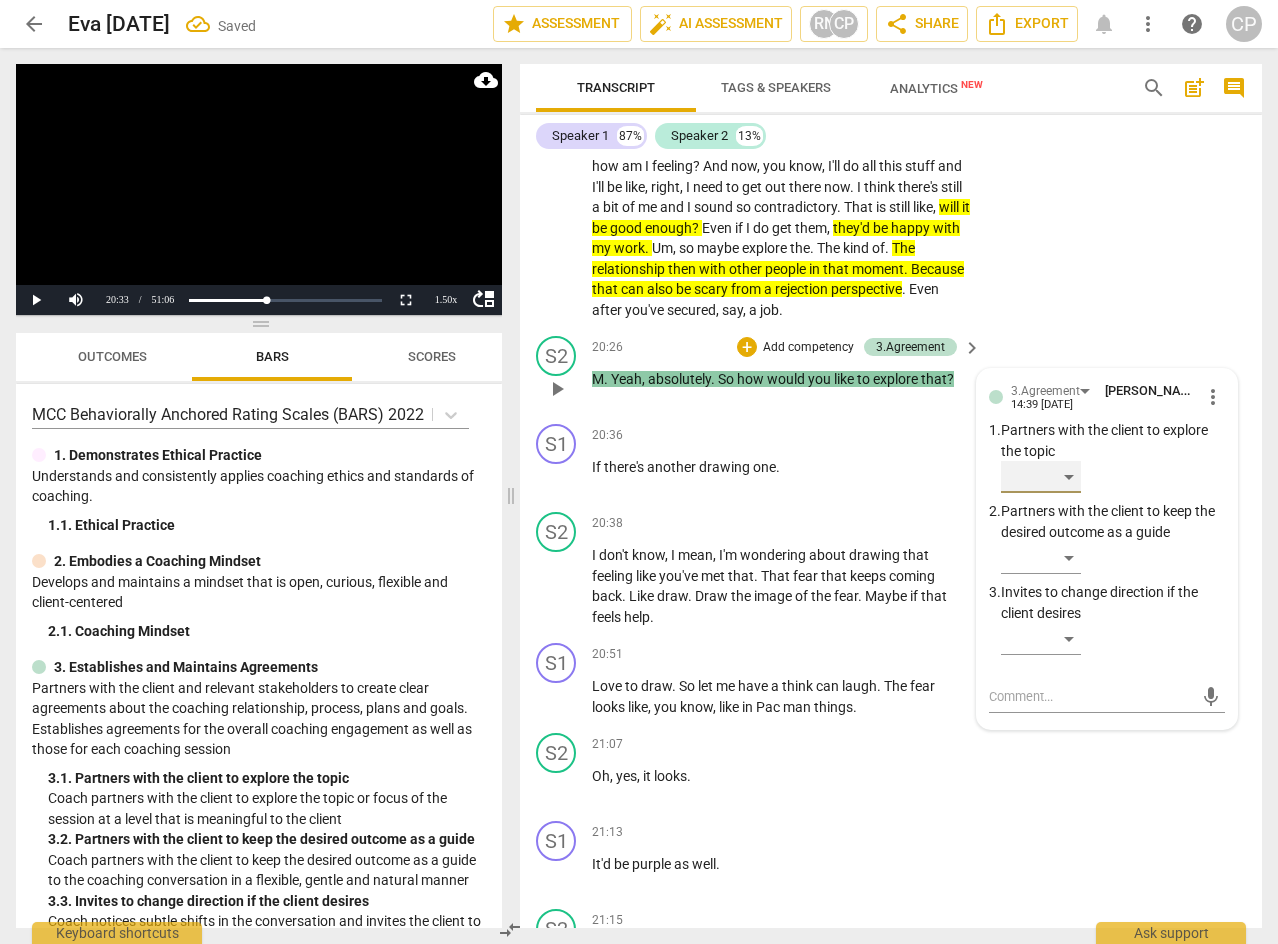 click on "​" at bounding box center (1041, 477) 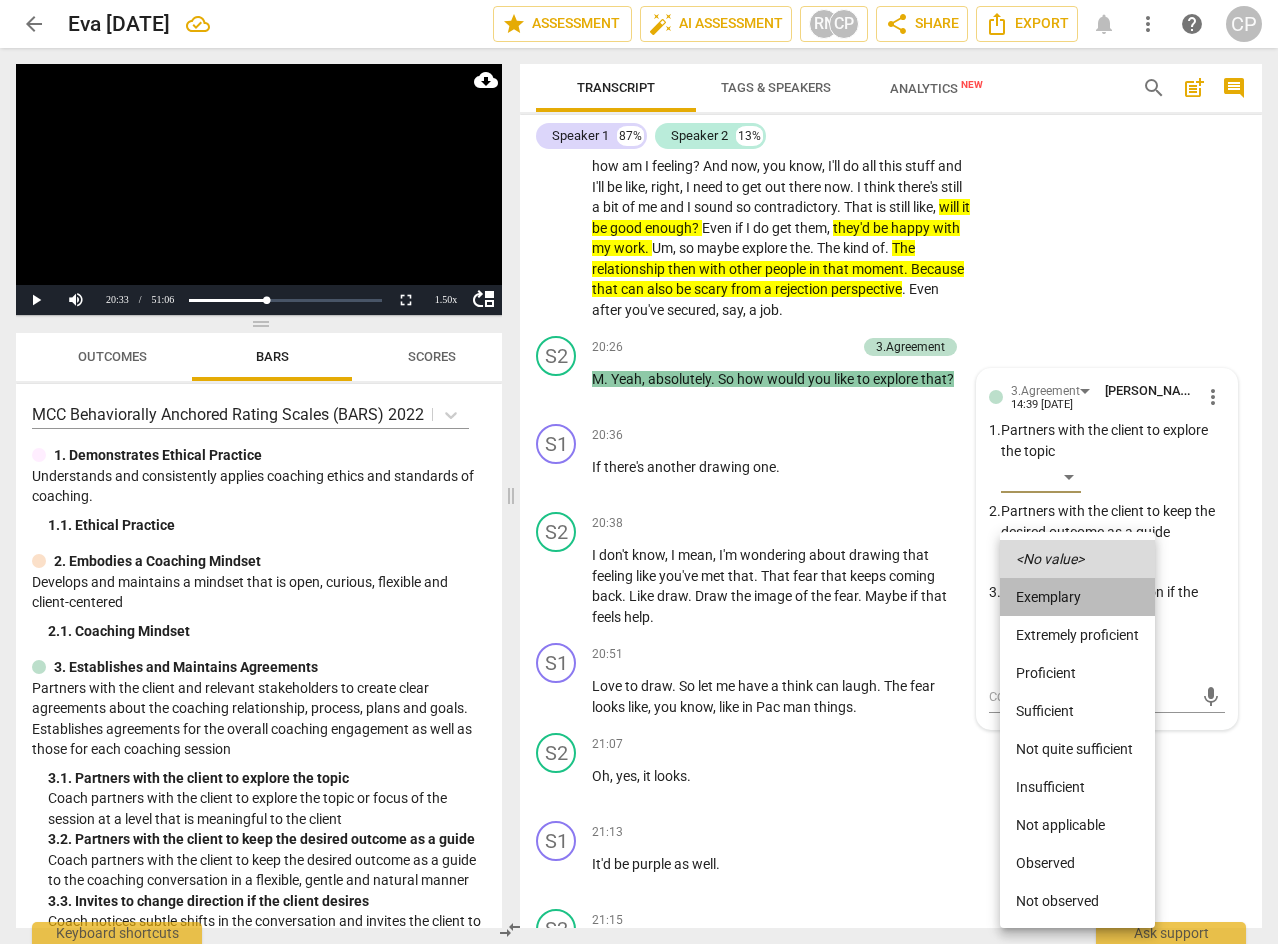 click on "Exemplary" at bounding box center [1077, 597] 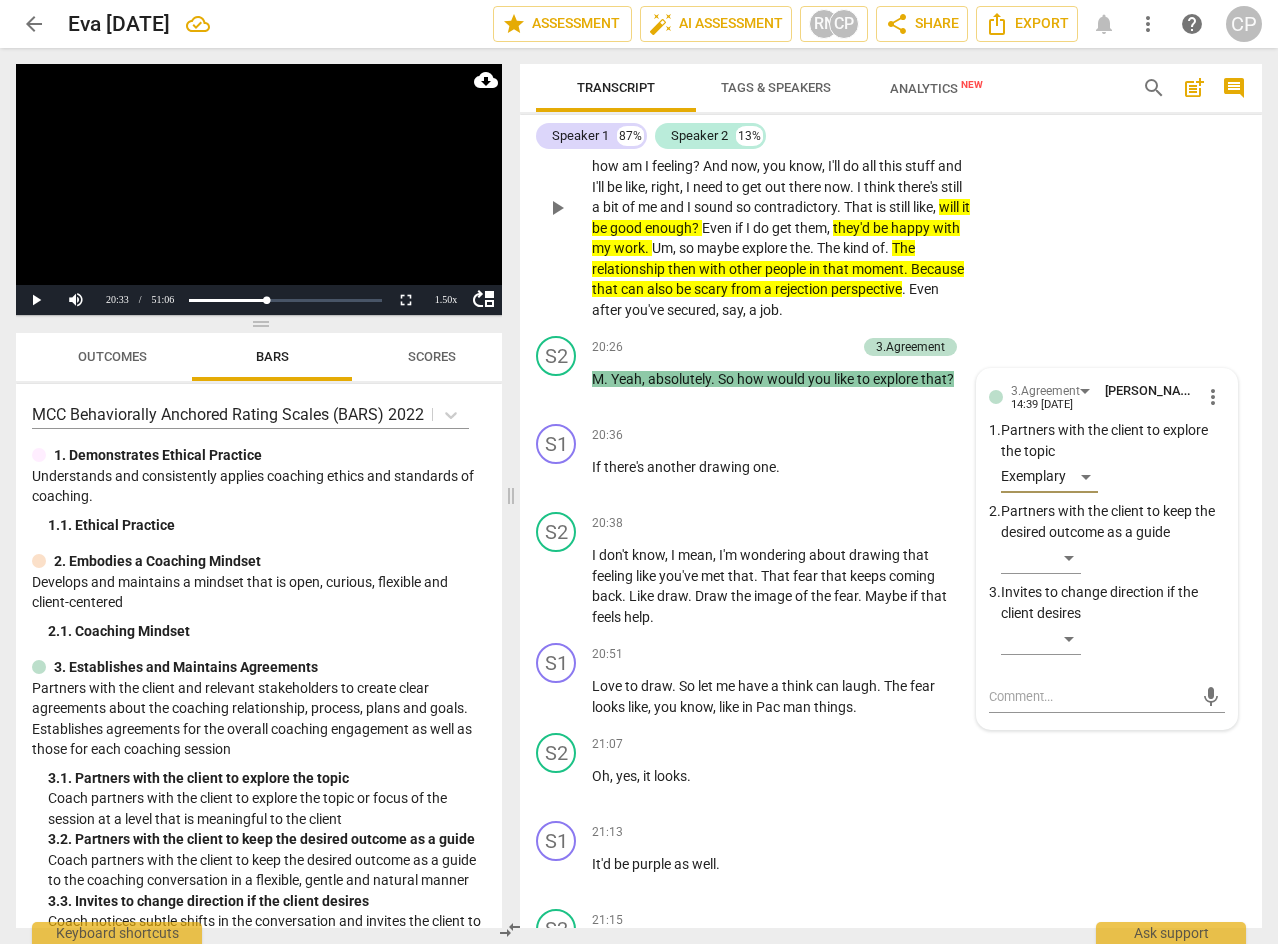 click on "S1 play_arrow pause 19:28 + Add competency keyboard_arrow_right Trying   to   think ,   why   am   I   still   feeling   that ?   I   think   just   trying   to   put   myself   in .   In   the   scenario   of   there   being .   Say ,   uh .   Say   I'm   thinking   like ,   hey ,   right ,   I'm   gonna   write   my .   This   I'm   gonna   do   how   am   I   feeling ?   And   now ,   you   know ,   I'll   do   all   this   stuff   and   I'll   be   like ,   right ,   I   need   to   get   out   there   now .   I   think   there's   still   a   bit   of   me   and   I   sound   so   contradictory .   That   is   still   like ,   will   it   be   good   enough ?   Even   if   I   do   get   them ,   they'd   be   happy   with   my   work .   Um ,   so   maybe   explore   the .   The   kind   of .   The   relationship   then   with   other   people   in   that   moment .   Because   that   can   also   be   scary   from   a   rejection   perspective .   Even   after   you've   secured ,   say ,   a   job ." at bounding box center [891, 191] 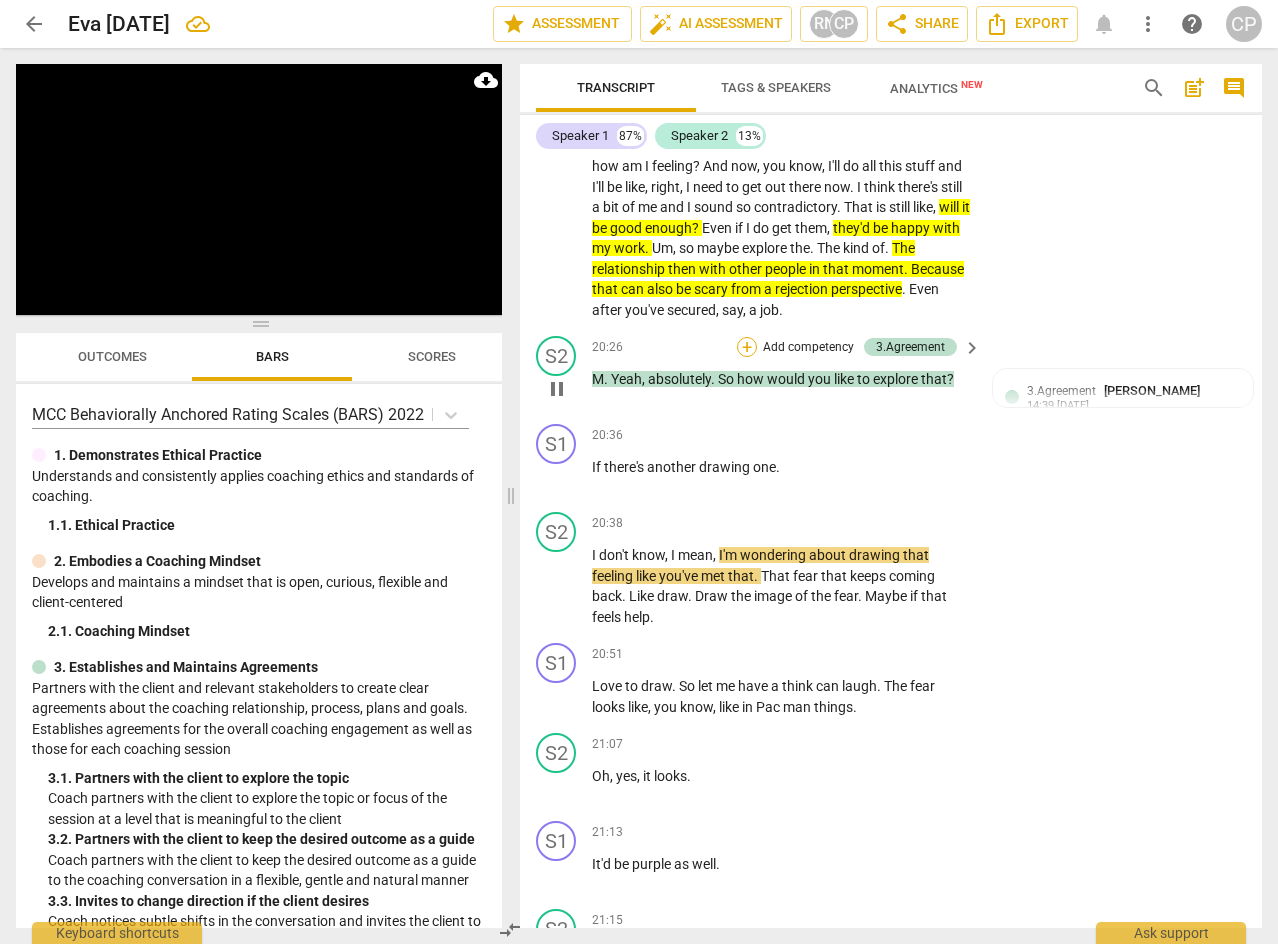 click on "+" at bounding box center (747, 347) 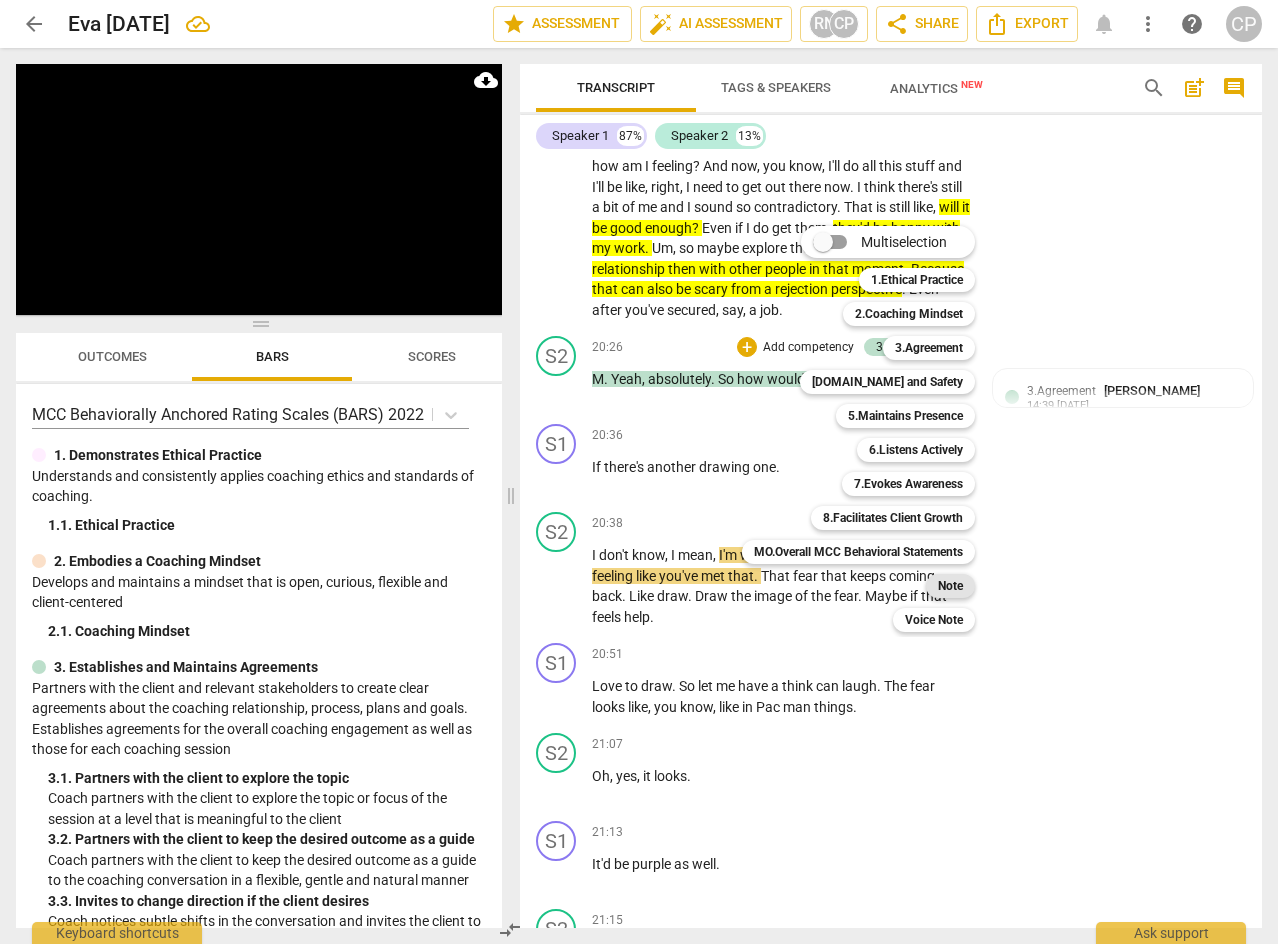 click on "Note" at bounding box center (950, 586) 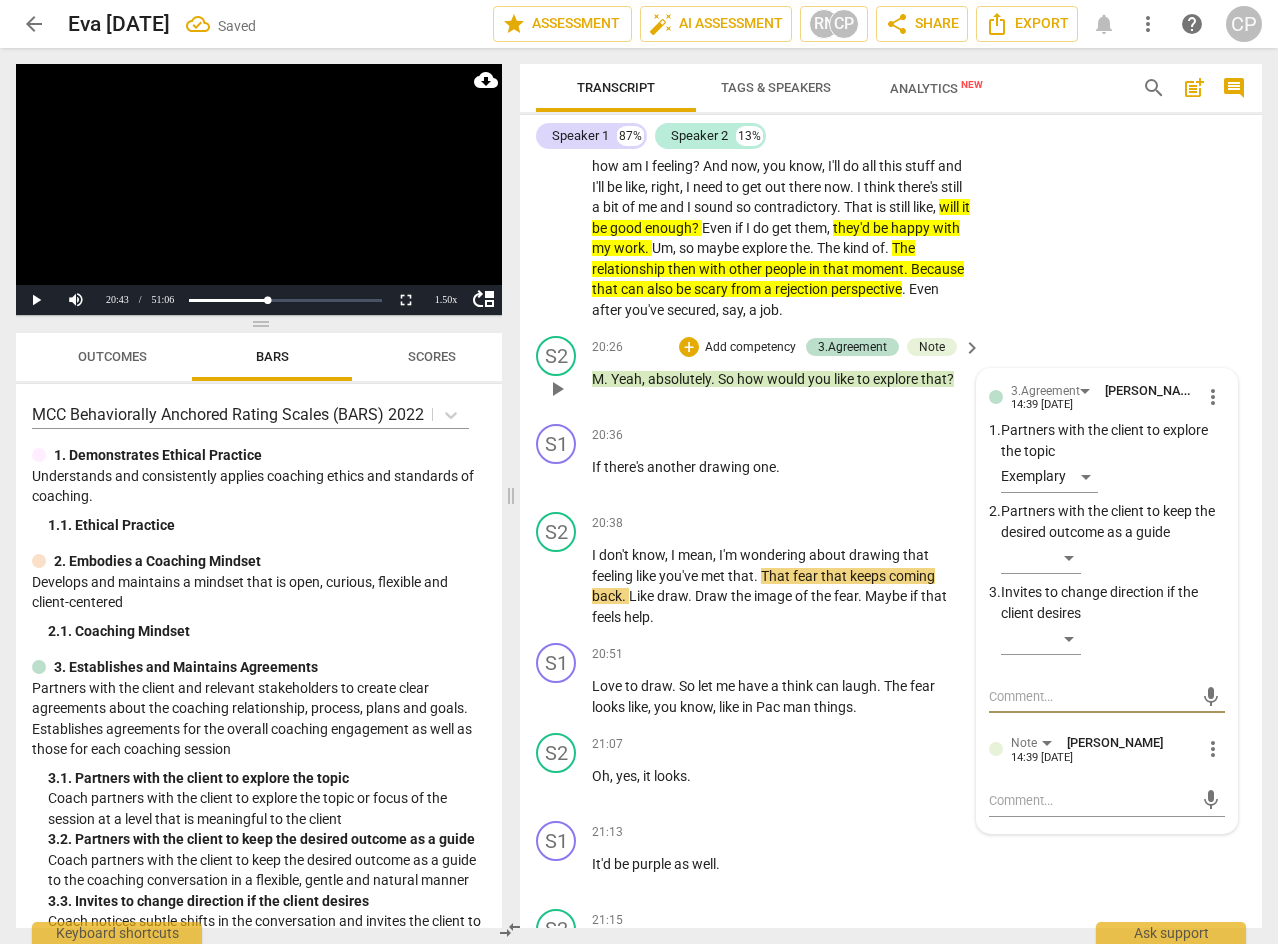 click at bounding box center (1091, 696) 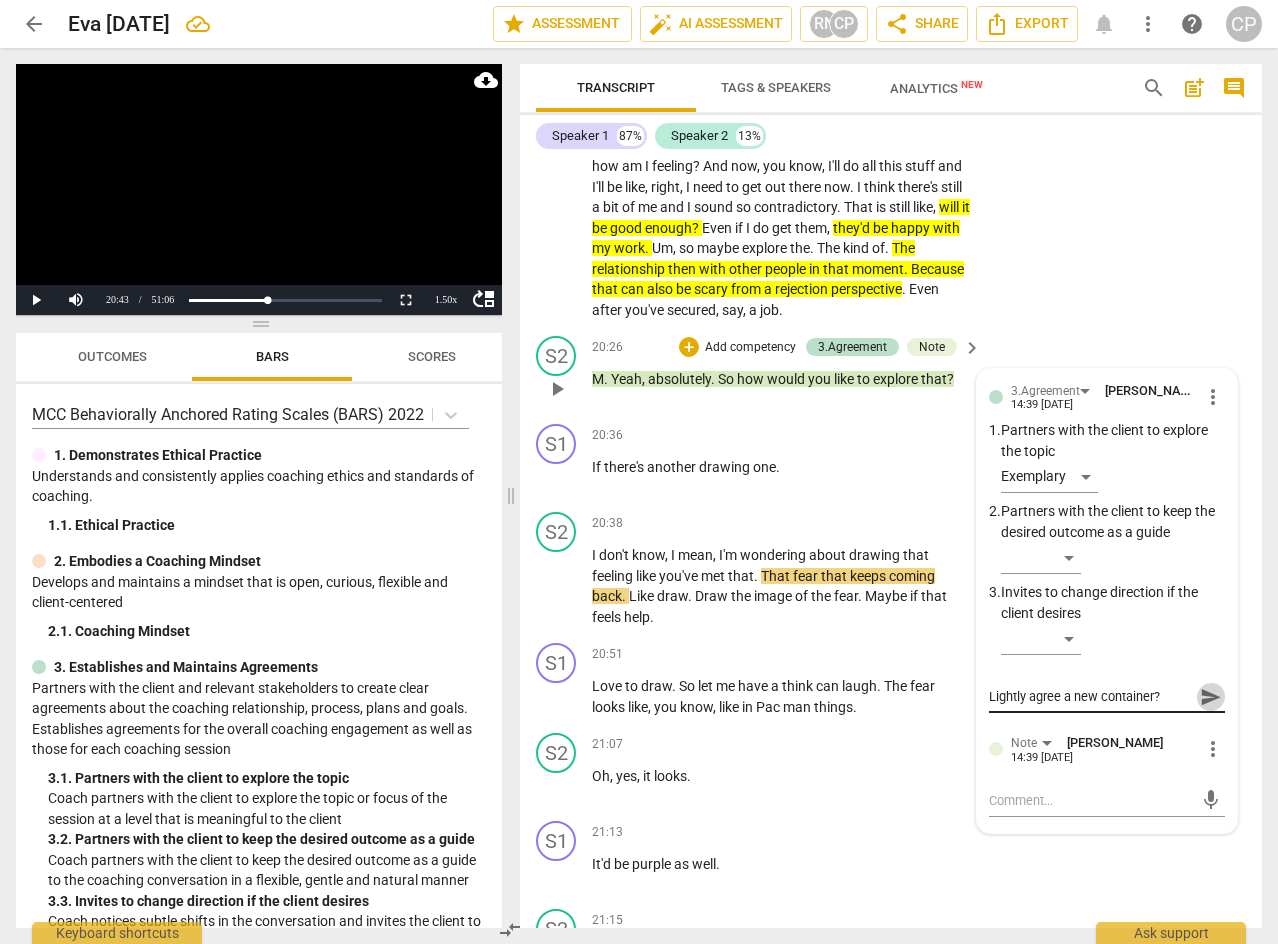 click on "send" at bounding box center [1211, 697] 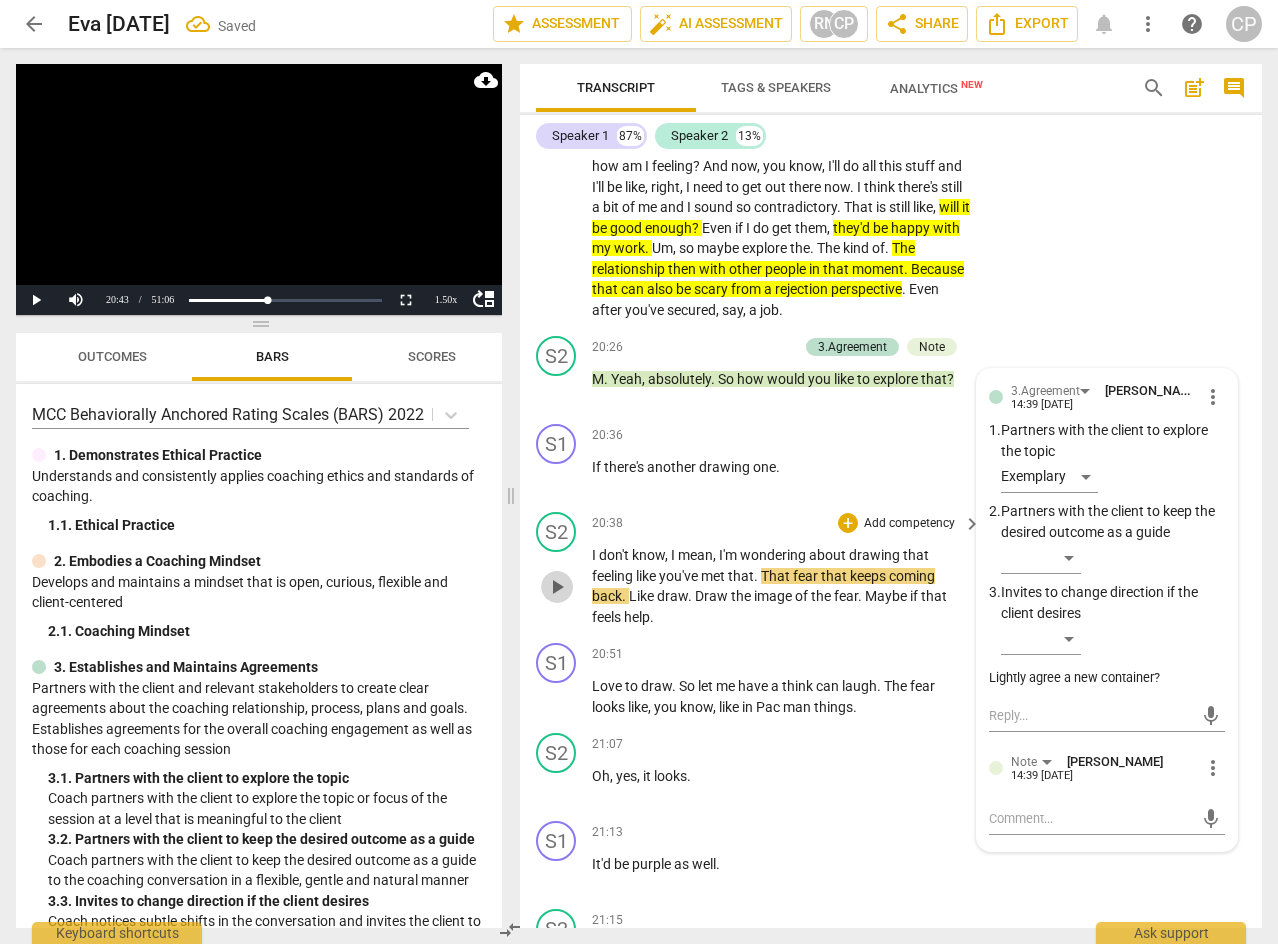 click on "play_arrow" at bounding box center [557, 587] 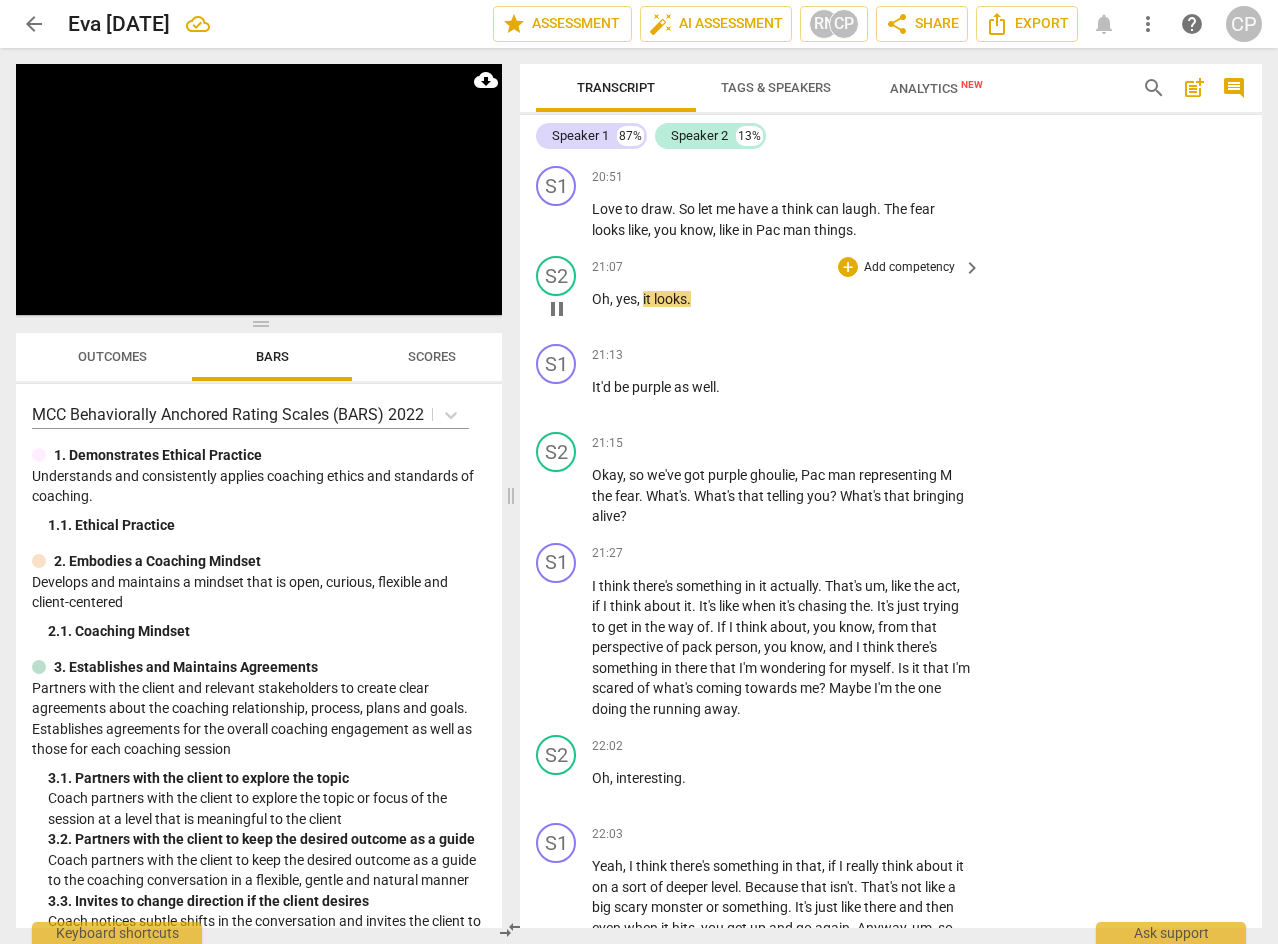 scroll, scrollTop: 9836, scrollLeft: 0, axis: vertical 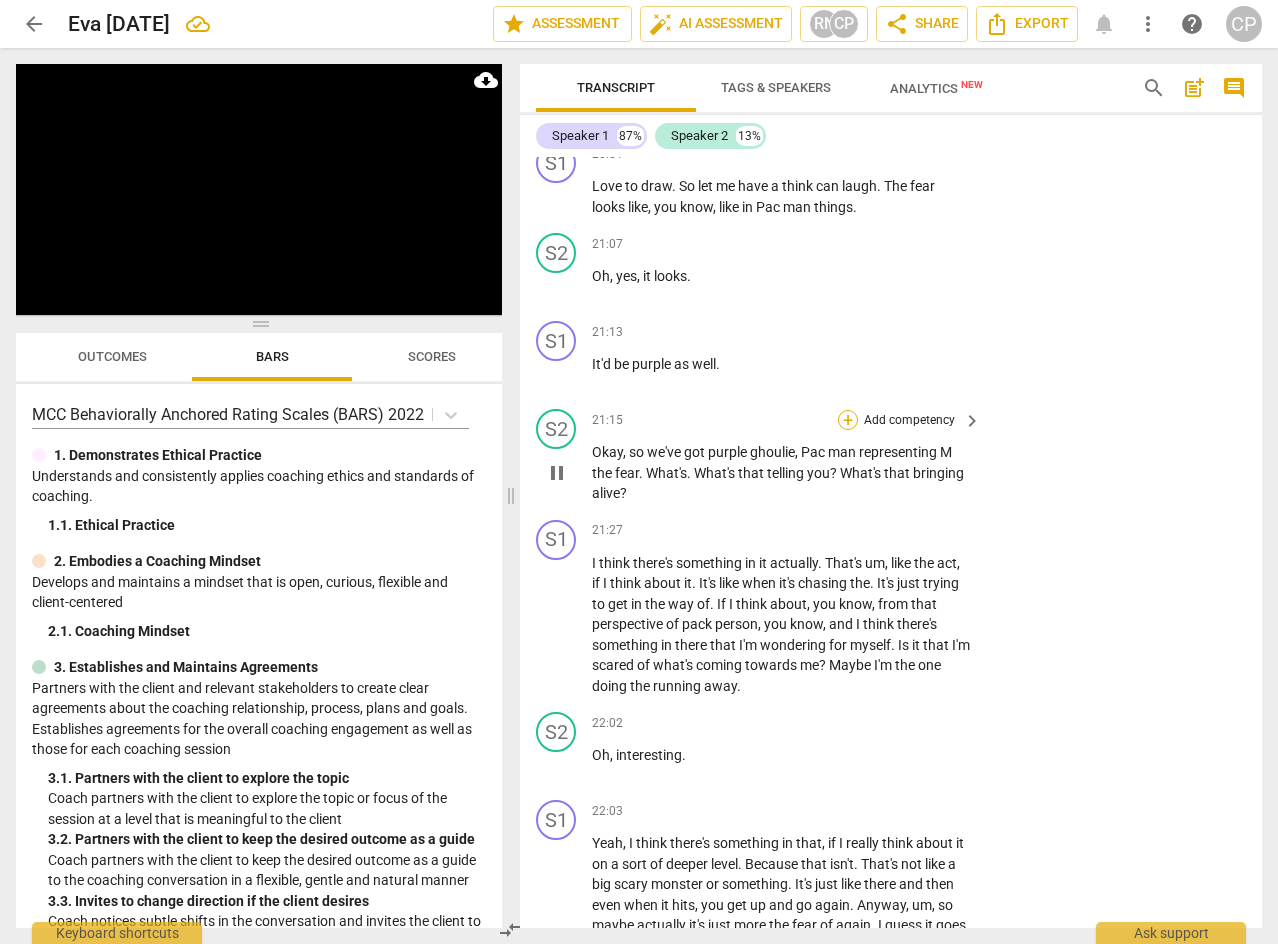 click on "+" at bounding box center [848, 420] 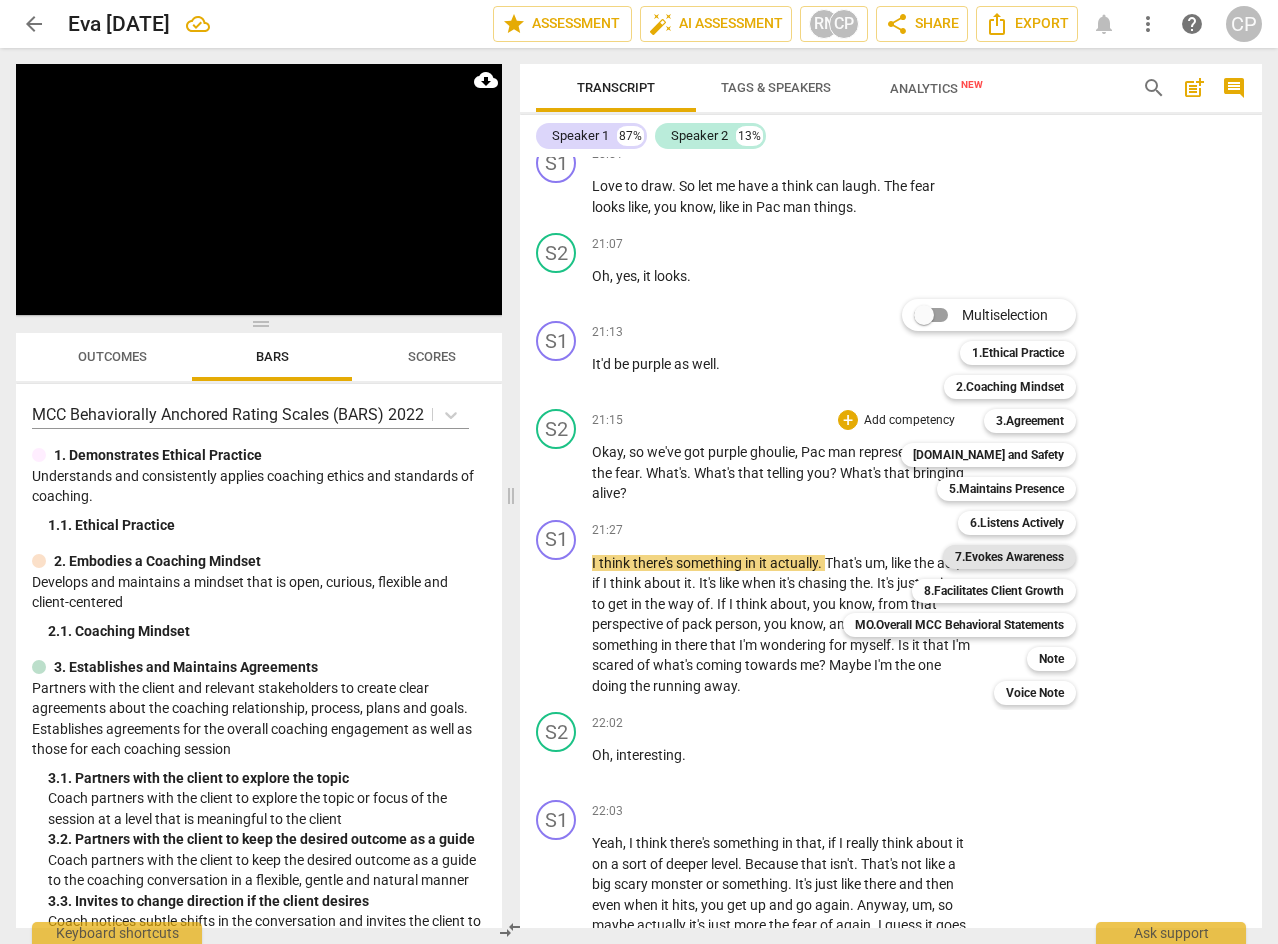 click on "7.Evokes Awareness" at bounding box center [1009, 557] 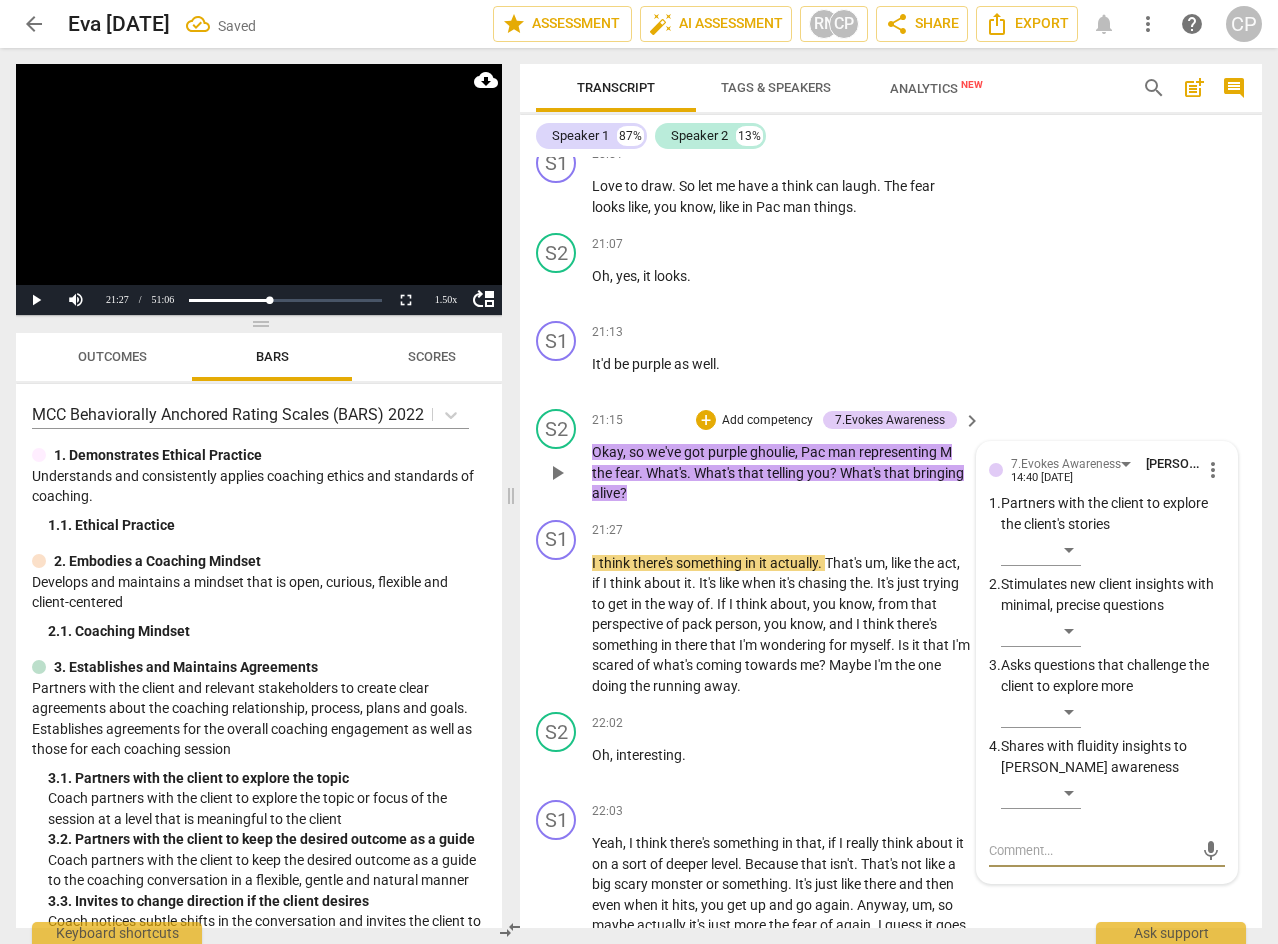 scroll, scrollTop: 9849, scrollLeft: 0, axis: vertical 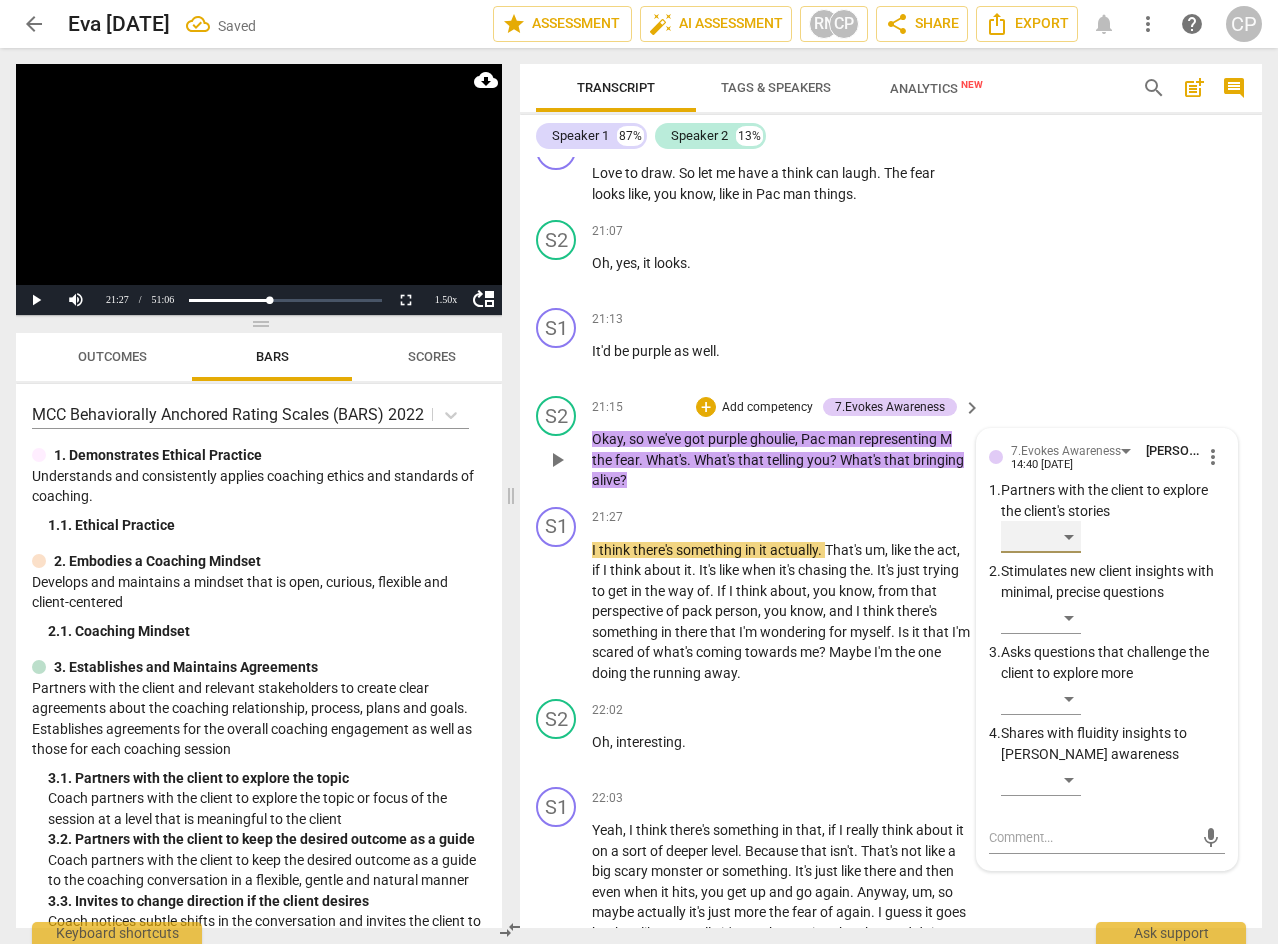 click on "​" at bounding box center [1041, 537] 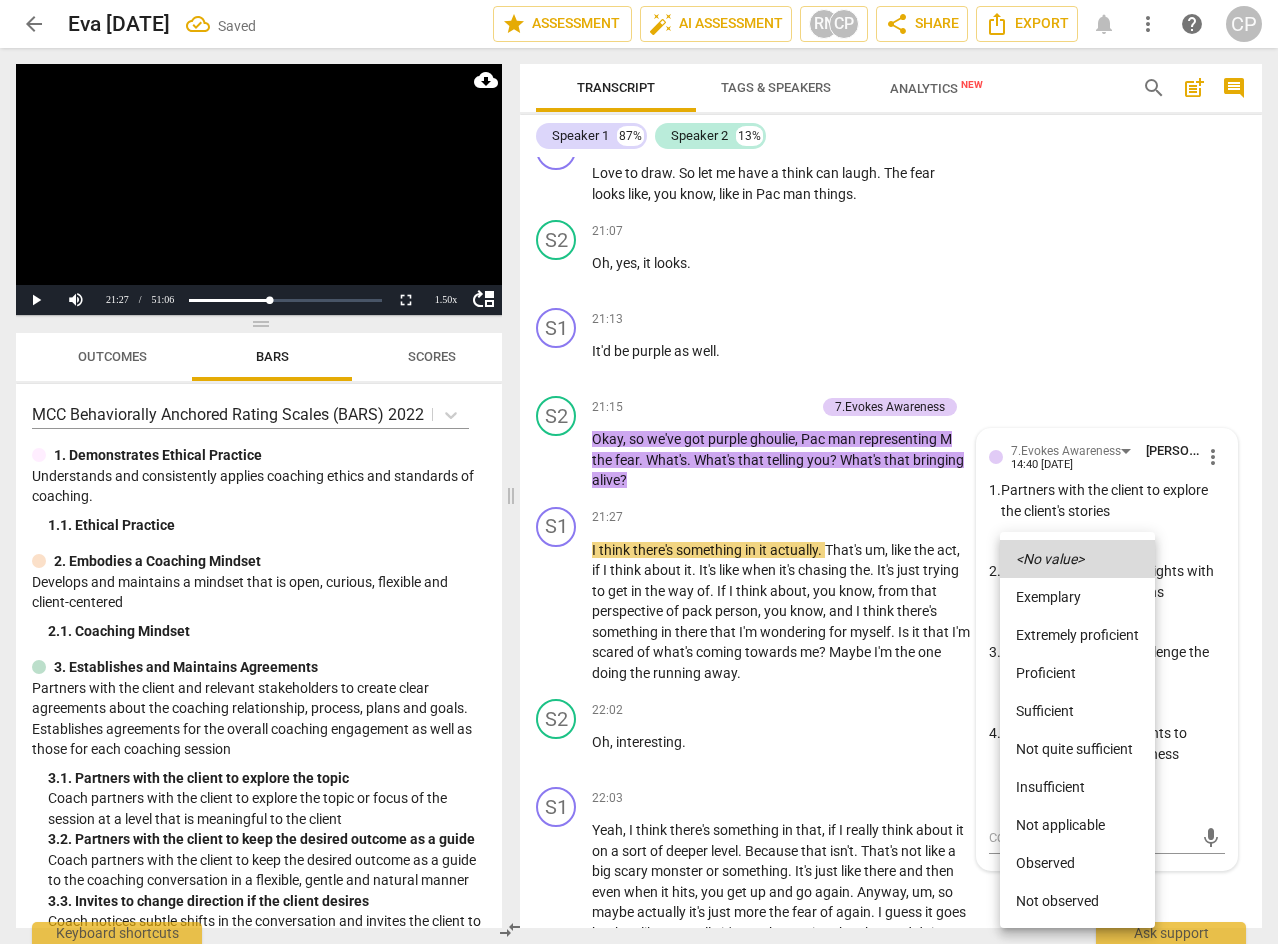 click on "Proficient" at bounding box center (1077, 673) 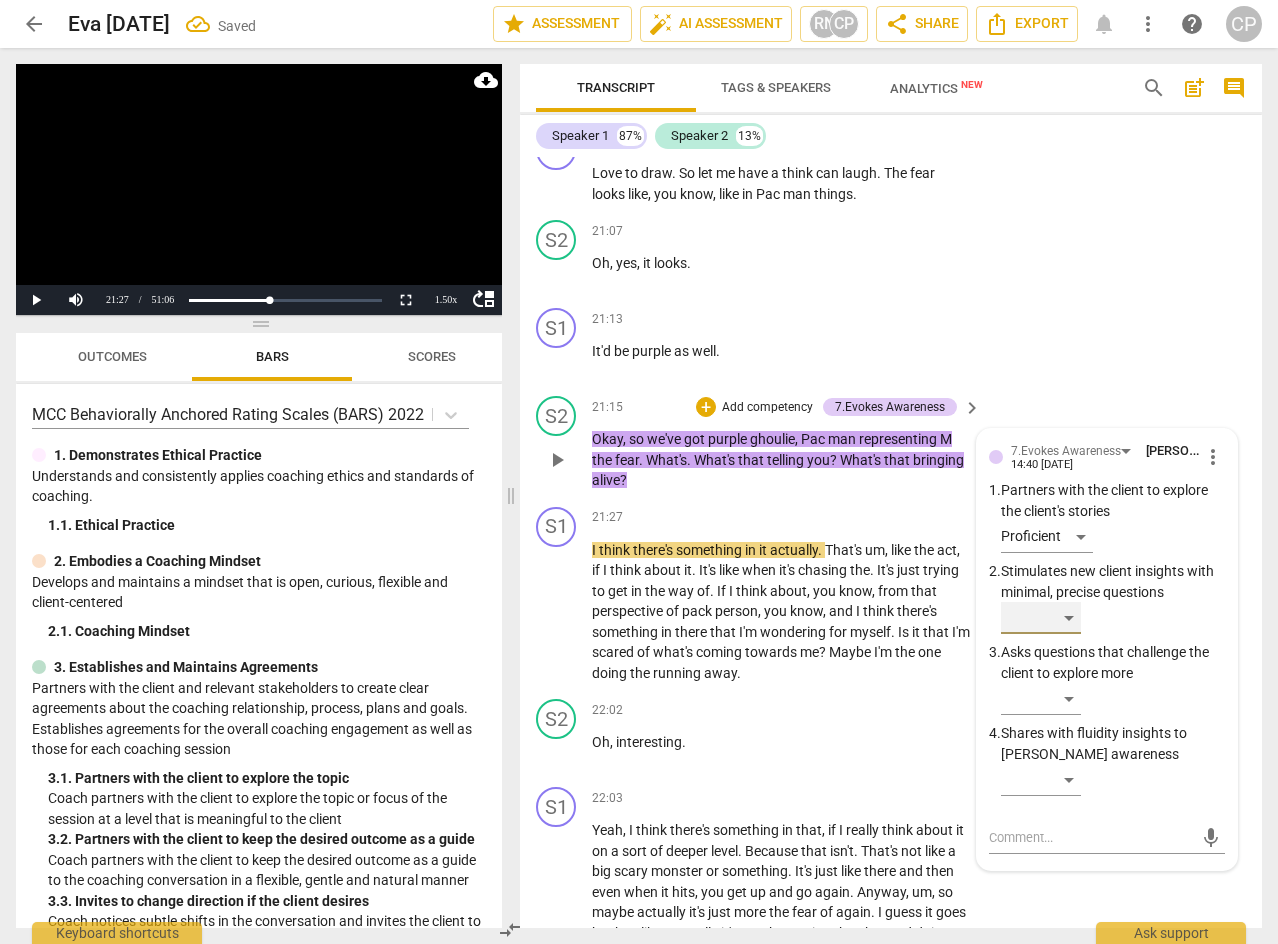 click on "​" at bounding box center (1041, 618) 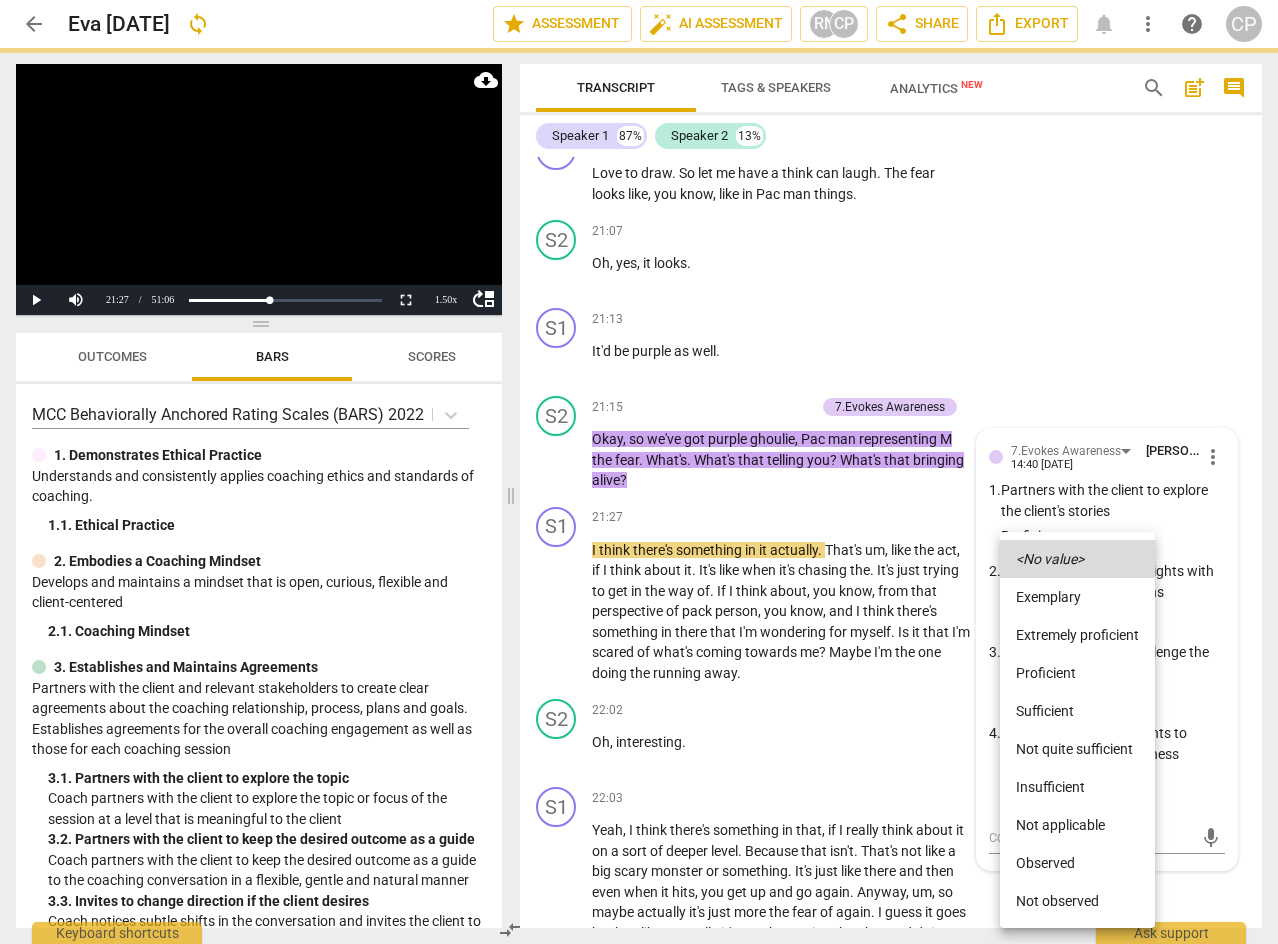 click on "Proficient" at bounding box center (1077, 673) 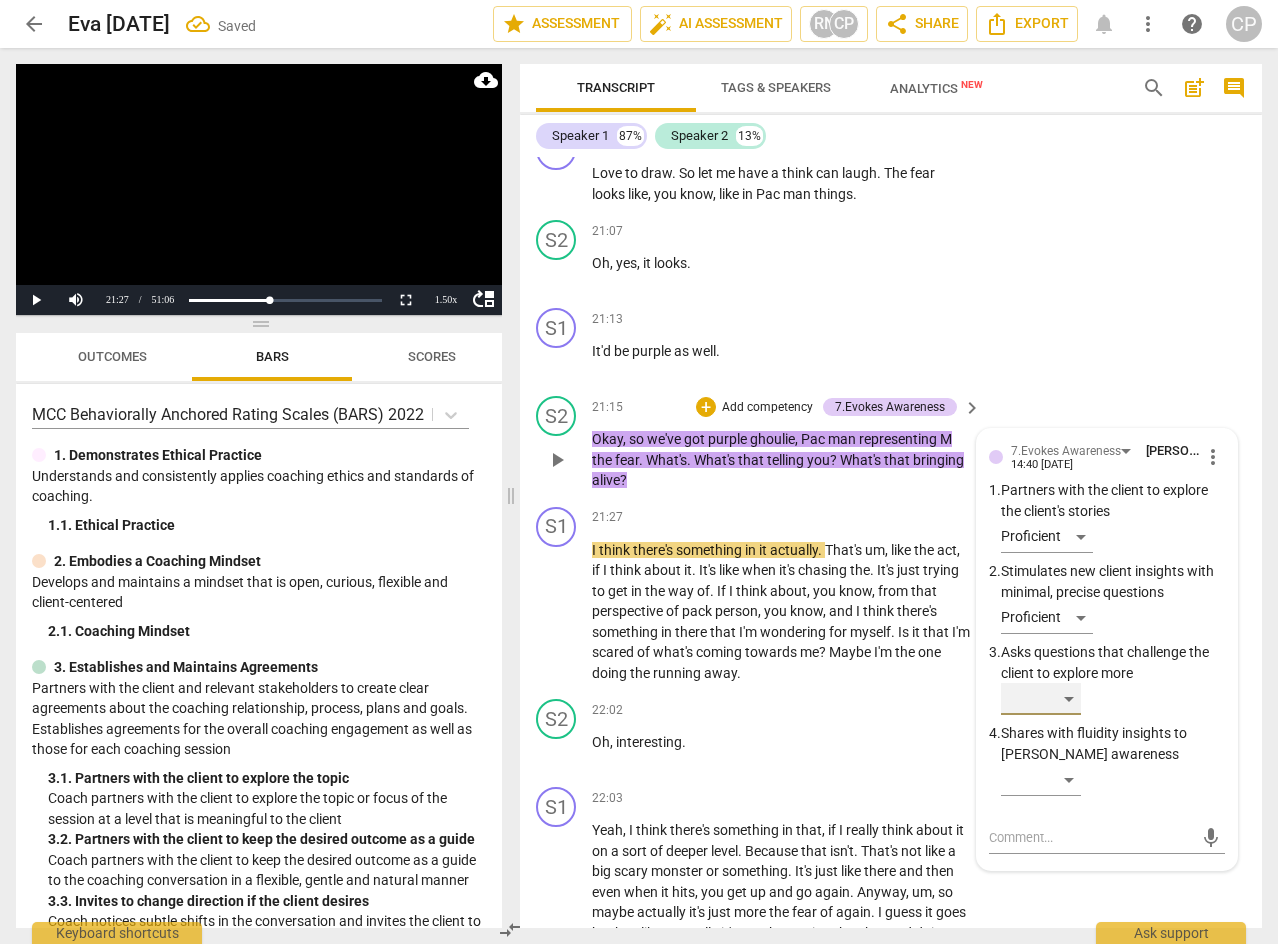 click on "​" at bounding box center [1041, 699] 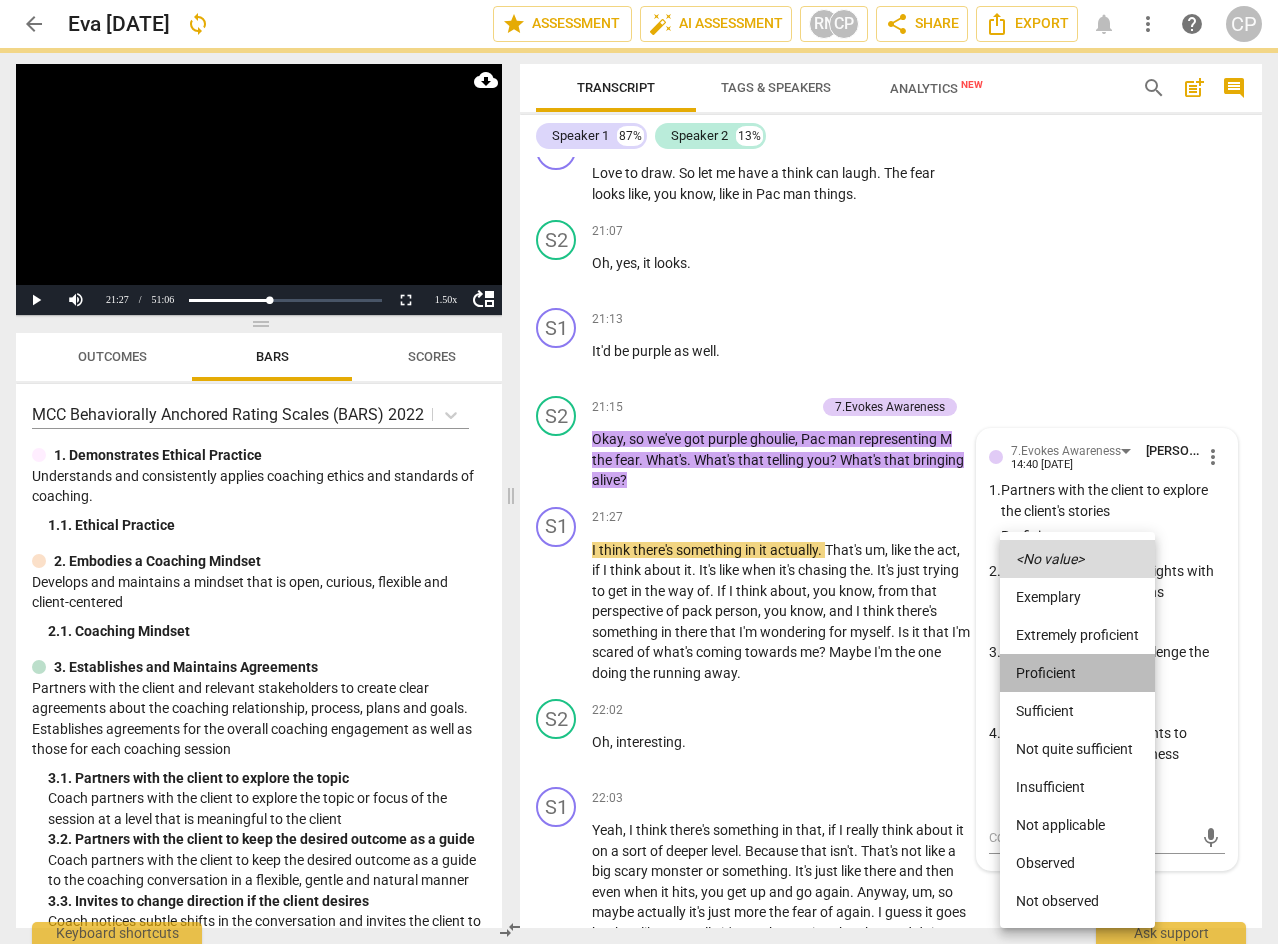 click on "Proficient" at bounding box center [1077, 673] 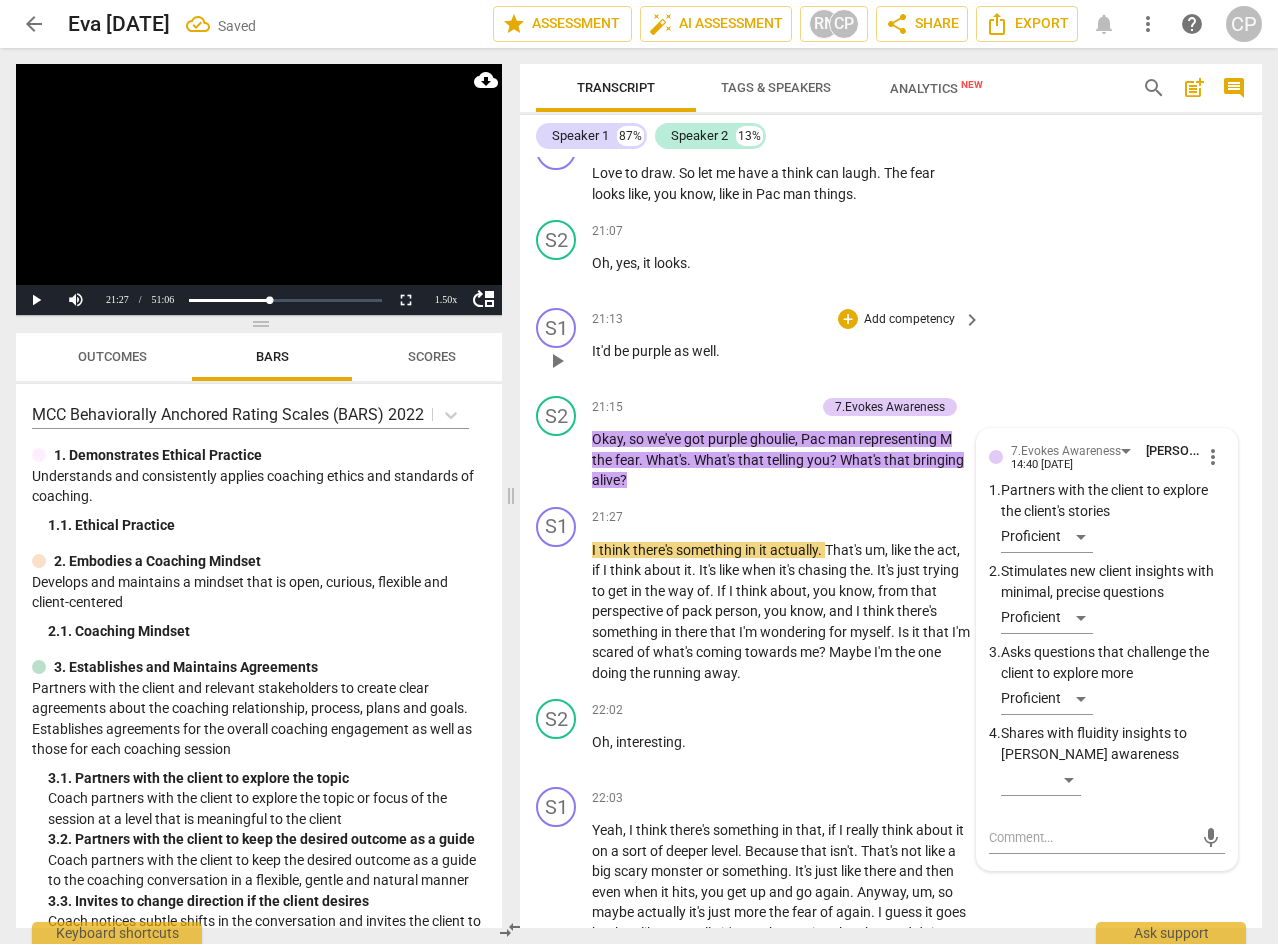 click on "S1 play_arrow pause 21:13 + Add competency keyboard_arrow_right It'd   be   purple   as   well ." at bounding box center (891, 344) 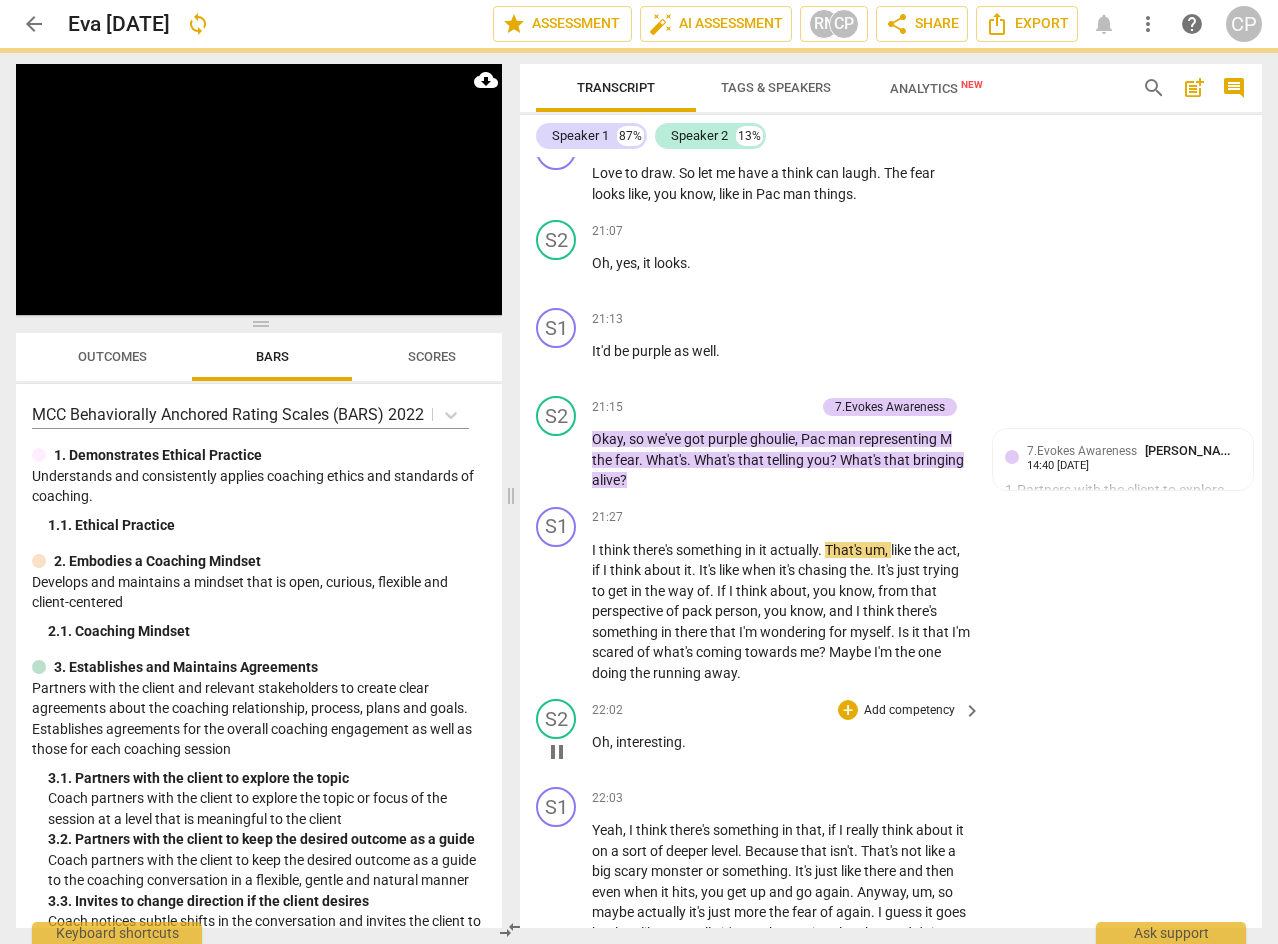 scroll, scrollTop: 10149, scrollLeft: 0, axis: vertical 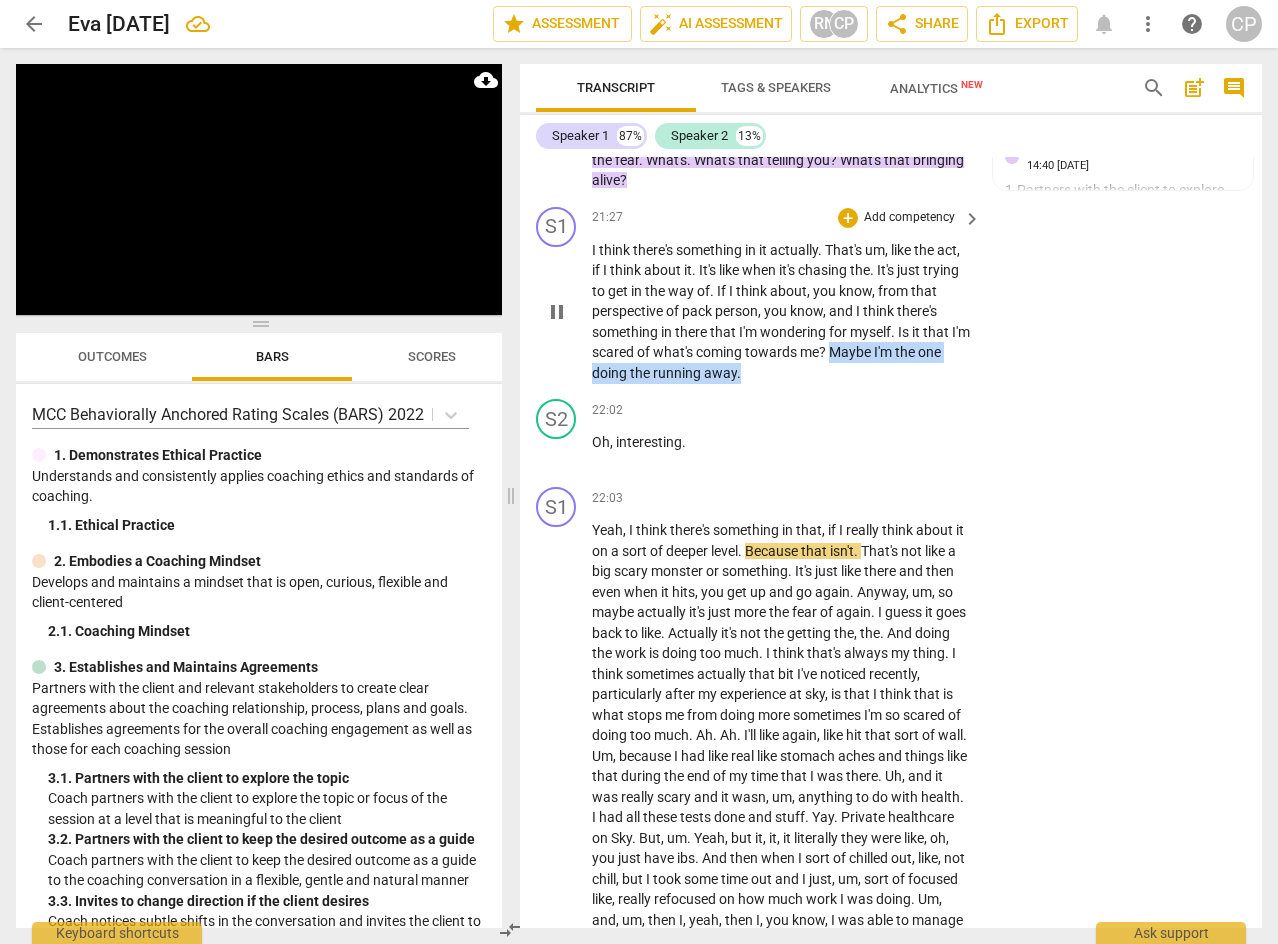 drag, startPoint x: 853, startPoint y: 433, endPoint x: 853, endPoint y: 447, distance: 14 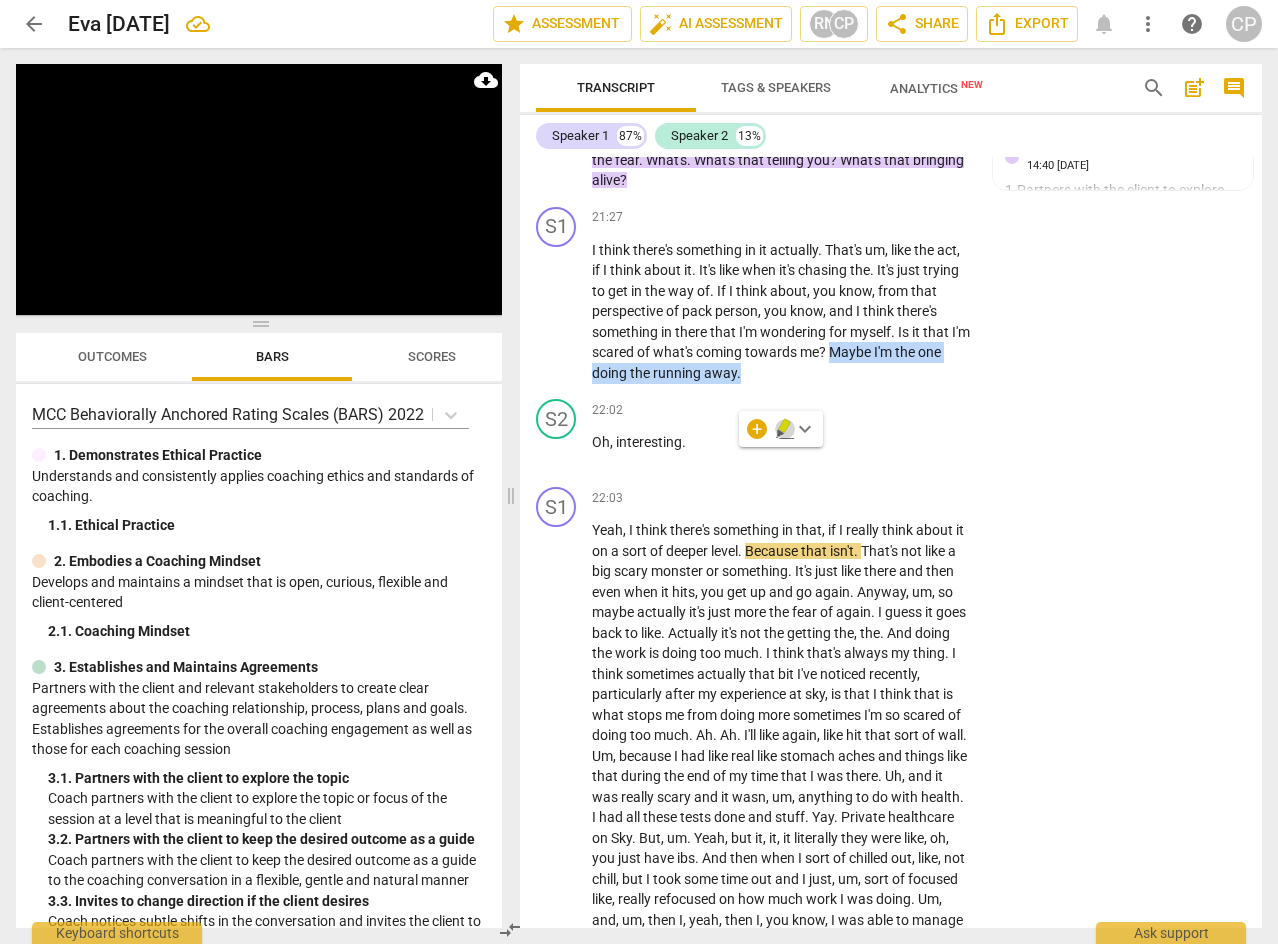 click 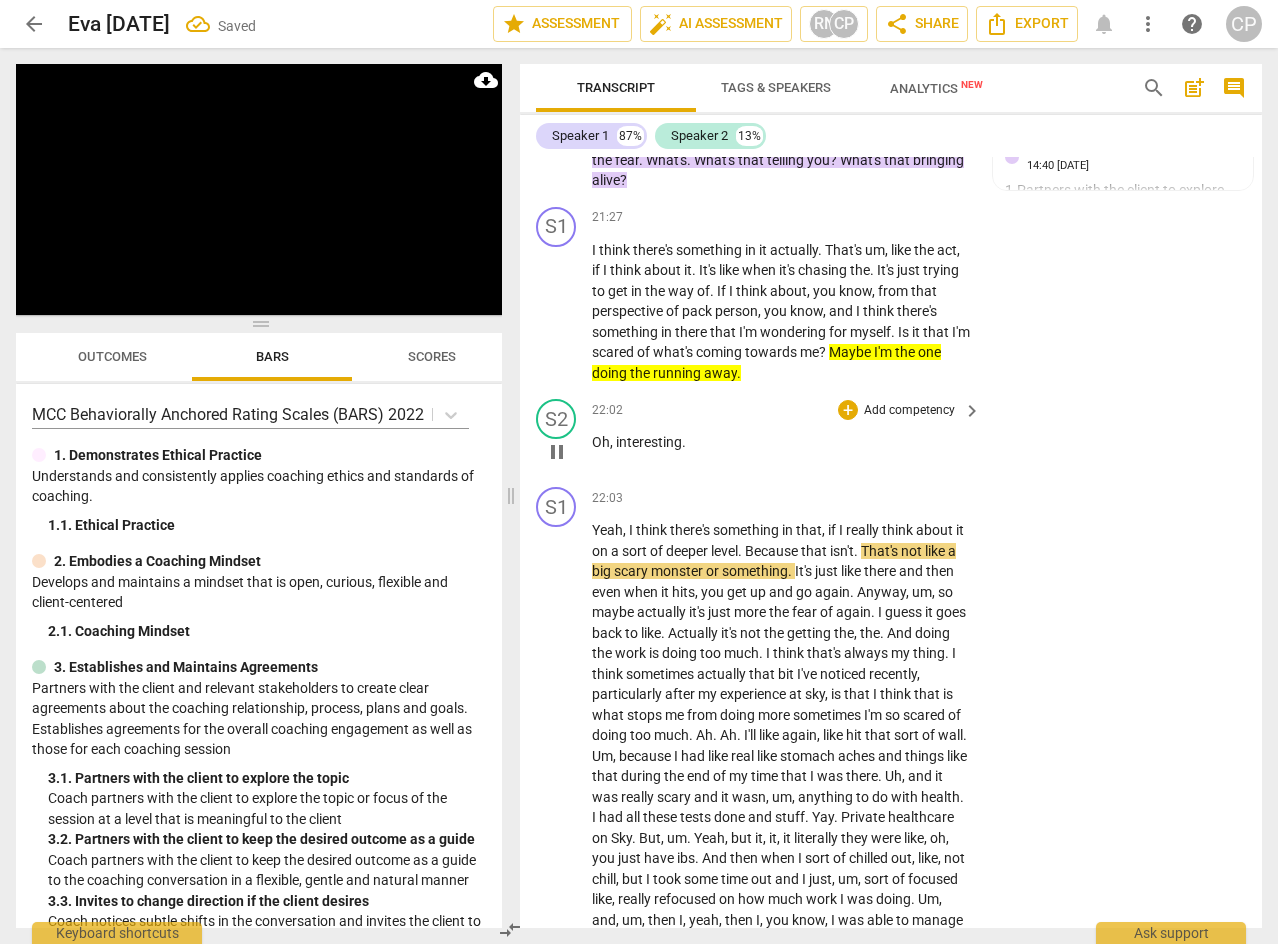 click on "S2 play_arrow pause 22:02 + Add competency keyboard_arrow_right Oh ,   interesting ." at bounding box center (891, 435) 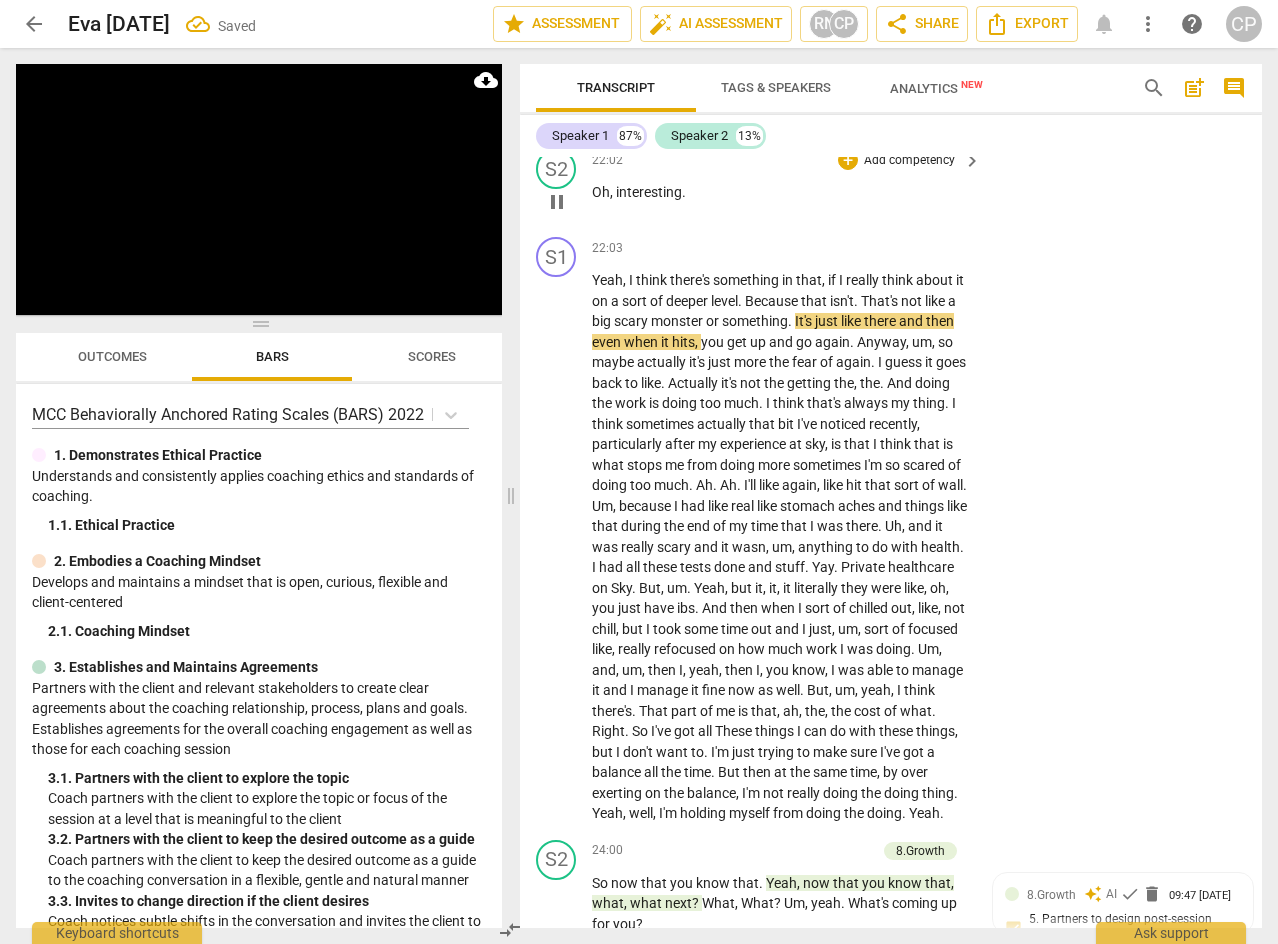 scroll, scrollTop: 10449, scrollLeft: 0, axis: vertical 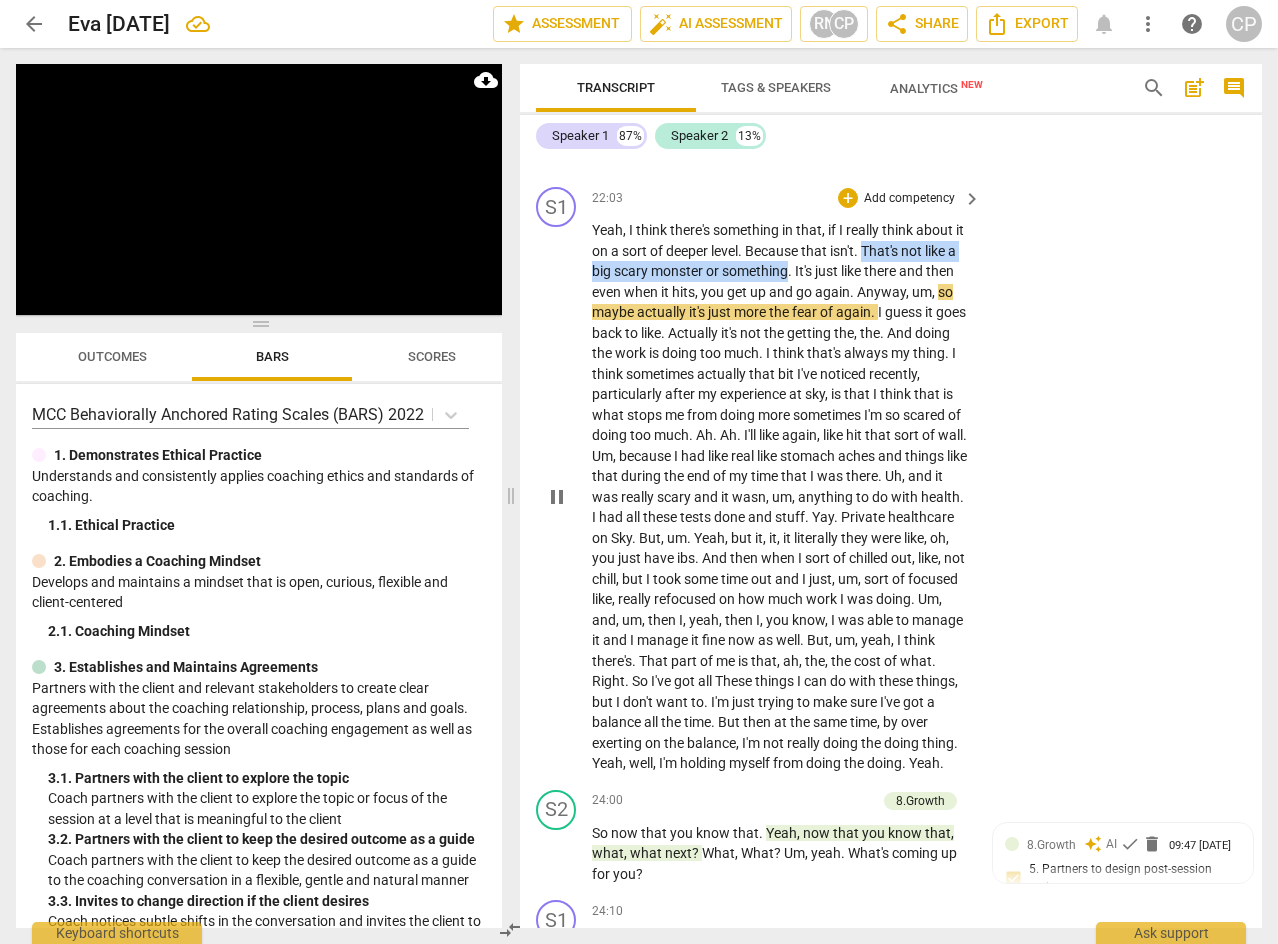 drag, startPoint x: 864, startPoint y: 328, endPoint x: 789, endPoint y: 354, distance: 79.37884 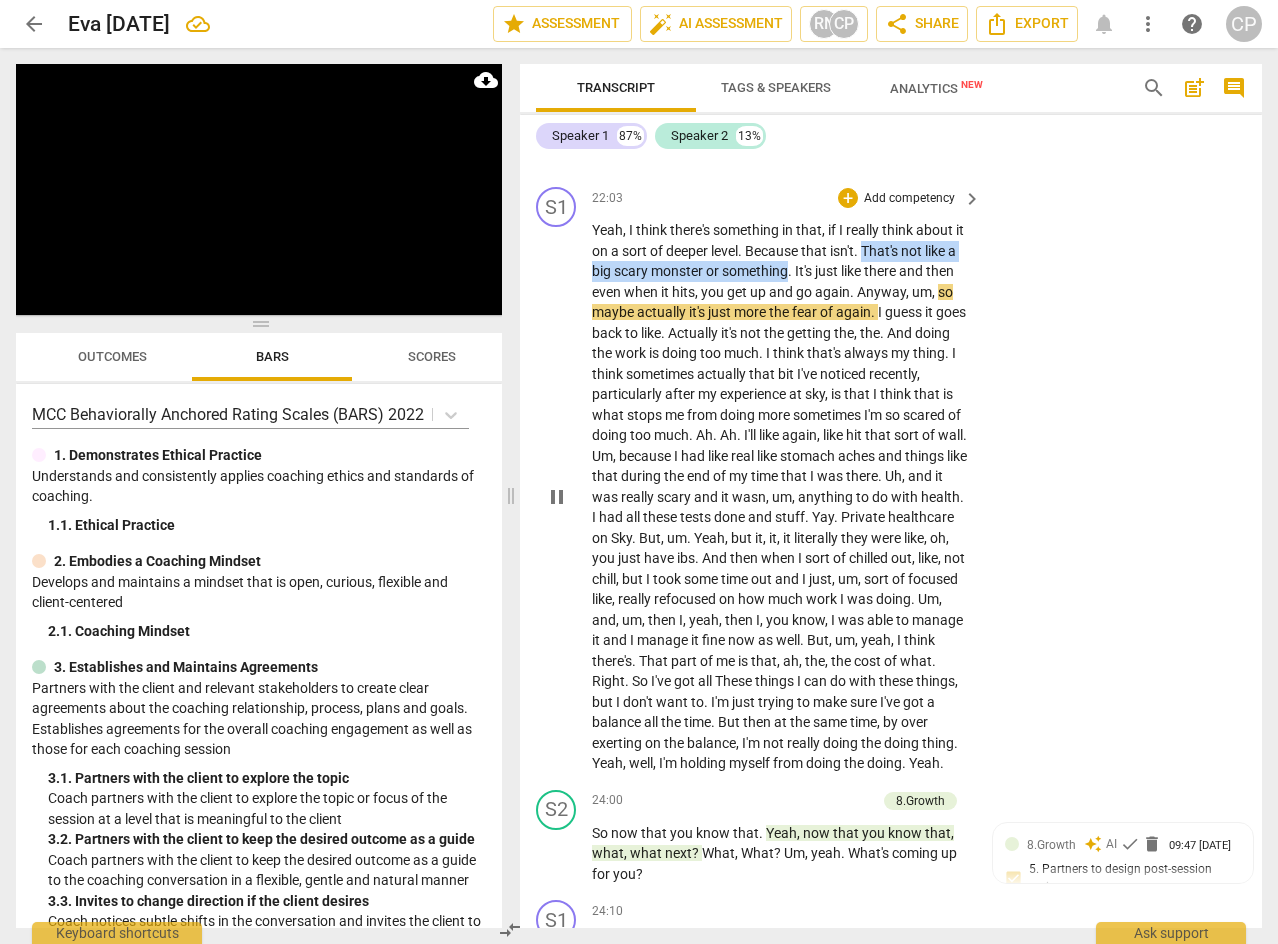 click on "Yeah ,   I   think   there's   something   in   that ,   if   I   really   think   about   it   on   a   sort   of   deeper   level .   Because   that   isn't .   That's   not   like   a   big   scary   monster   or   something .   It's   just   like   there   and   then   even   when   it   hits ,   you   get   up   and   go   again .   Anyway ,   um ,   so   maybe   actually   it's   just   more   the   fear   of   again .   I   guess   it   goes   back   to   like .   Actually   it's   not   the   getting   the ,   the .   And   doing   the   work   is   doing   too   much .   I   think   that's   always   my   thing .   I   think   sometimes   actually   that   bit   I've   noticed   recently ,   particularly   after   my   experience   at   sky ,   is   that   I   think   that   is   what   stops   me   from   doing   more   sometimes   I'm   so   scared   of   doing   too   much .   Ah .   Ah .   I'll   like   again ,   like   hit   that   sort   of   wall .   Um ,   because   I   had   like   real" at bounding box center [781, 497] 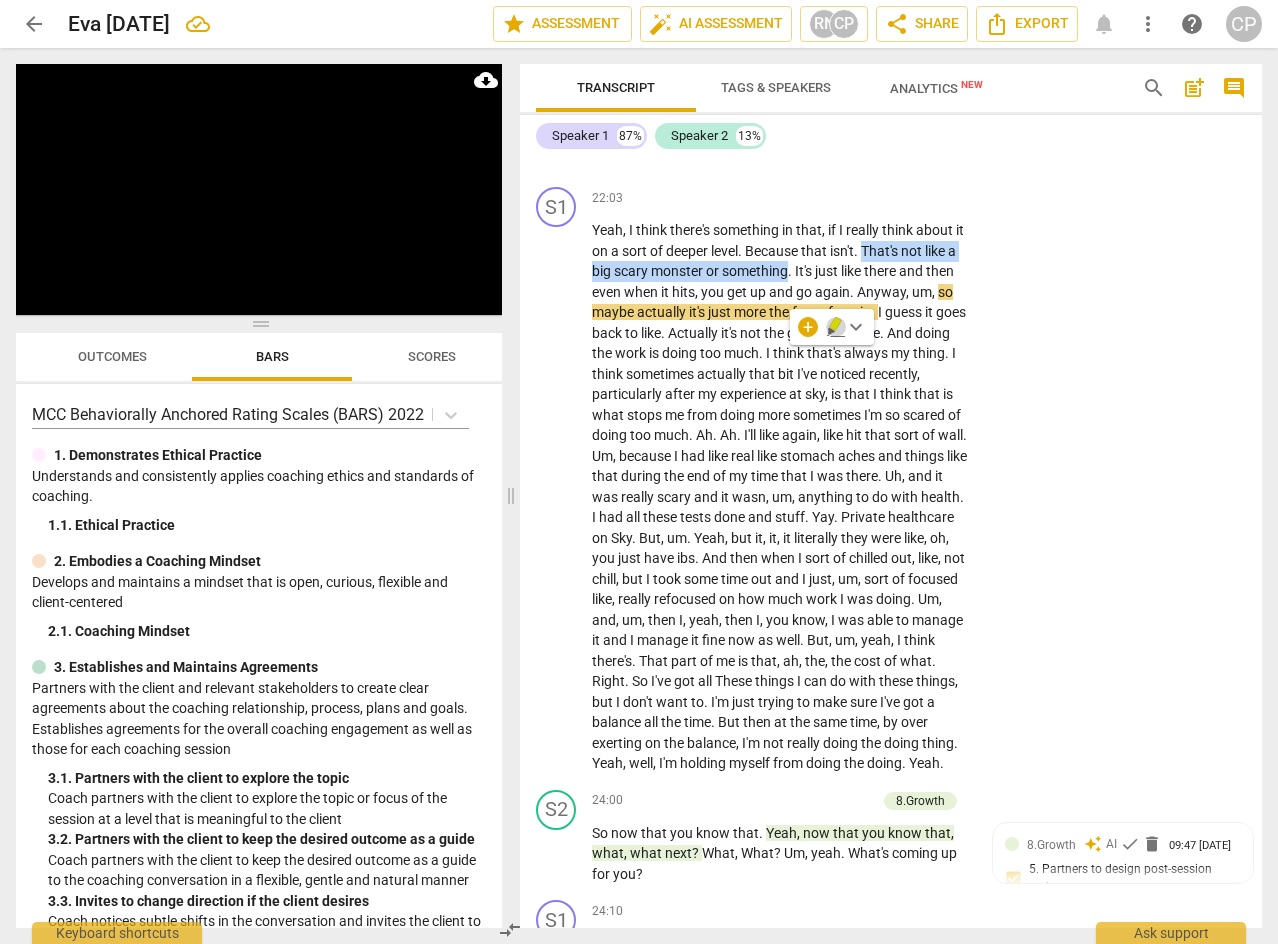 click 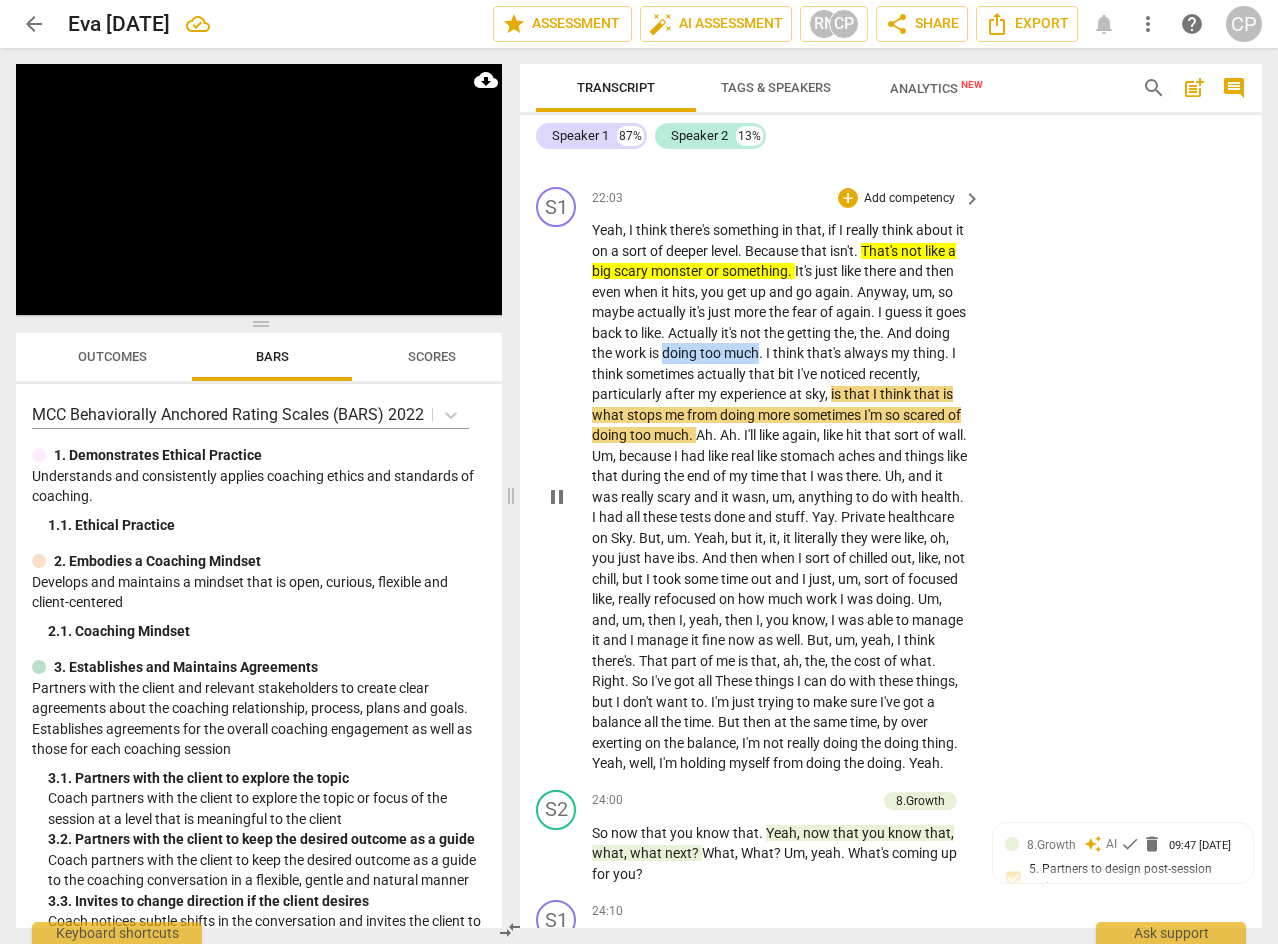 drag, startPoint x: 701, startPoint y: 436, endPoint x: 799, endPoint y: 442, distance: 98.1835 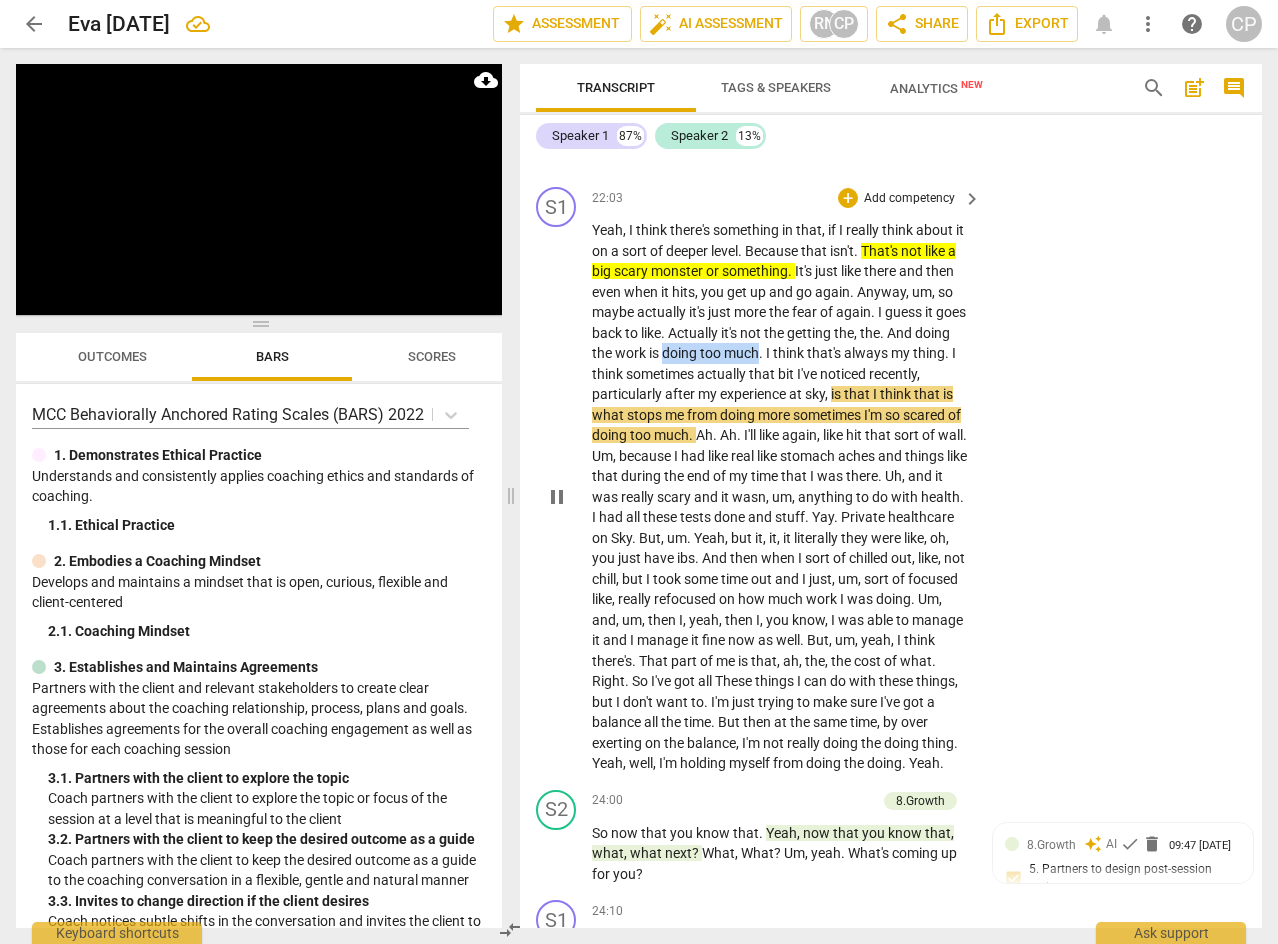 click on "Yeah ,   I   think   there's   something   in   that ,   if   I   really   think   about   it   on   a   sort   of   deeper   level .   Because   that   isn't .   That's   not   like   a   big   scary   monster   or   something .   It's   just   like   there   and   then   even   when   it   hits ,   you   get   up   and   go   again .   Anyway ,   um ,   so   maybe   actually   it's   just   more   the   fear   of   again .   I   guess   it   goes   back   to   like .   Actually   it's   not   the   getting   the ,   the .   And   doing   the   work   is   doing   too   much .   I   think   that's   always   my   thing .   I   think   sometimes   actually   that   bit   I've   noticed   recently ,   particularly   after   my   experience   at   sky ,   is   that   I   think   that   is   what   stops   me   from   doing   more   sometimes   I'm   so   scared   of   doing   too   much .   Ah .   Ah .   I'll   like   again ,   like   hit   that   sort   of   wall .   Um ,   because   I   had   like   real" at bounding box center [781, 497] 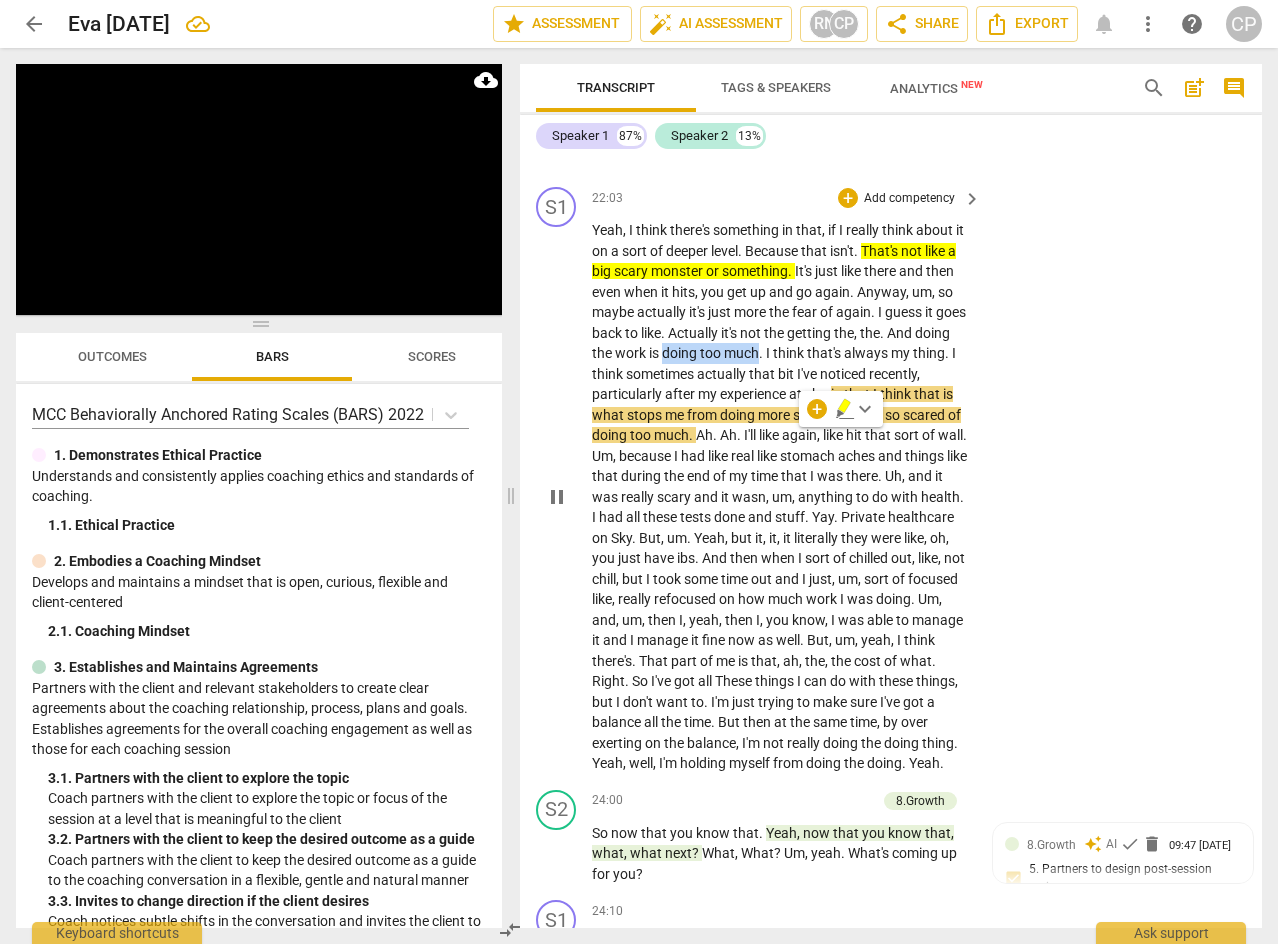 click 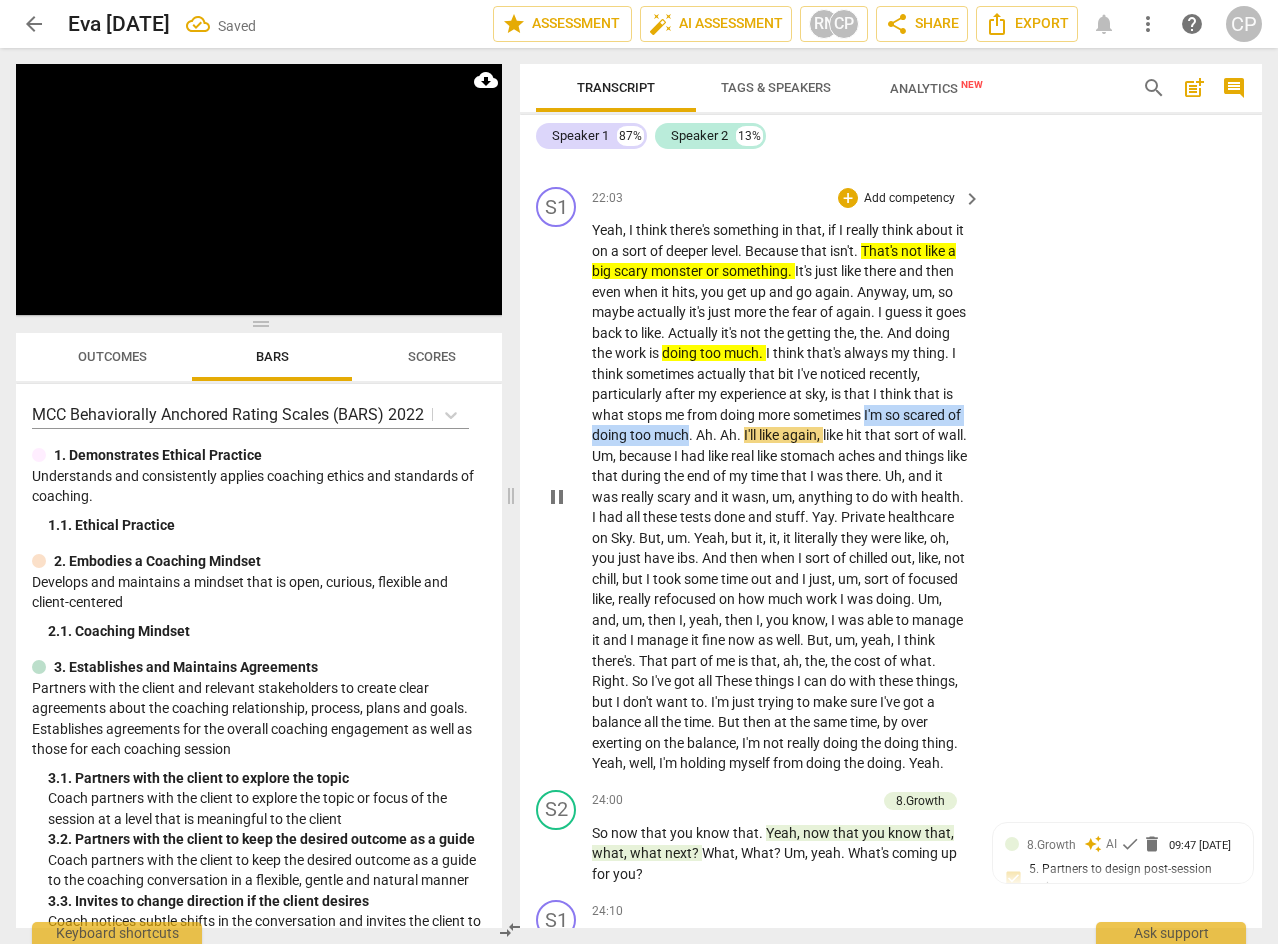 drag, startPoint x: 945, startPoint y: 497, endPoint x: 769, endPoint y: 515, distance: 176.91806 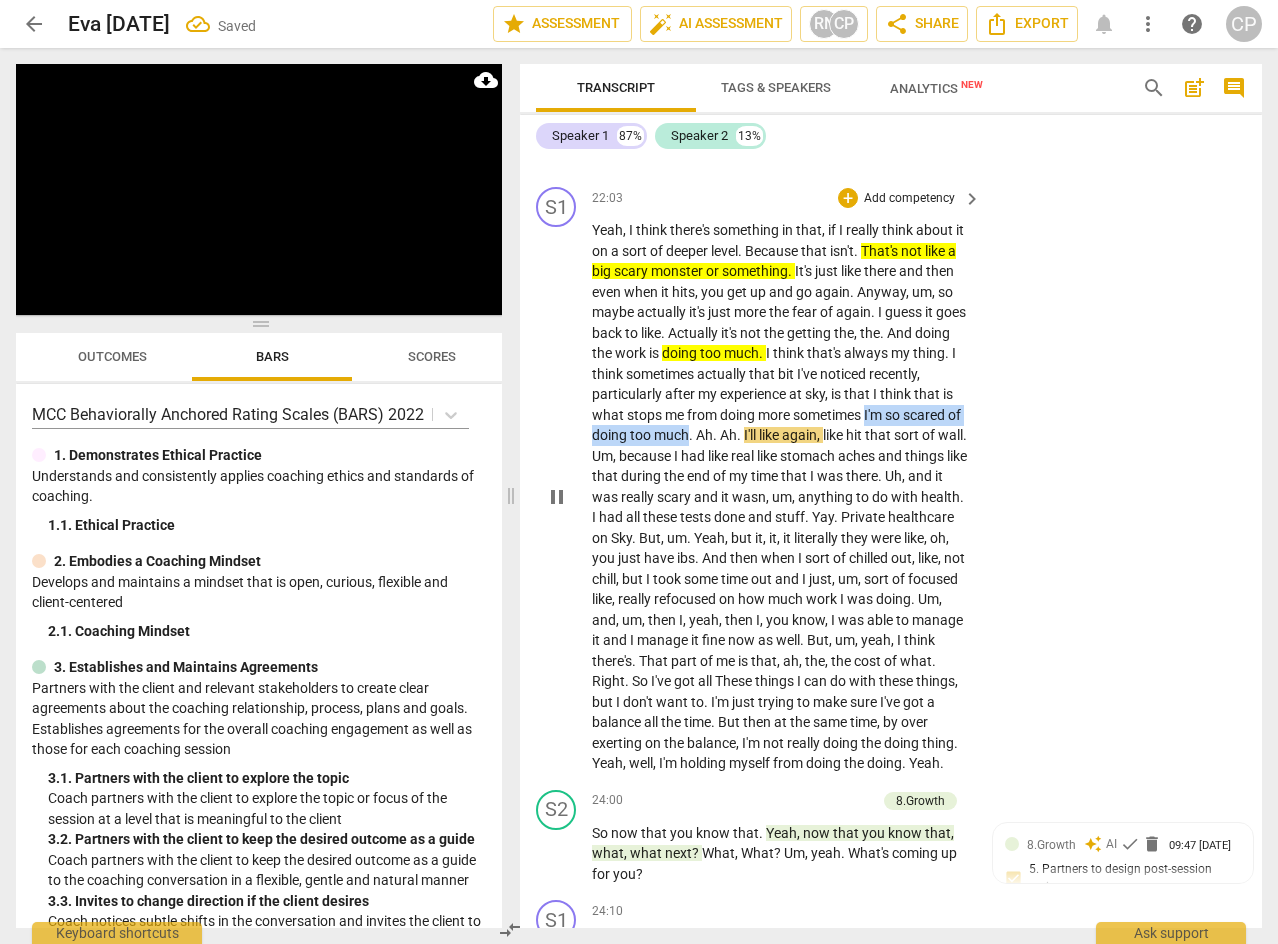 click on "Yeah ,   I   think   there's   something   in   that ,   if   I   really   think   about   it   on   a   sort   of   deeper   level .   Because   that   isn't .   That's   not   like   a   big   scary   monster   or   something .   It's   just   like   there   and   then   even   when   it   hits ,   you   get   up   and   go   again .   Anyway ,   um ,   so   maybe   actually   it's   just   more   the   fear   of   again .   I   guess   it   goes   back   to   like .   Actually   it's   not   the   getting   the ,   the .   And   doing   the   work   is   doing   too   much .   I   think   that's   always   my   thing .   I   think   sometimes   actually   that   bit   I've   noticed   recently ,   particularly   after   my   experience   at   sky ,   is   that   I   think   that   is   what   stops   me   from   doing   more   sometimes   I'm   so   scared   of   doing   too   much .   Ah .   Ah .   I'll   like   again ,   like   hit   that   sort   of   wall .   Um ,   because   I   had   like   real" at bounding box center (781, 497) 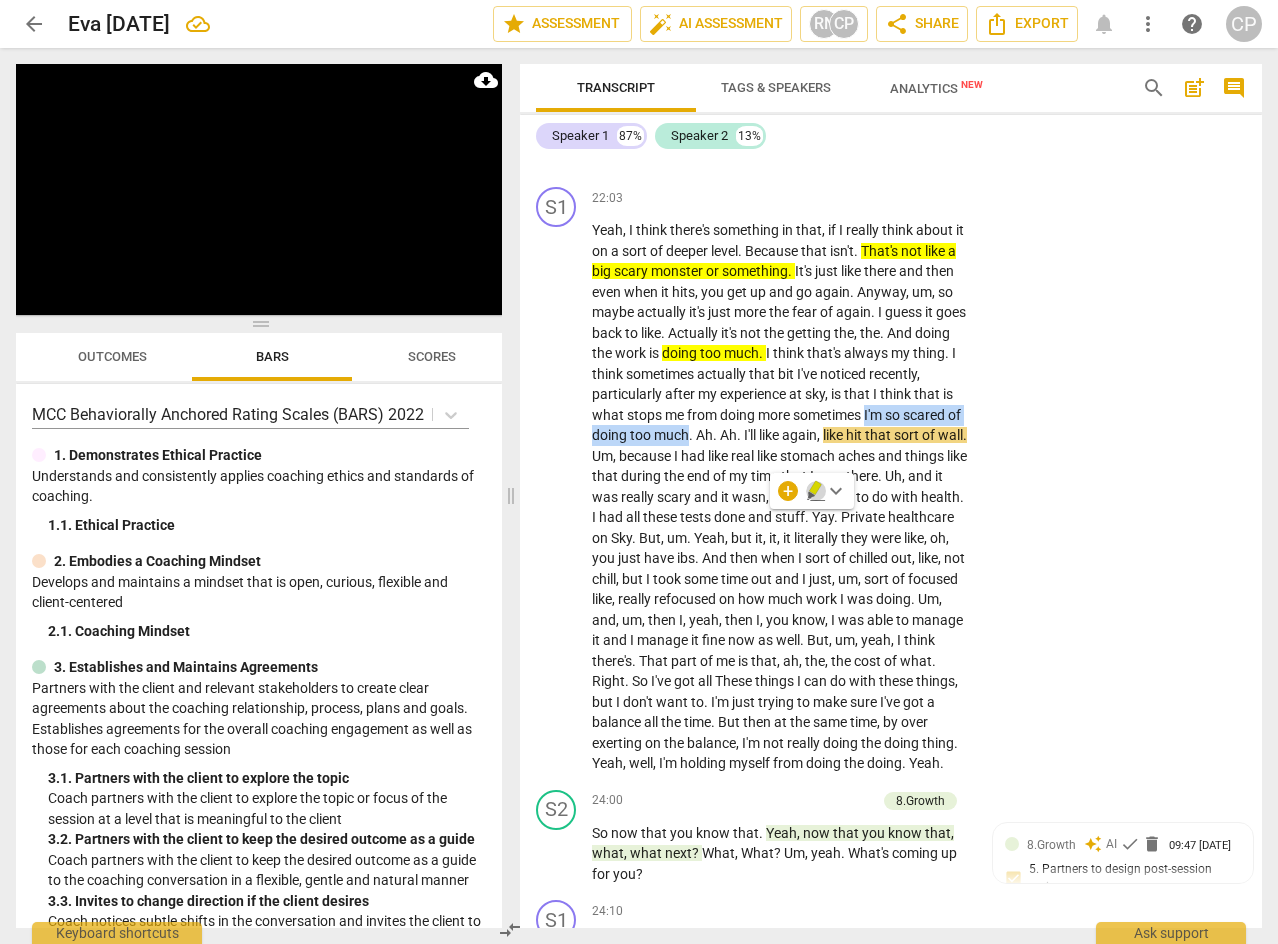 click 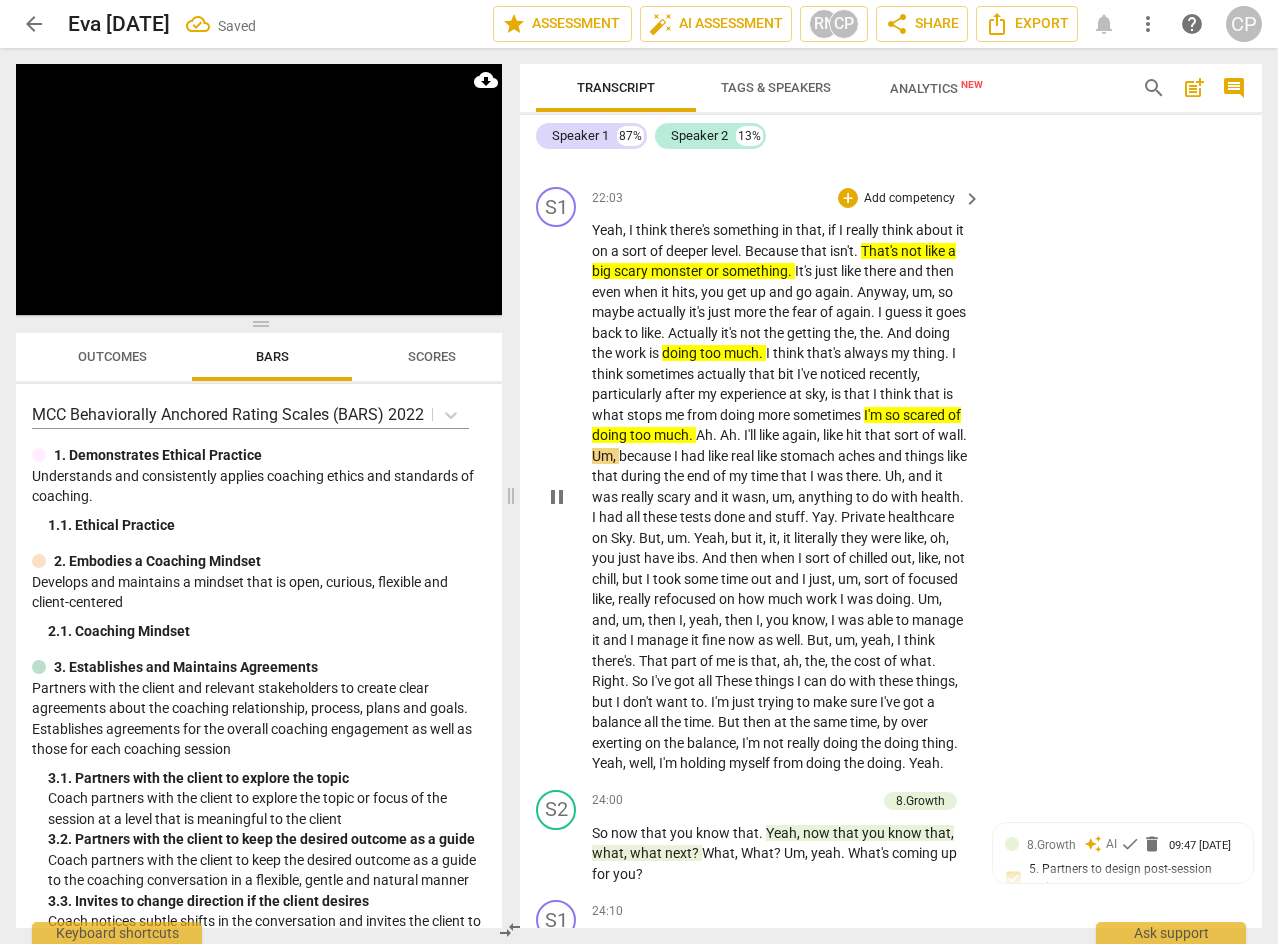 click on "Ah" at bounding box center [704, 435] 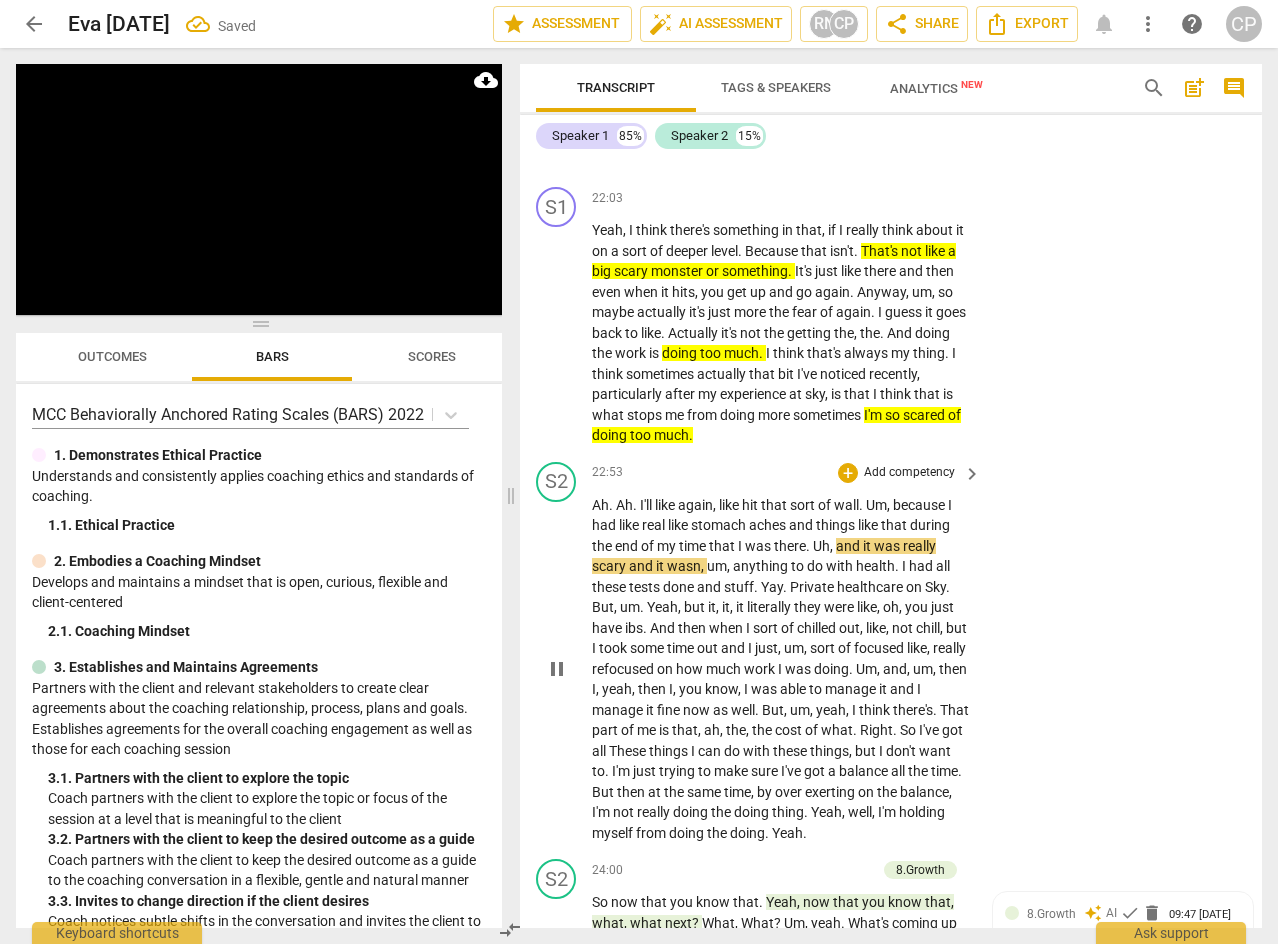 click on "." at bounding box center [612, 505] 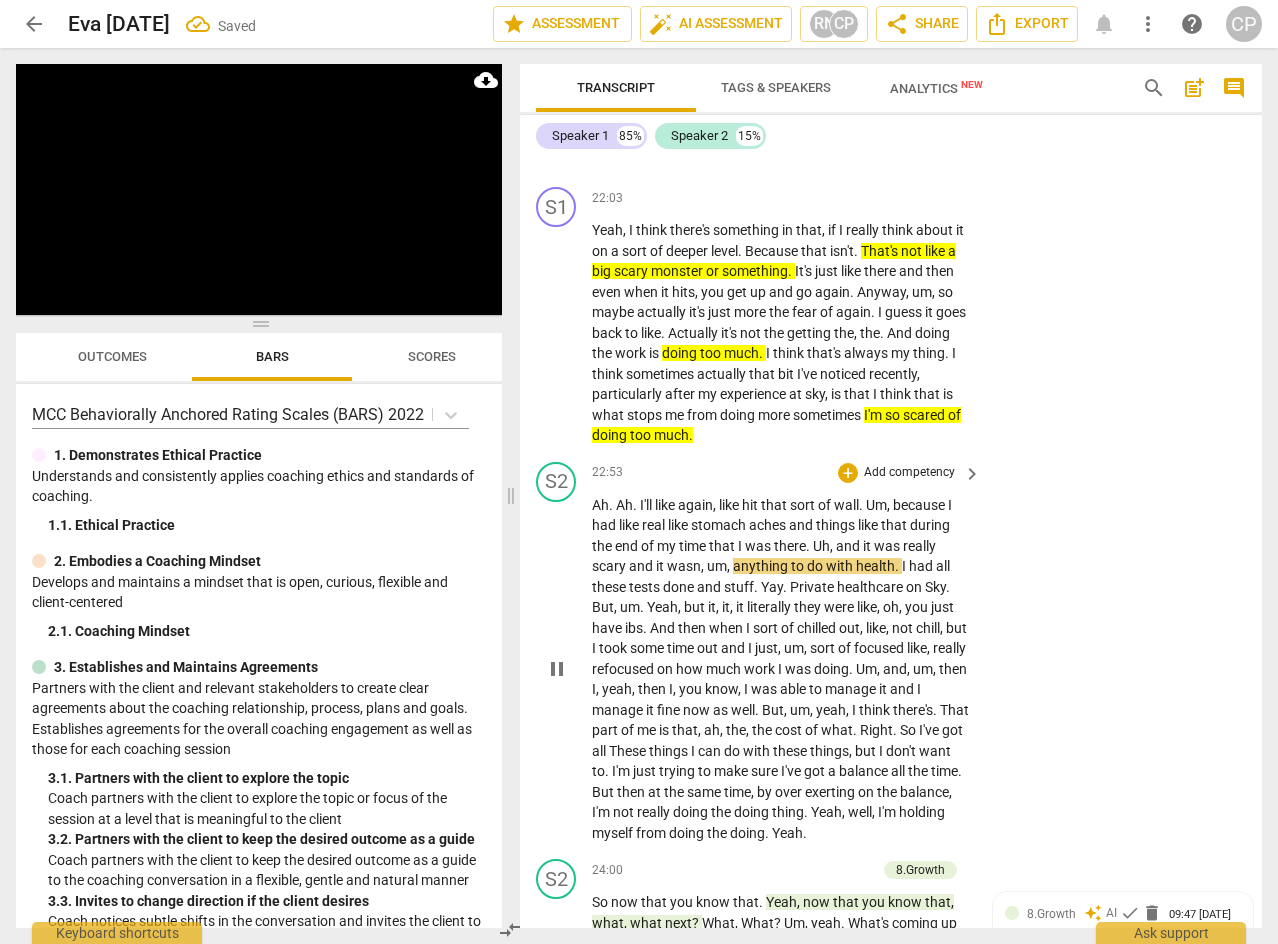 drag, startPoint x: 639, startPoint y: 588, endPoint x: 678, endPoint y: 619, distance: 49.819675 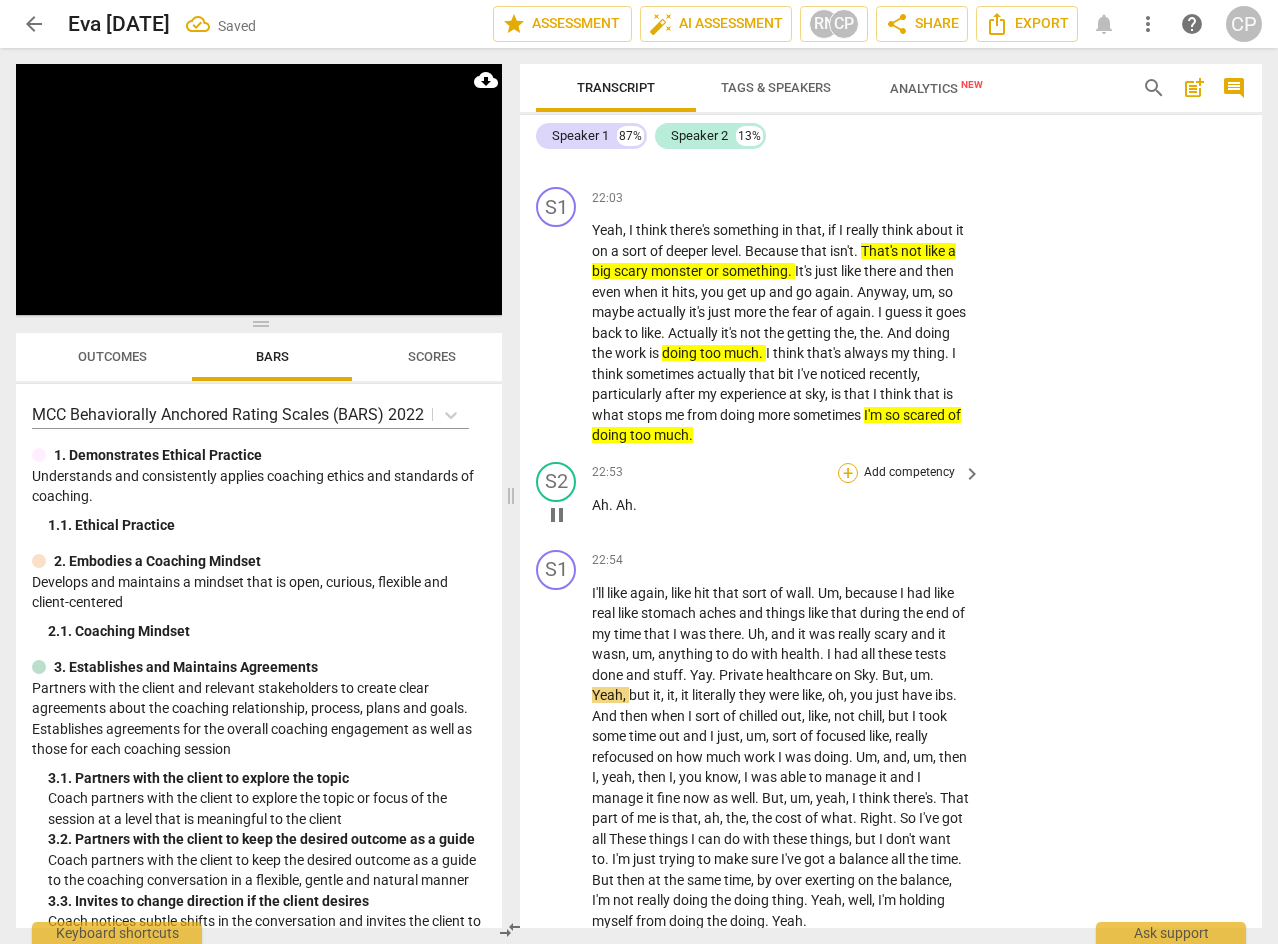 click on "+" at bounding box center (848, 473) 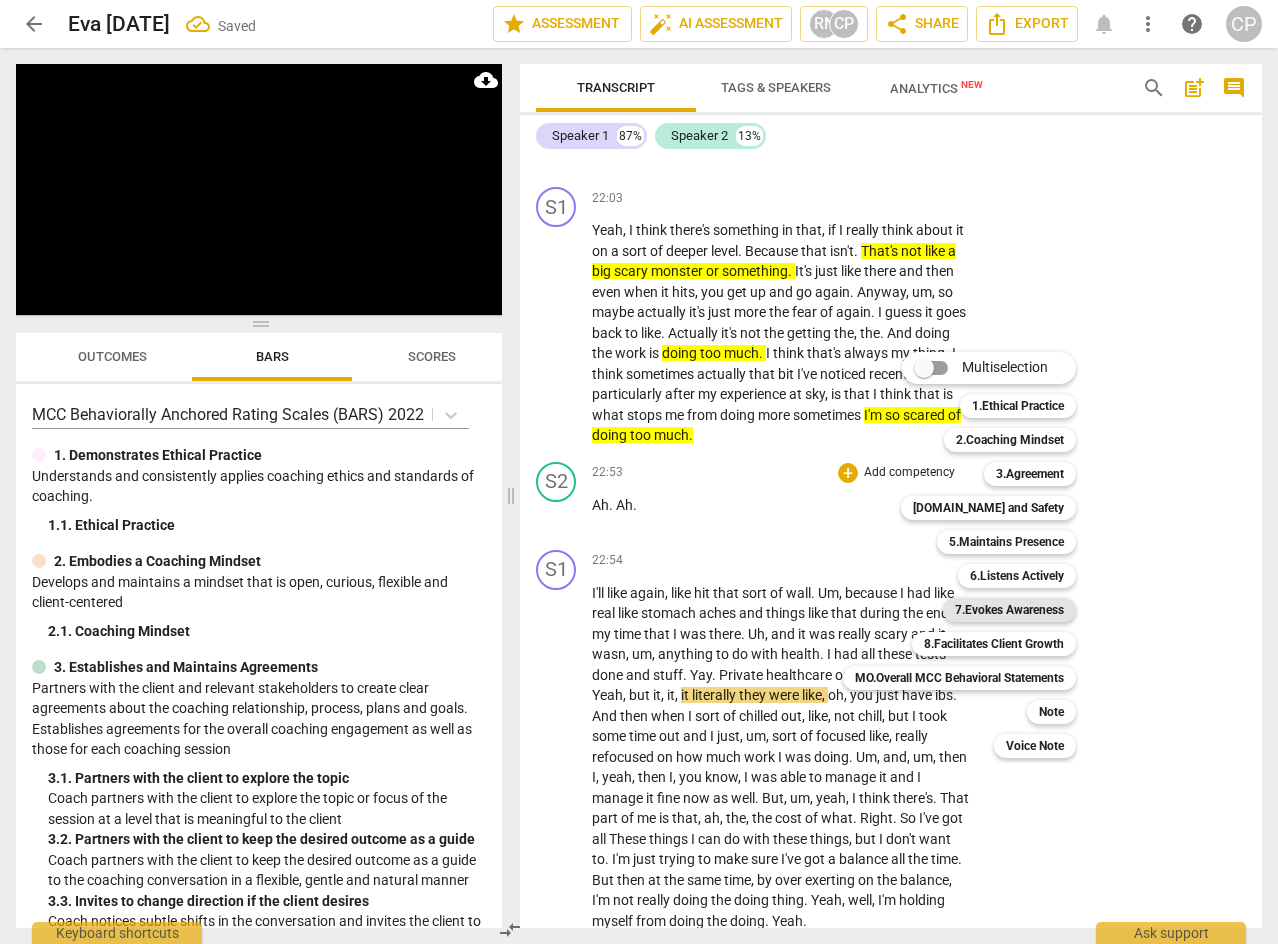 click on "7.Evokes Awareness" at bounding box center [1009, 610] 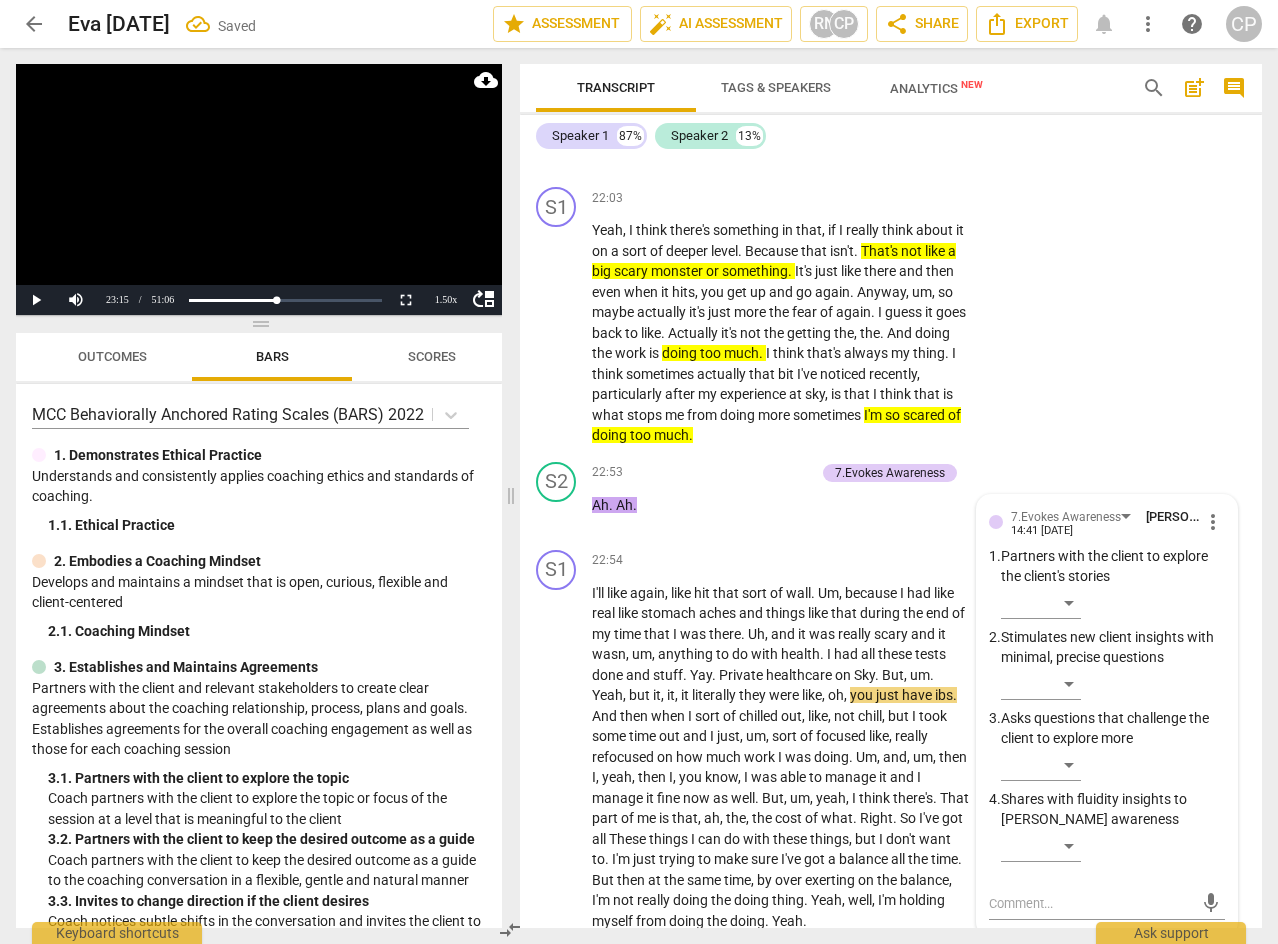scroll, scrollTop: 10892, scrollLeft: 0, axis: vertical 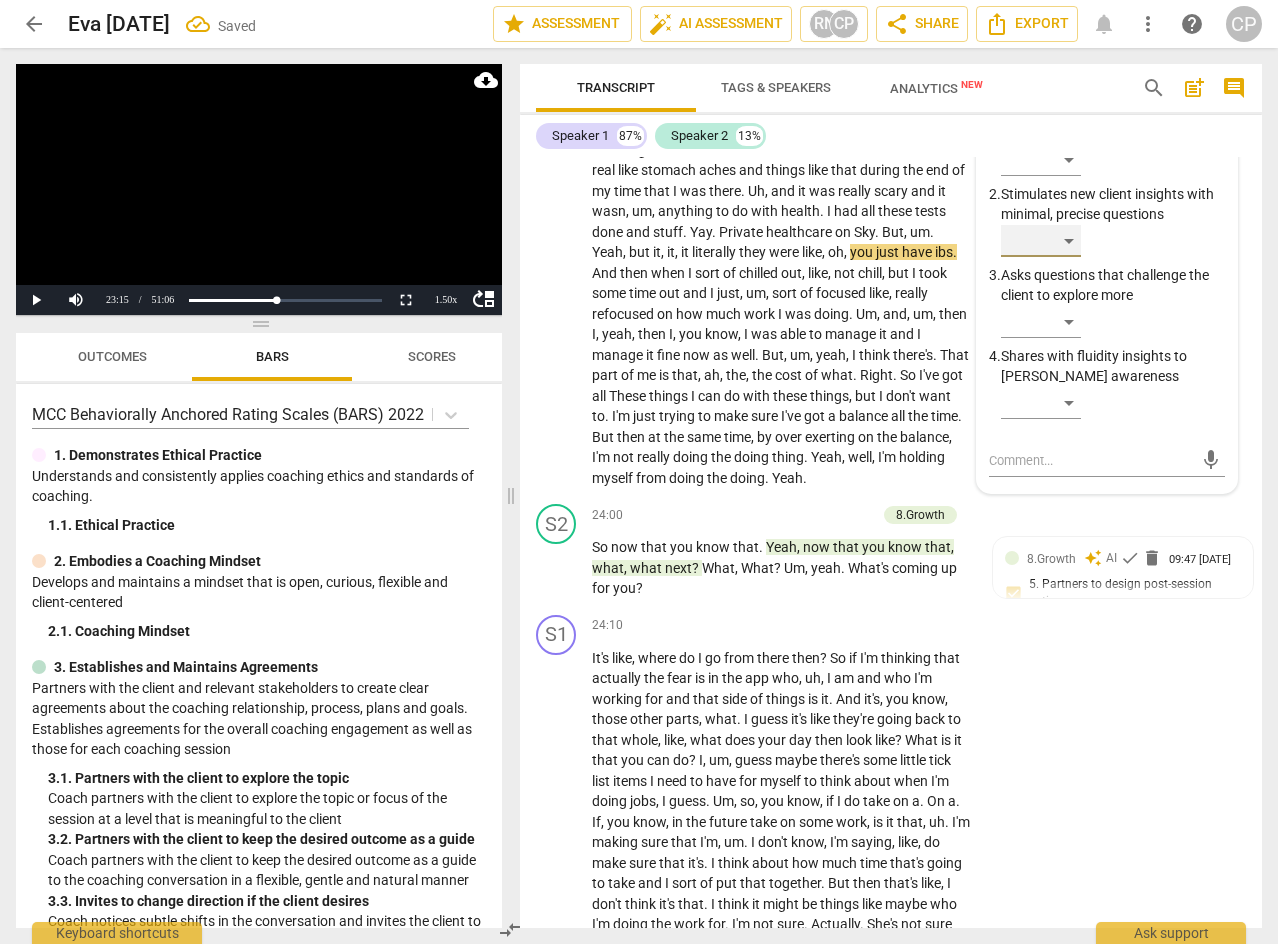 click on "​" at bounding box center [1041, 241] 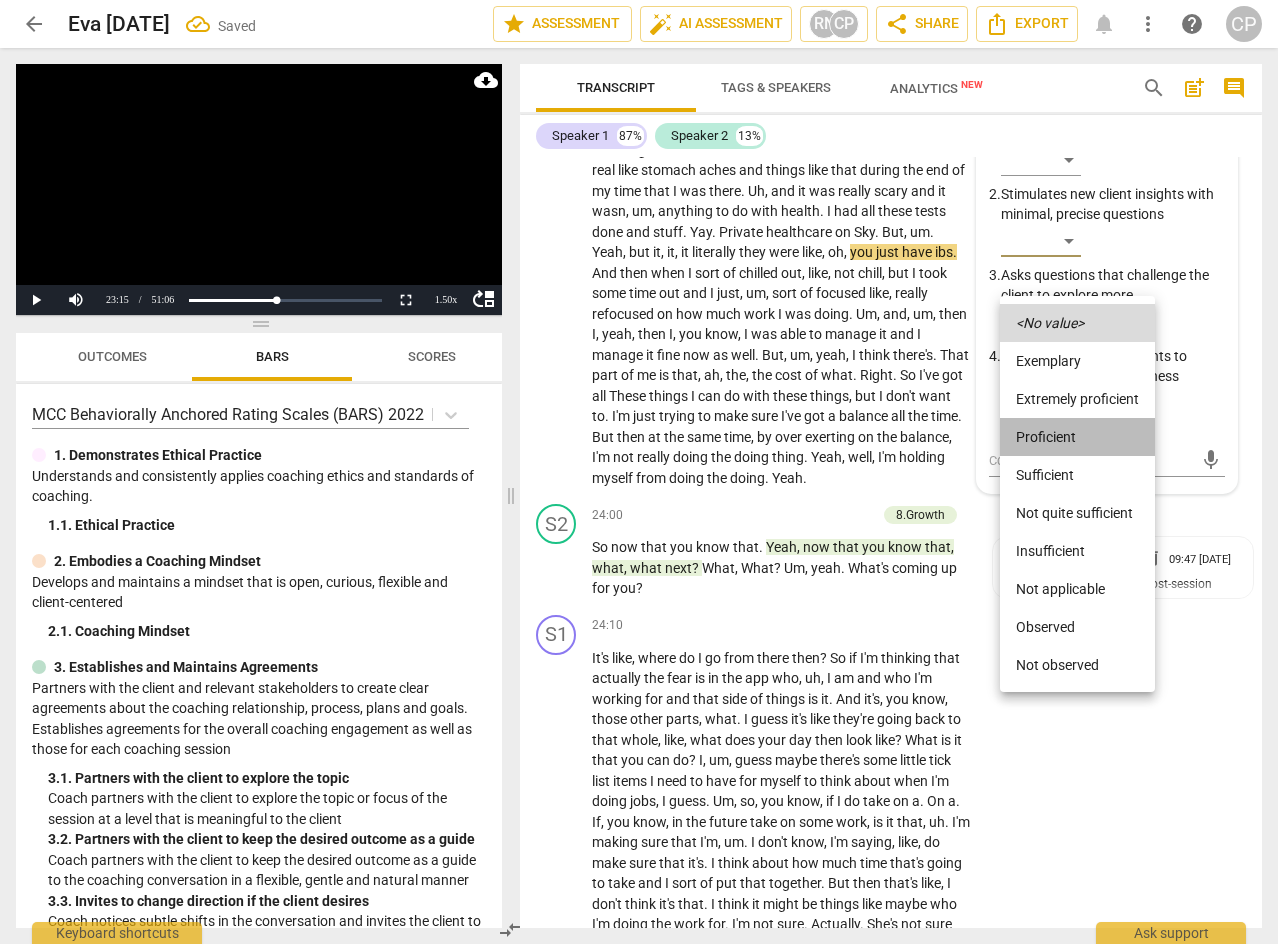 click on "Proficient" at bounding box center (1077, 437) 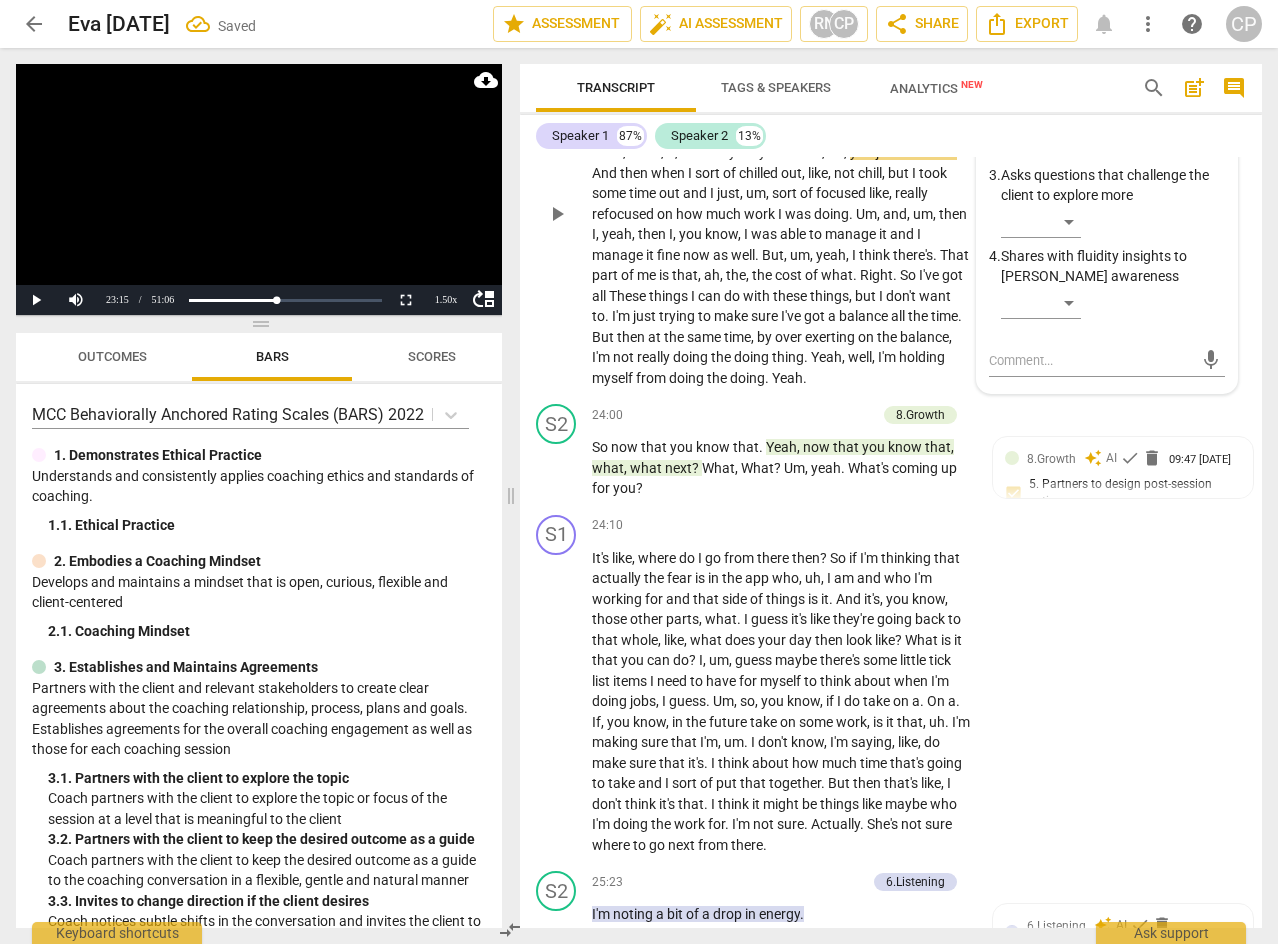 scroll, scrollTop: 10892, scrollLeft: 0, axis: vertical 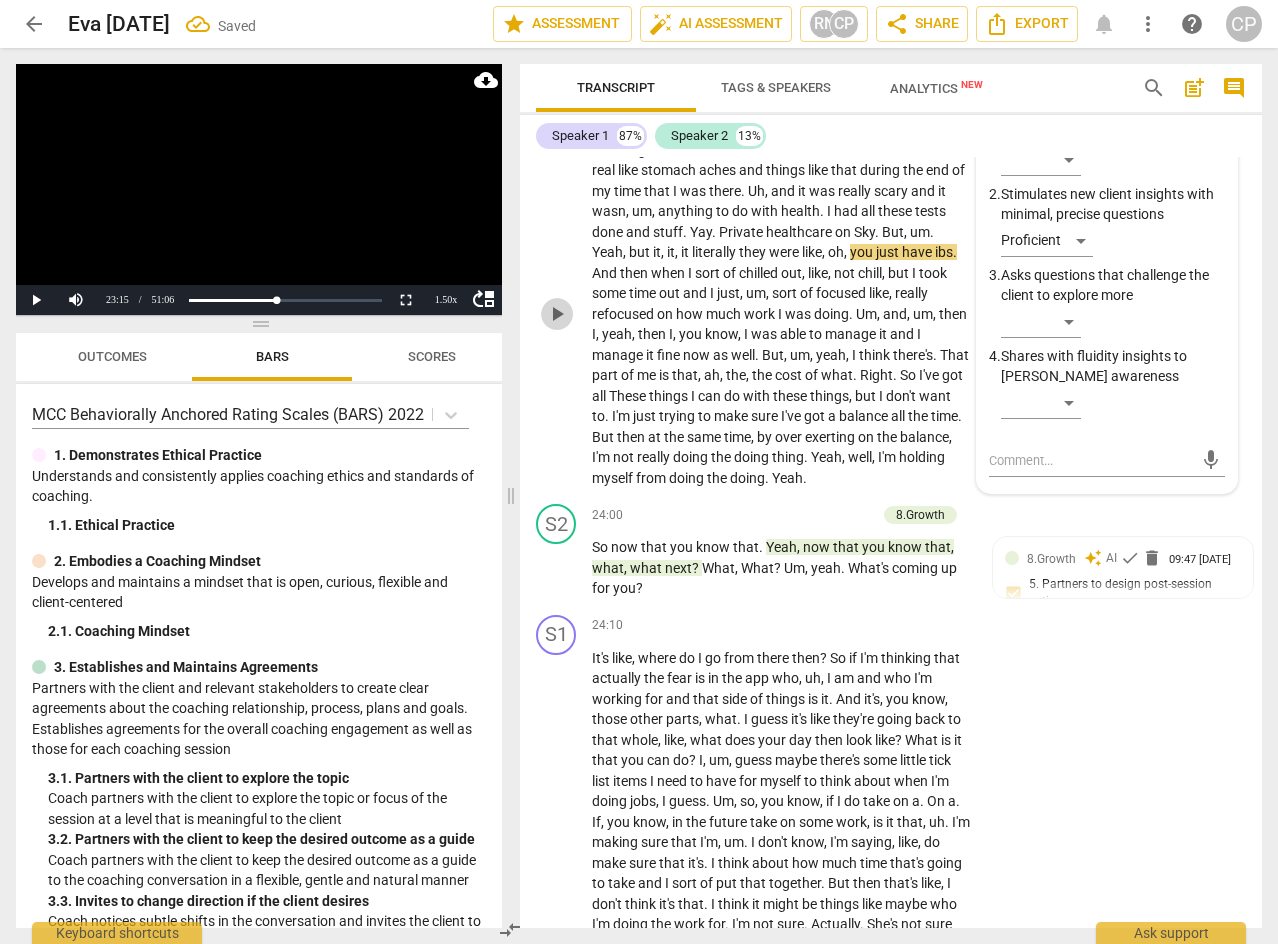 click on "play_arrow" at bounding box center (557, 314) 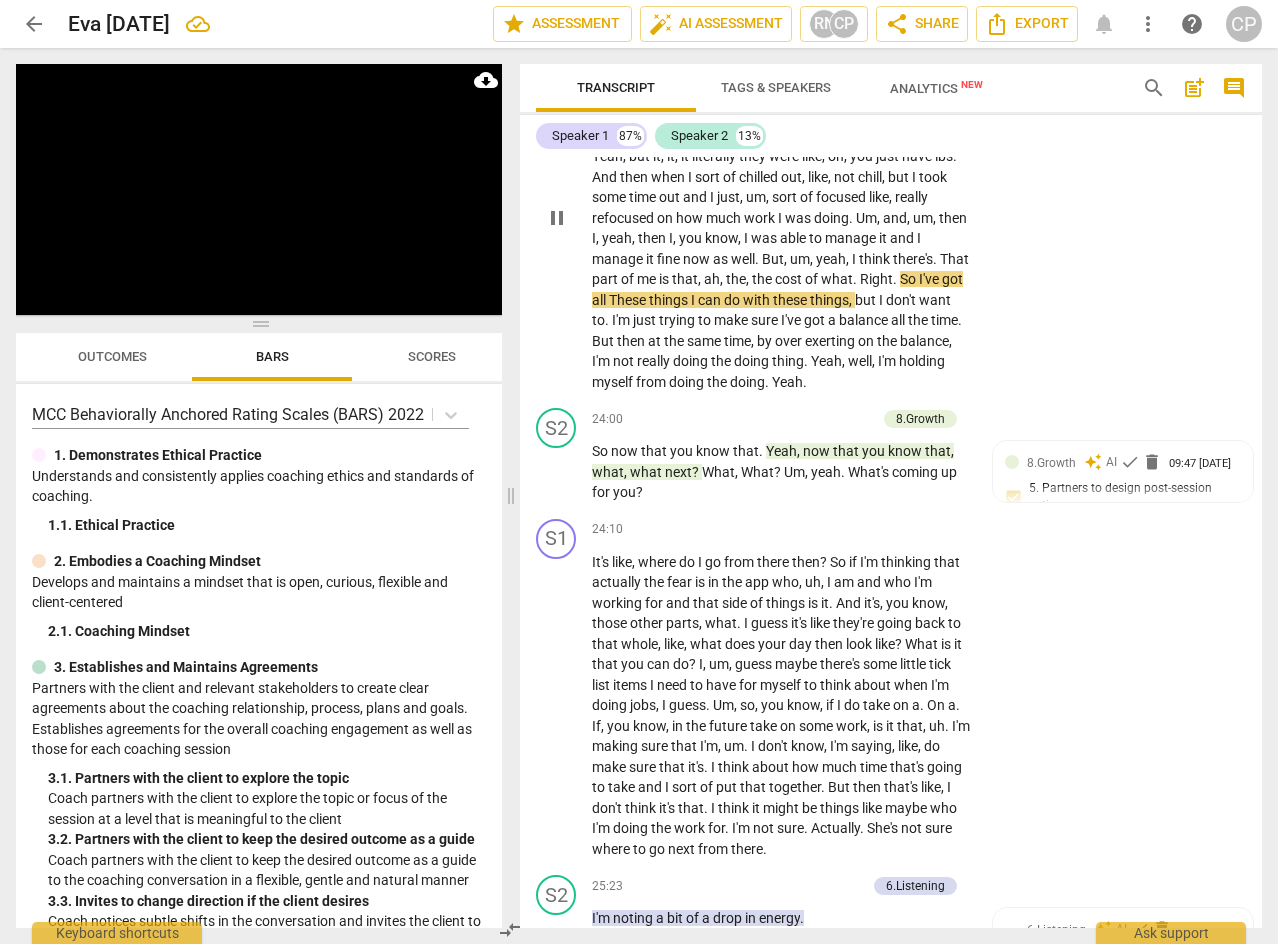 scroll, scrollTop: 10992, scrollLeft: 0, axis: vertical 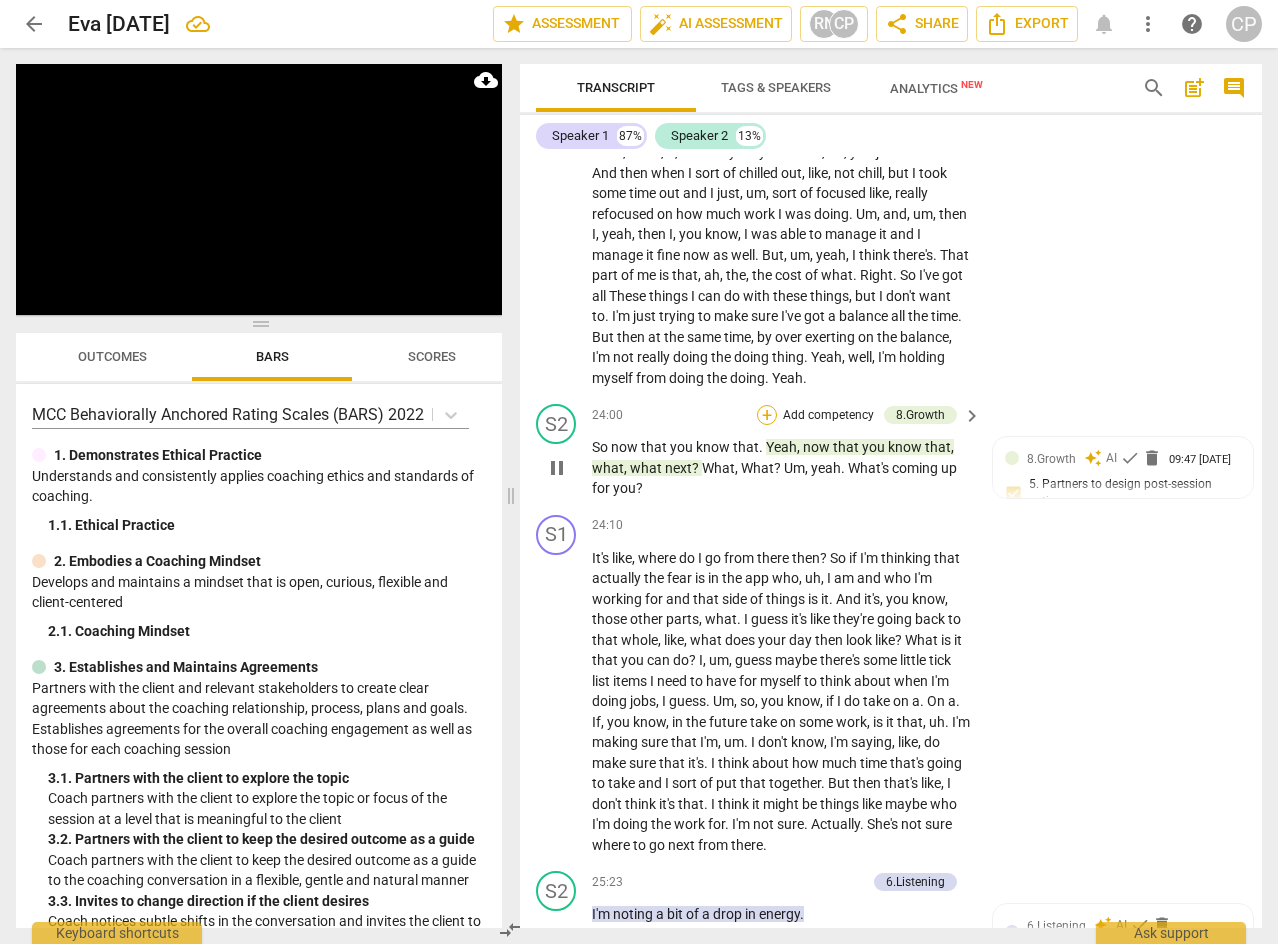 click on "+" at bounding box center [767, 415] 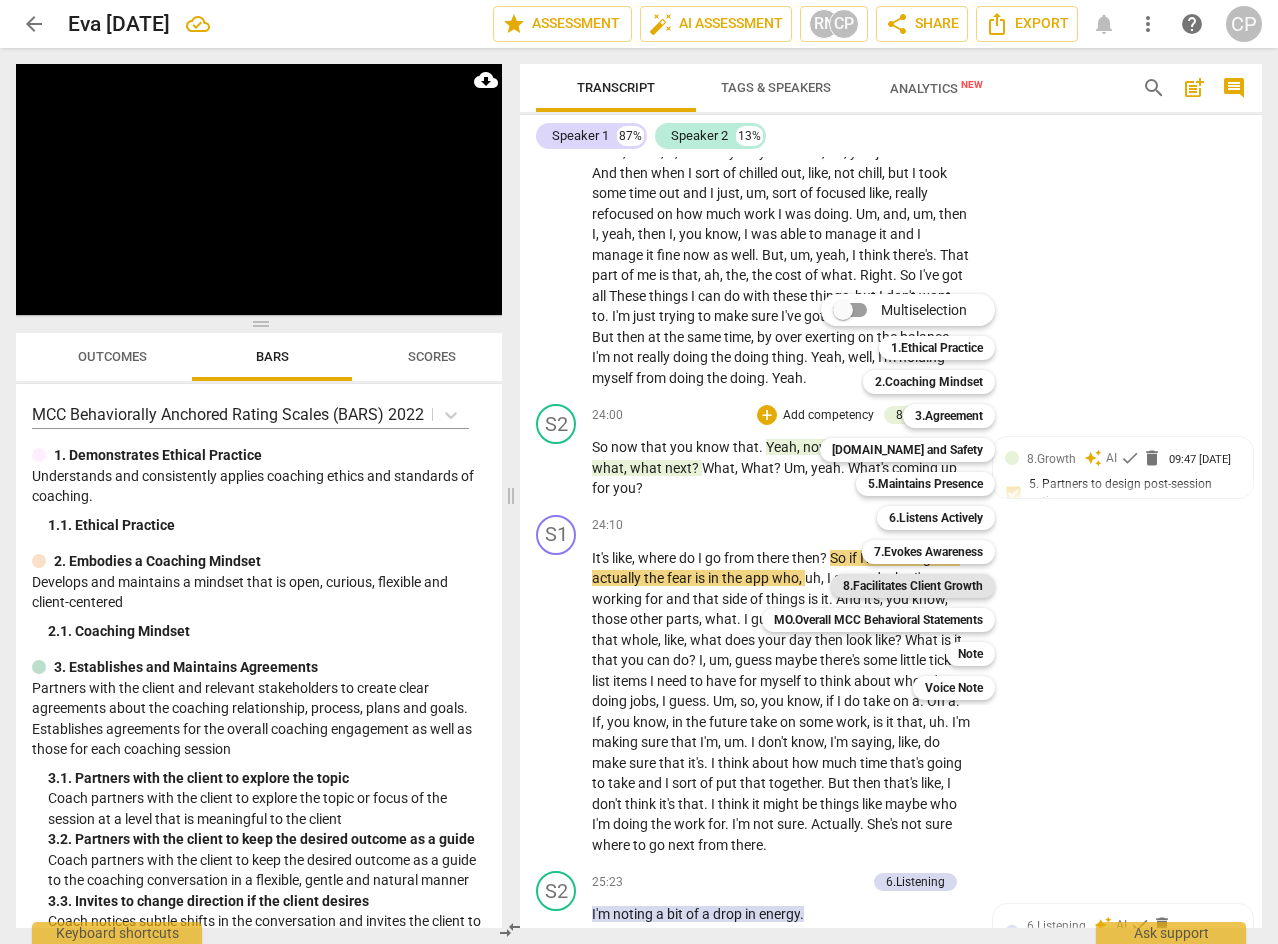 click on "8.Facilitates Client Growth" at bounding box center [913, 586] 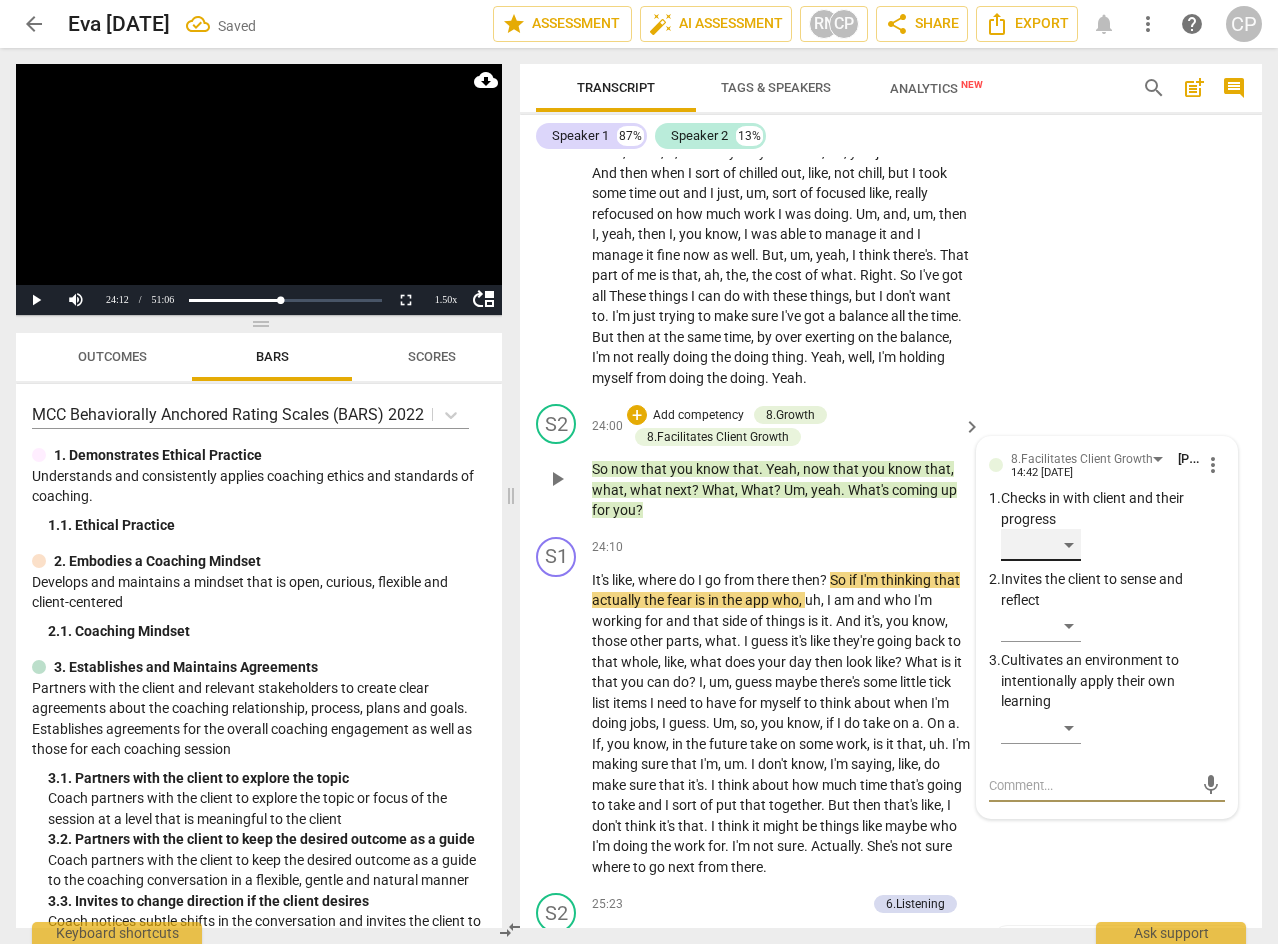 click on "​" at bounding box center [1041, 545] 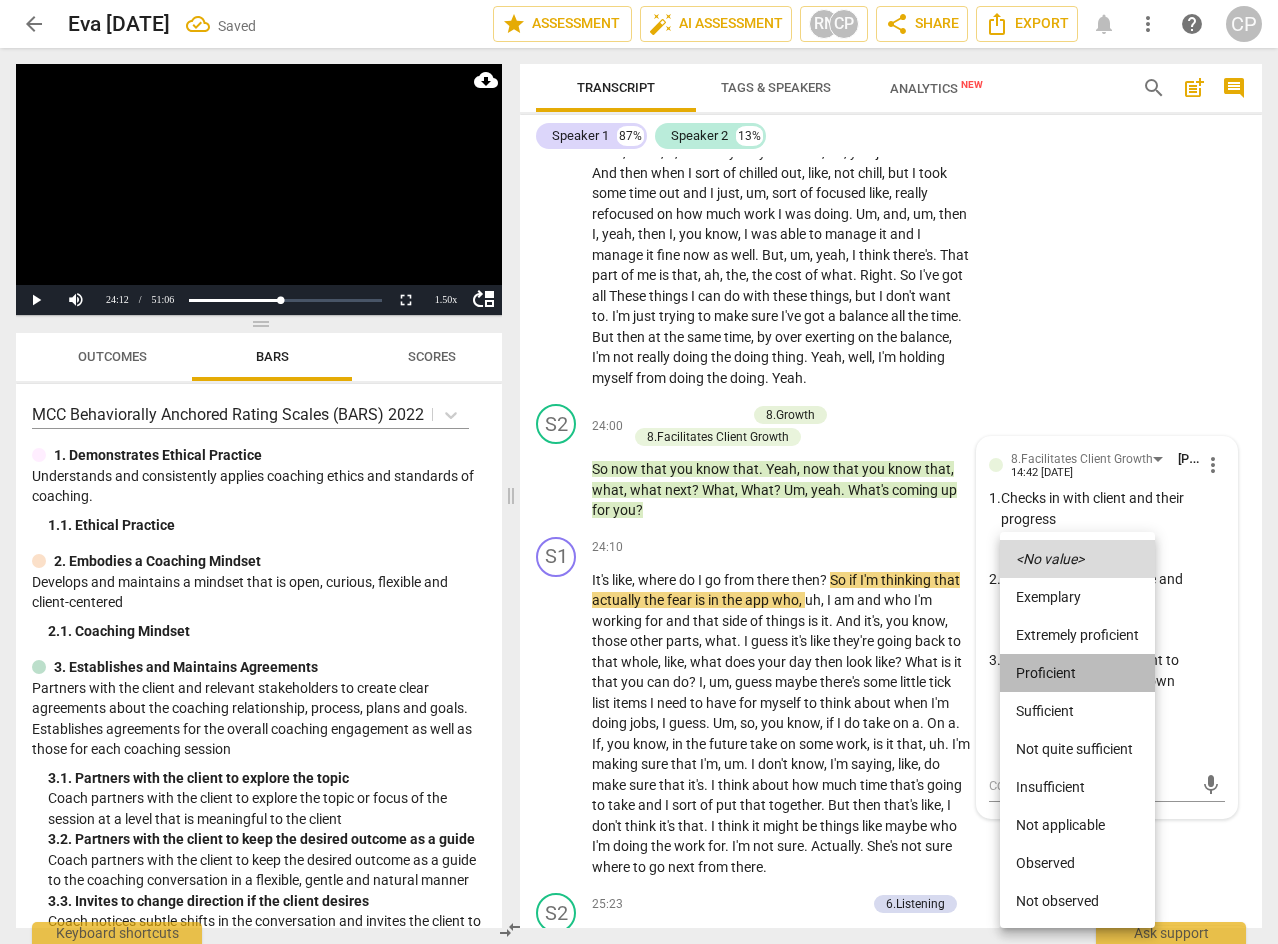 click on "Proficient" at bounding box center [1077, 673] 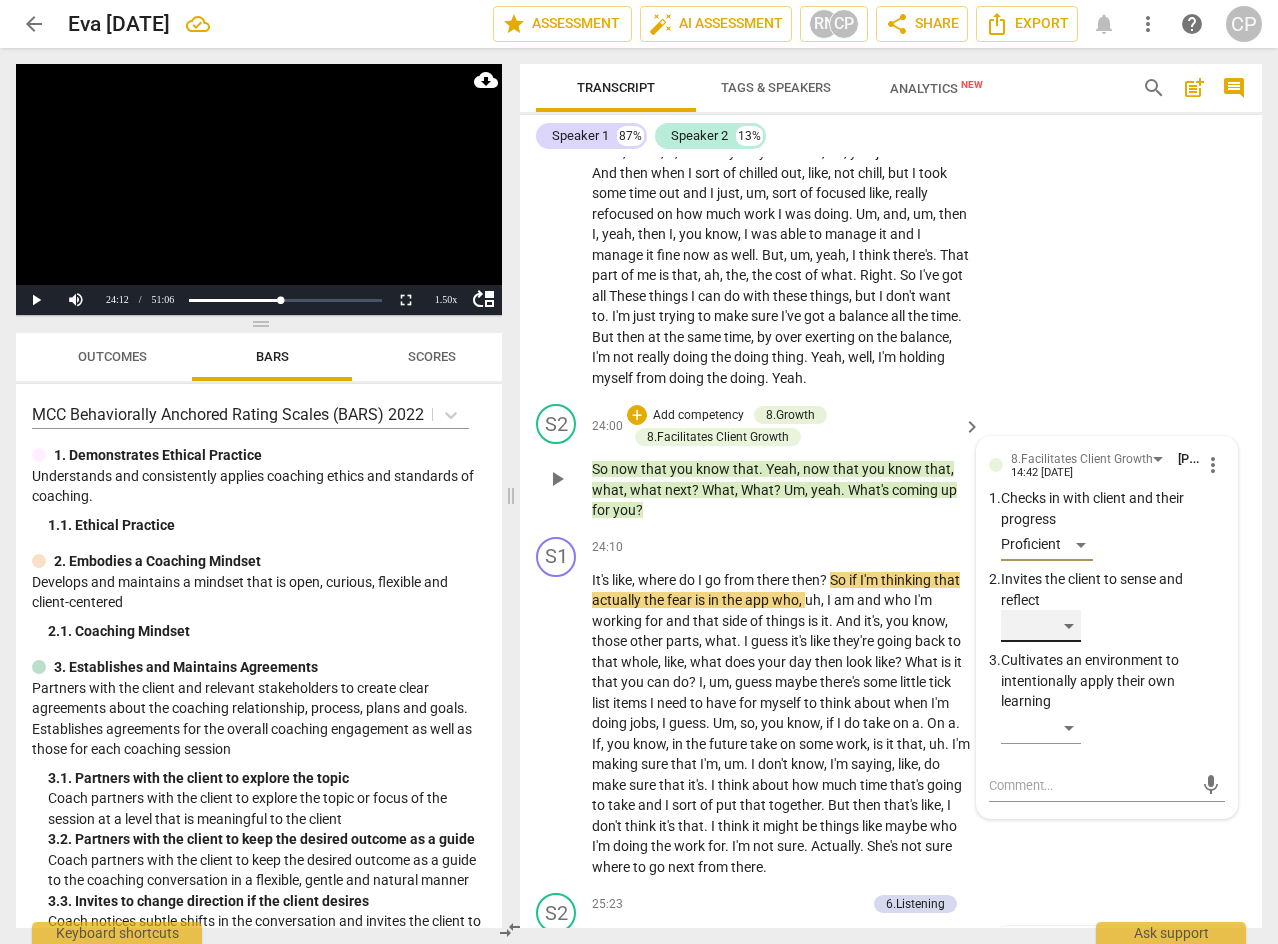 click on "​" at bounding box center [1041, 626] 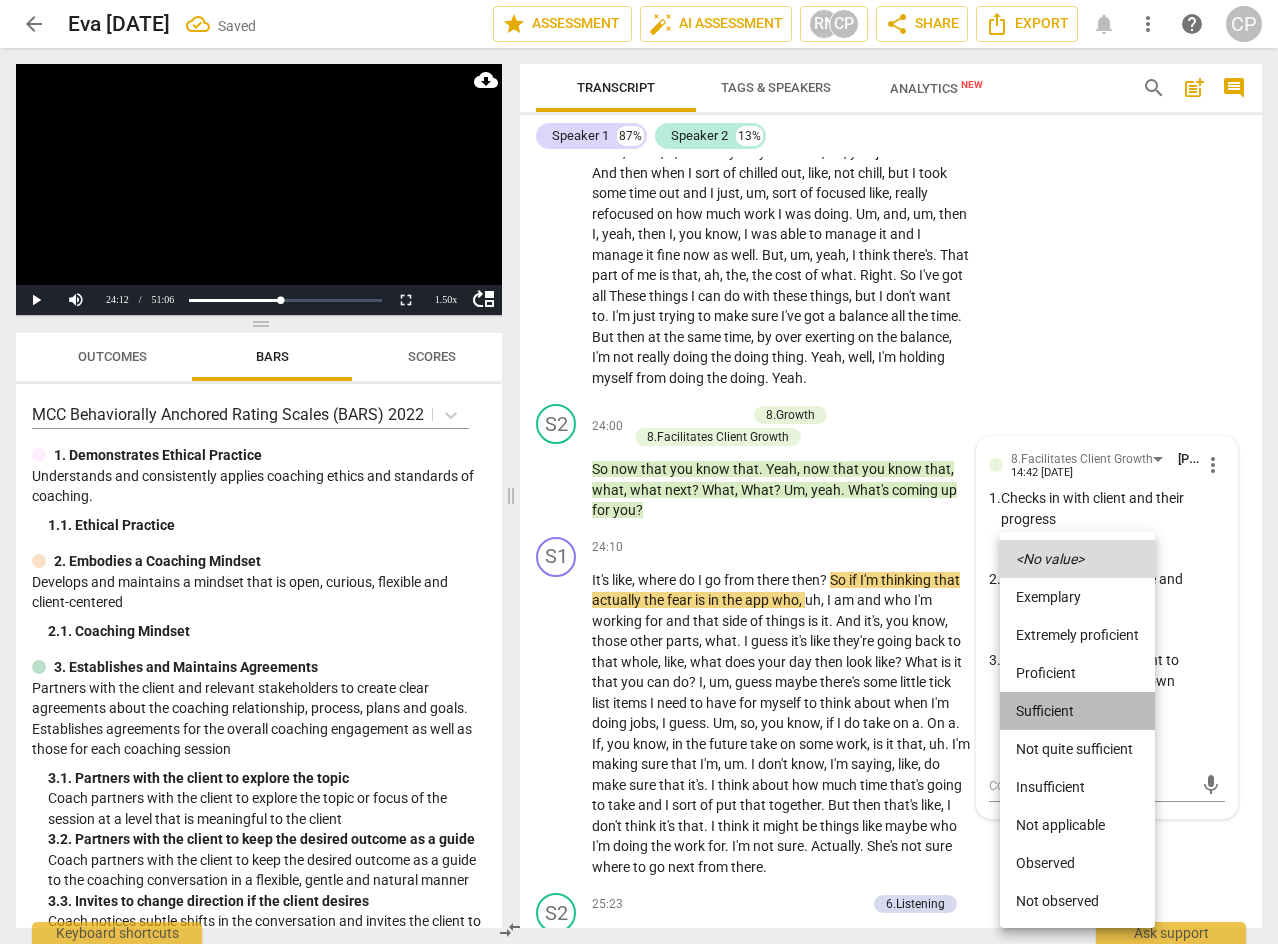 click on "Sufficient" at bounding box center (1077, 711) 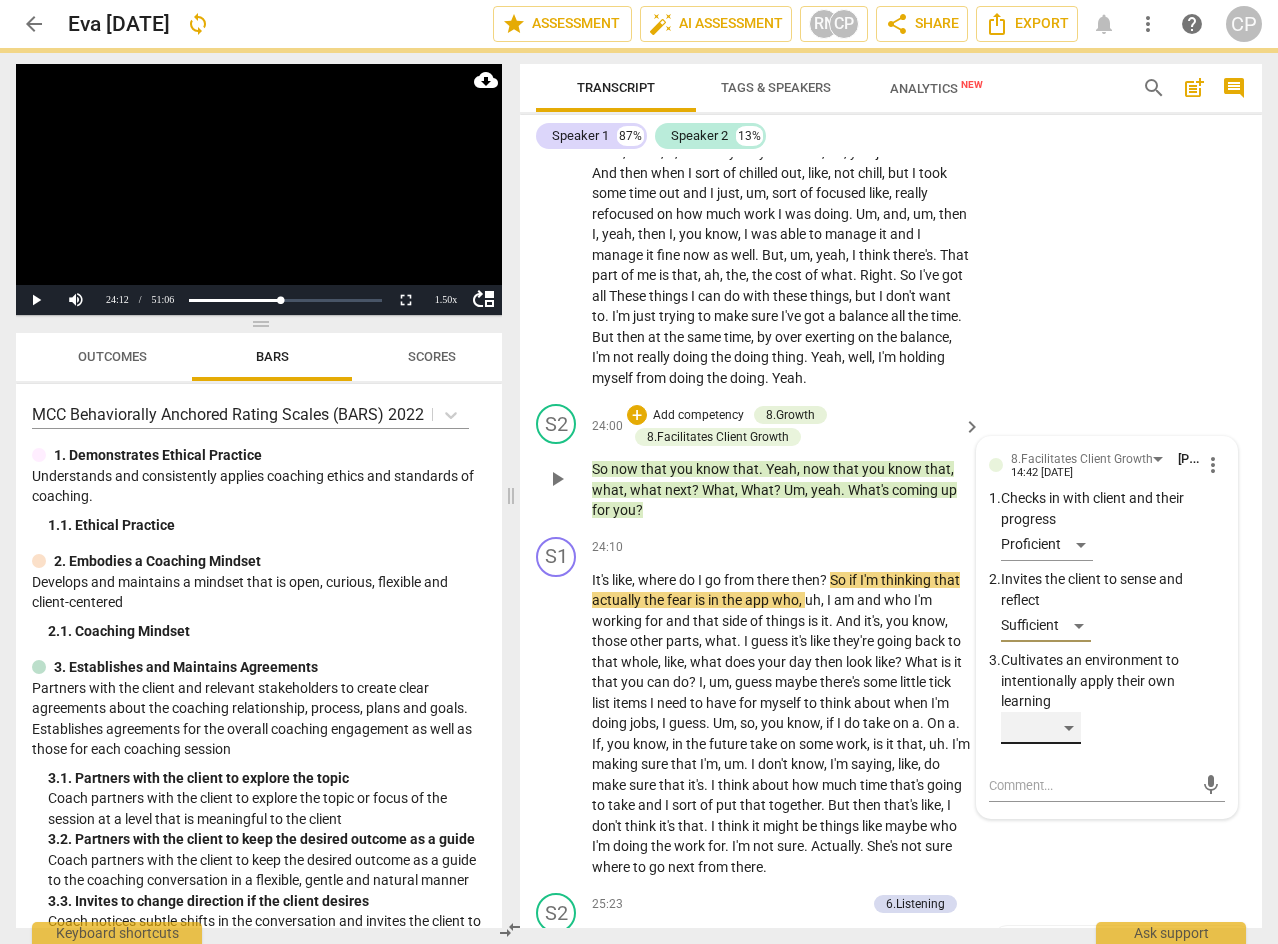 click on "​" at bounding box center [1041, 728] 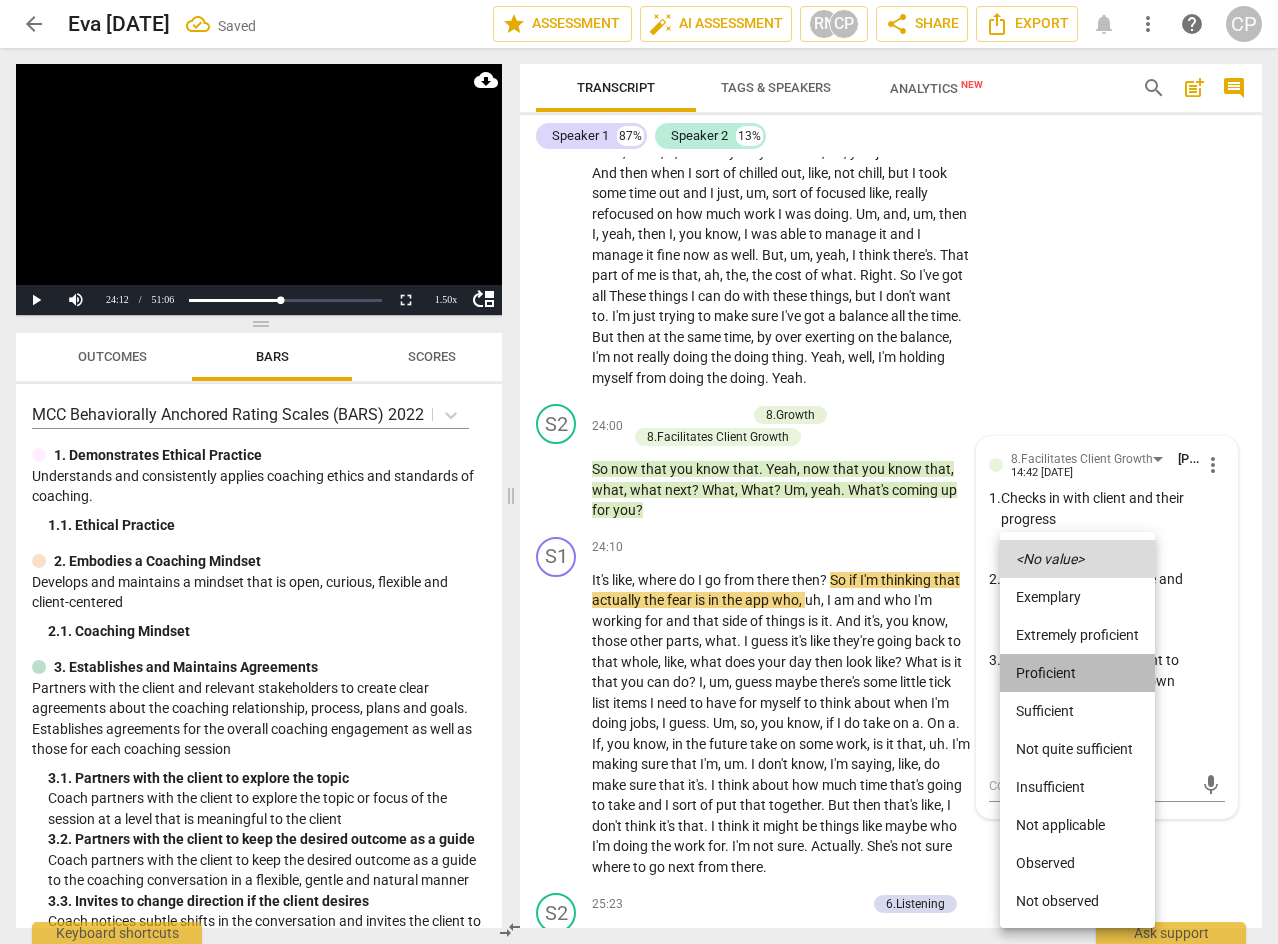 click on "Proficient" at bounding box center [1077, 673] 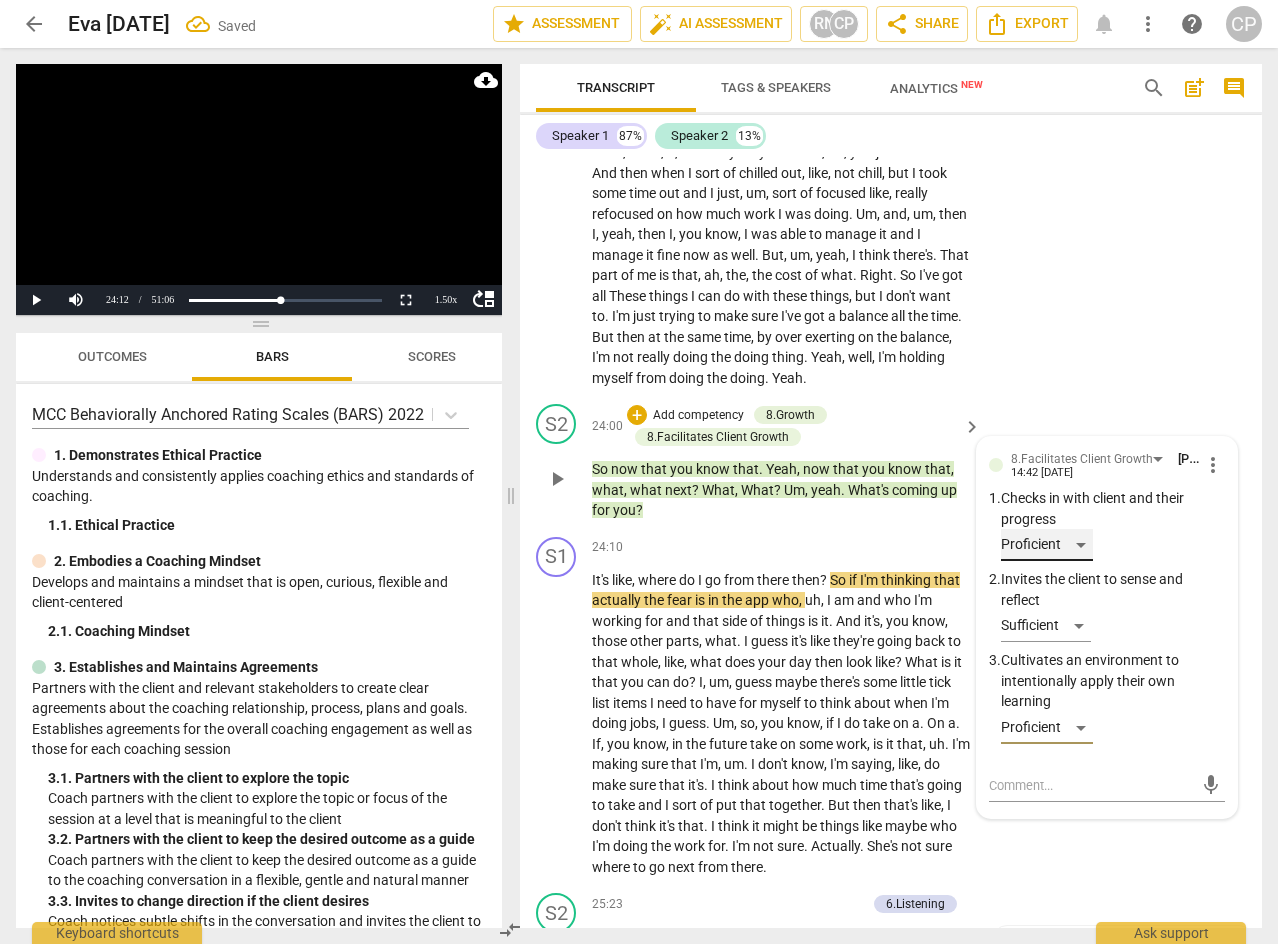 click on "Proficient" at bounding box center (1047, 545) 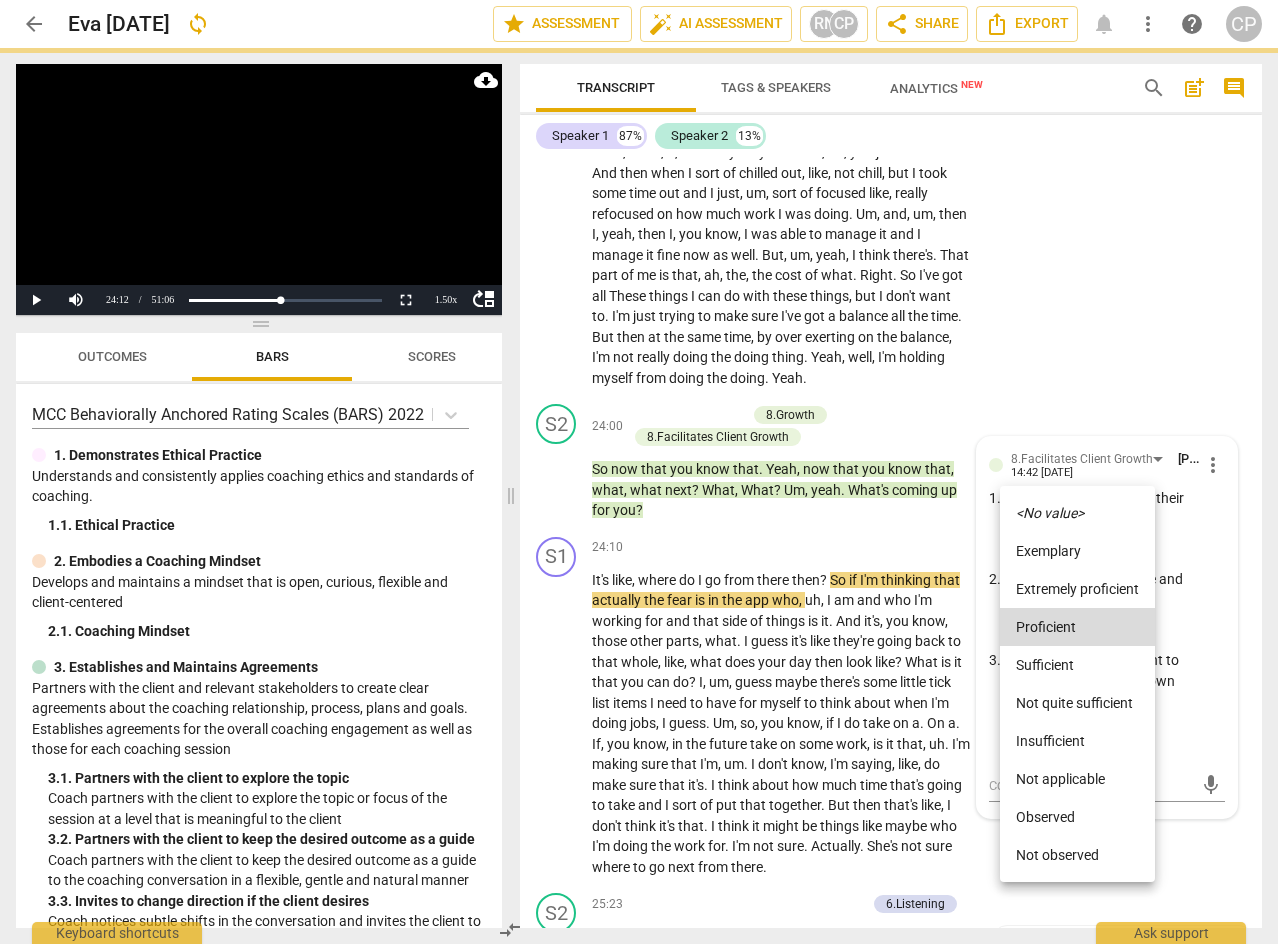 click on "<No value>" at bounding box center [1050, 513] 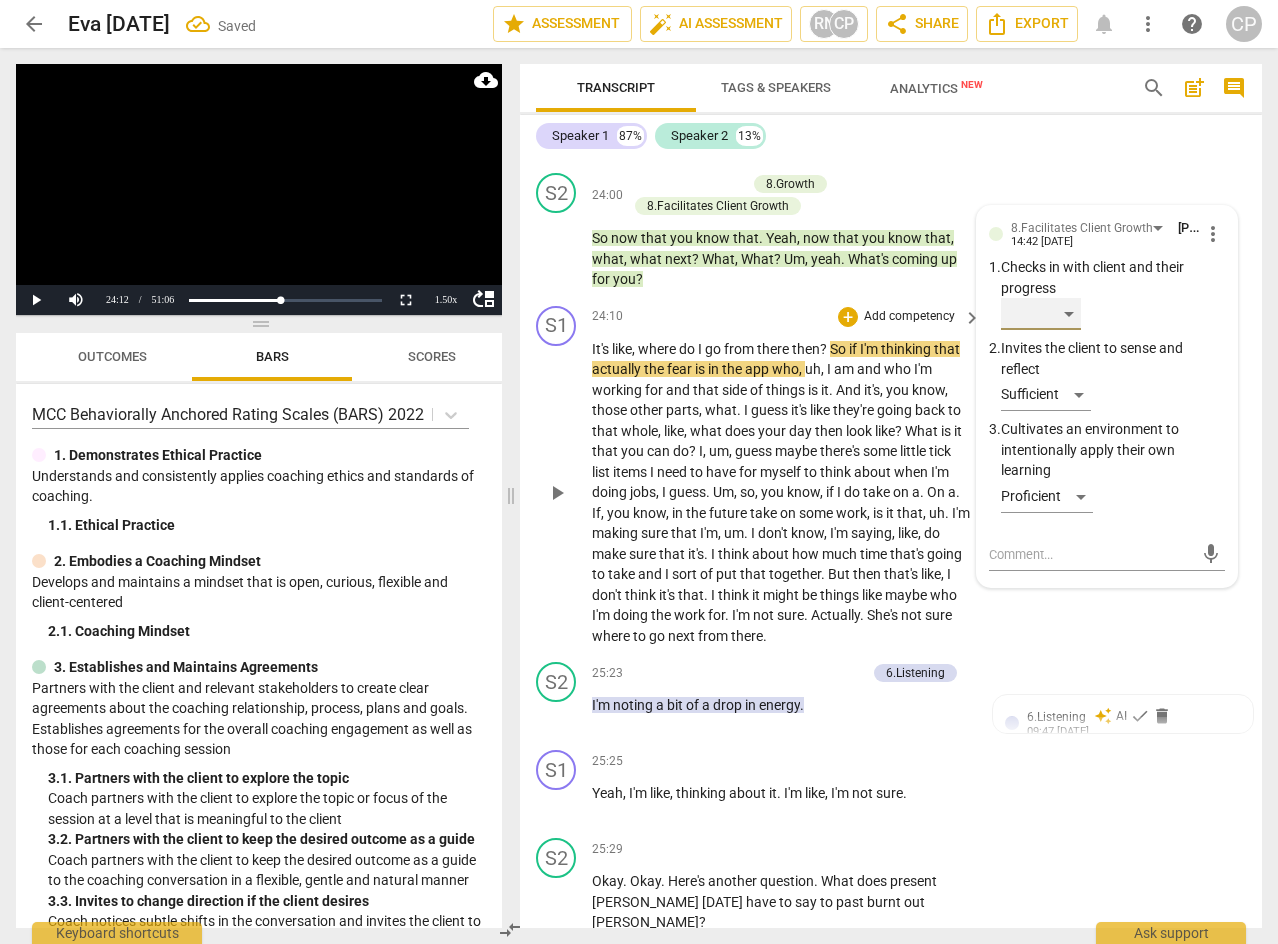 scroll, scrollTop: 11292, scrollLeft: 0, axis: vertical 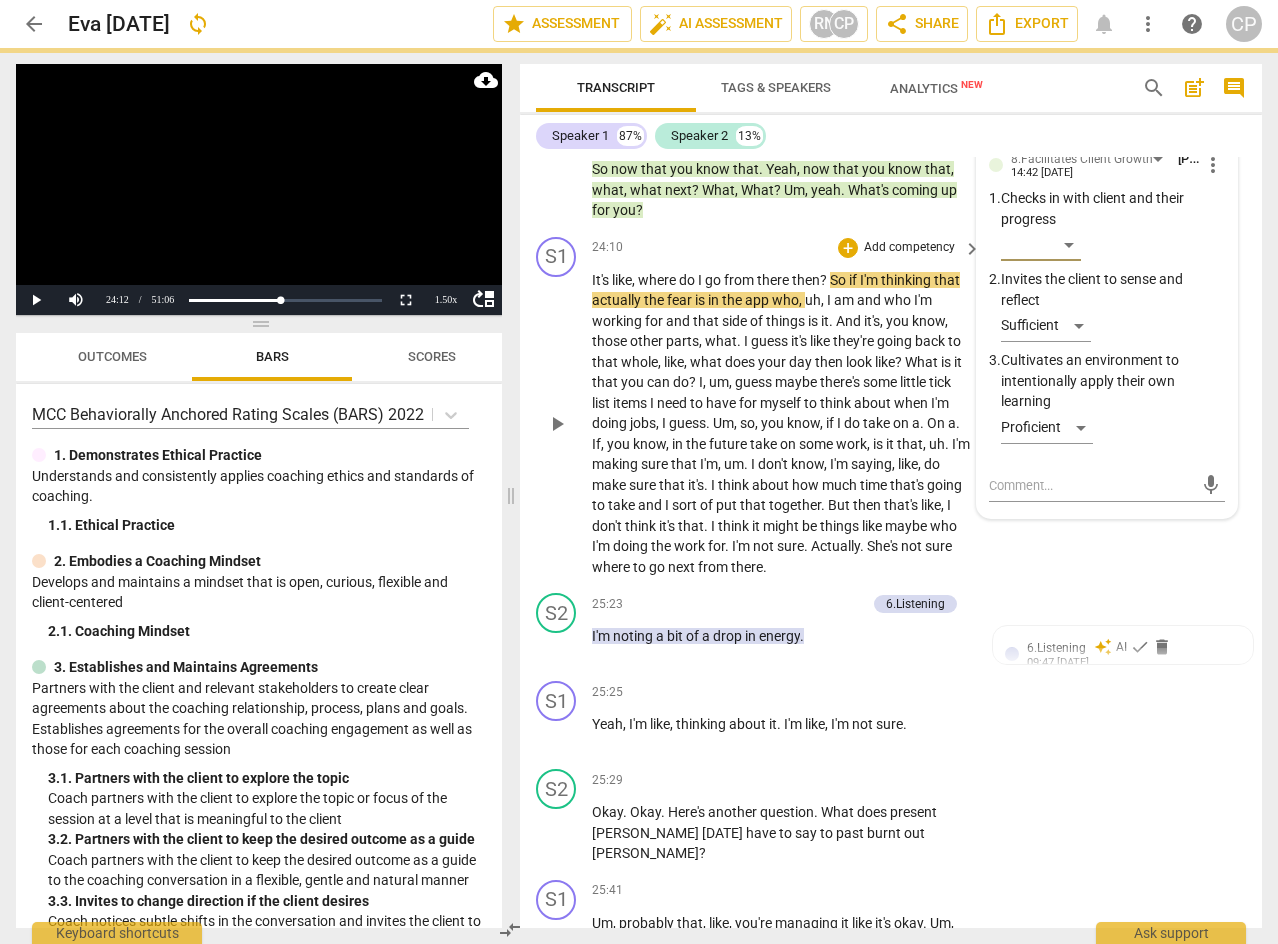 click on "play_arrow" at bounding box center (557, 424) 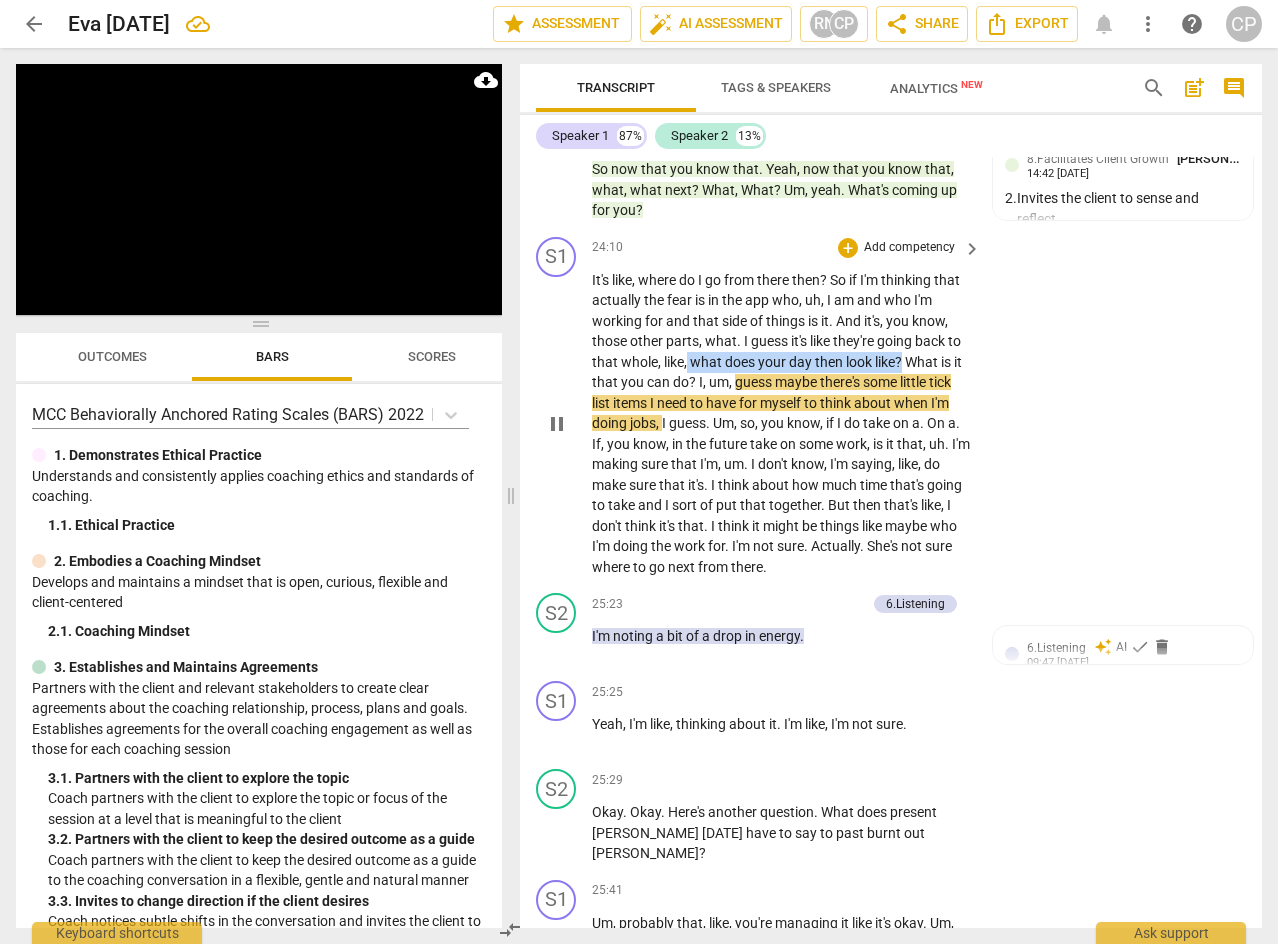 drag, startPoint x: 688, startPoint y: 444, endPoint x: 903, endPoint y: 444, distance: 215 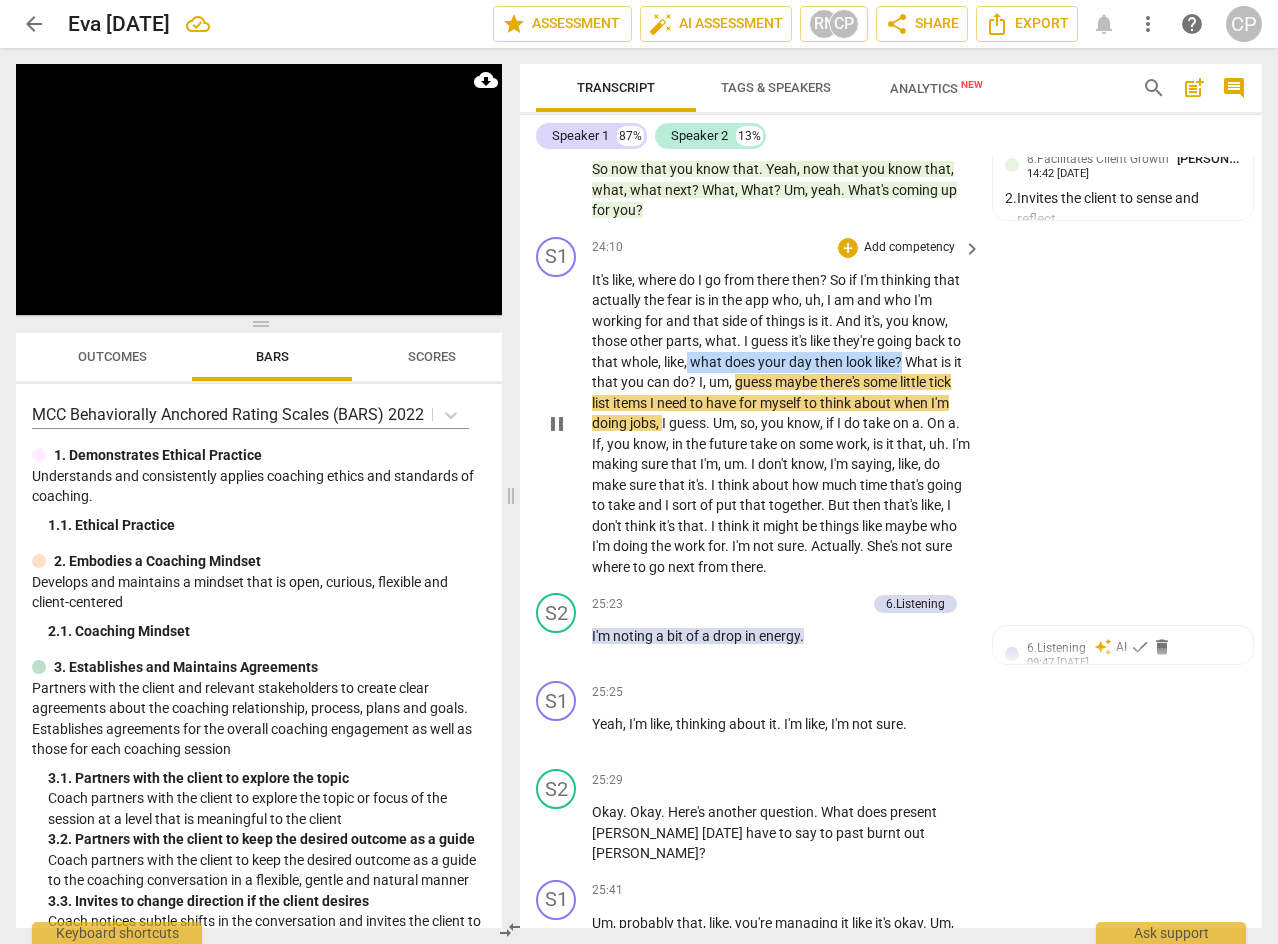 click on "It's   like ,   where   do   I   go   from   there   then ?   So   if   I'm   thinking   that   actually   the   fear   is   in   the   app   who ,   uh ,   I   am   and   who   I'm   working   for   and   that   side   of   things   is   it .   And   it's ,   you   know ,   those   other   parts ,   what .   I   guess   it's   like   they're   going   back   to   that   whole ,   like ,   what   does   your   day   then   look   like ?   What   is   it   that   you   can   do ?   I ,   um ,   guess   maybe   there's   some   little   tick   list   items   I   need   to   have   for   myself   to   think   about   when   I'm   doing   jobs ,   I   guess .   Um ,   so ,   you   know ,   if   I   do   take   on   a .   On   a .   If ,   you   know ,   in   the   future   take   on   some   work ,   is   it   that ,   uh .   I'm   making   sure   that   I'm ,   um .   I   don't   know ,   I'm   saying ,   like ,   do   make   sure   that   it's .   I   think   about   how   much   time   that's   going   to" at bounding box center [781, 424] 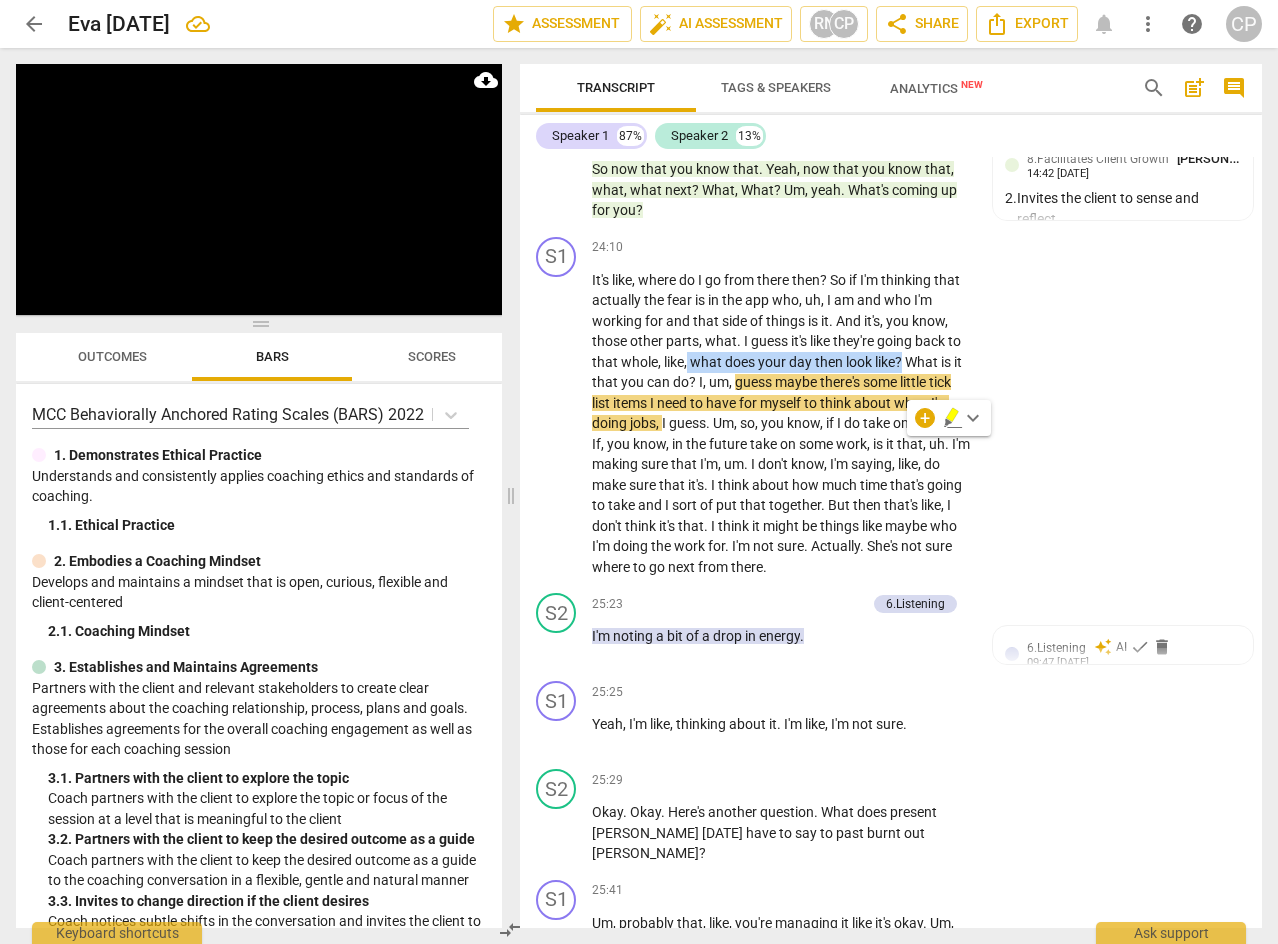 click 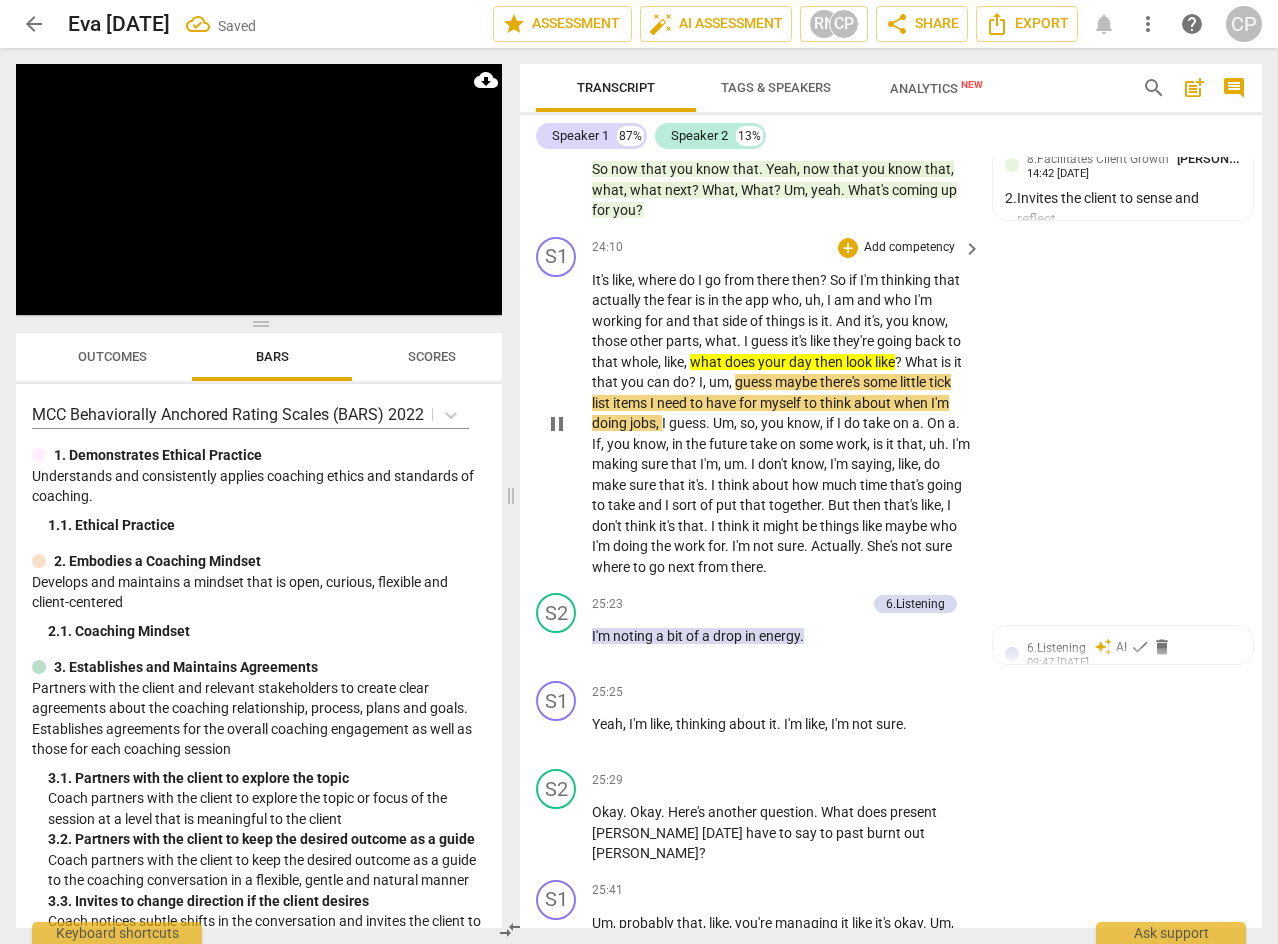 click on "don't" at bounding box center [774, 464] 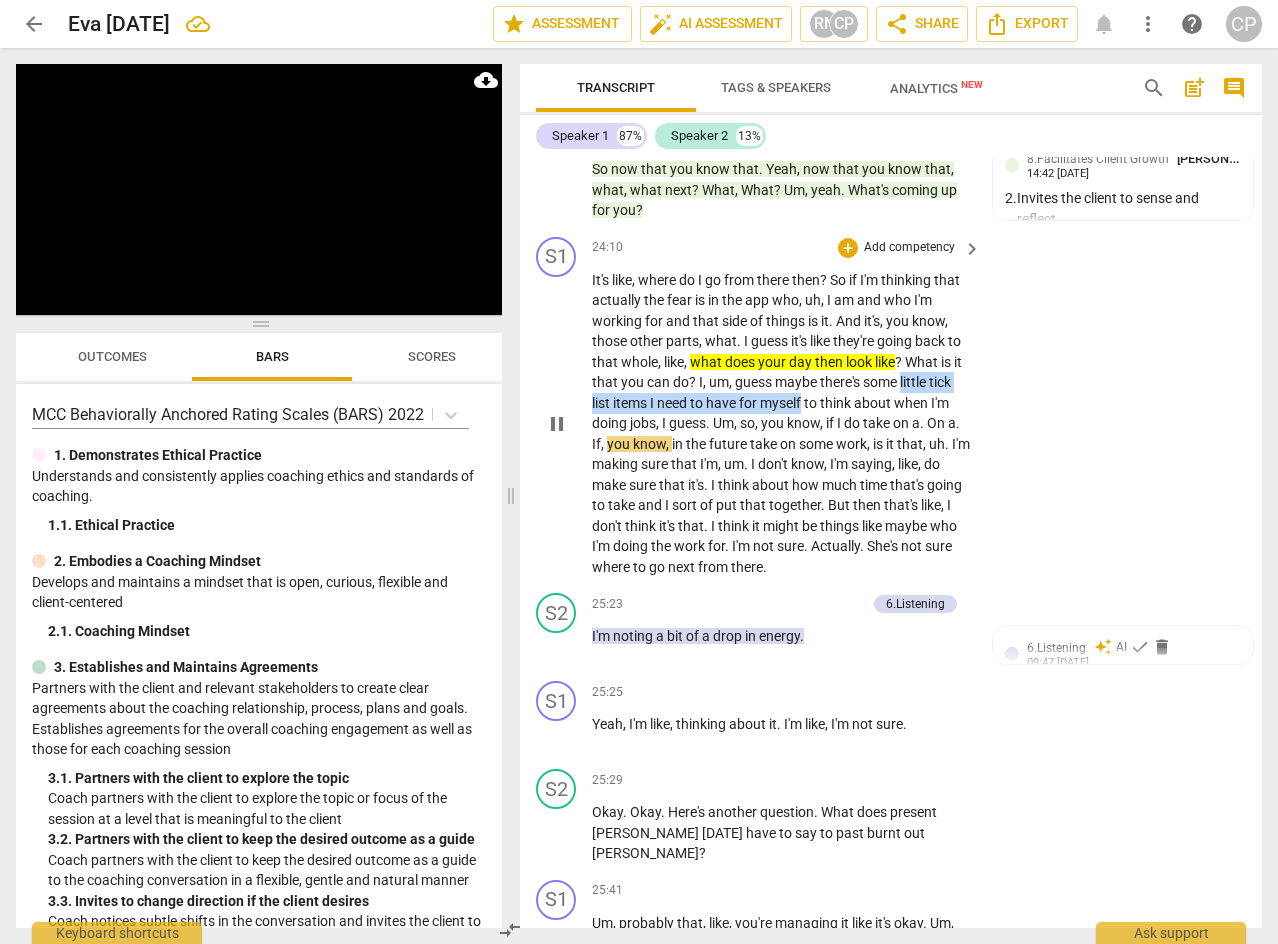 drag, startPoint x: 902, startPoint y: 459, endPoint x: 805, endPoint y: 482, distance: 99.68952 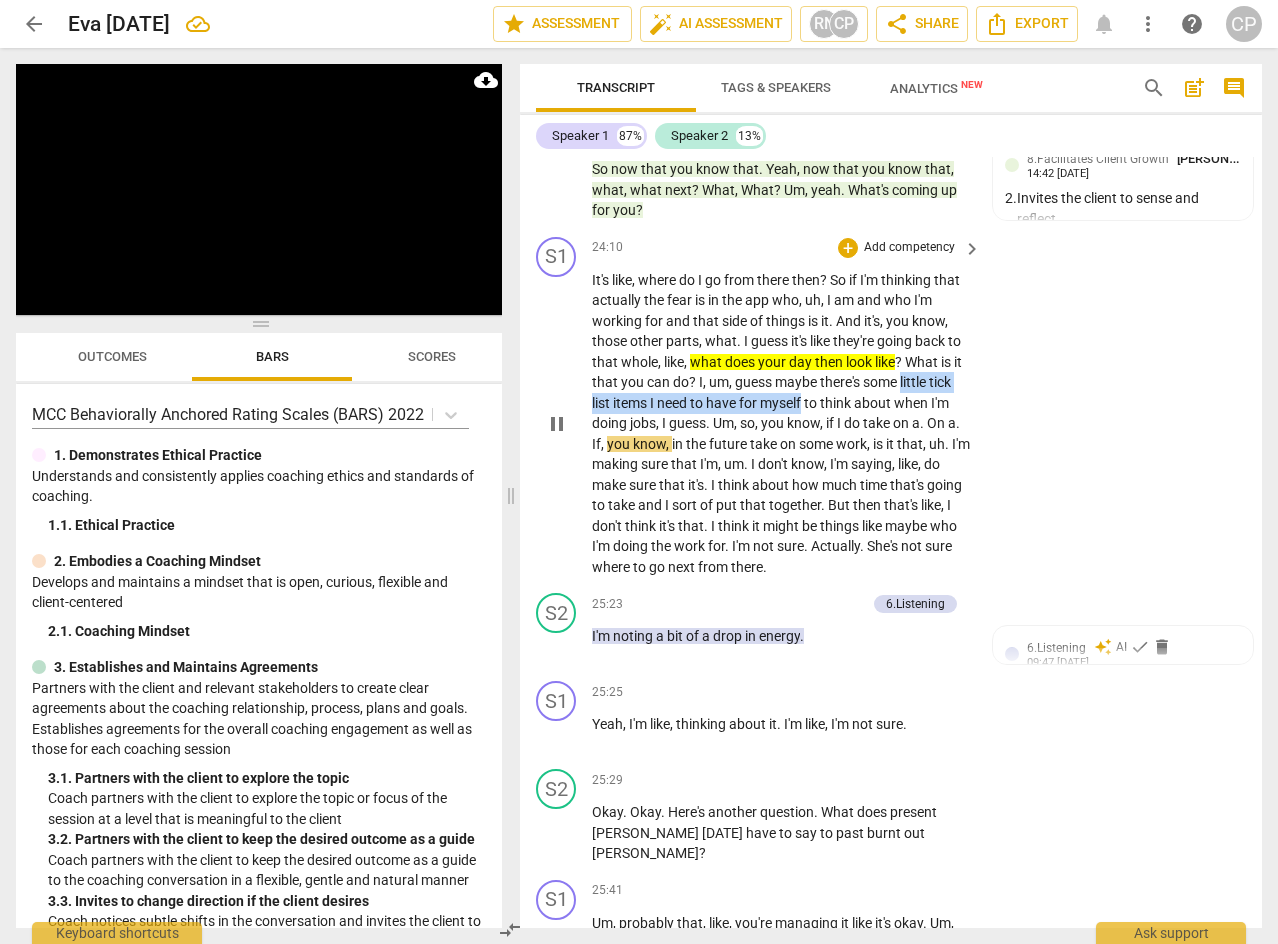 click on "It's   like ,   where   do   I   go   from   there   then ?   So   if   I'm   thinking   that   actually   the   fear   is   in   the   app   who ,   uh ,   I   am   and   who   I'm   working   for   and   that   side   of   things   is   it .   And   it's ,   you   know ,   those   other   parts ,   what .   I   guess   it's   like   they're   going   back   to   that   whole ,   like ,   what   does   your   day   then   look   like ?   What   is   it   that   you   can   do ?   I ,   um ,   guess   maybe   there's   some   little   tick   list   items   I   need   to   have   for   myself   to   think   about   when   I'm   doing   jobs ,   I   guess .   Um ,   so ,   you   know ,   if   I   do   take   on   a .   On   a .   If ,   you   know ,   in   the   future   take   on   some   work ,   is   it   that ,   uh .   I'm   making   sure   that   I'm ,   um .   I   don't   know ,   I'm   saying ,   like ,   do   make   sure   that   it's .   I   think   about   how   much   time   that's   going   to" at bounding box center [781, 424] 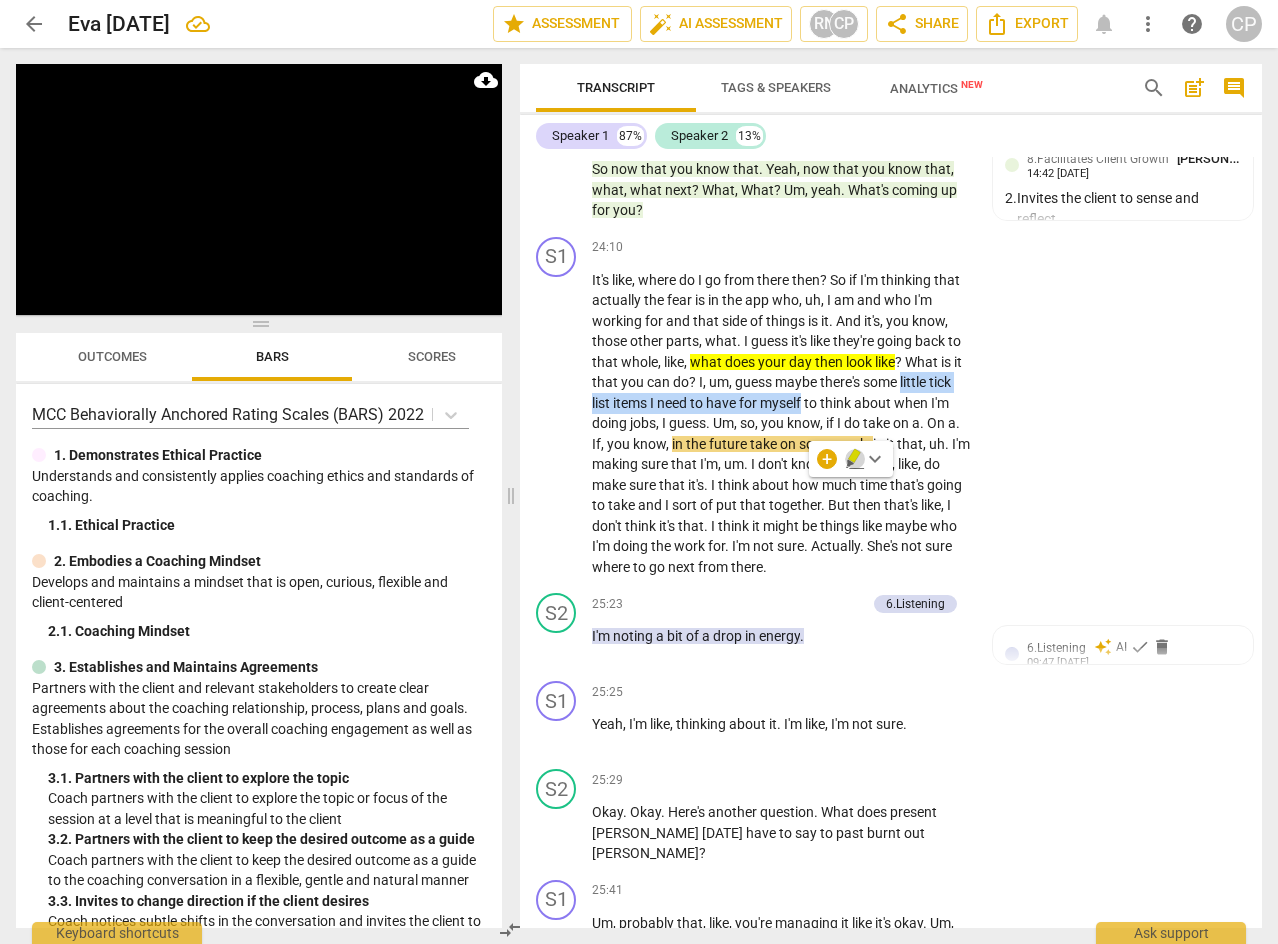 click 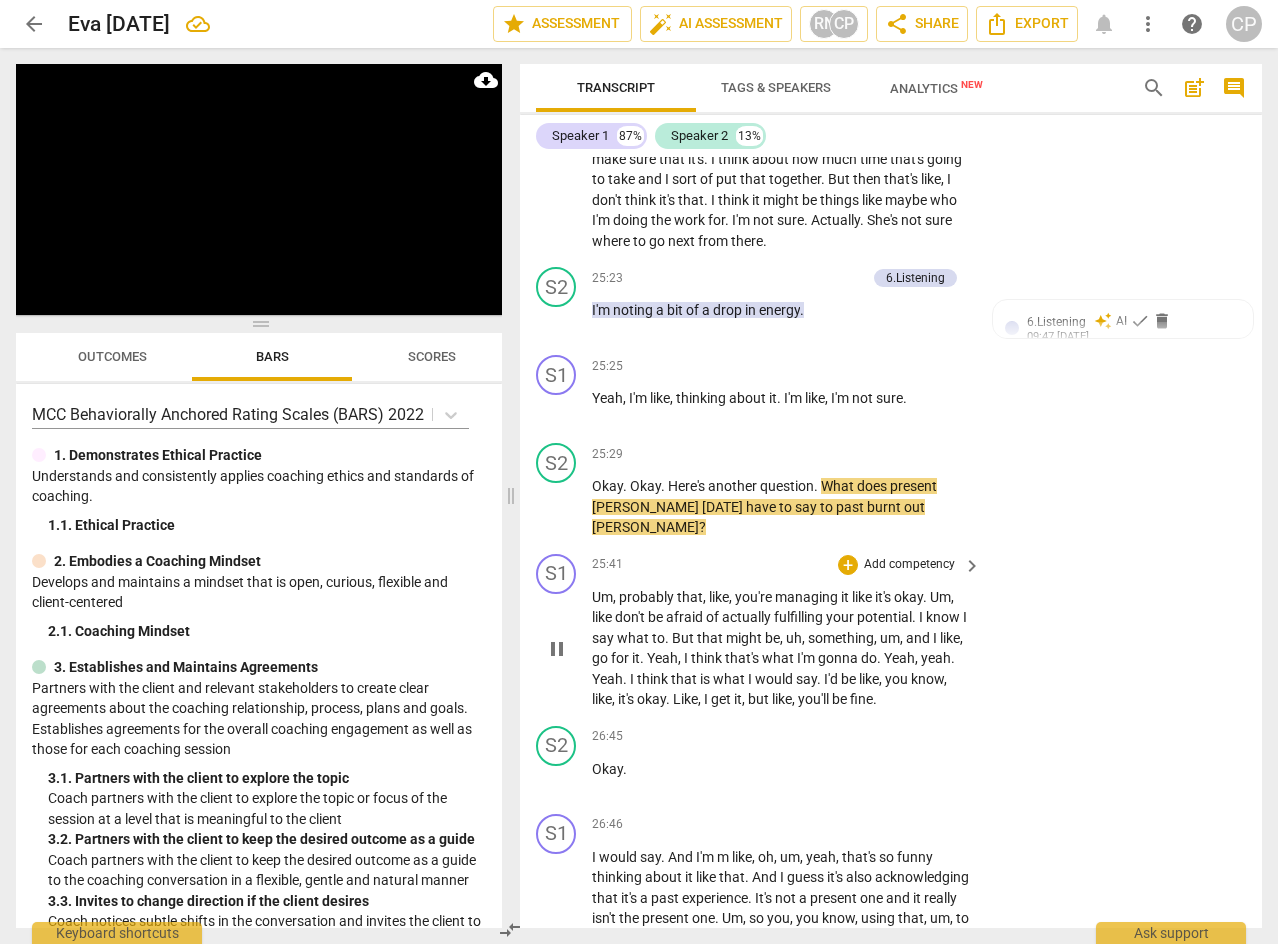 scroll, scrollTop: 11692, scrollLeft: 0, axis: vertical 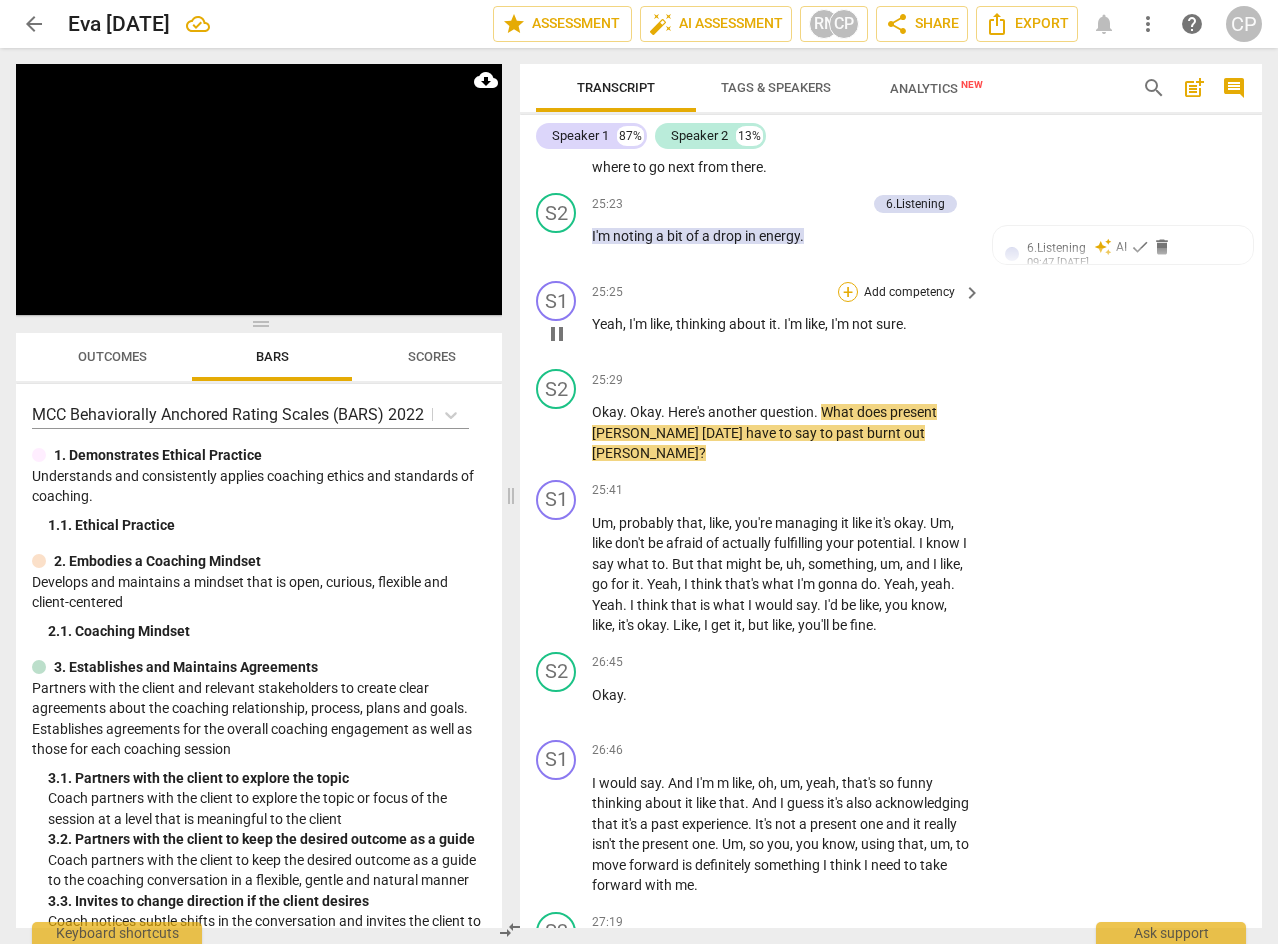 click on "+" at bounding box center [848, 292] 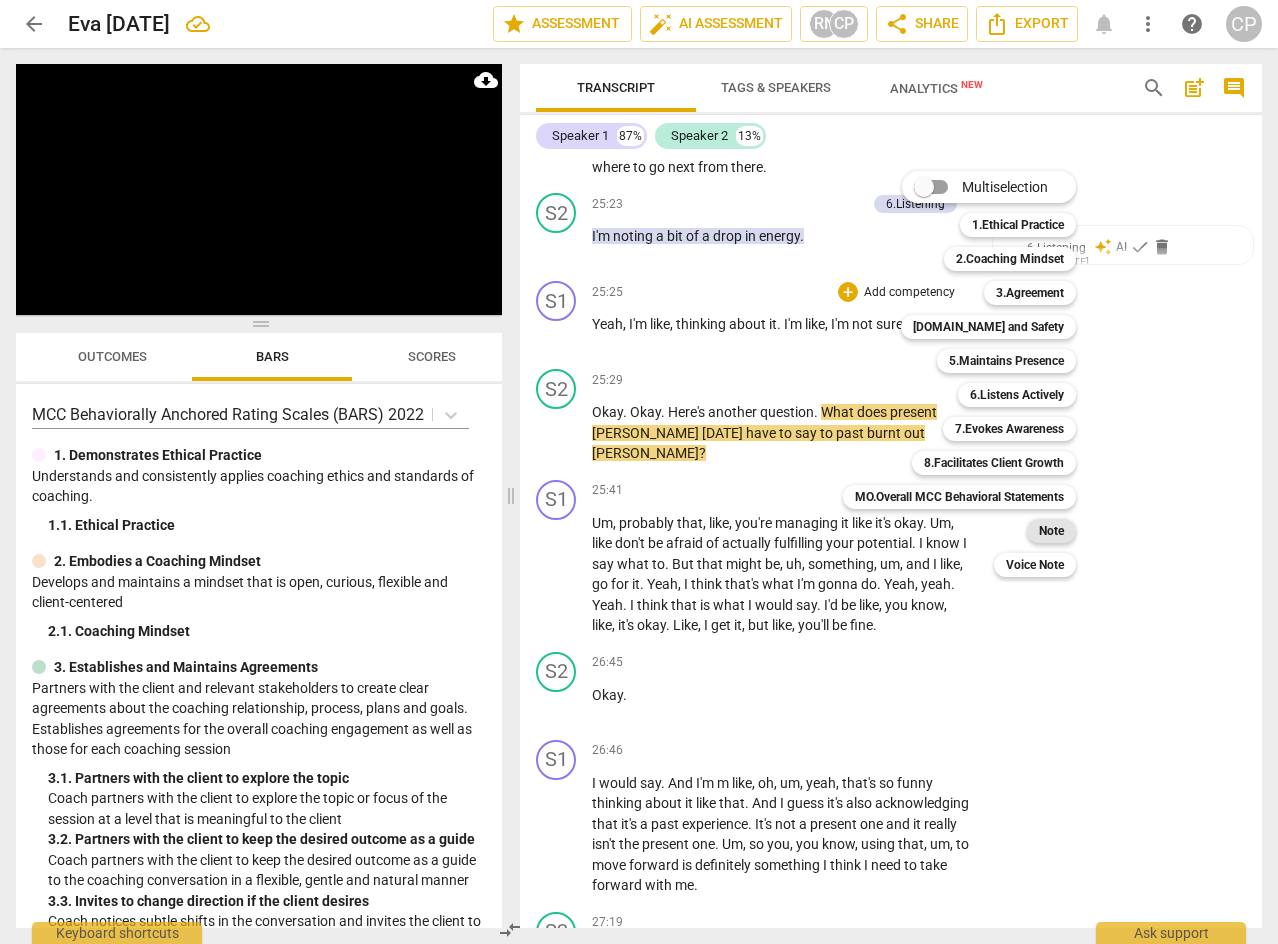 click on "Note" at bounding box center (1051, 531) 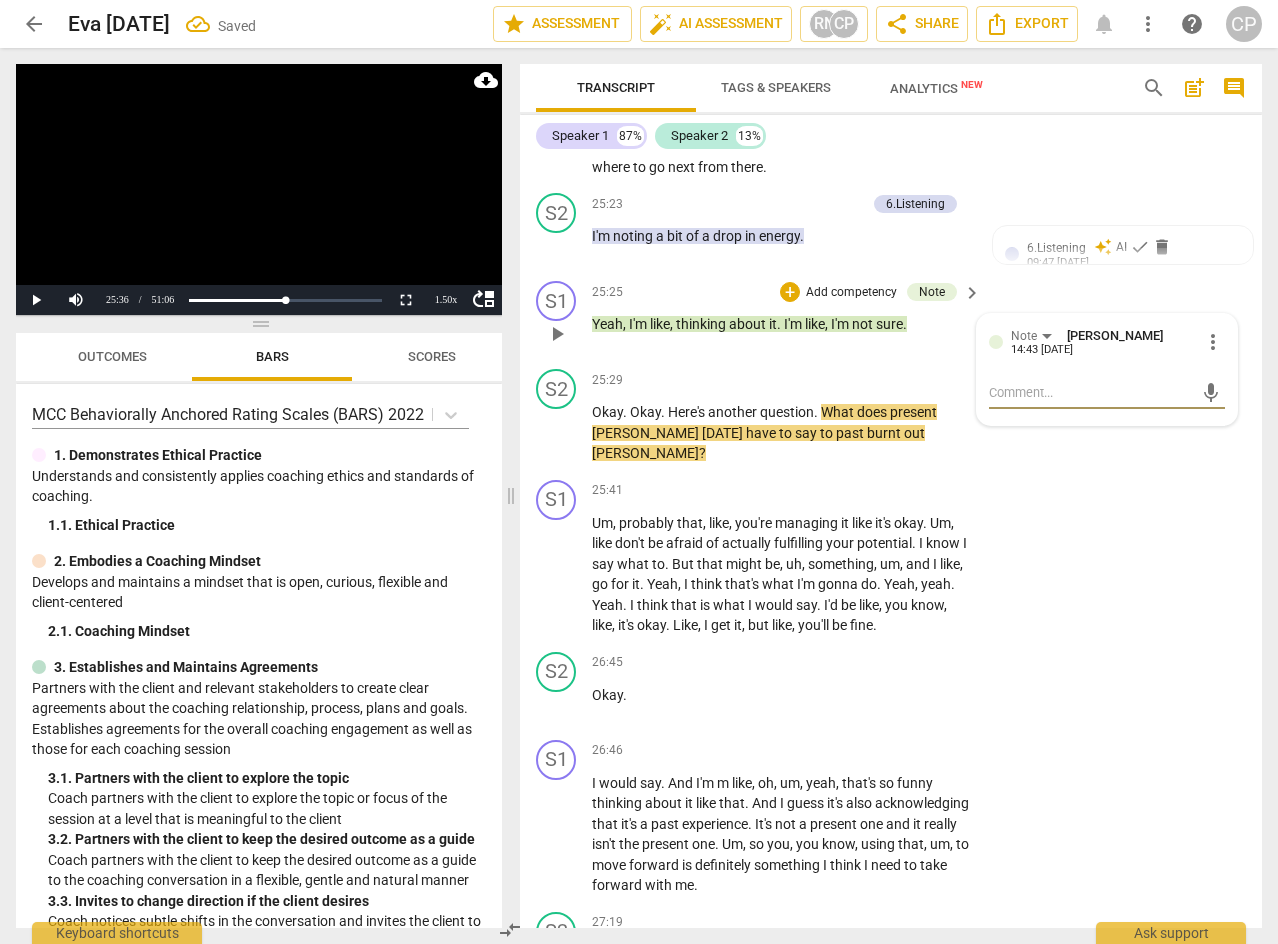 click at bounding box center (1091, 392) 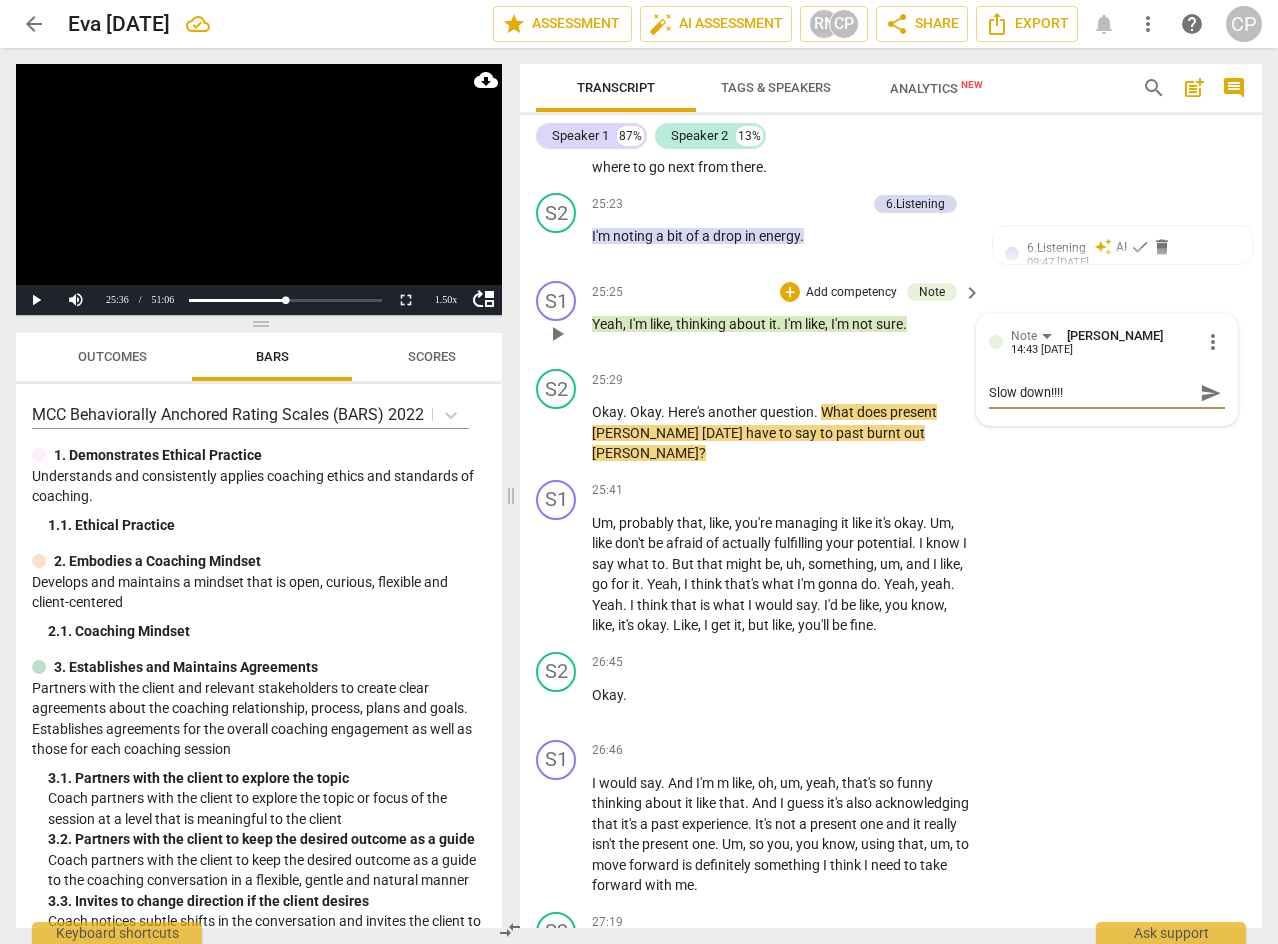 click on "send" at bounding box center (1211, 393) 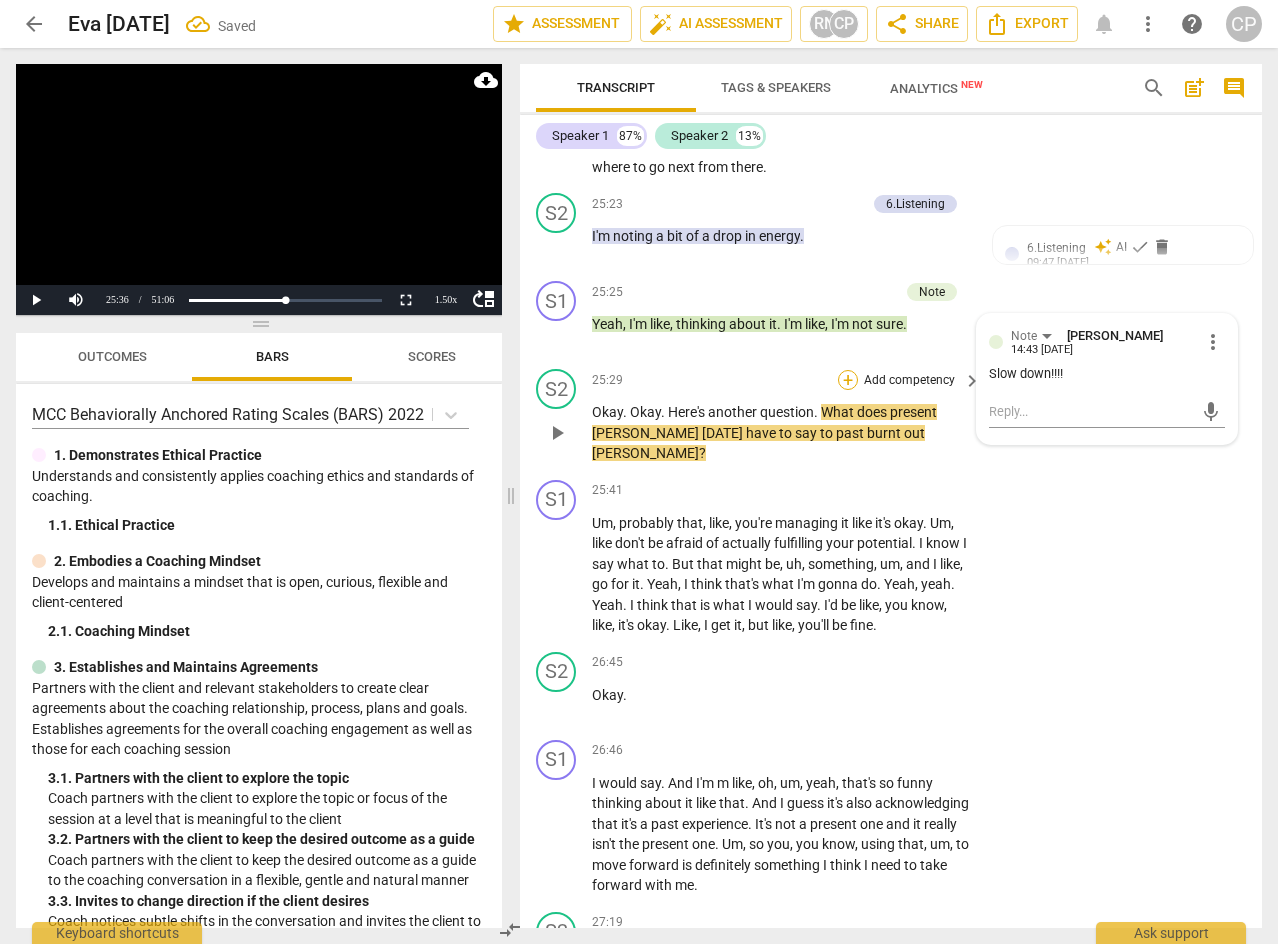 click on "+" at bounding box center (848, 380) 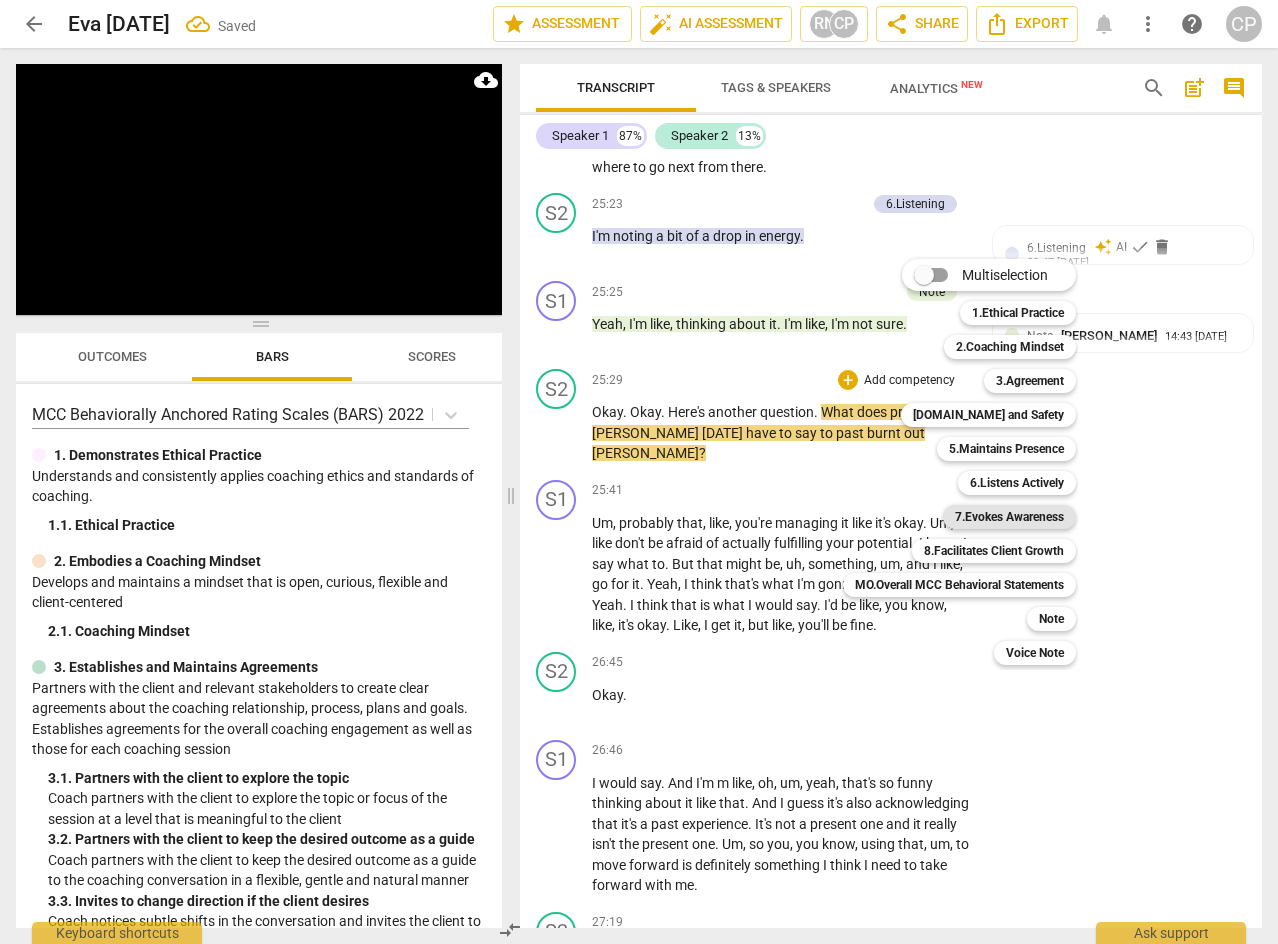 click on "7.Evokes Awareness" at bounding box center [1009, 517] 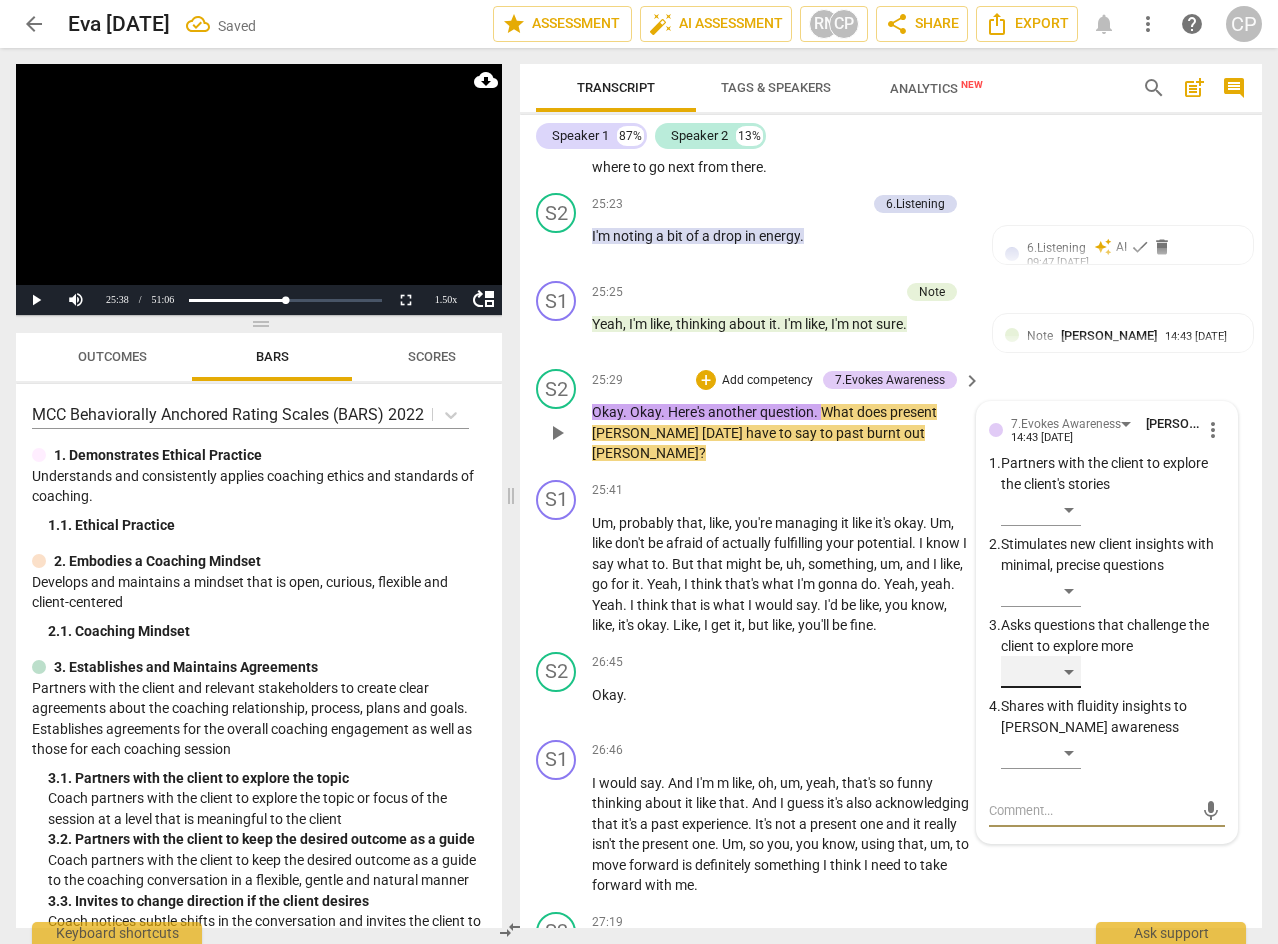click on "​" at bounding box center (1041, 672) 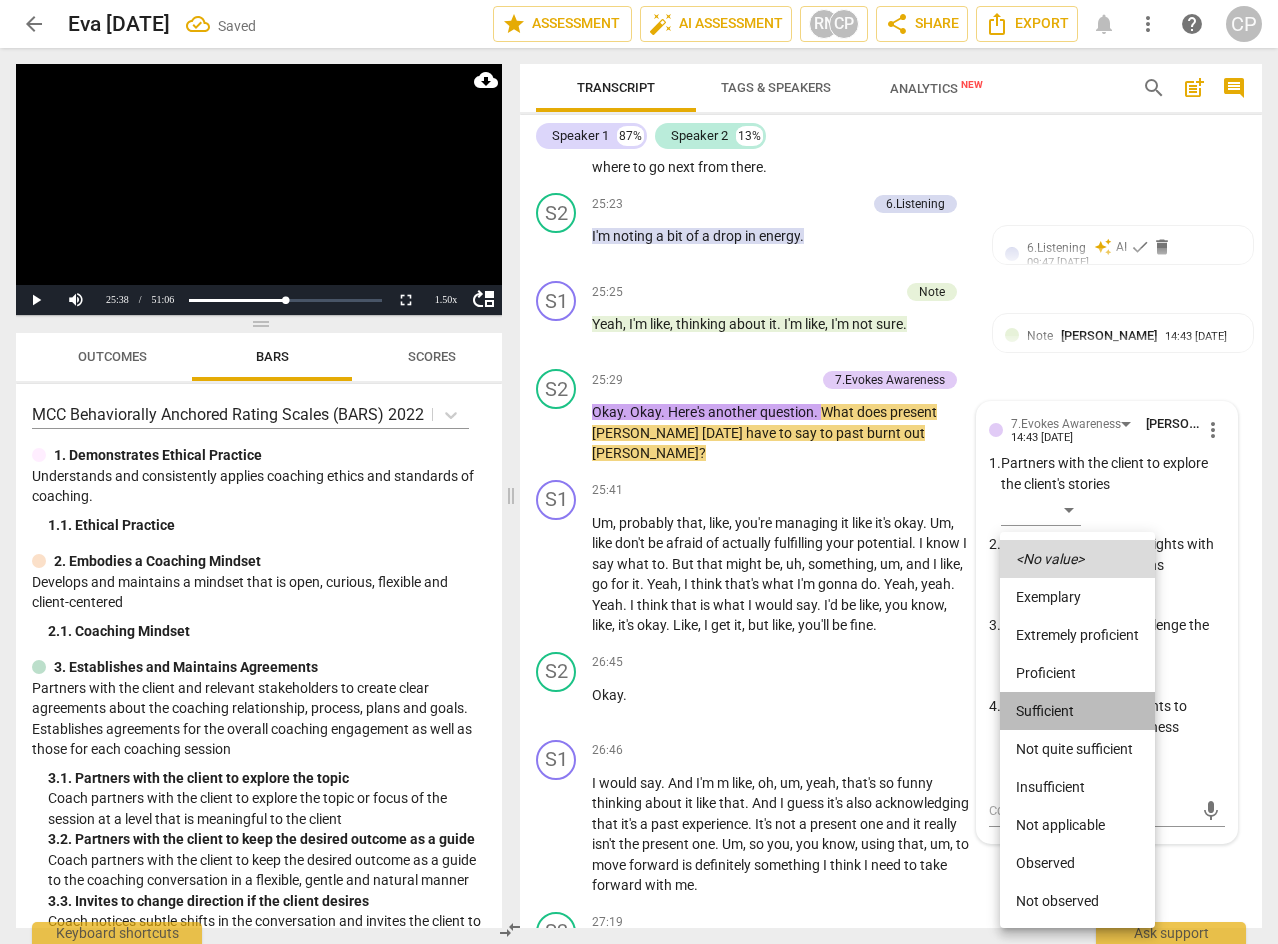 click on "Sufficient" at bounding box center (1077, 711) 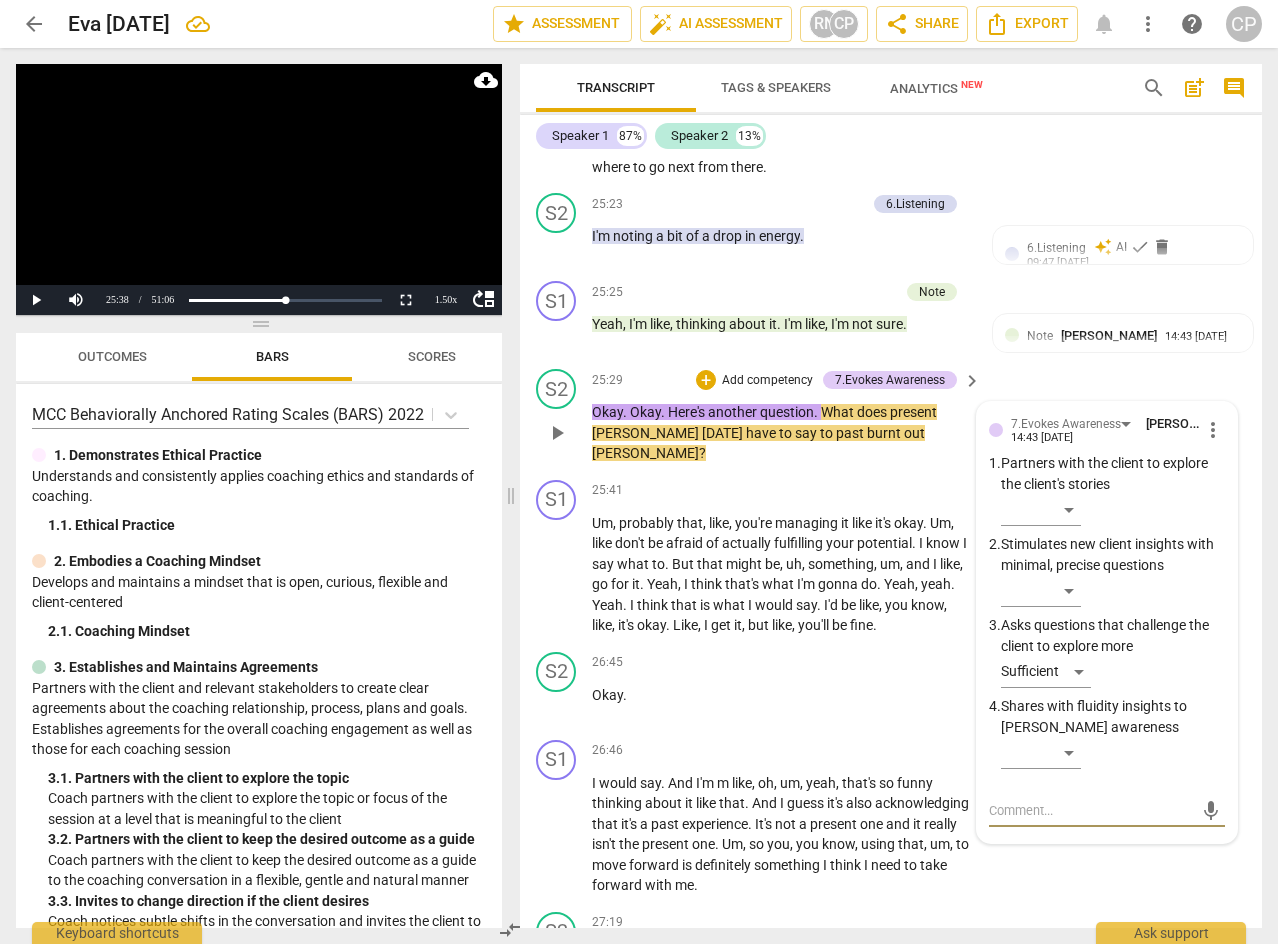 click at bounding box center (1091, 810) 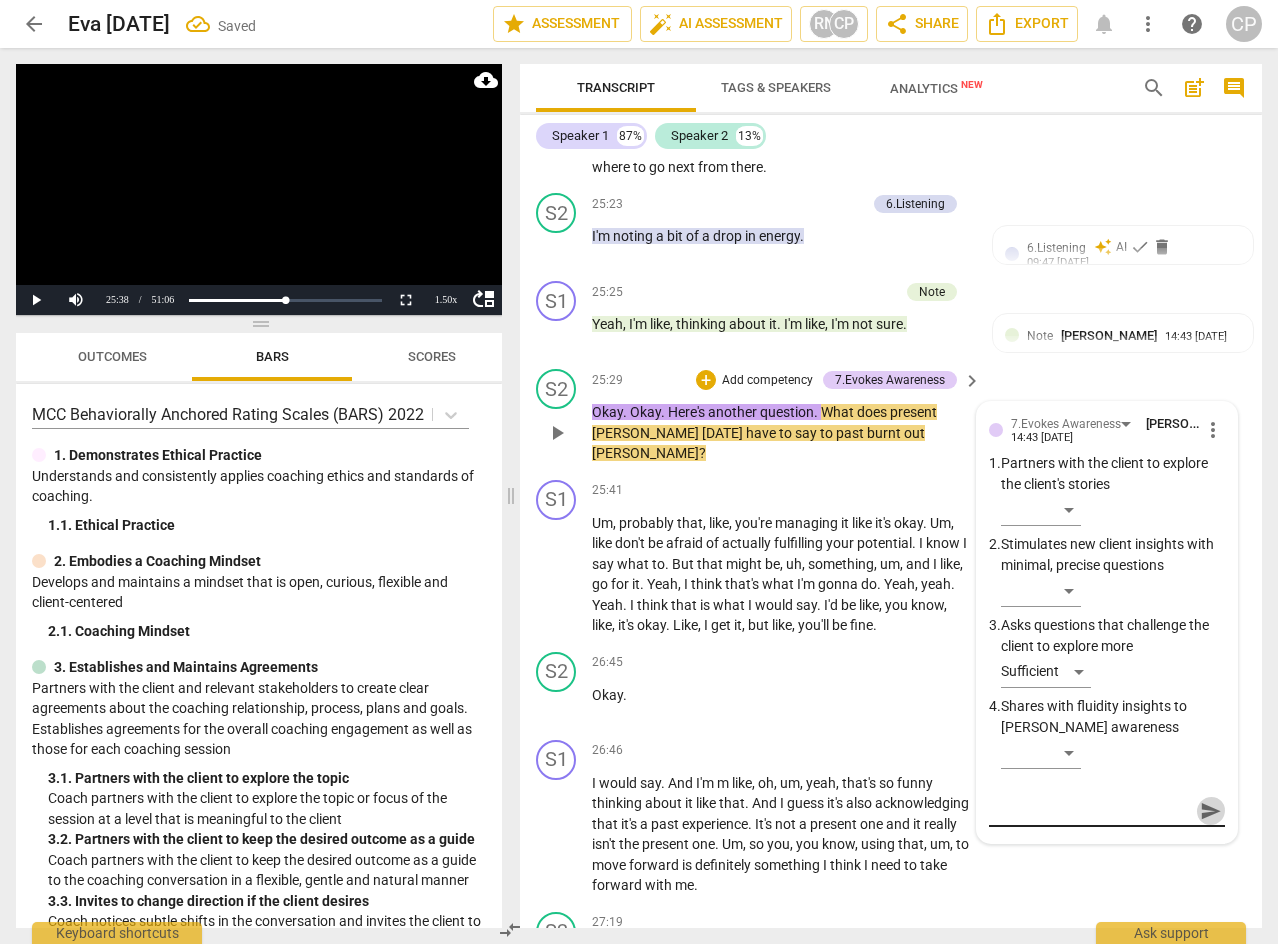 drag, startPoint x: 1200, startPoint y: 892, endPoint x: 953, endPoint y: 766, distance: 277.28143 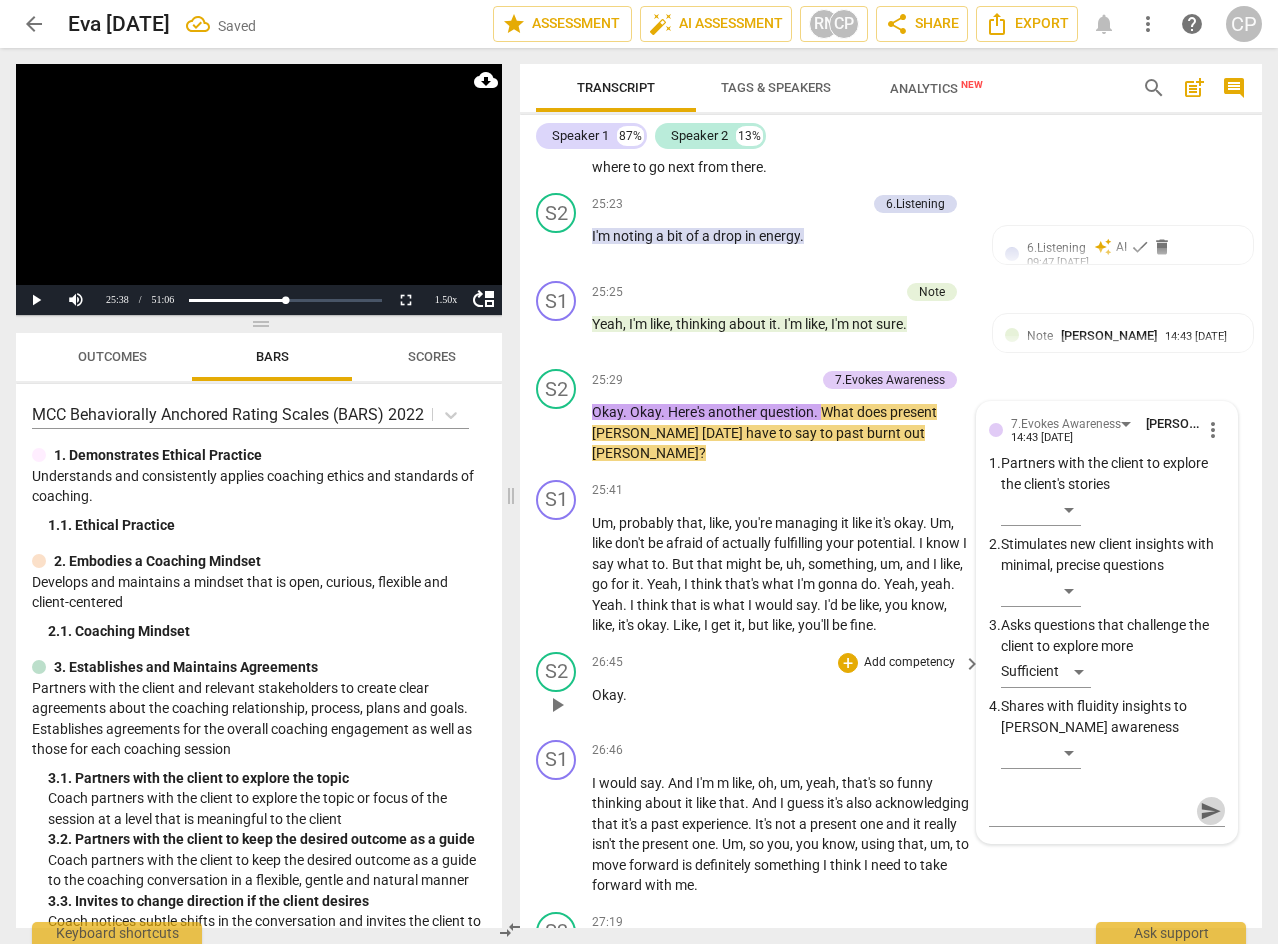click on "send" at bounding box center [1211, 811] 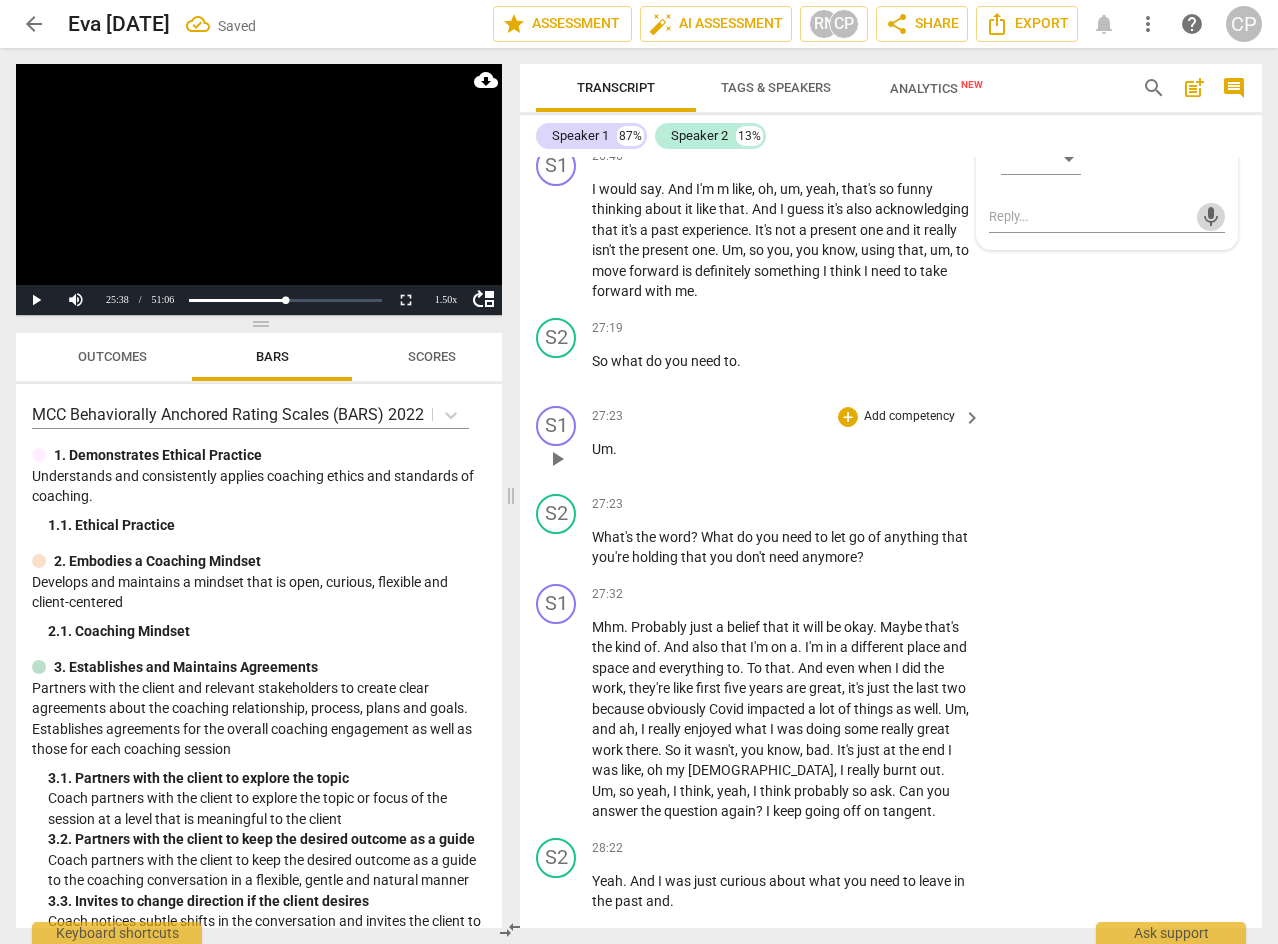 scroll, scrollTop: 12292, scrollLeft: 0, axis: vertical 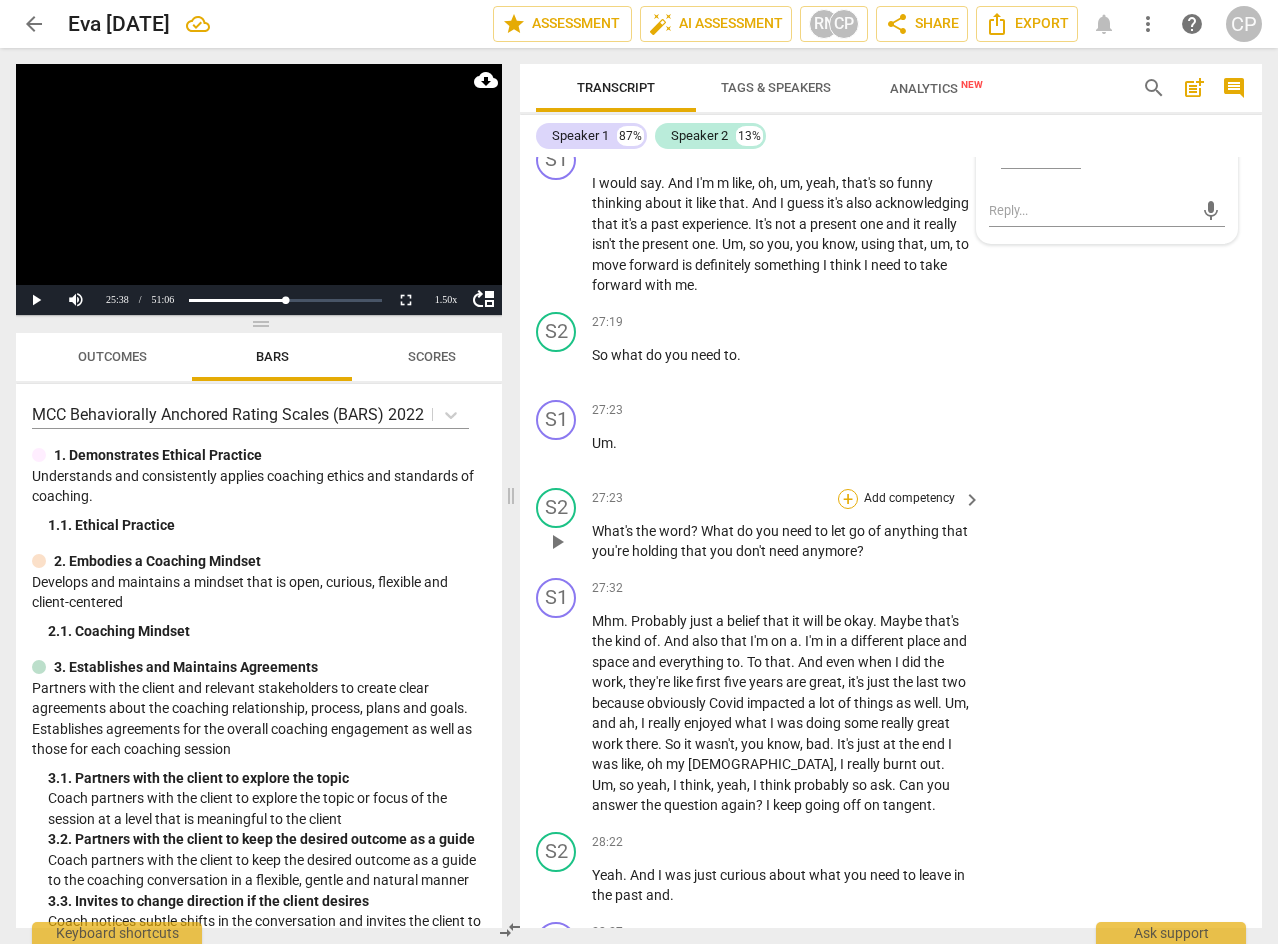 click on "+" at bounding box center (848, 499) 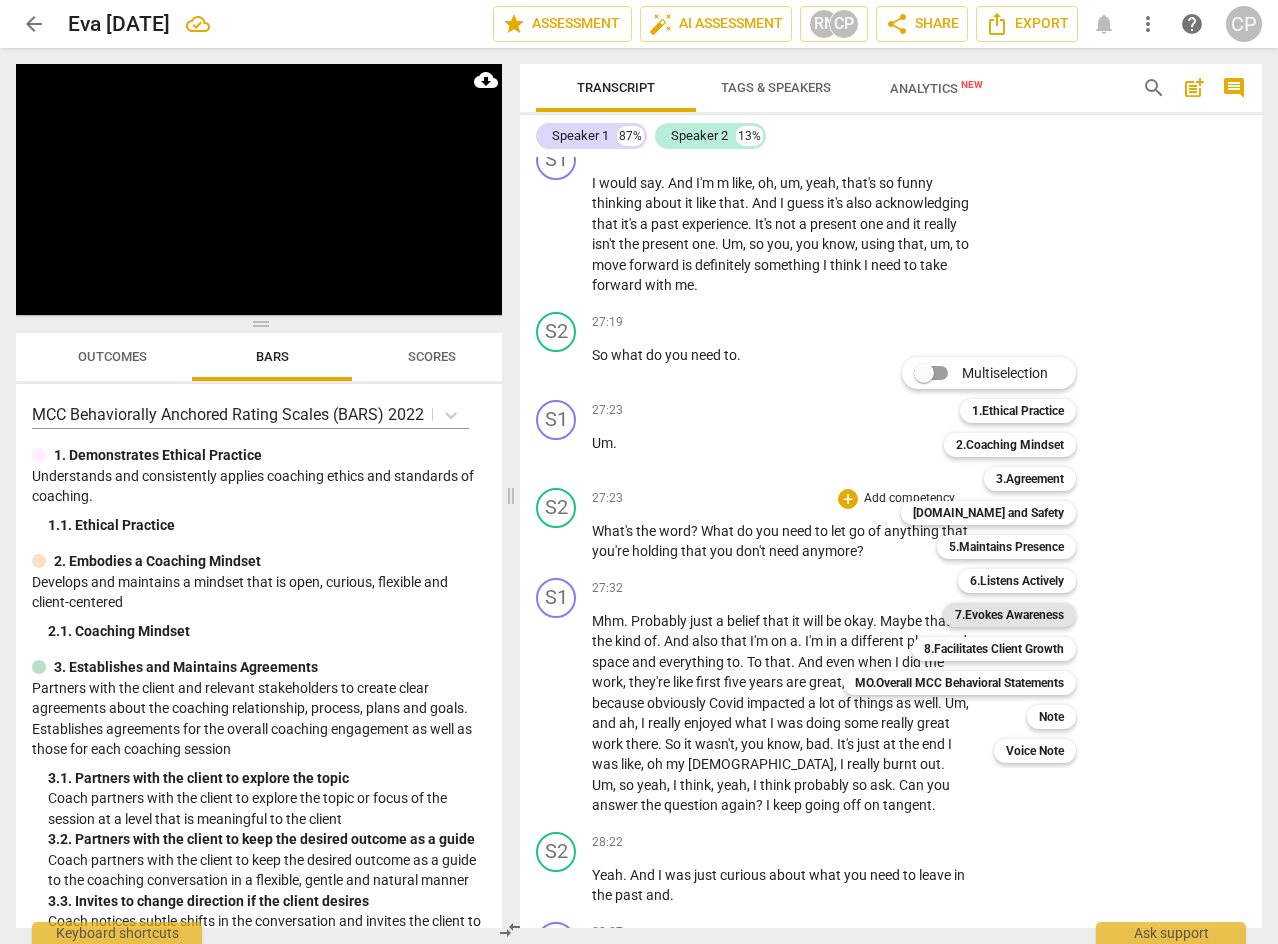 scroll, scrollTop: 12110, scrollLeft: 0, axis: vertical 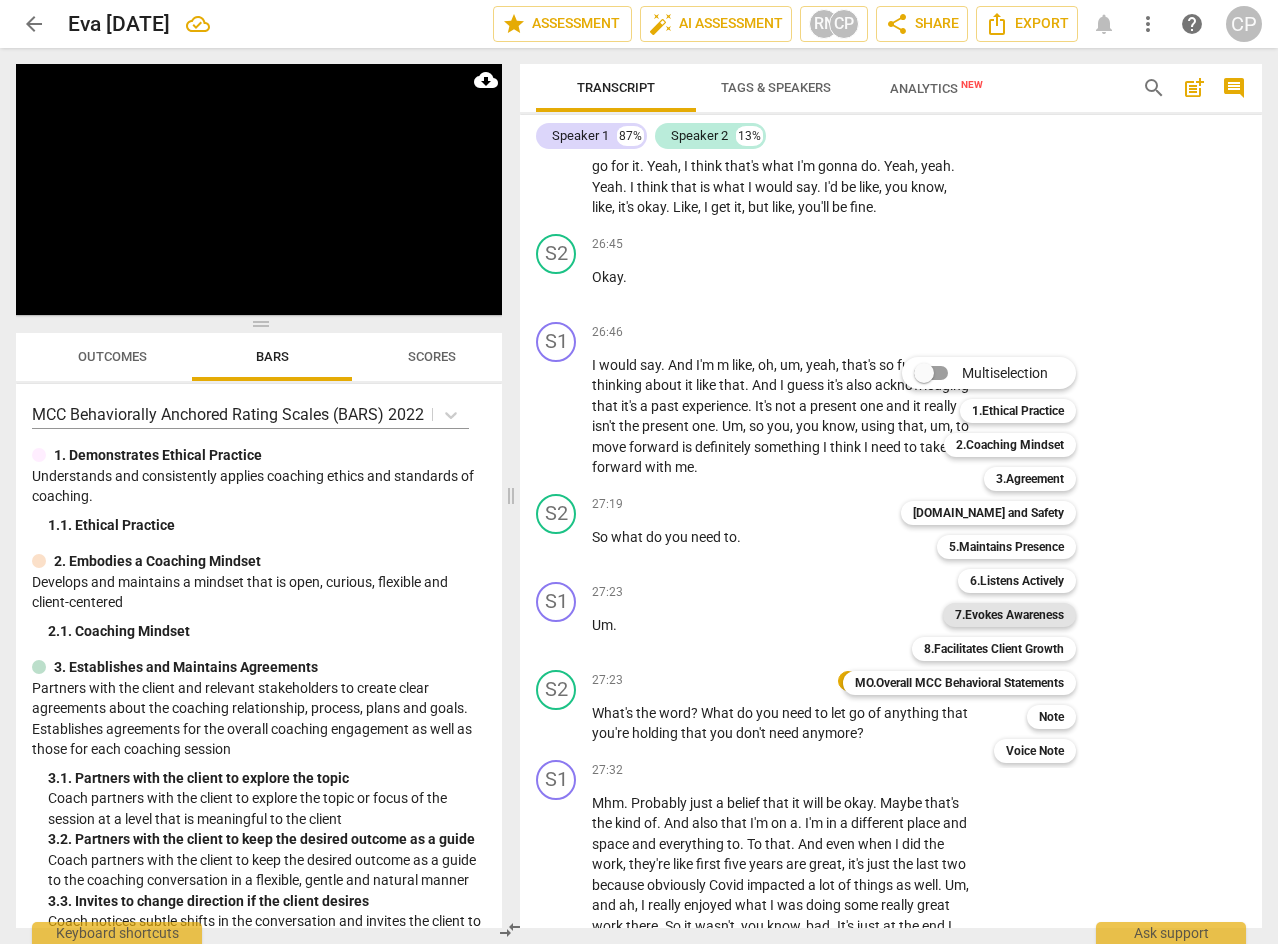 click on "7.Evokes Awareness" at bounding box center (1009, 615) 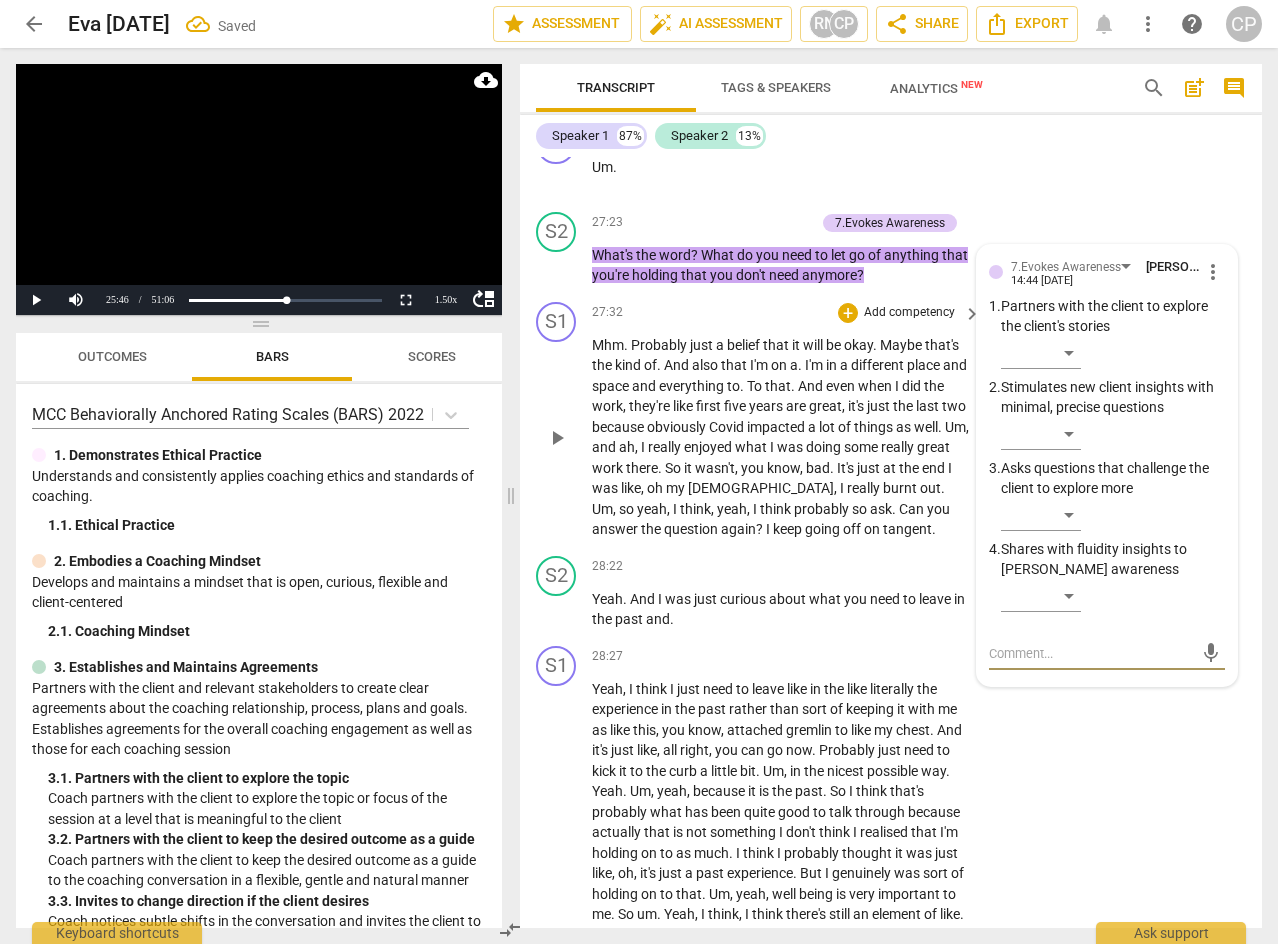 scroll, scrollTop: 12541, scrollLeft: 0, axis: vertical 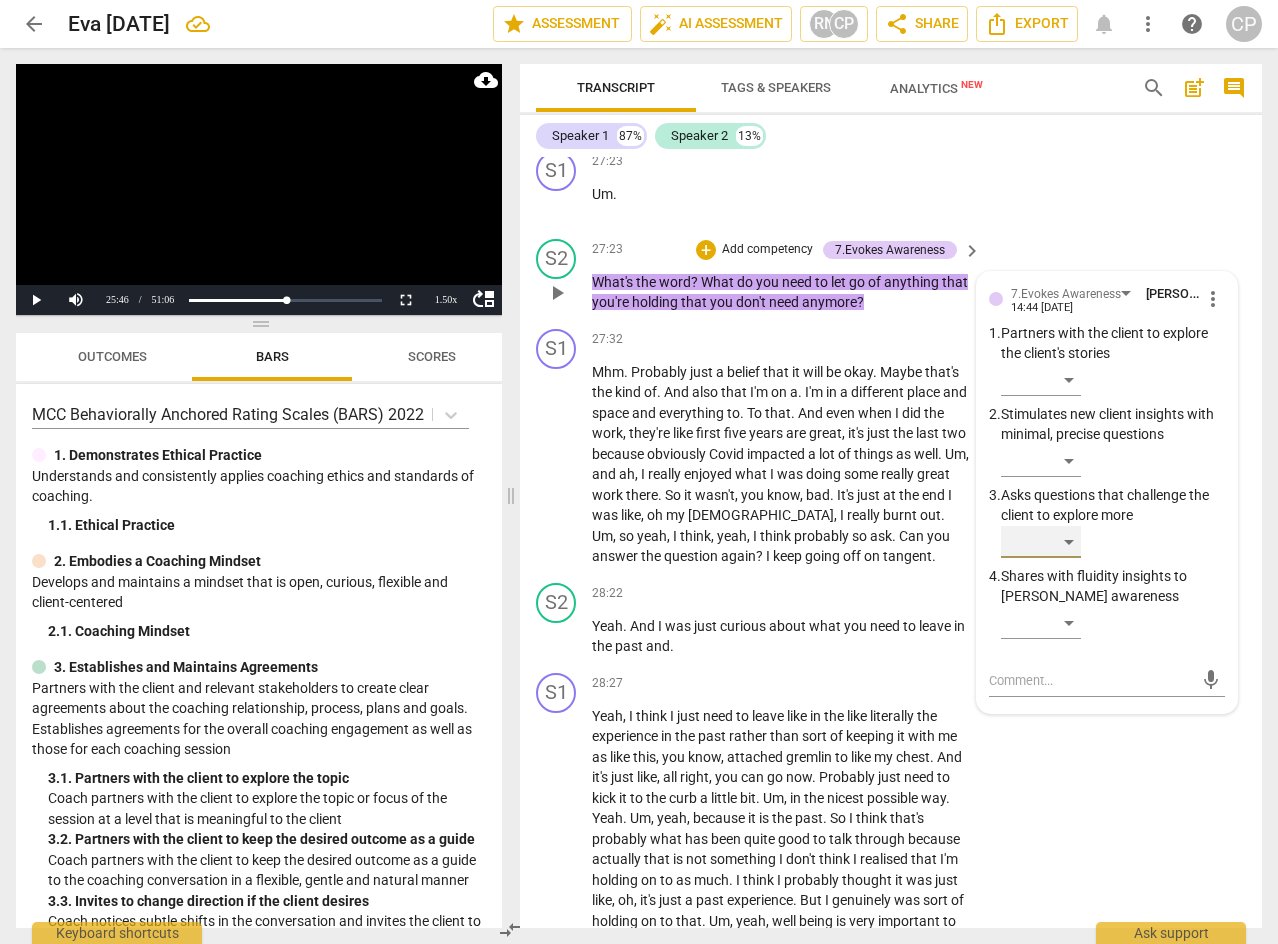 click on "​" at bounding box center (1041, 542) 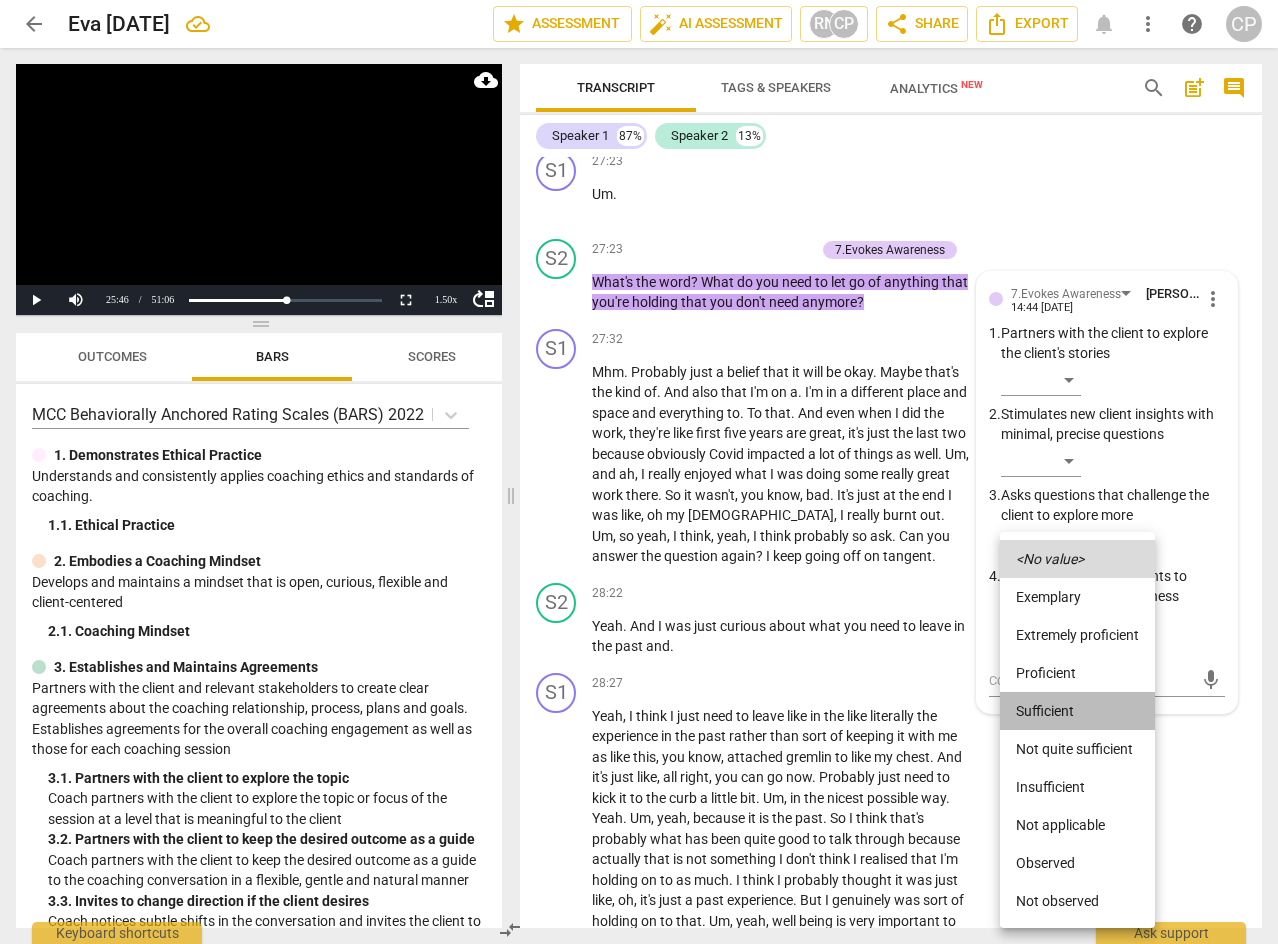 click on "Sufficient" at bounding box center [1077, 711] 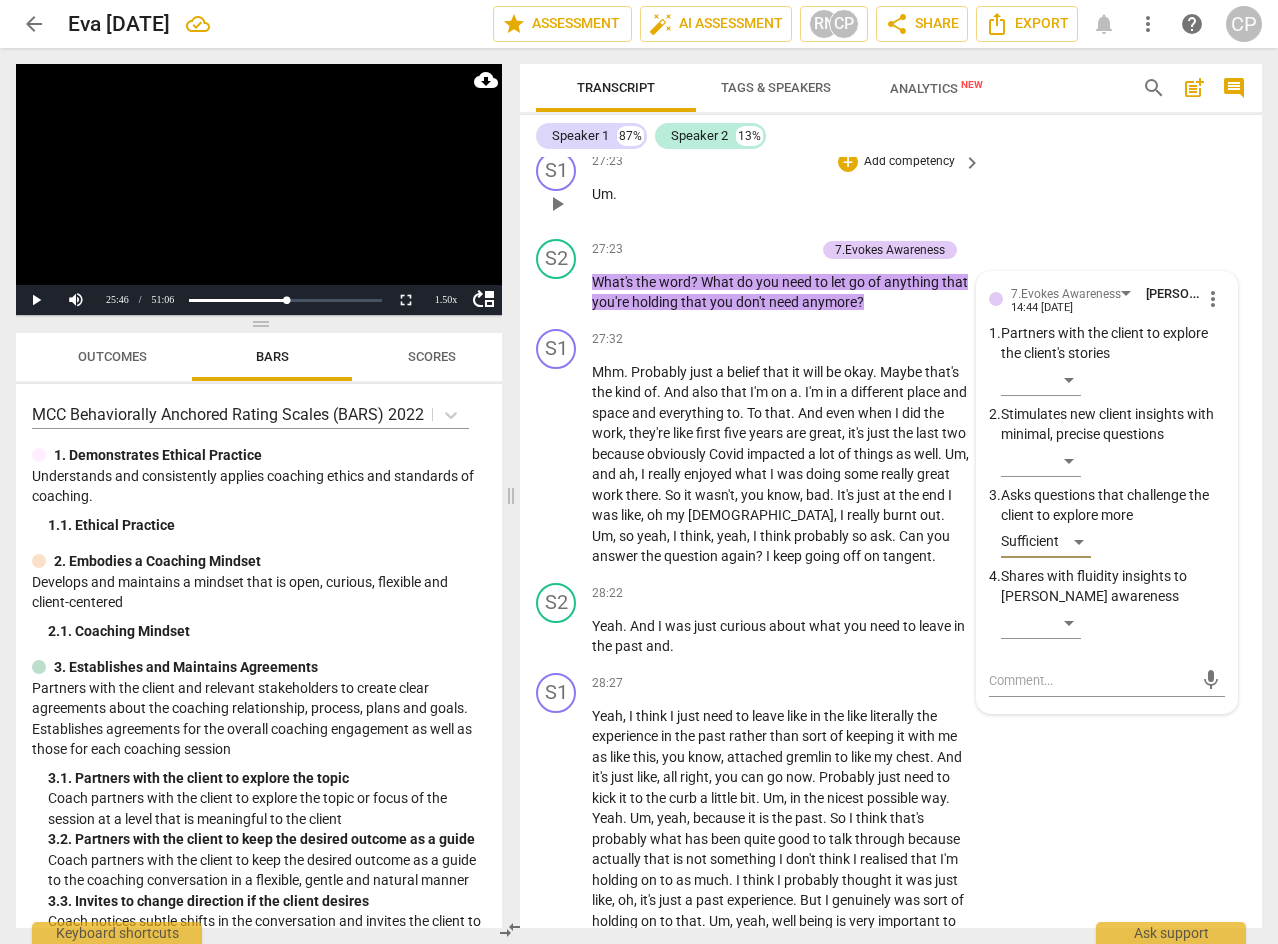 click on "S1 play_arrow pause 27:23 + Add competency keyboard_arrow_right Um ." at bounding box center [891, 187] 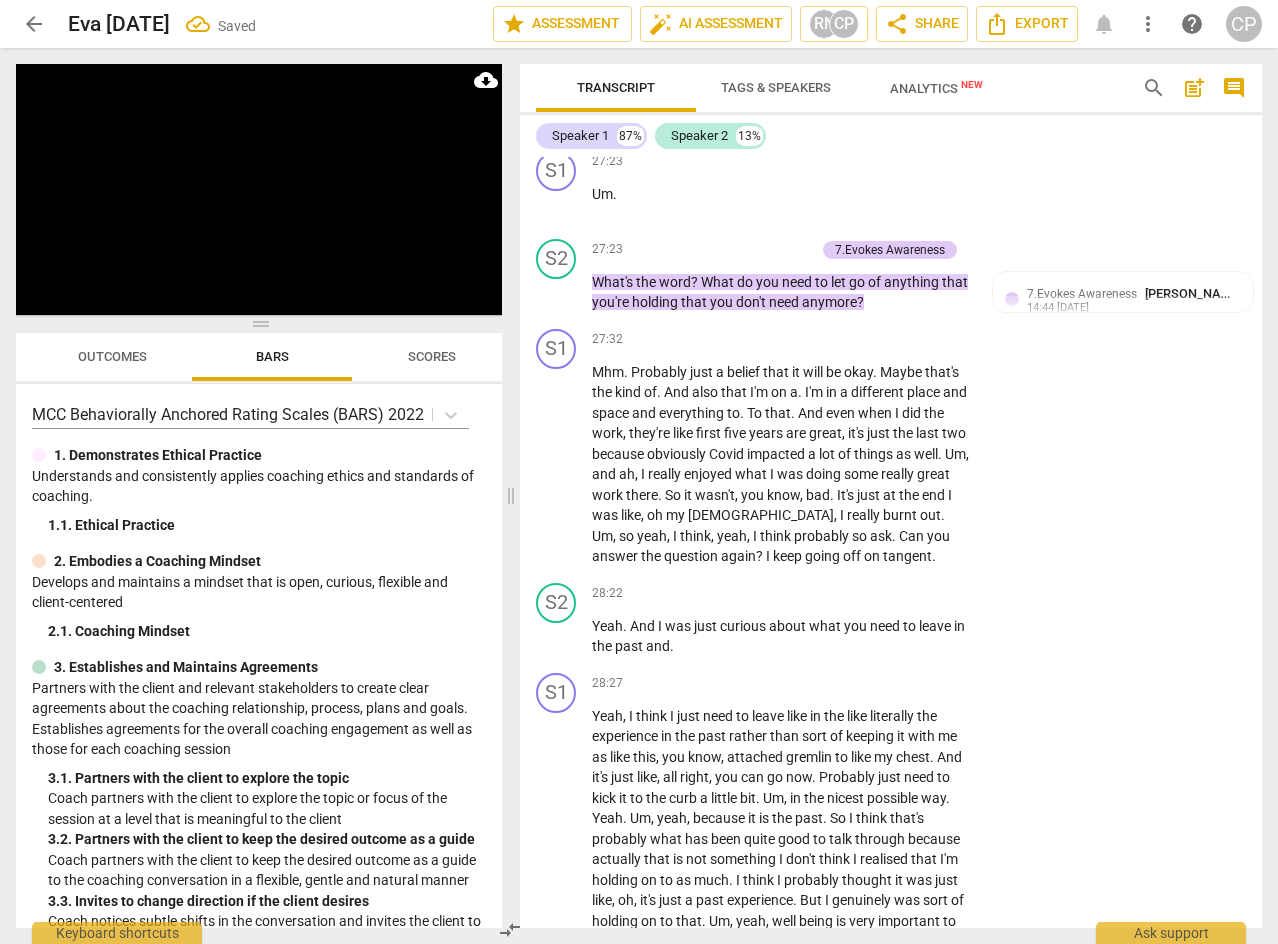 scroll, scrollTop: 12110, scrollLeft: 0, axis: vertical 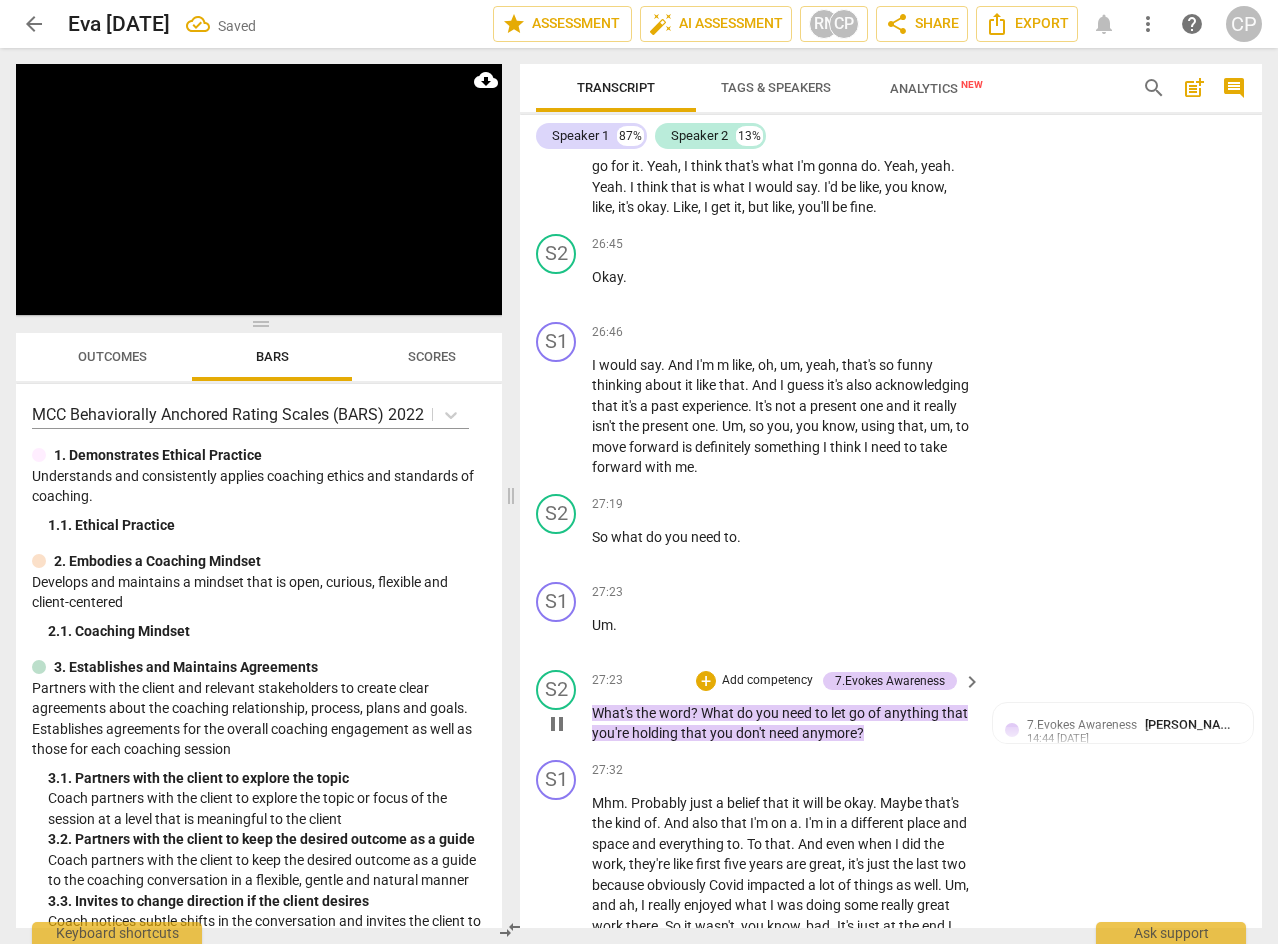 click on "play_arrow pause" at bounding box center (566, 724) 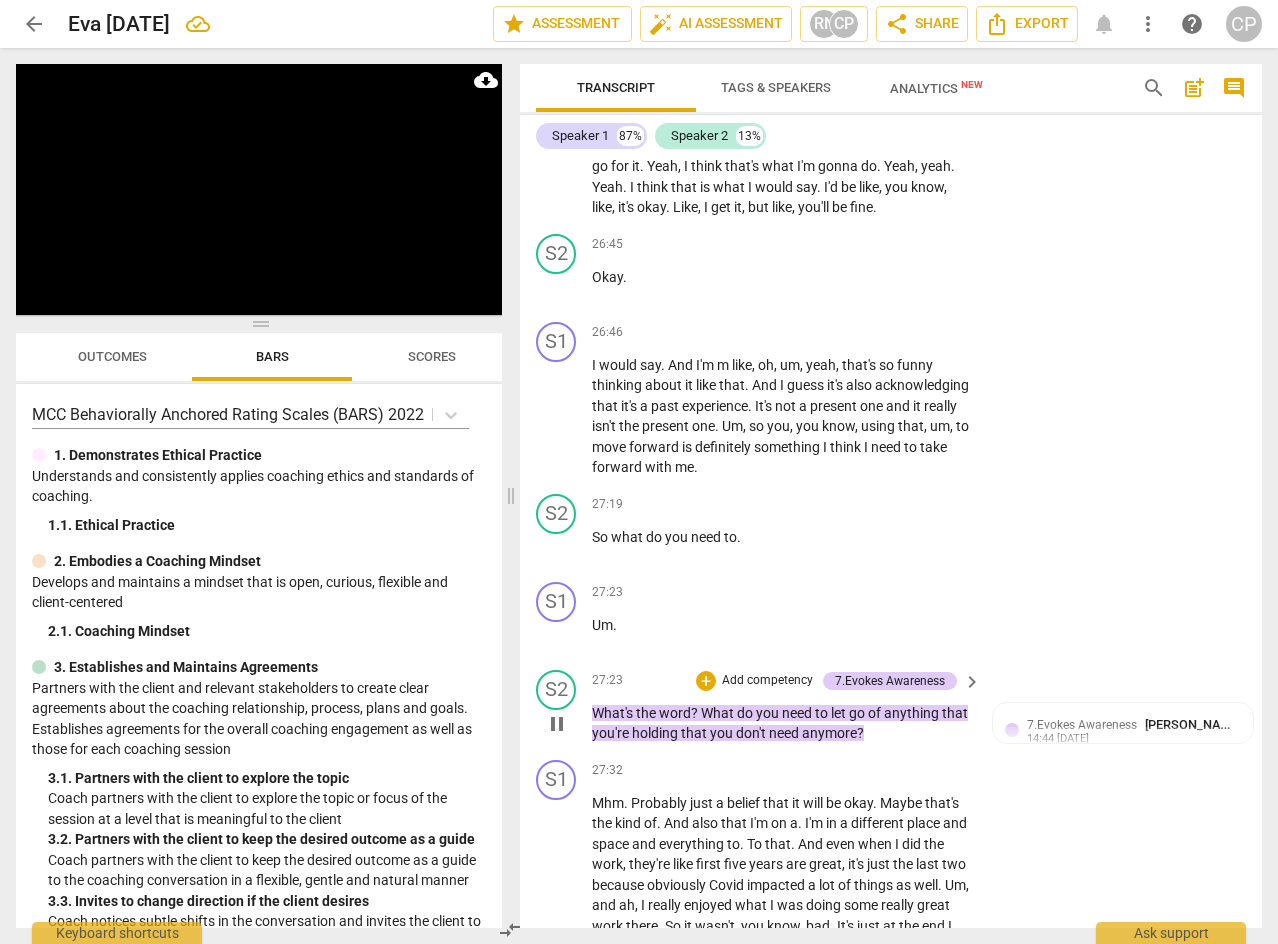 click on "play_arrow pause" at bounding box center (566, 724) 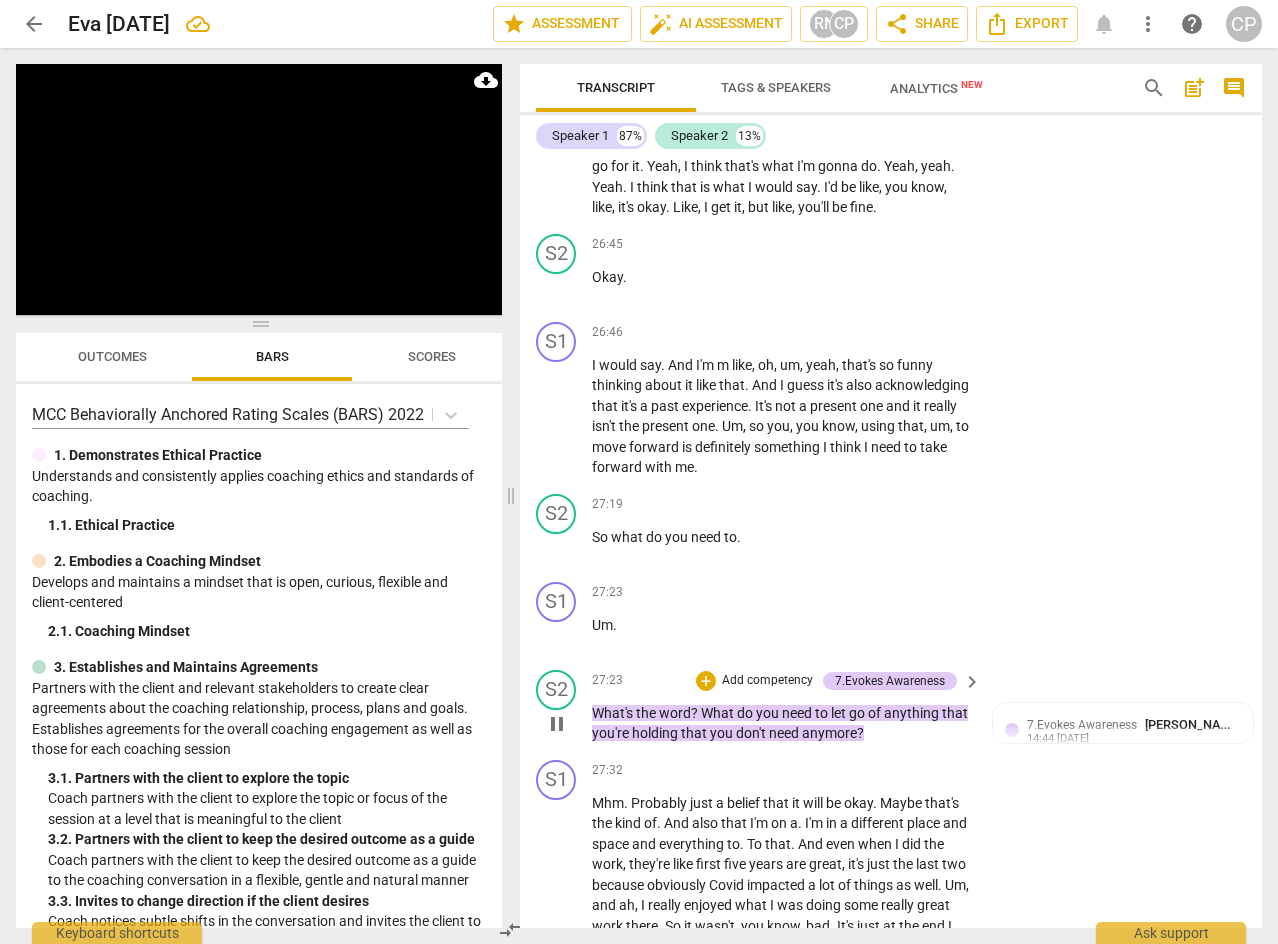 click on "pause" at bounding box center (557, 724) 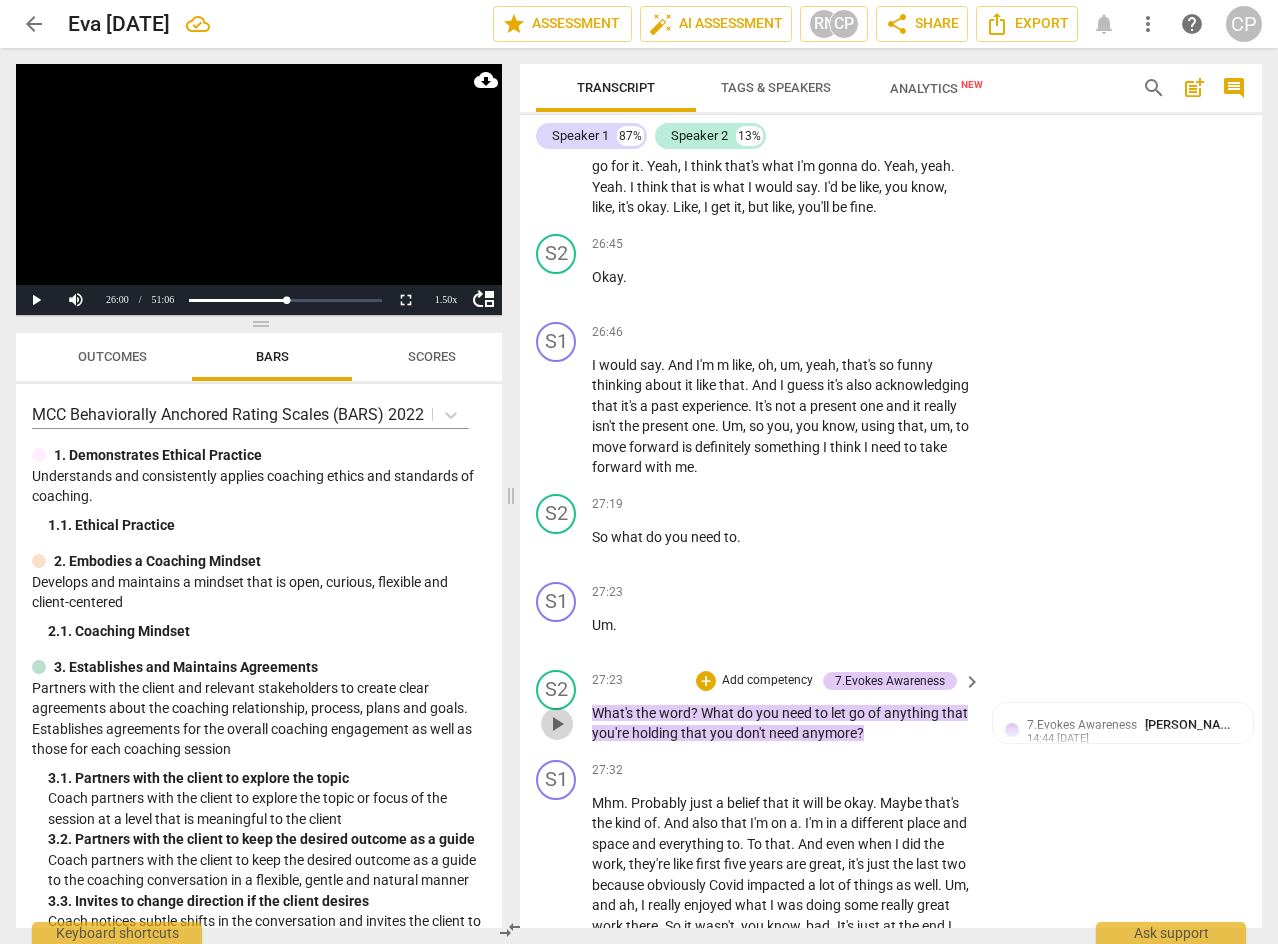click on "play_arrow" at bounding box center [557, 724] 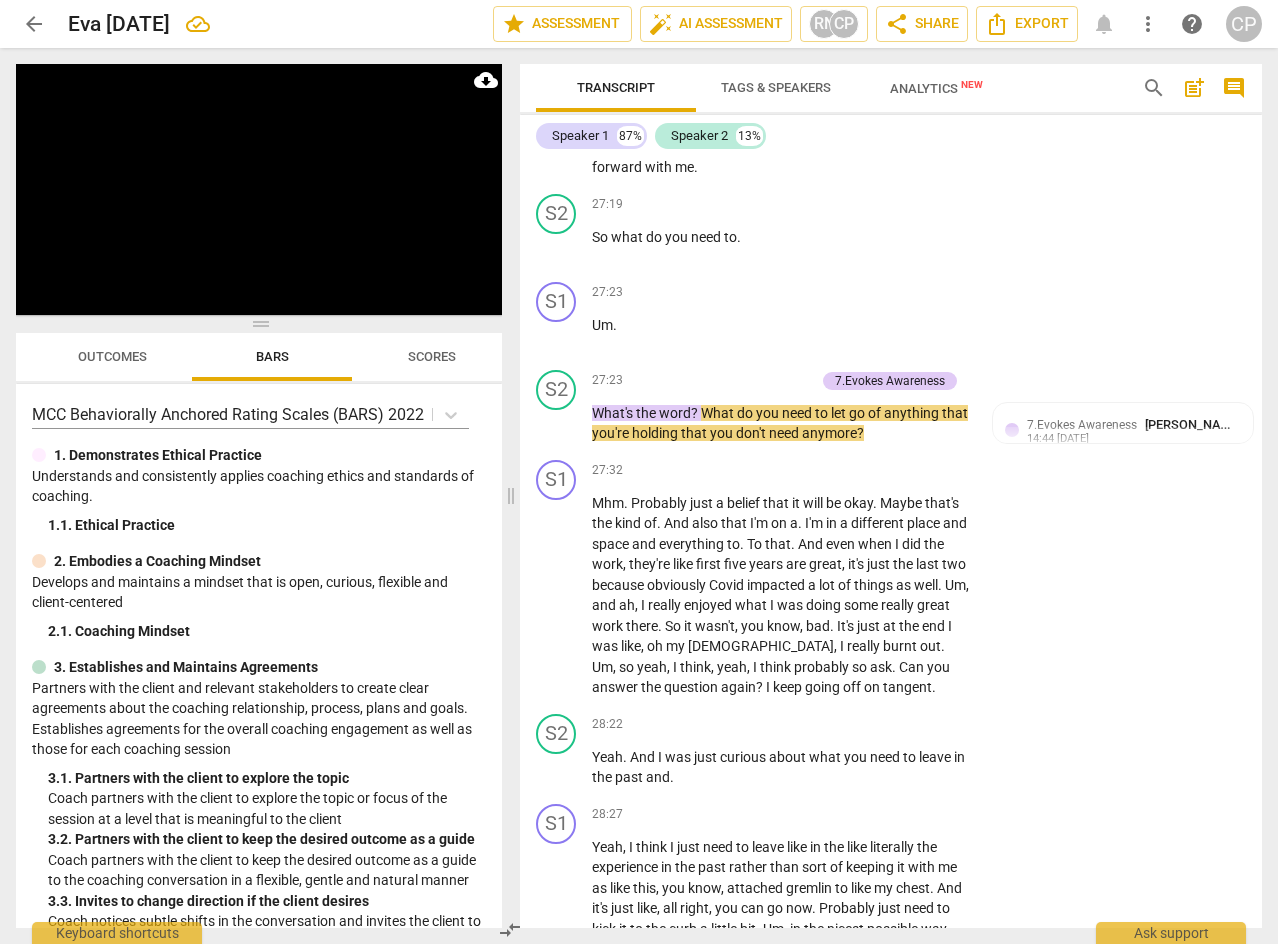 scroll, scrollTop: 12510, scrollLeft: 0, axis: vertical 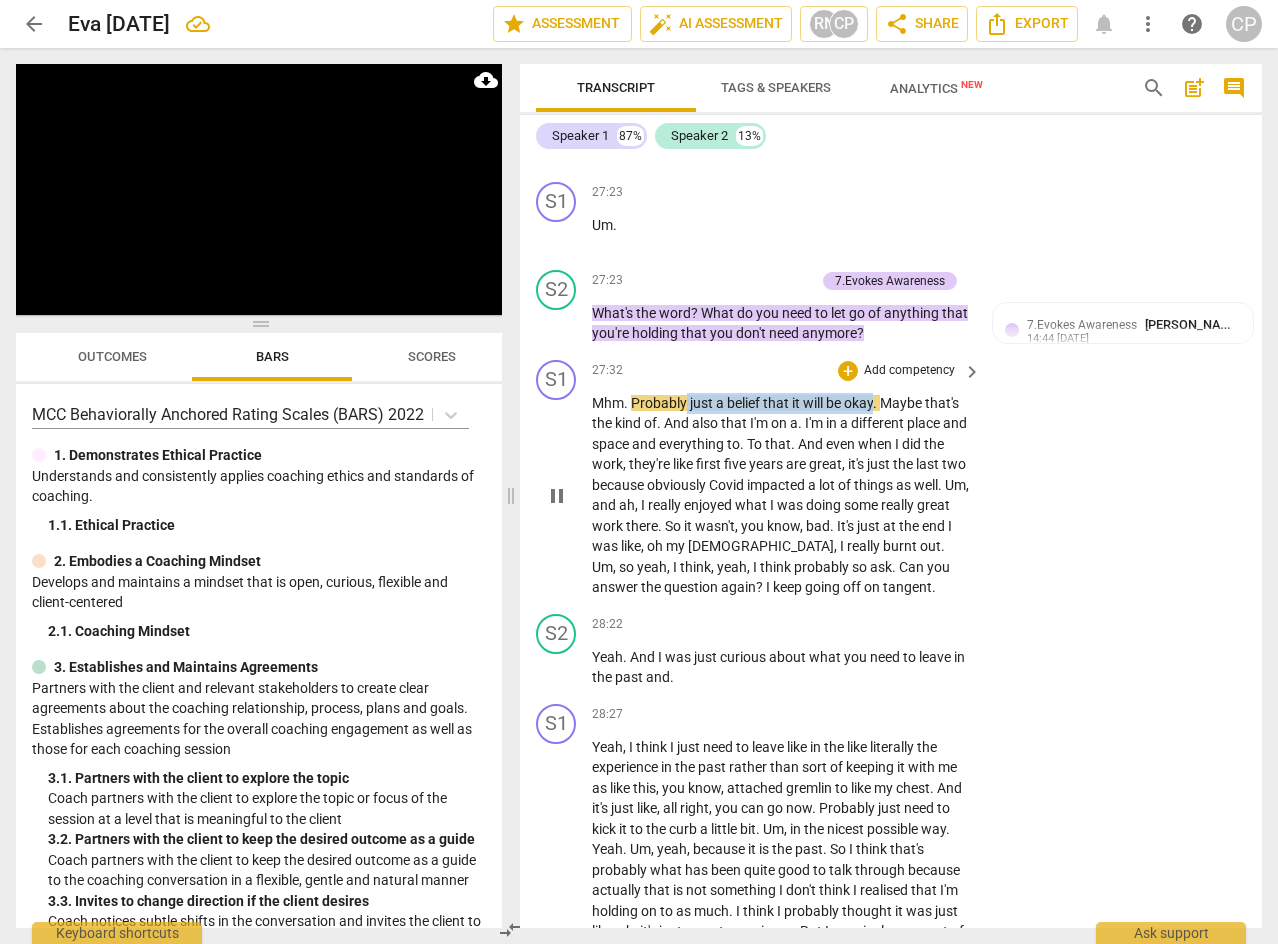 drag, startPoint x: 686, startPoint y: 466, endPoint x: 877, endPoint y: 466, distance: 191 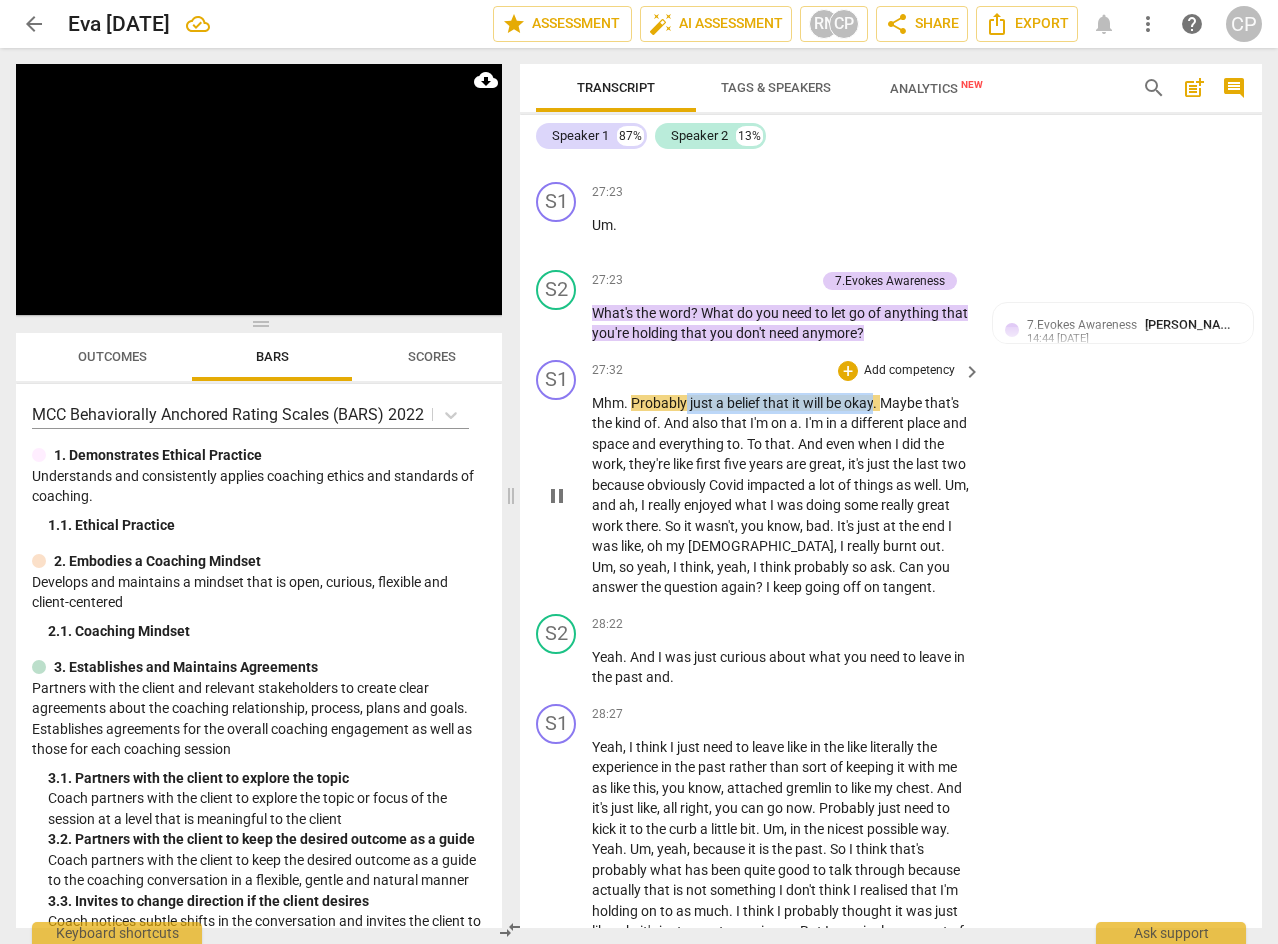 click on "Mhm .   Probably   just   a   belief   that   it   will   be   okay .   Maybe   that's   the   kind   of .   And   also   that   I'm   on   a .   I'm   in   a   different   place   and   space   and   everything   to .   To   that .   And   even   when   I   did   the   work ,   they're   like   first   five   years   are   great ,   it's   just   the   last   two   because   obviously   Covid   impacted   a   lot   of   things   as   well .   Um ,   and   ah ,   I   really   enjoyed   what   I   was   doing   some   really   great   work   there .   So   it   wasn't ,   you   know ,   bad .   It's   just   at   the   end   I   was   like ,   oh   my   God ,   I   really   burnt   out .   Um ,   so   yeah ,   I   think ,   yeah ,   I   think   probably   so   ask .   Can   you   answer   the   question   again ?   I   keep   going   off   on   tangent ." at bounding box center (781, 495) 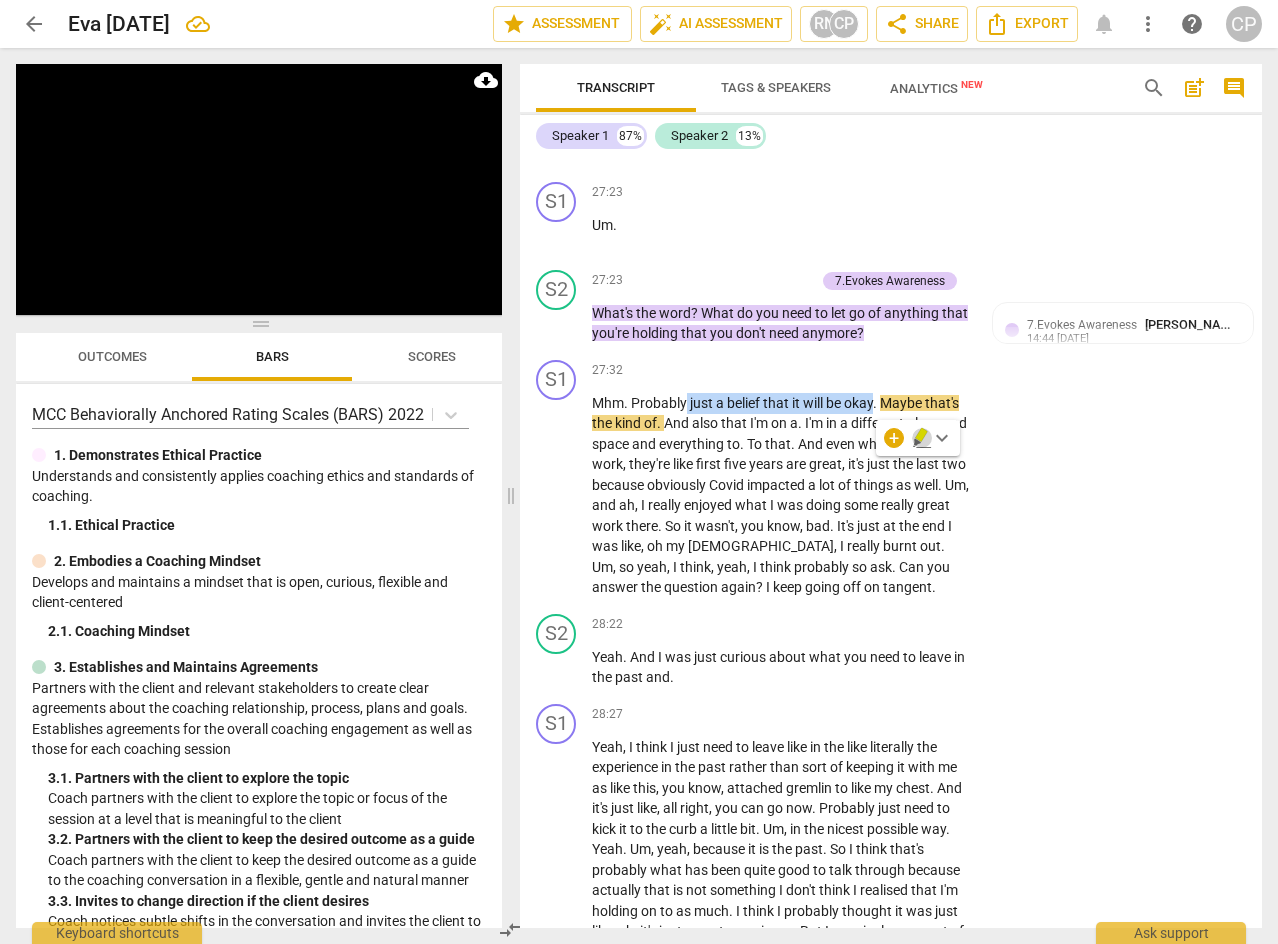 click 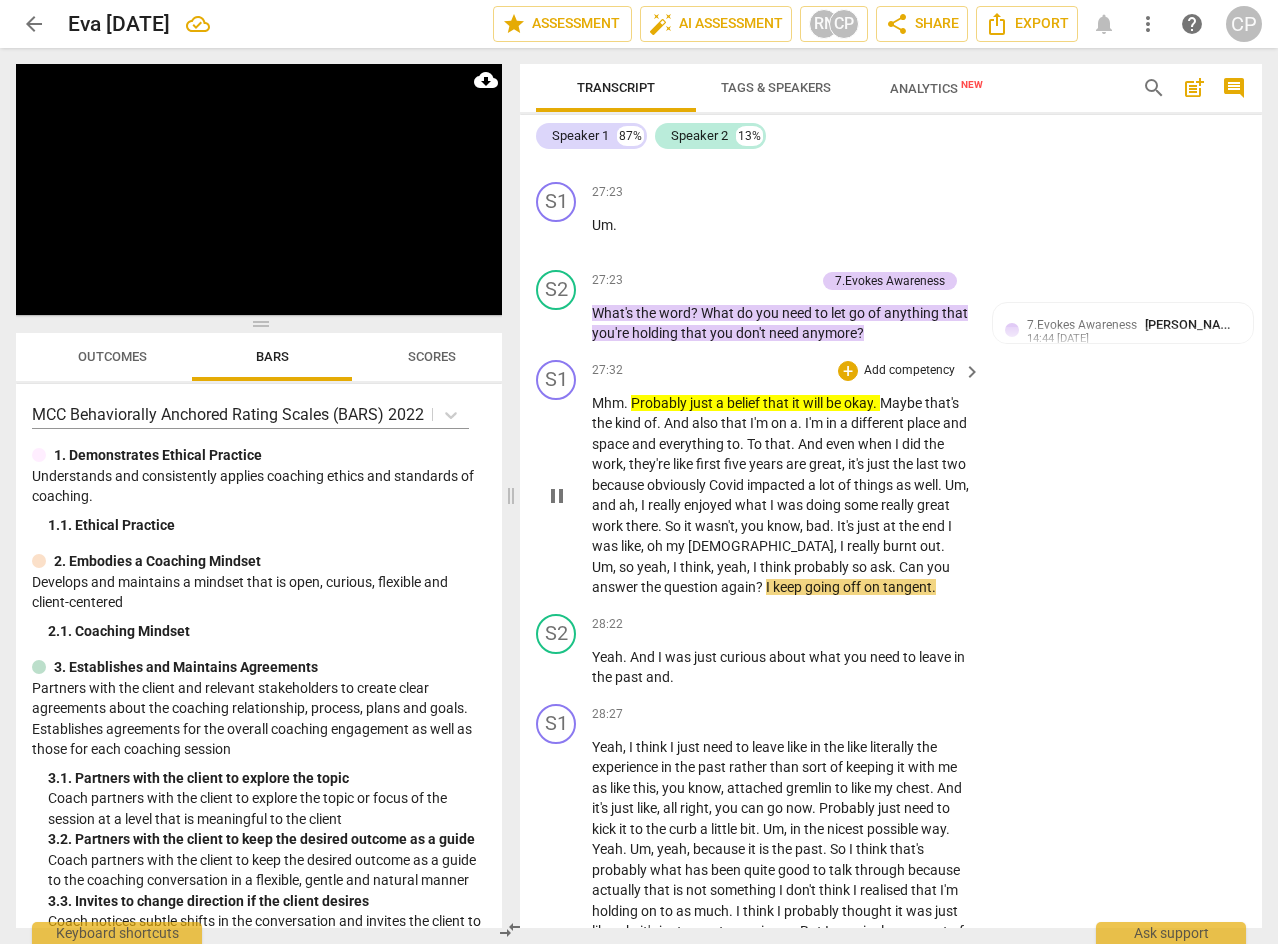 scroll, scrollTop: 12710, scrollLeft: 0, axis: vertical 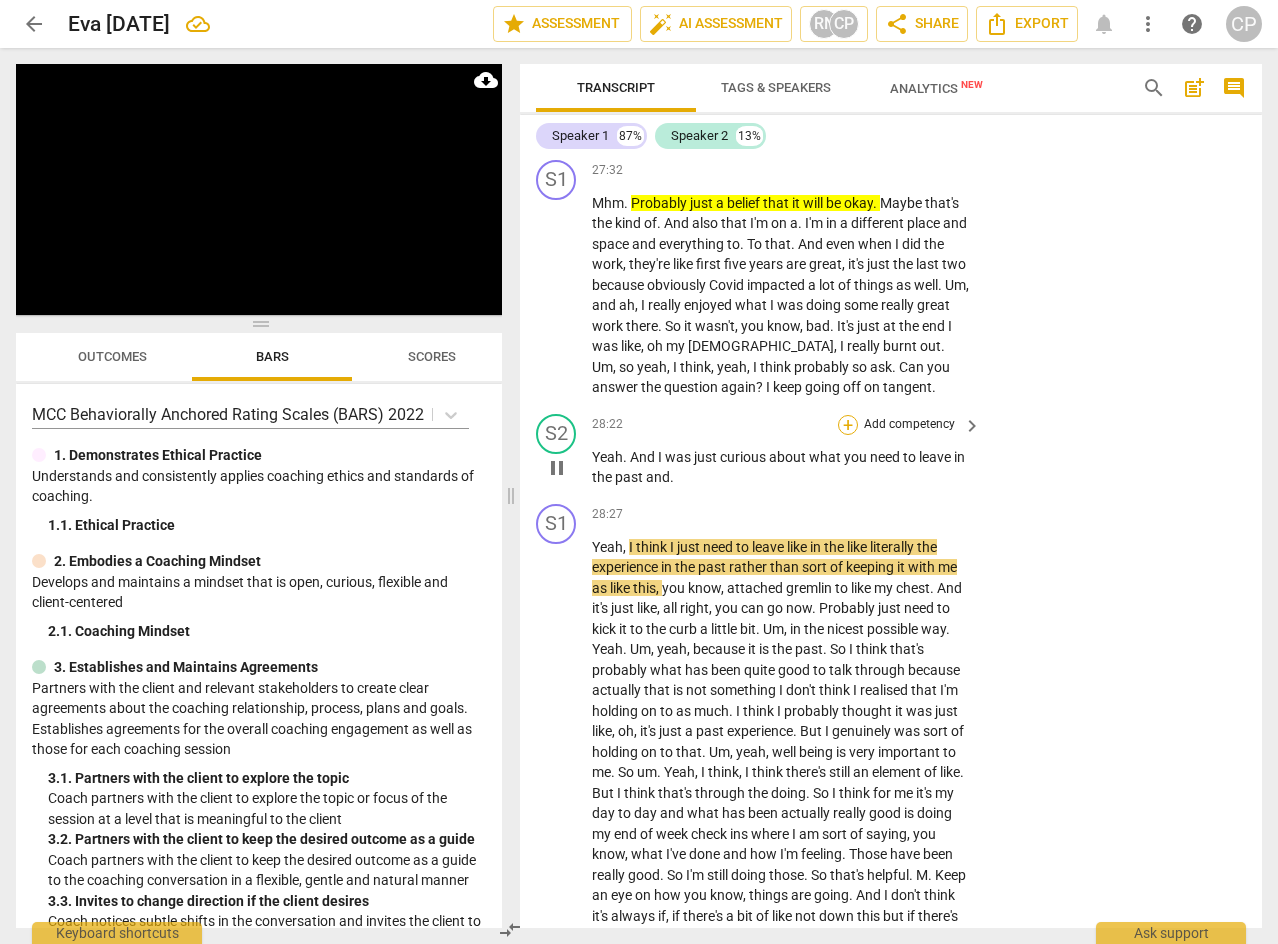 click on "+" at bounding box center (848, 425) 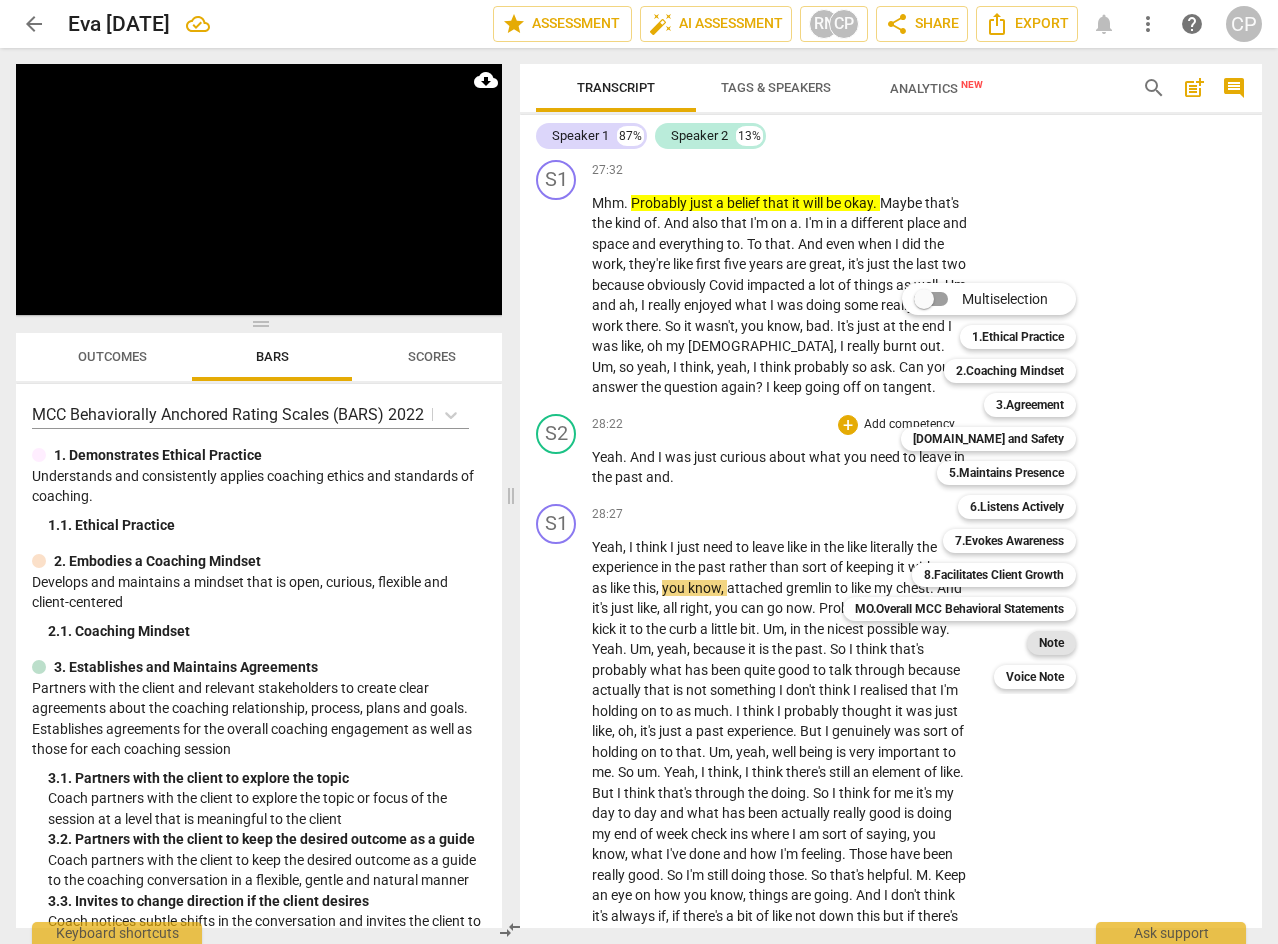 click on "Note" at bounding box center (1051, 643) 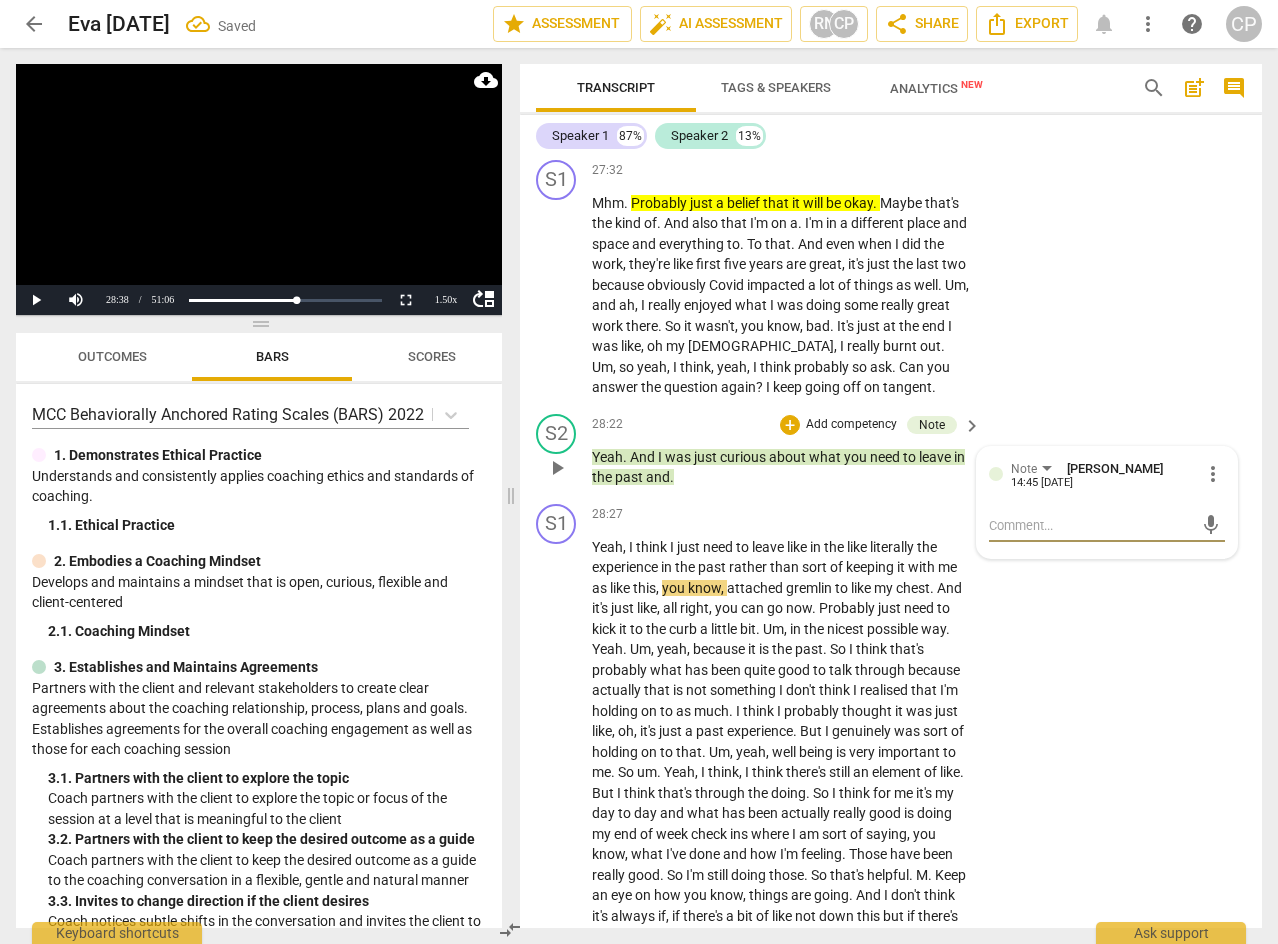 click at bounding box center (1091, 525) 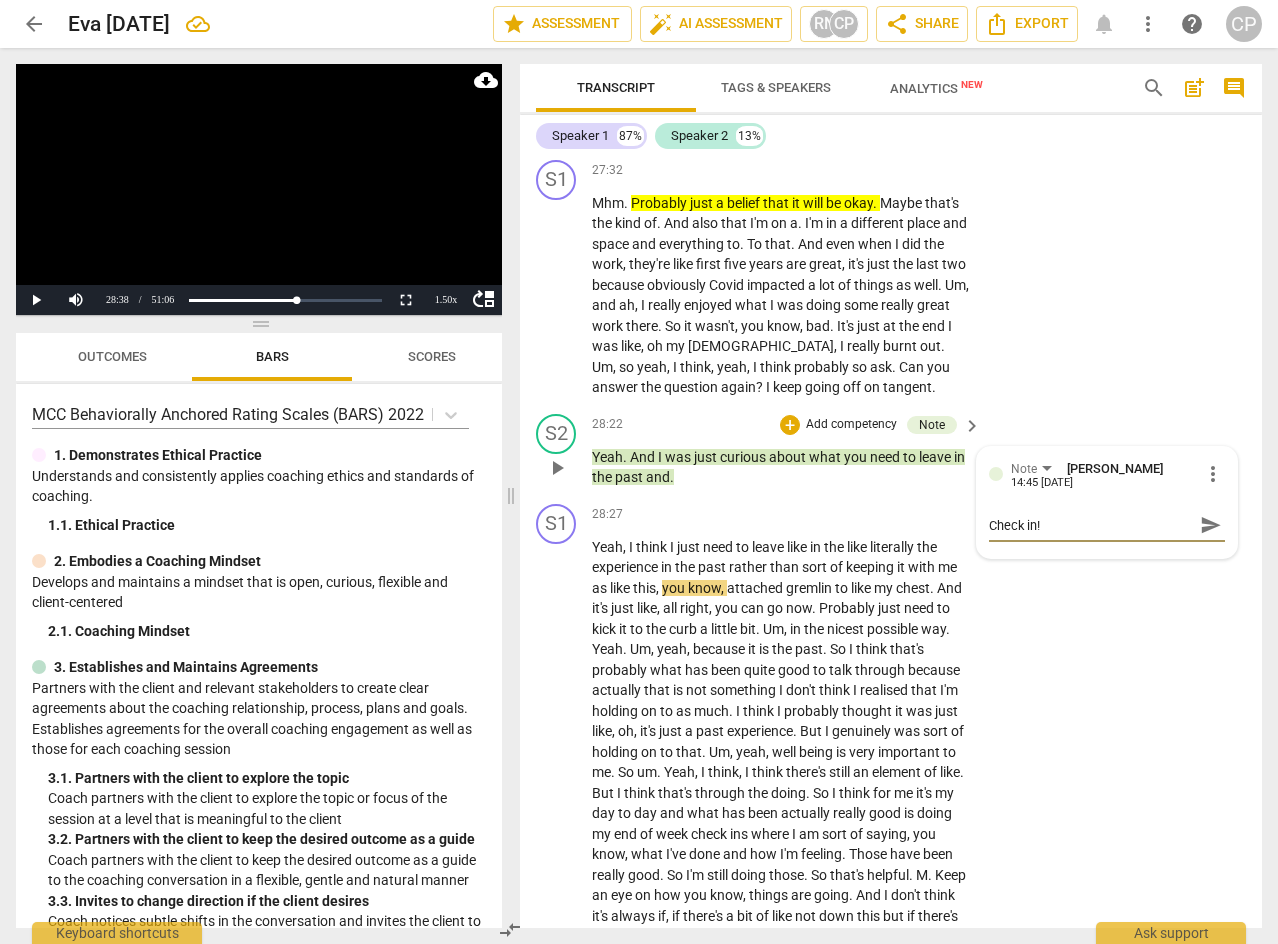 scroll, scrollTop: 12810, scrollLeft: 0, axis: vertical 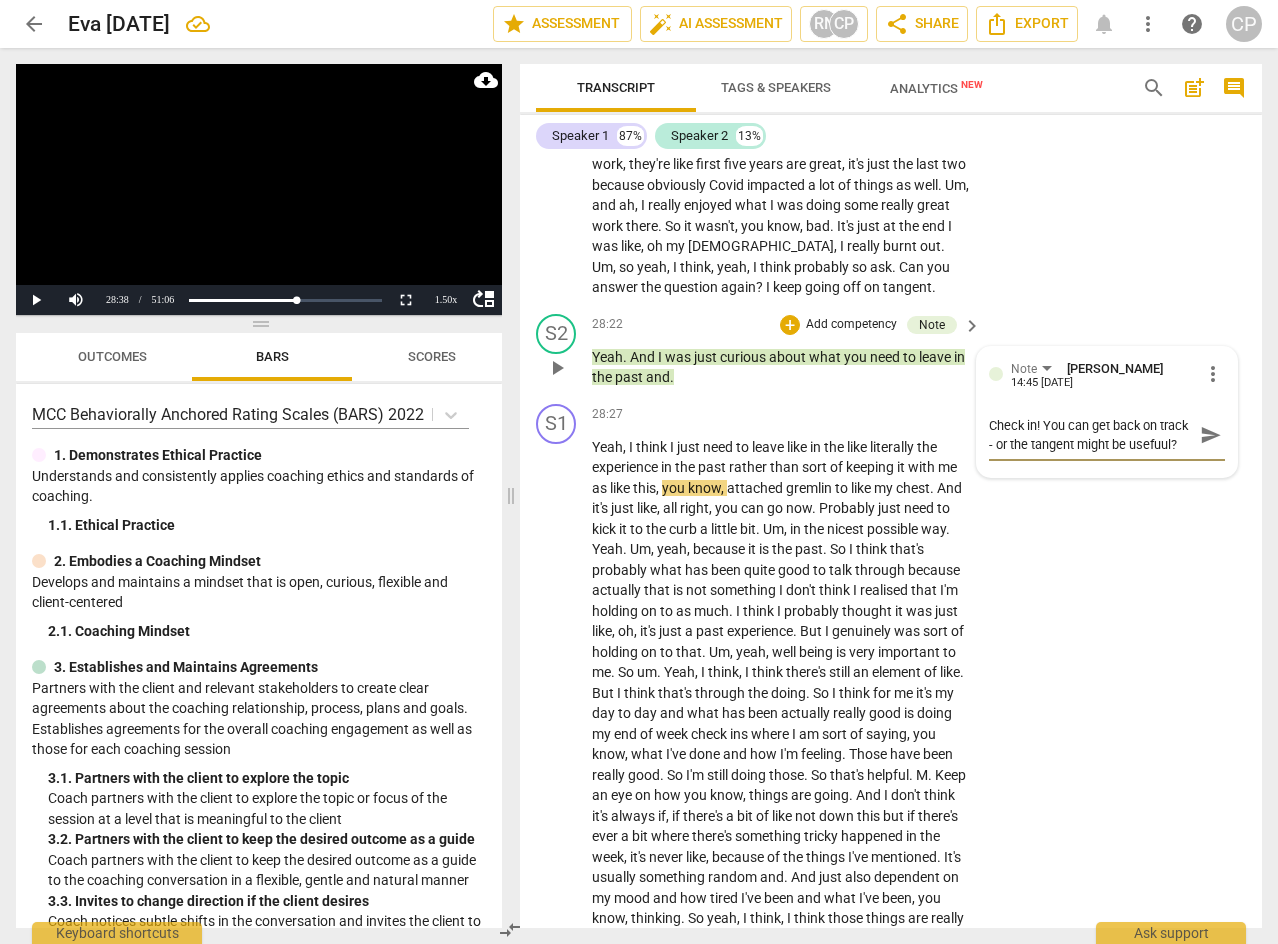 click on "Check in! You can get back on track - or the tangent might be usefuul?" at bounding box center (1091, 435) 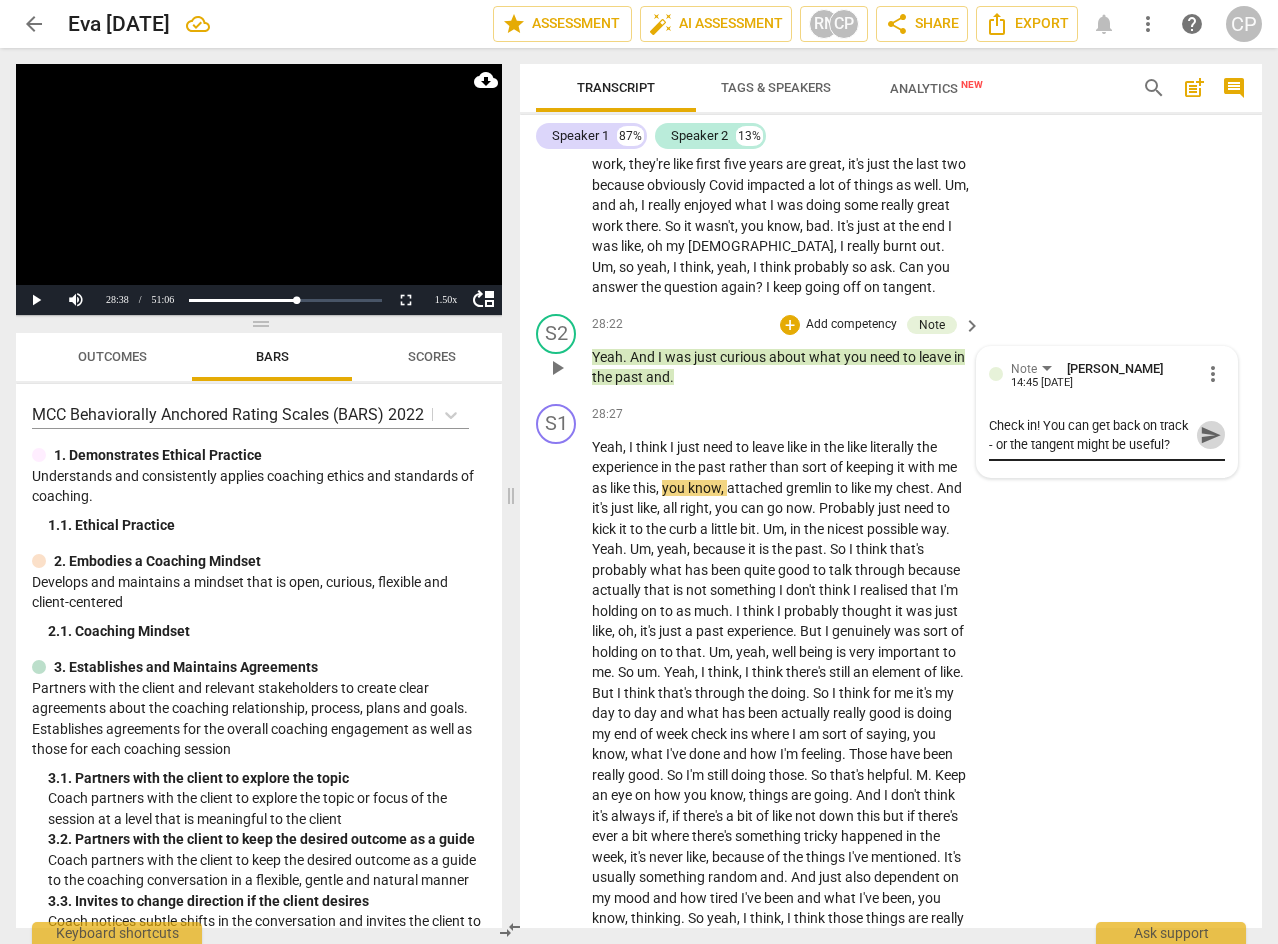 drag, startPoint x: 1207, startPoint y: 497, endPoint x: 833, endPoint y: 557, distance: 378.78226 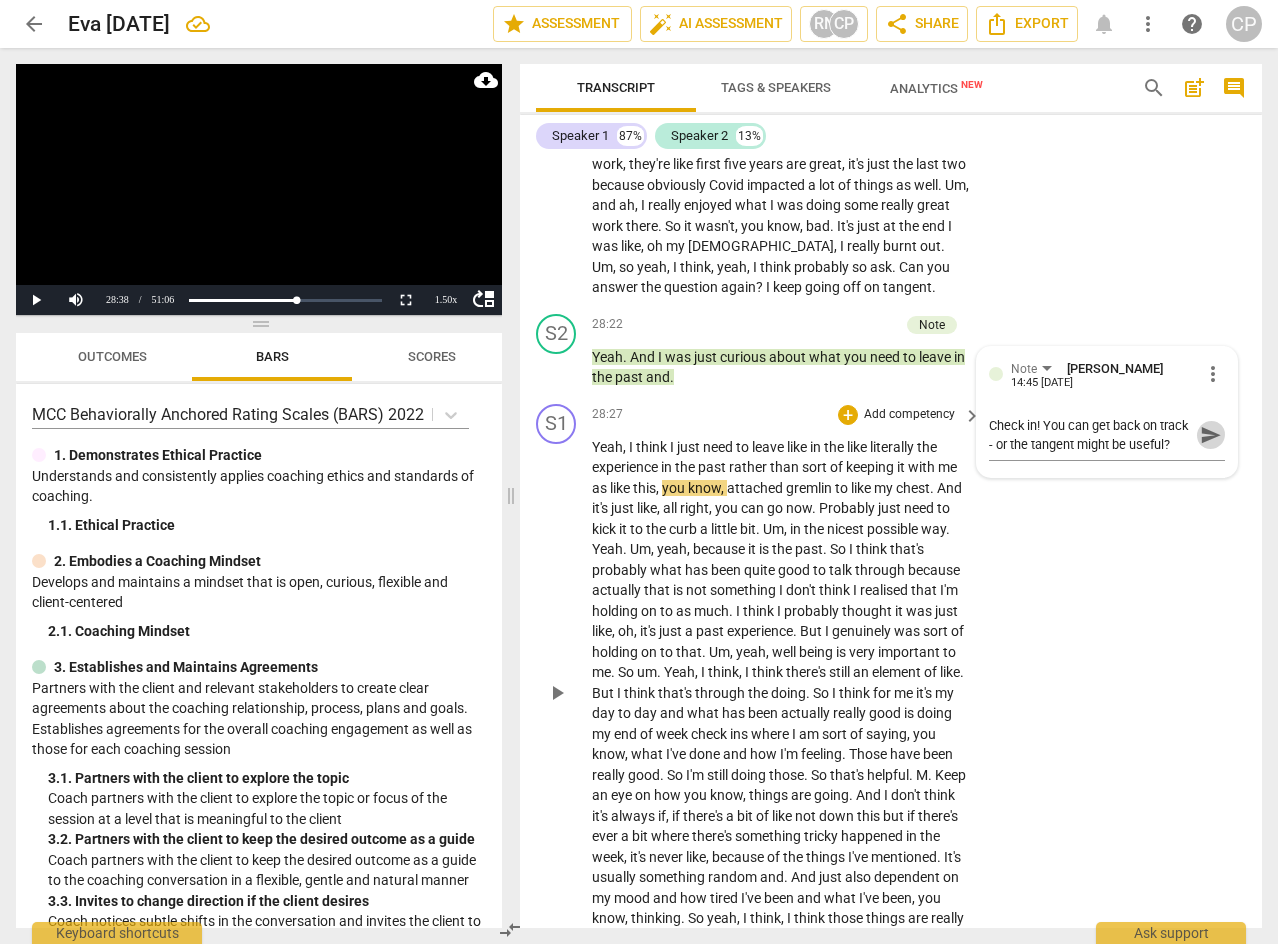click on "send" at bounding box center [1211, 435] 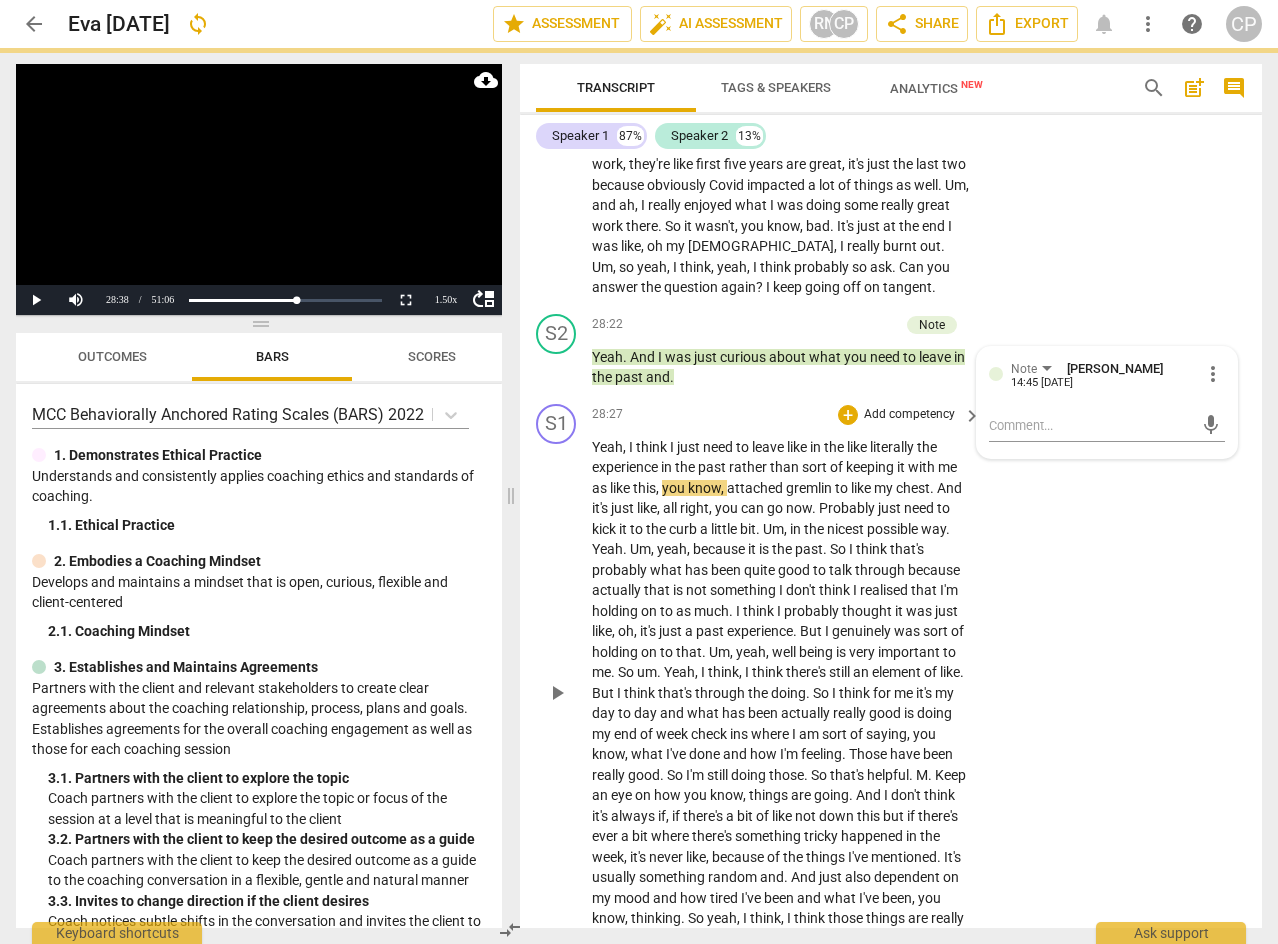 scroll, scrollTop: 0, scrollLeft: 0, axis: both 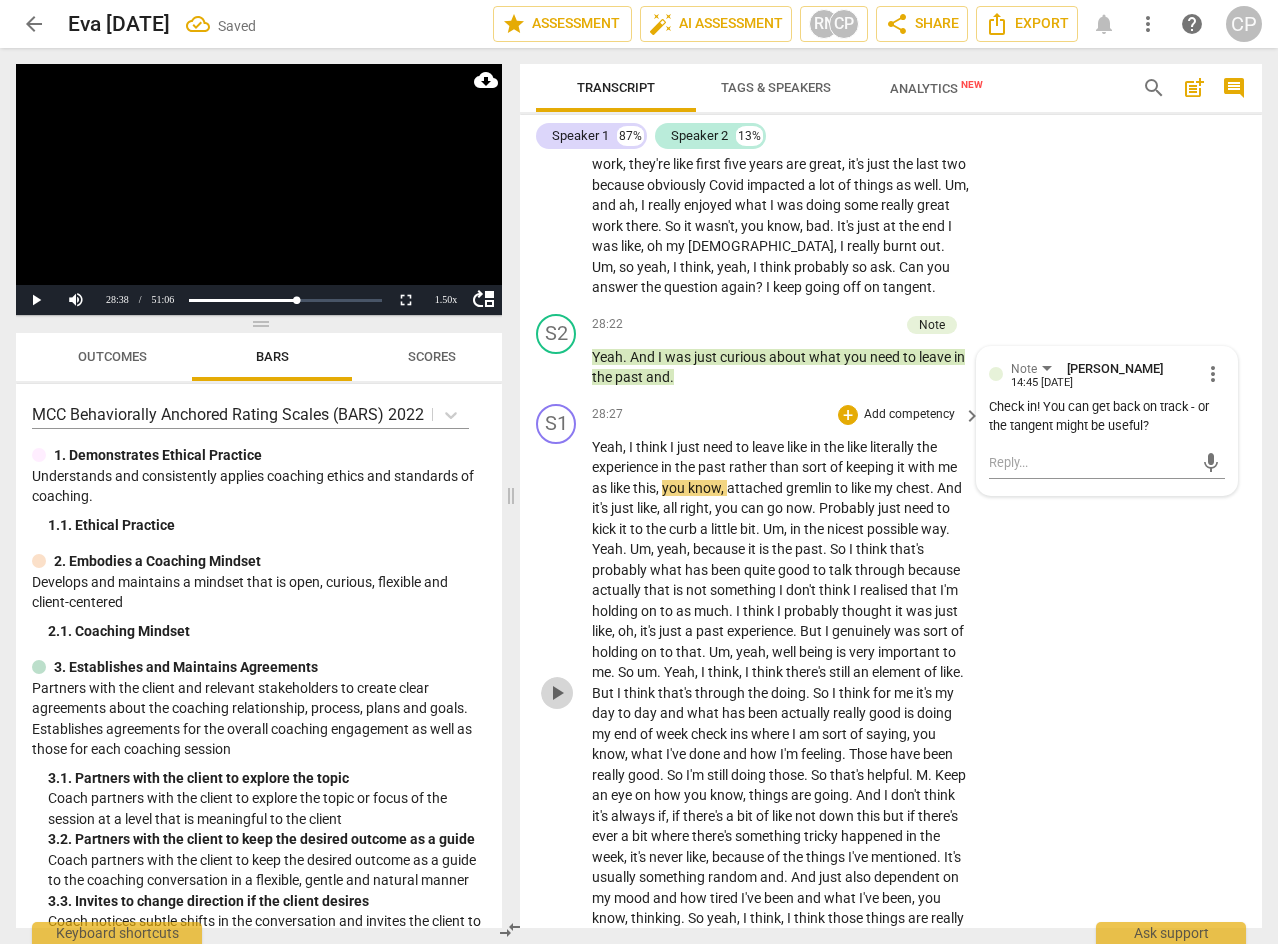 click on "play_arrow" at bounding box center [557, 693] 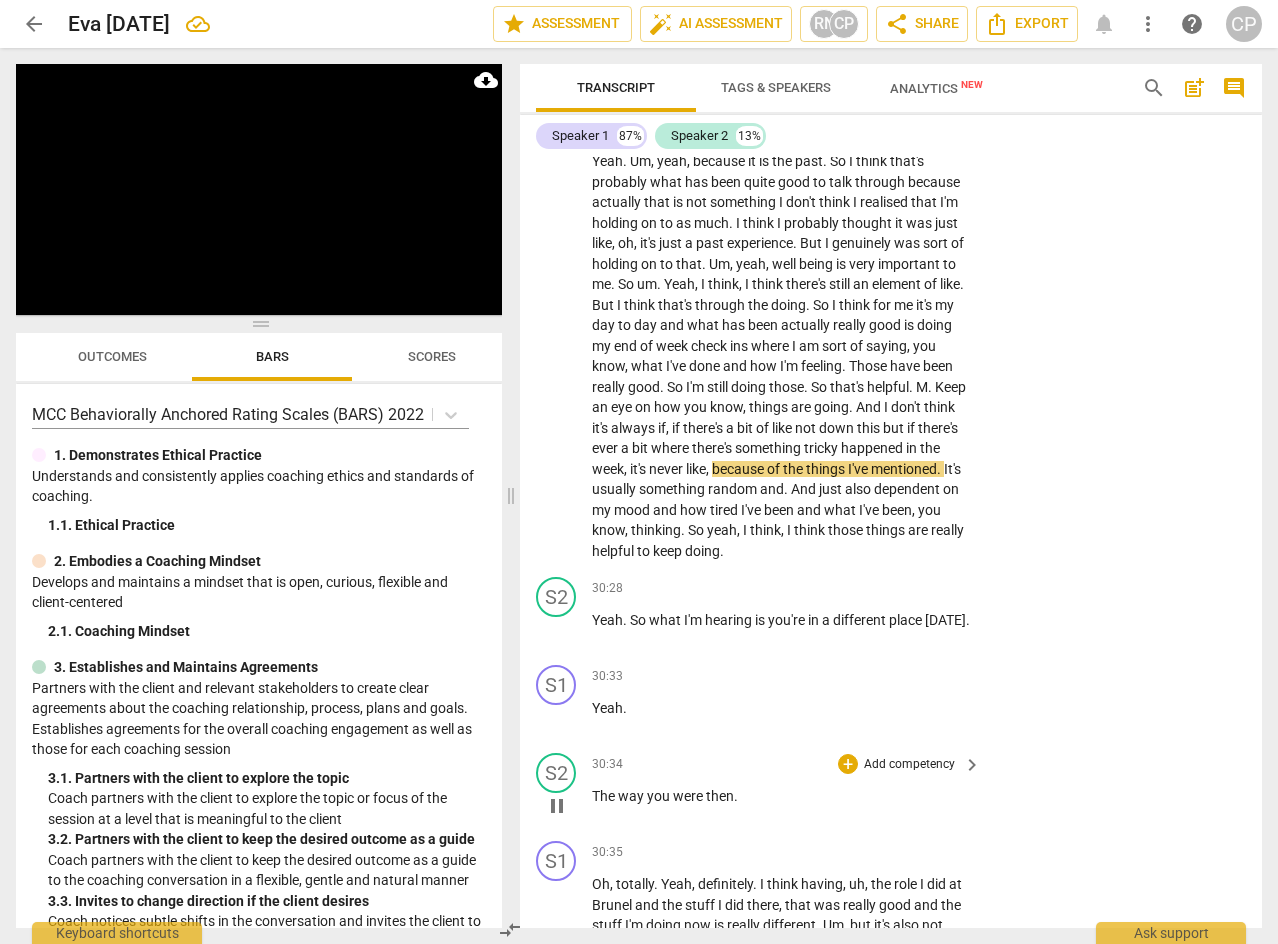 scroll, scrollTop: 13310, scrollLeft: 0, axis: vertical 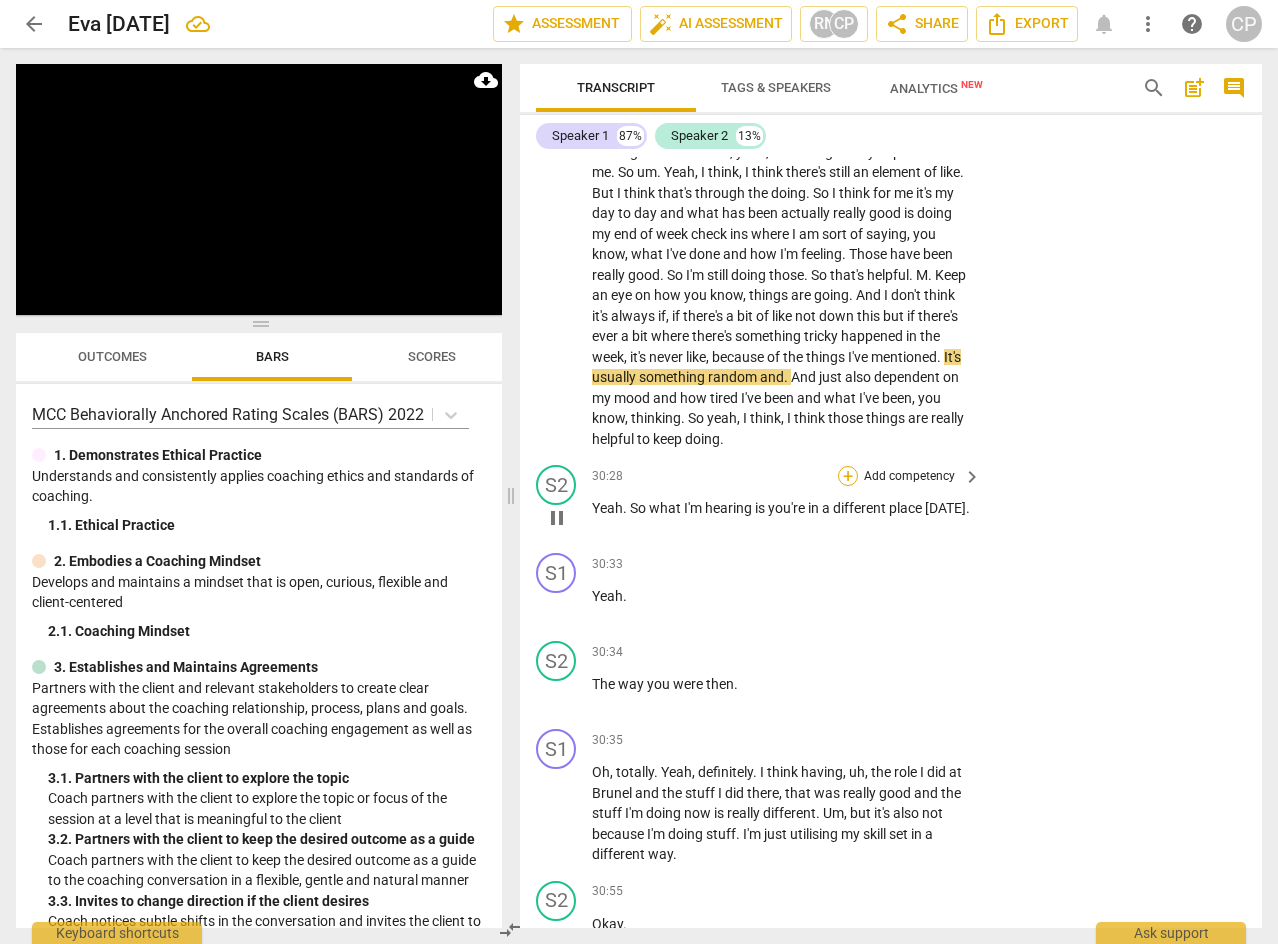 click on "+" at bounding box center [848, 476] 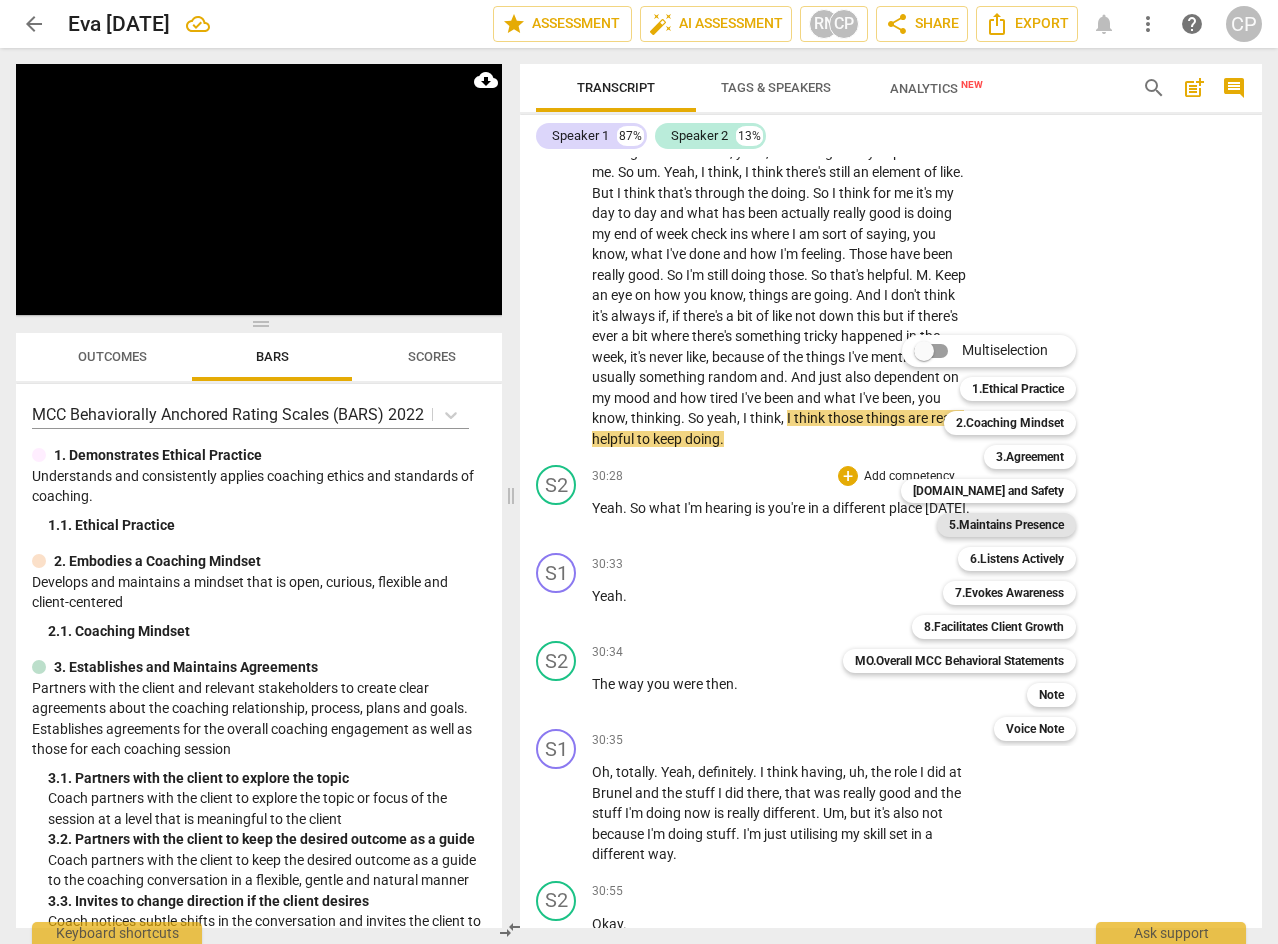 click on "5.Maintains Presence" at bounding box center (1006, 525) 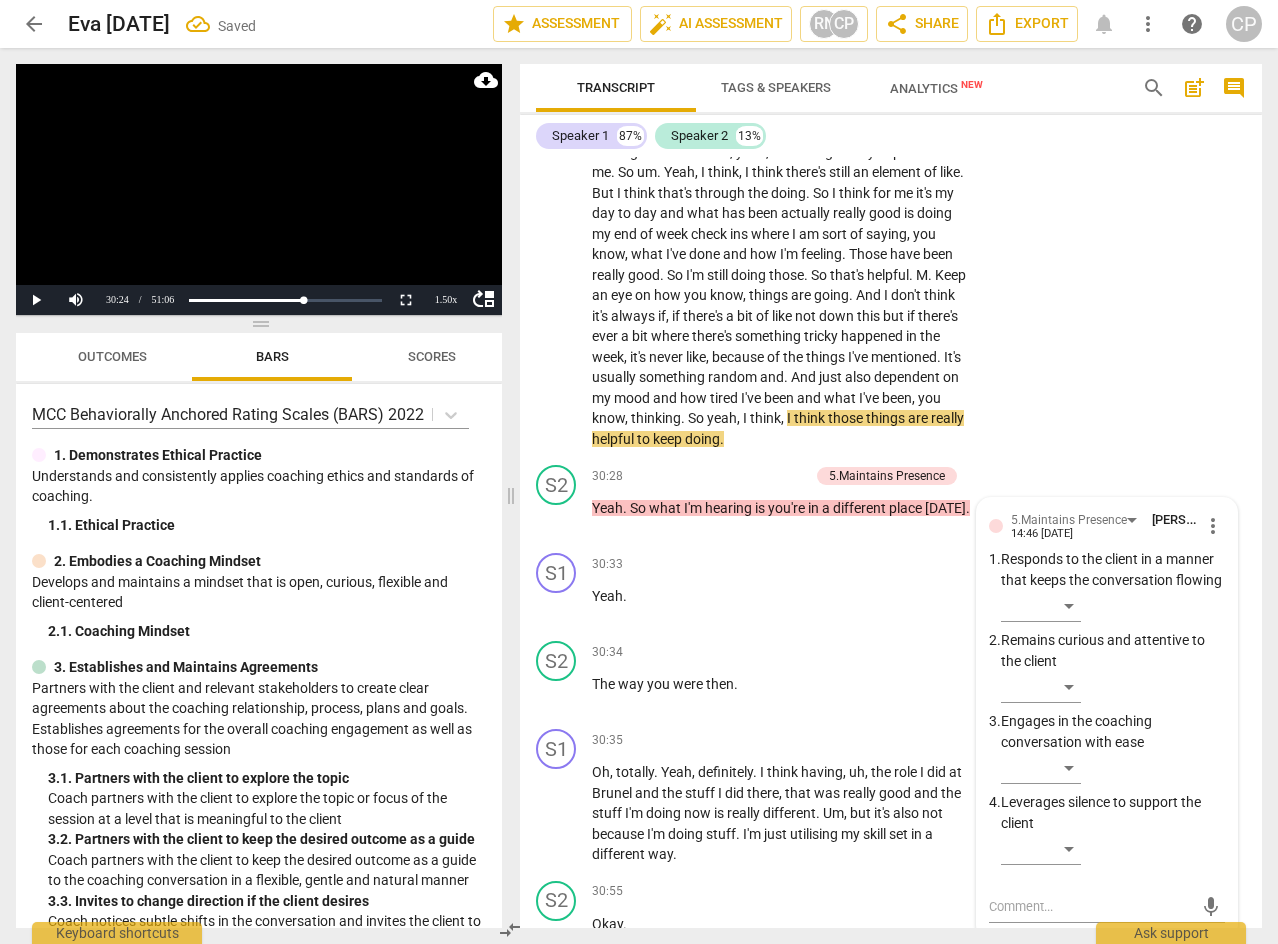 scroll, scrollTop: 13757, scrollLeft: 0, axis: vertical 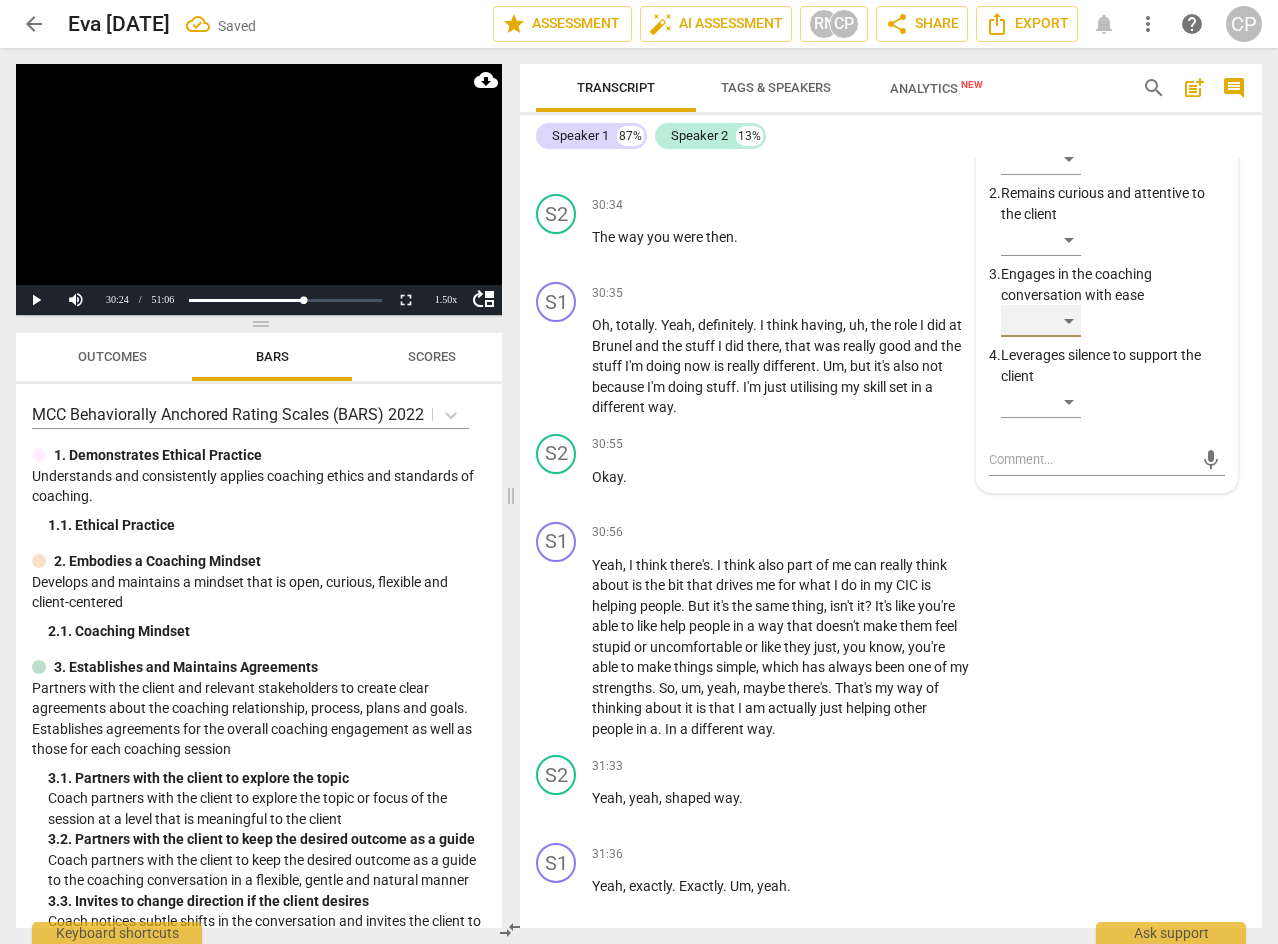 click on "​" at bounding box center (1041, 321) 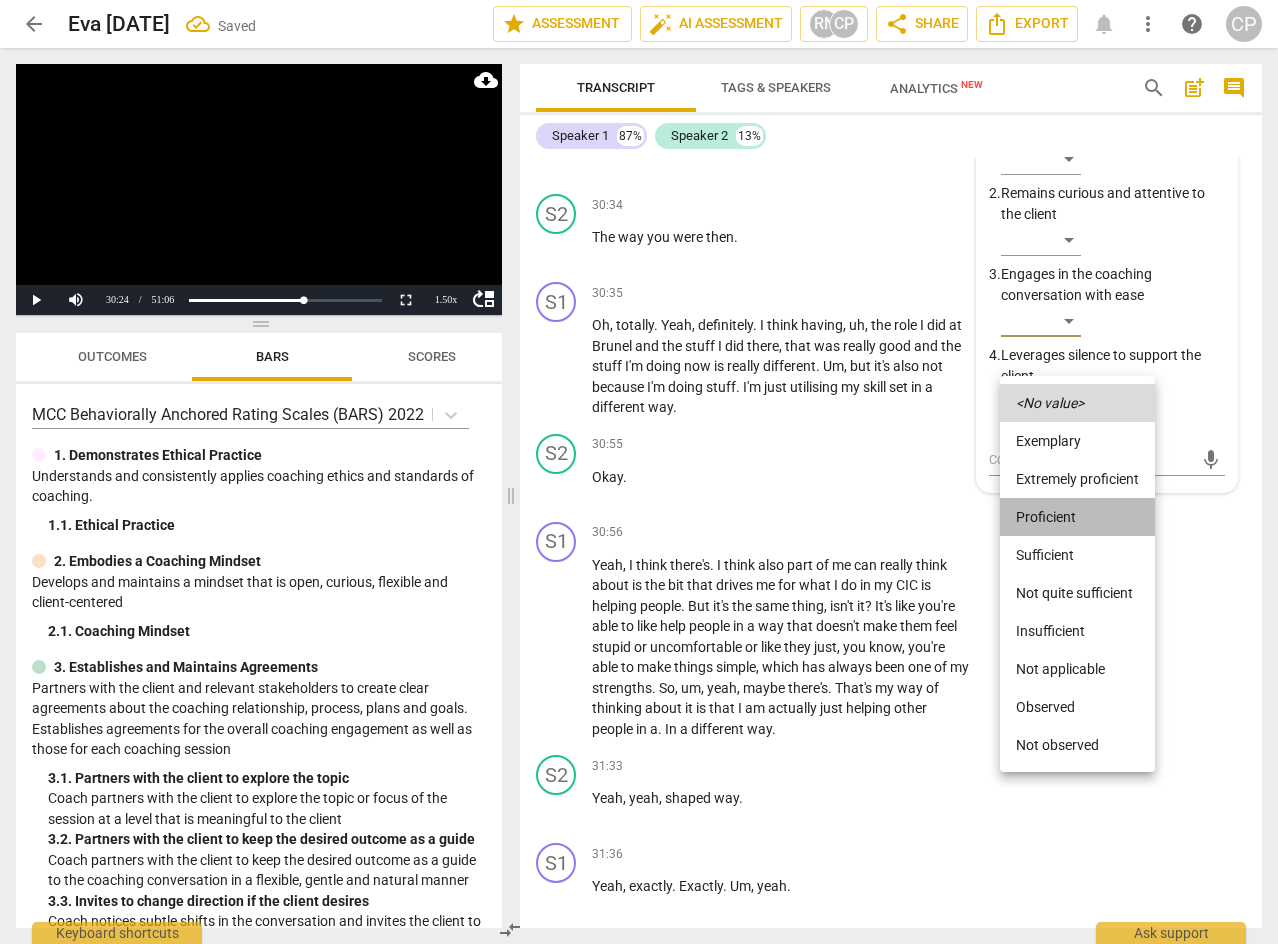 click on "Proficient" at bounding box center [1077, 517] 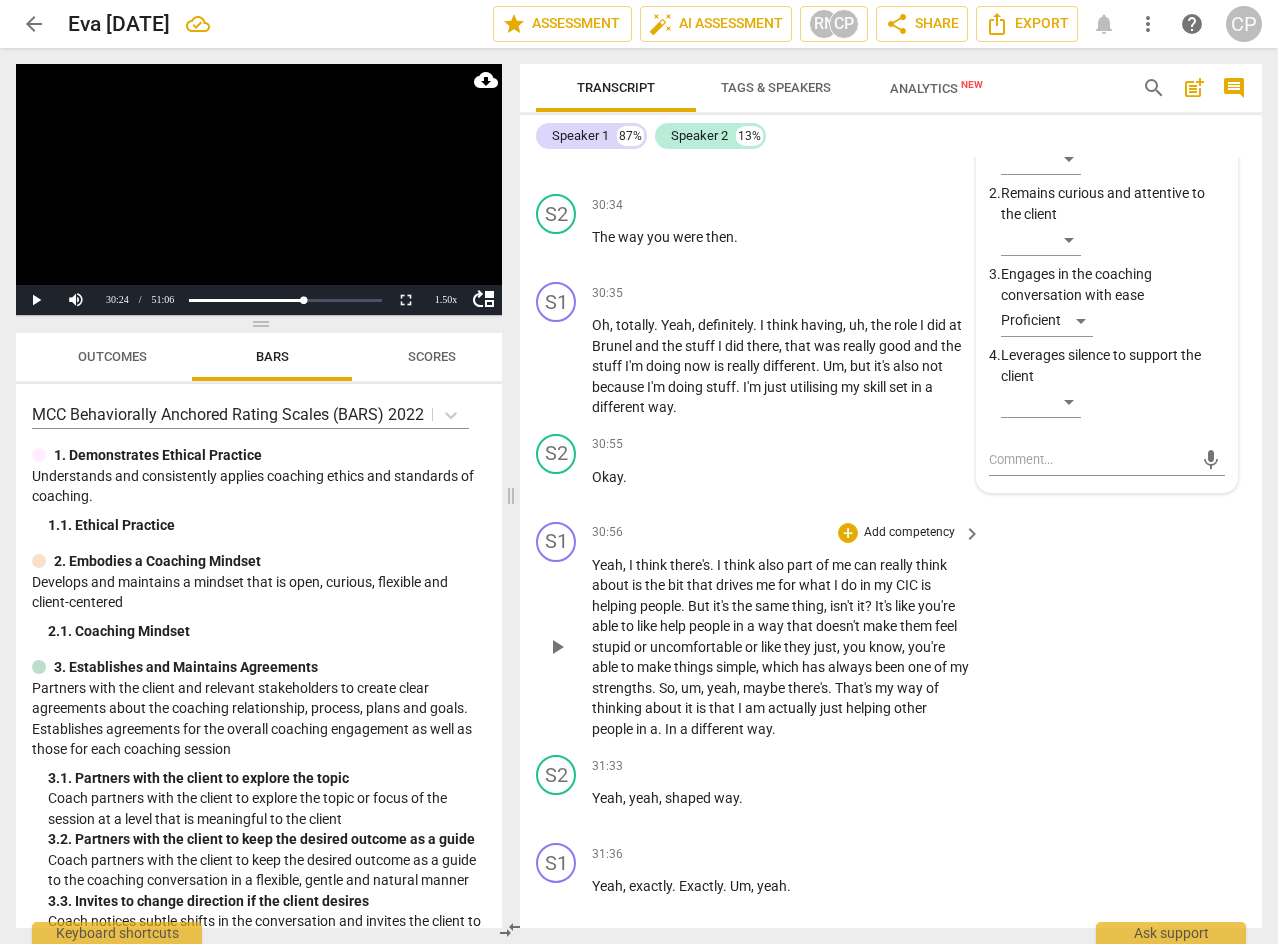 click on "S1 play_arrow pause 30:56 + Add competency keyboard_arrow_right Yeah ,   I   think   there's .   I   think   also   part   of   me   can   really   think   about   is   the   bit   that   drives   me   for   what   I   do   in   my   CIC   is   helping   people .   But   it's   the   same   thing ,   isn't   it ?   It's   like   you're   able   to   like   help   people   in   a   way   that   doesn't   make   them   feel   stupid   or   uncomfortable   or   like   they   just ,   you   know ,   you're   able   to   make   things   simple ,   which   has   always   been   one   of   my   strengths .   So ,   um ,   yeah ,   maybe   there's .   That's   my   way   of   thinking   about   it   is   that   I   am   actually   just   helping   other   people   in   a .   In   a   different   way ." at bounding box center (891, 631) 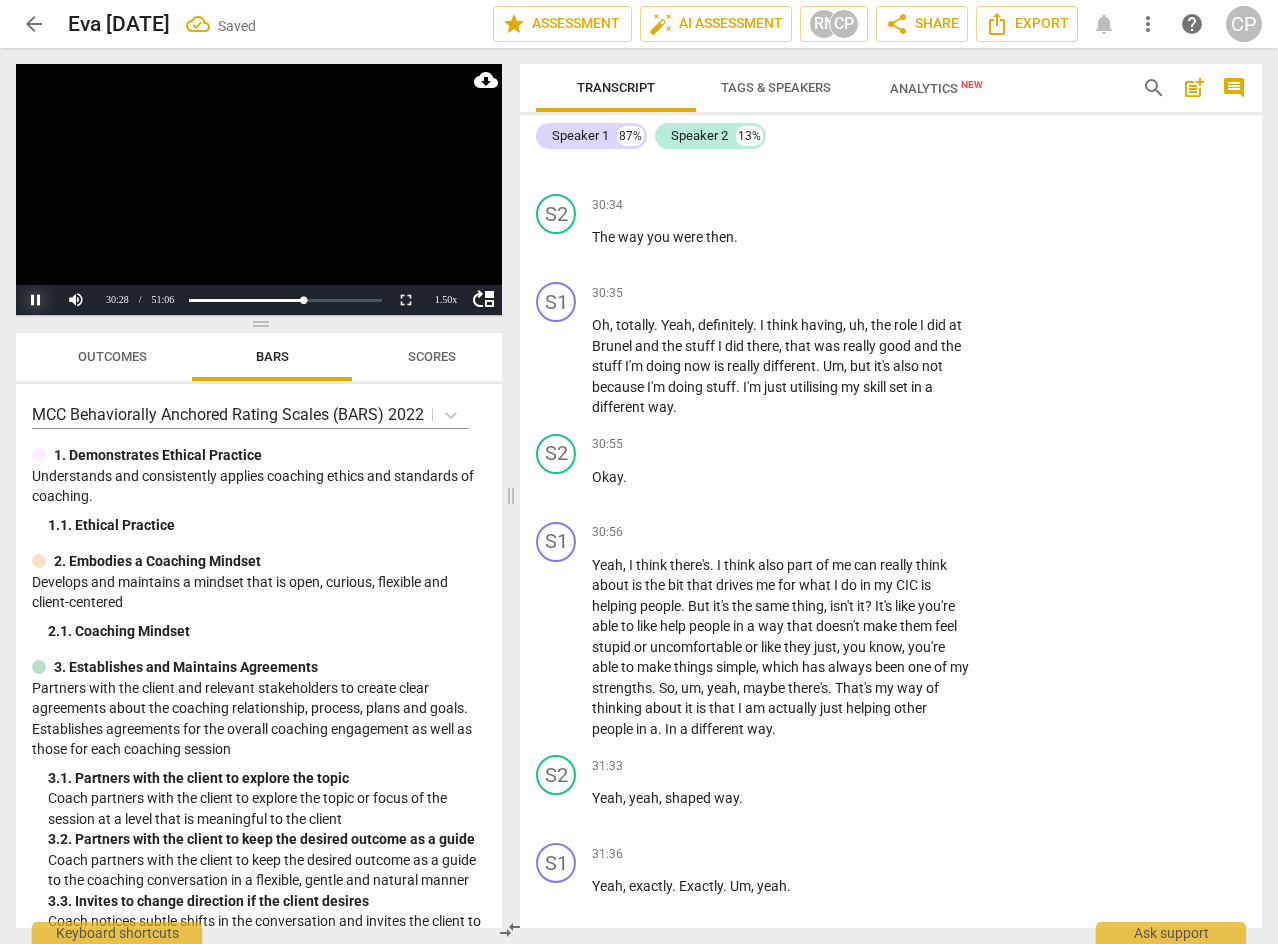 drag, startPoint x: 29, startPoint y: 296, endPoint x: 26, endPoint y: 212, distance: 84.05355 